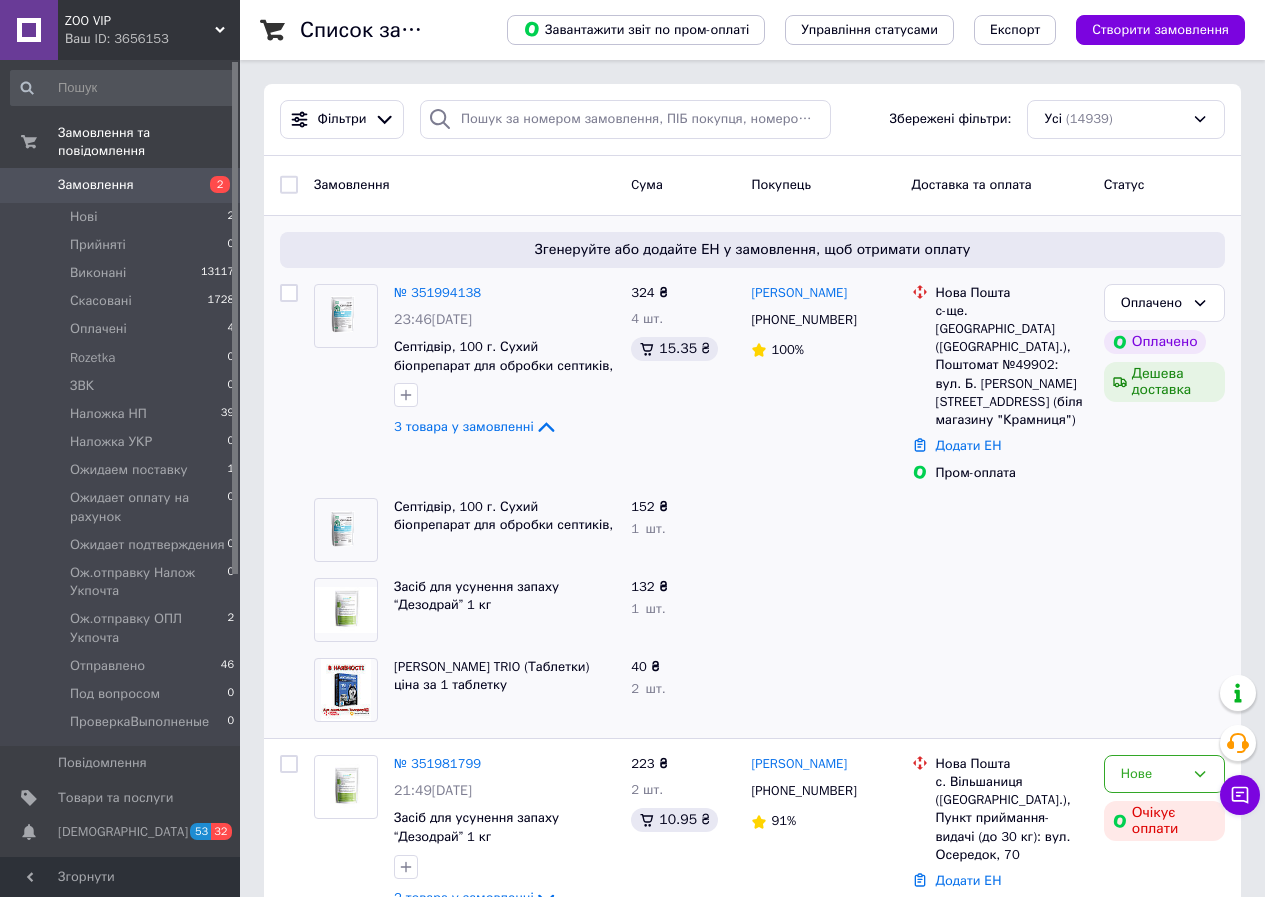 scroll, scrollTop: 0, scrollLeft: 0, axis: both 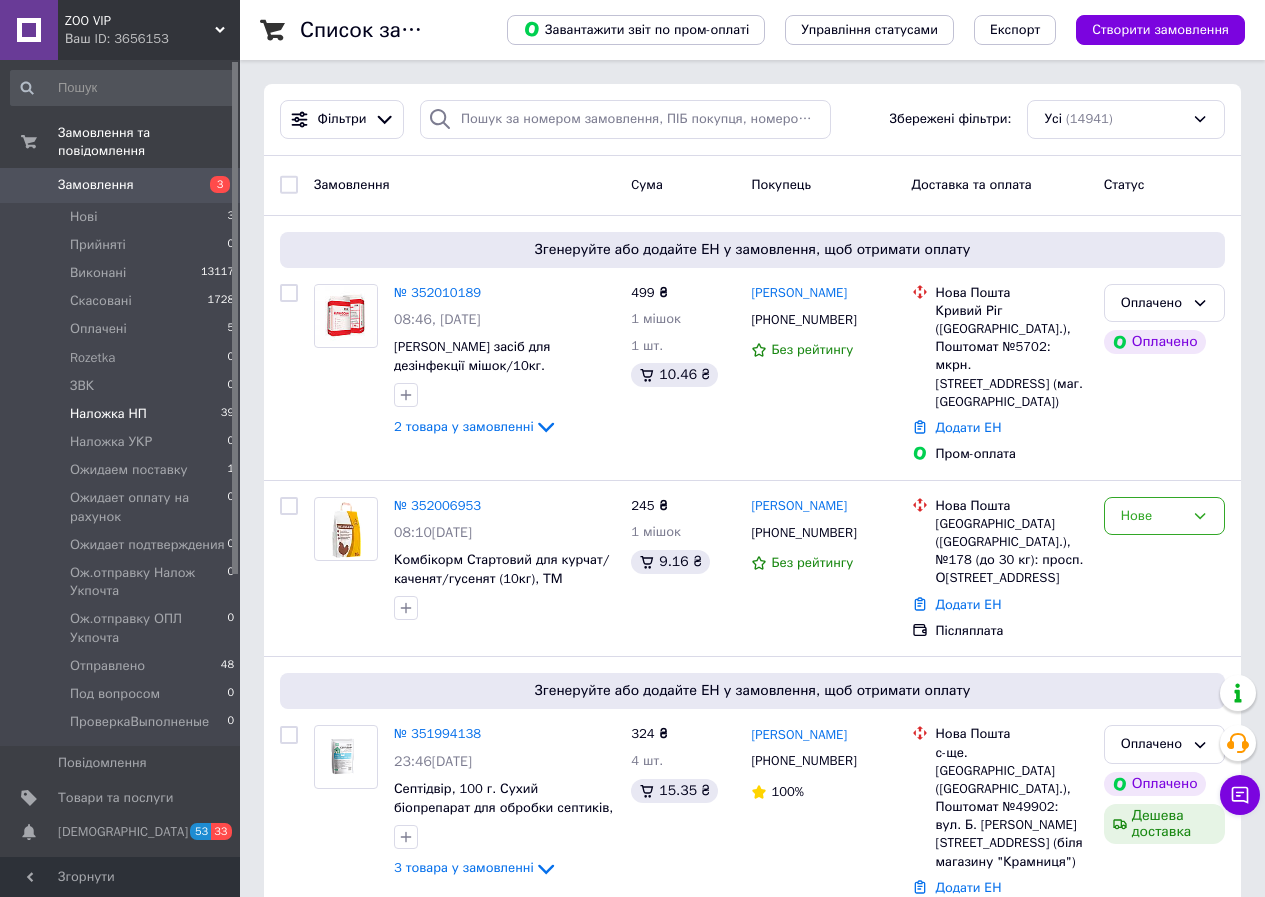 click on "Наложка НП" at bounding box center (108, 414) 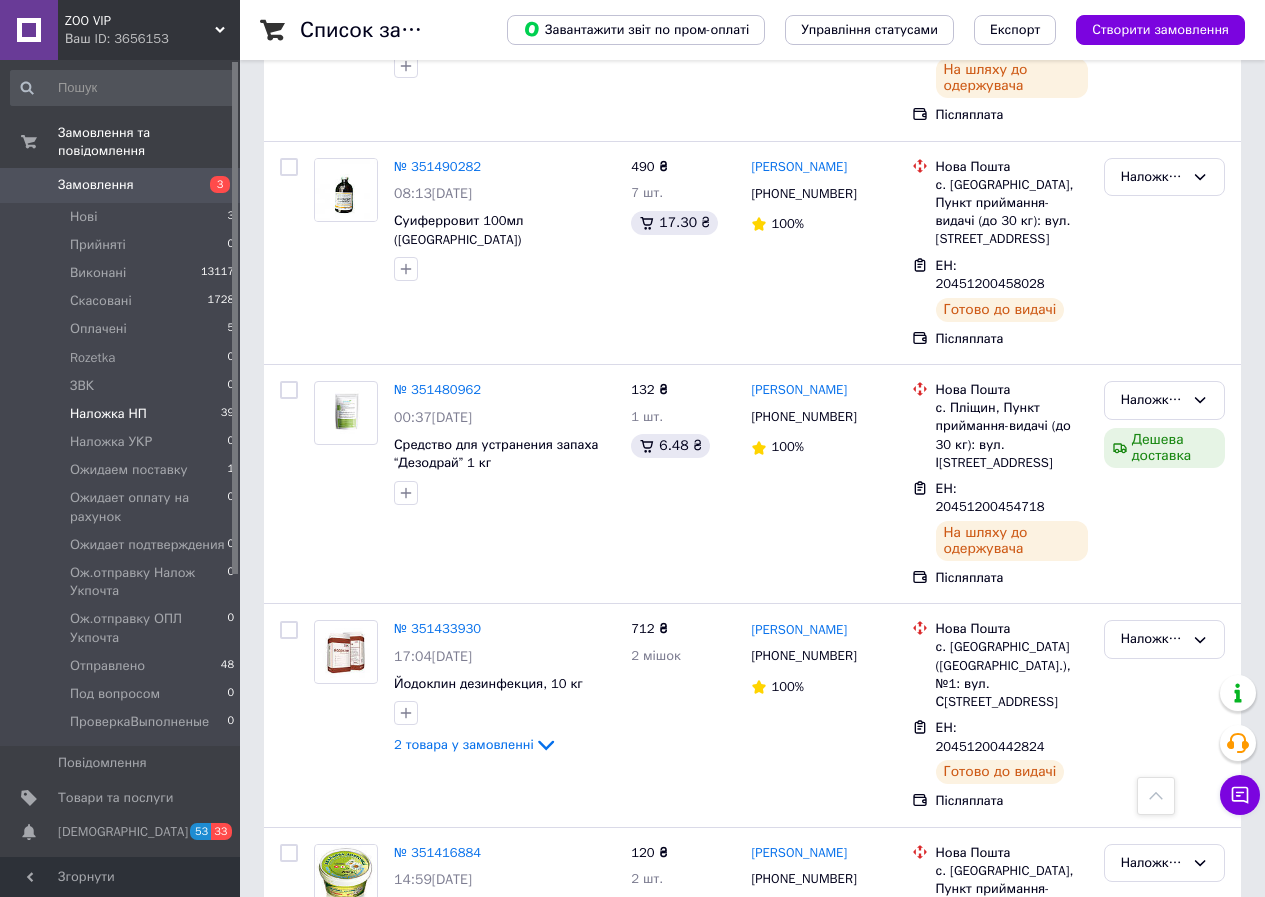 scroll, scrollTop: 7538, scrollLeft: 0, axis: vertical 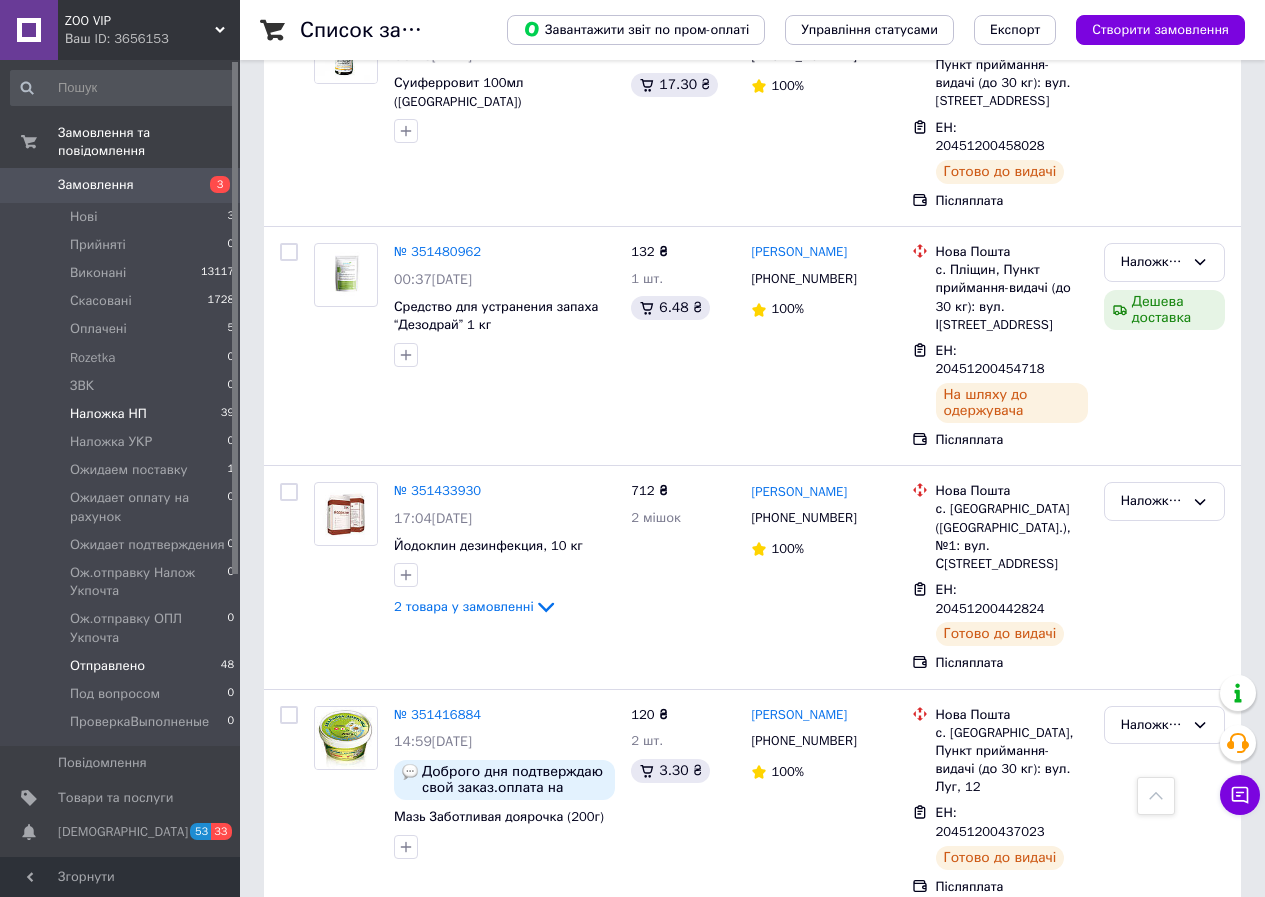 click on "Отправлено" at bounding box center (107, 666) 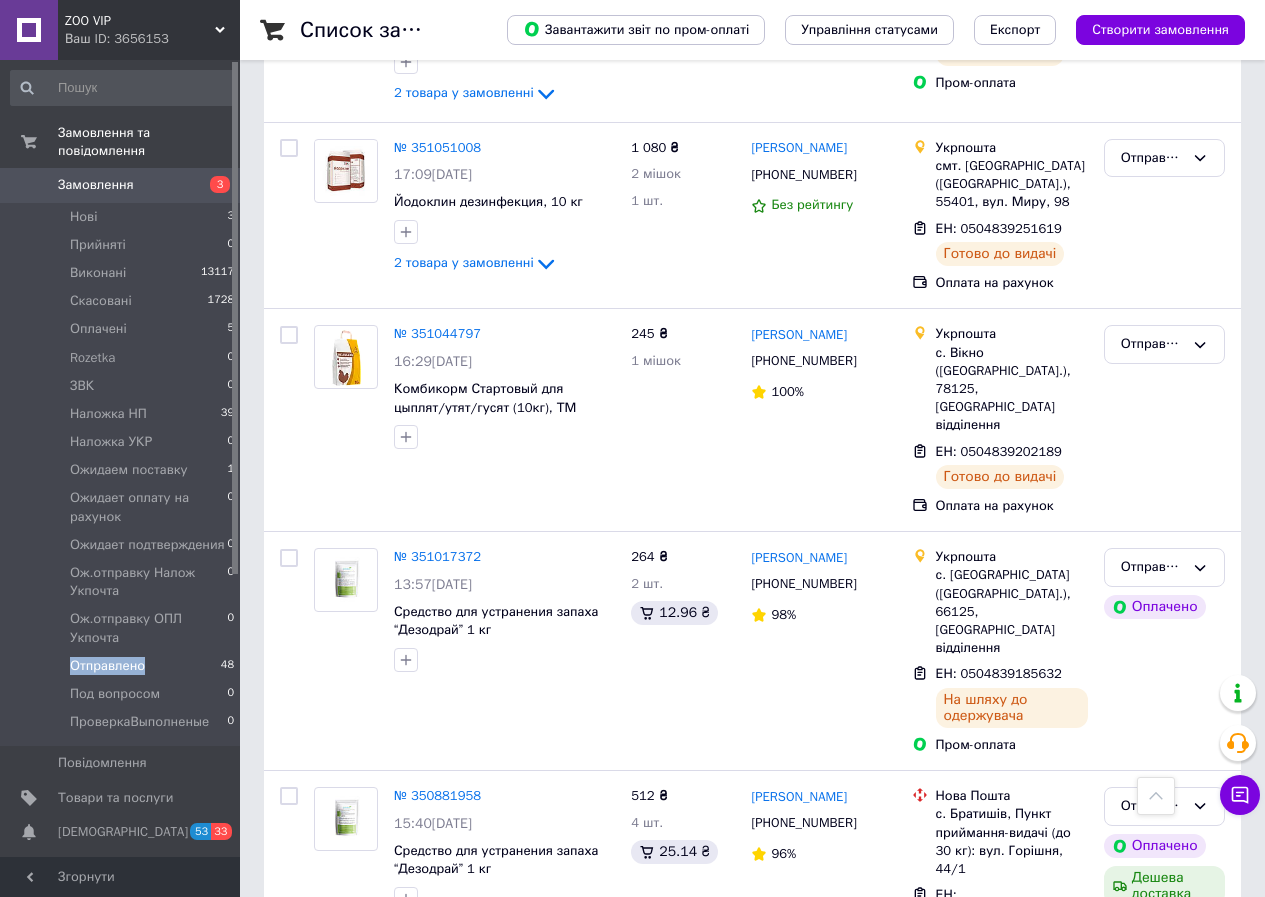 scroll, scrollTop: 9240, scrollLeft: 0, axis: vertical 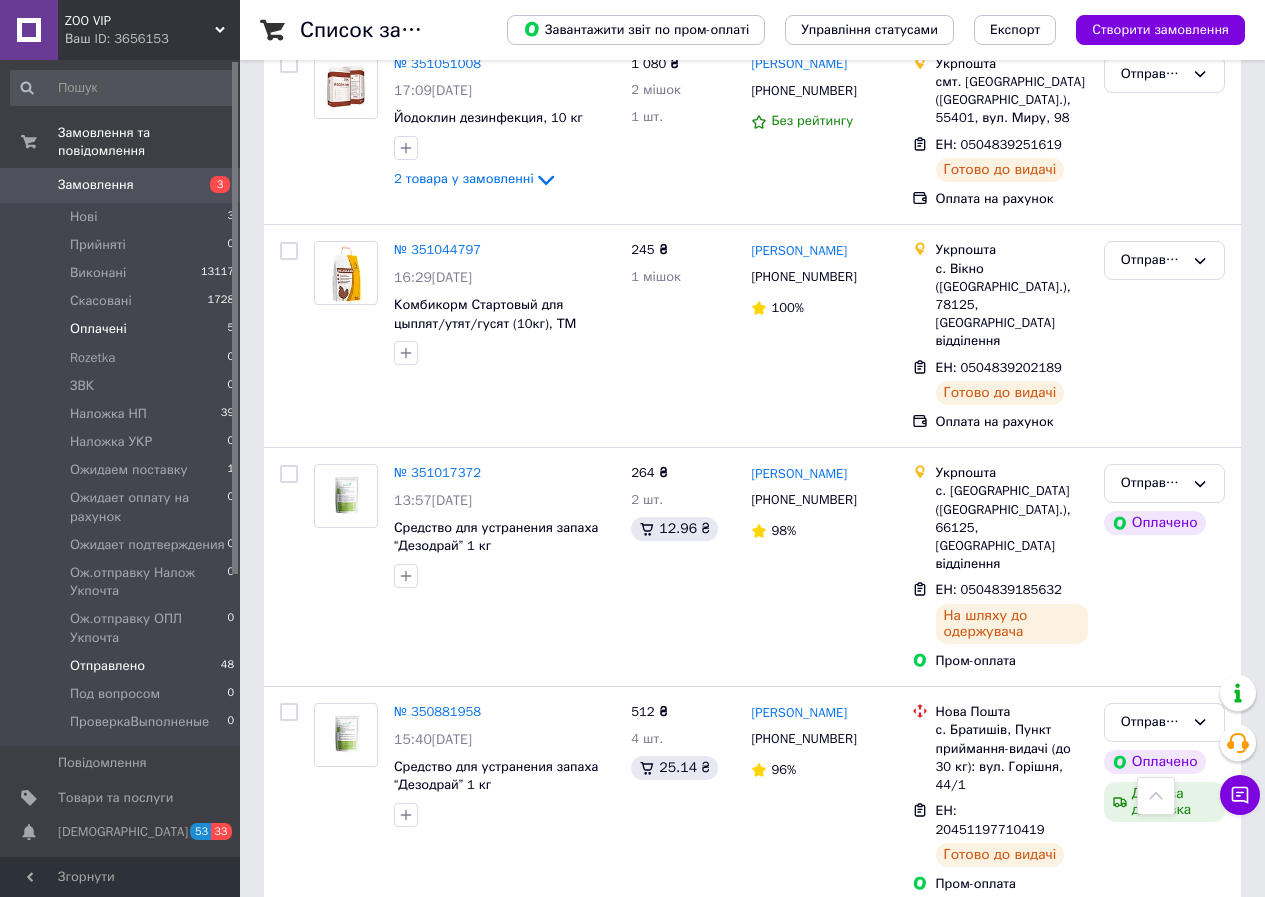 click on "Оплачені 5" at bounding box center (123, 329) 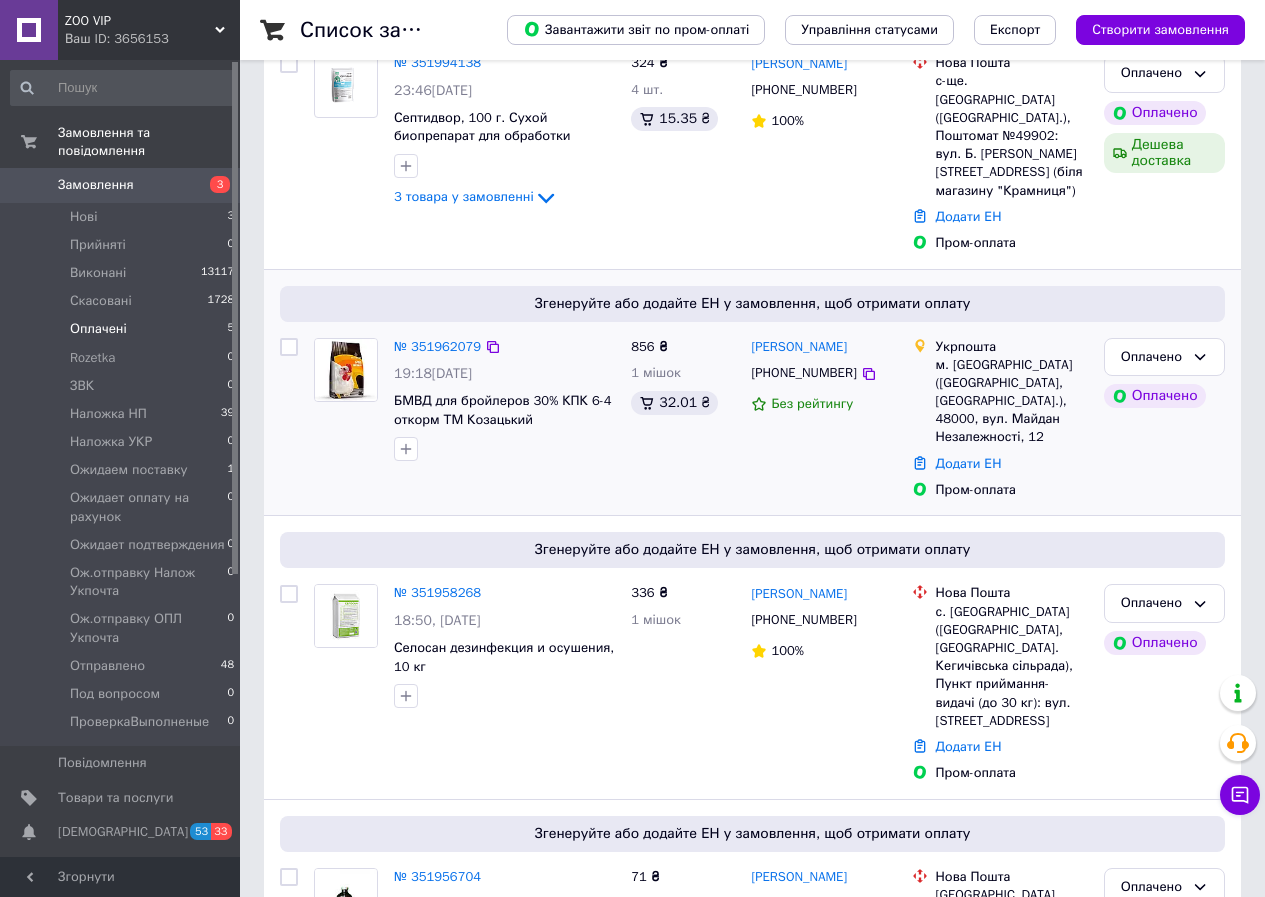 scroll, scrollTop: 678, scrollLeft: 0, axis: vertical 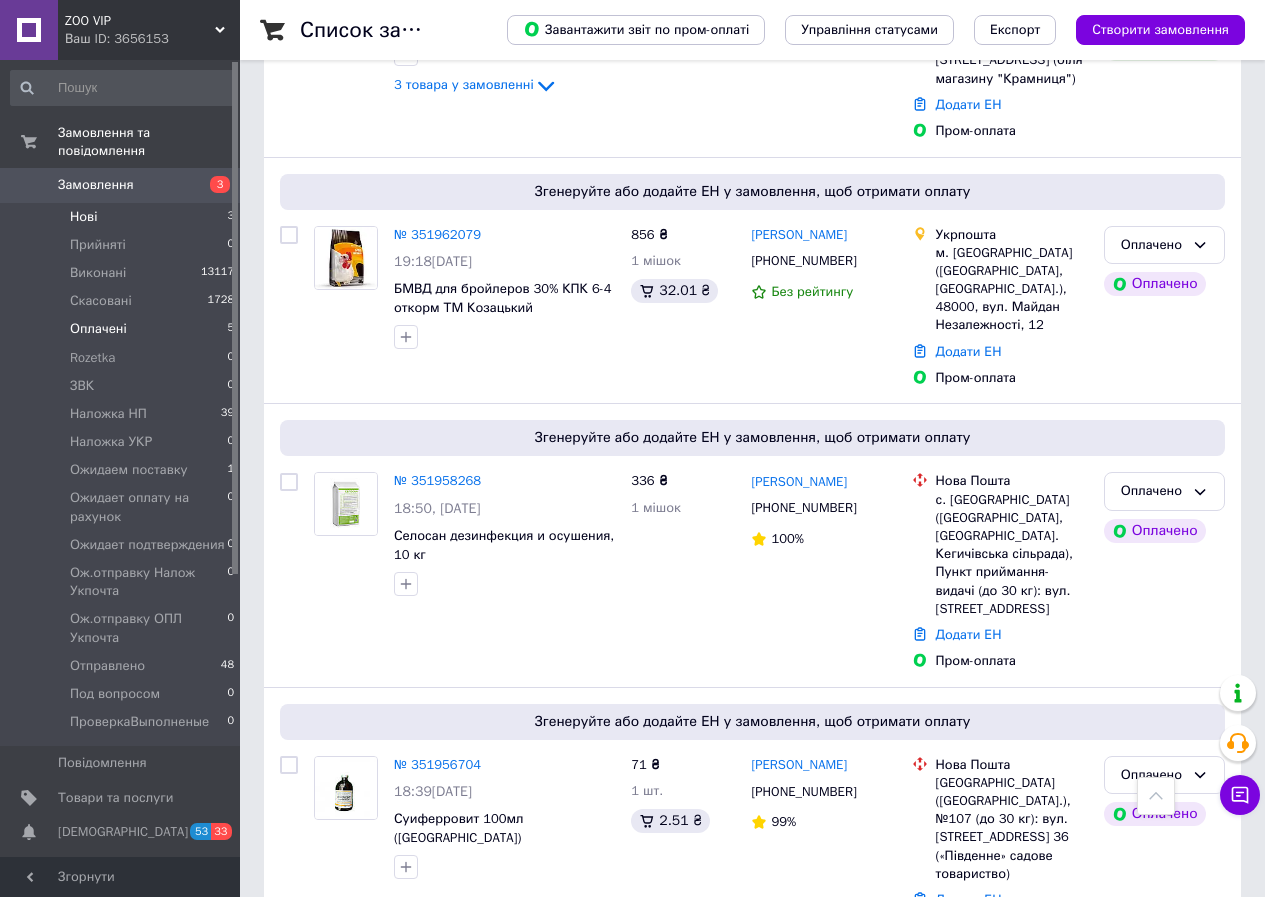 click on "Нові" at bounding box center (83, 217) 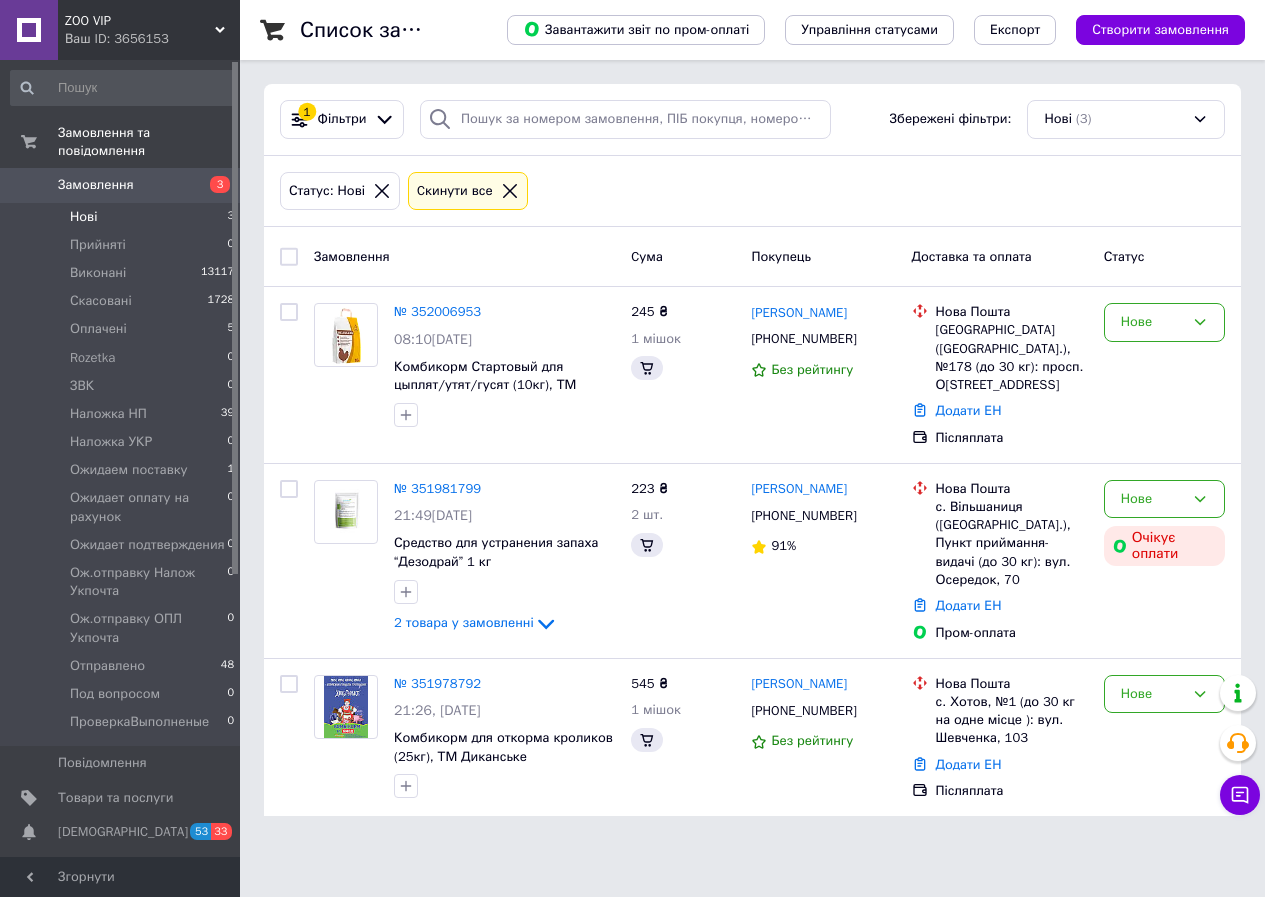 scroll, scrollTop: 0, scrollLeft: 0, axis: both 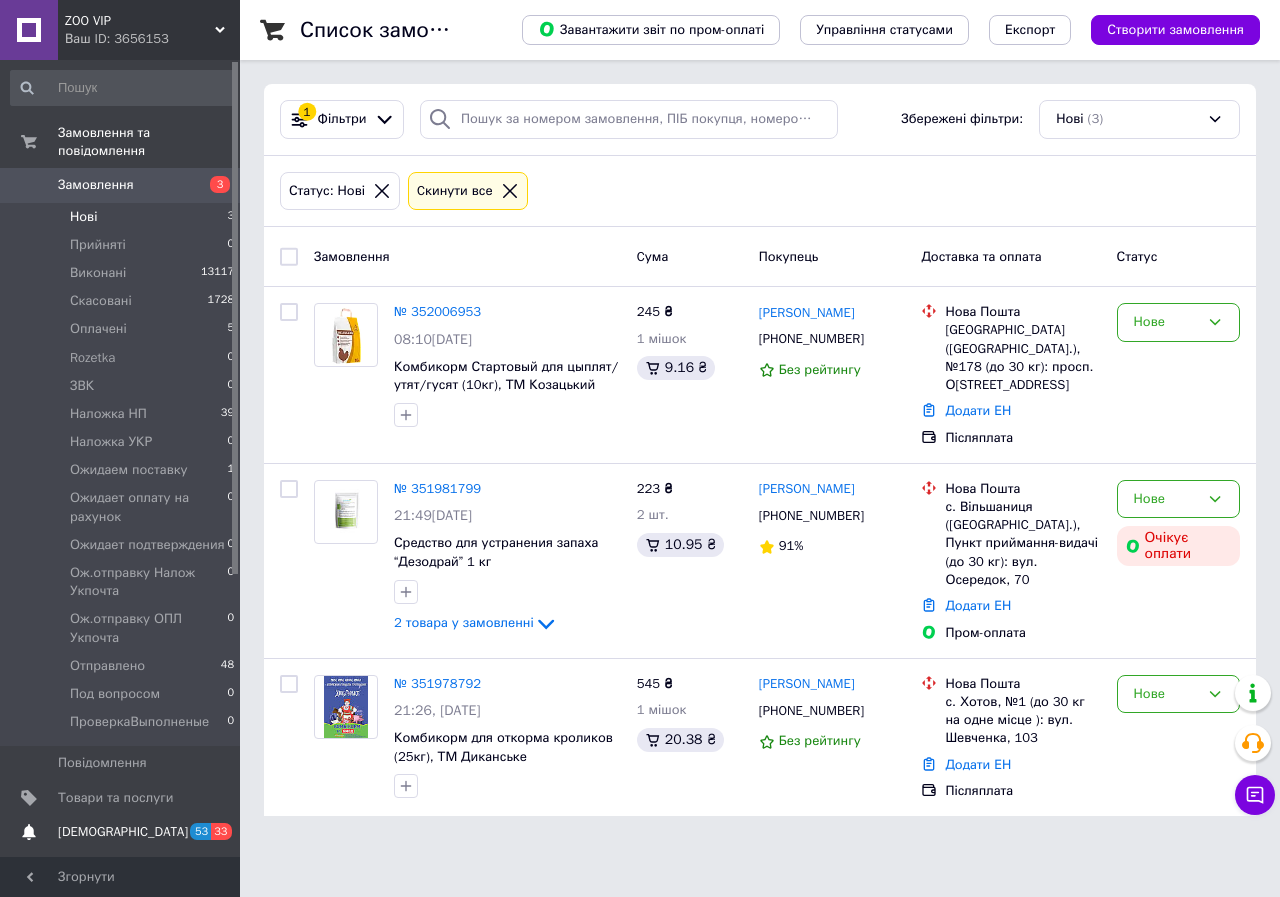 click on "[DEMOGRAPHIC_DATA]" at bounding box center (123, 832) 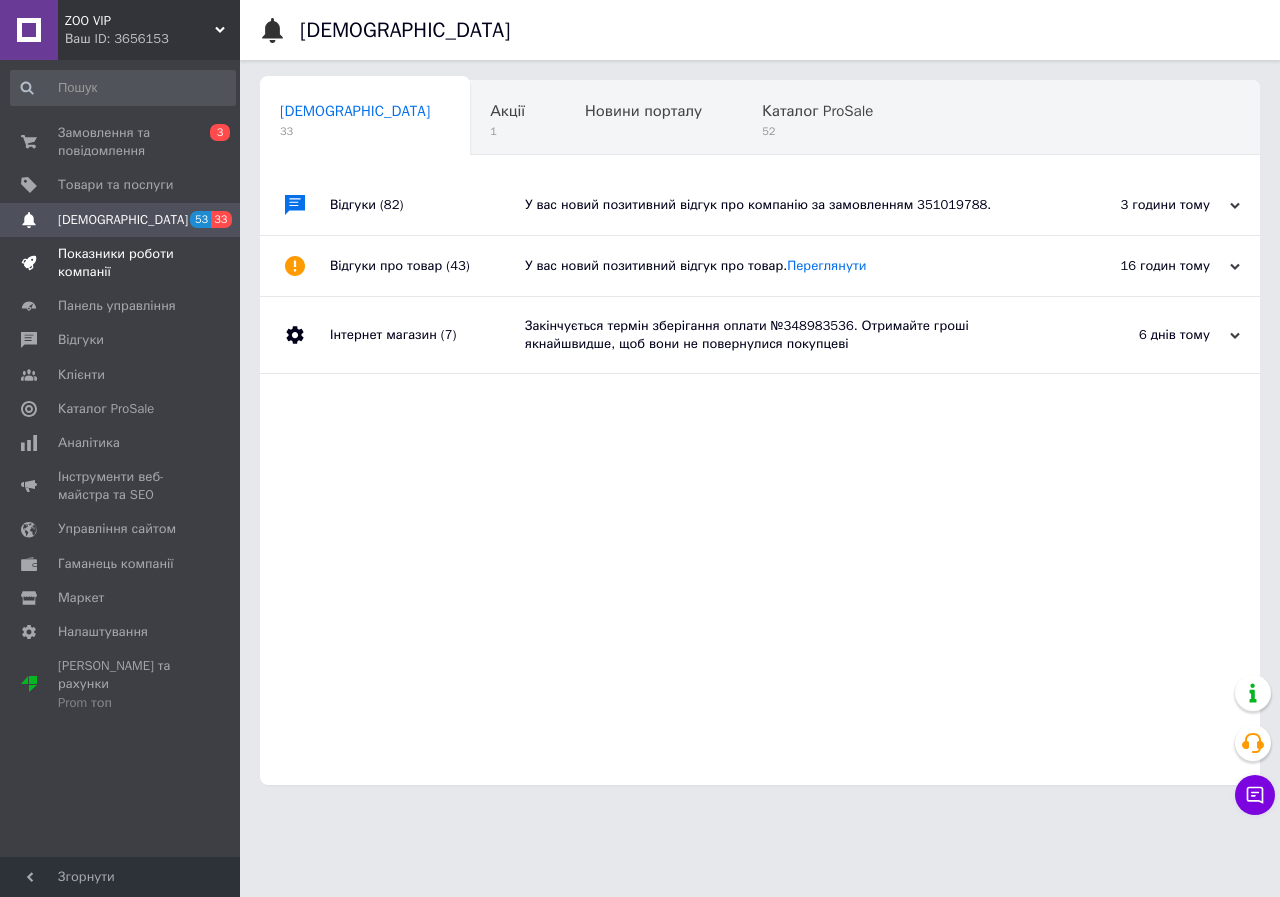 click on "Показники роботи компанії" at bounding box center (121, 263) 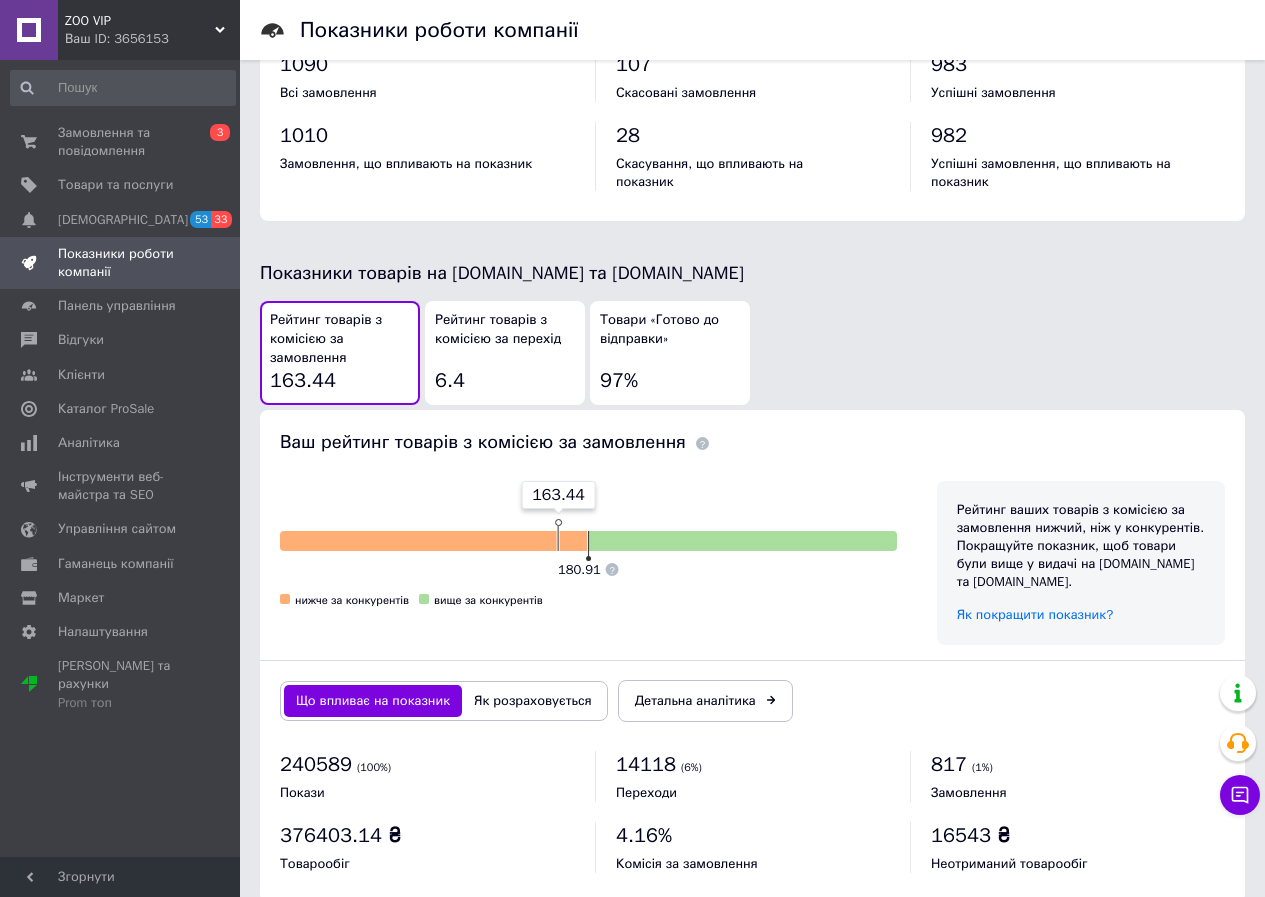 scroll, scrollTop: 933, scrollLeft: 0, axis: vertical 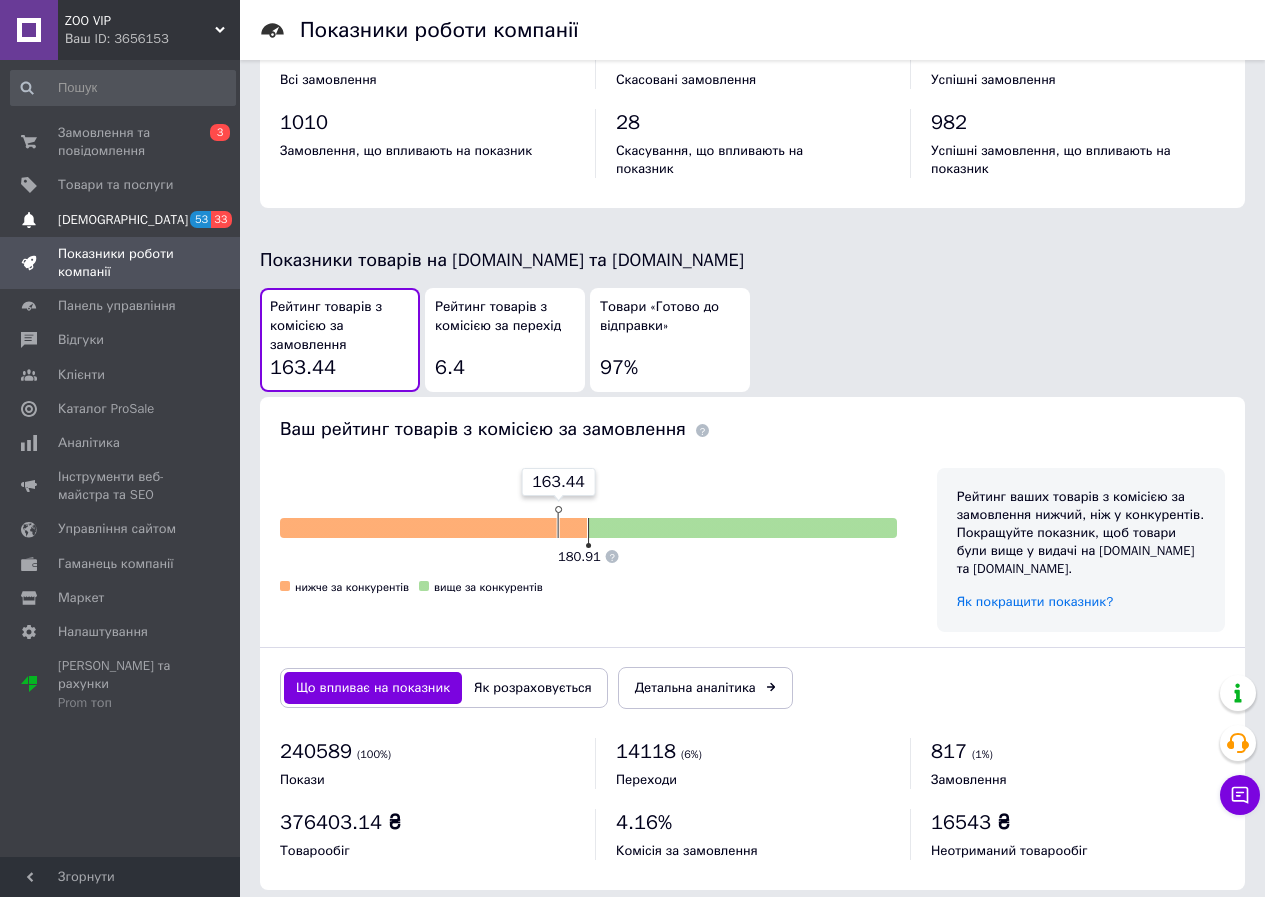 click on "[DEMOGRAPHIC_DATA]" at bounding box center (123, 220) 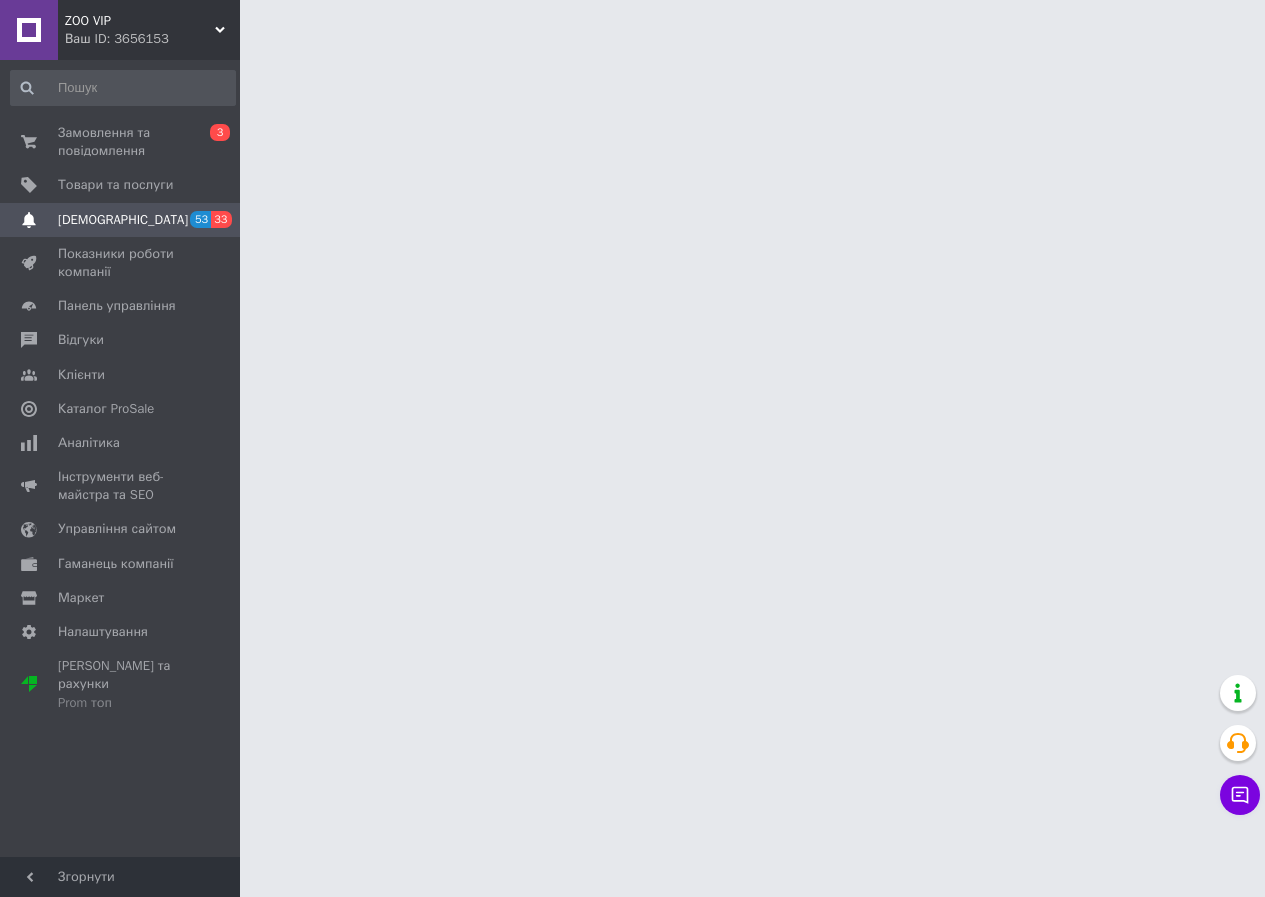 scroll, scrollTop: 0, scrollLeft: 0, axis: both 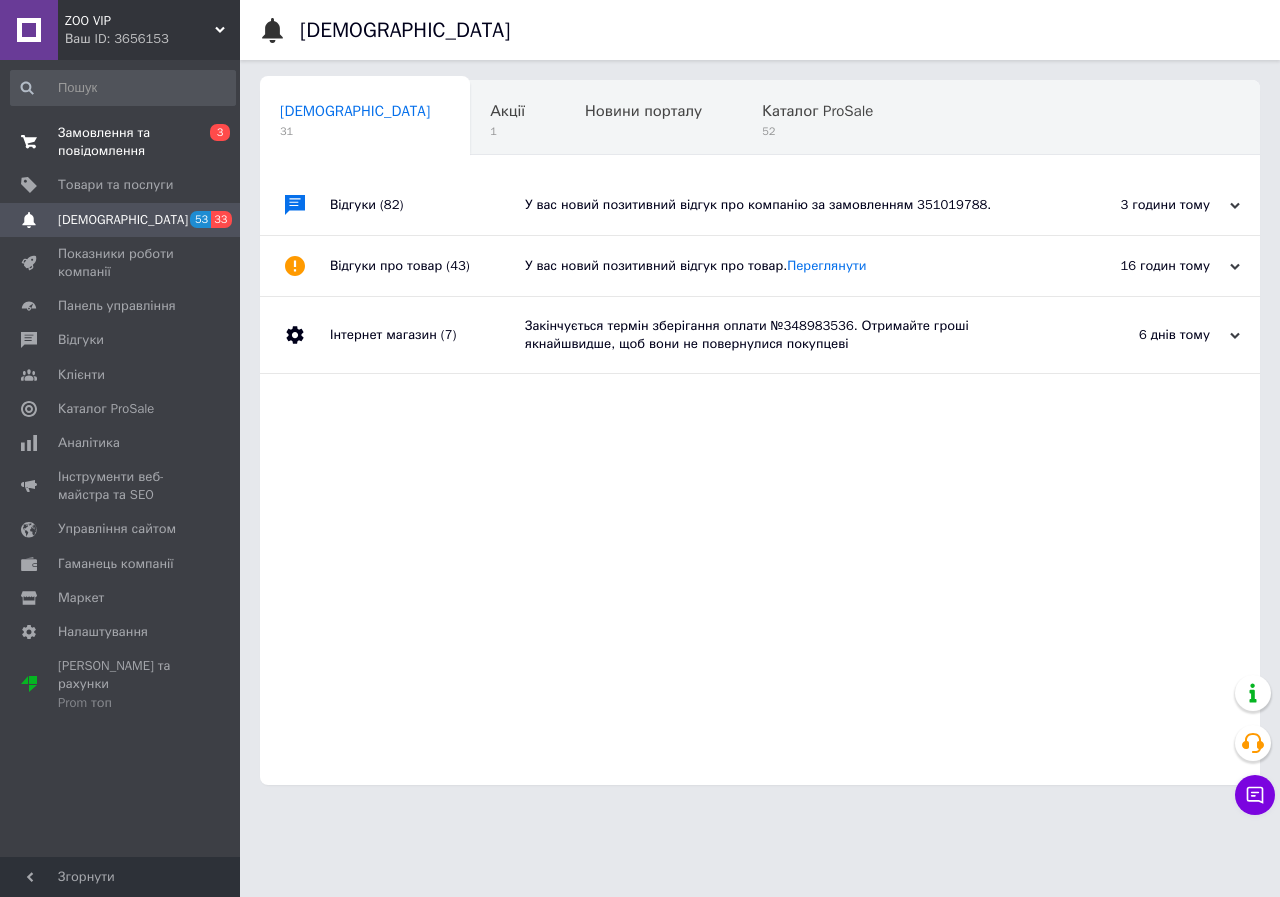 click on "Замовлення та повідомлення" at bounding box center [121, 142] 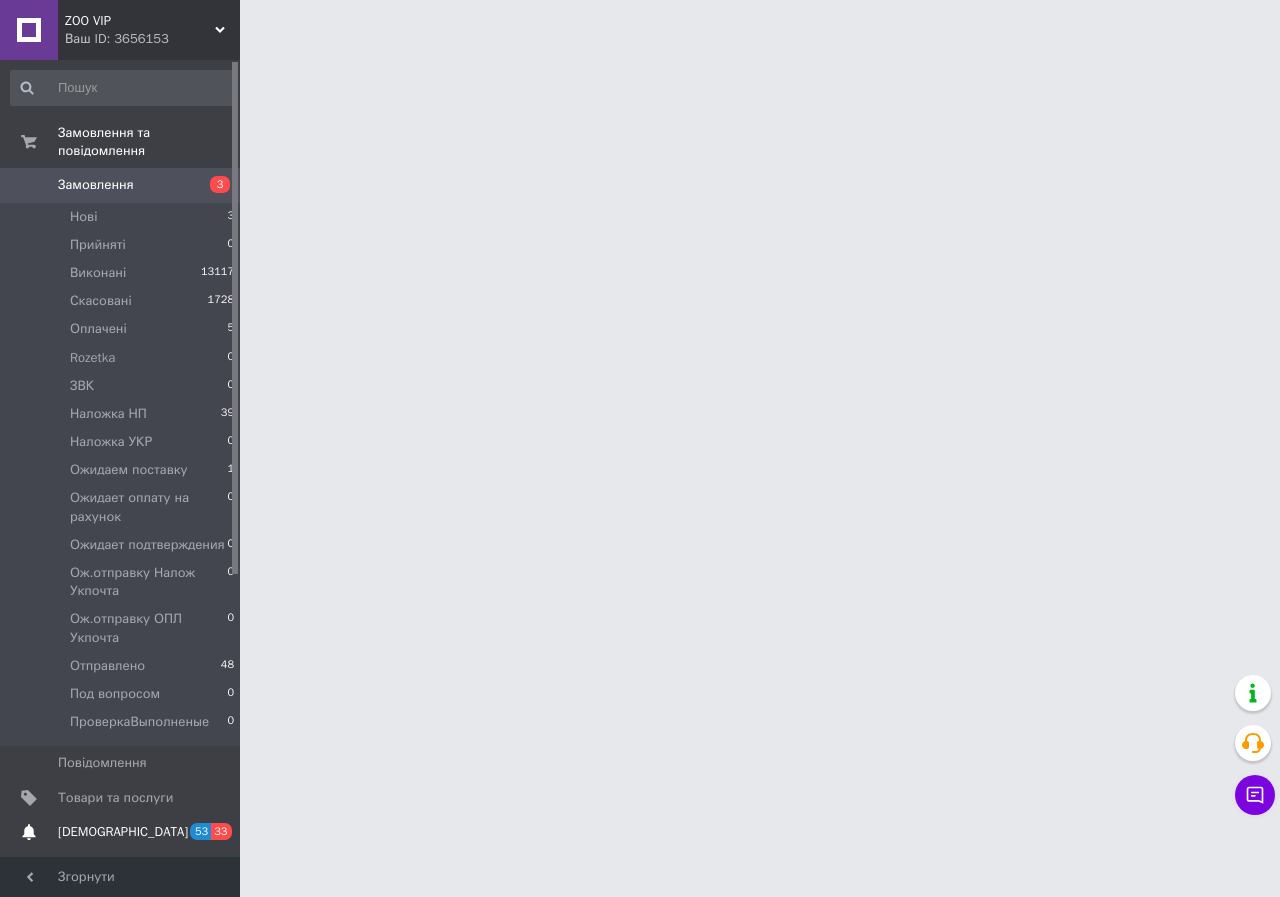 click on "[DEMOGRAPHIC_DATA]" at bounding box center (123, 832) 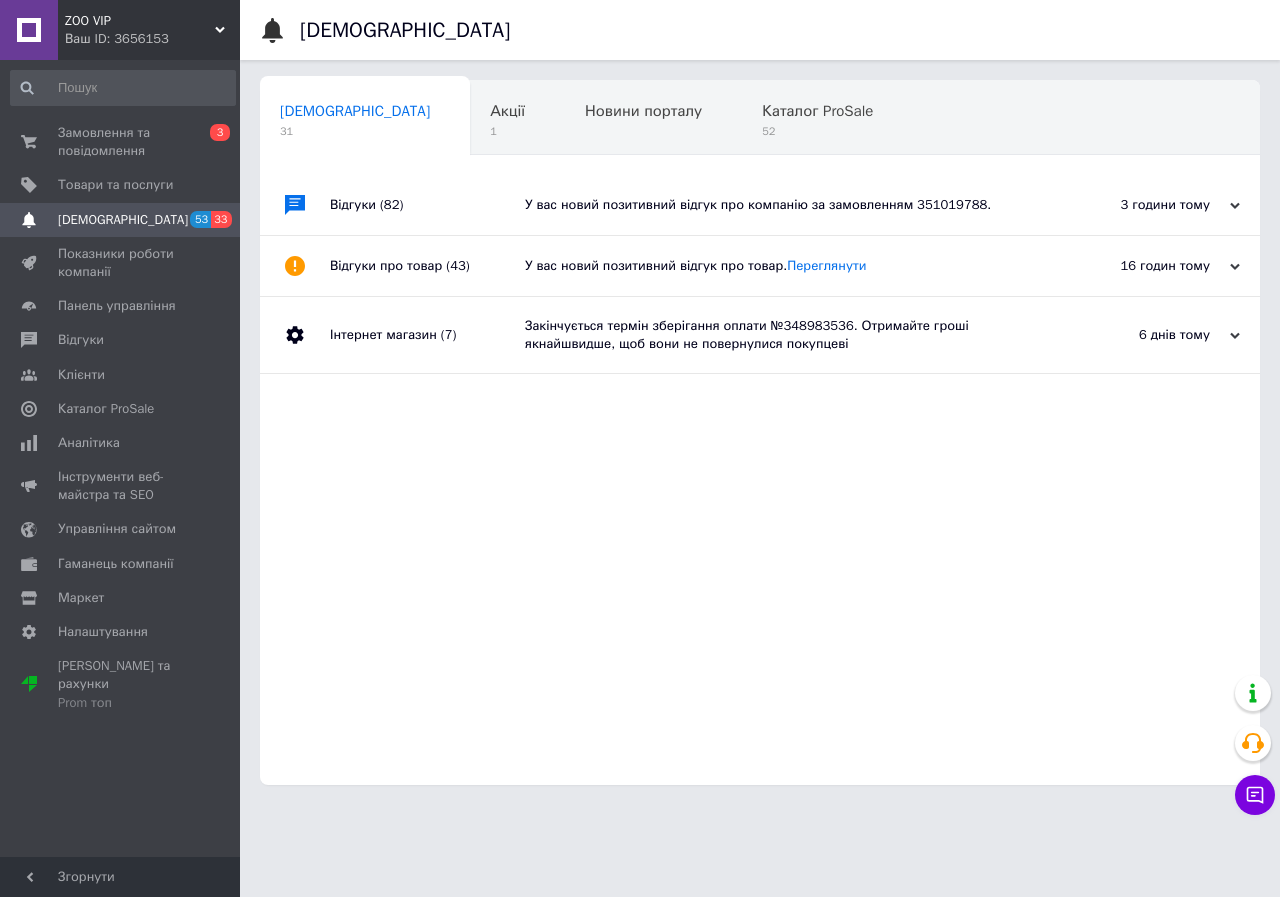 click on "[DEMOGRAPHIC_DATA]" at bounding box center (123, 220) 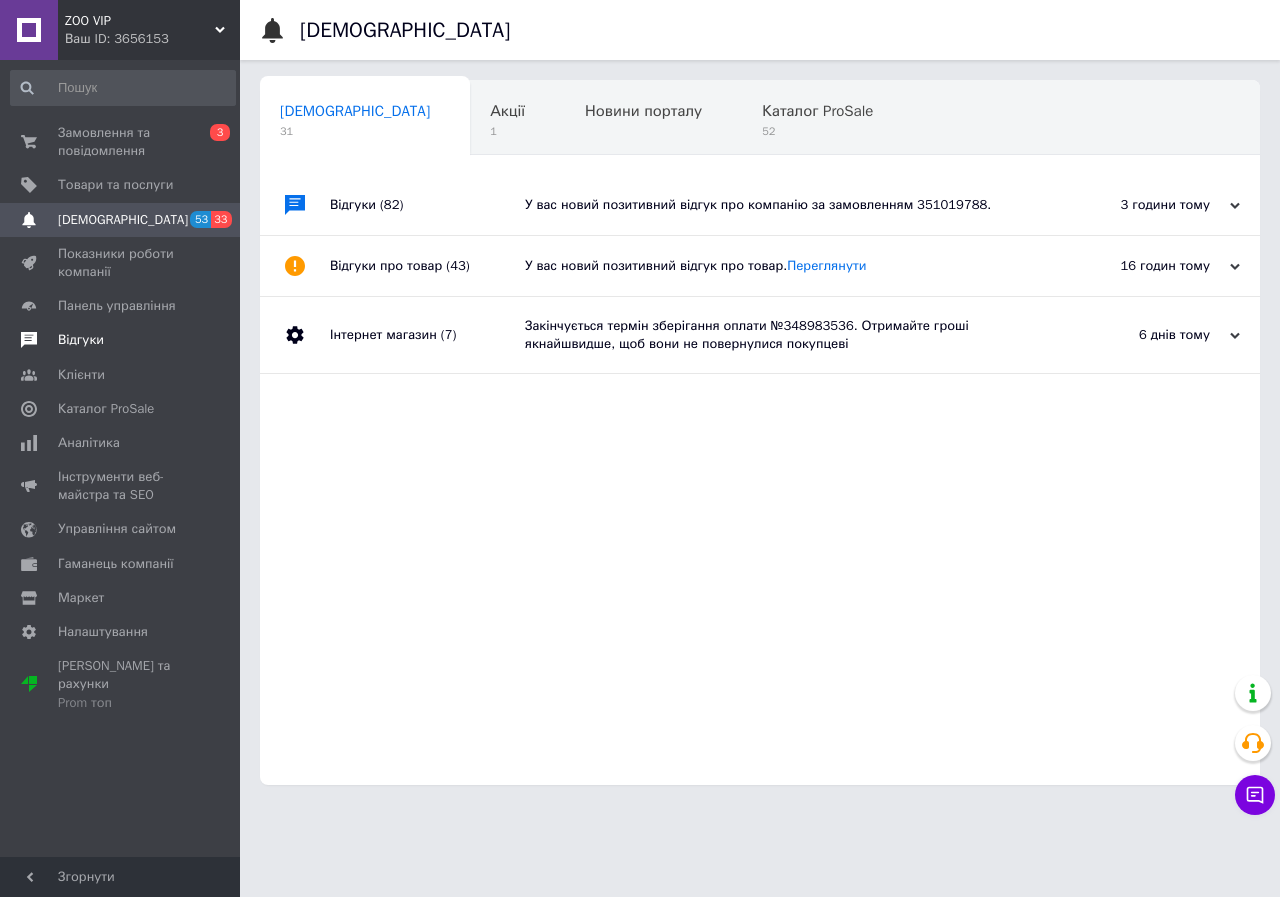 click on "Відгуки" at bounding box center [81, 340] 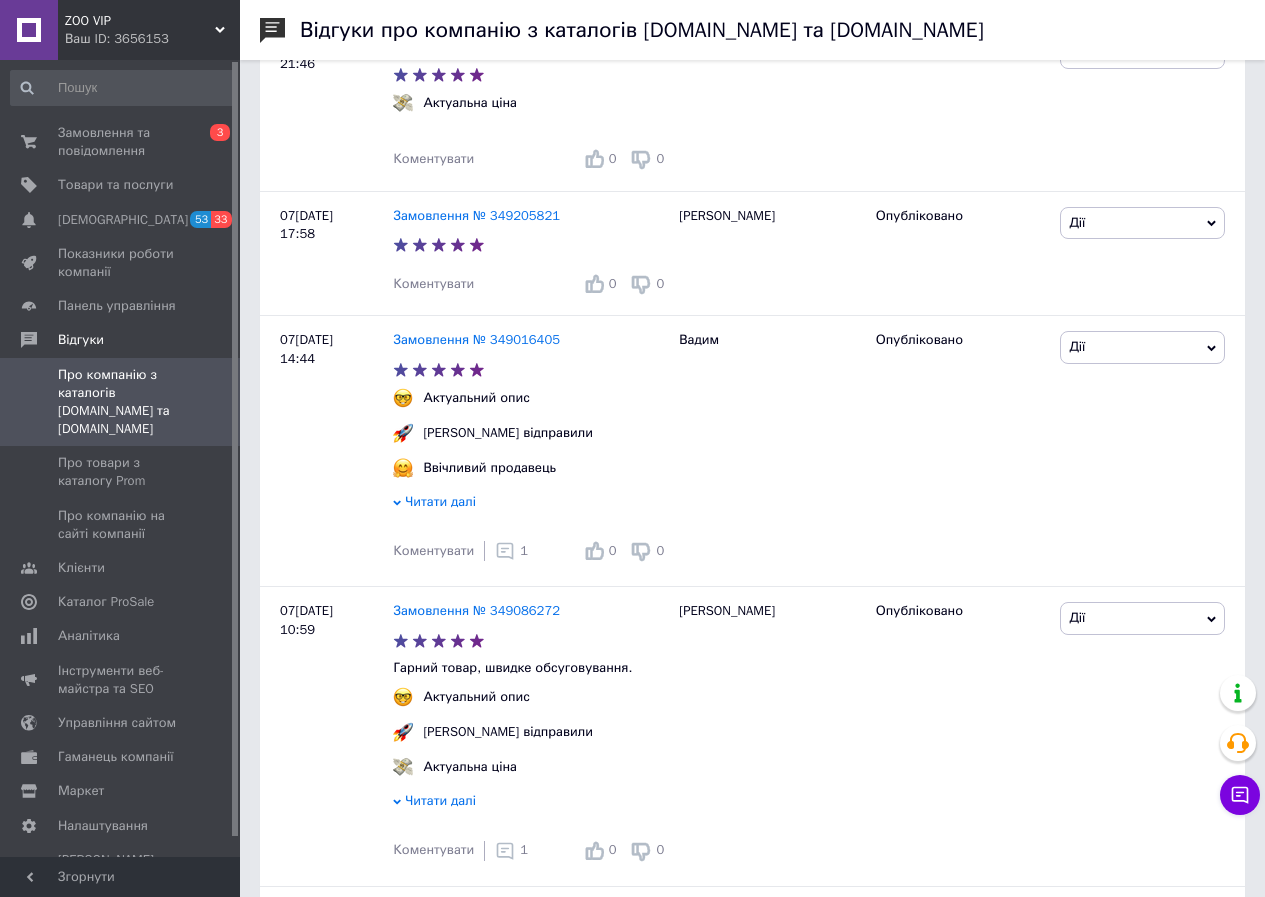 scroll, scrollTop: 1733, scrollLeft: 0, axis: vertical 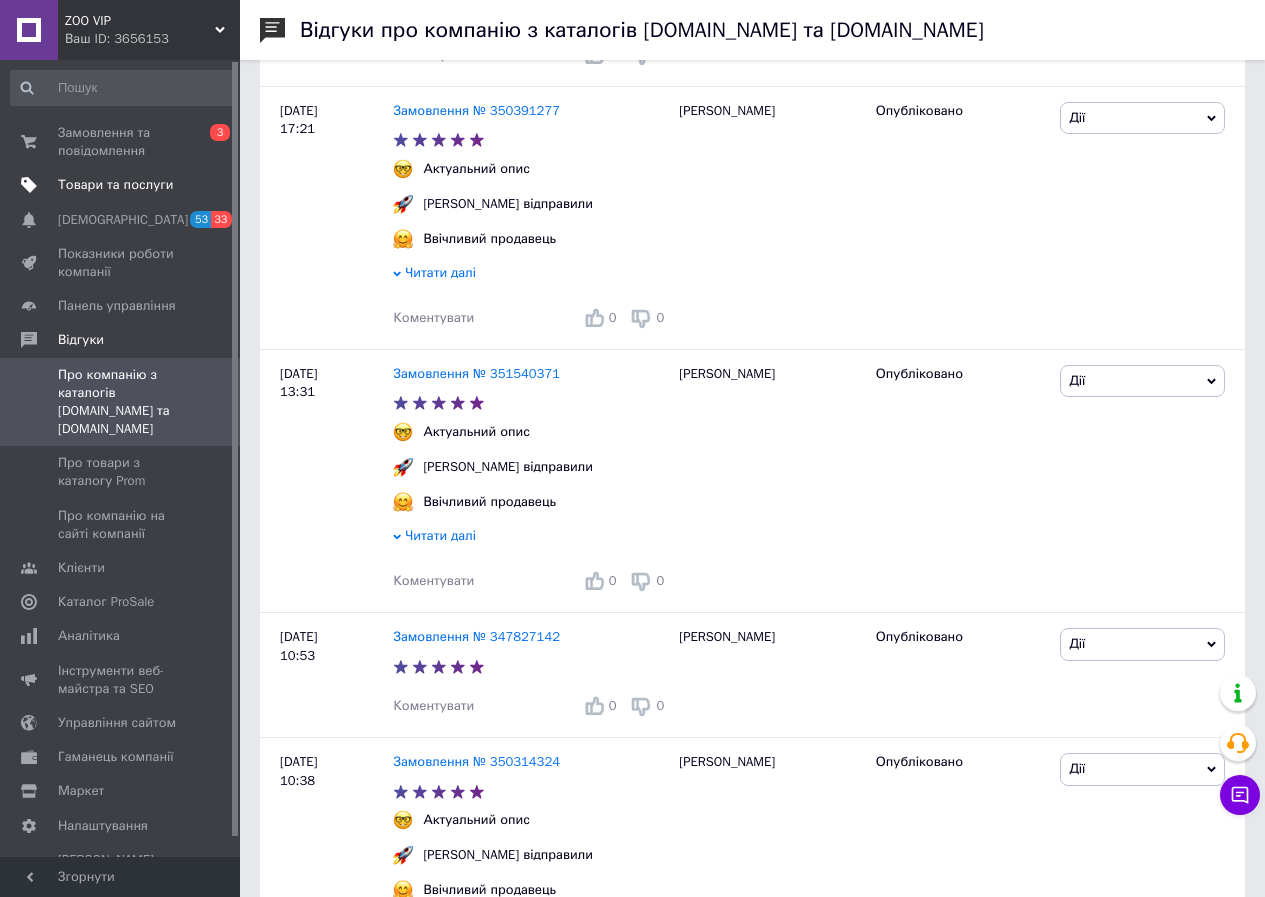 click on "Товари та послуги" at bounding box center [115, 185] 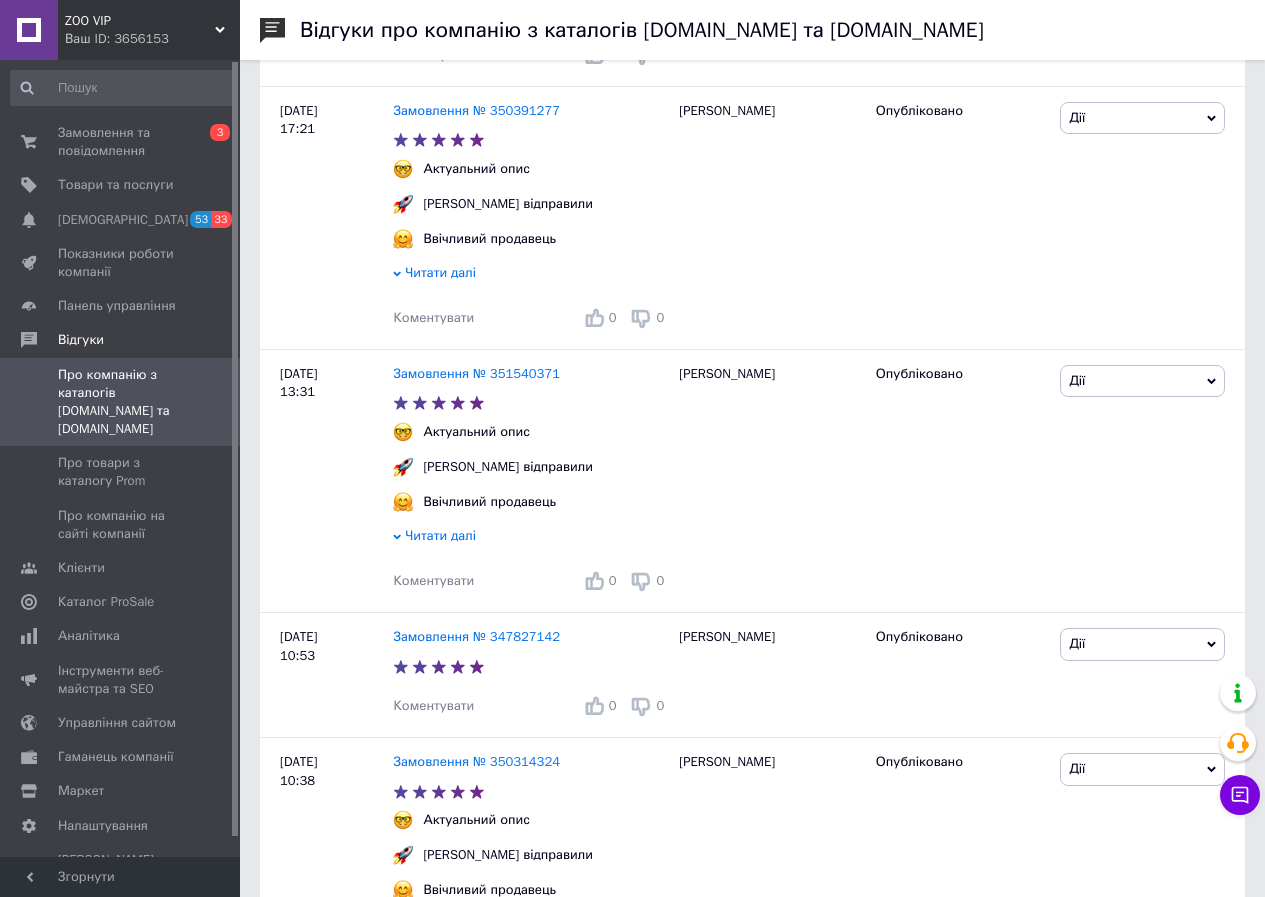 scroll, scrollTop: 0, scrollLeft: 0, axis: both 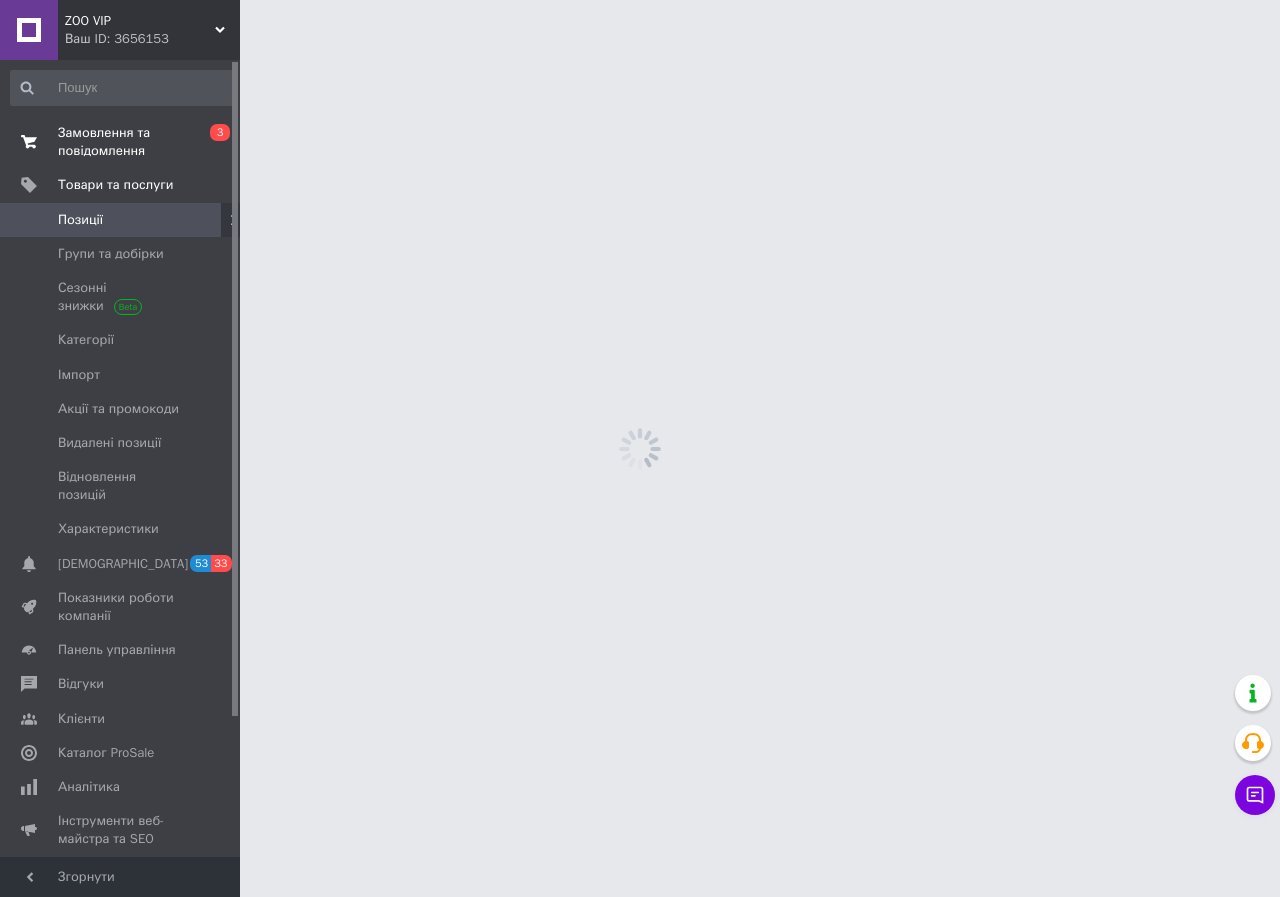 click on "Замовлення та повідомлення" at bounding box center (121, 142) 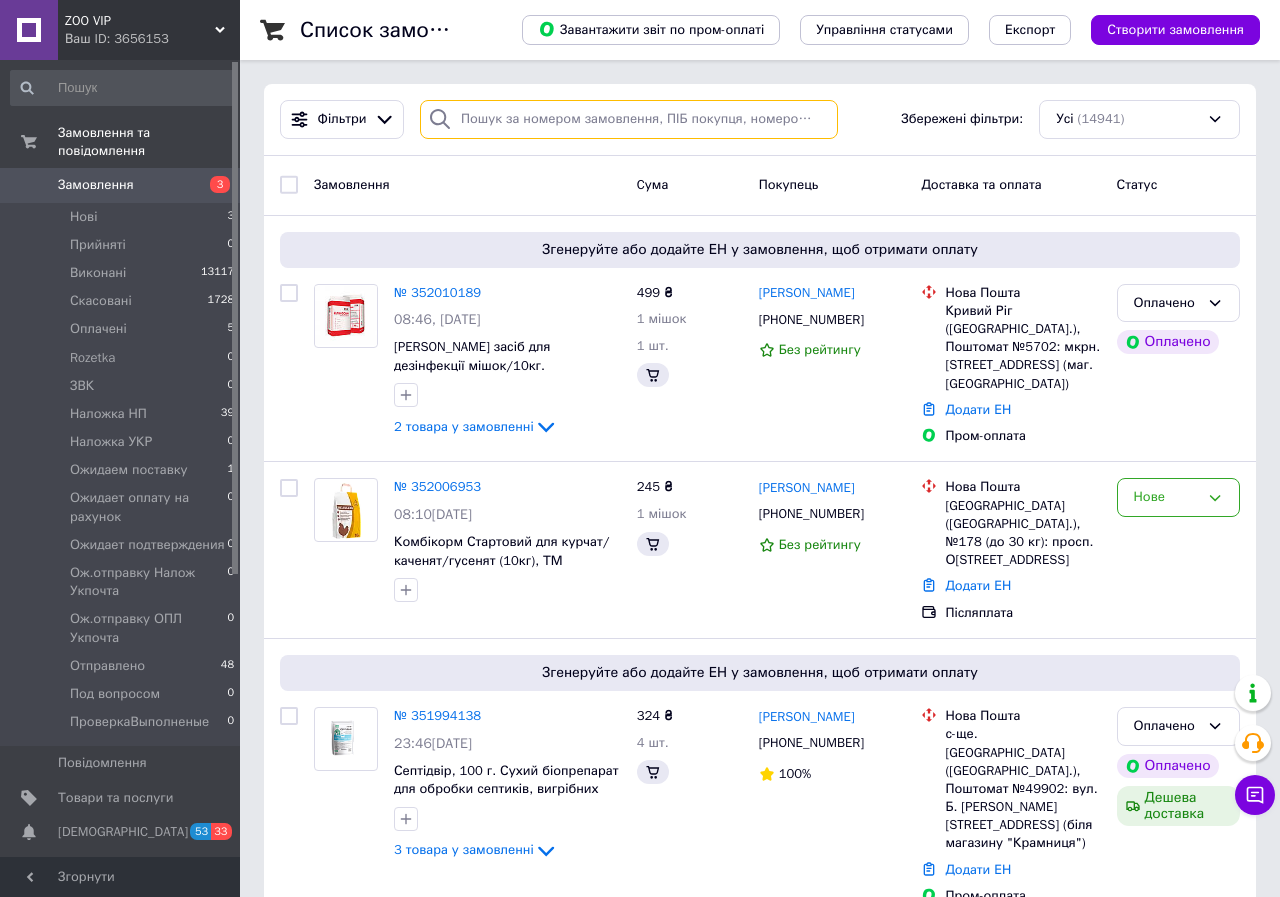click at bounding box center [629, 119] 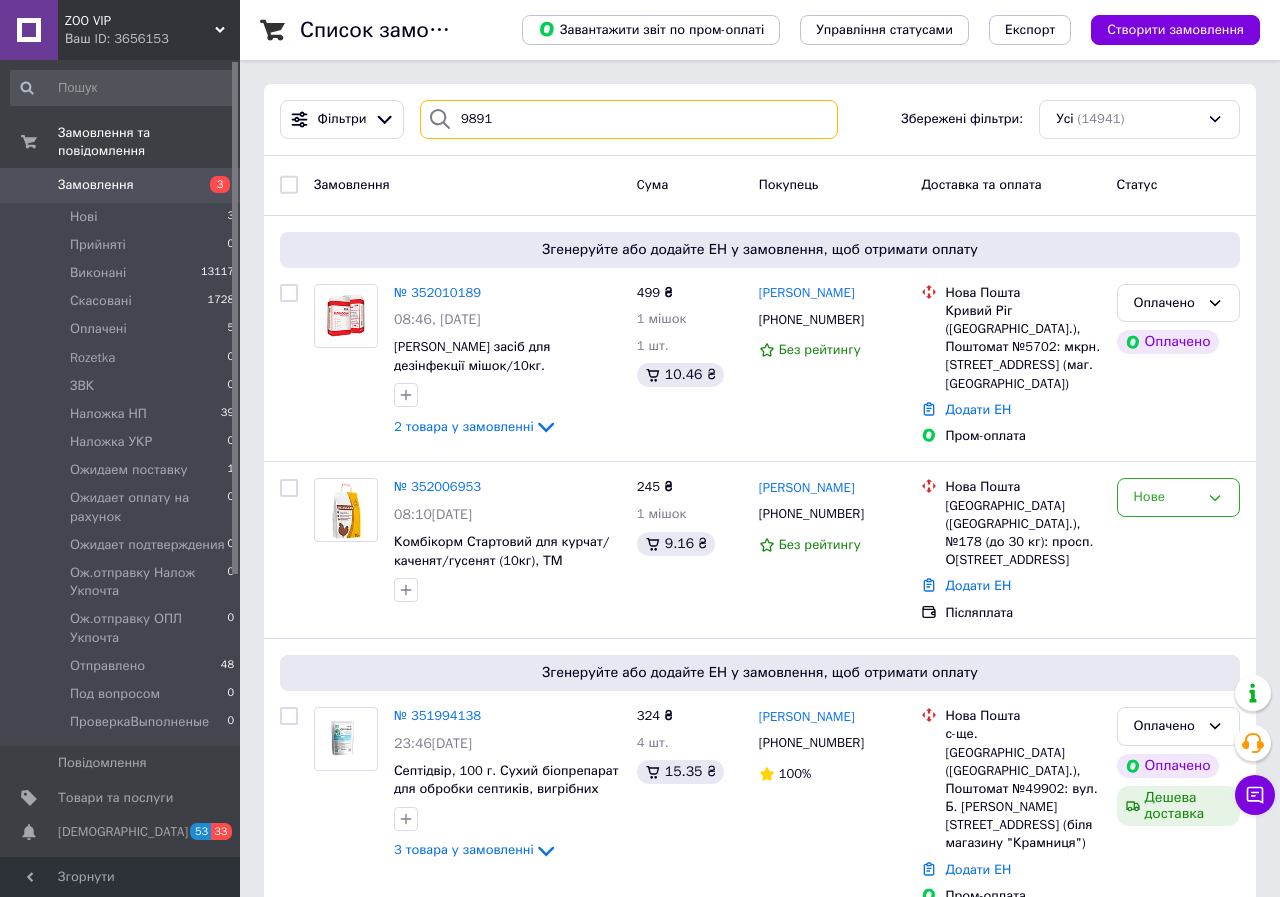 type on "9891" 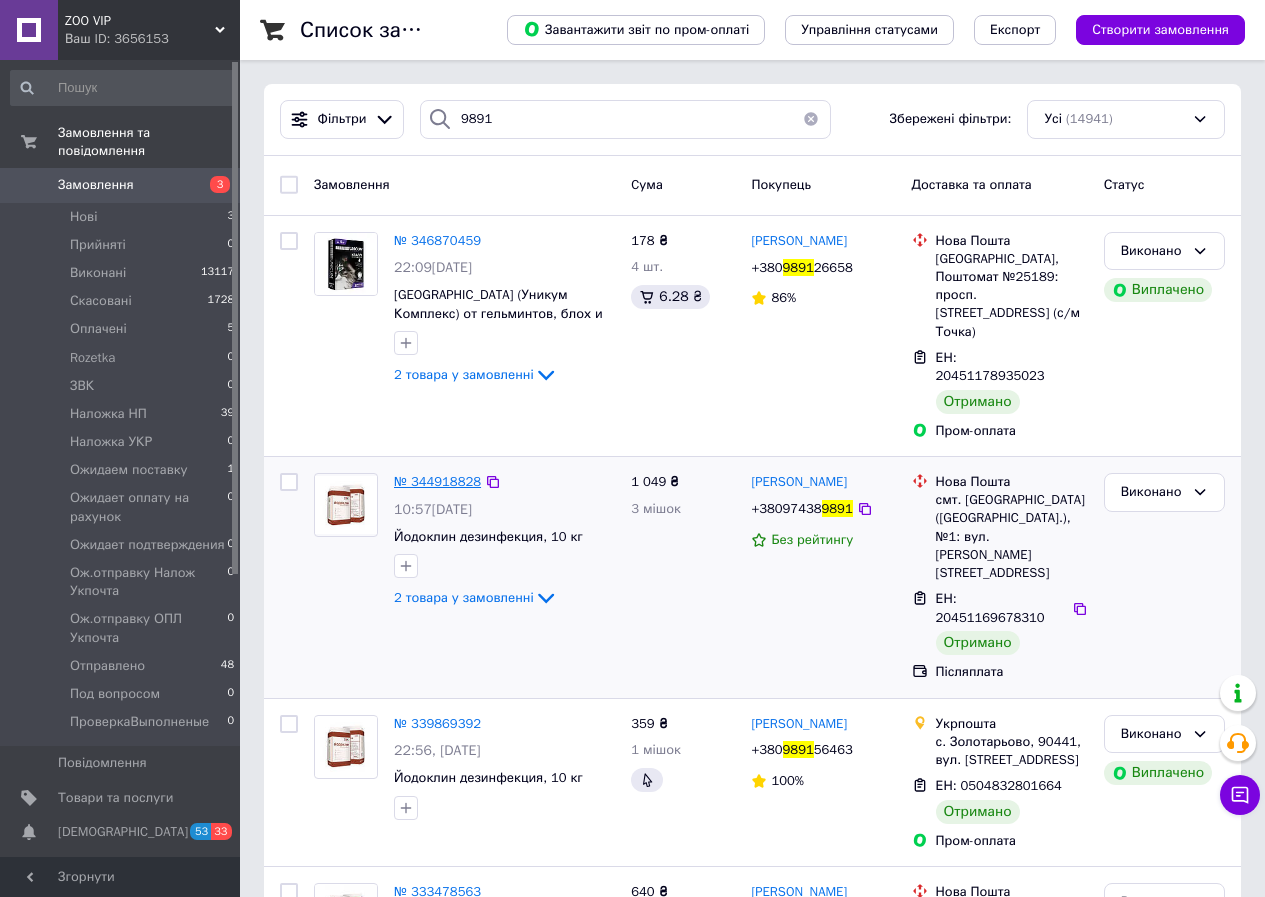 click on "№ 344918828" at bounding box center (437, 481) 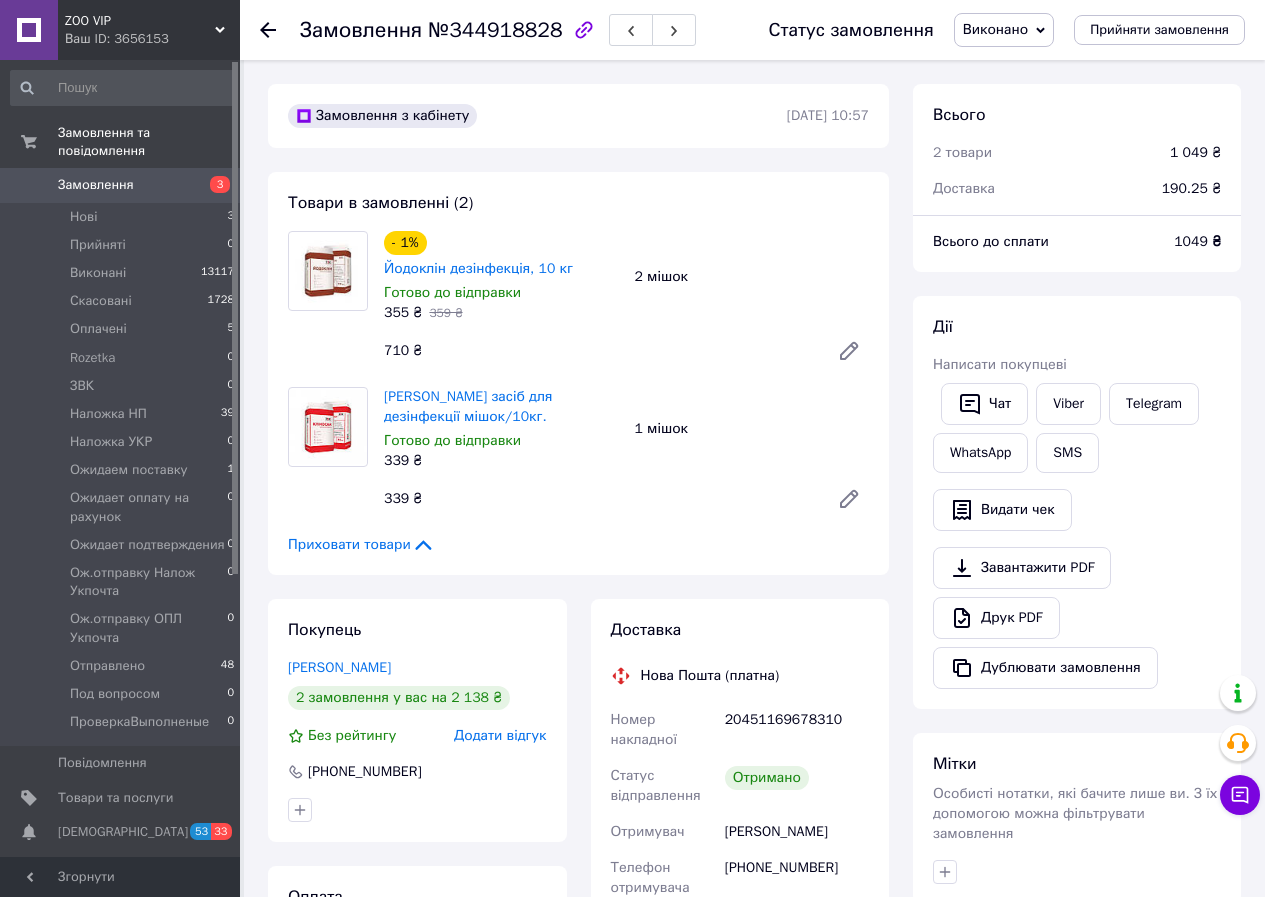 scroll, scrollTop: 76, scrollLeft: 0, axis: vertical 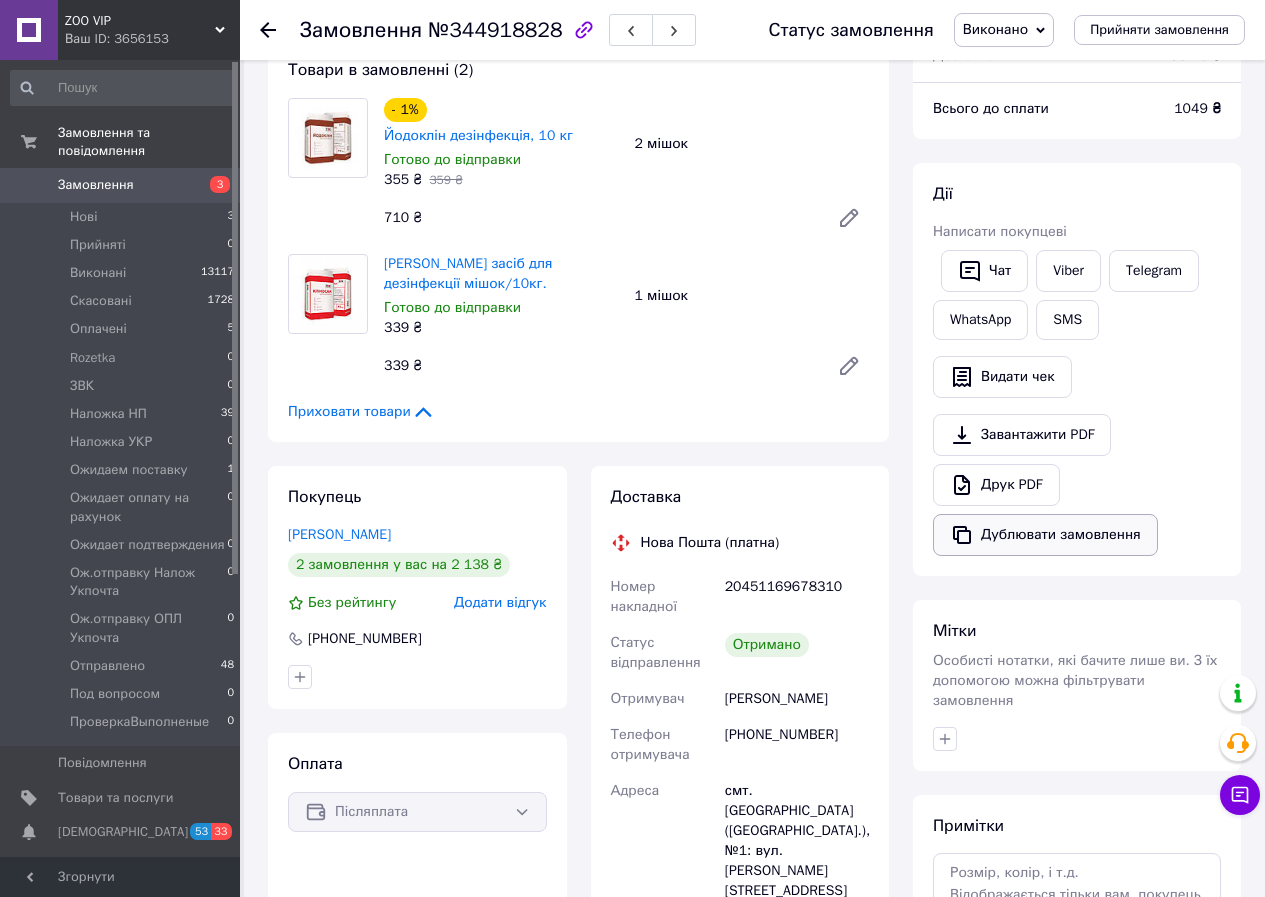 click on "Дублювати замовлення" at bounding box center [1045, 535] 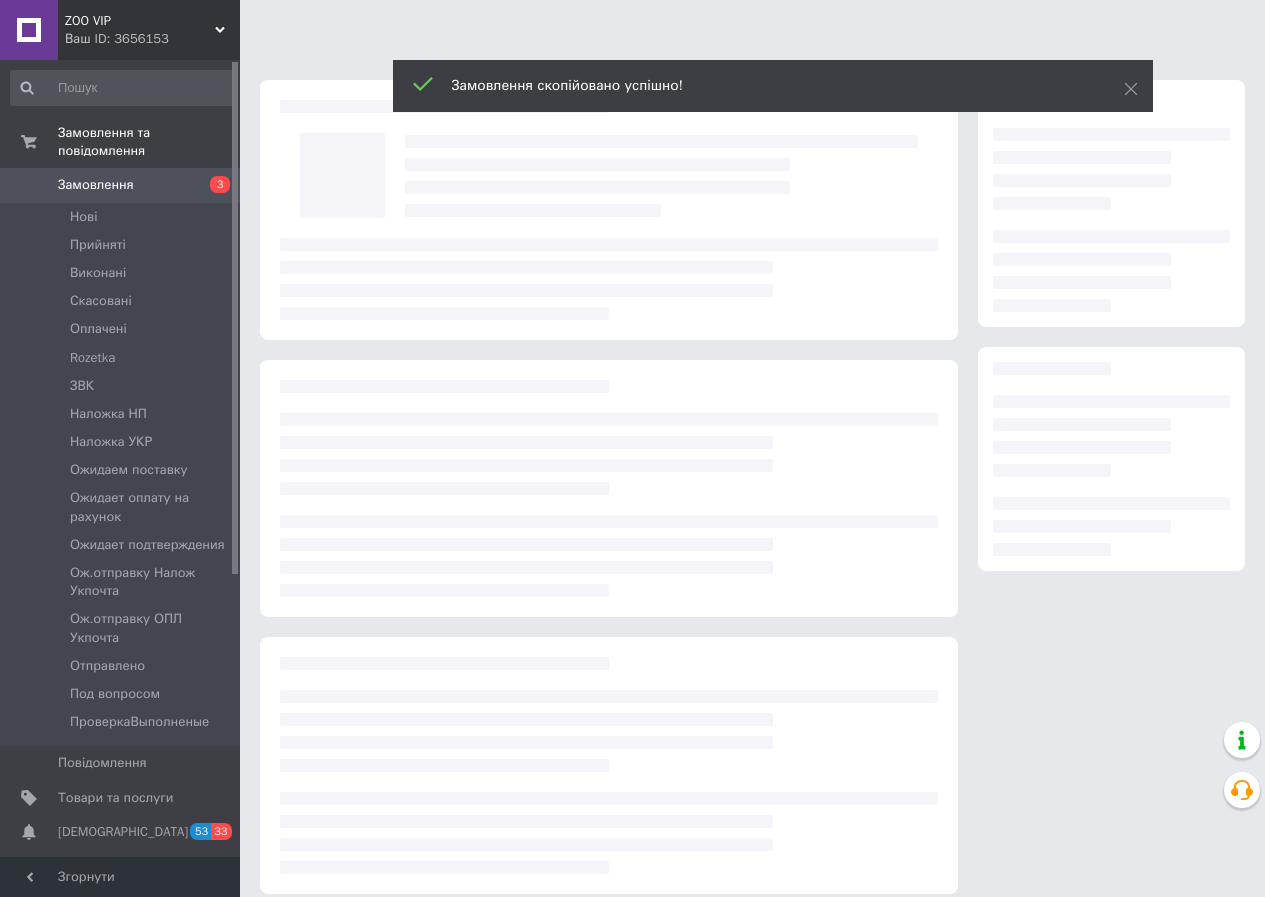 scroll, scrollTop: 0, scrollLeft: 0, axis: both 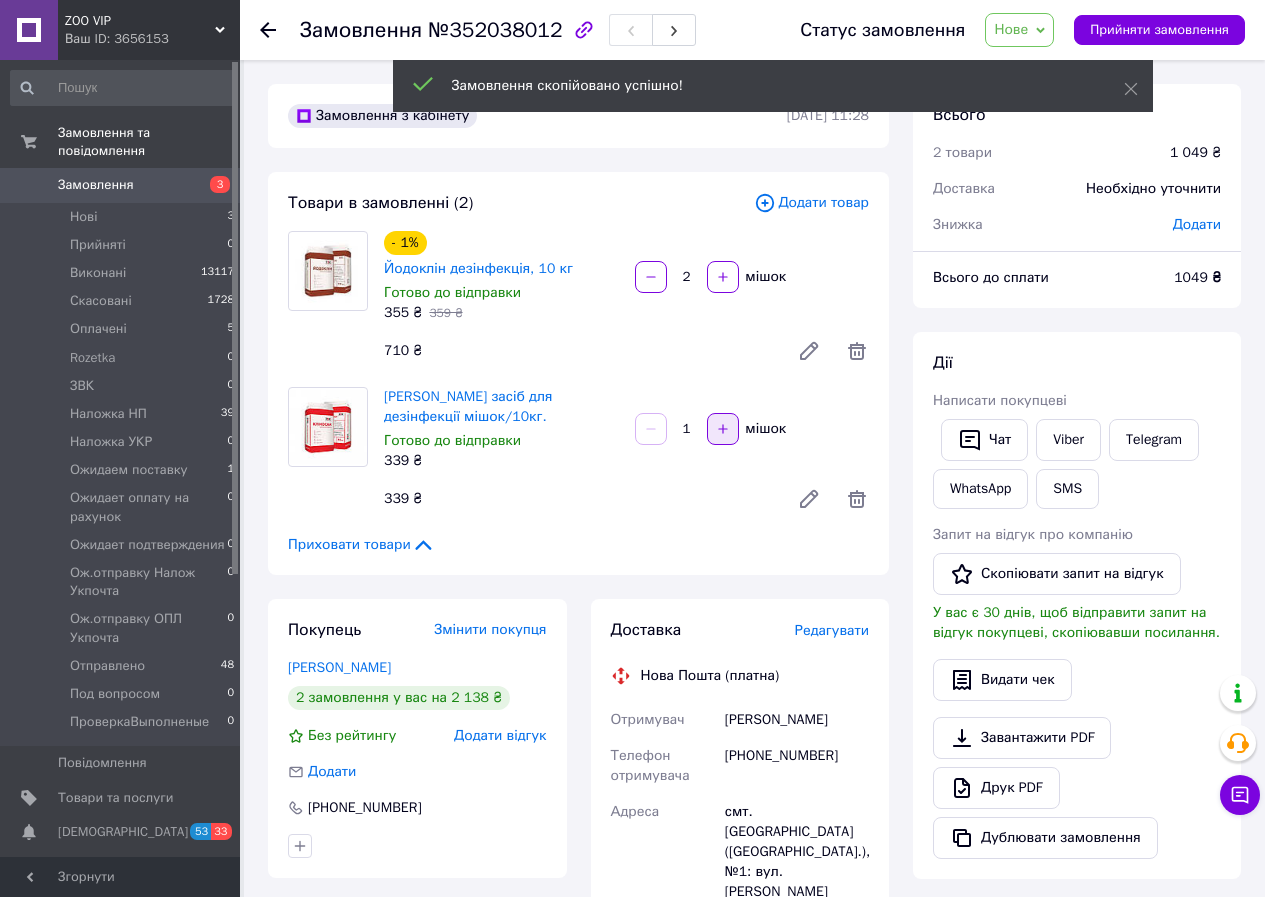 click 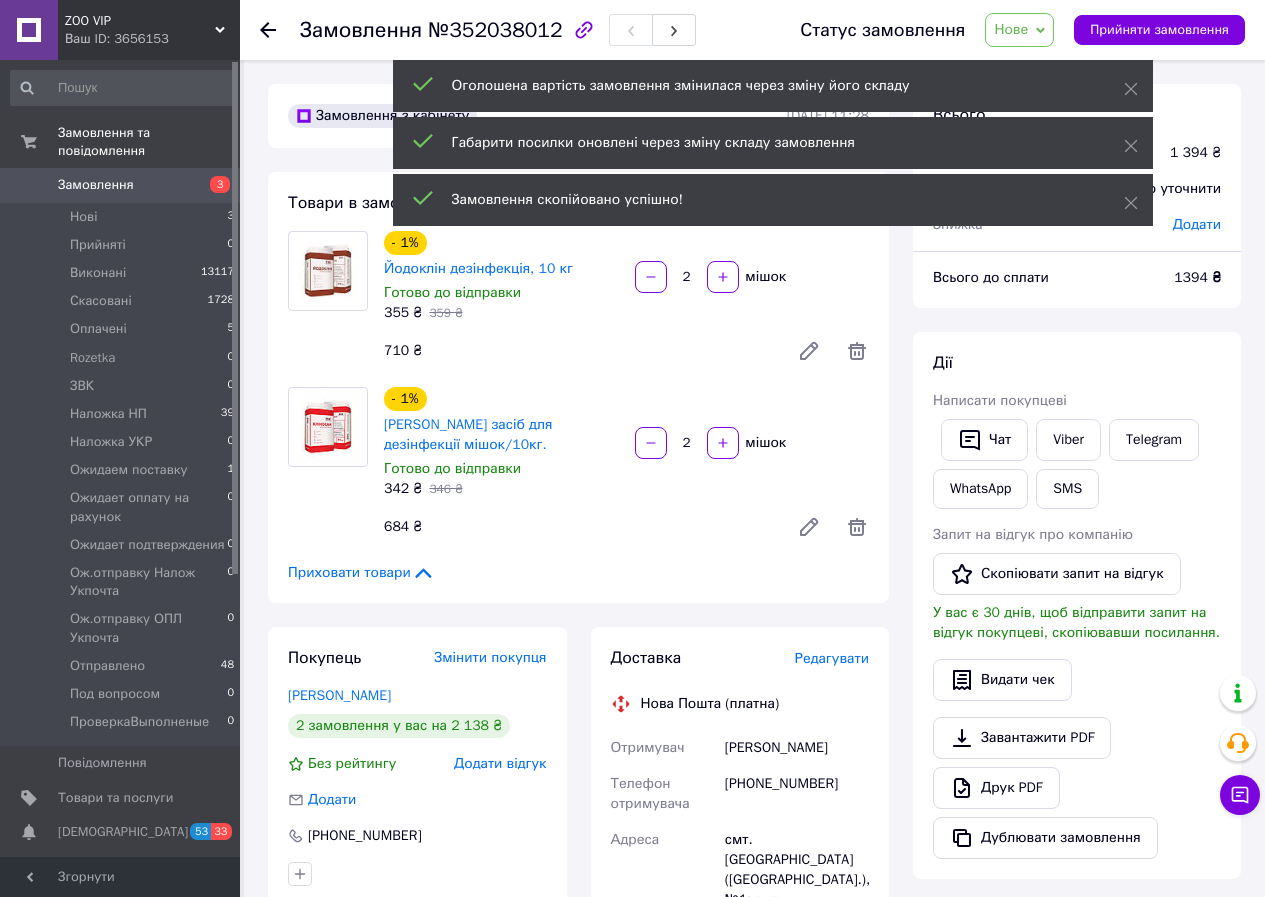 drag, startPoint x: 653, startPoint y: 268, endPoint x: 652, endPoint y: 286, distance: 18.027756 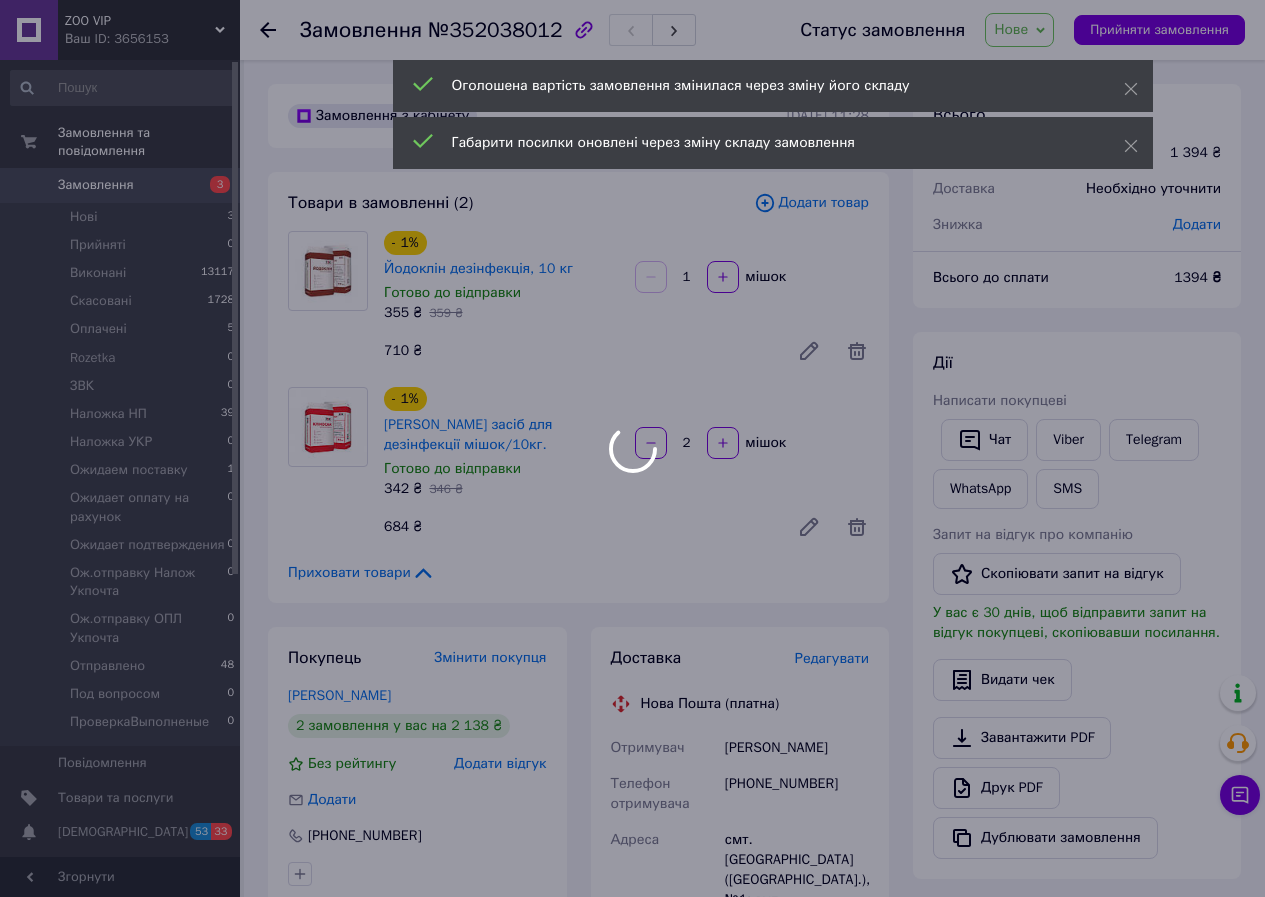 type on "2" 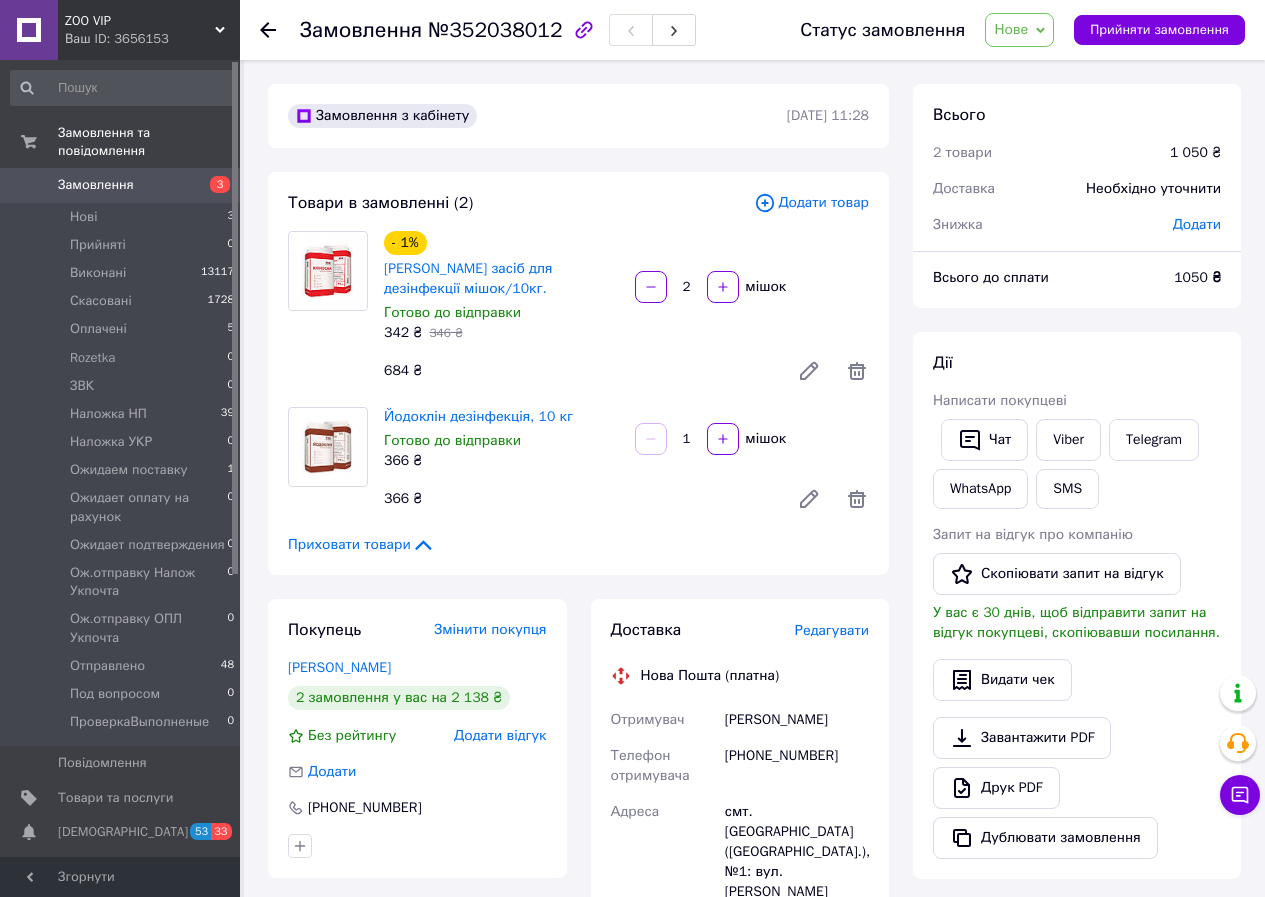 scroll, scrollTop: 67, scrollLeft: 0, axis: vertical 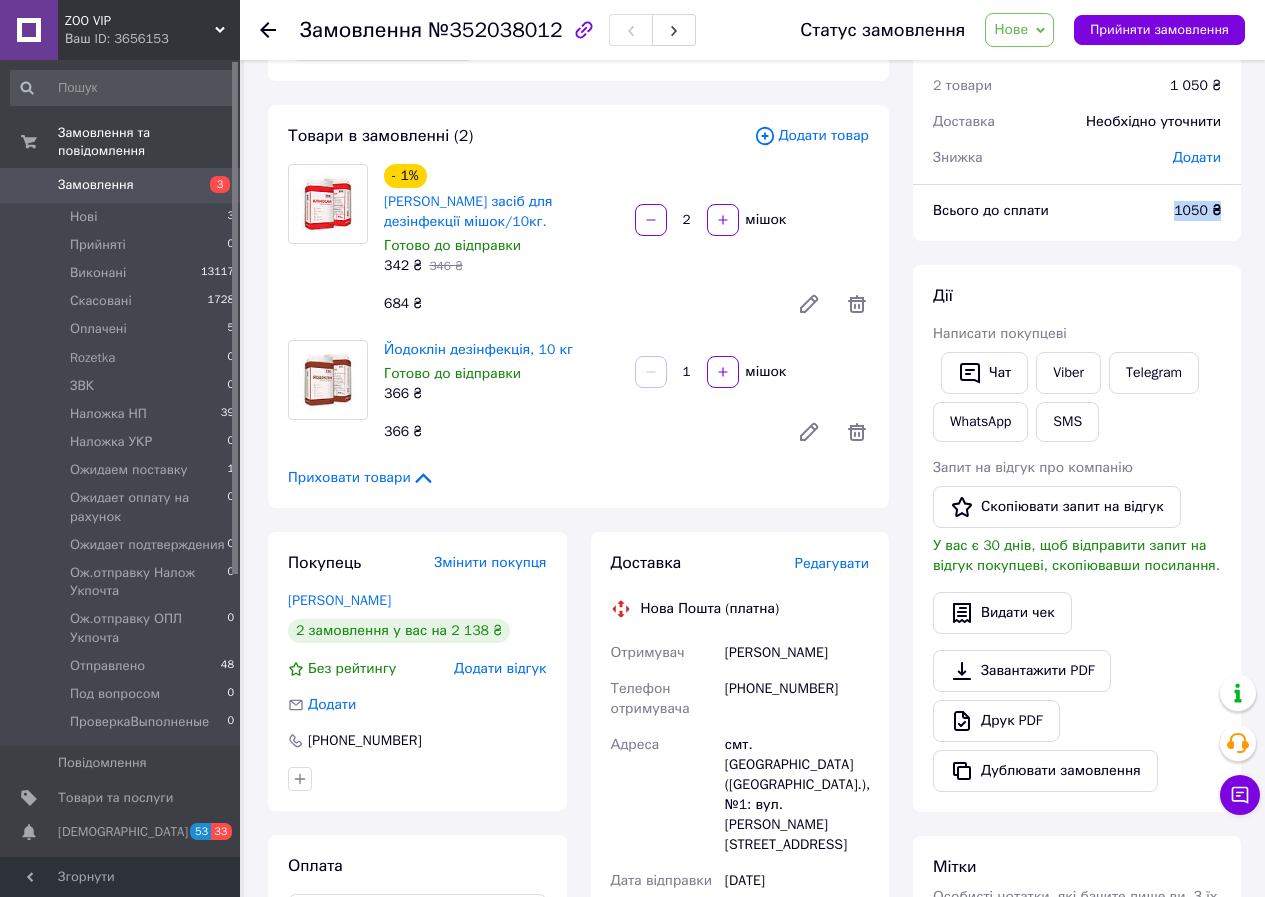 drag, startPoint x: 1175, startPoint y: 211, endPoint x: 1228, endPoint y: 214, distance: 53.08484 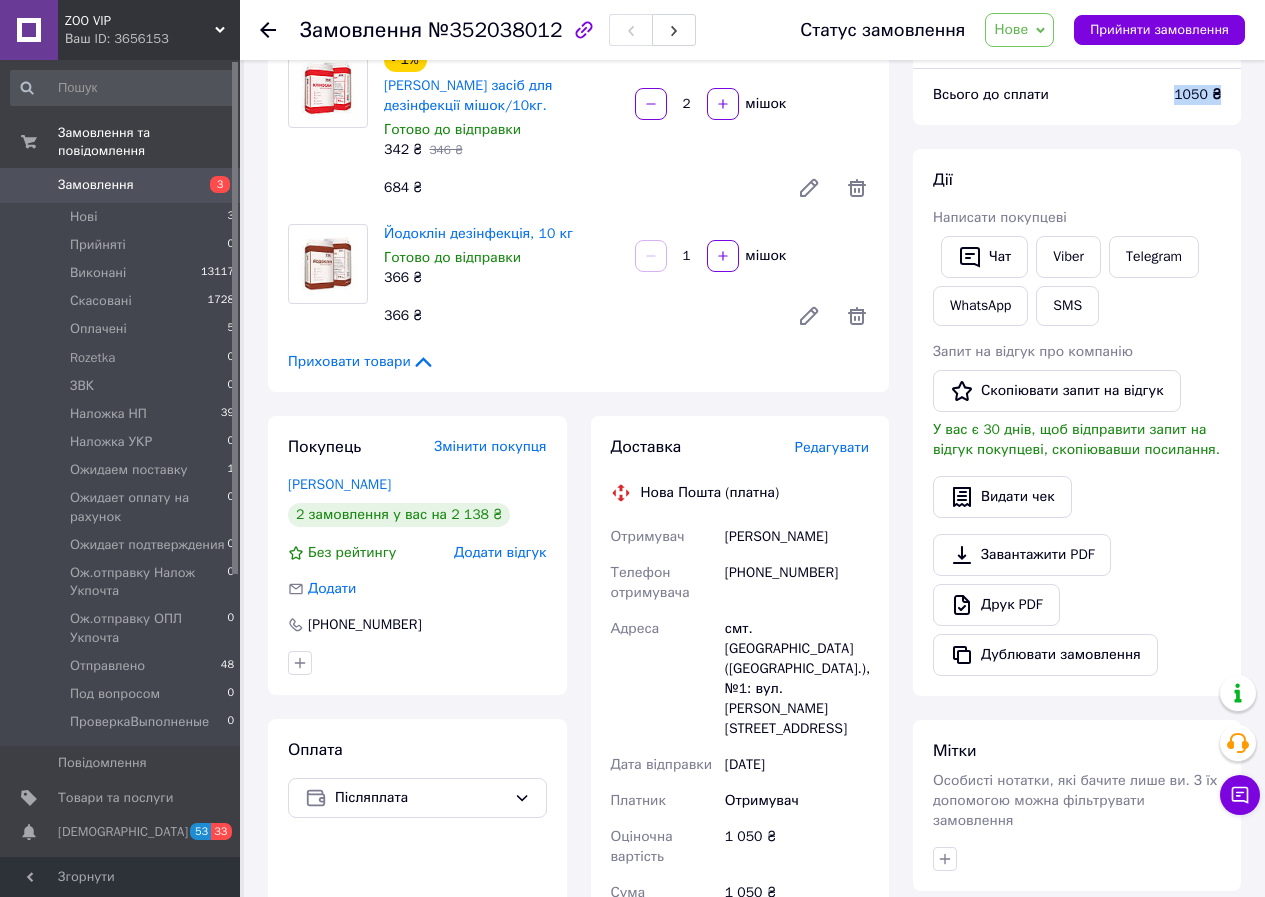 scroll, scrollTop: 267, scrollLeft: 0, axis: vertical 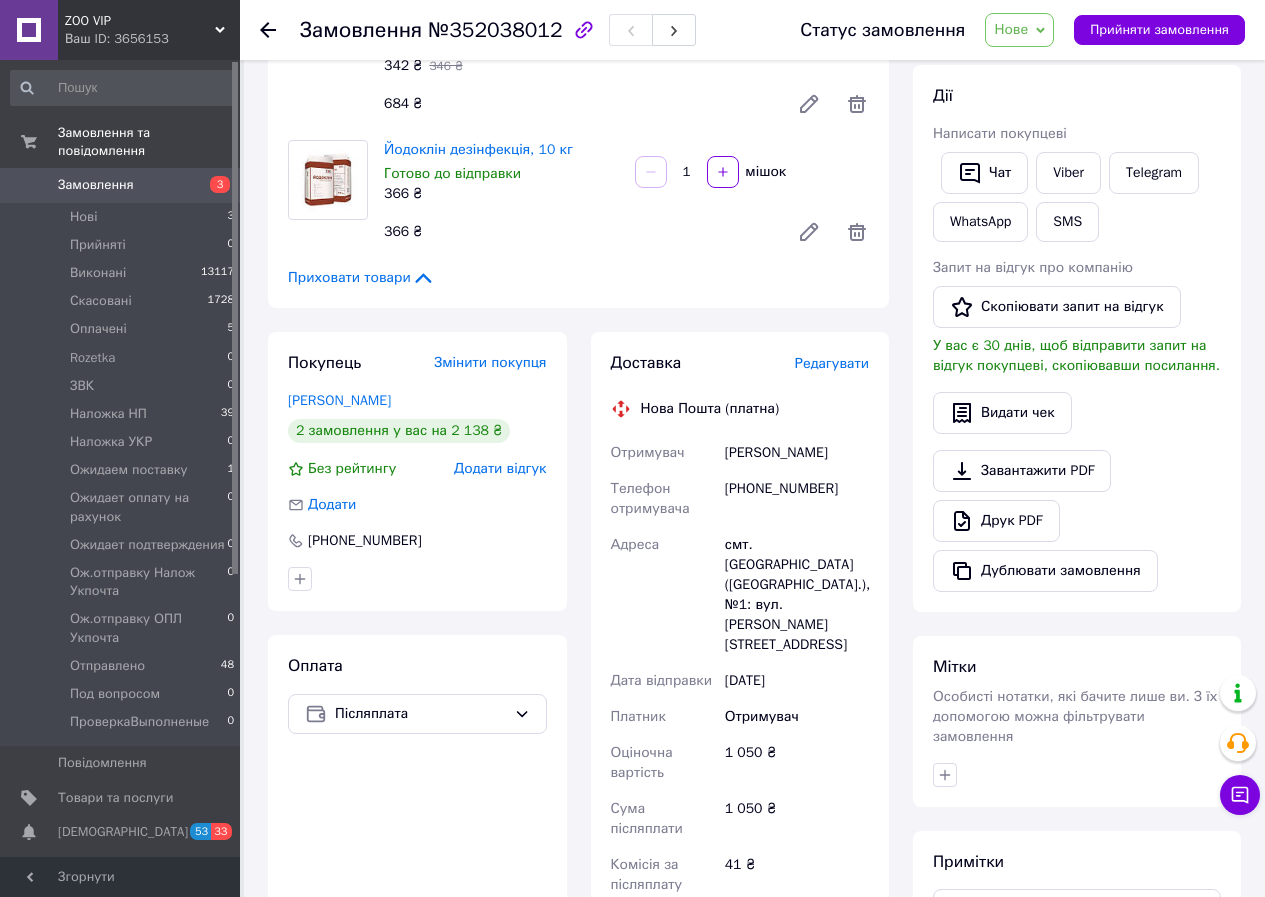 click on "Нове" at bounding box center [1019, 30] 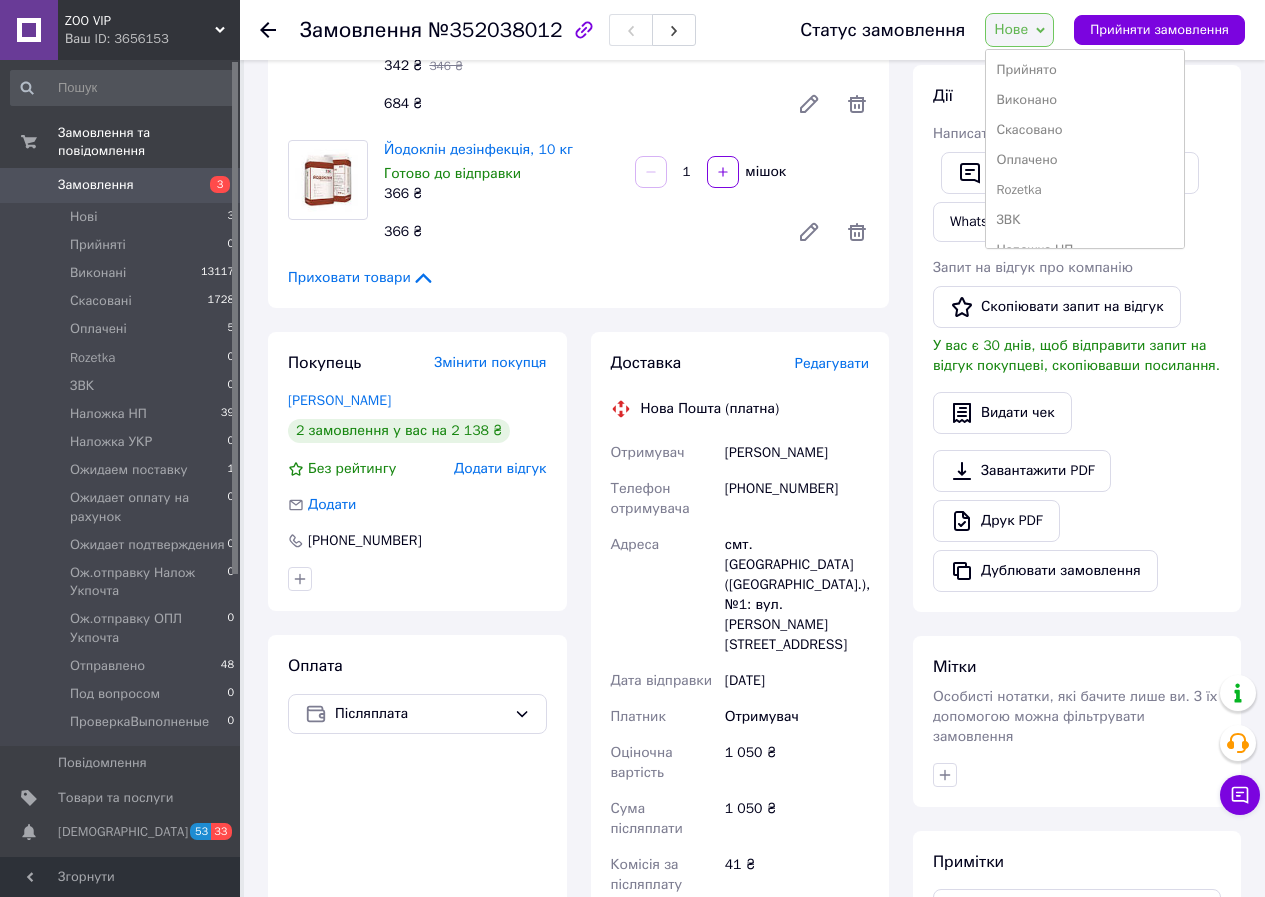click on "Прийнято" at bounding box center (1085, 70) 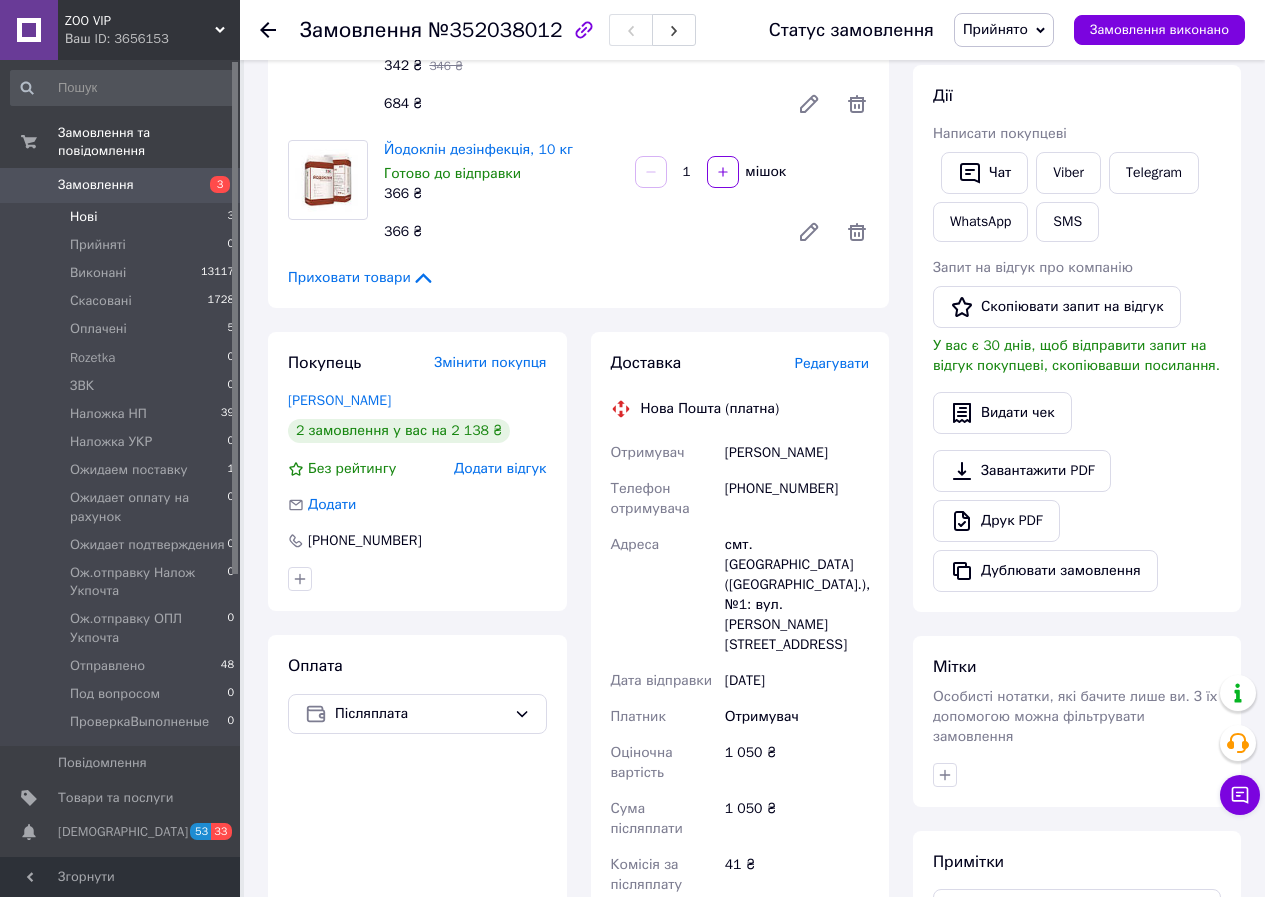 click on "Нові" at bounding box center (83, 217) 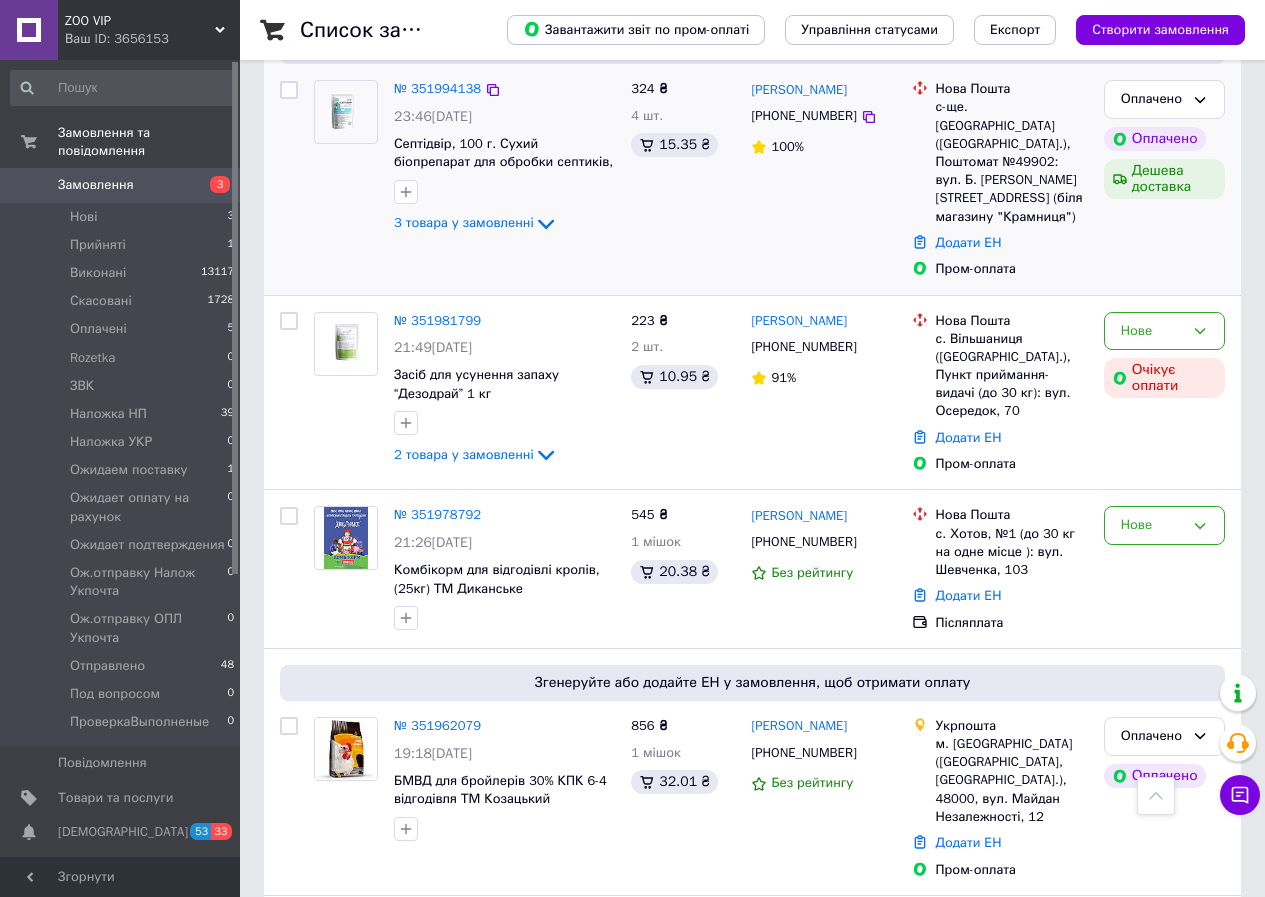 scroll, scrollTop: 867, scrollLeft: 0, axis: vertical 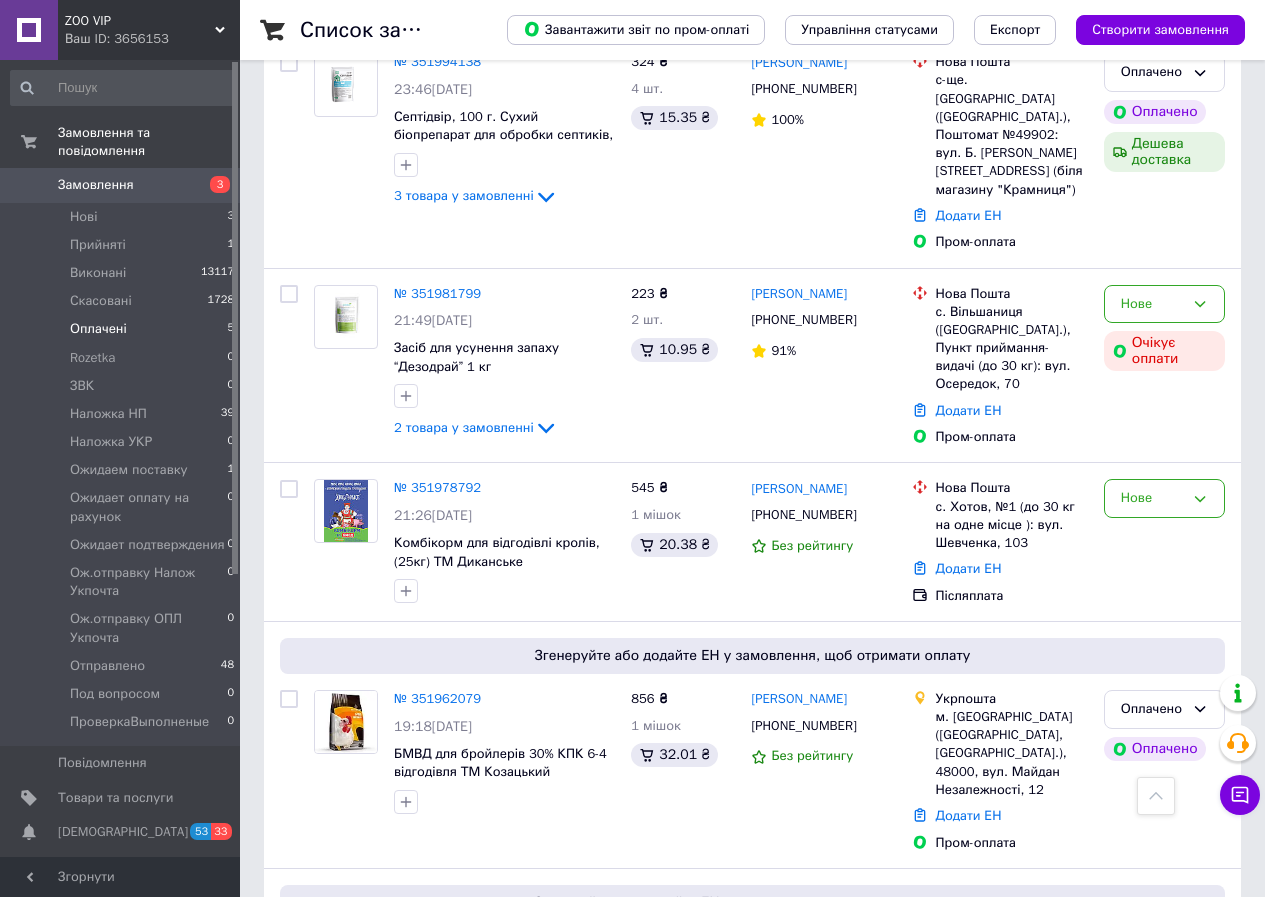 click on "Оплачені" at bounding box center [98, 329] 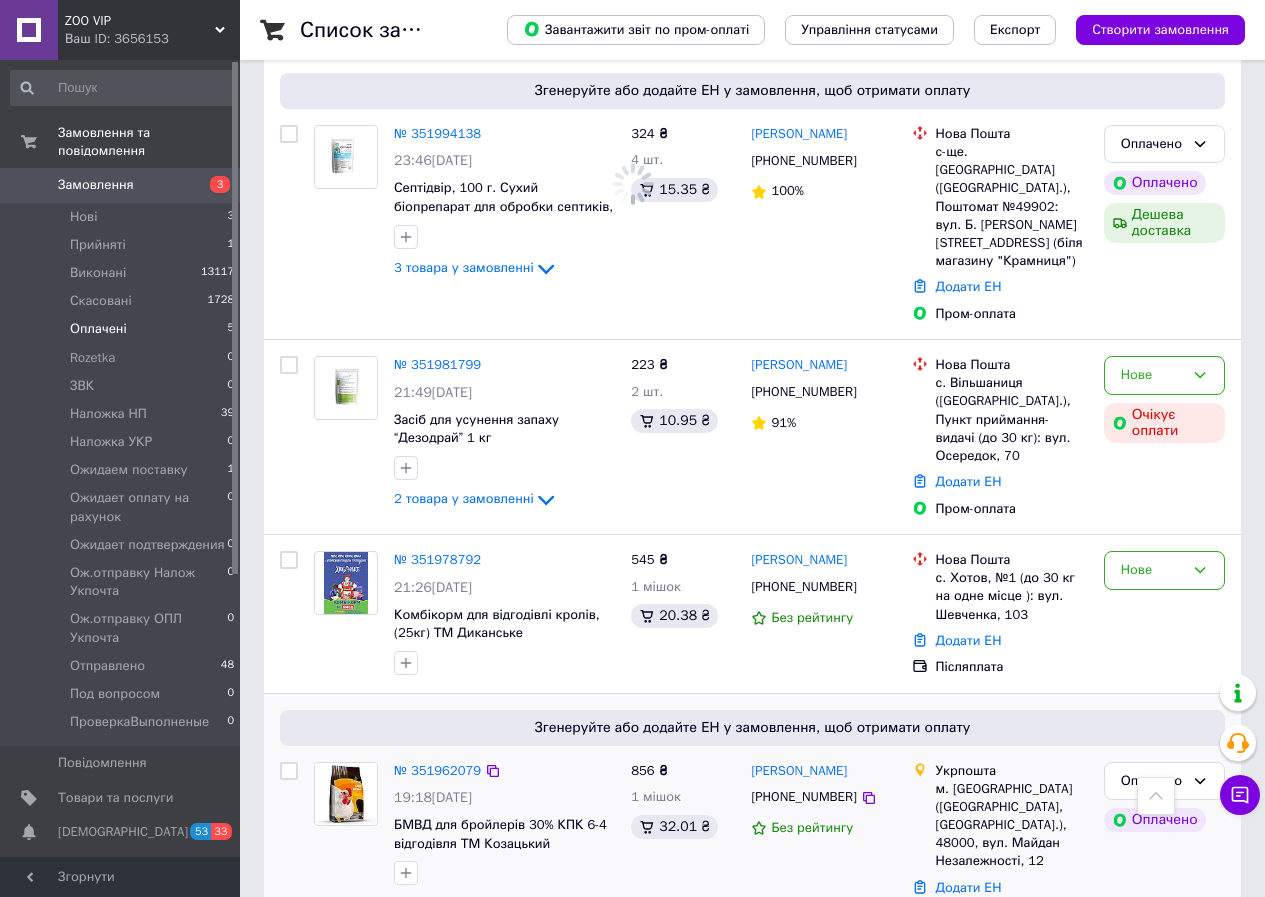 scroll, scrollTop: 0, scrollLeft: 0, axis: both 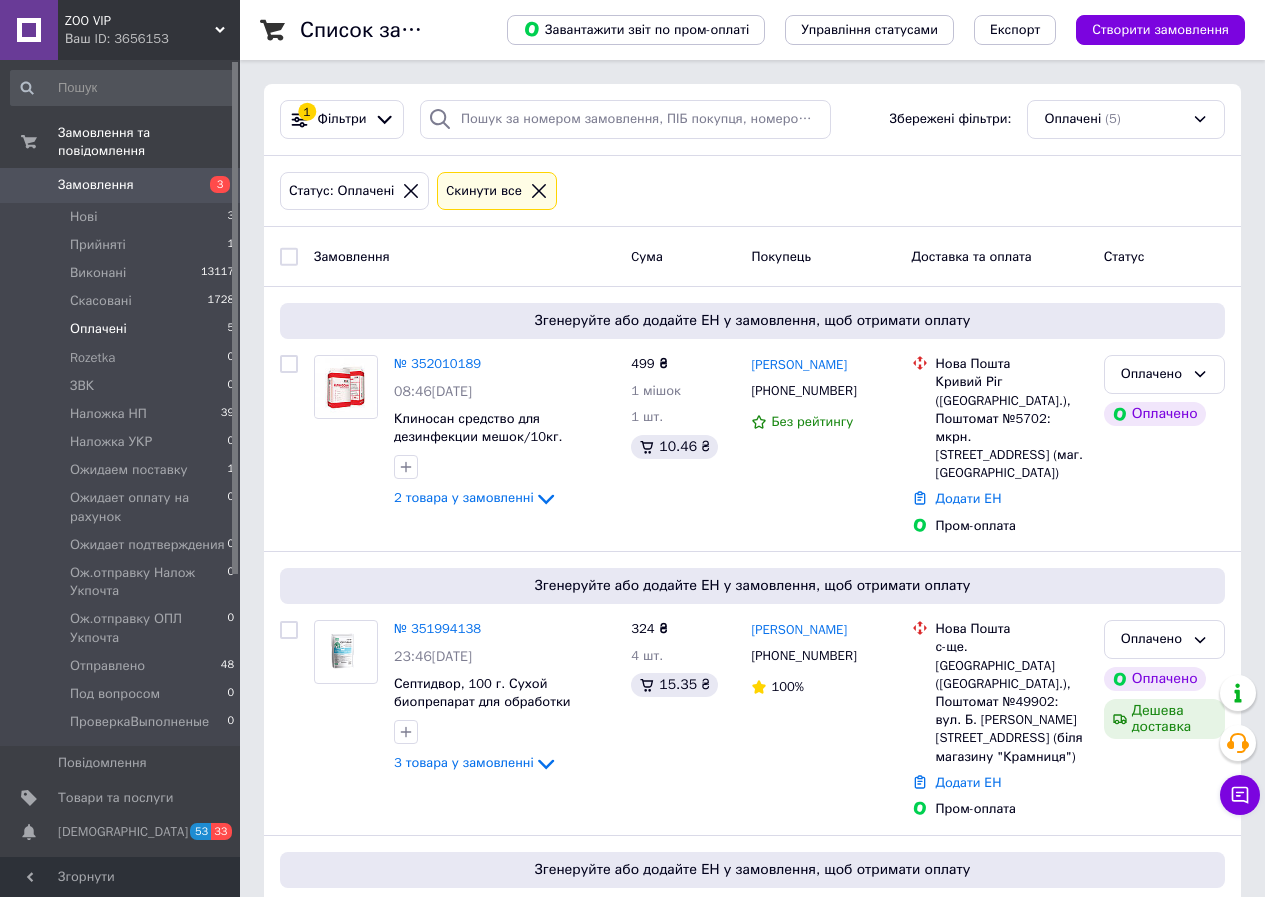 click on "Оплачені" at bounding box center [98, 329] 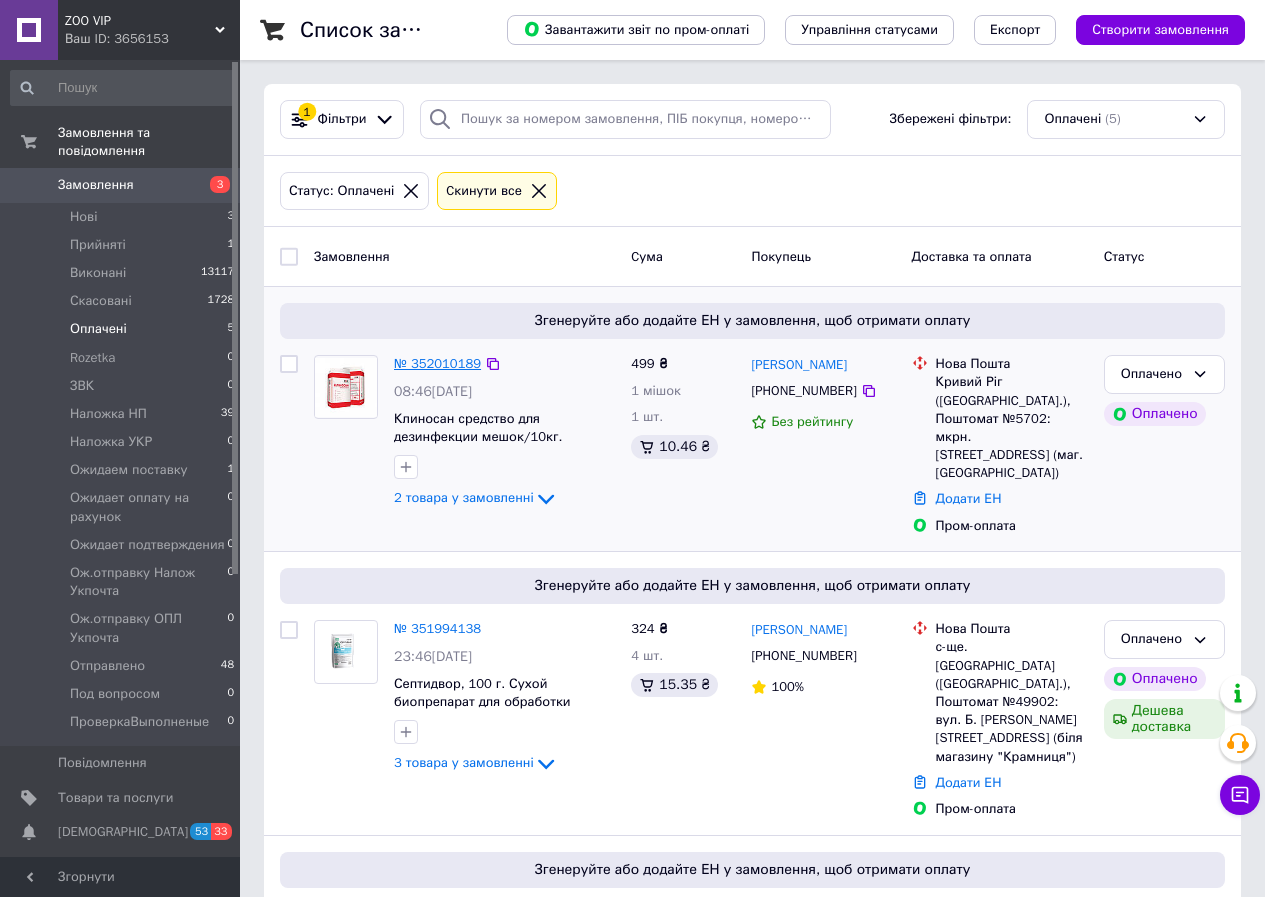 click on "№ 352010189" at bounding box center [437, 363] 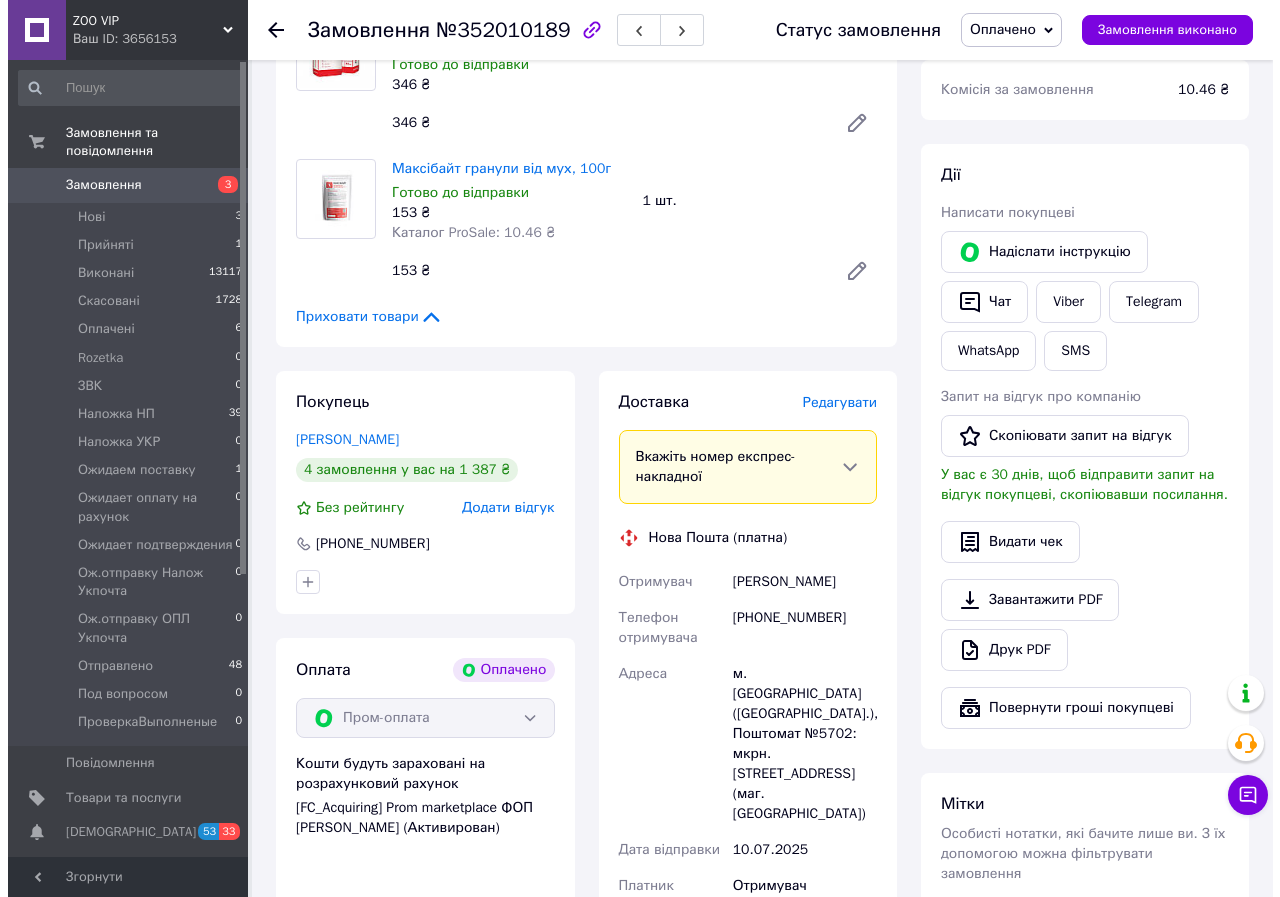 scroll, scrollTop: 867, scrollLeft: 0, axis: vertical 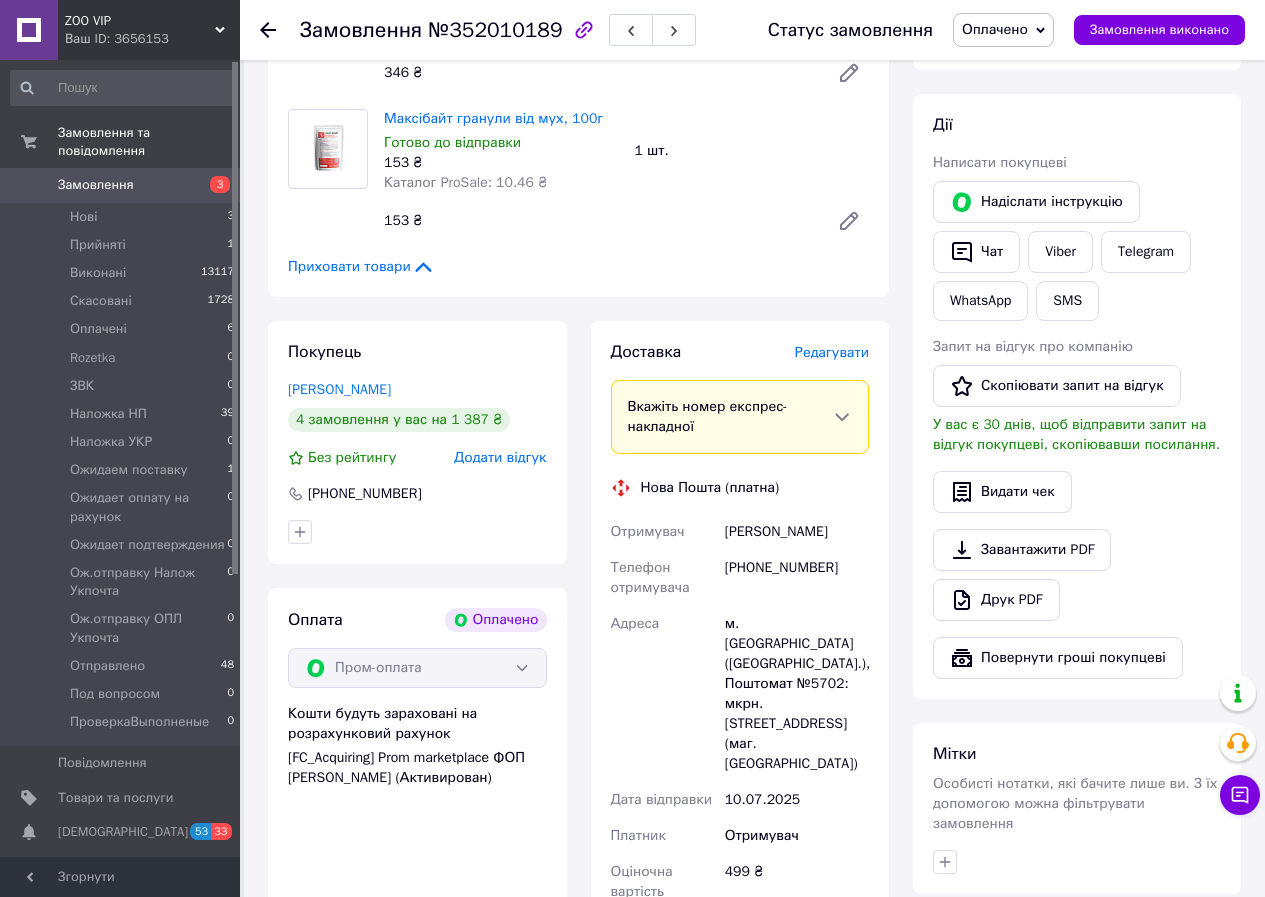 click on "Редагувати" at bounding box center (832, 352) 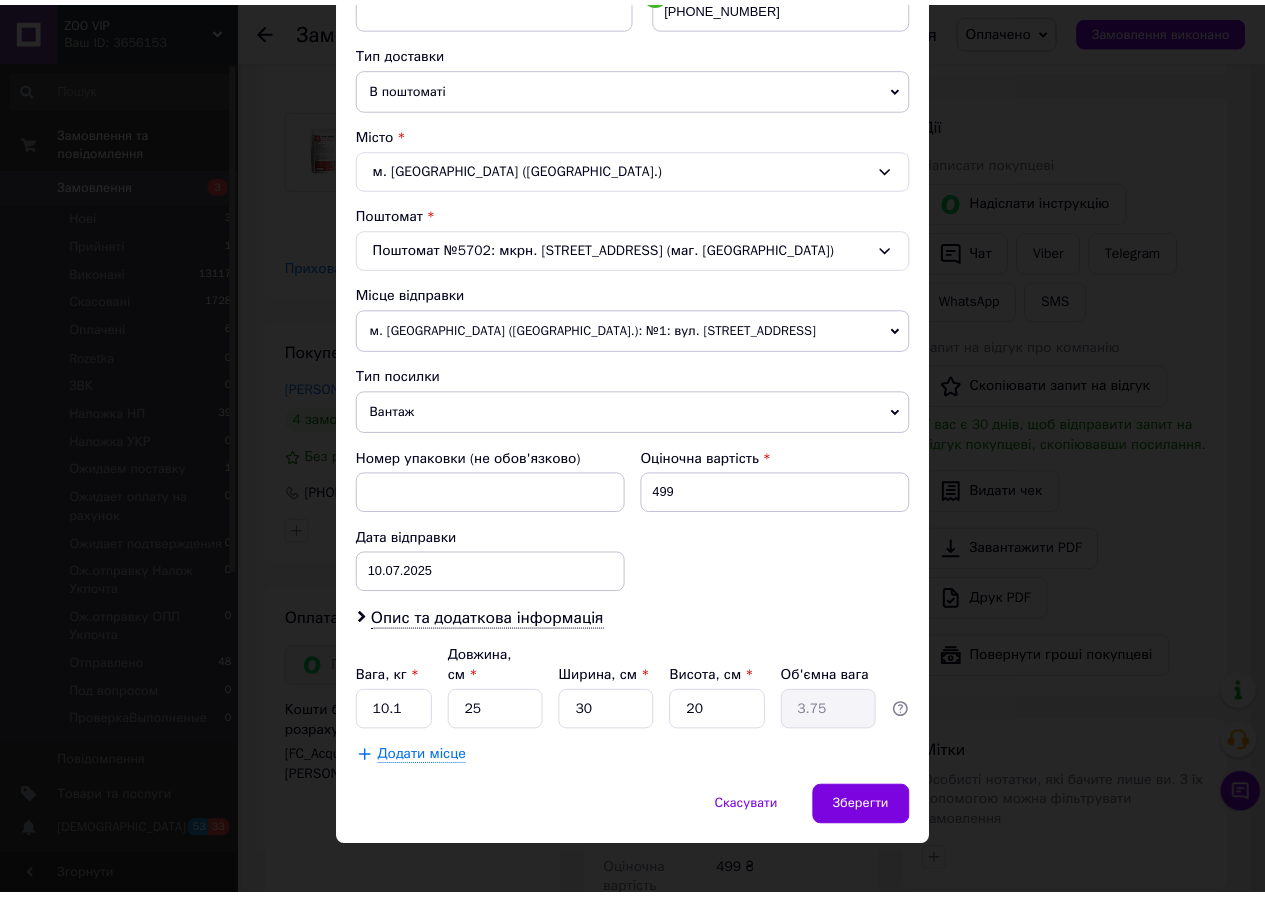 scroll, scrollTop: 431, scrollLeft: 0, axis: vertical 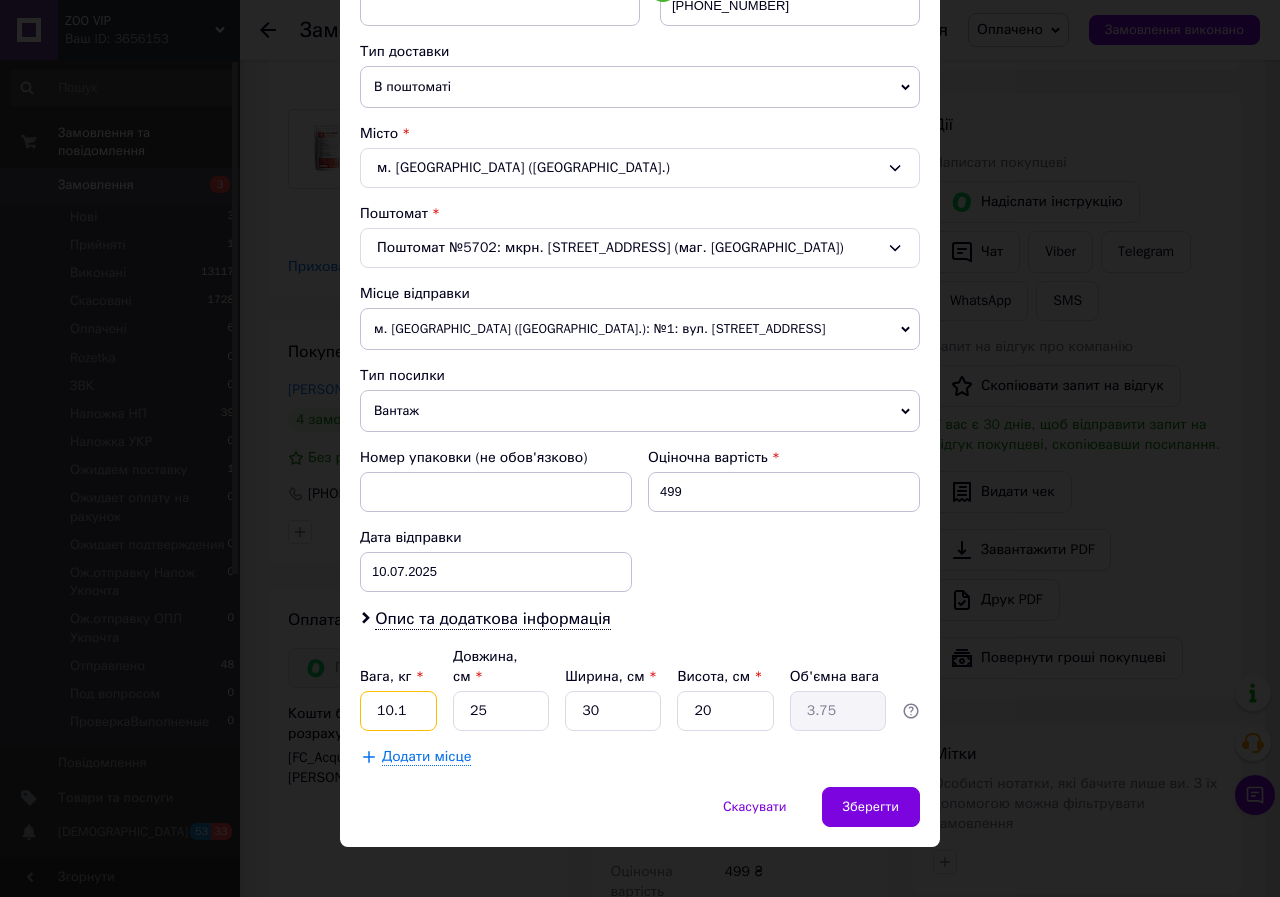 drag, startPoint x: 389, startPoint y: 686, endPoint x: 428, endPoint y: 688, distance: 39.051247 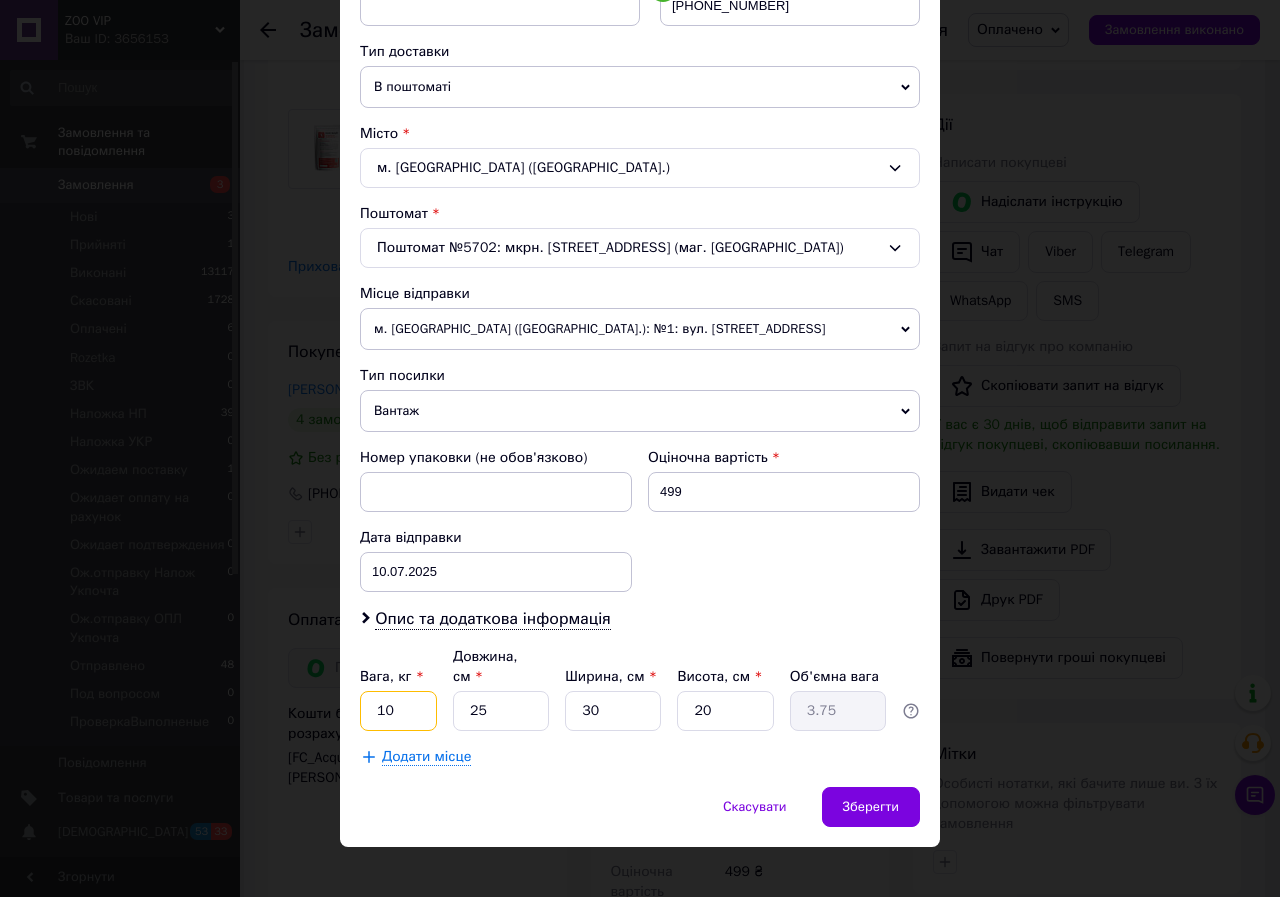 type on "10" 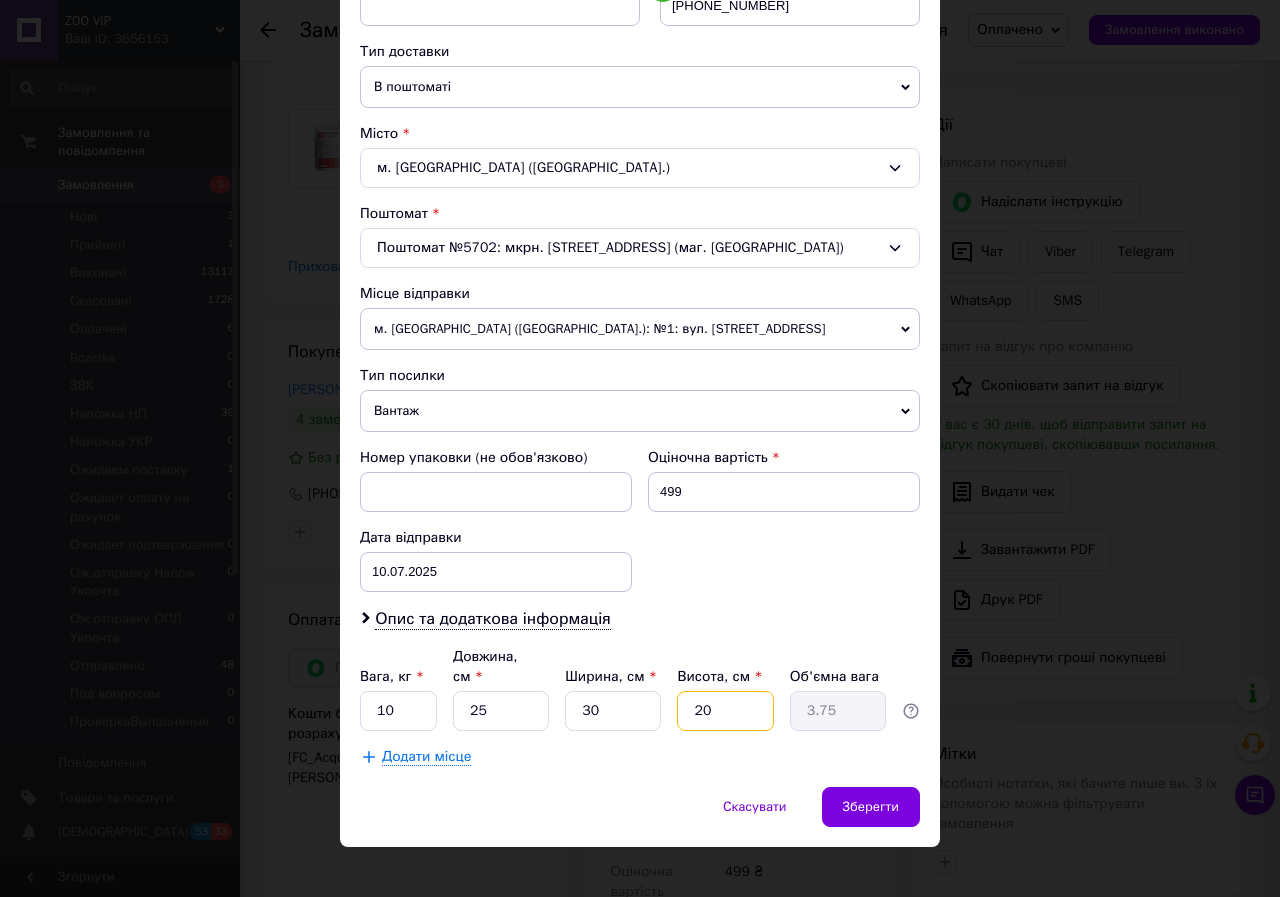 click on "20" at bounding box center [725, 711] 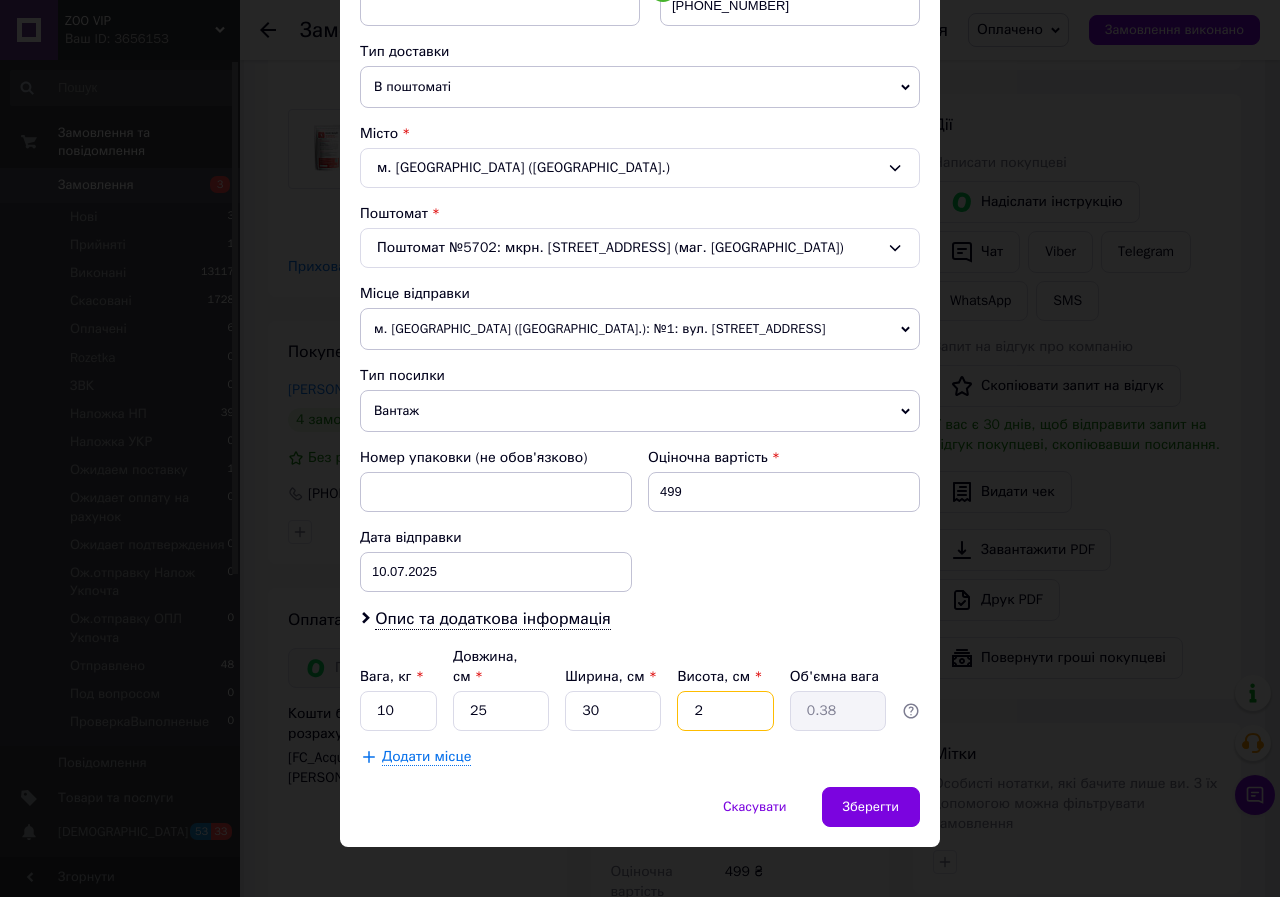 type on "25" 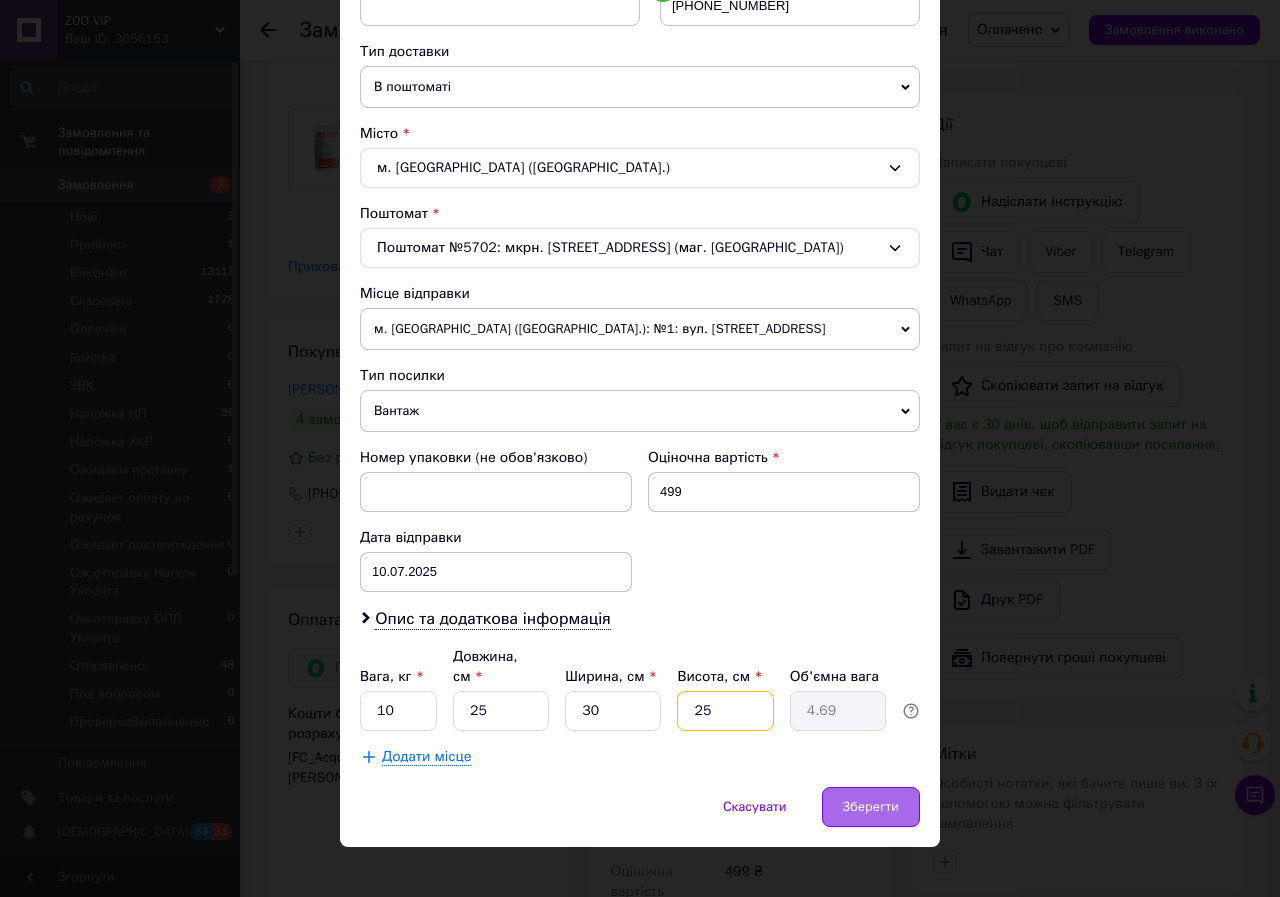 type on "25" 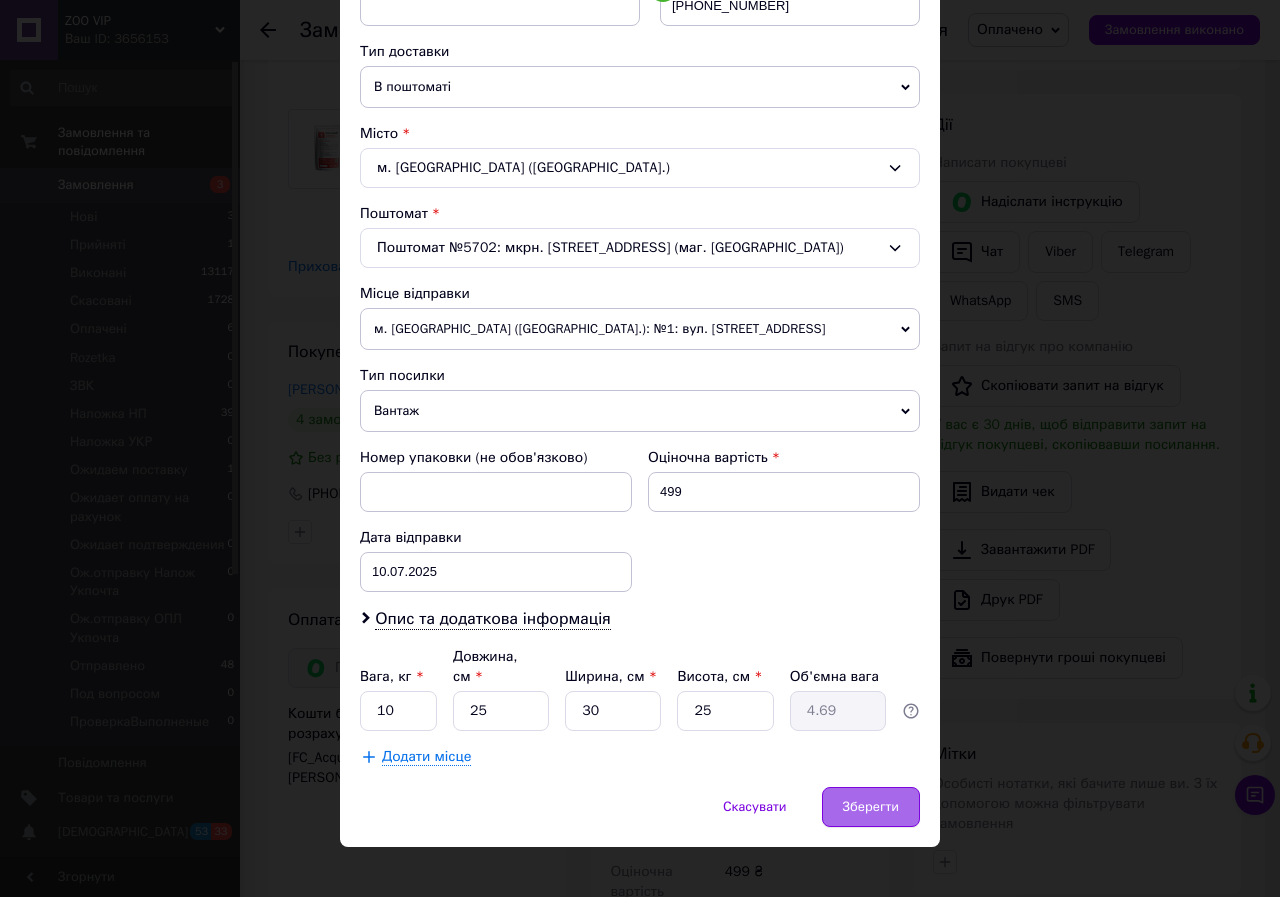 click on "Зберегти" at bounding box center [871, 807] 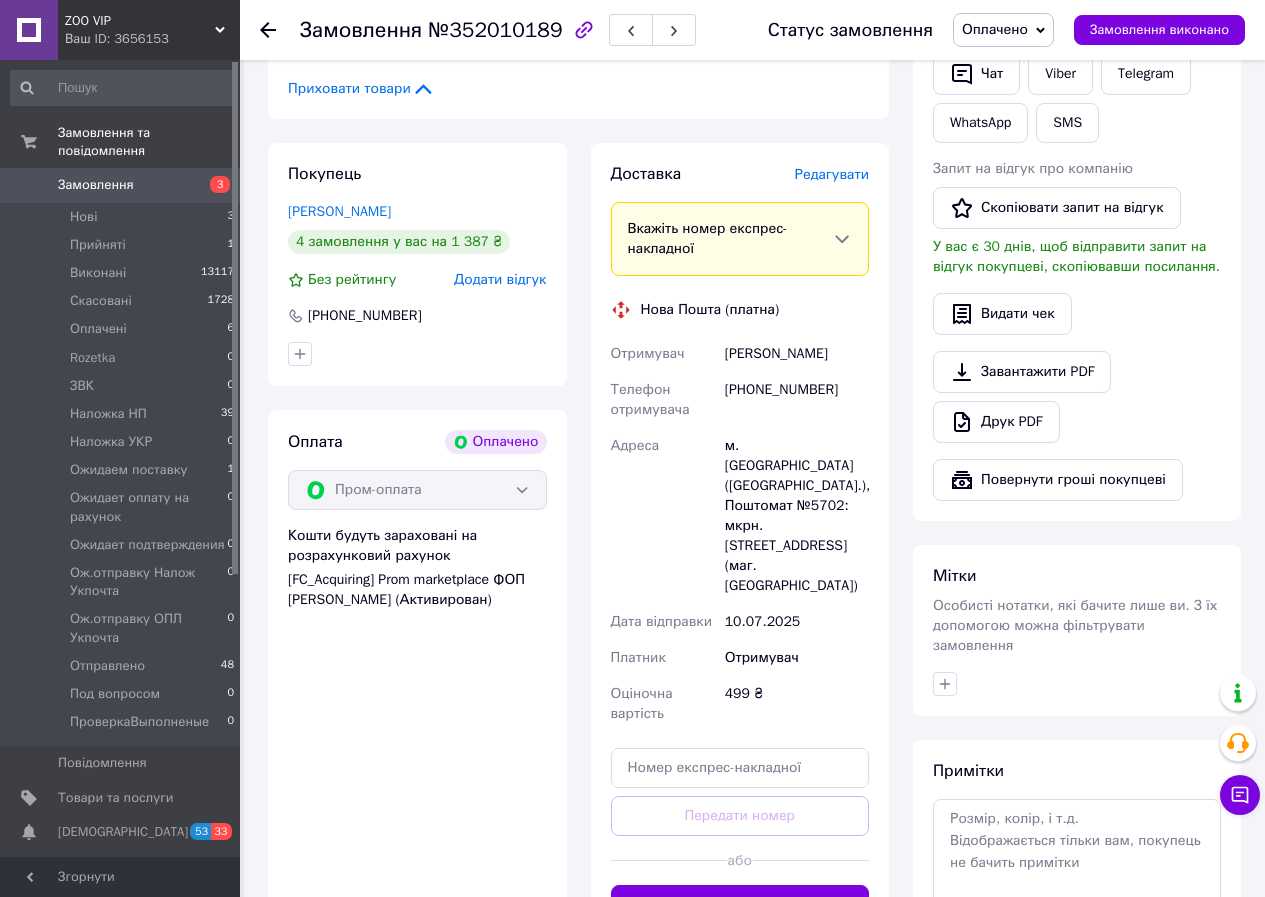 scroll, scrollTop: 1133, scrollLeft: 0, axis: vertical 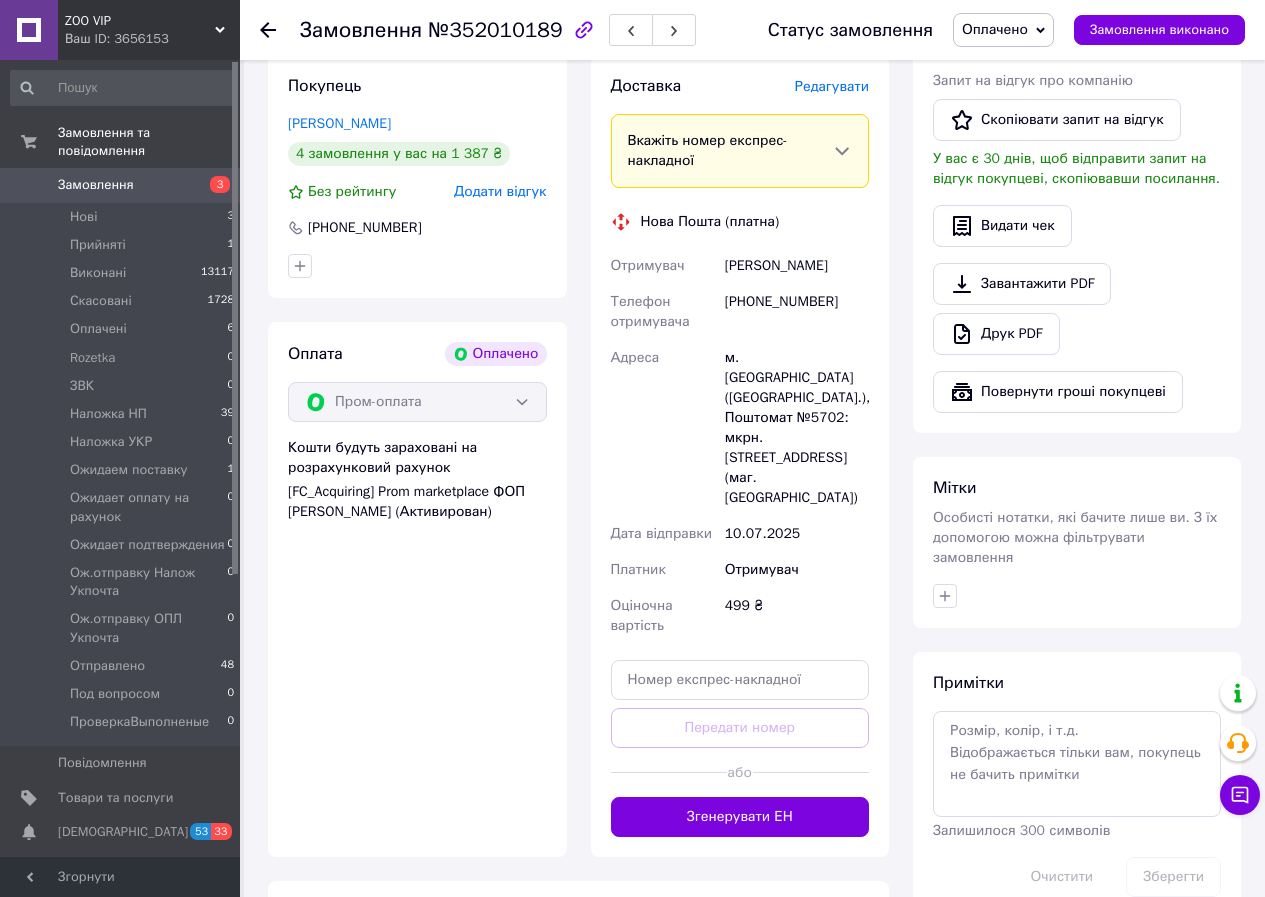 drag, startPoint x: 772, startPoint y: 782, endPoint x: 908, endPoint y: 789, distance: 136.18002 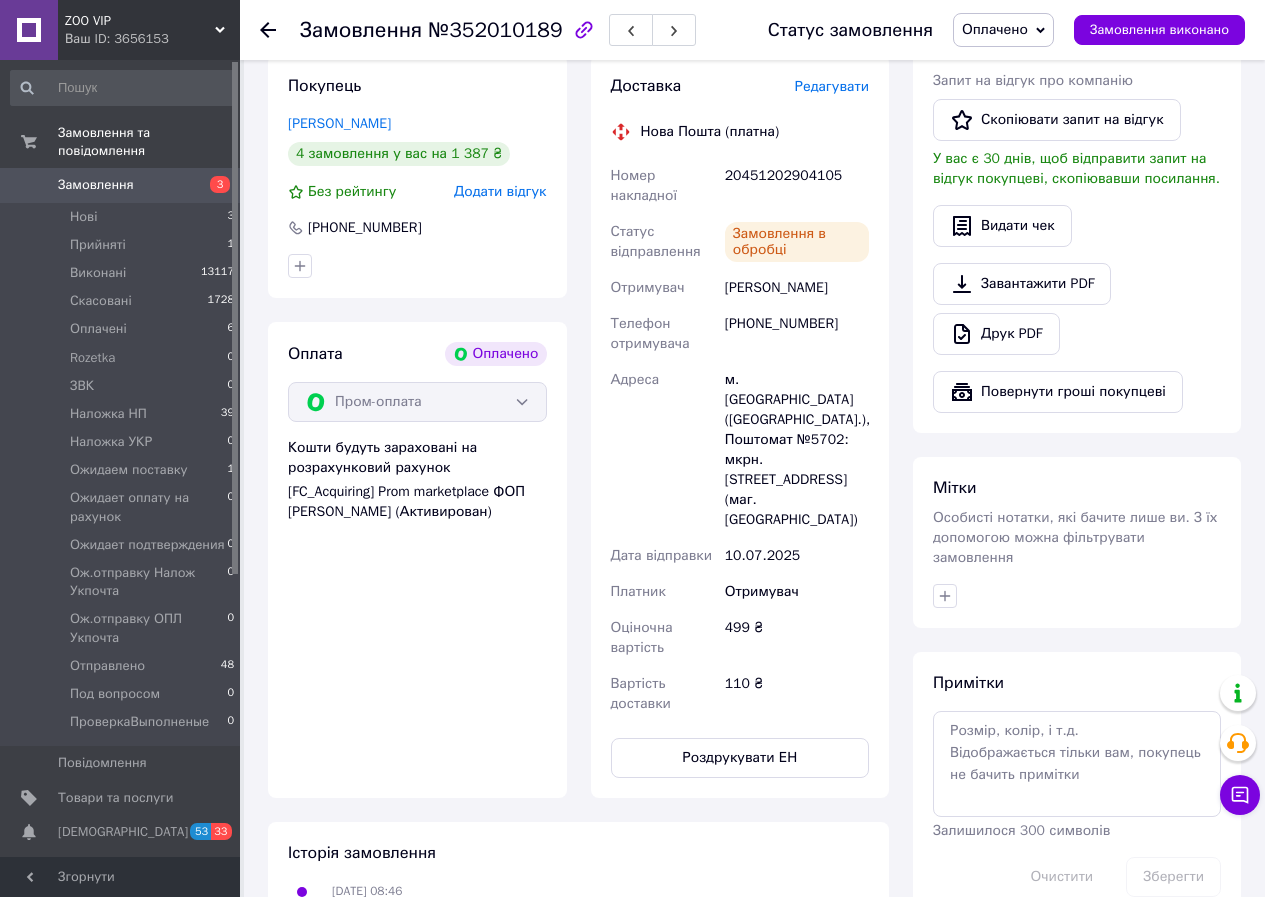 click on "Оплачено" at bounding box center [995, 29] 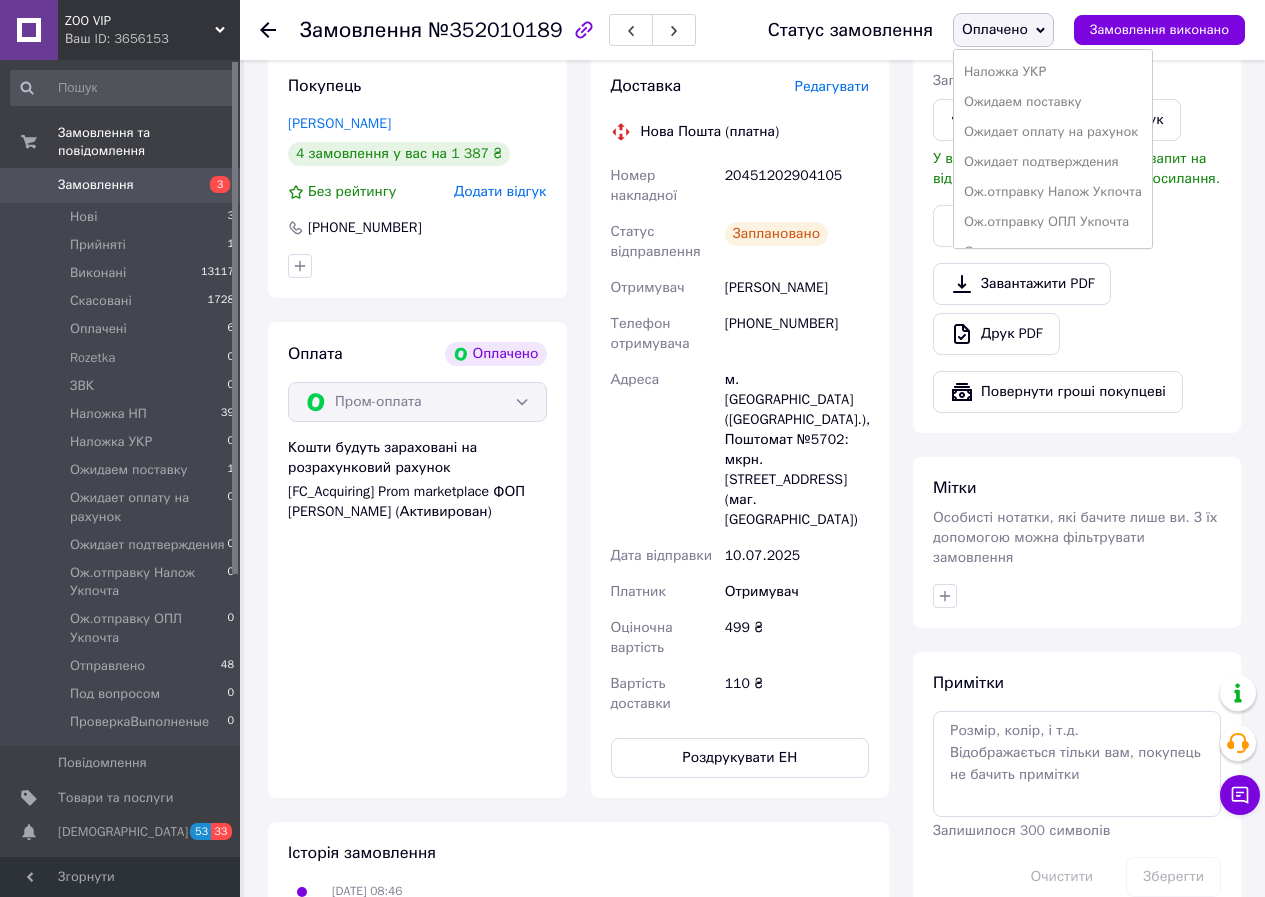 scroll, scrollTop: 200, scrollLeft: 0, axis: vertical 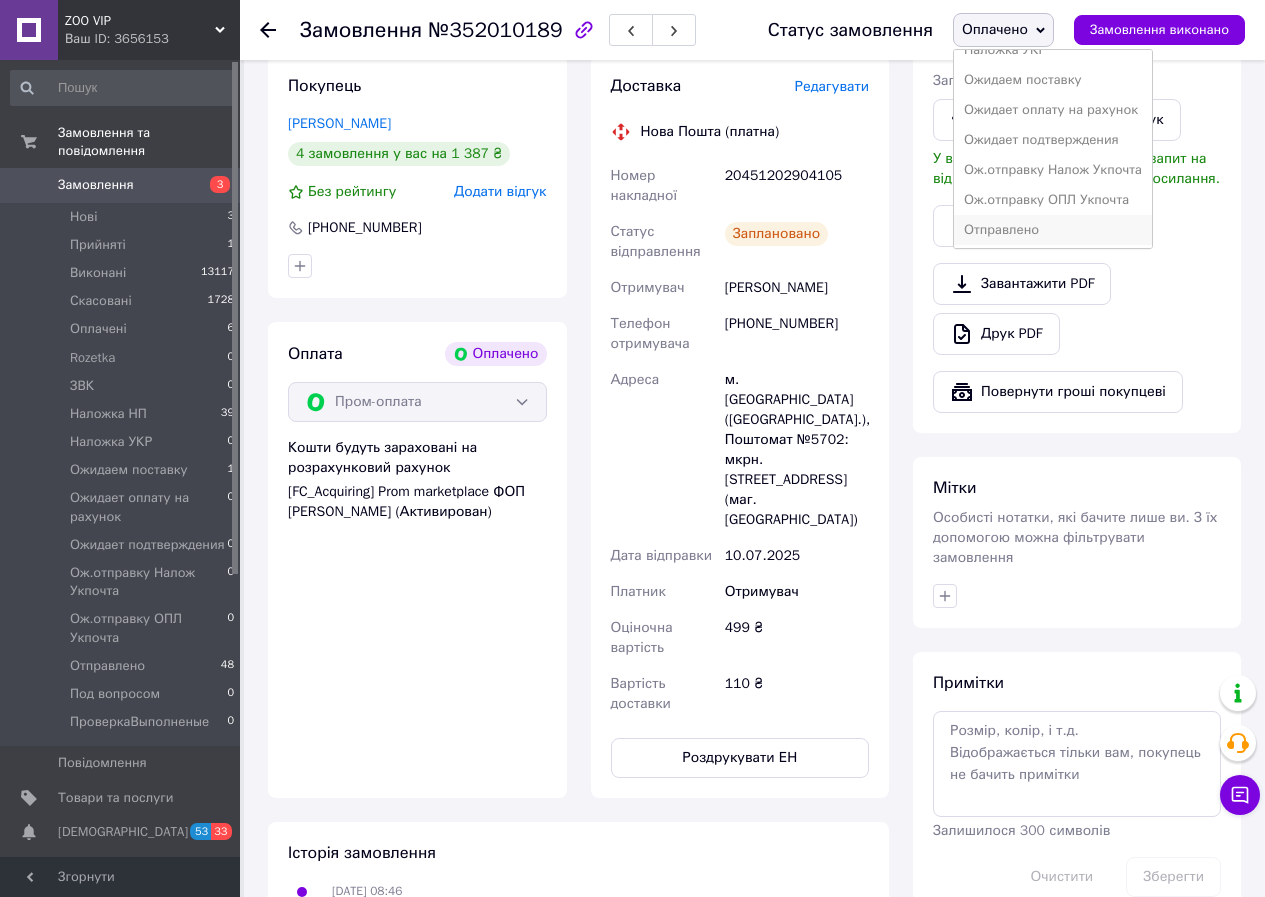 click on "Отправлено" at bounding box center (1053, 230) 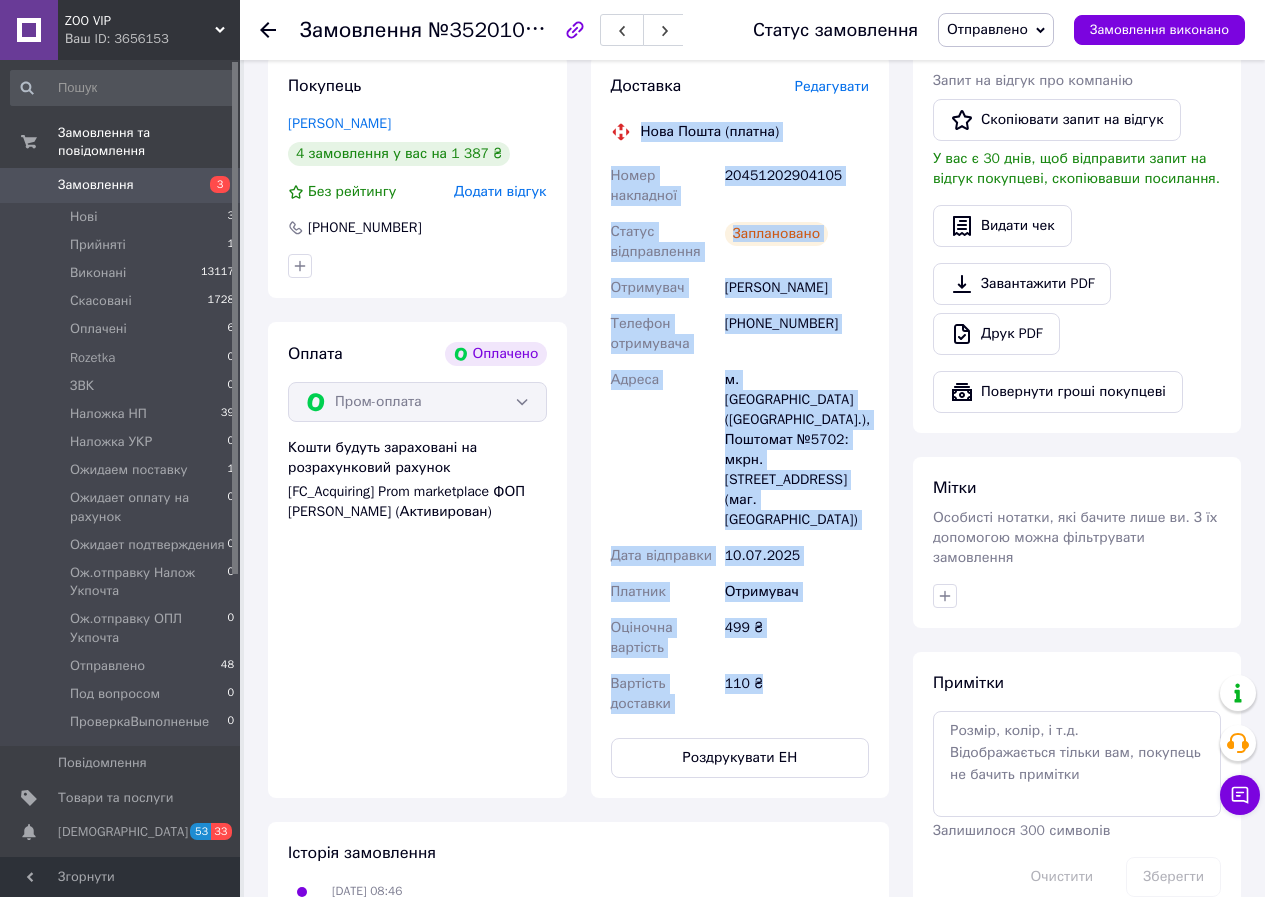 drag, startPoint x: 642, startPoint y: 125, endPoint x: 807, endPoint y: 635, distance: 536.02704 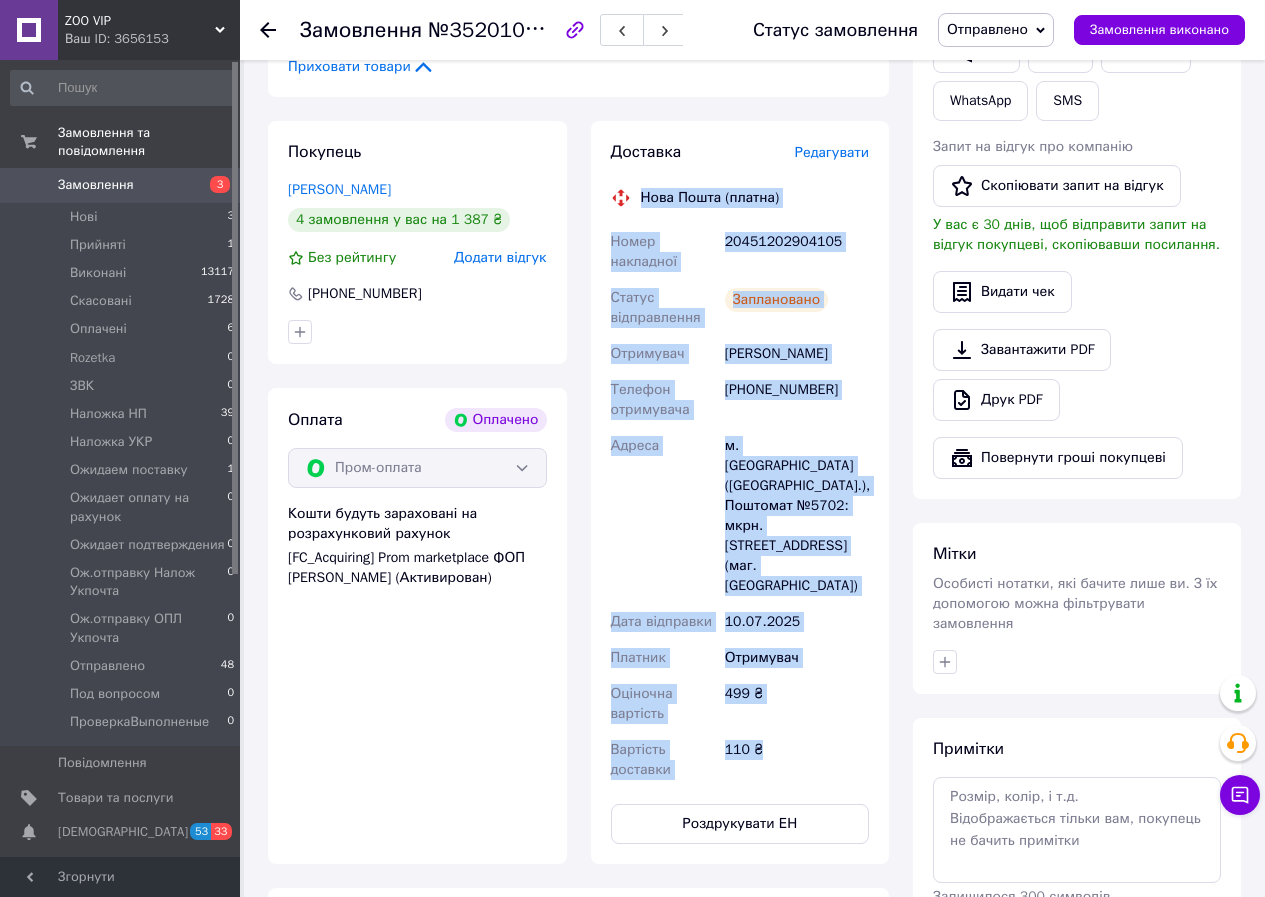 scroll, scrollTop: 867, scrollLeft: 0, axis: vertical 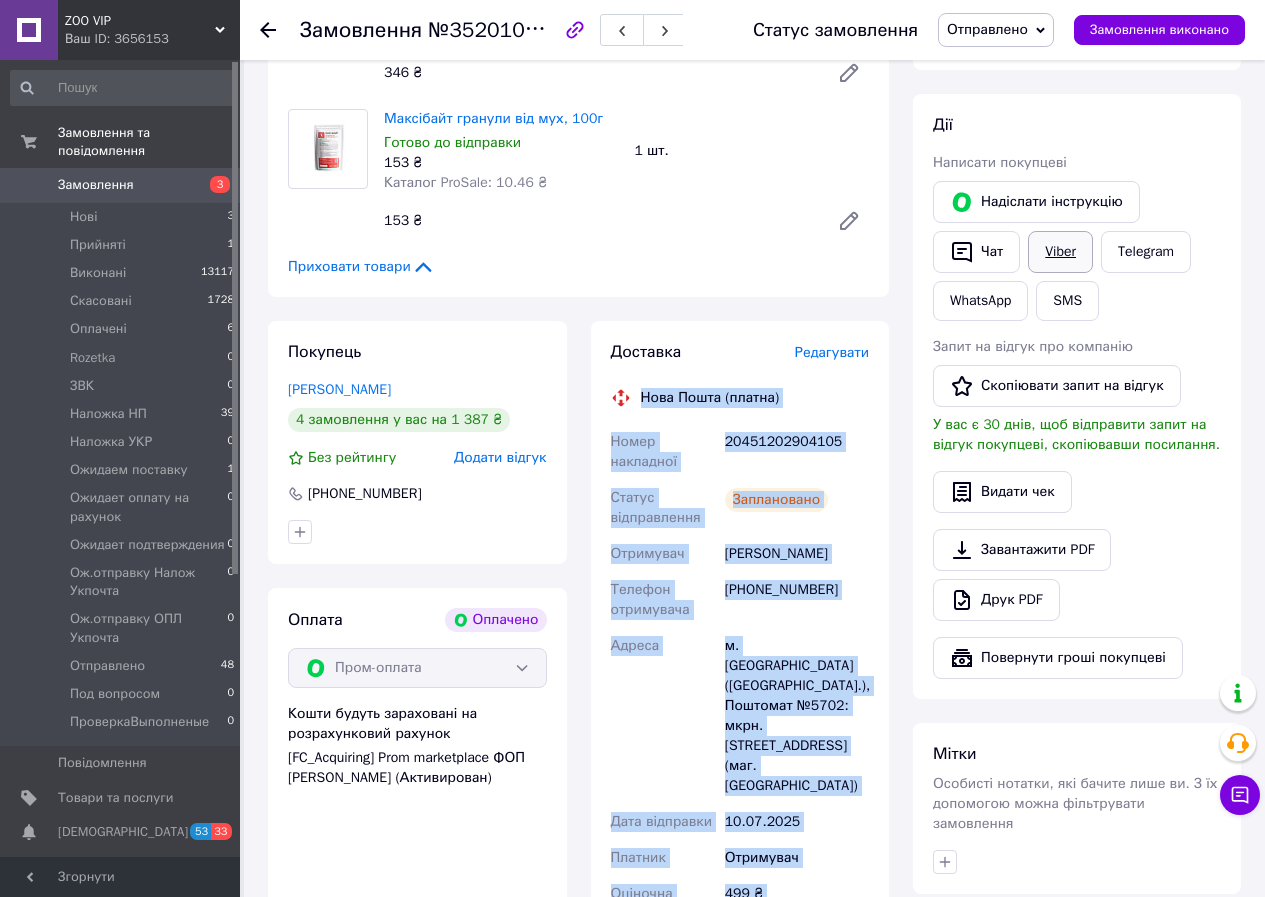 click on "Viber" at bounding box center [1060, 252] 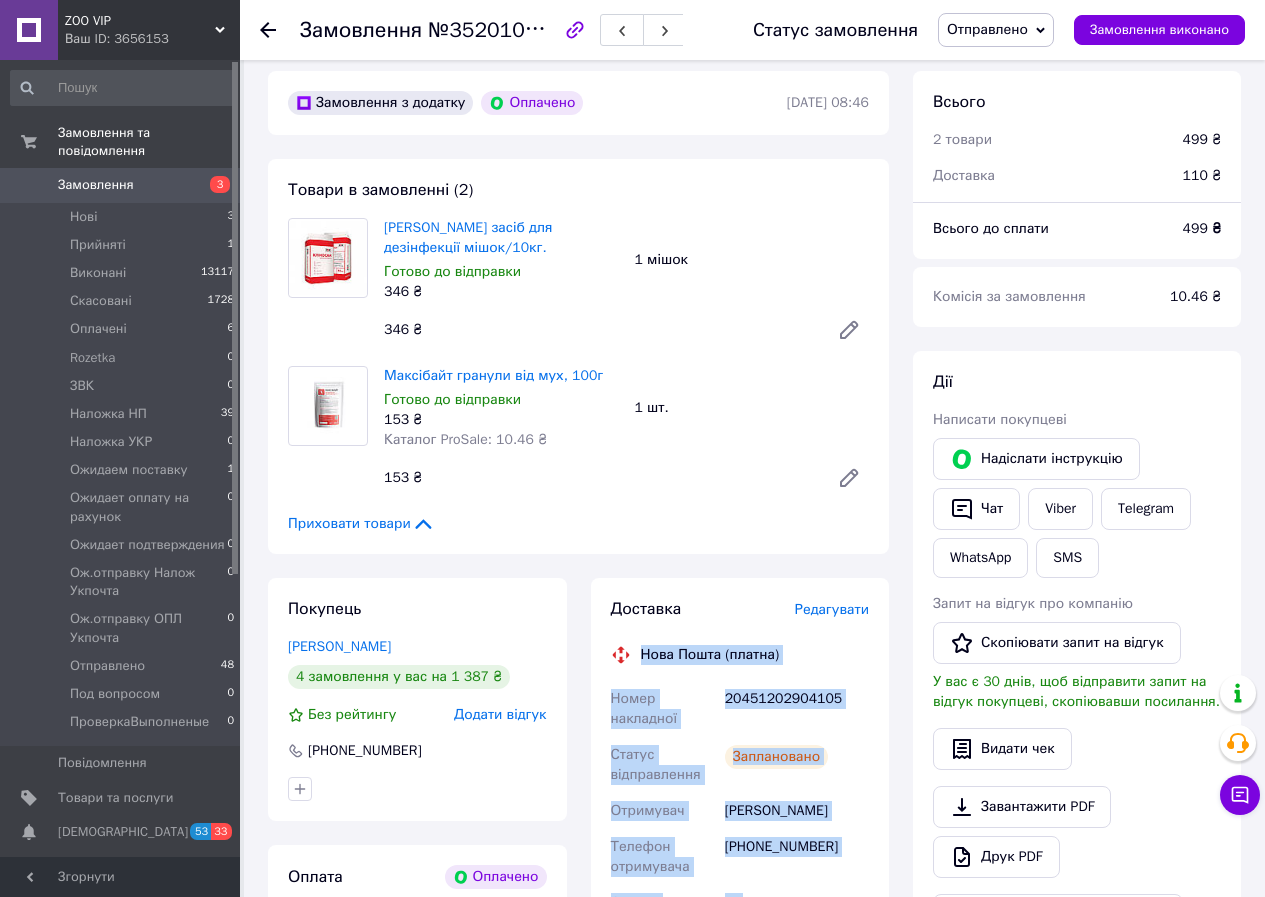 scroll, scrollTop: 600, scrollLeft: 0, axis: vertical 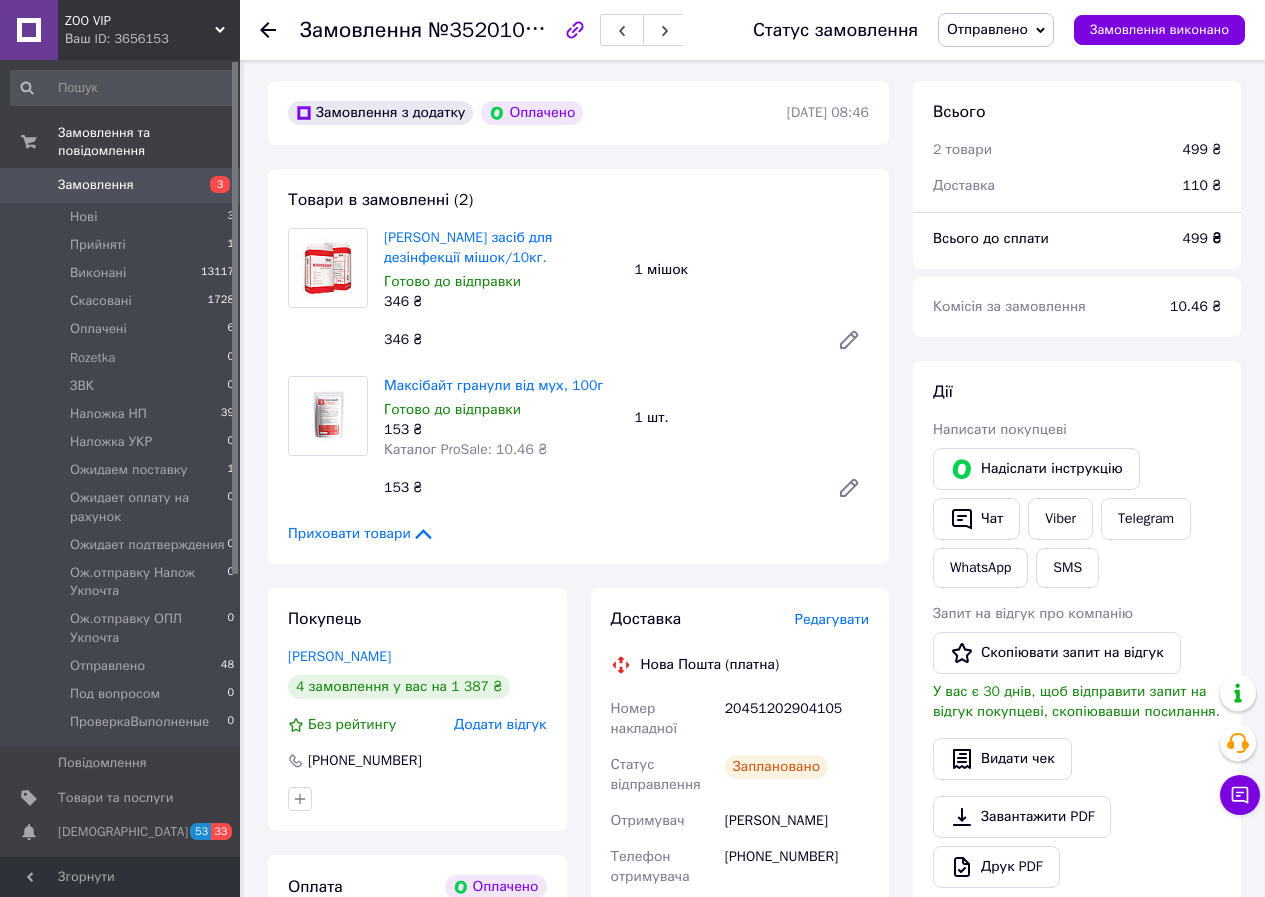 click 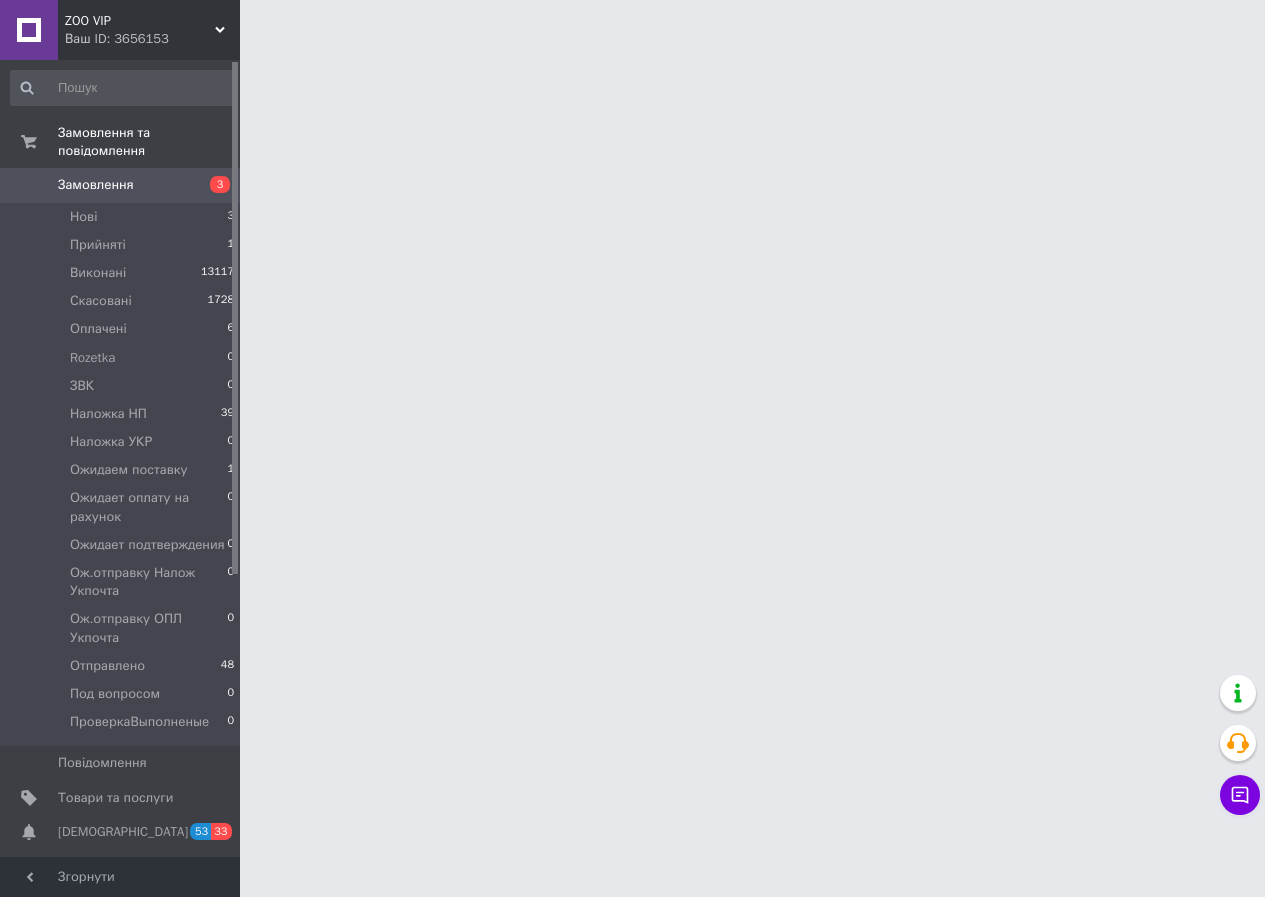 scroll, scrollTop: 0, scrollLeft: 0, axis: both 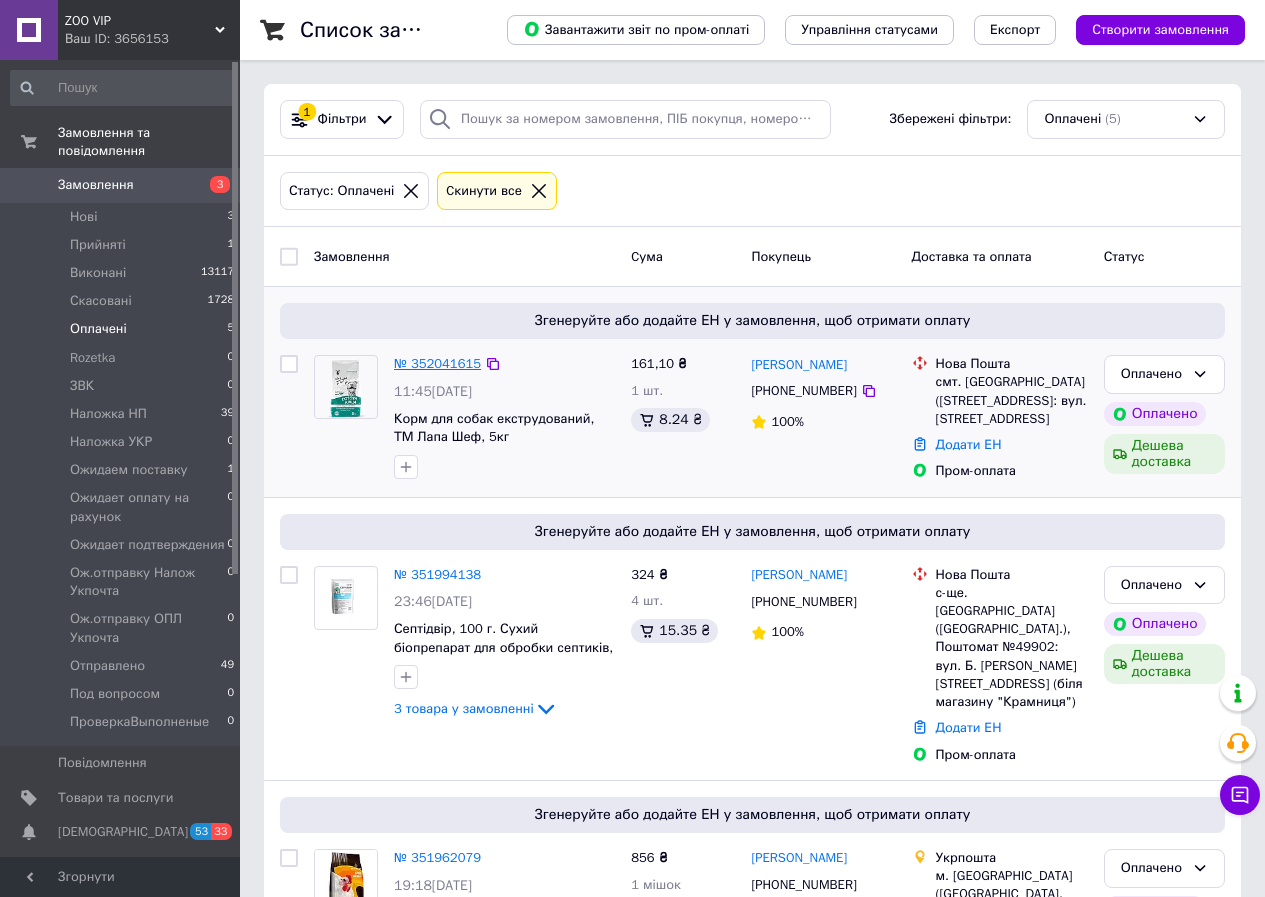 click on "№ 352041615" at bounding box center (437, 363) 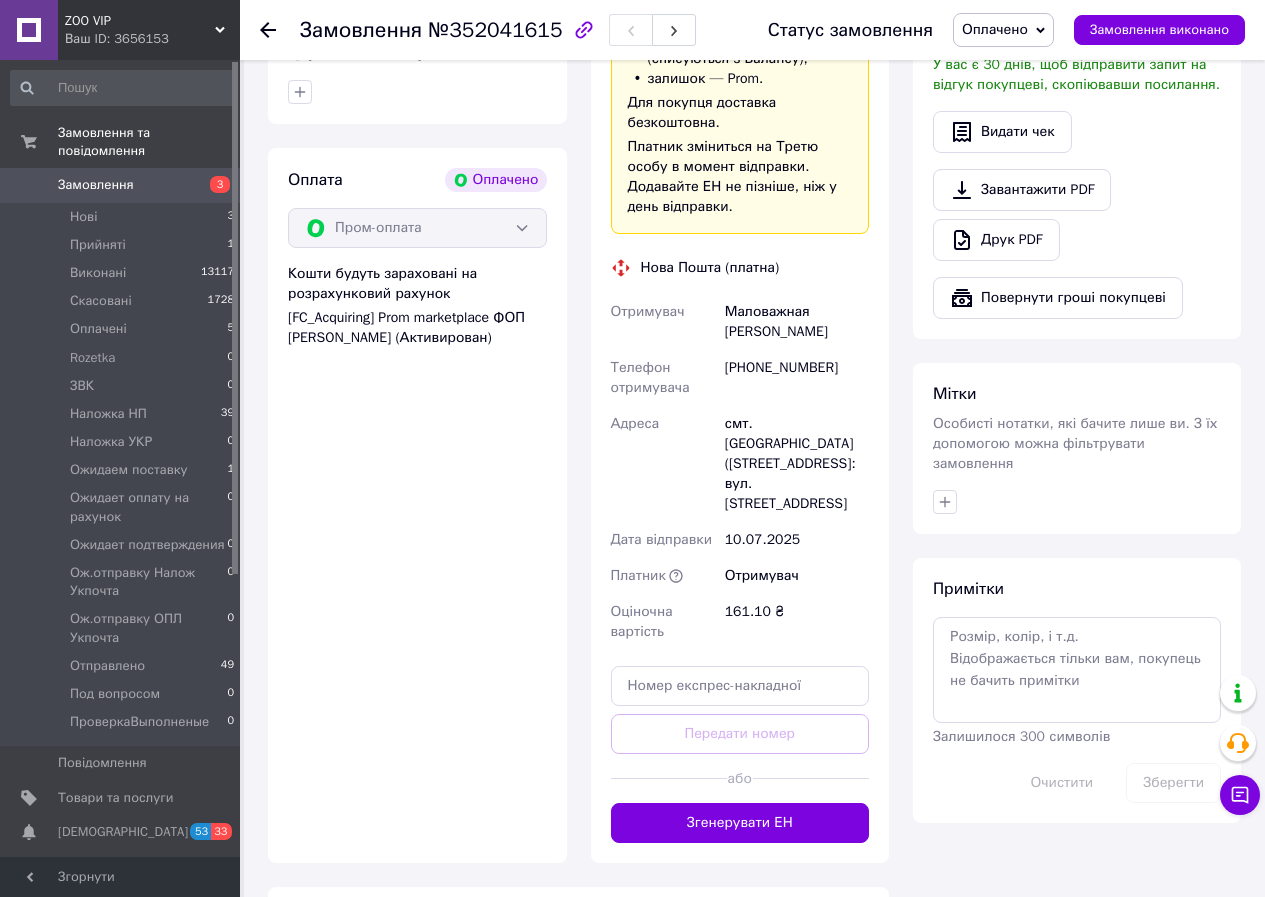 scroll, scrollTop: 1267, scrollLeft: 0, axis: vertical 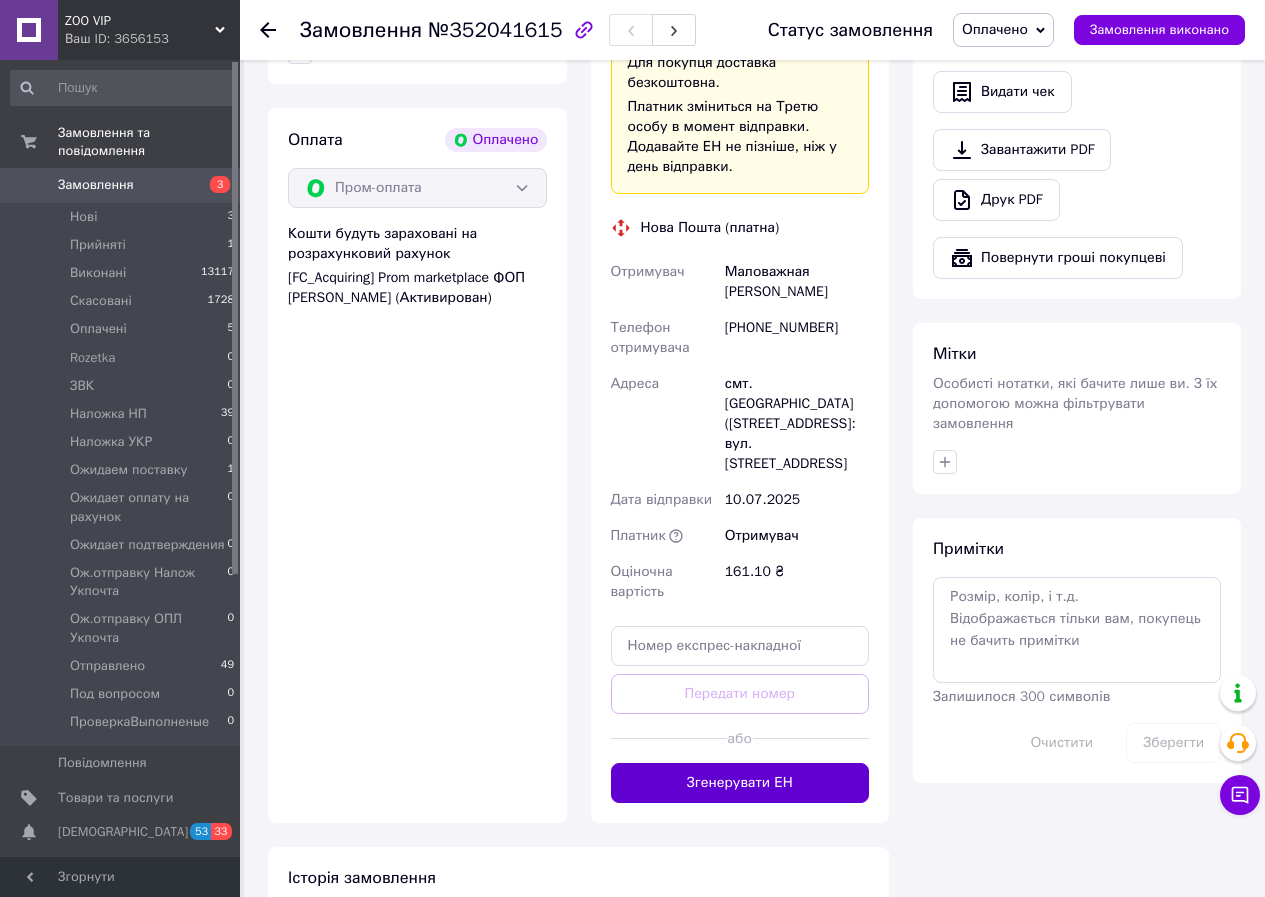 click on "Згенерувати ЕН" at bounding box center (740, 783) 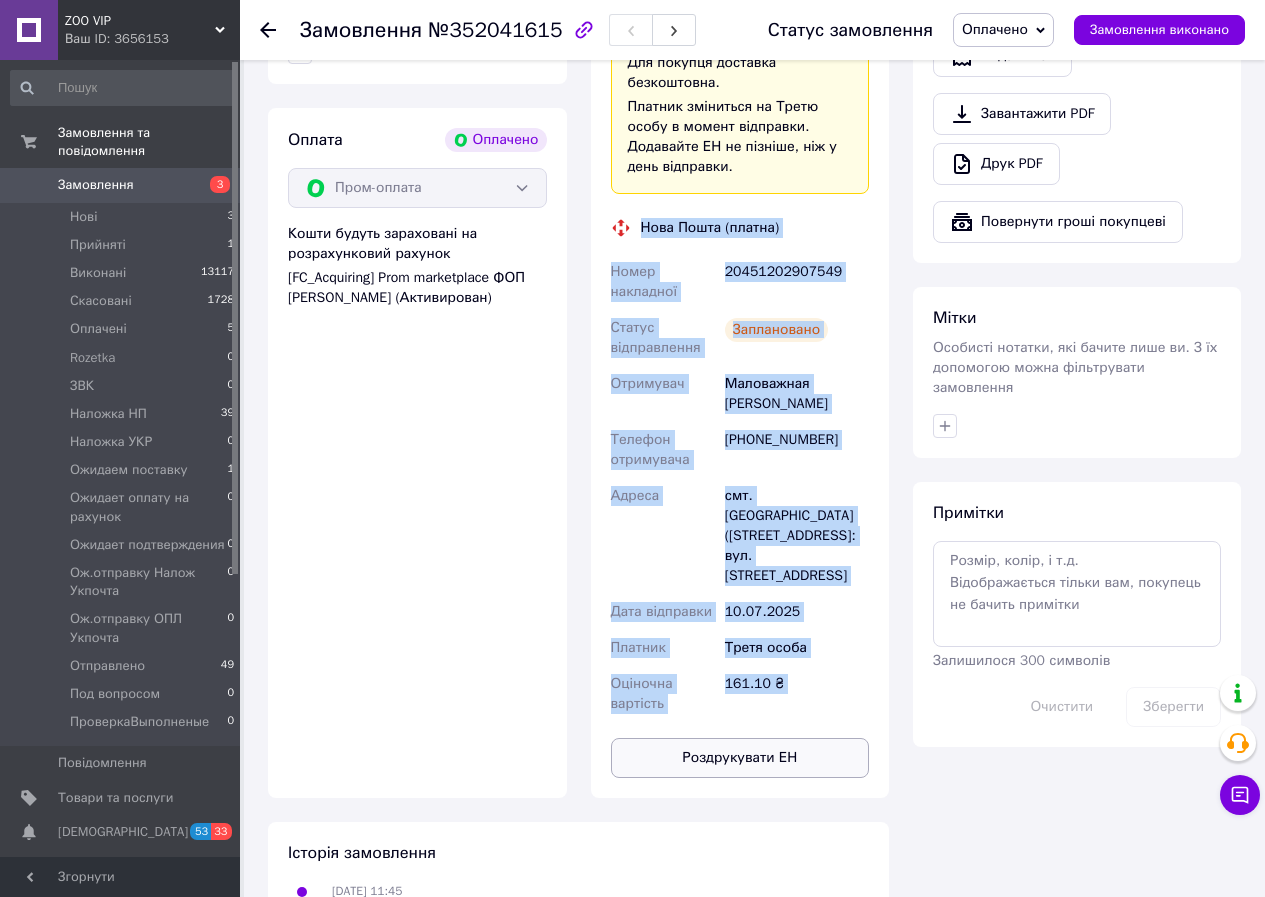 drag, startPoint x: 642, startPoint y: 207, endPoint x: 780, endPoint y: 679, distance: 491.7601 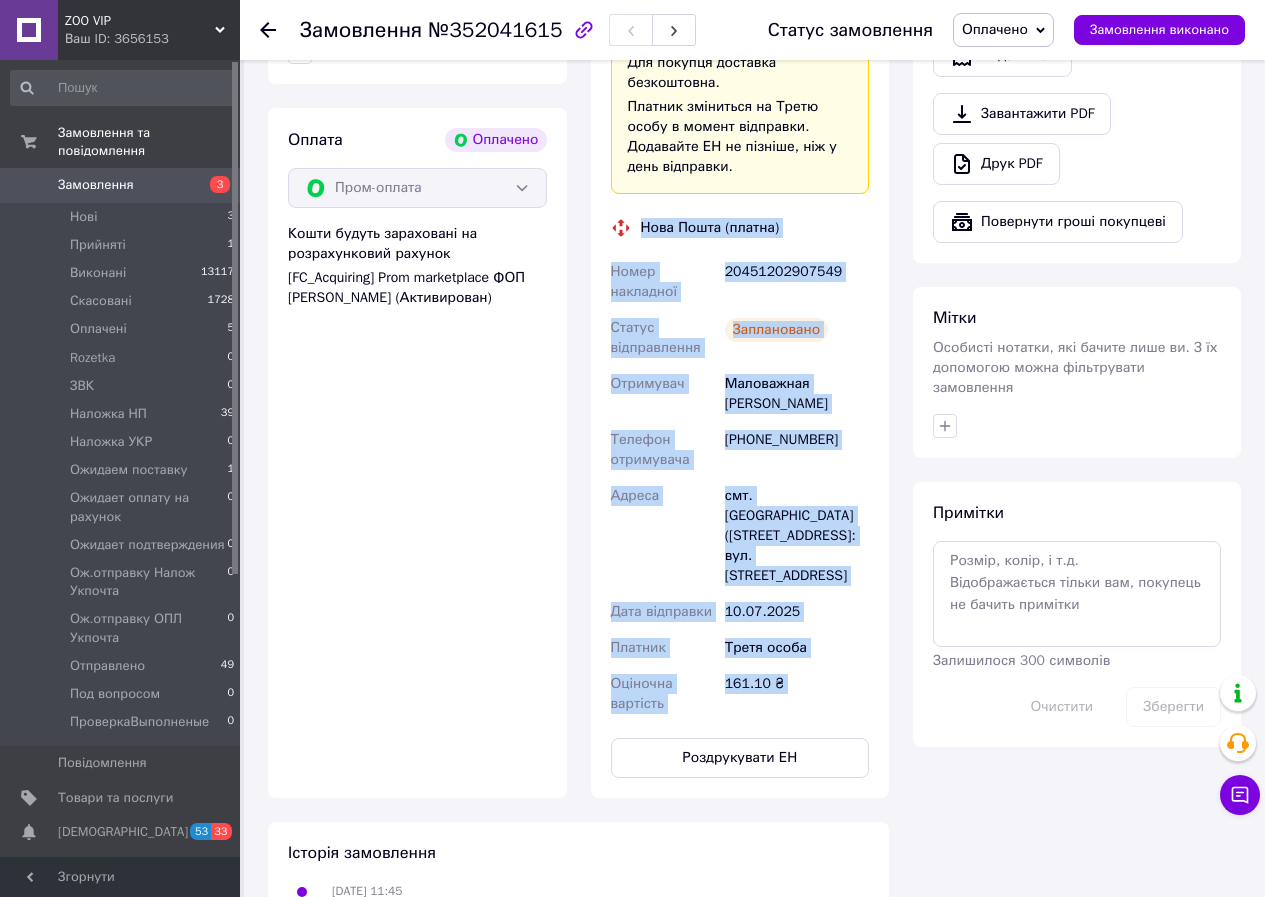 click on "Оплачено" at bounding box center (1003, 30) 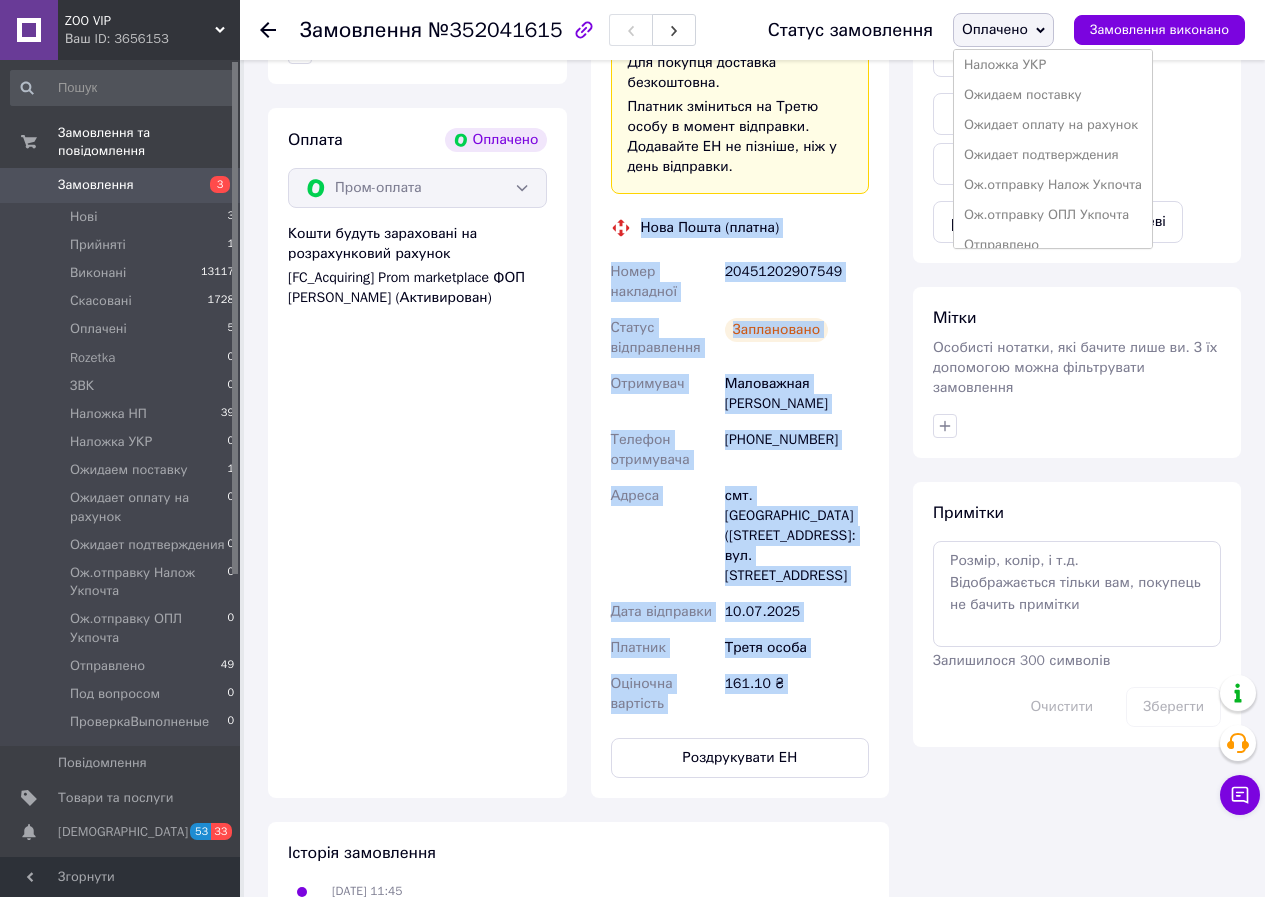 scroll, scrollTop: 200, scrollLeft: 0, axis: vertical 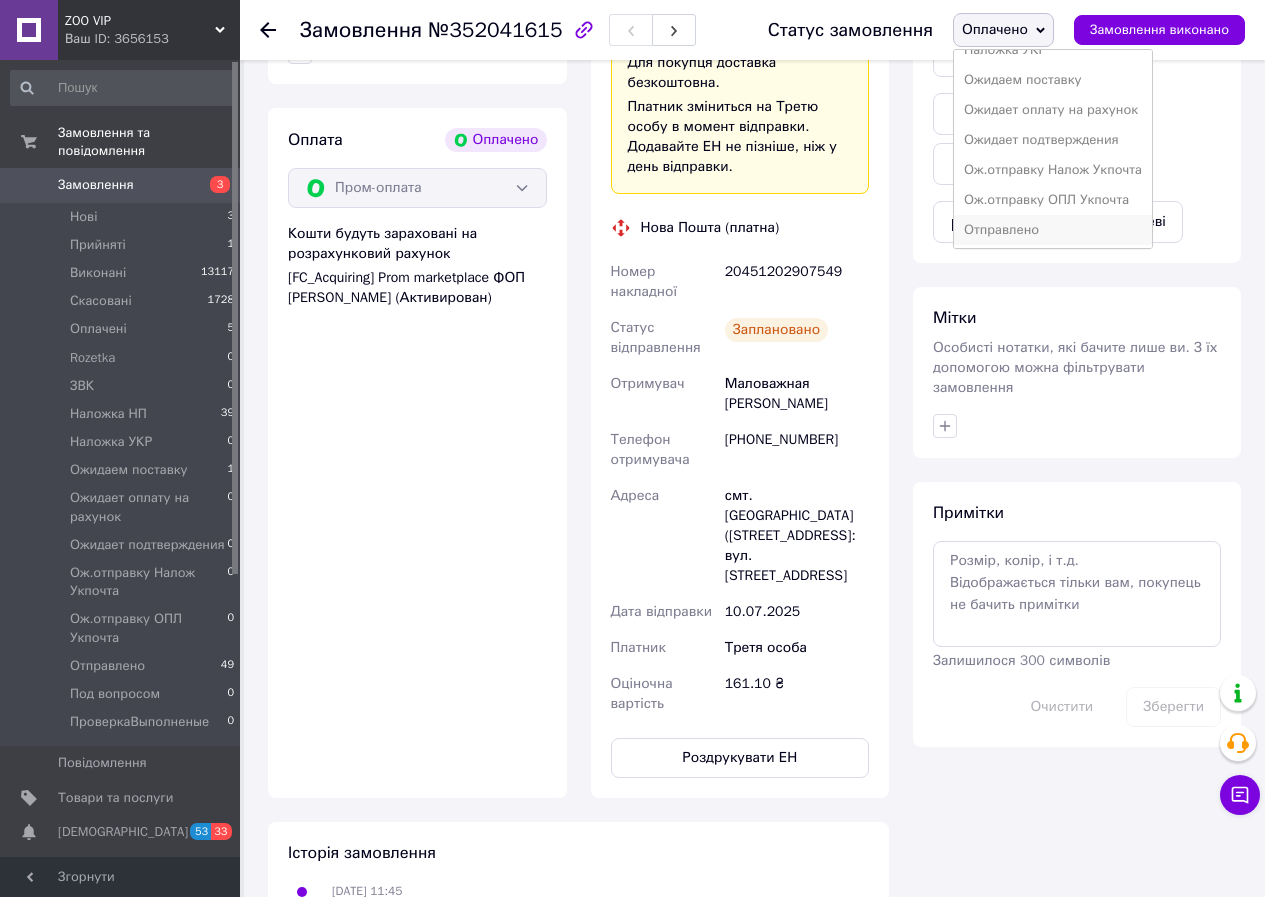 click on "Отправлено" at bounding box center [1053, 230] 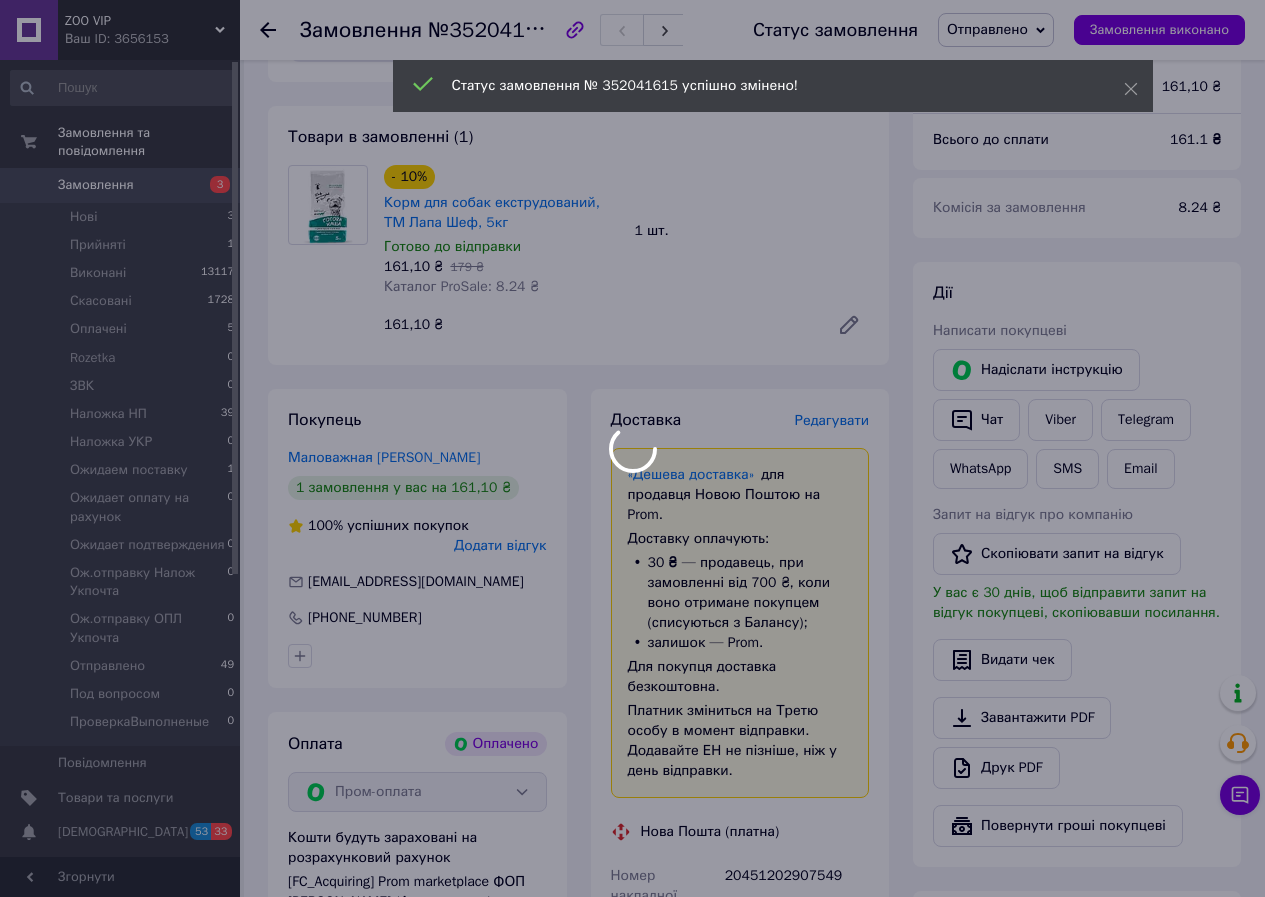 scroll, scrollTop: 533, scrollLeft: 0, axis: vertical 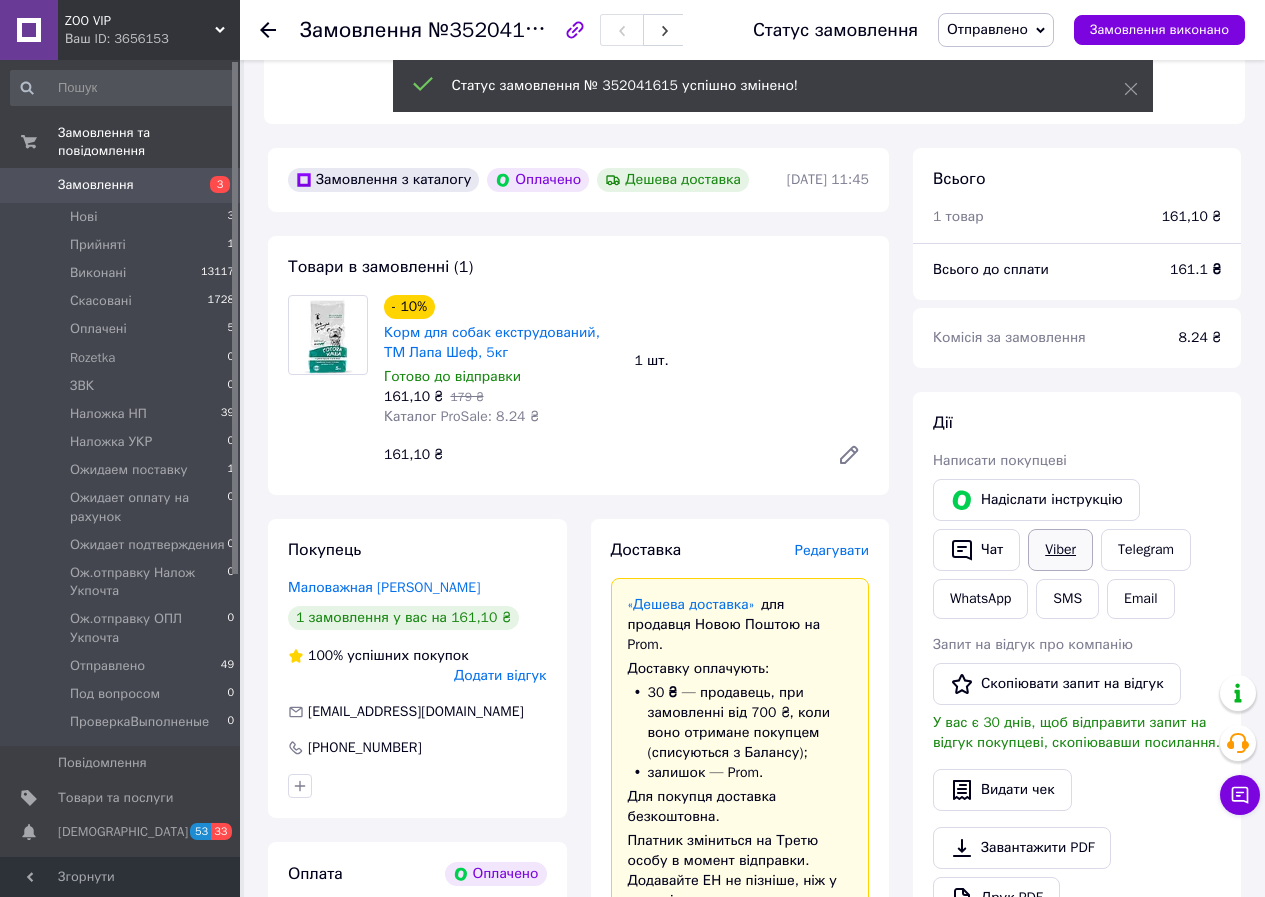 click on "Viber" at bounding box center [1060, 550] 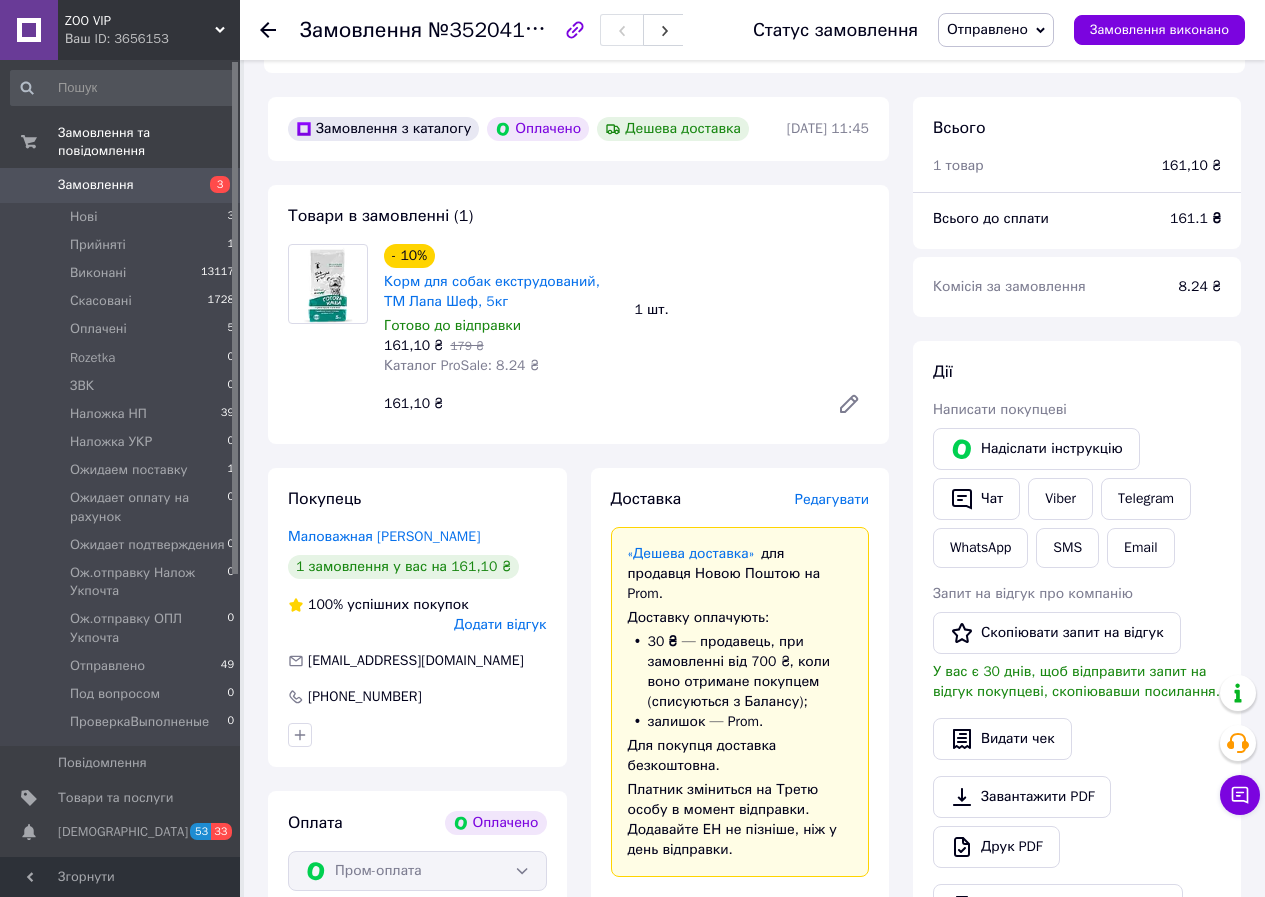 scroll, scrollTop: 667, scrollLeft: 0, axis: vertical 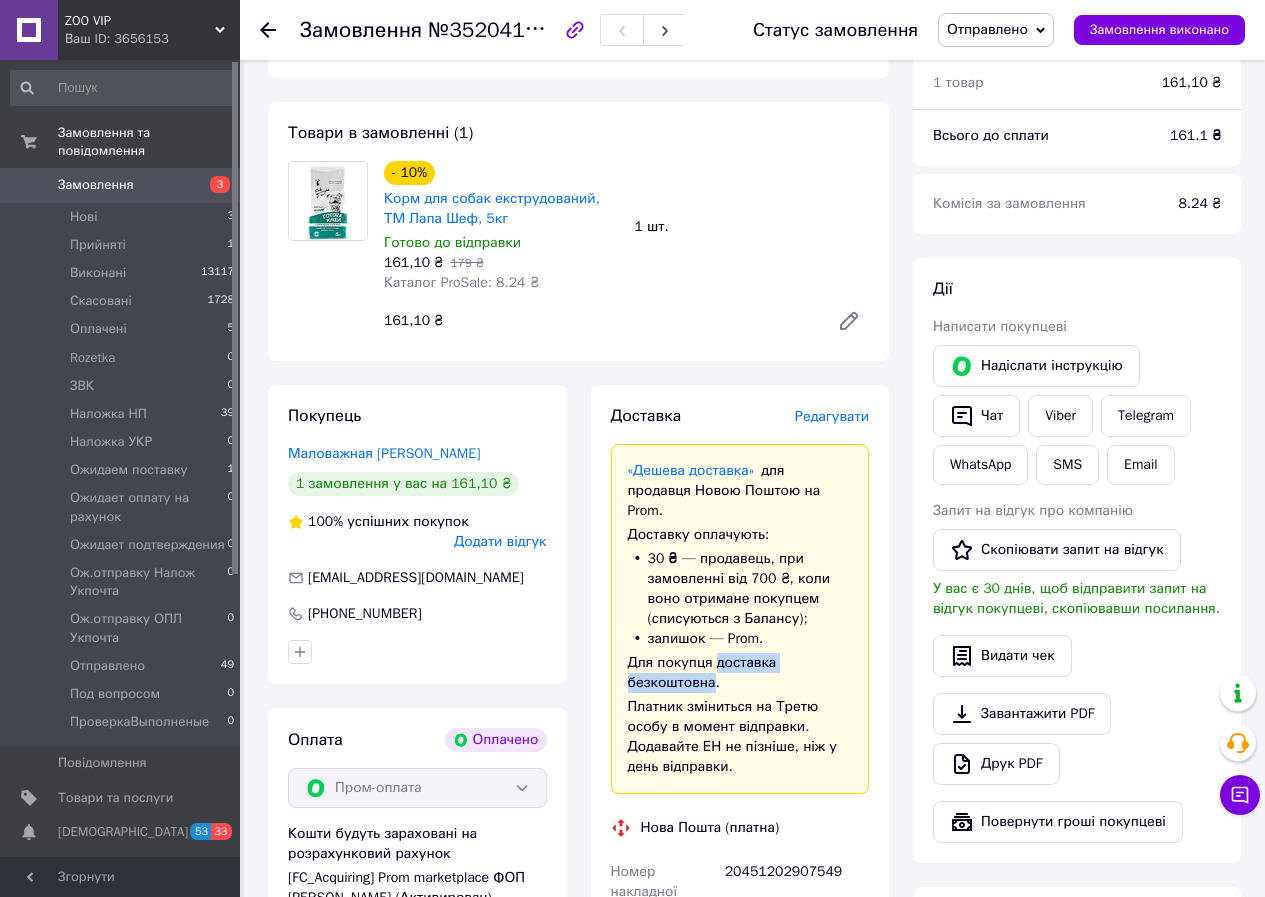 drag, startPoint x: 712, startPoint y: 643, endPoint x: 712, endPoint y: 659, distance: 16 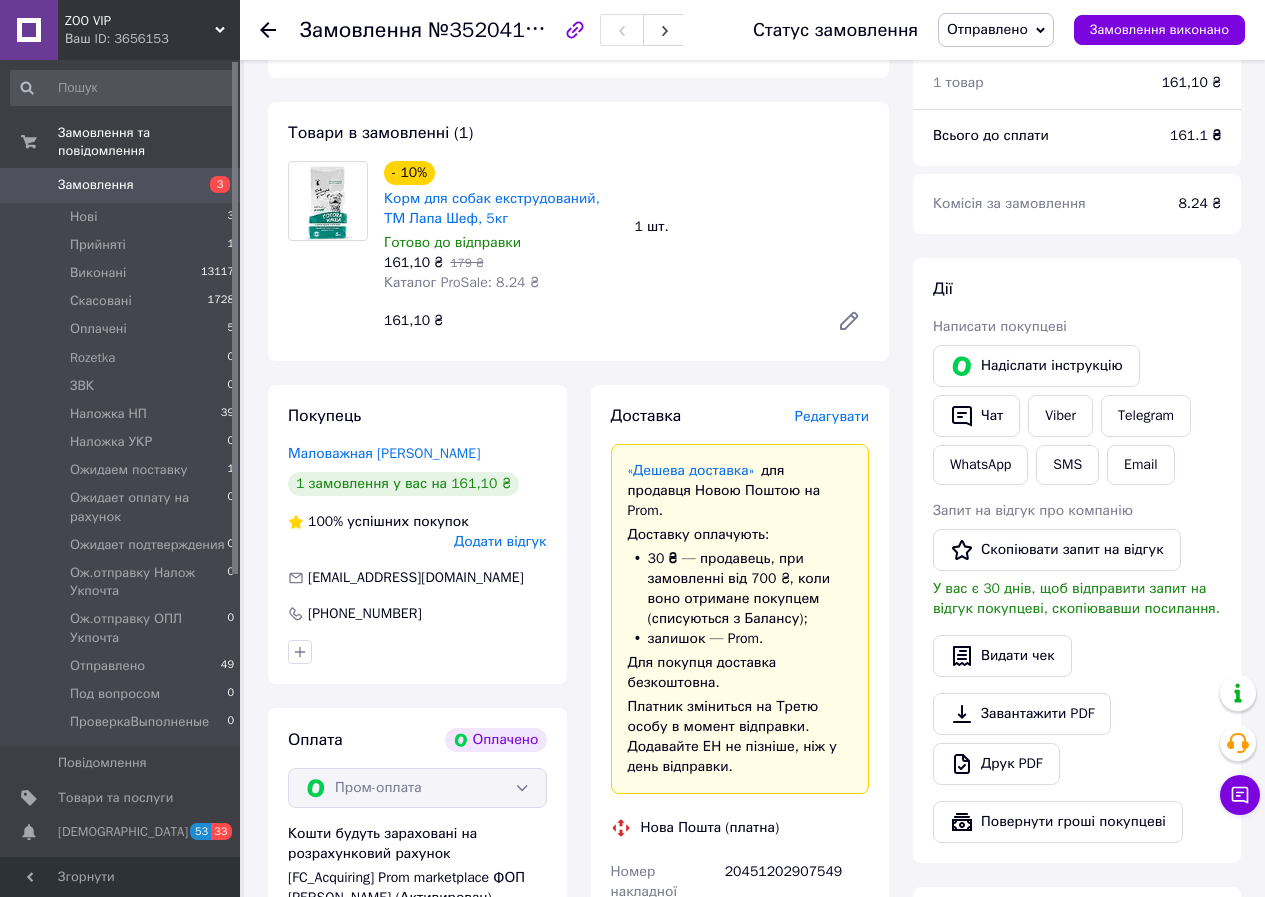 click 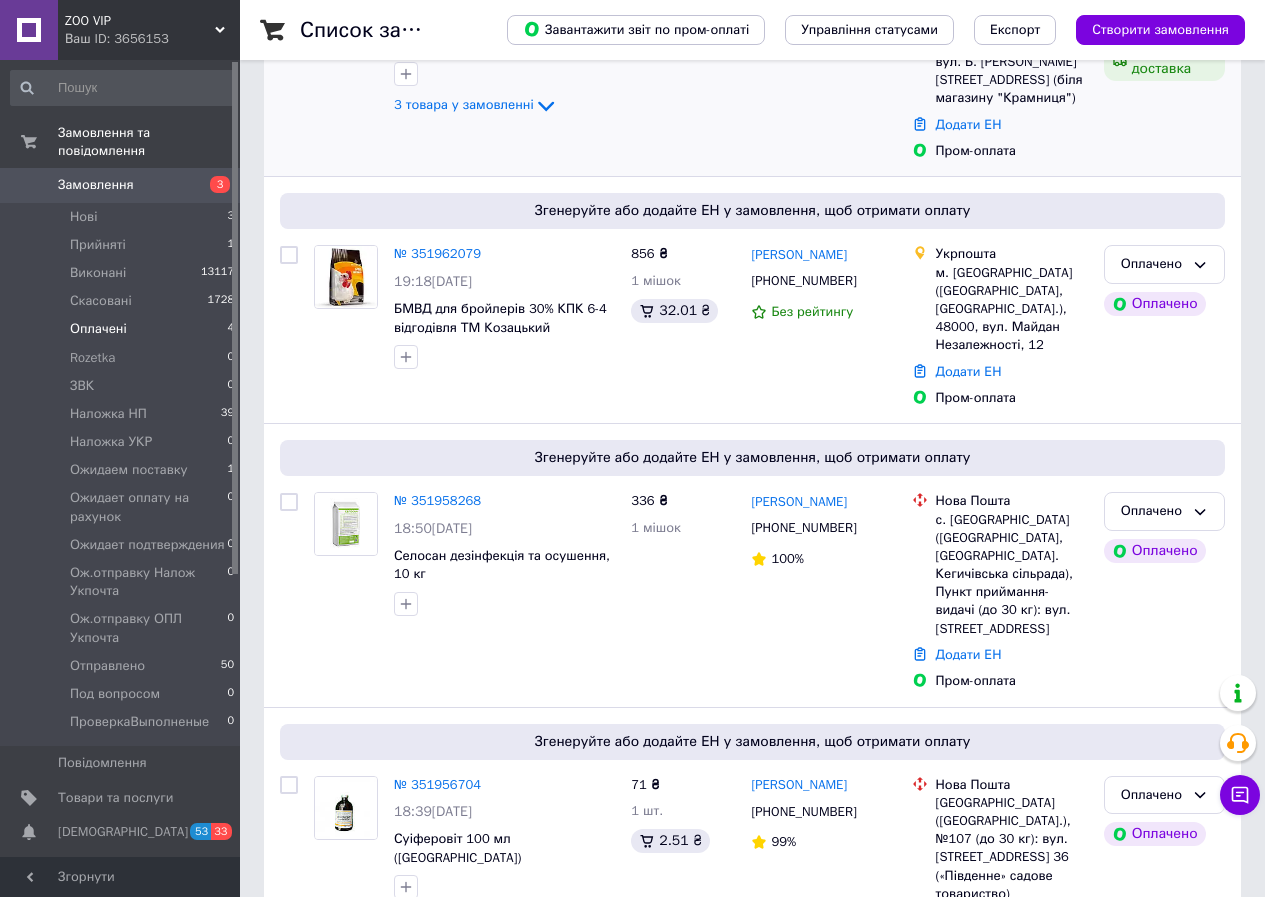 scroll, scrollTop: 437, scrollLeft: 0, axis: vertical 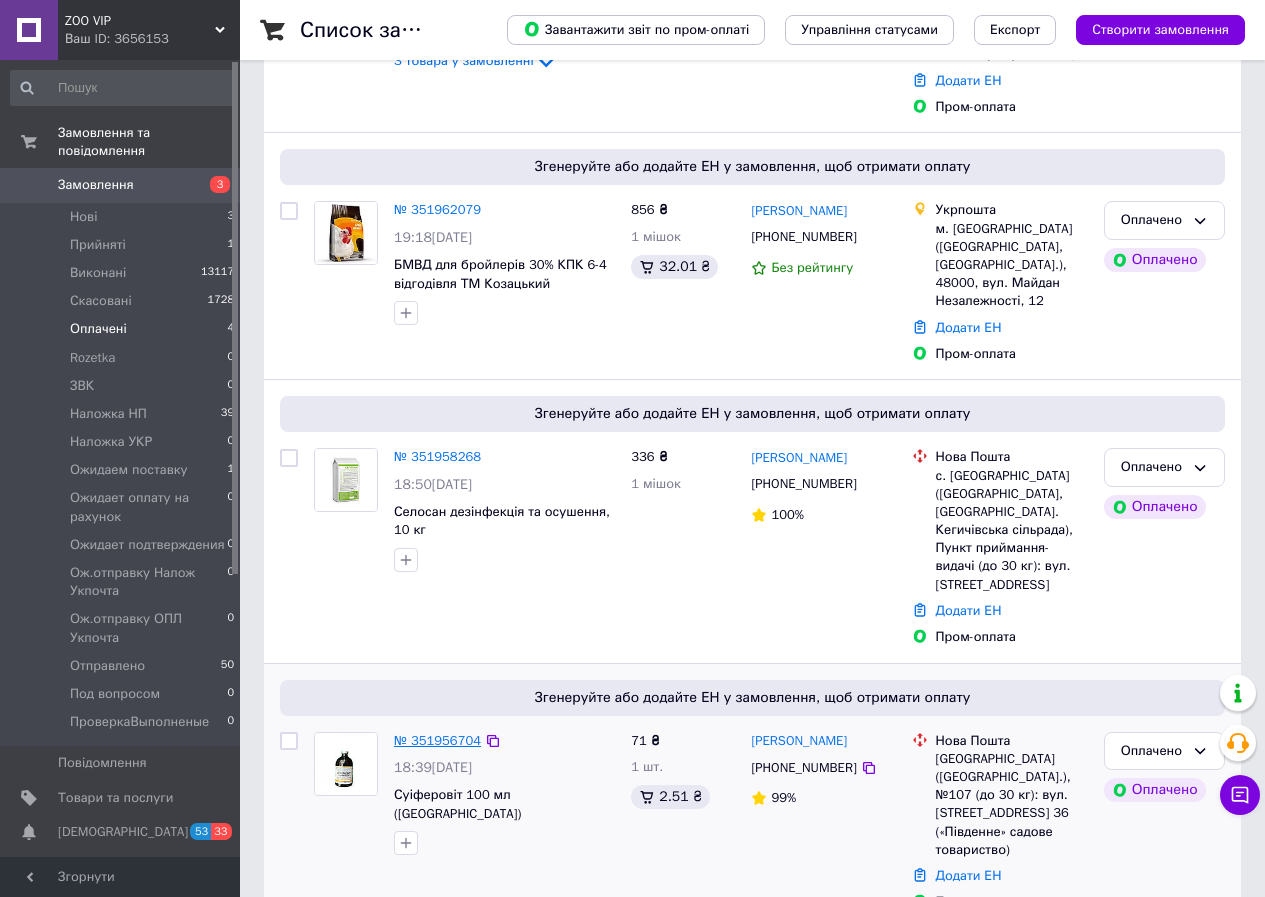 click on "№ 351956704" at bounding box center (437, 740) 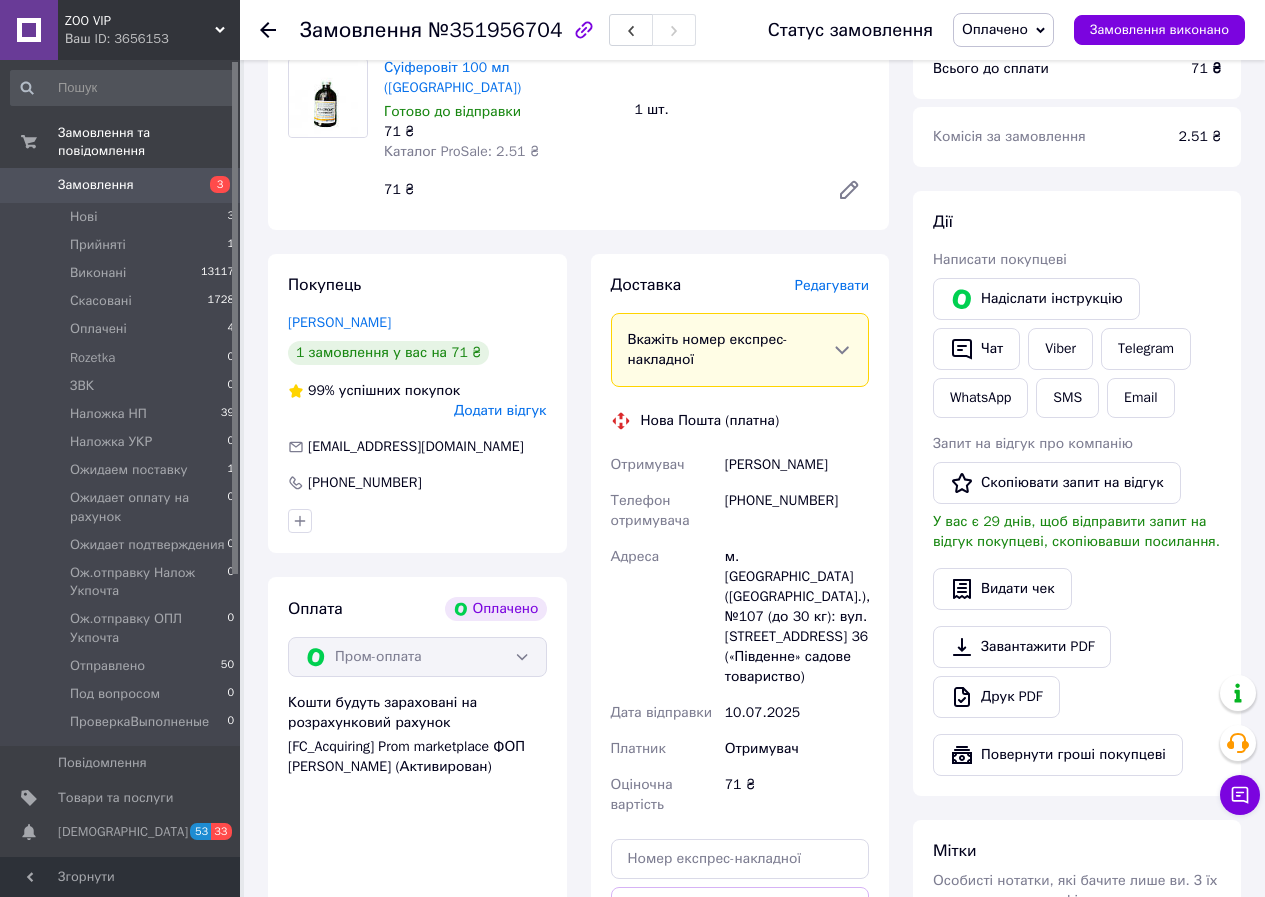scroll, scrollTop: 1037, scrollLeft: 0, axis: vertical 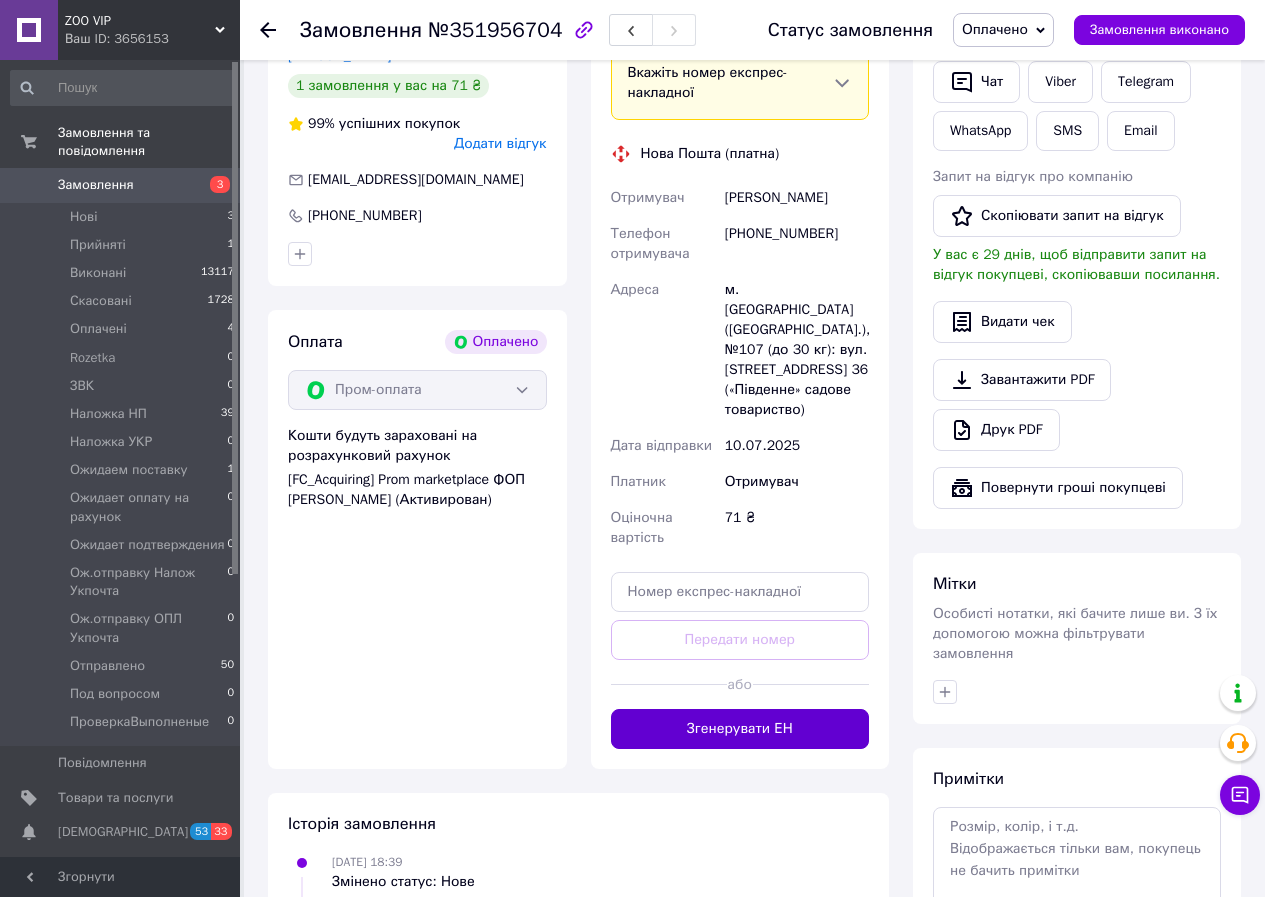 click on "Згенерувати ЕН" at bounding box center (740, 729) 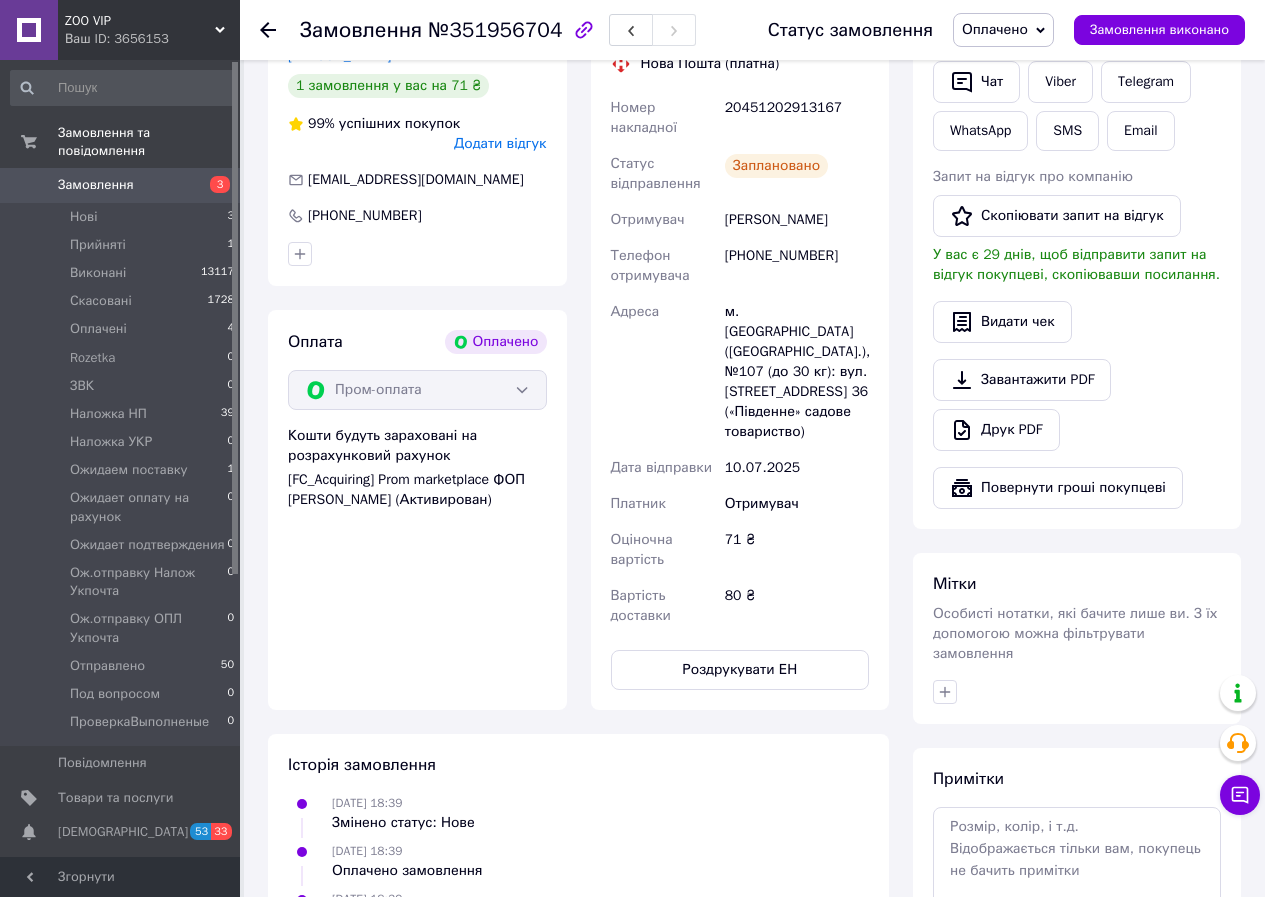 click on "Оплачено" at bounding box center (995, 29) 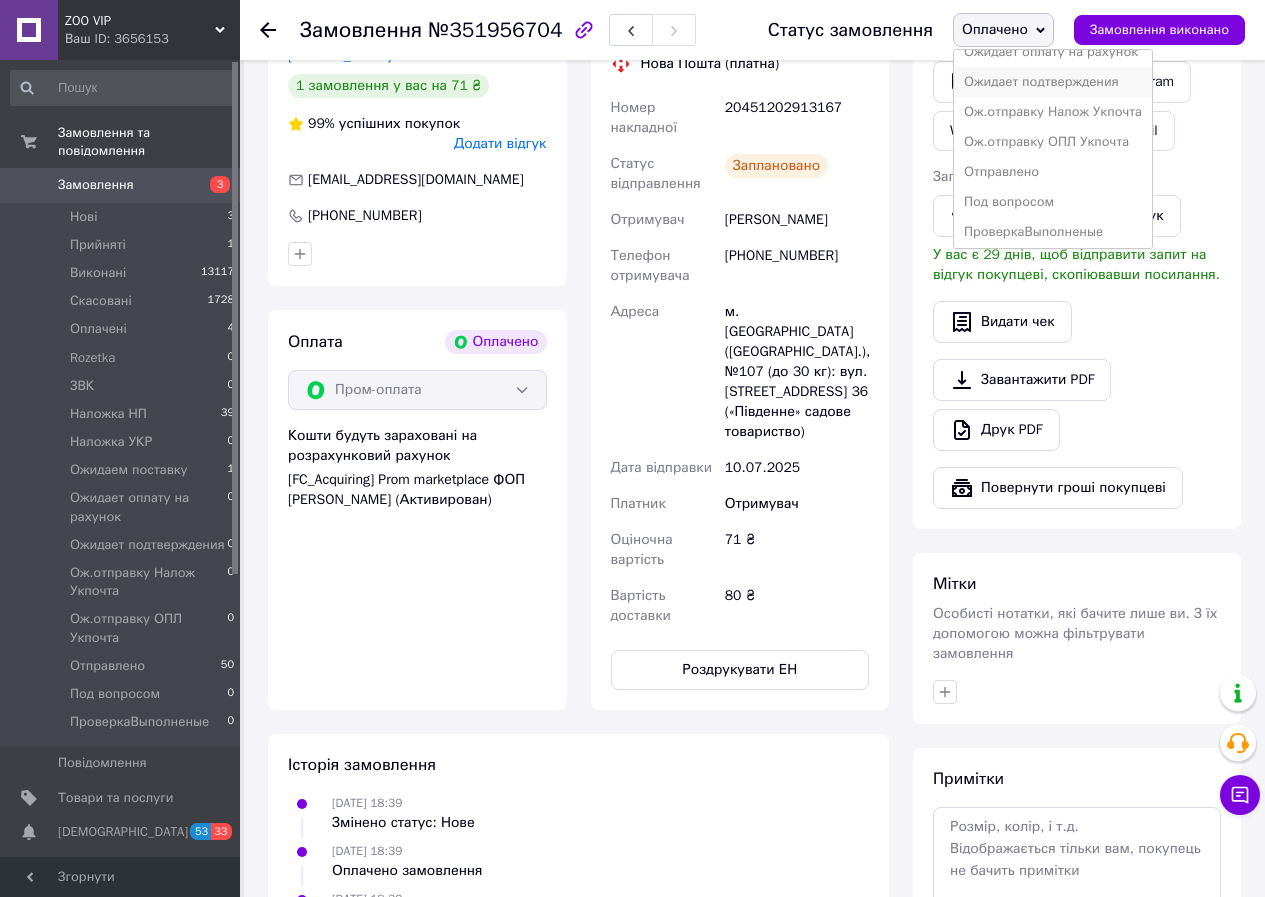 scroll, scrollTop: 262, scrollLeft: 0, axis: vertical 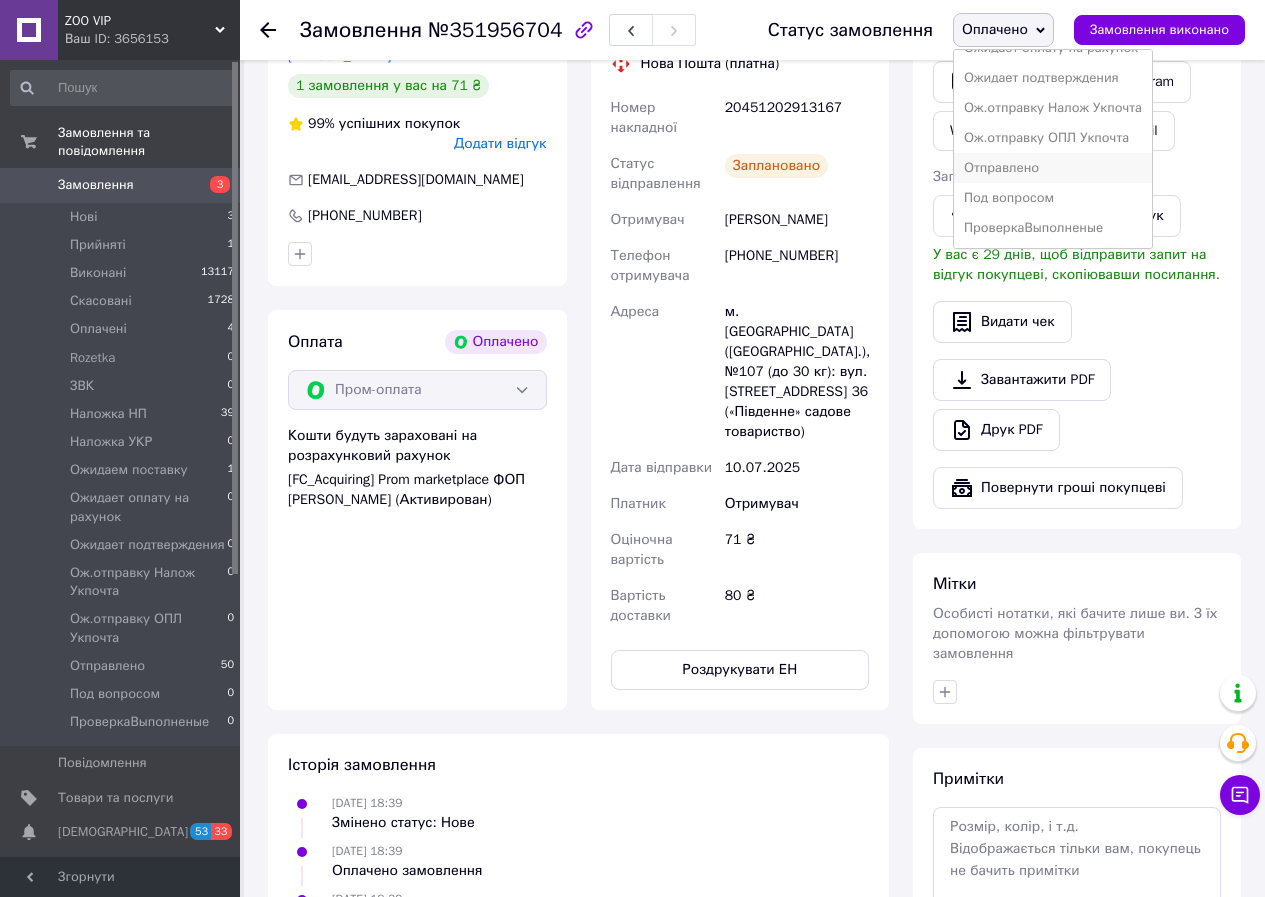 click on "Отправлено" at bounding box center [1053, 168] 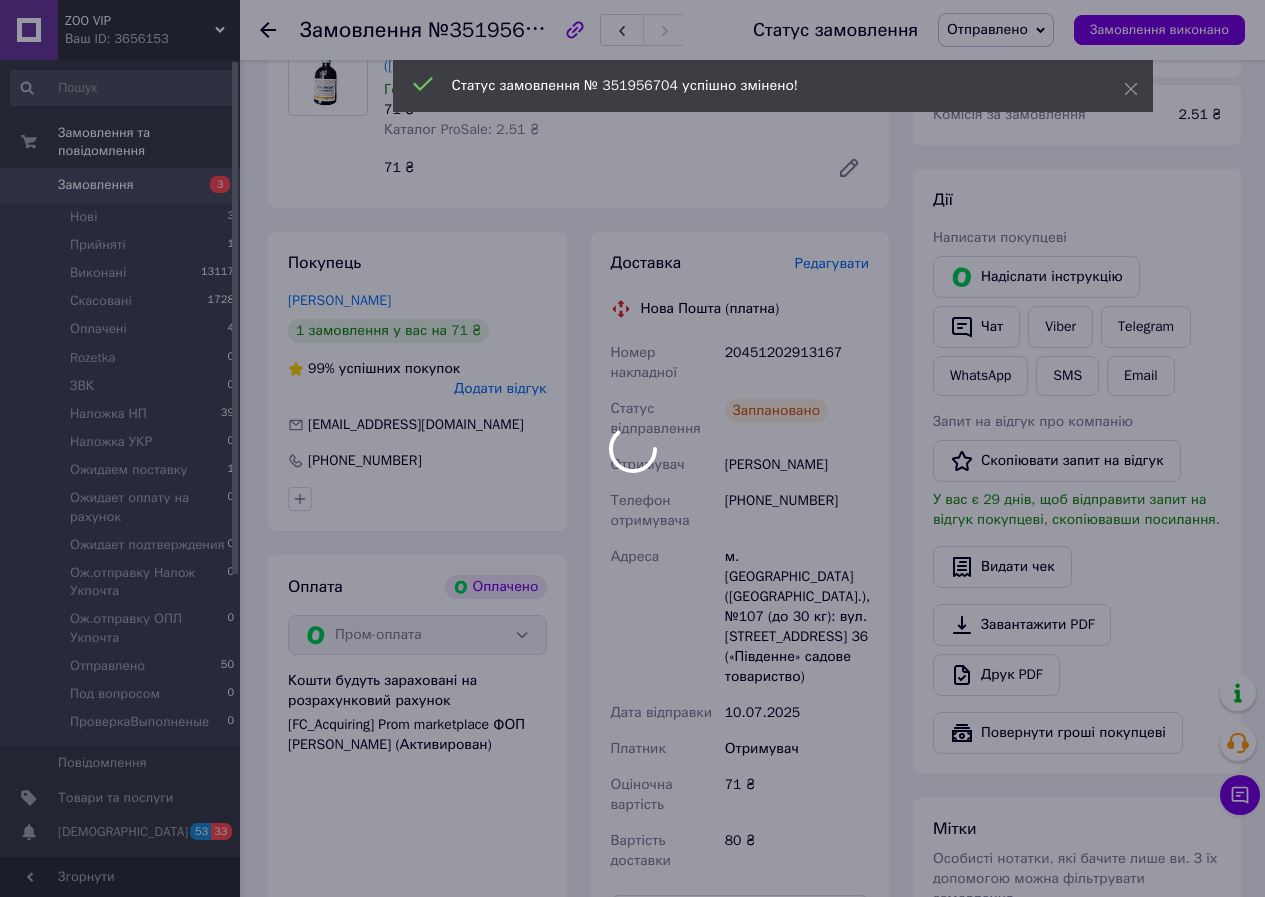 scroll, scrollTop: 770, scrollLeft: 0, axis: vertical 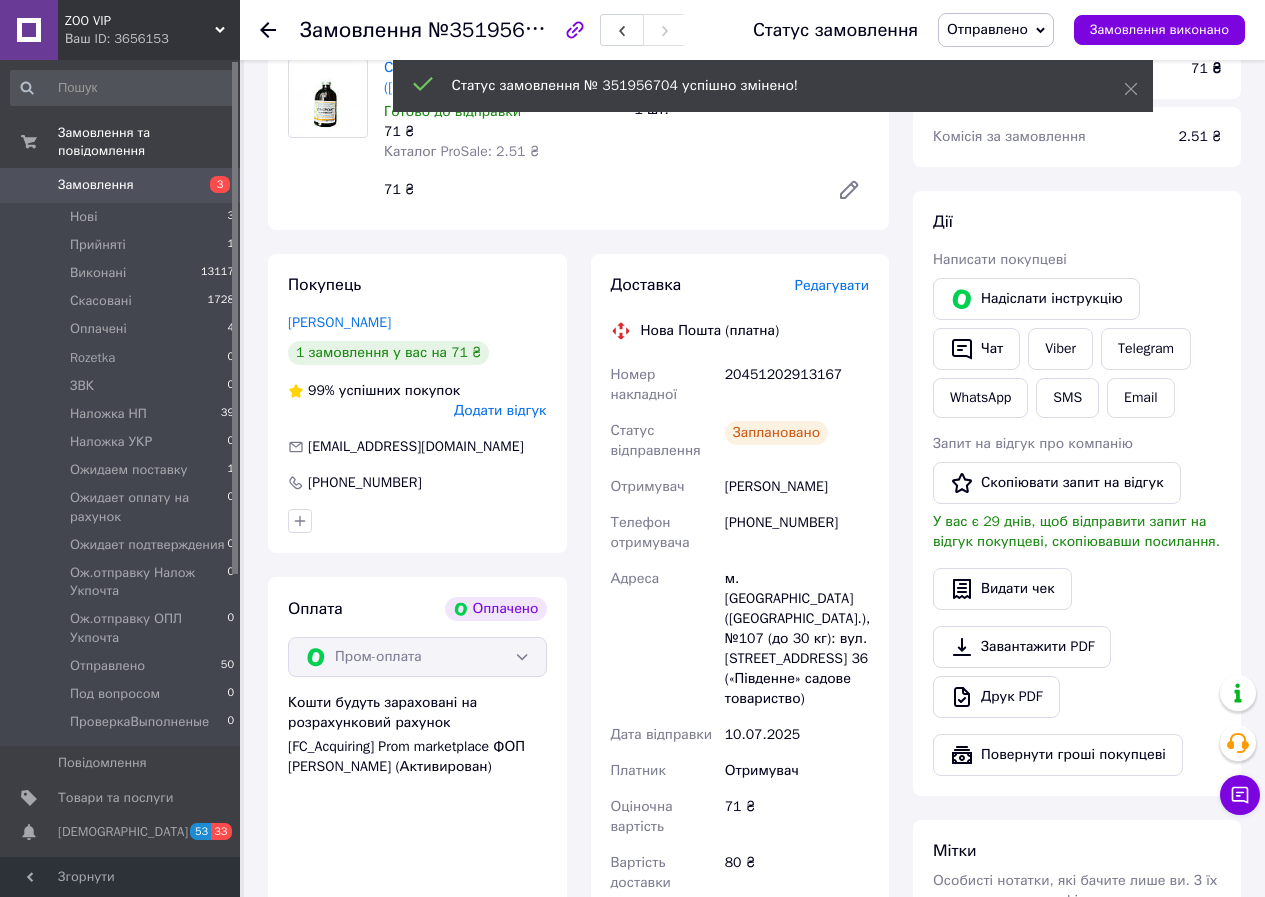click on "20451202913167" at bounding box center [797, 385] 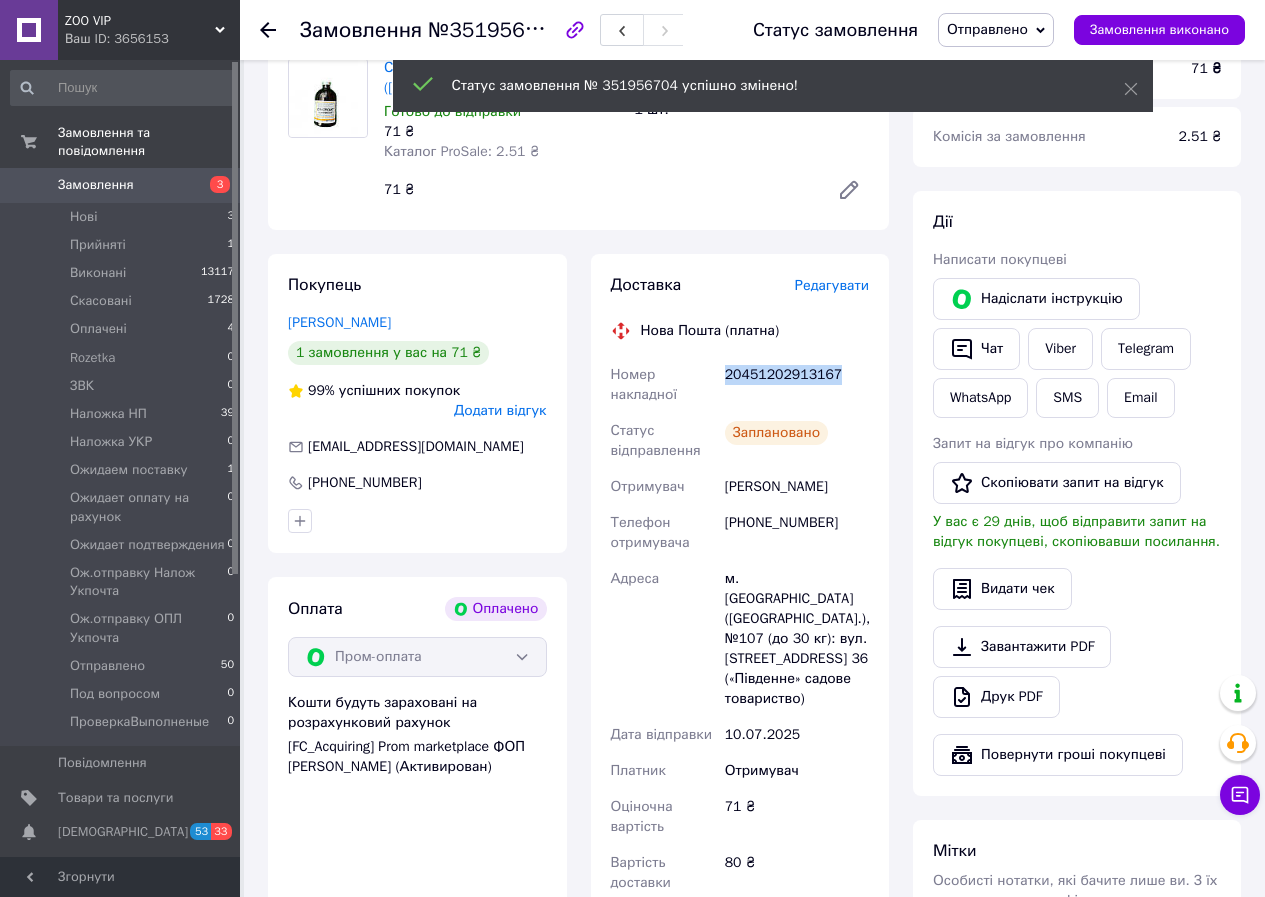 click on "20451202913167" at bounding box center [797, 385] 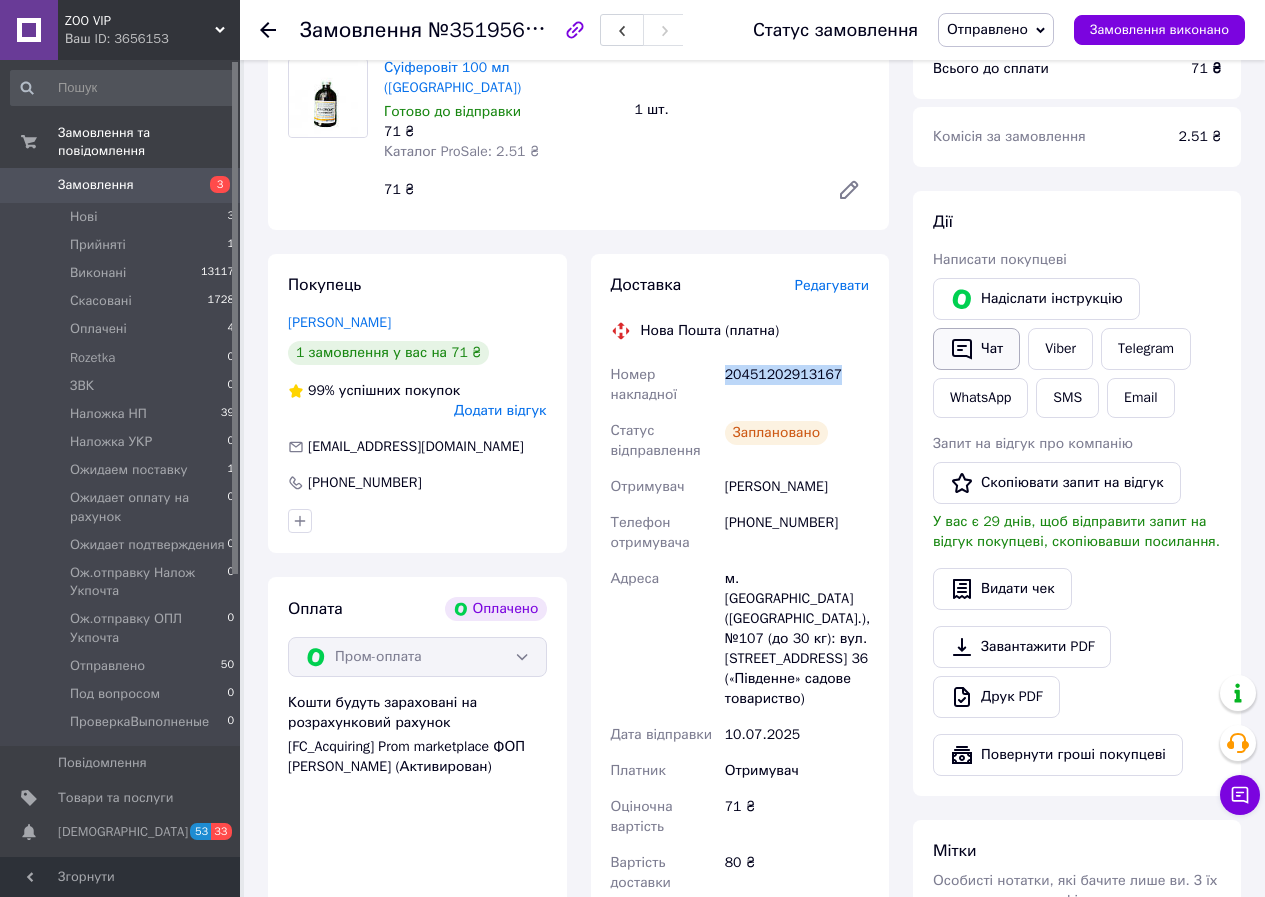 click on "Чат" at bounding box center (976, 349) 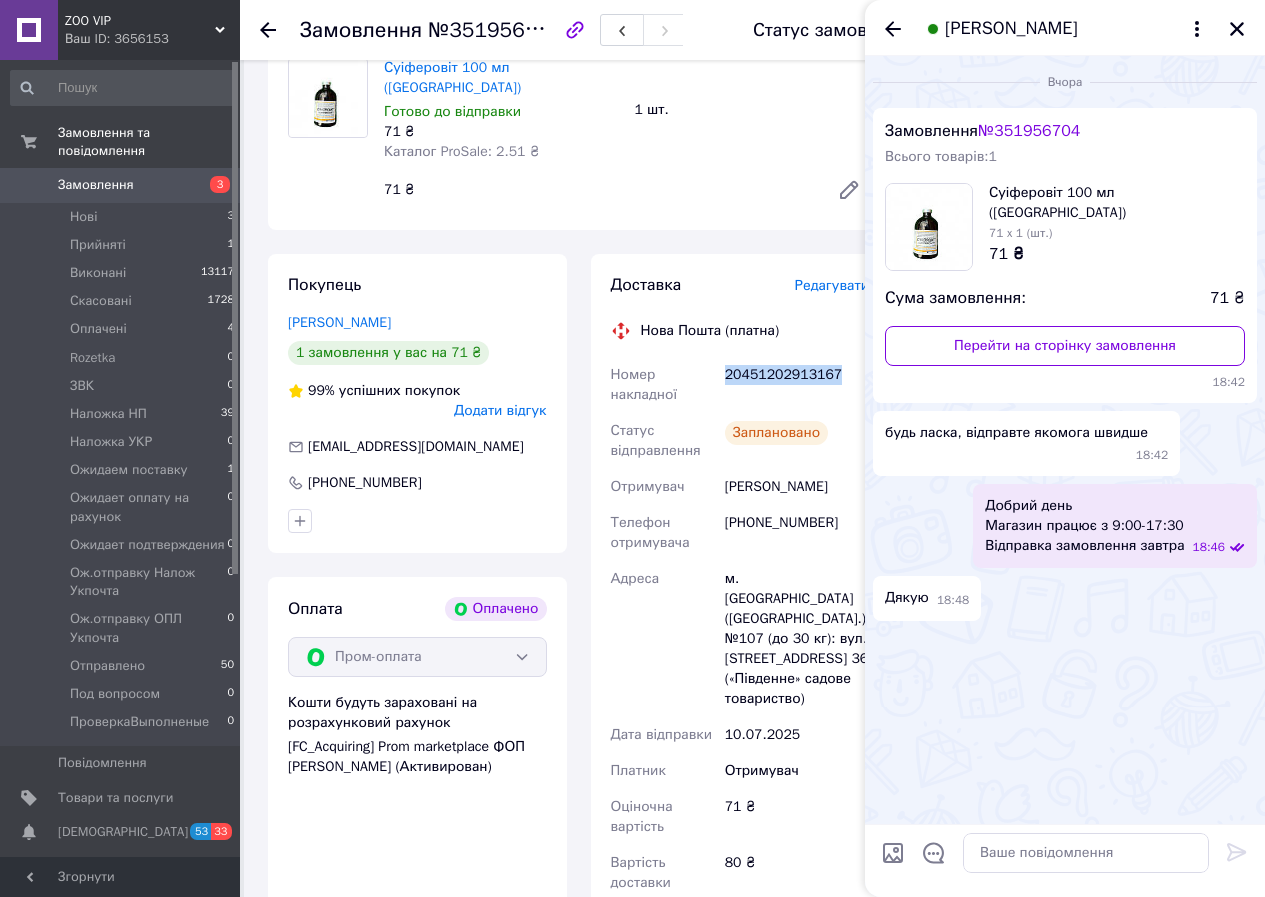 type 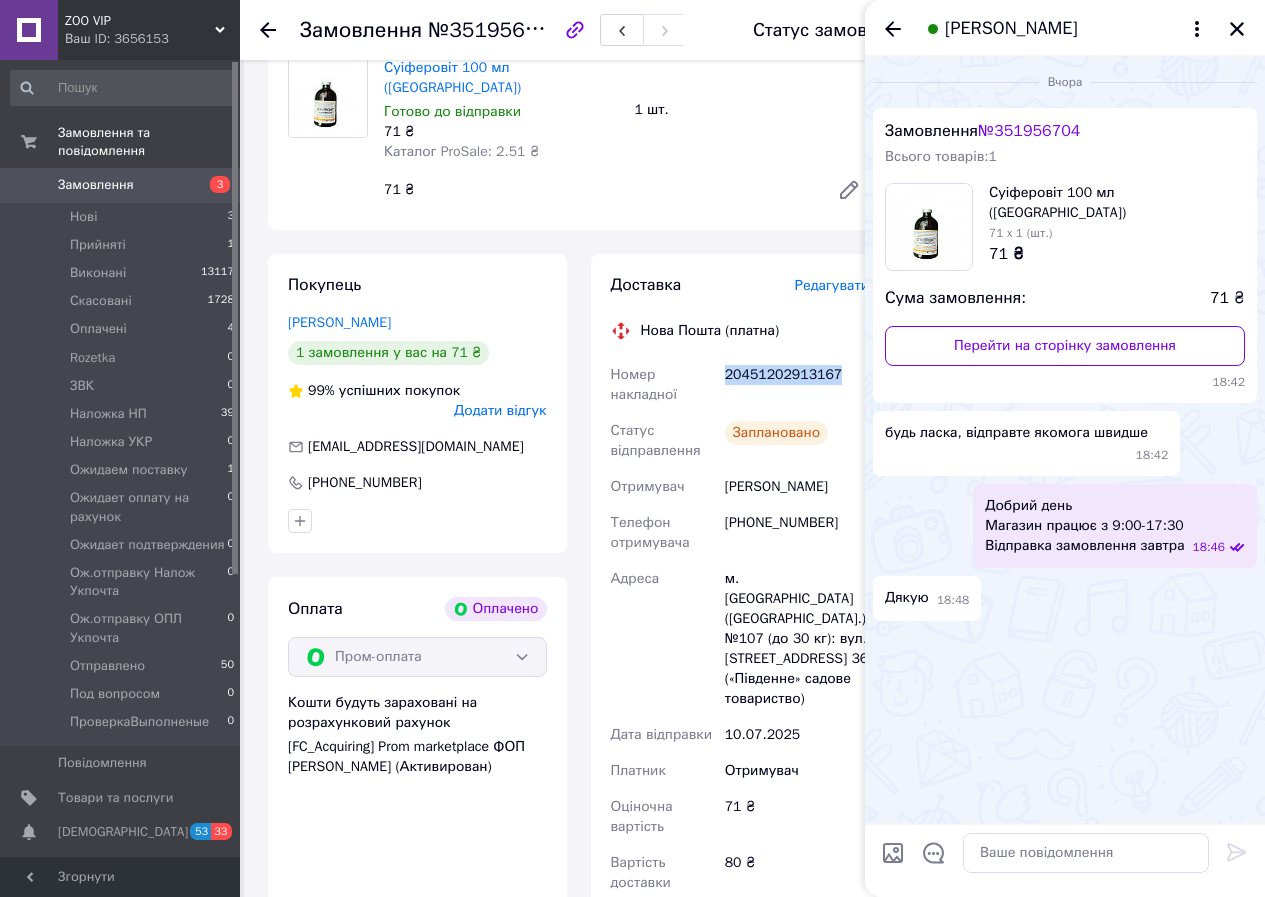 click on "Чат" at bounding box center (976, 349) 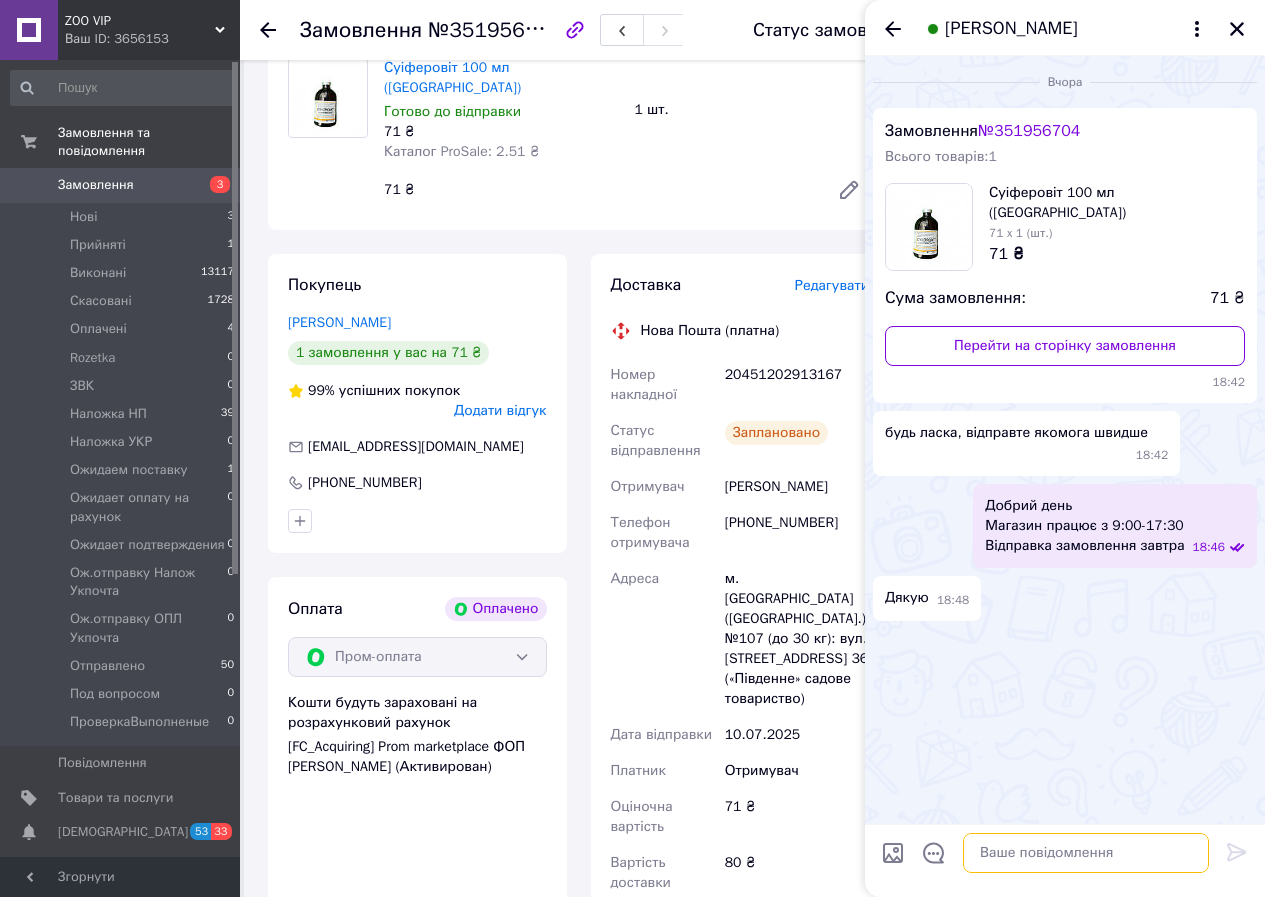 click at bounding box center (1086, 853) 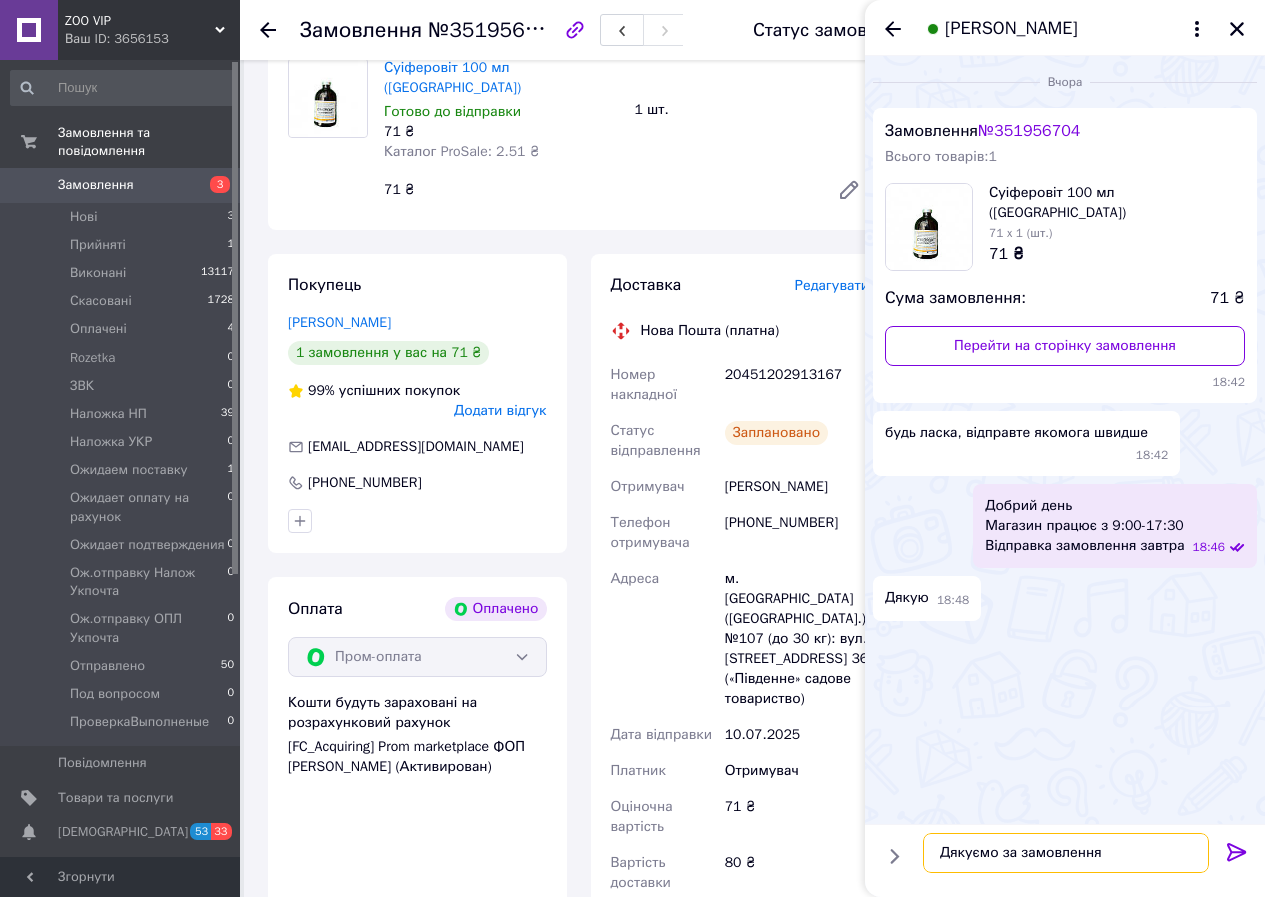scroll, scrollTop: 12, scrollLeft: 0, axis: vertical 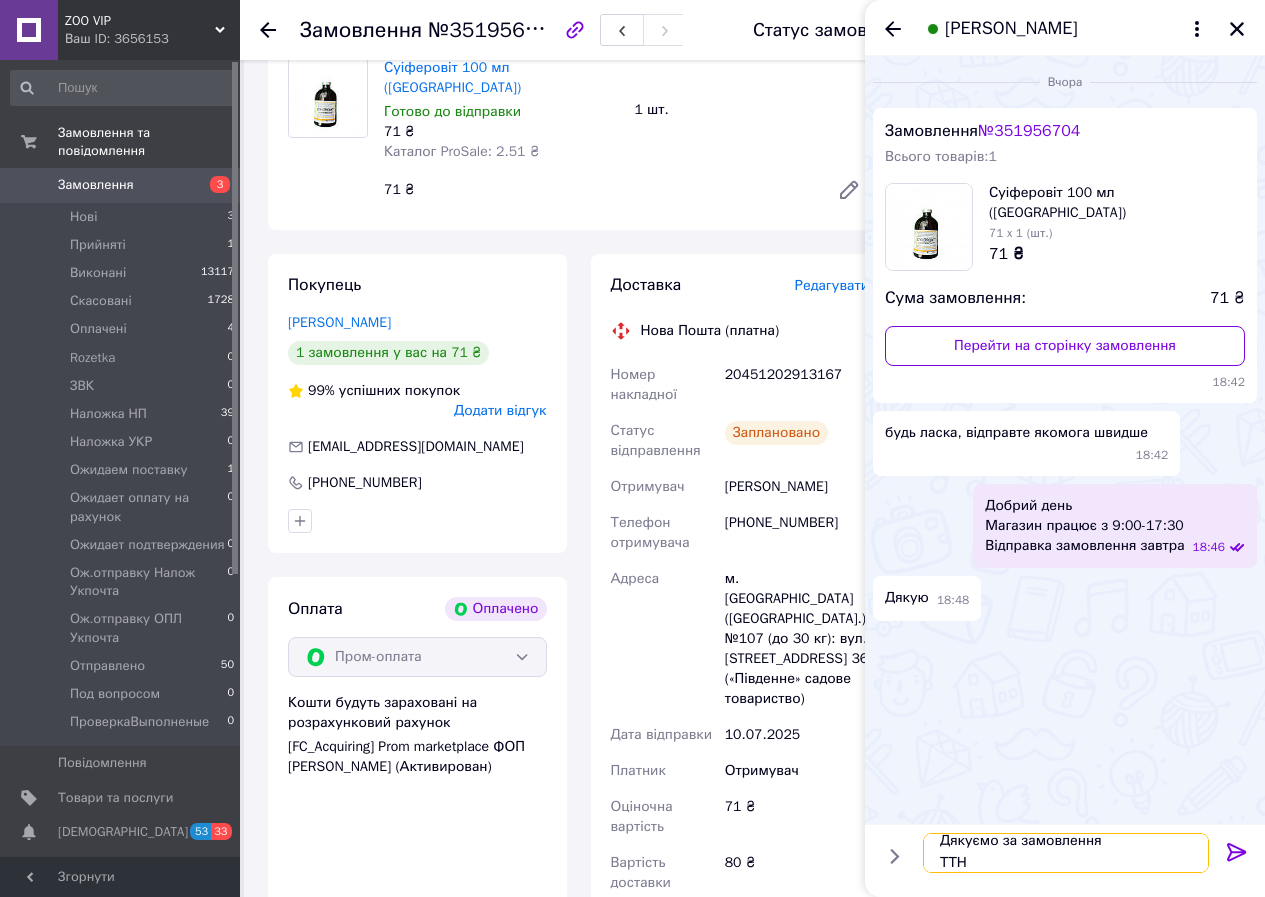 paste on "20451202913167" 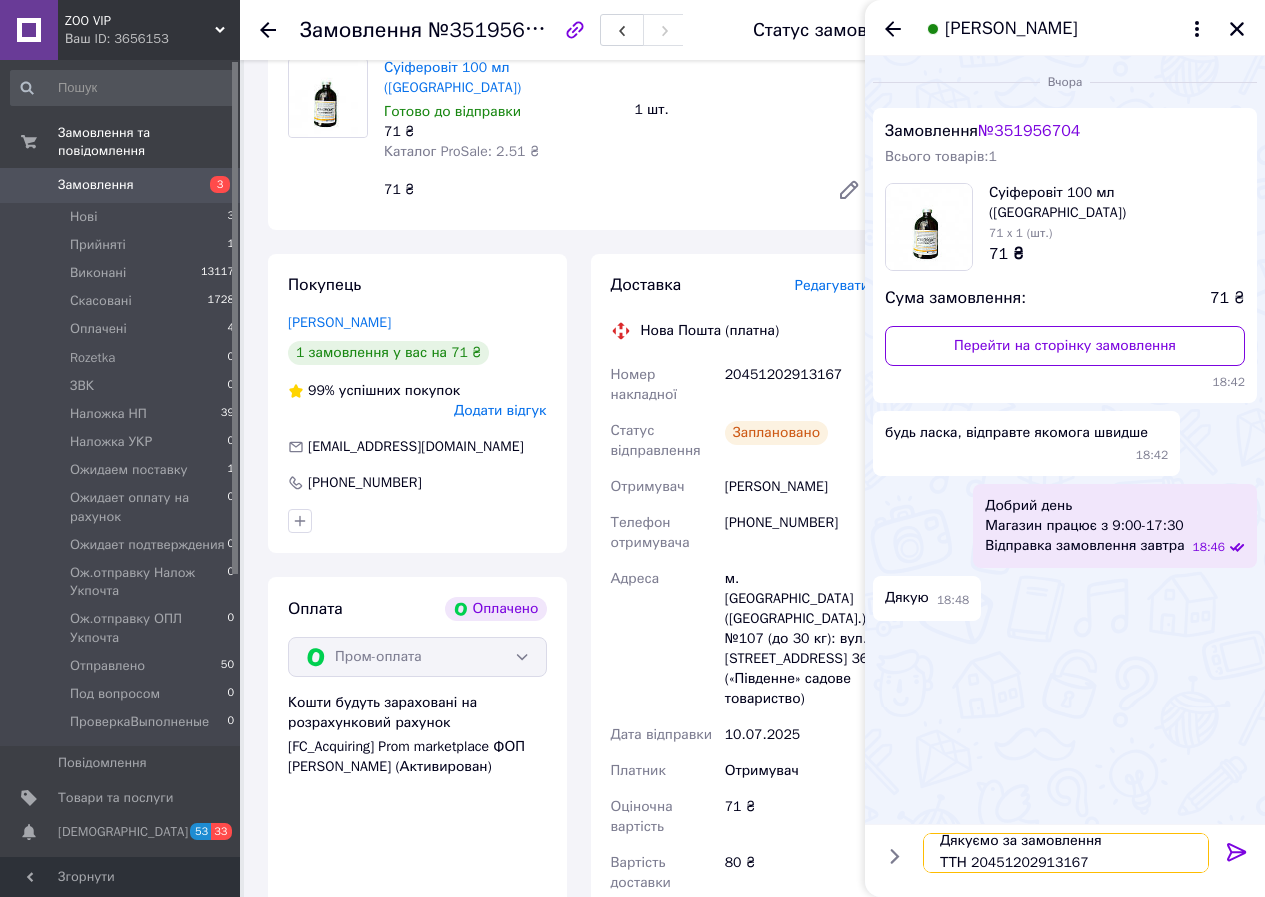scroll, scrollTop: 2, scrollLeft: 0, axis: vertical 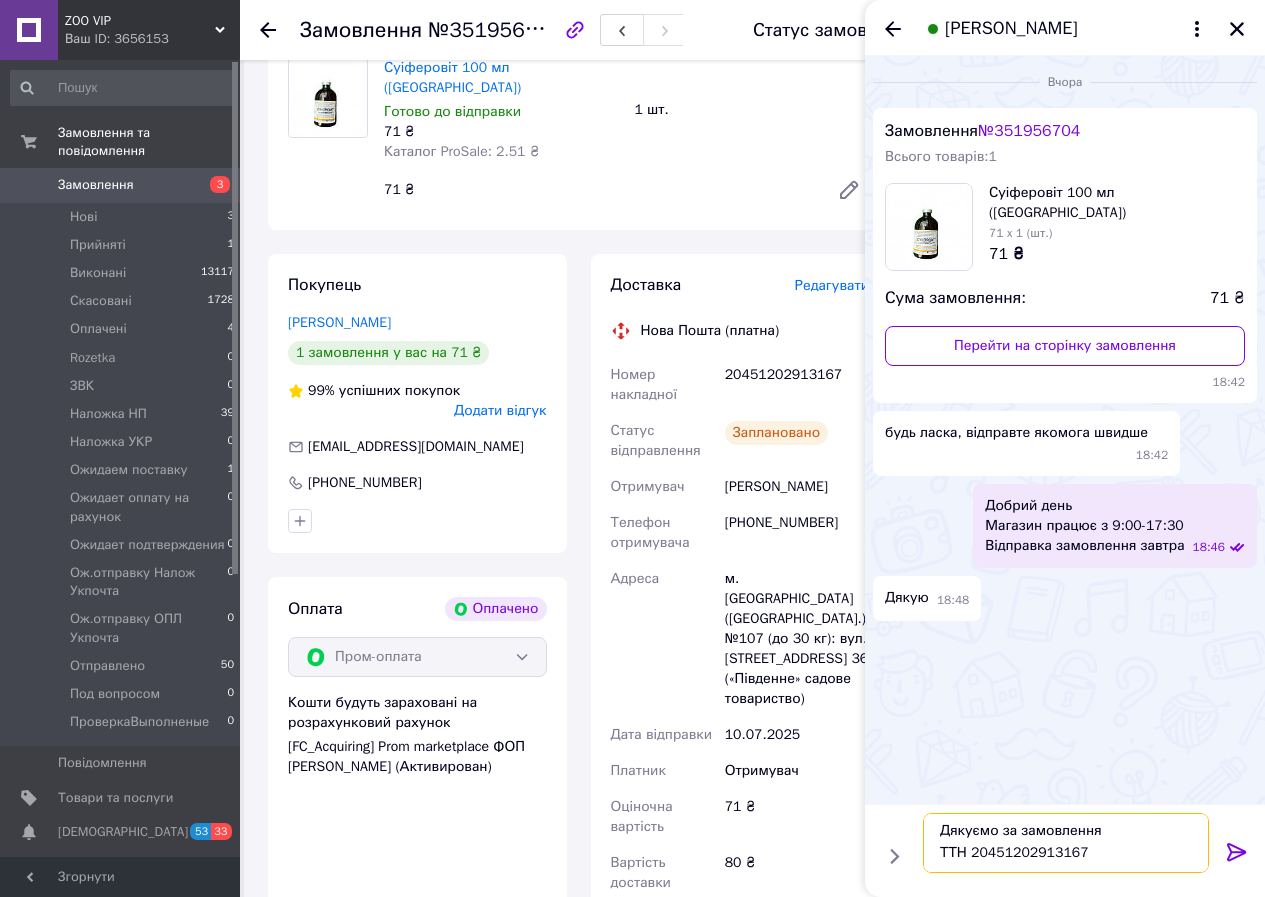 type 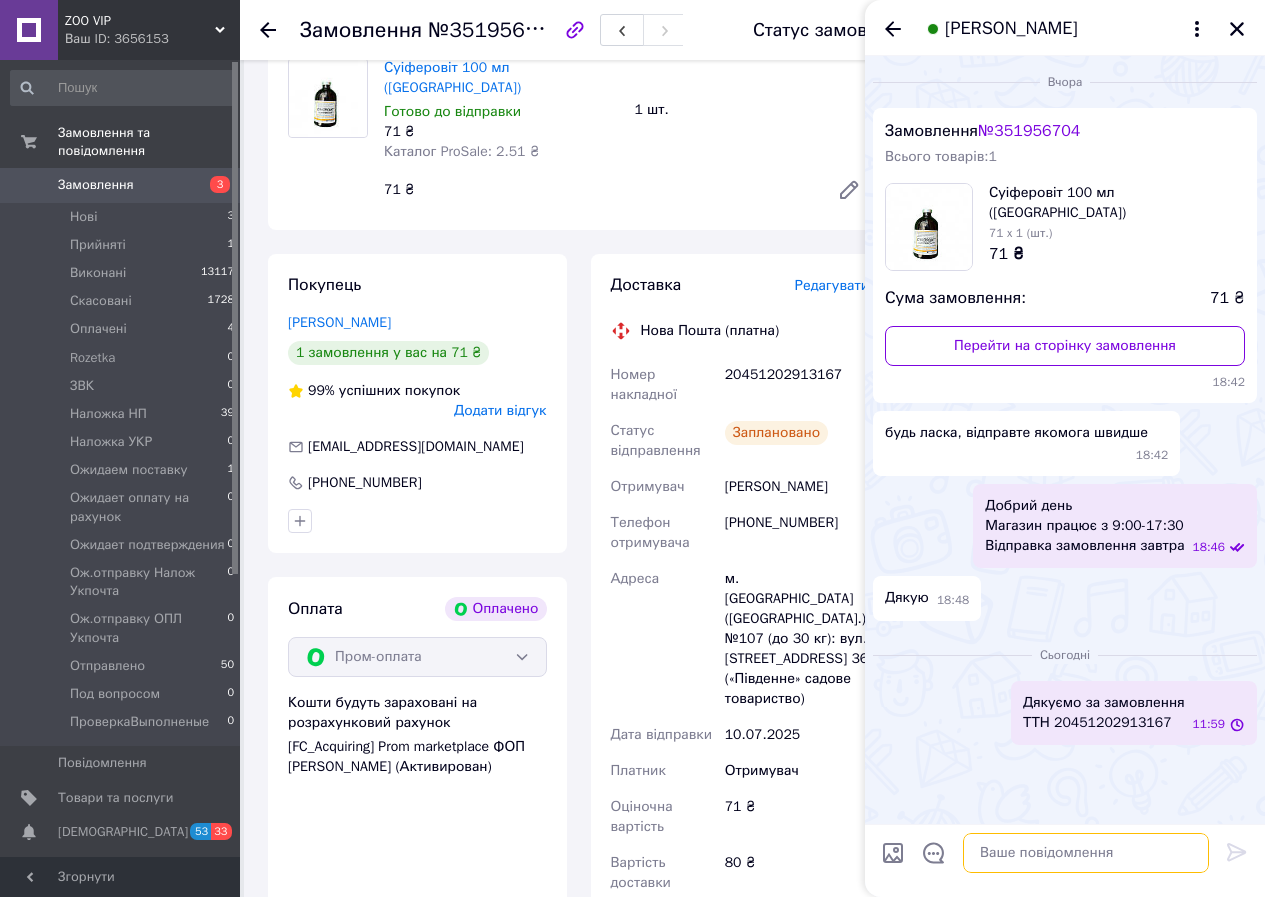 scroll, scrollTop: 0, scrollLeft: 0, axis: both 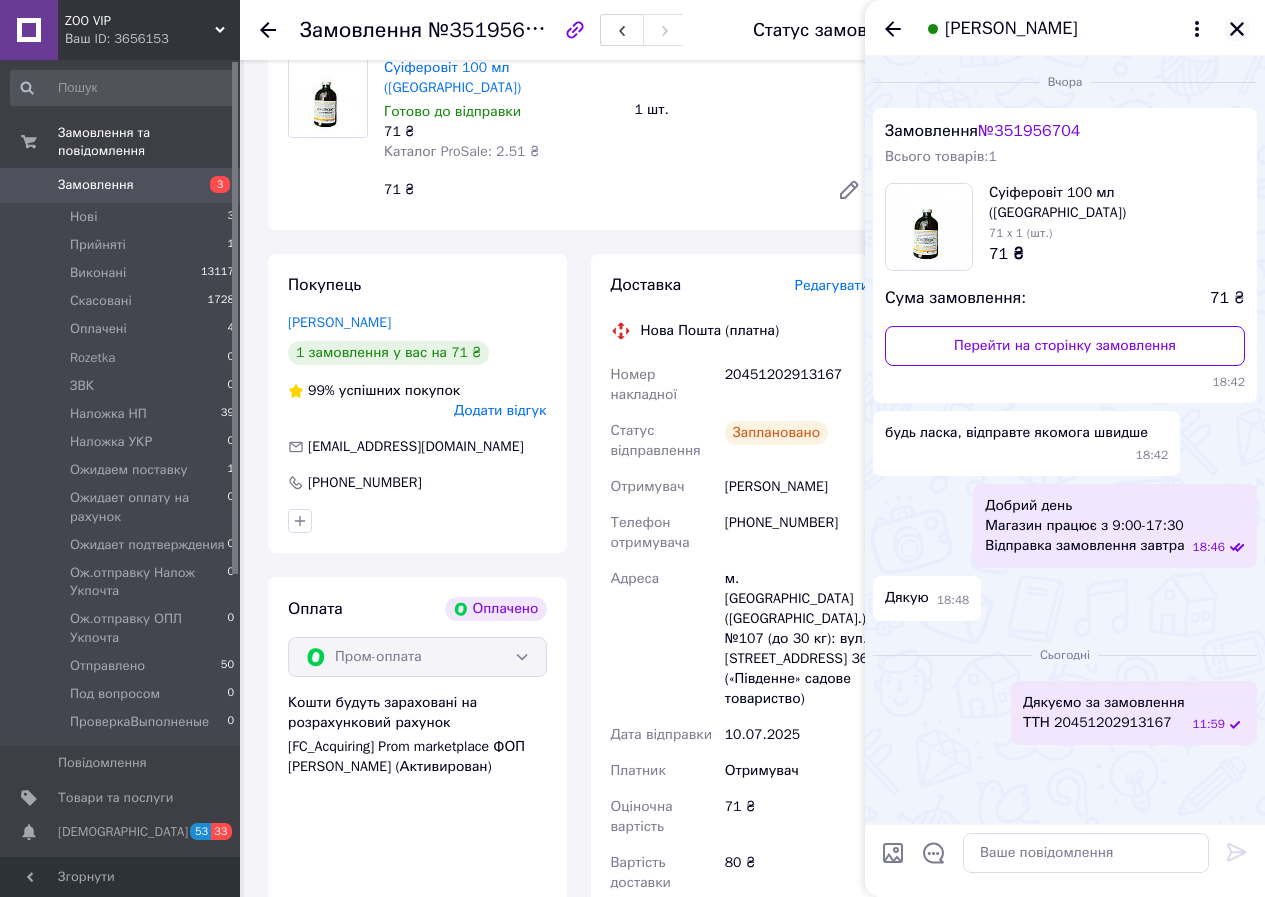click 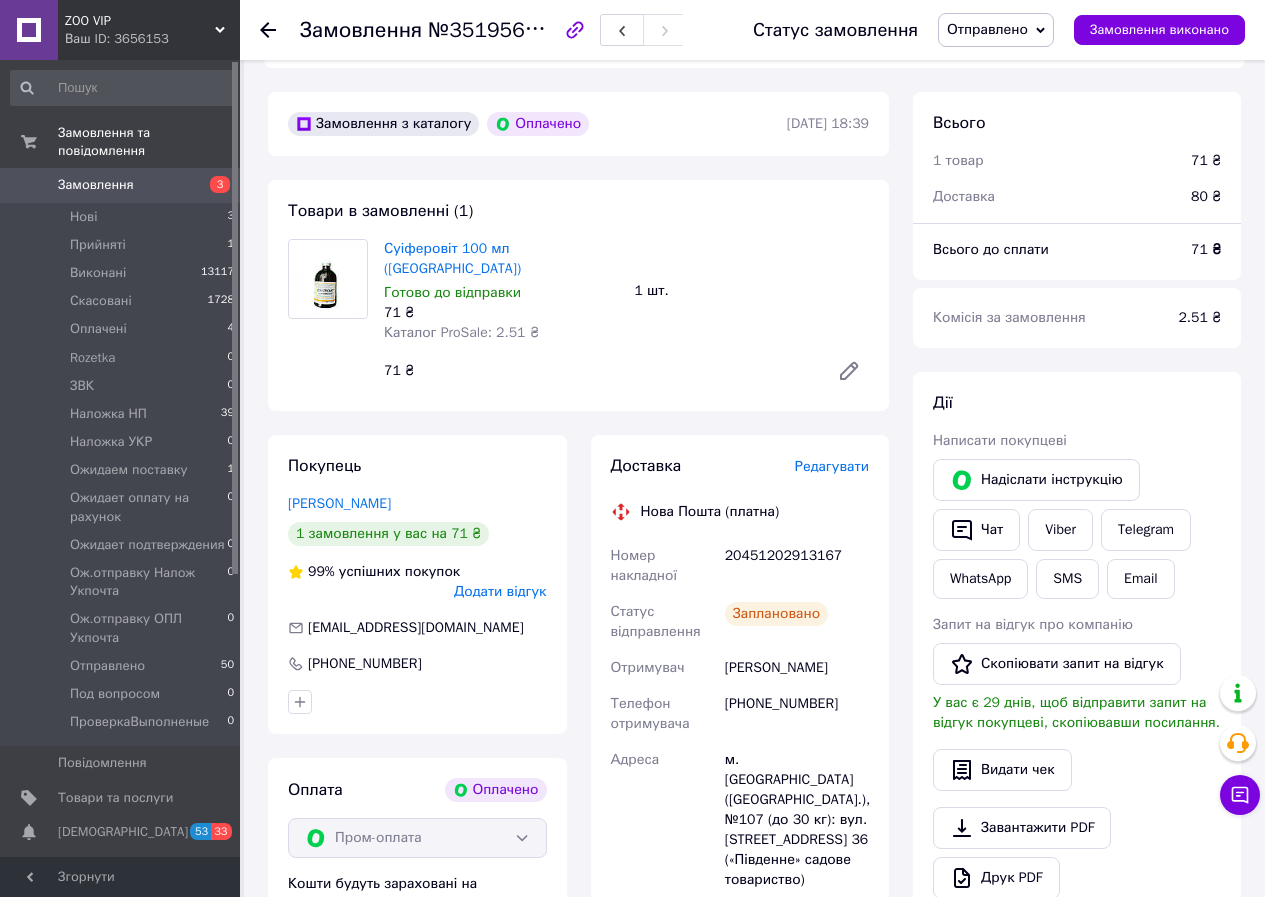 scroll, scrollTop: 570, scrollLeft: 0, axis: vertical 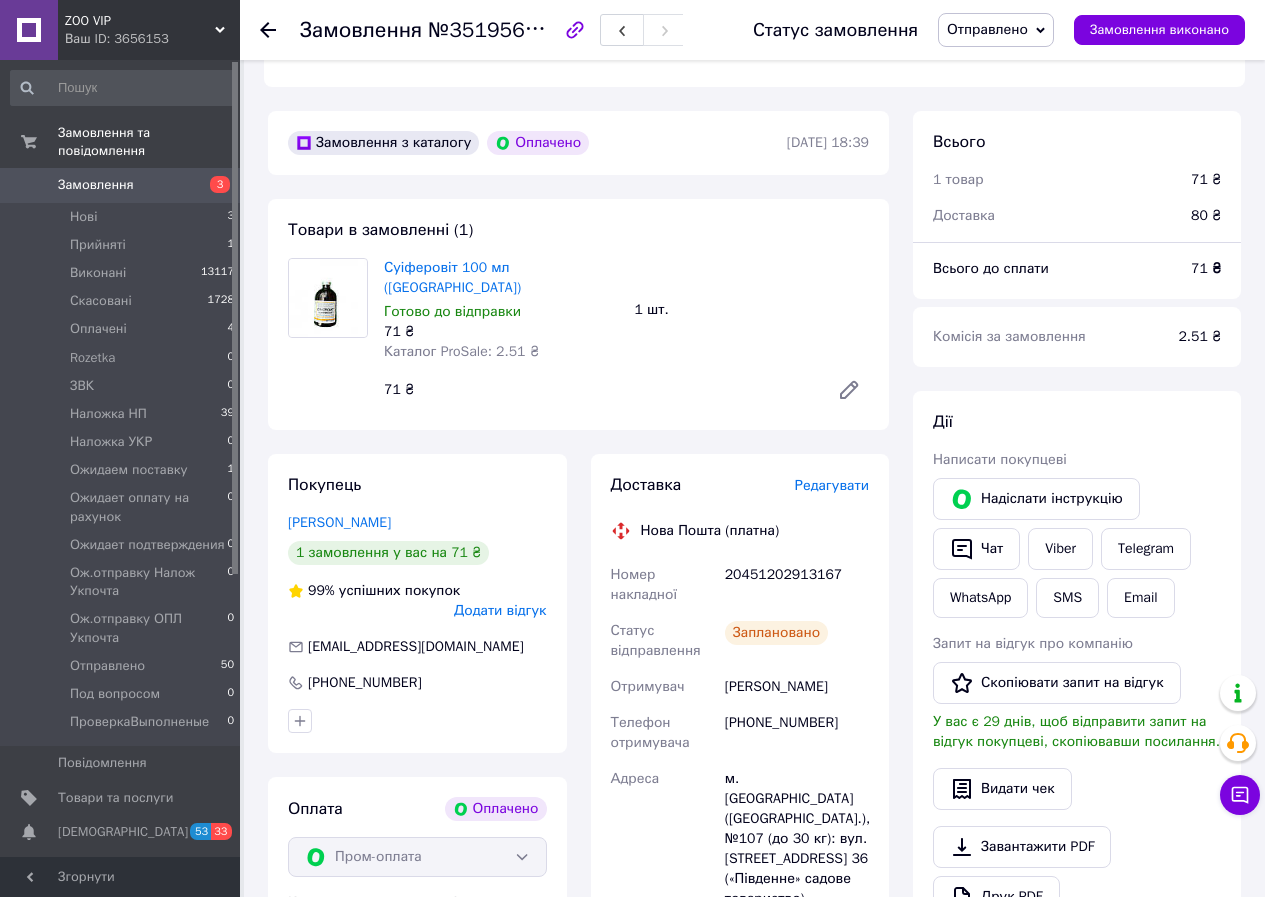 click 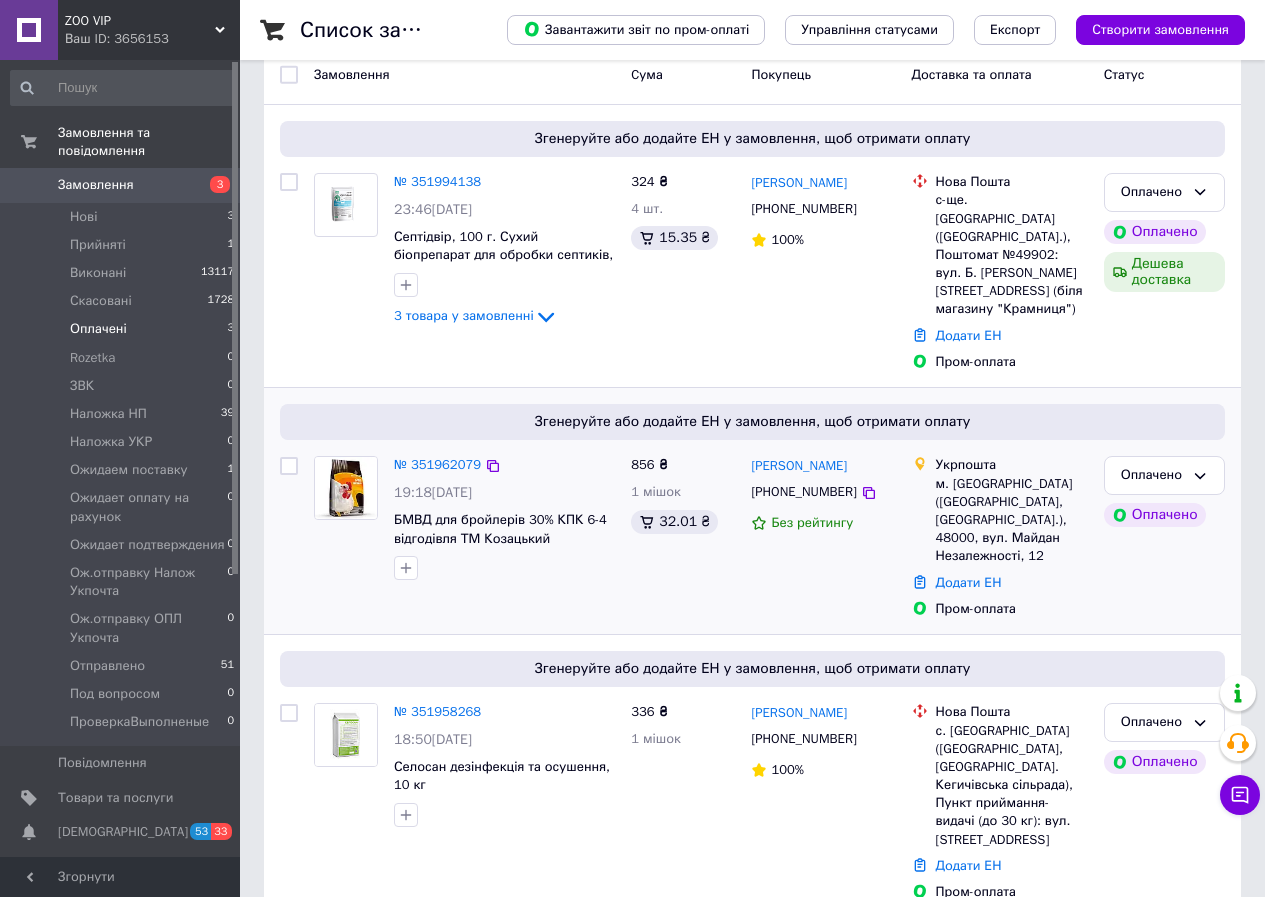 scroll, scrollTop: 190, scrollLeft: 0, axis: vertical 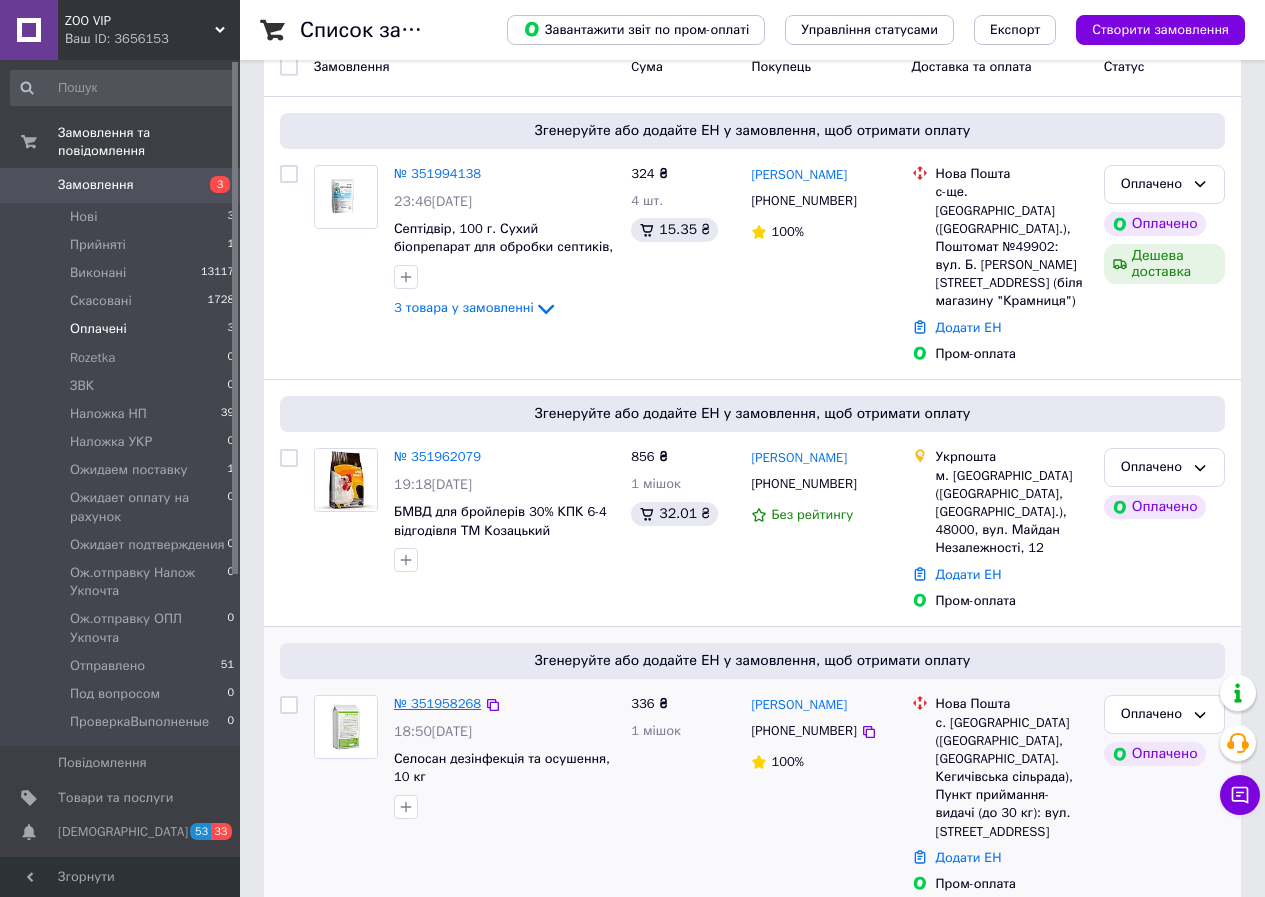 click on "№ 351958268" at bounding box center (437, 703) 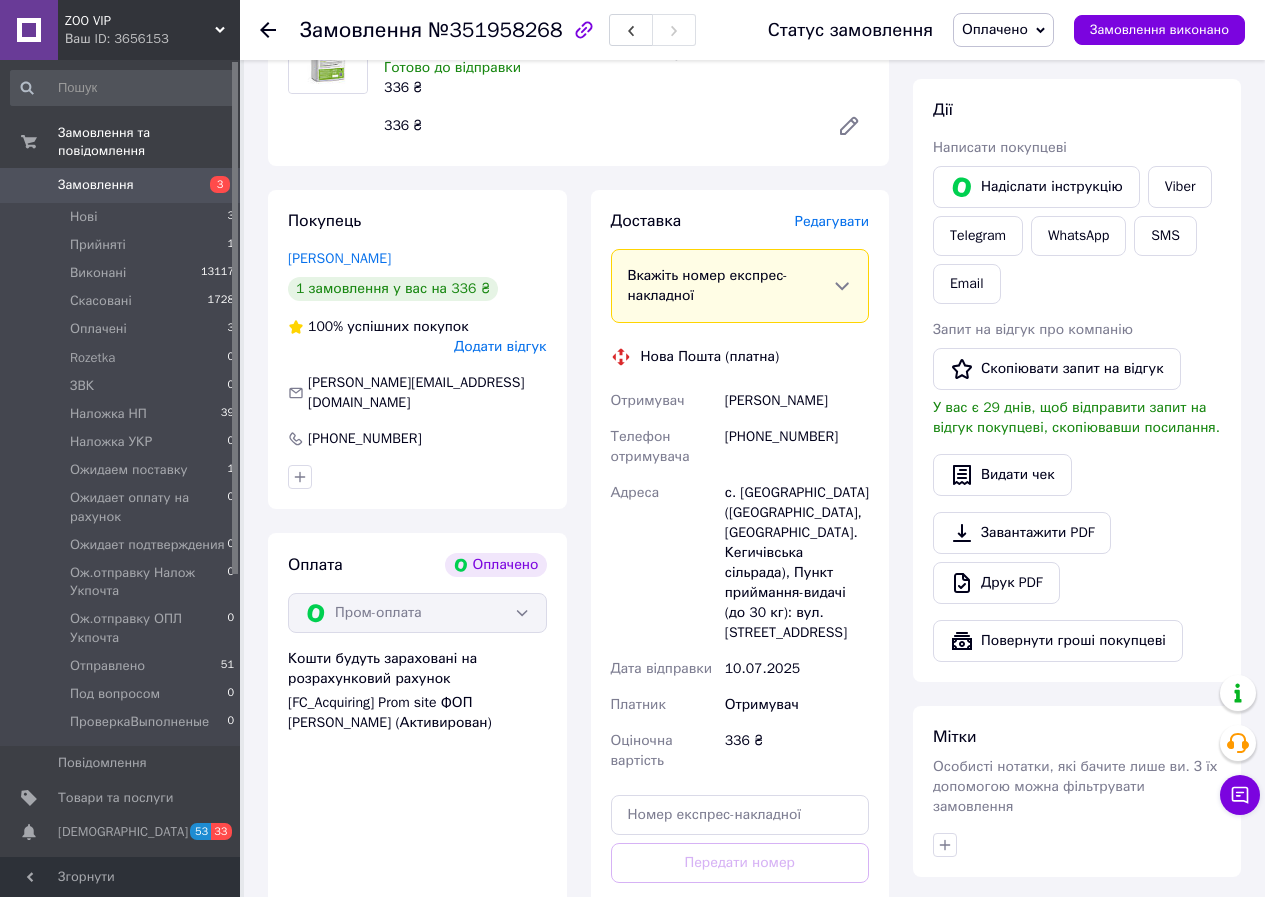 scroll, scrollTop: 1123, scrollLeft: 0, axis: vertical 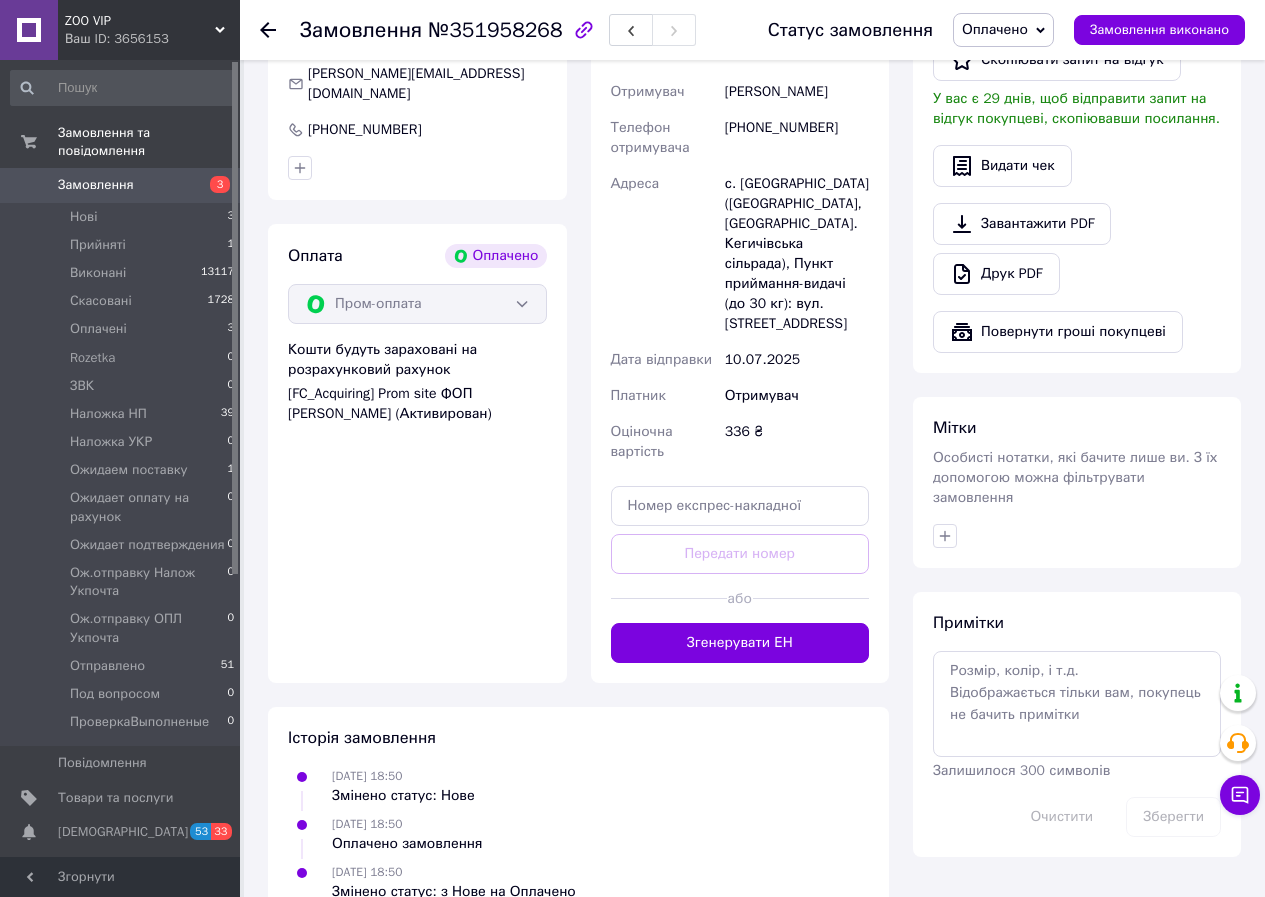drag, startPoint x: 739, startPoint y: 610, endPoint x: 754, endPoint y: 607, distance: 15.297058 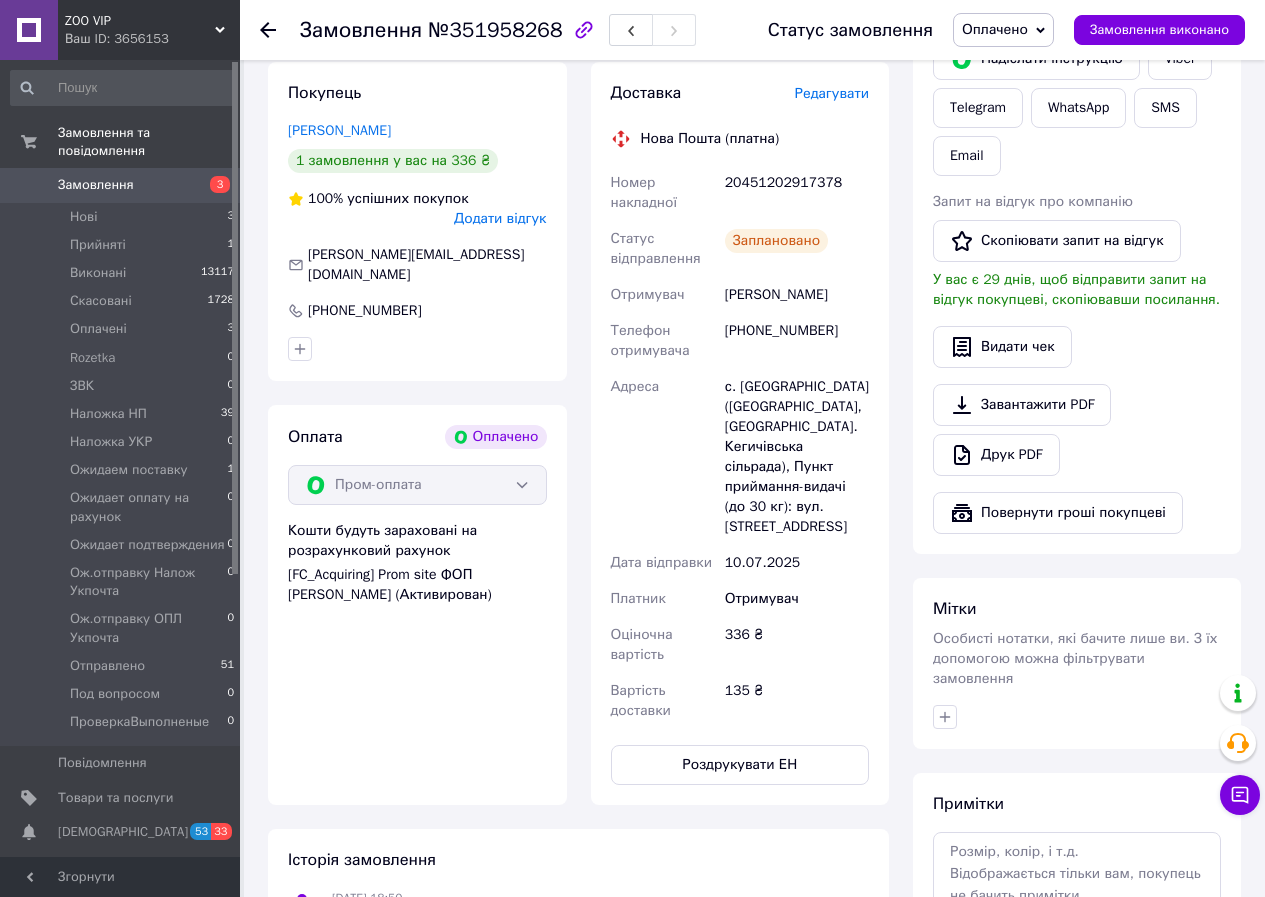 scroll, scrollTop: 923, scrollLeft: 0, axis: vertical 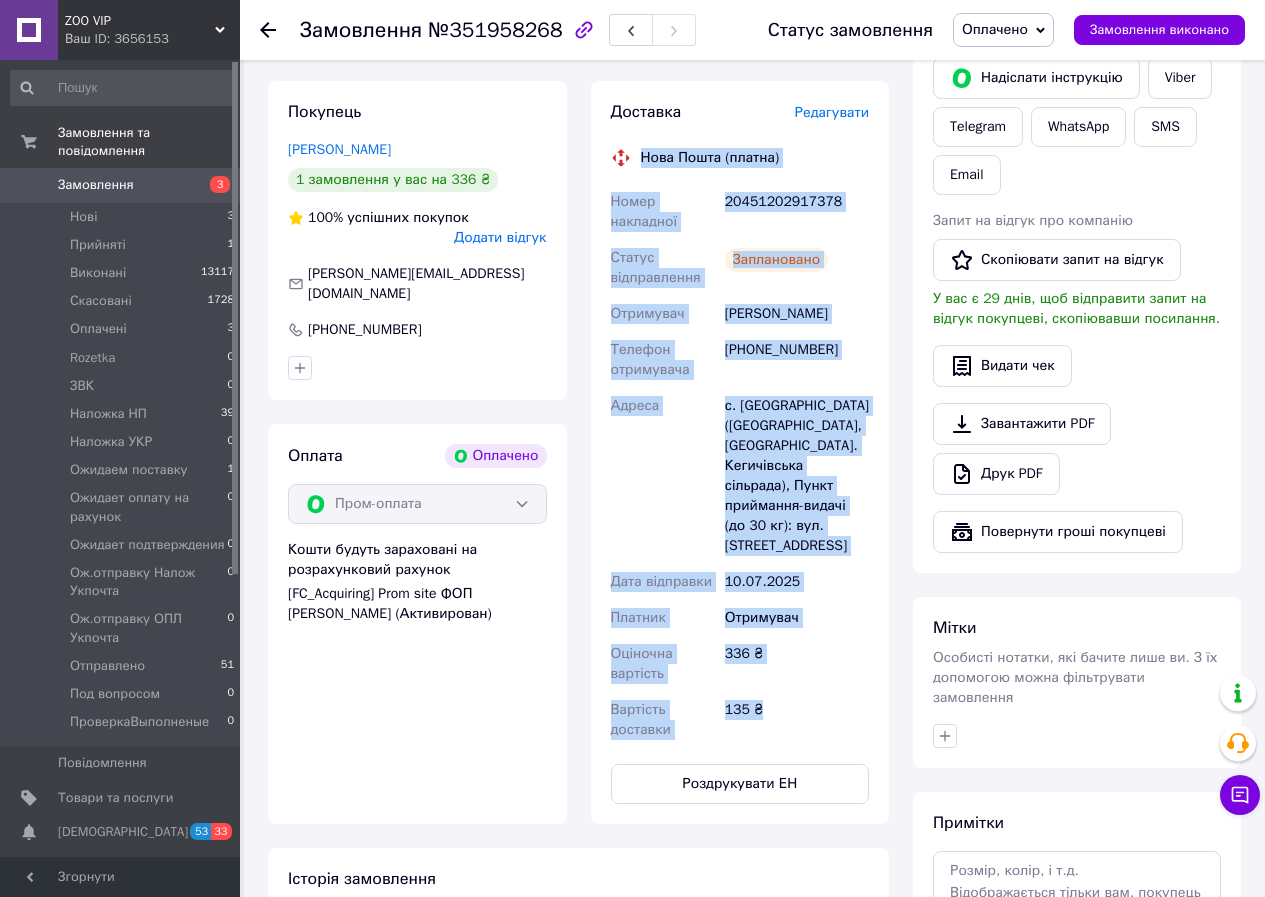 drag, startPoint x: 641, startPoint y: 154, endPoint x: 798, endPoint y: 679, distance: 547.97266 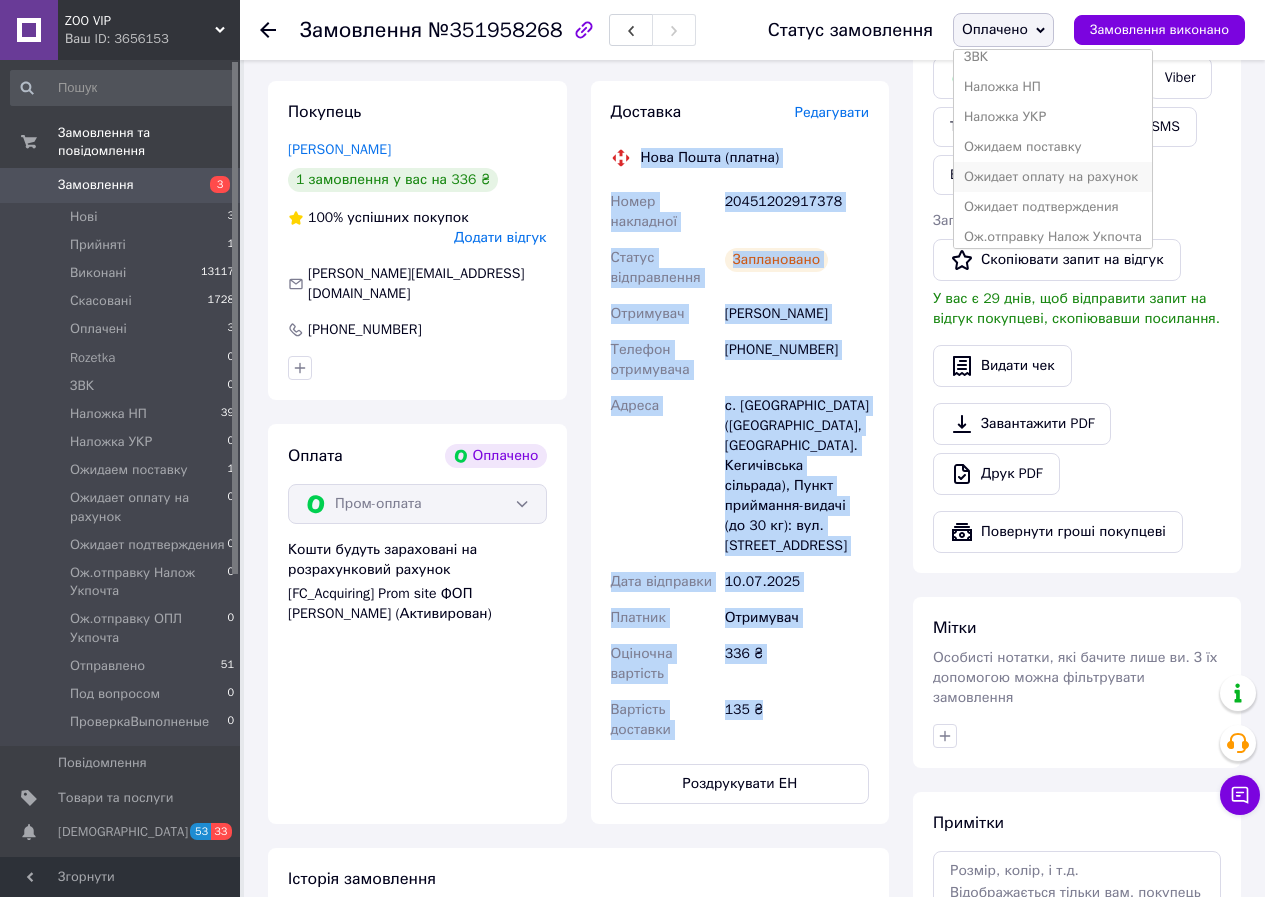 scroll, scrollTop: 200, scrollLeft: 0, axis: vertical 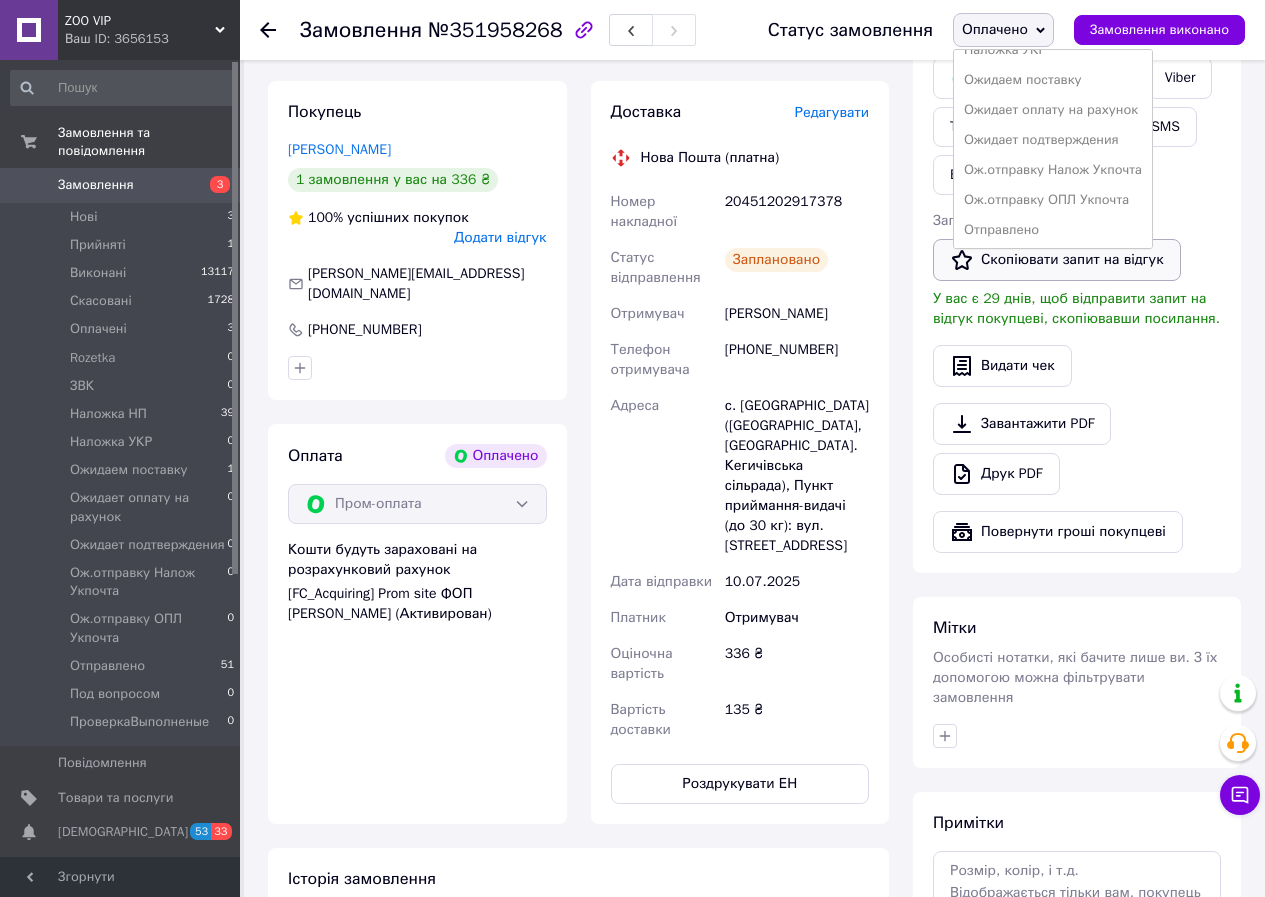 click on "Отправлено" at bounding box center [1053, 230] 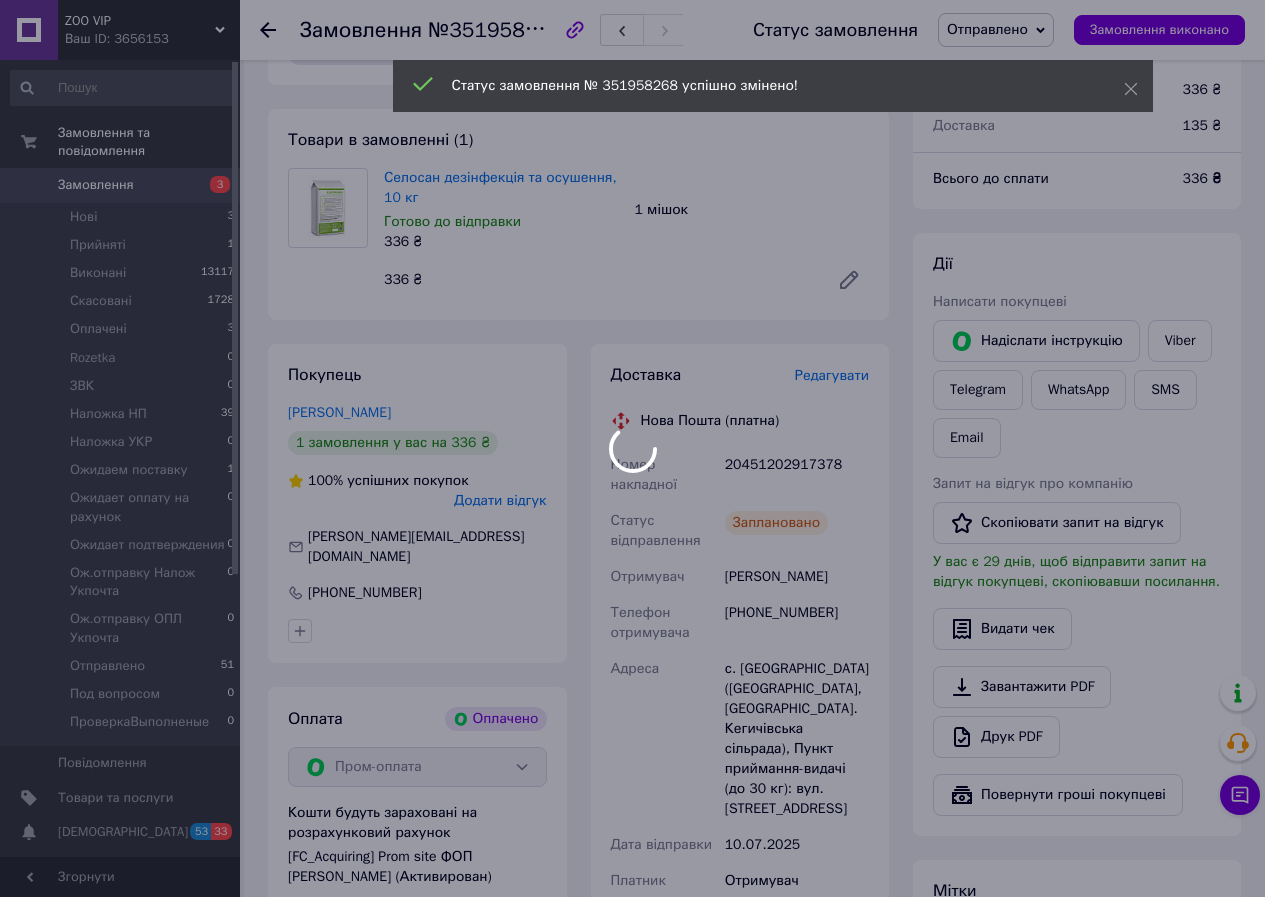 scroll, scrollTop: 656, scrollLeft: 0, axis: vertical 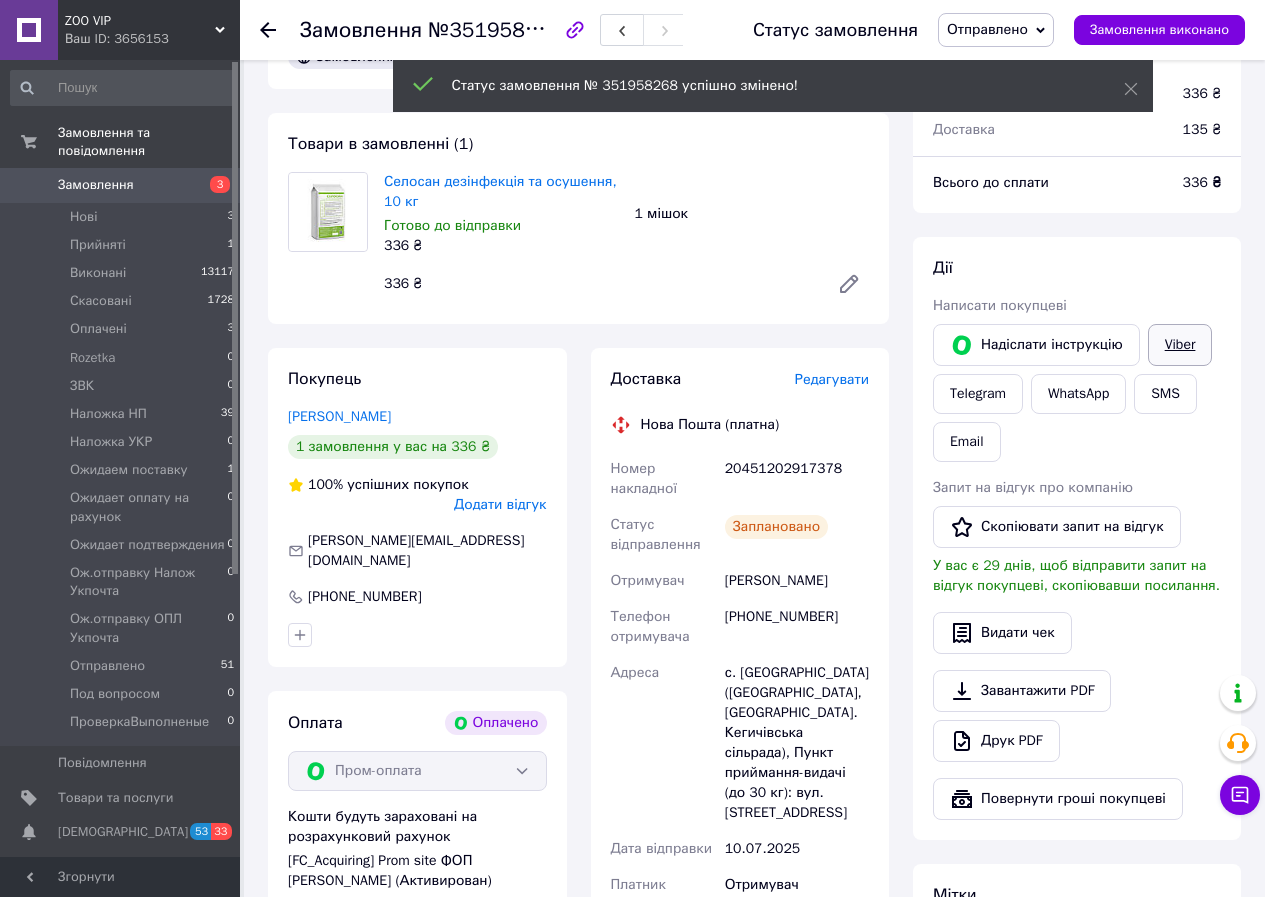click on "Viber" at bounding box center (1180, 345) 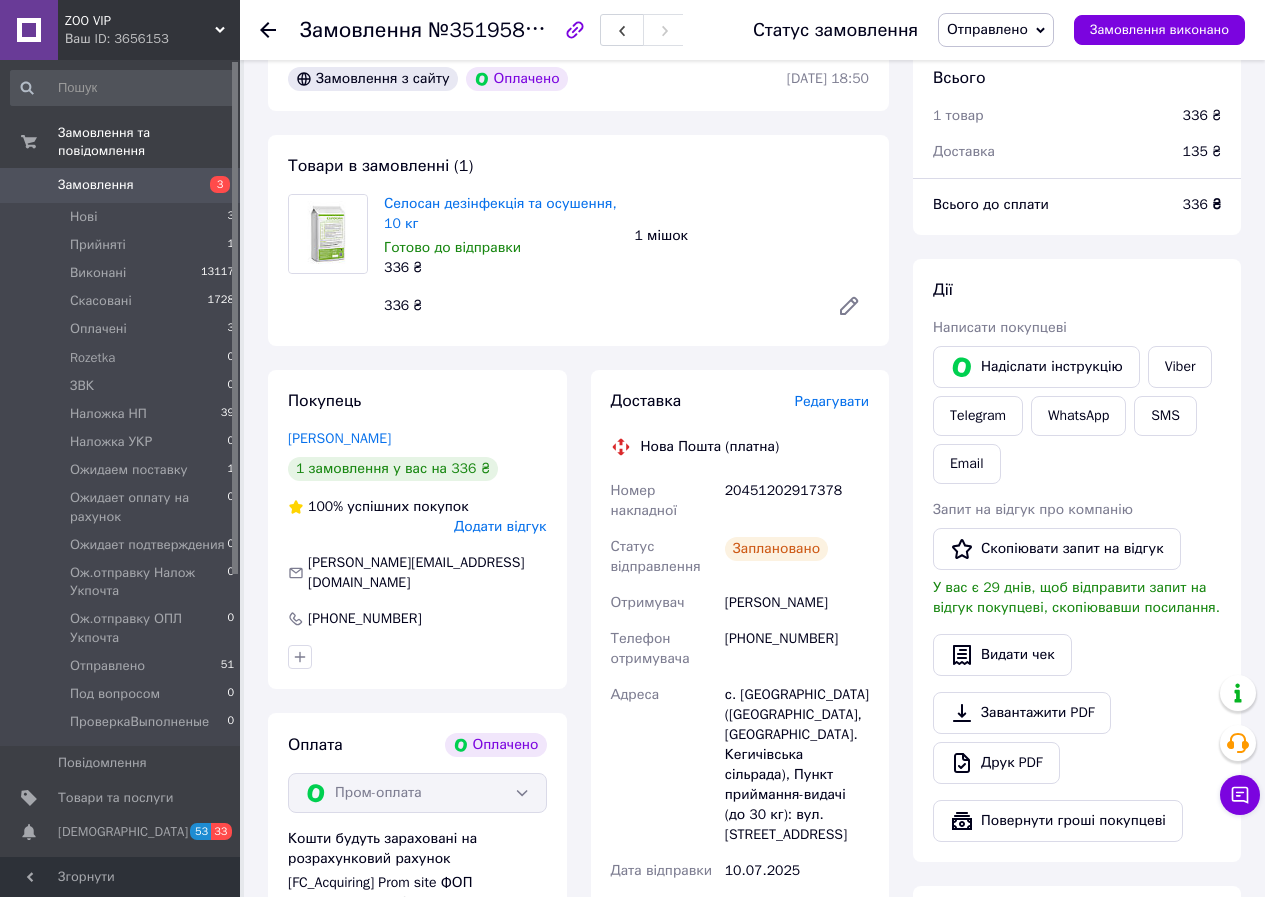 scroll, scrollTop: 590, scrollLeft: 0, axis: vertical 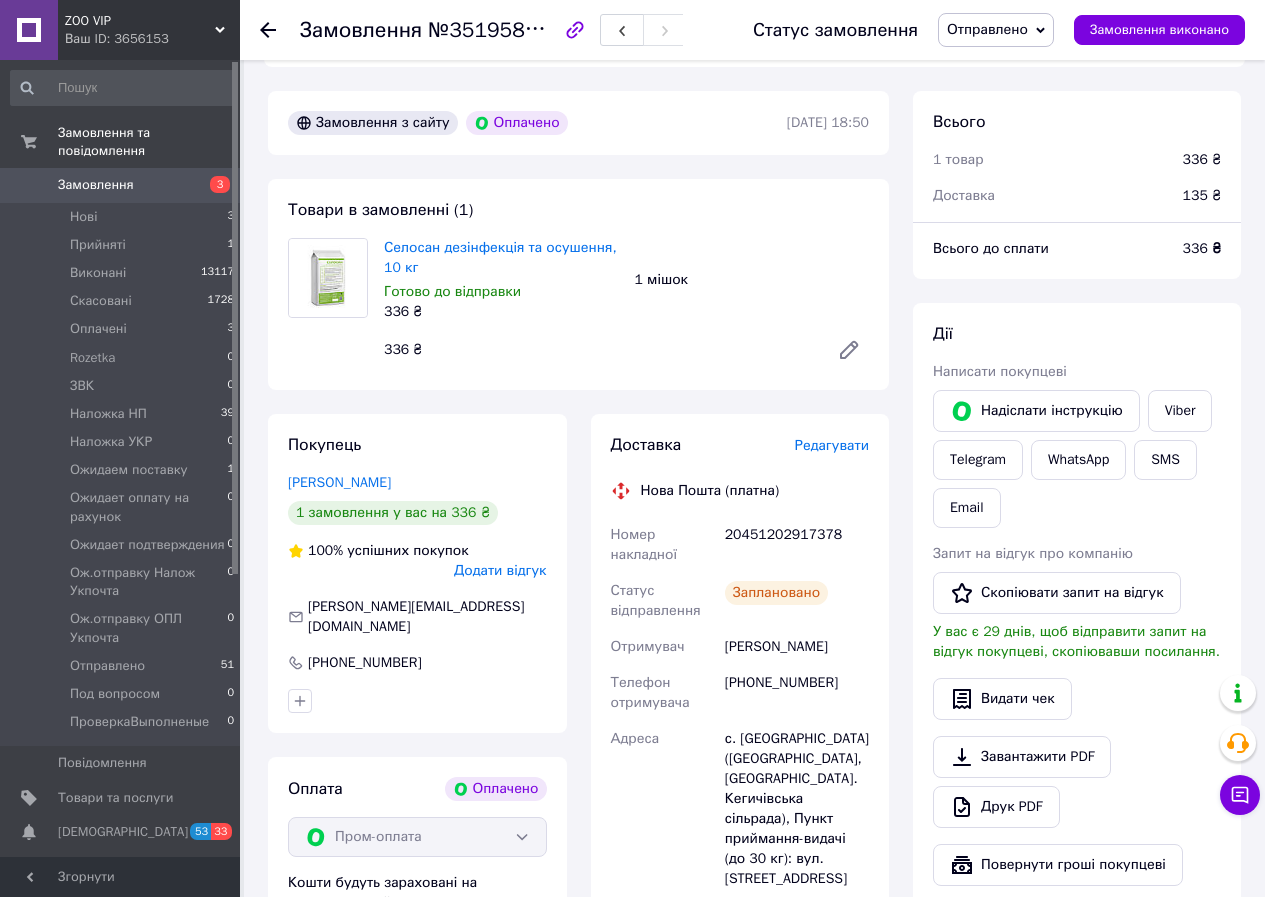click 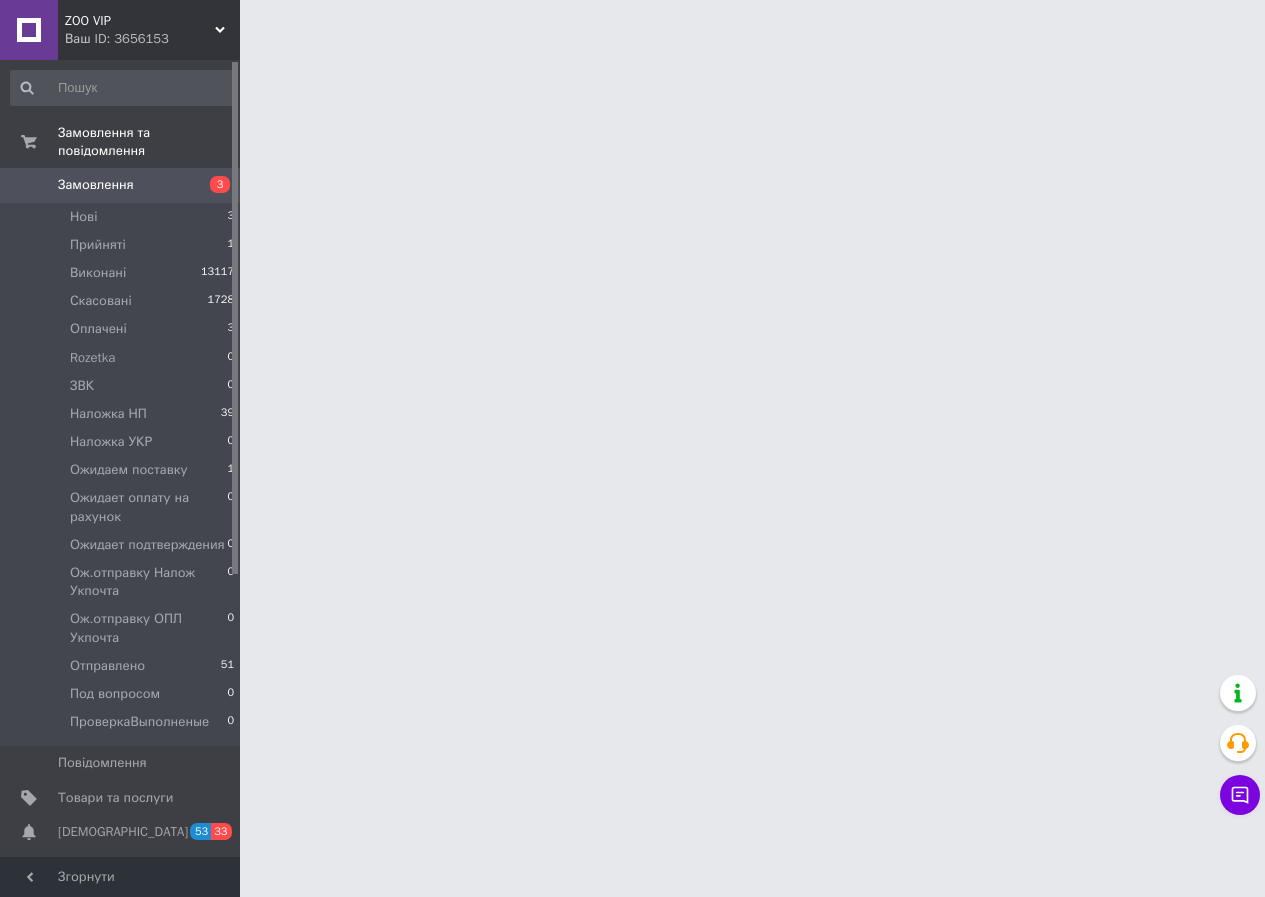 scroll, scrollTop: 0, scrollLeft: 0, axis: both 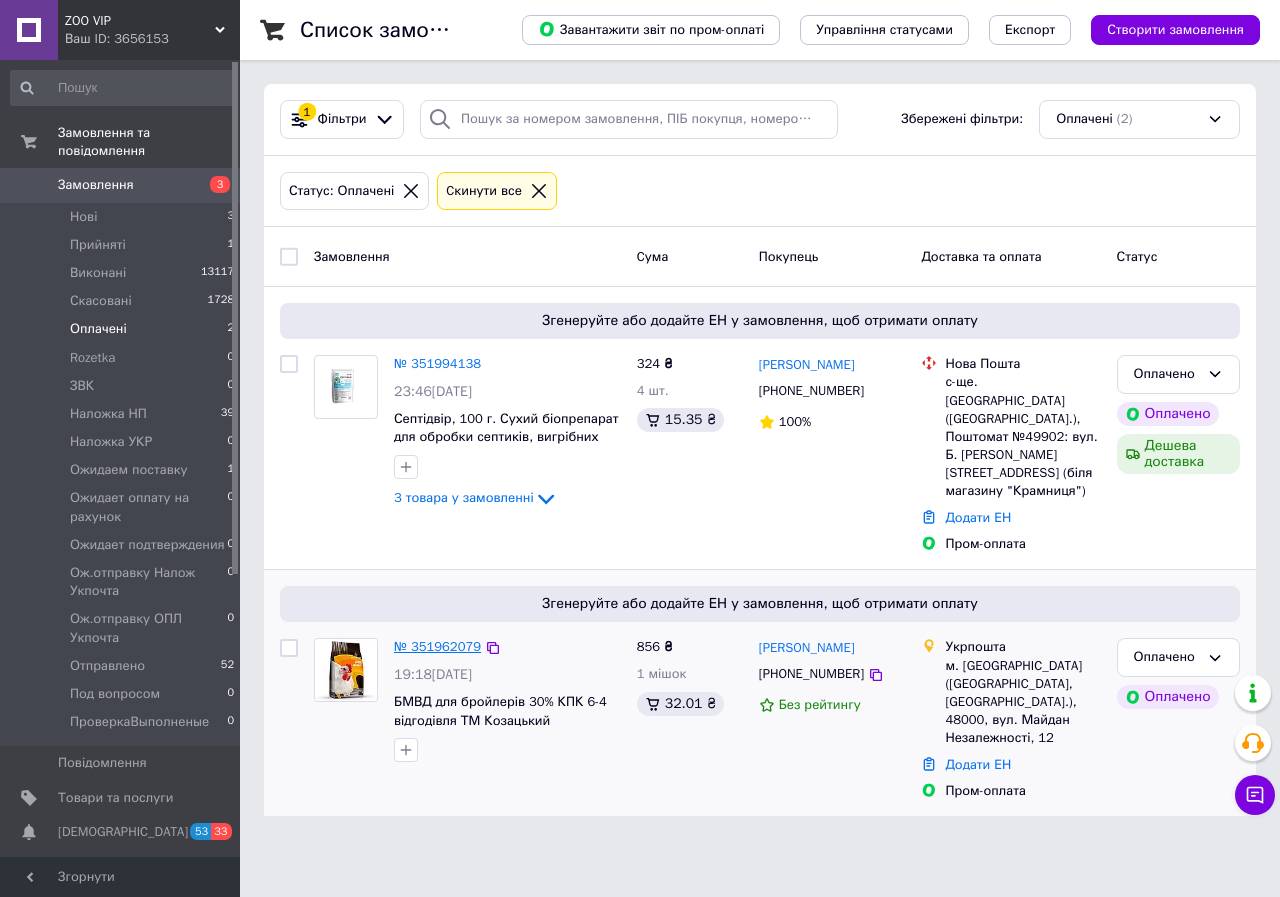 click on "№ 351962079" at bounding box center (437, 646) 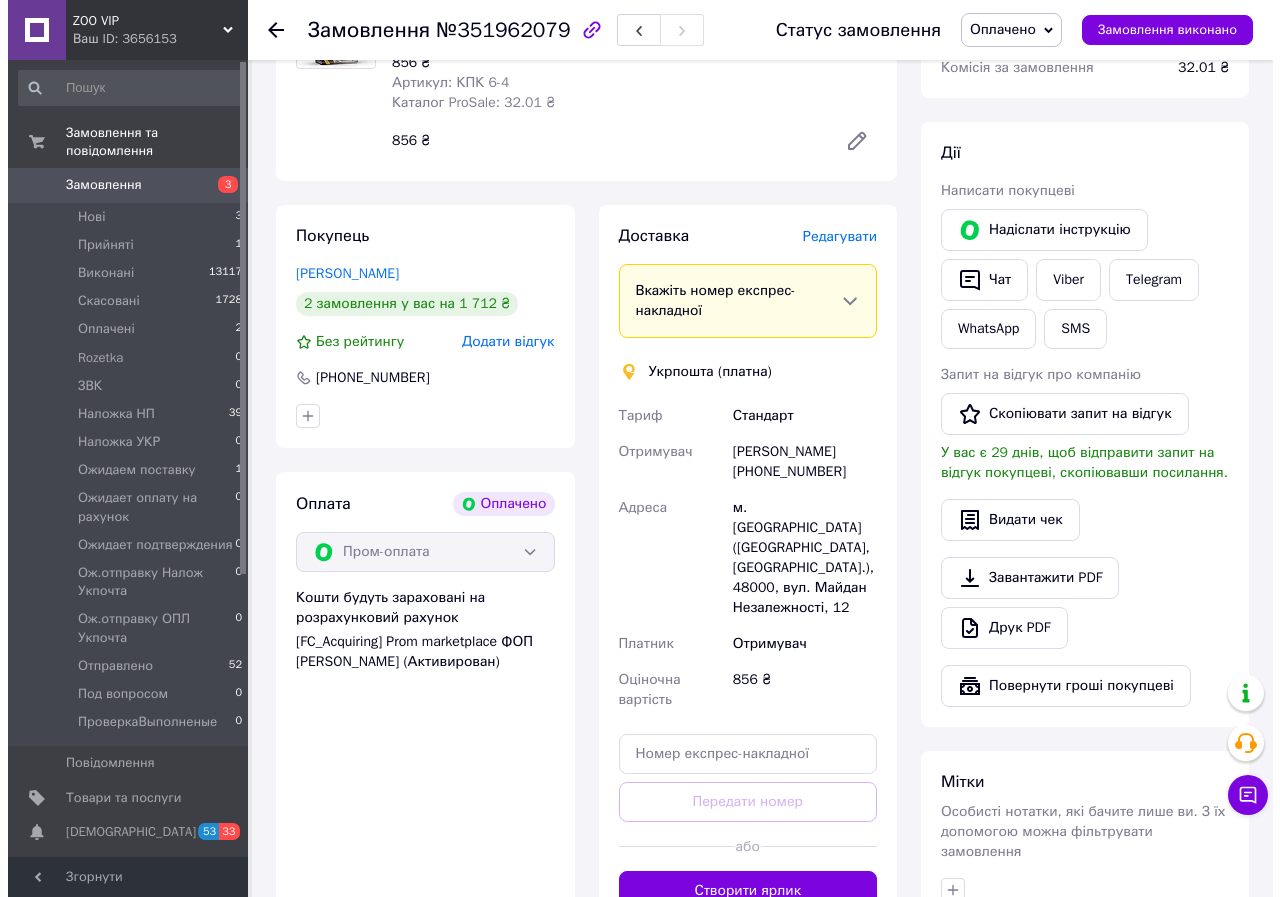 scroll, scrollTop: 867, scrollLeft: 0, axis: vertical 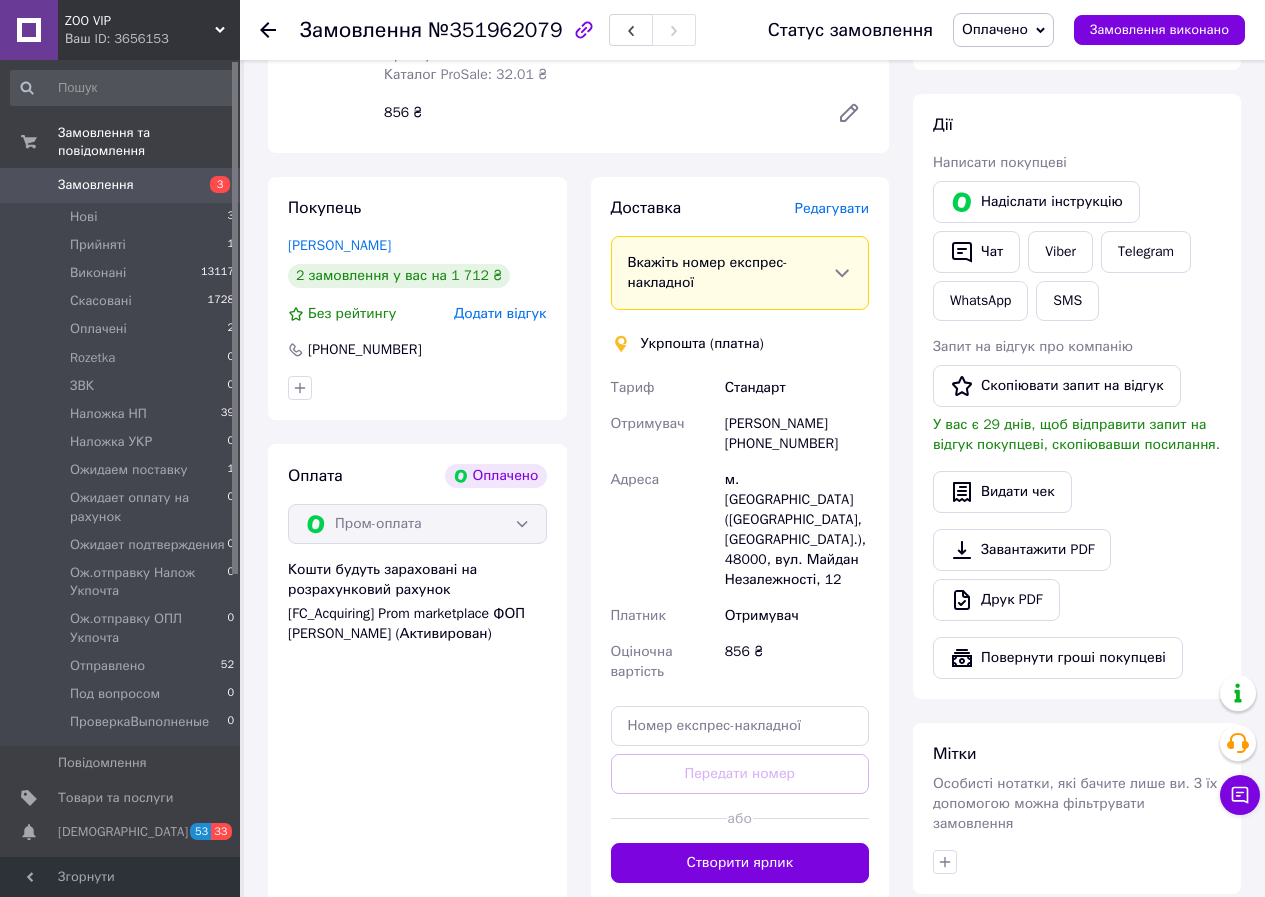 click on "Редагувати" at bounding box center [832, 208] 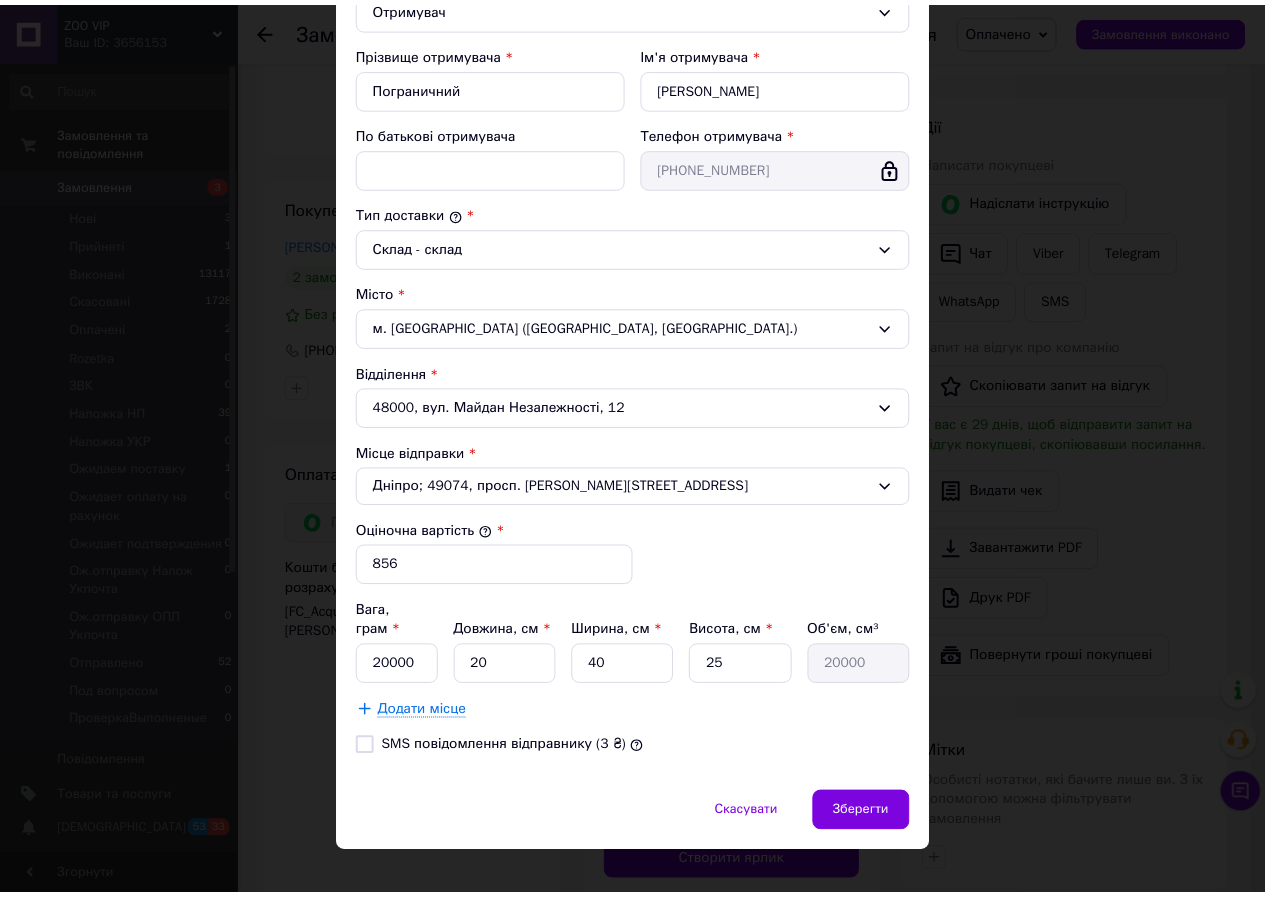 scroll, scrollTop: 354, scrollLeft: 0, axis: vertical 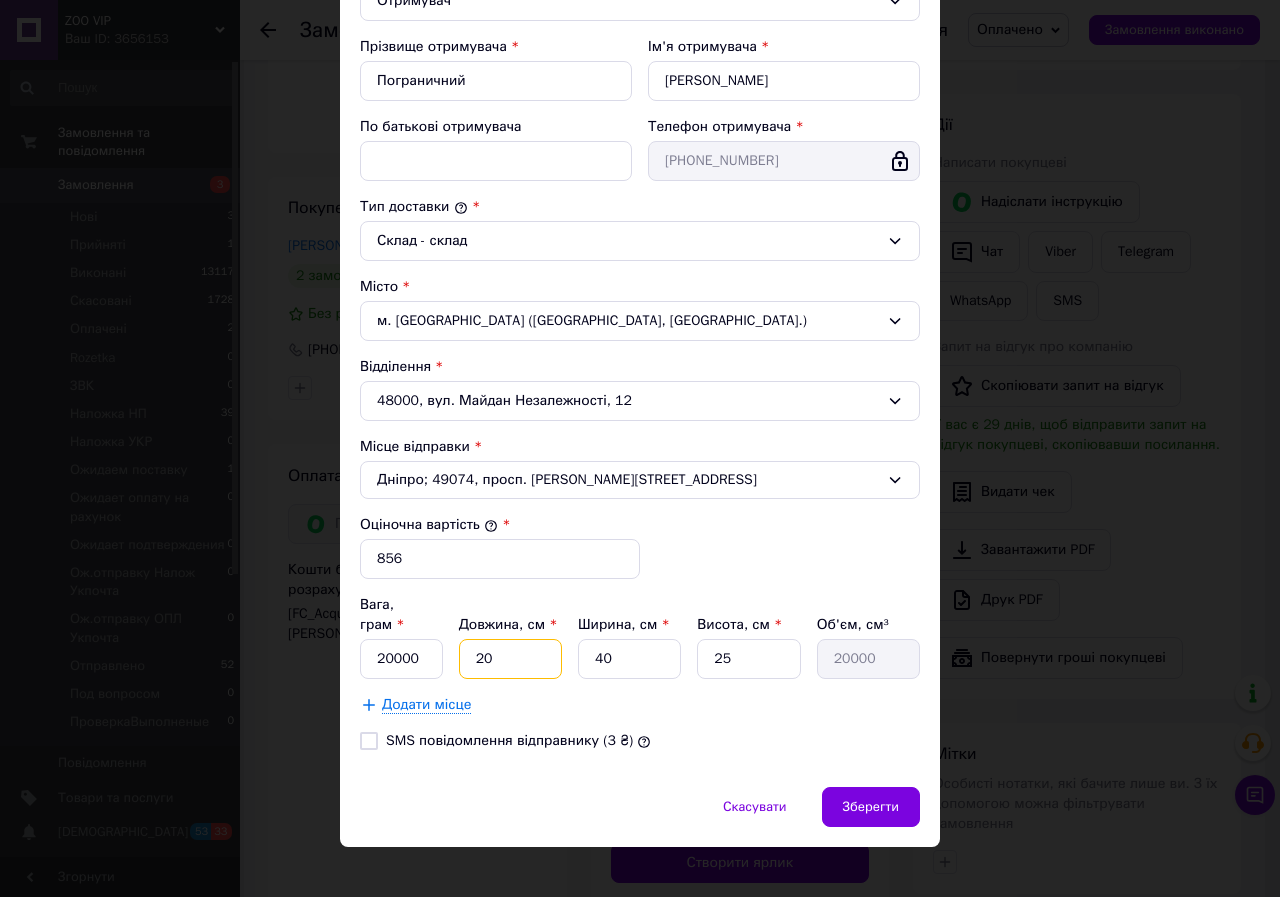 click on "20" at bounding box center (510, 659) 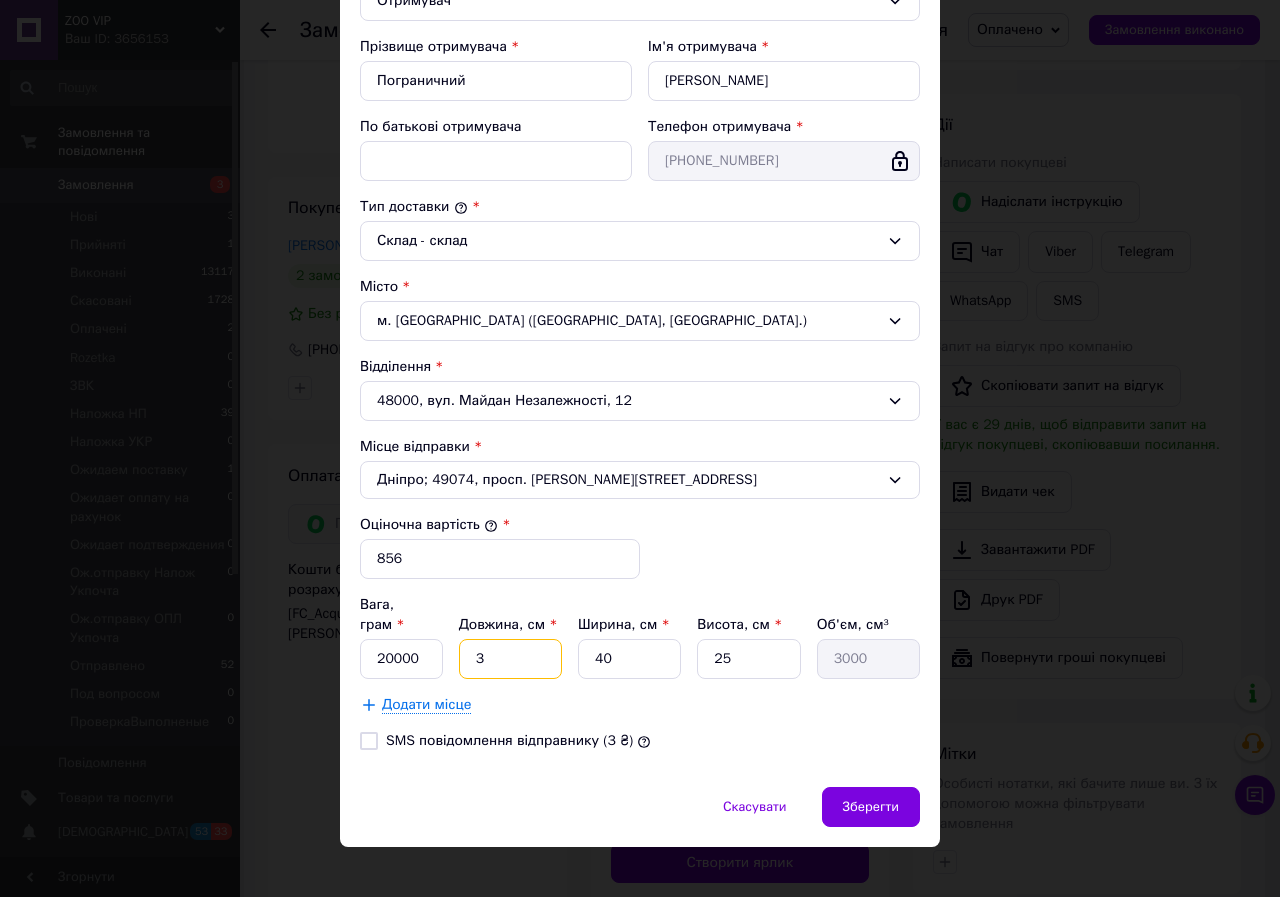 type on "30" 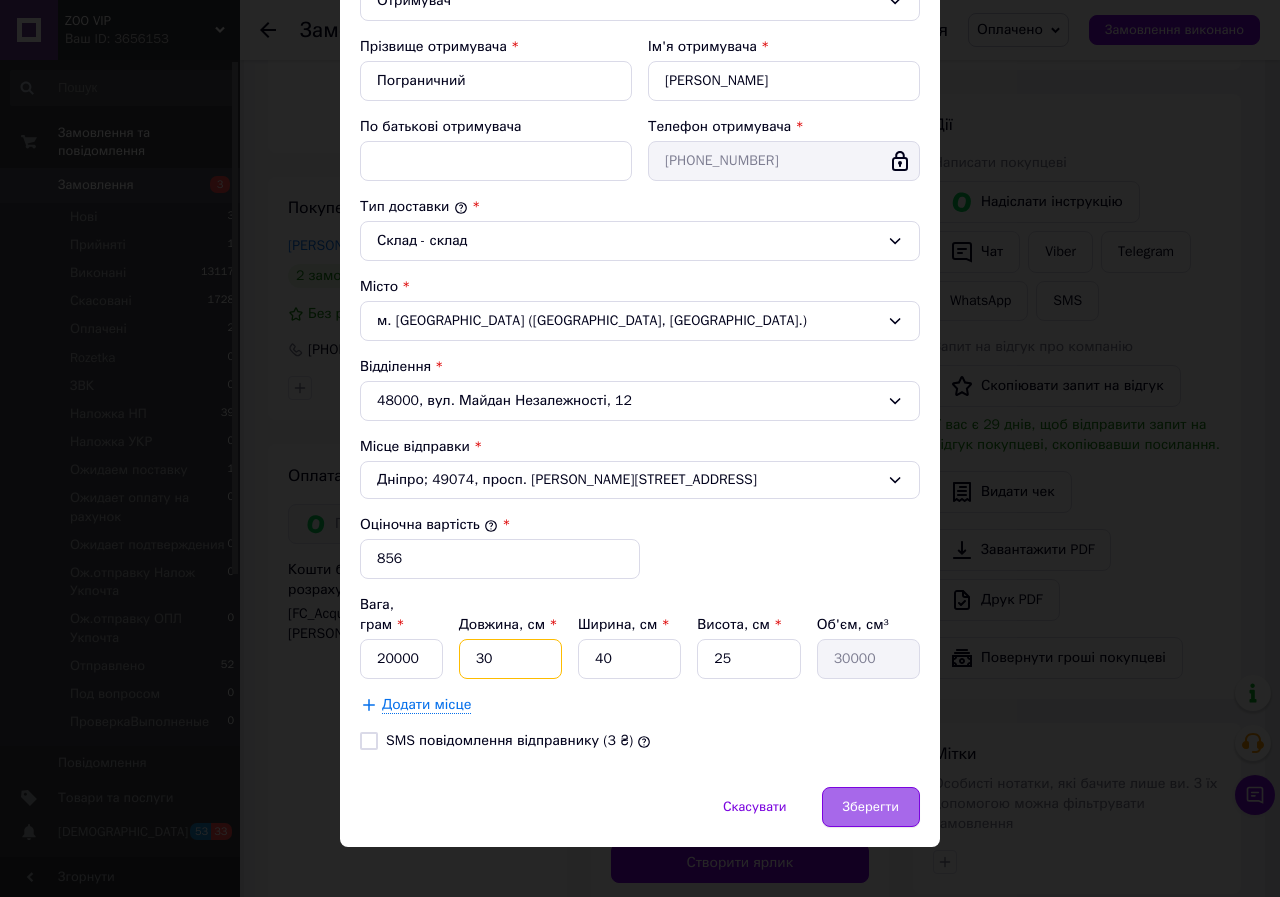 type on "30" 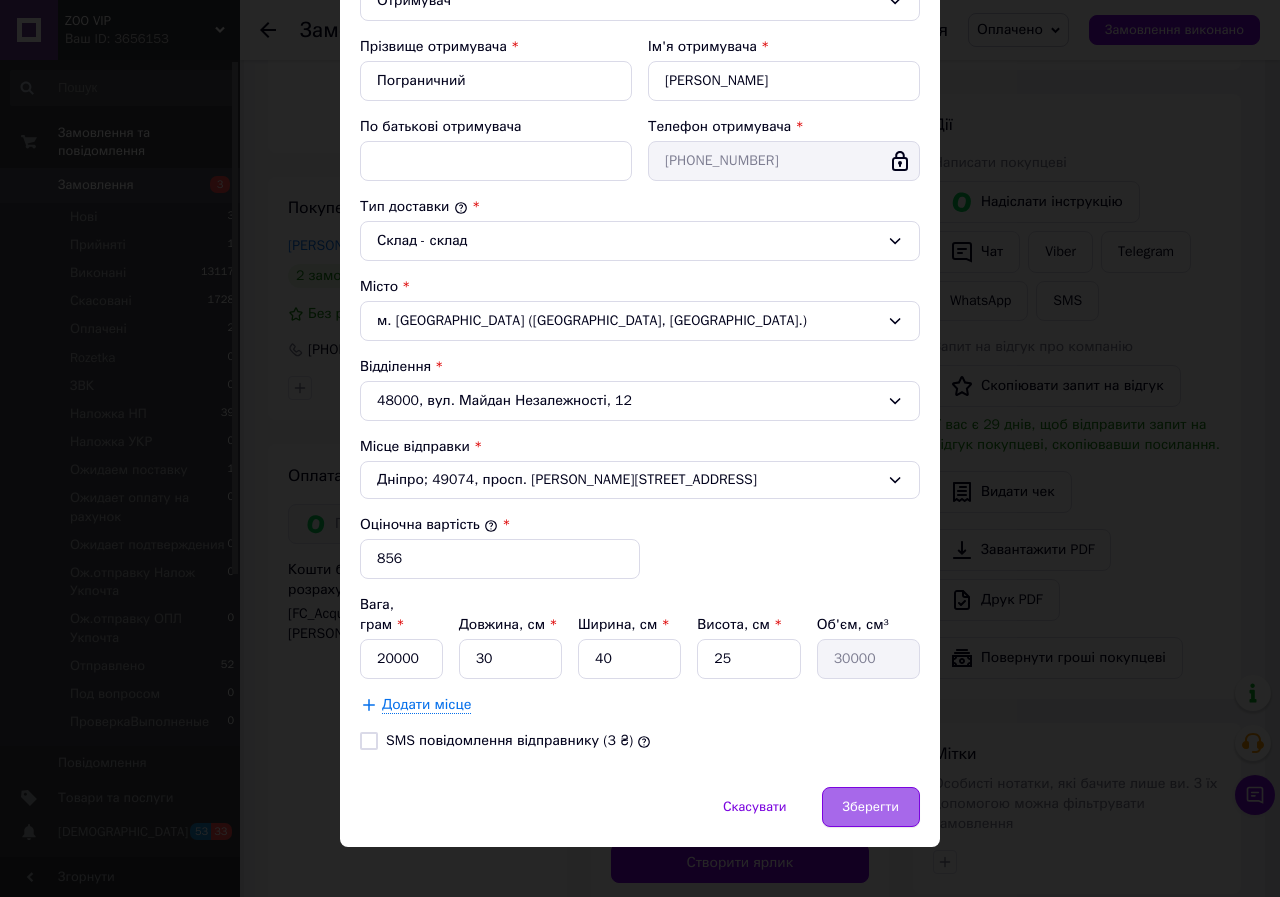 click on "Зберегти" at bounding box center [871, 807] 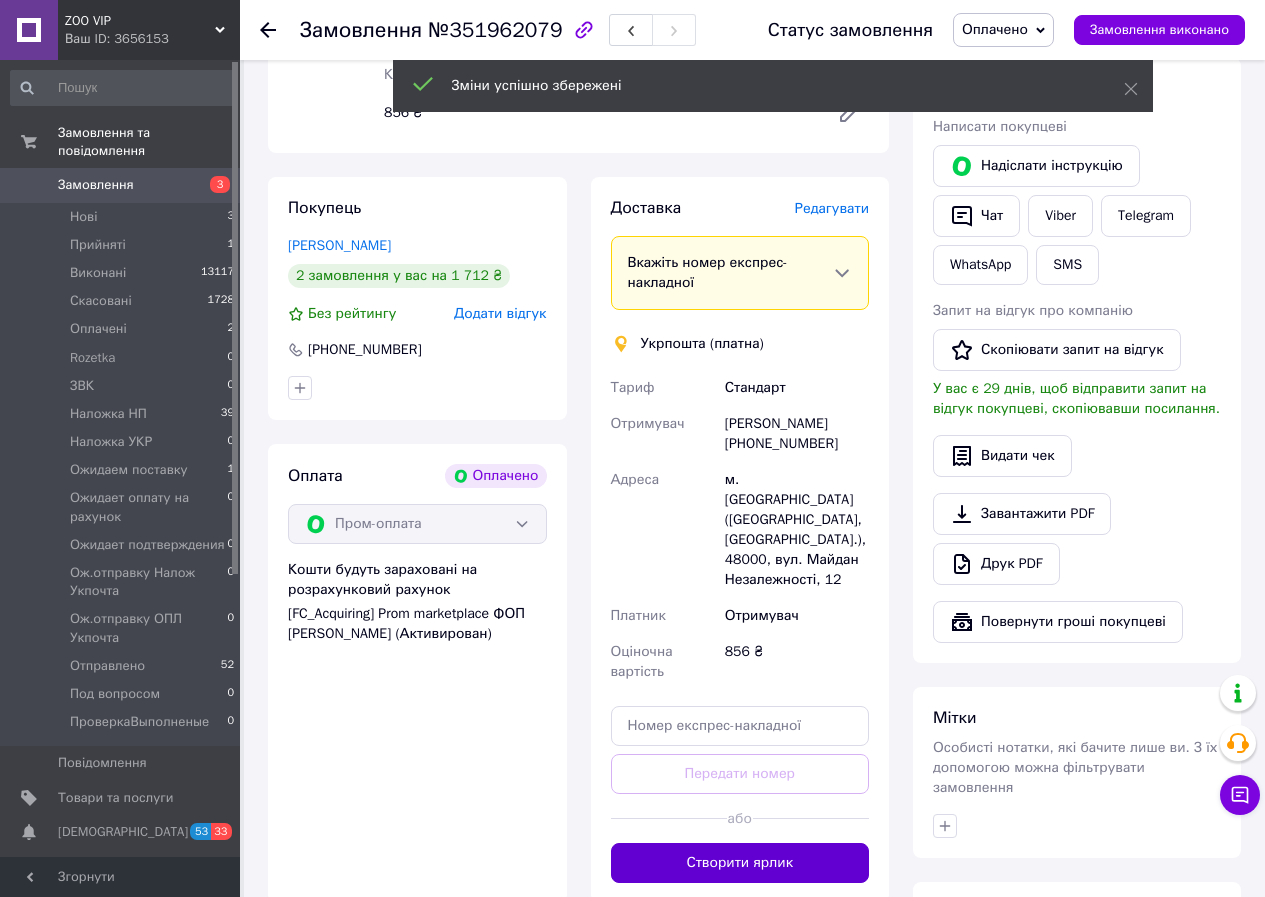 click on "Створити ярлик" at bounding box center [740, 863] 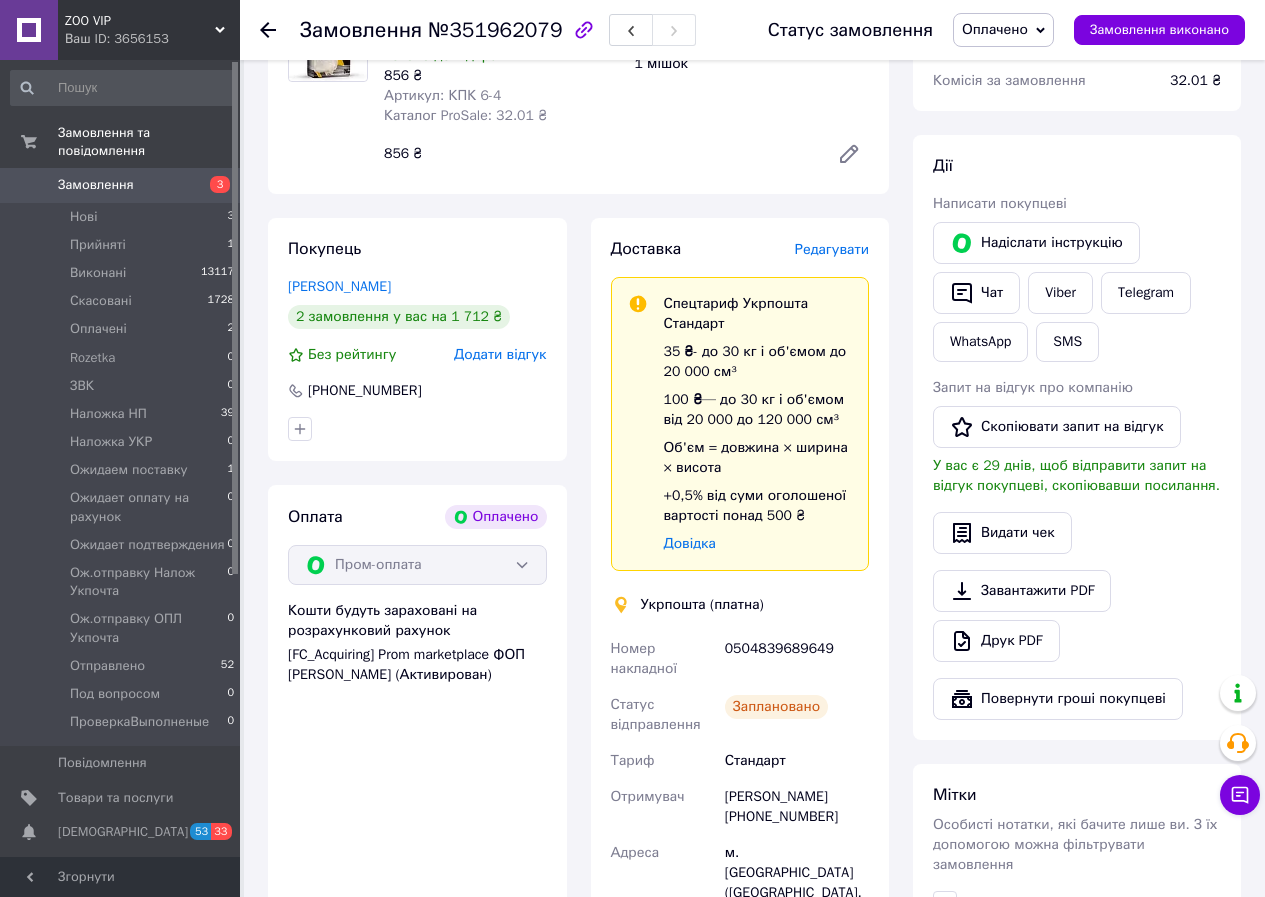 scroll, scrollTop: 800, scrollLeft: 0, axis: vertical 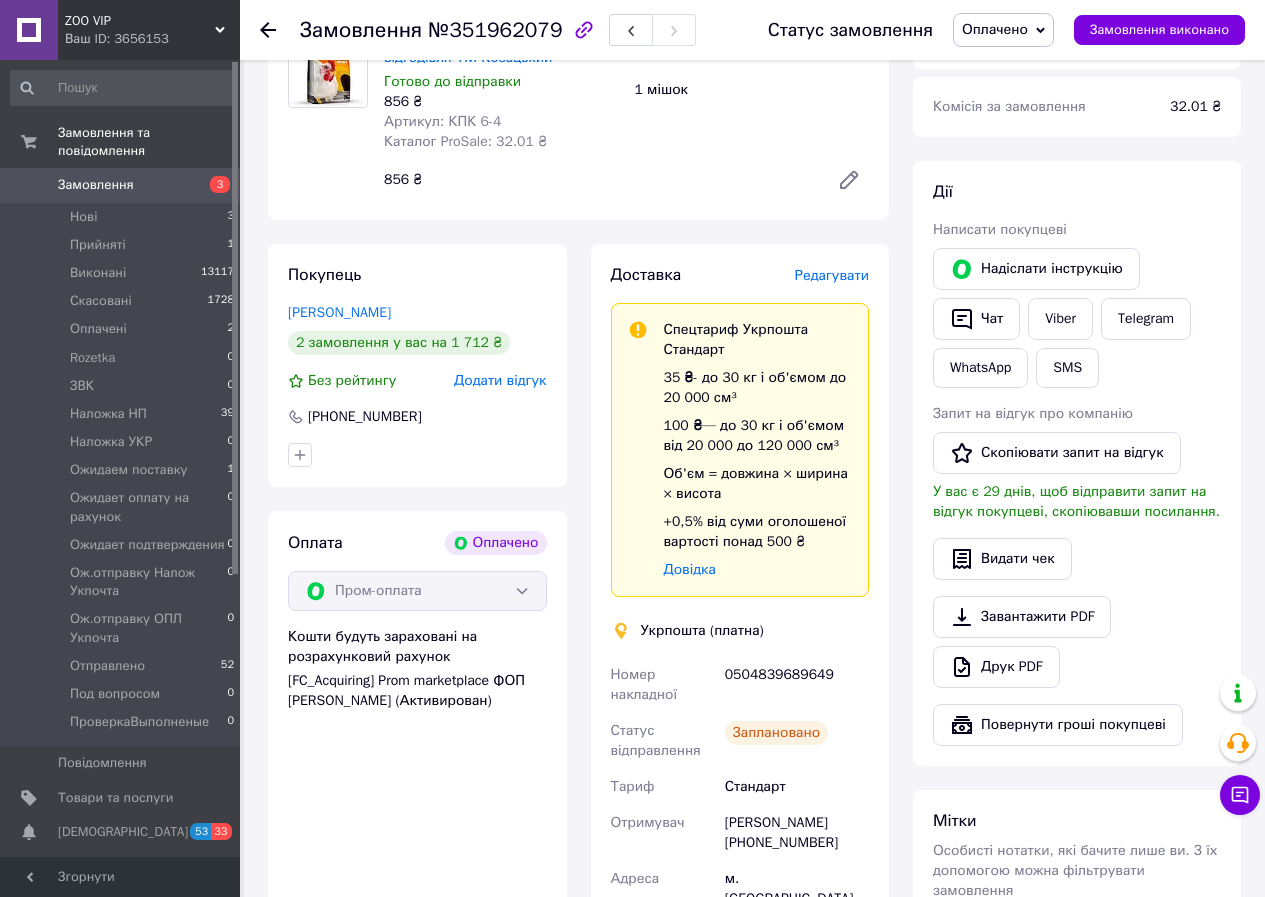 click on "Оплачено" at bounding box center (995, 29) 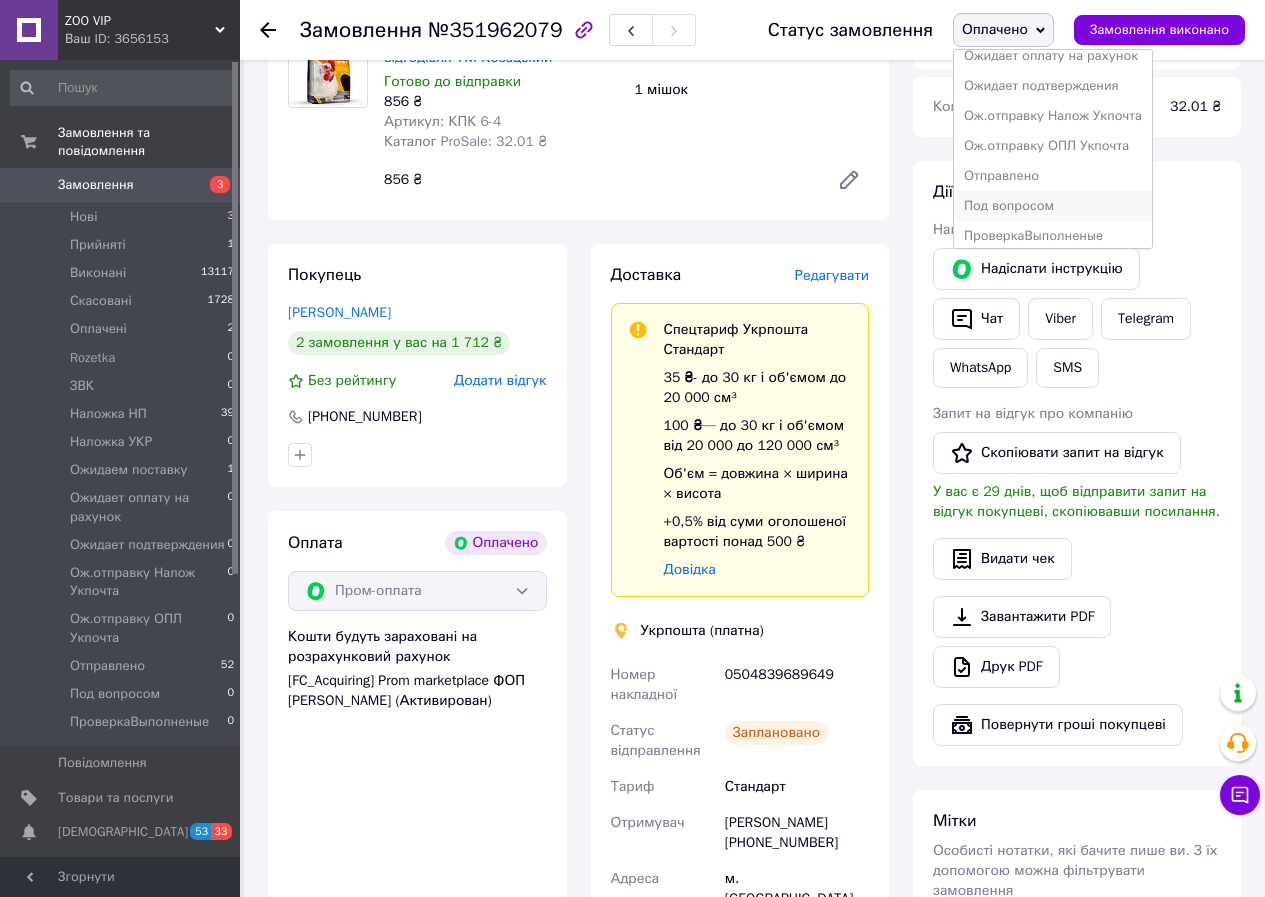 scroll, scrollTop: 262, scrollLeft: 0, axis: vertical 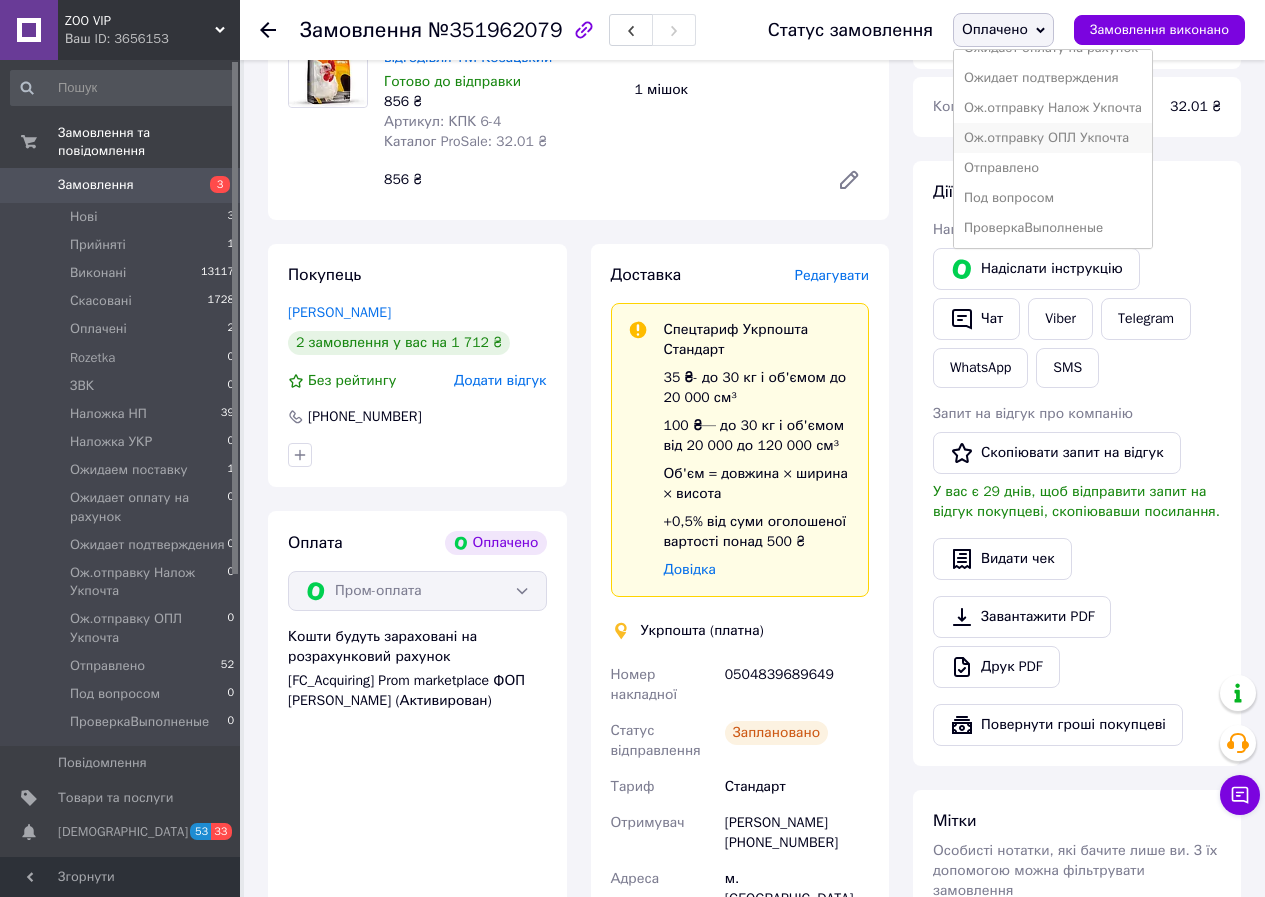 click on "Ож.отправку ОПЛ Укпочта" at bounding box center (1053, 138) 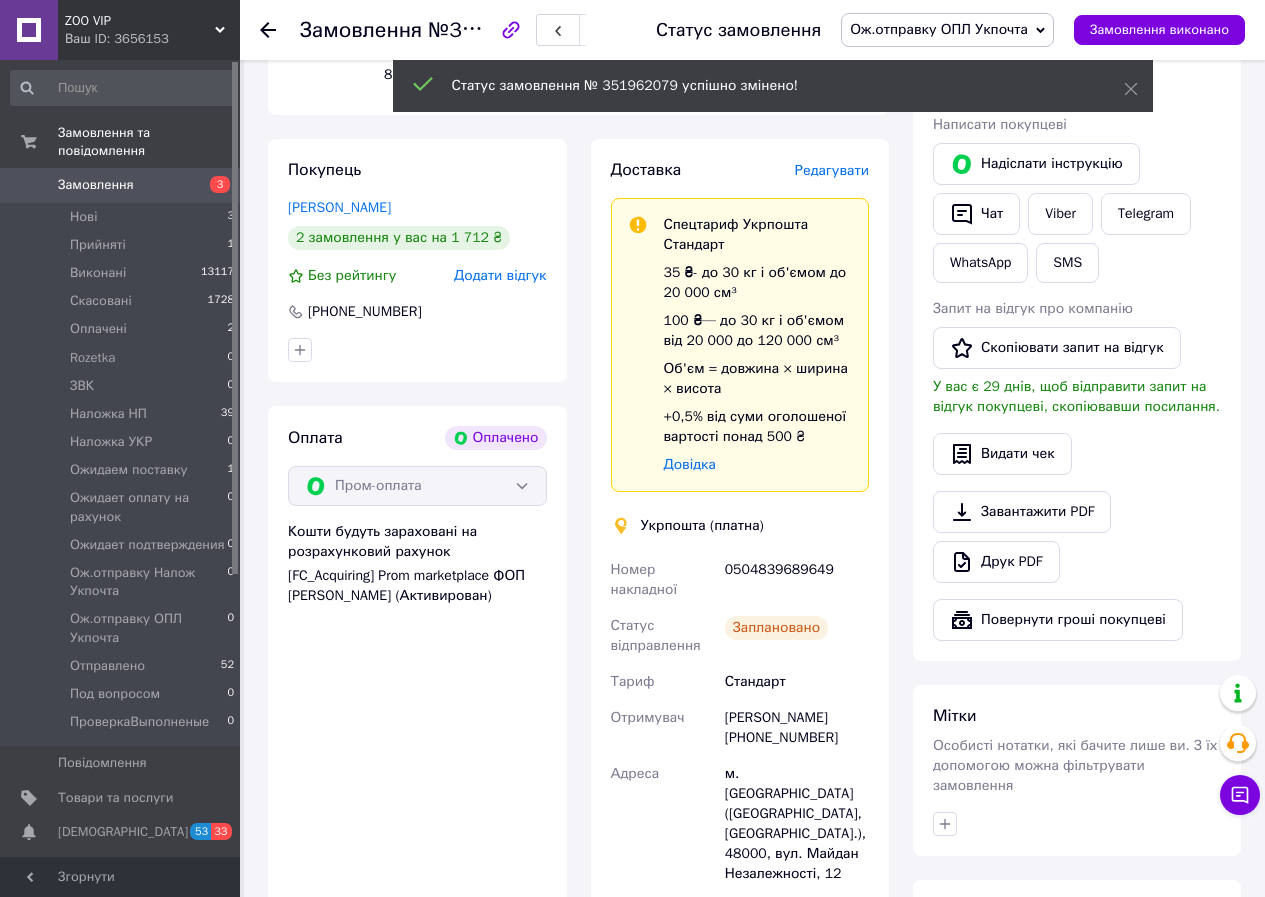 scroll, scrollTop: 1133, scrollLeft: 0, axis: vertical 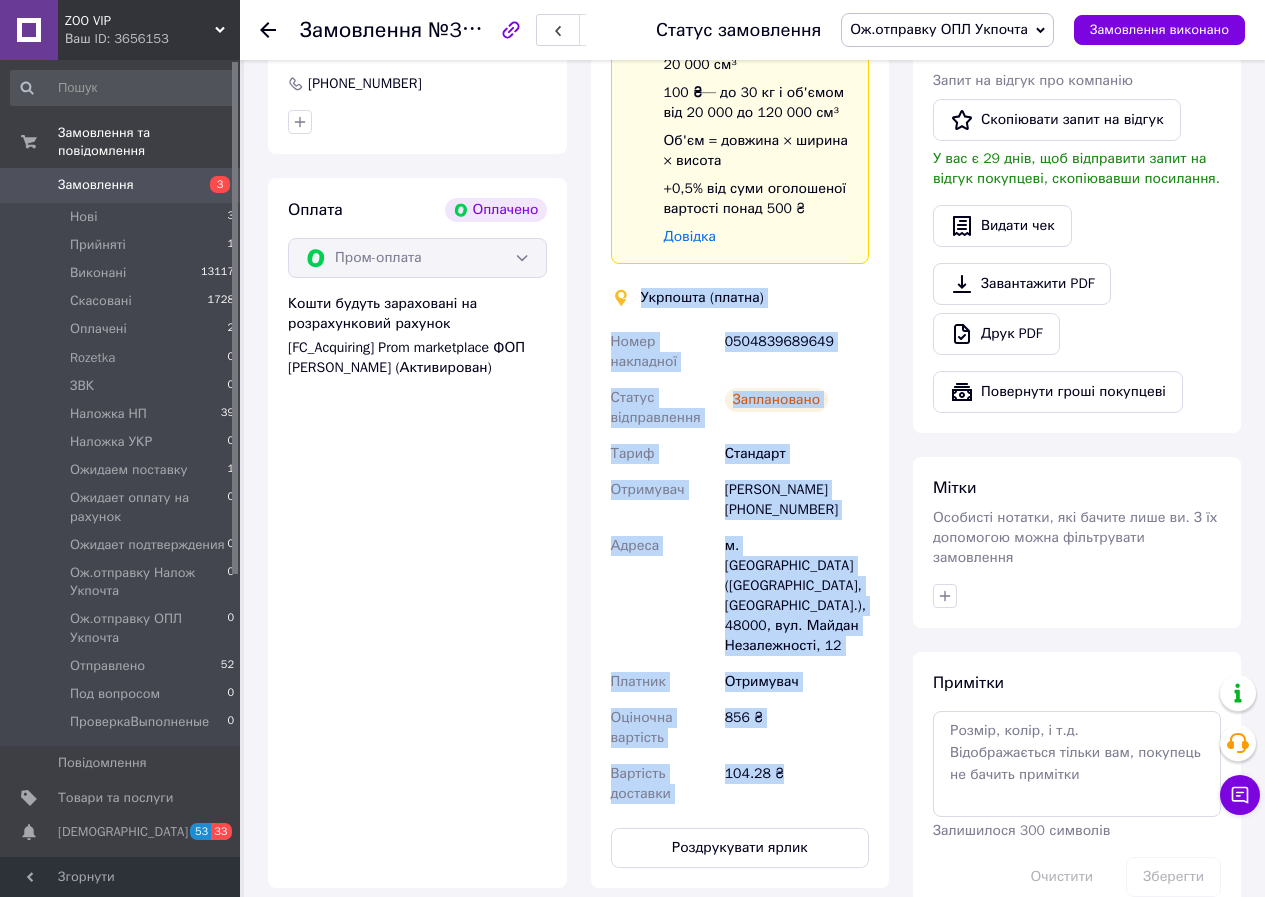 drag, startPoint x: 638, startPoint y: 295, endPoint x: 811, endPoint y: 743, distance: 480.24265 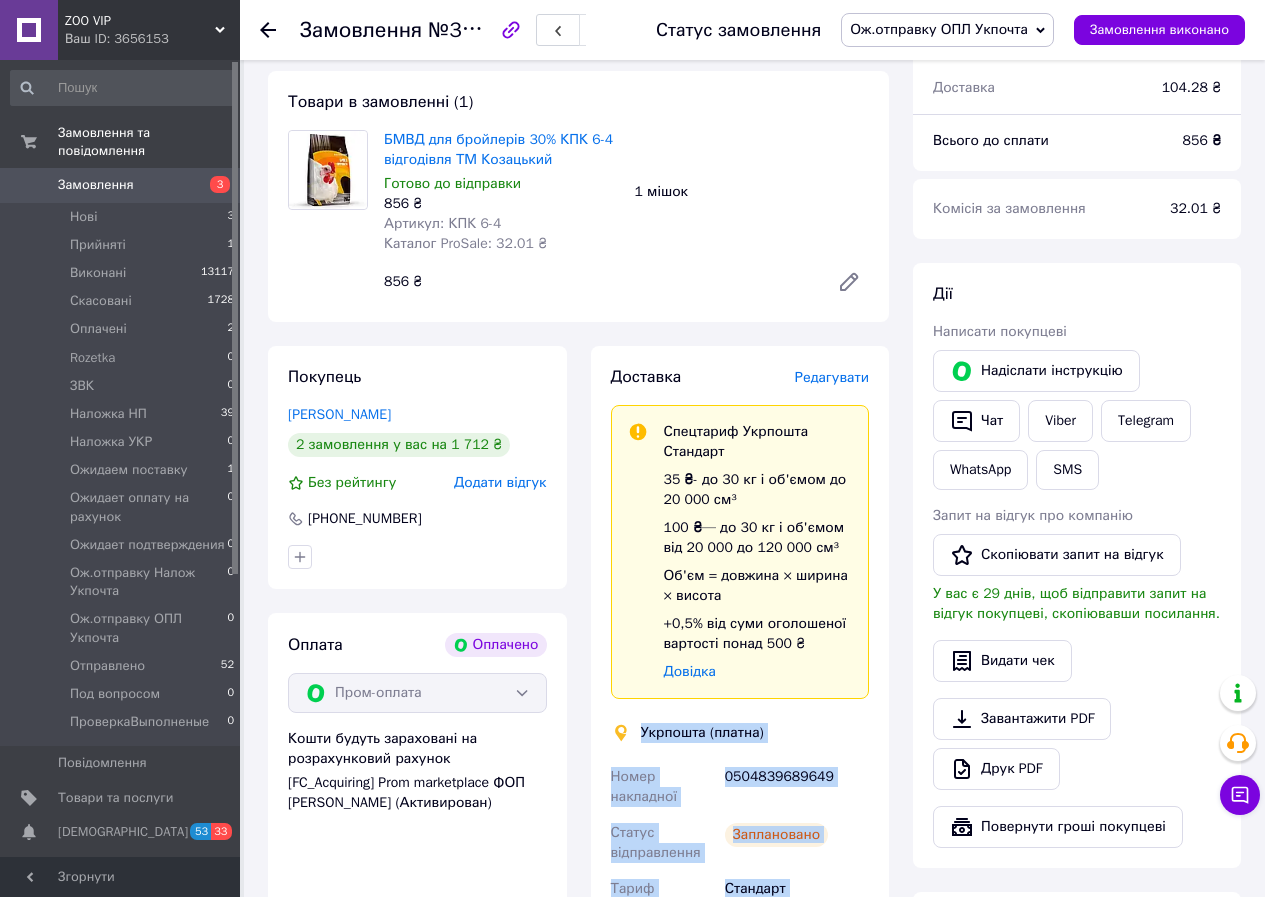 scroll, scrollTop: 667, scrollLeft: 0, axis: vertical 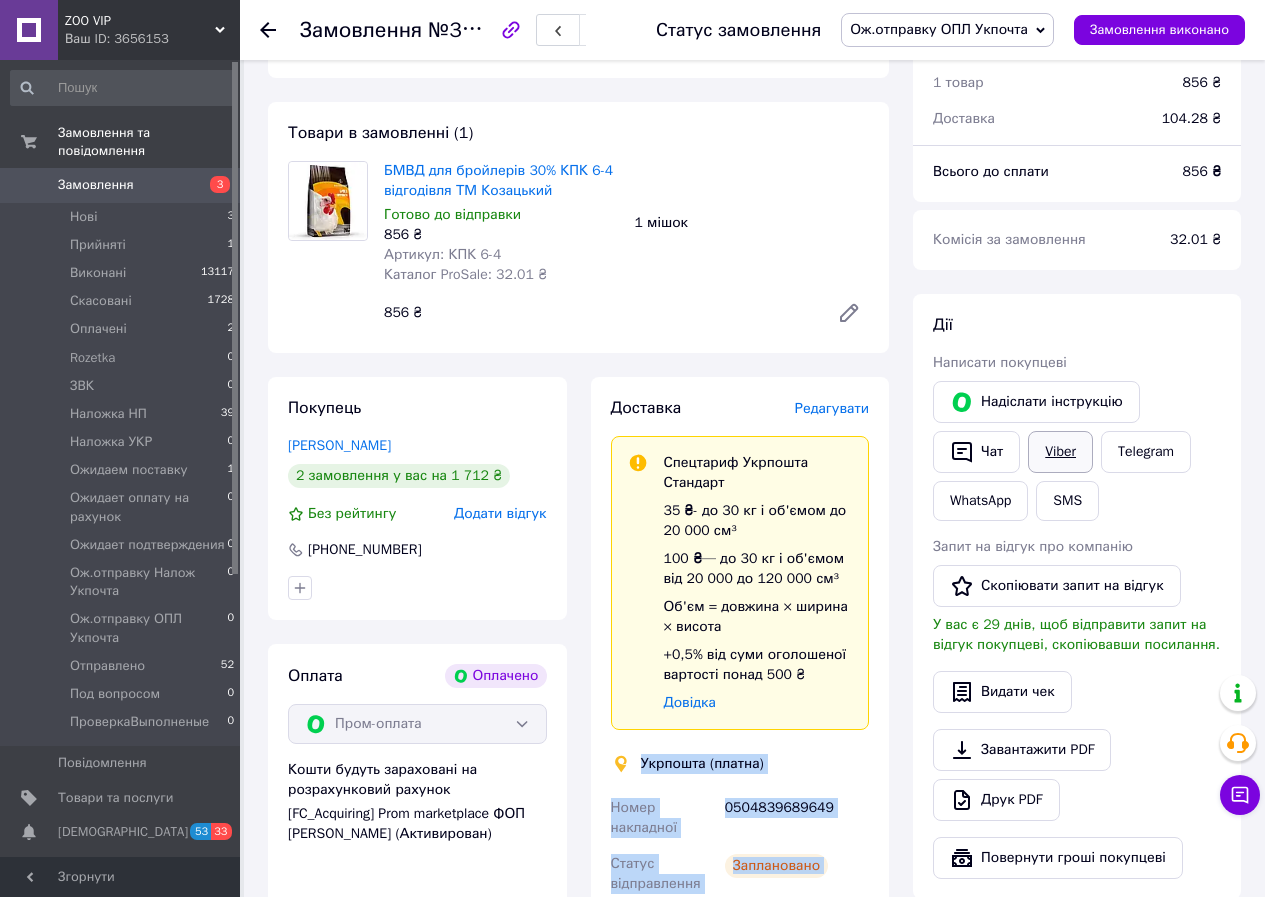 click on "Viber" at bounding box center (1060, 452) 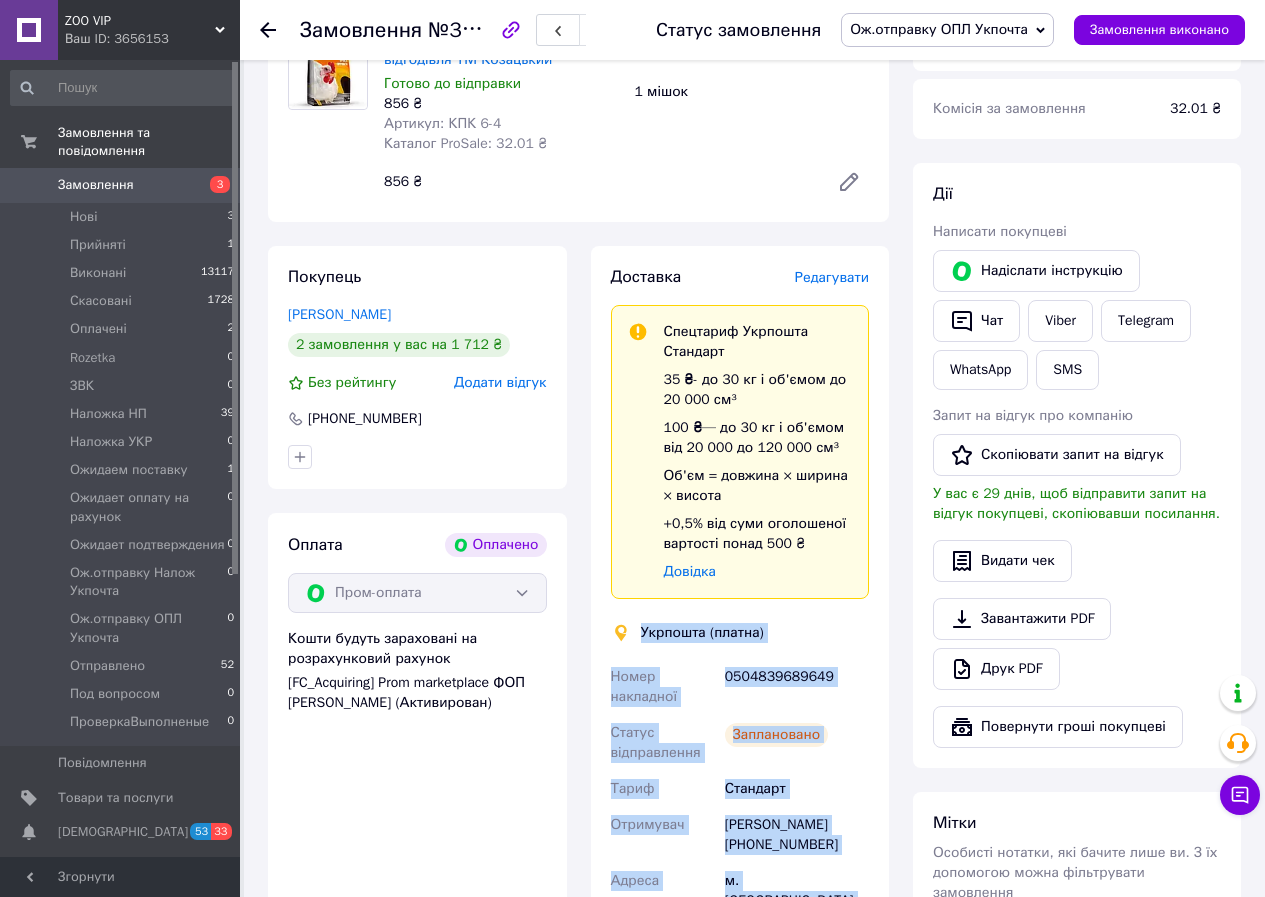 scroll, scrollTop: 933, scrollLeft: 0, axis: vertical 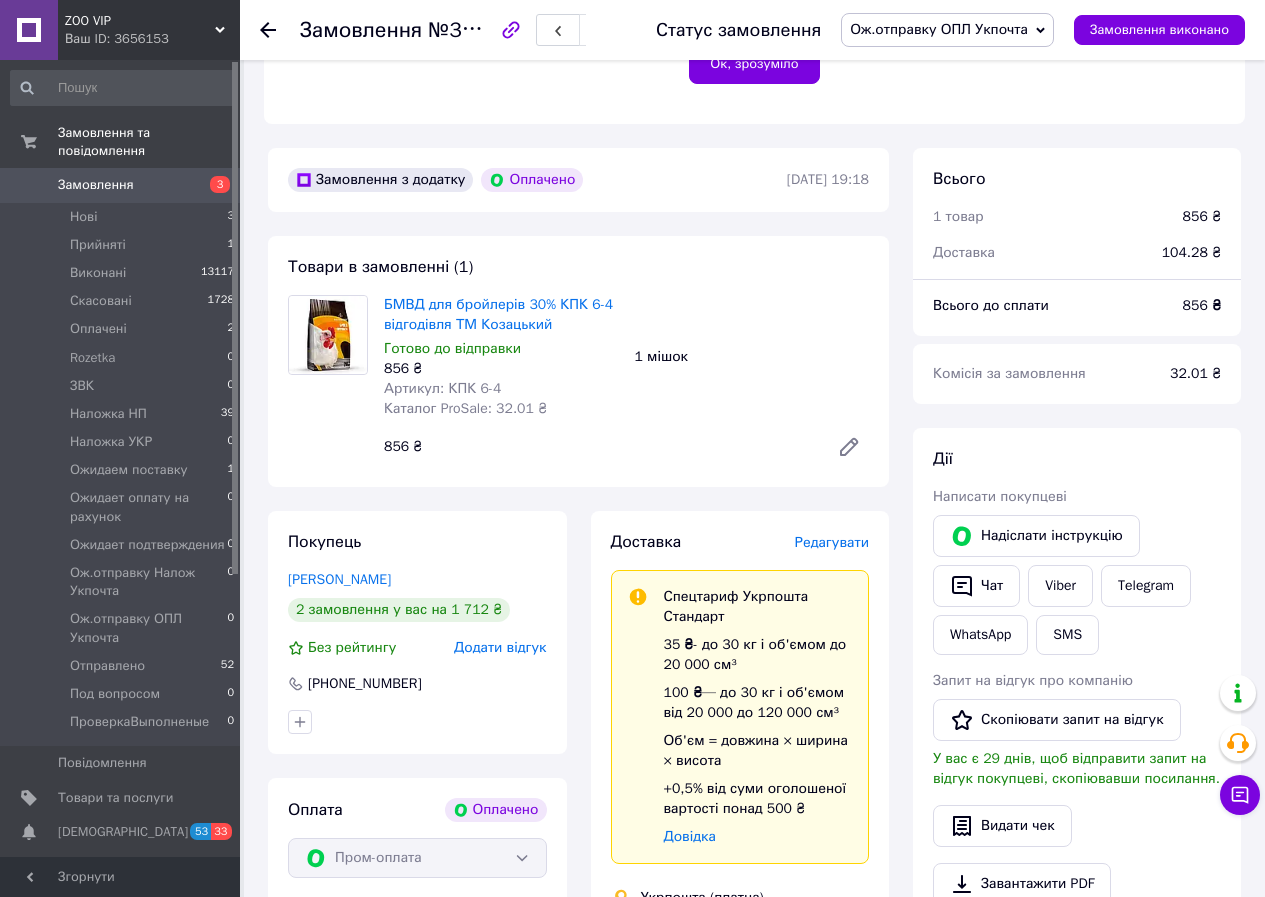 click 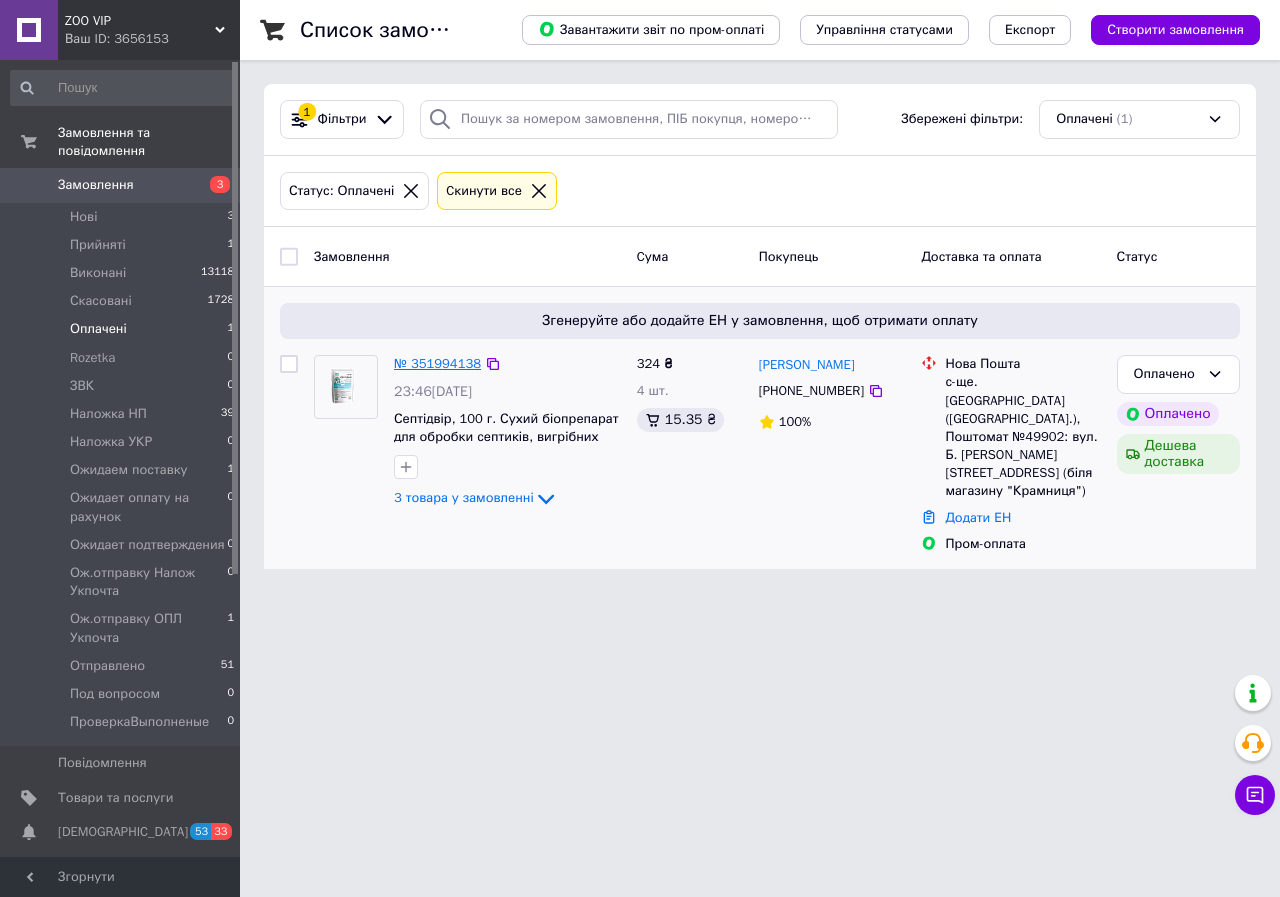 click on "№ 351994138" at bounding box center [437, 363] 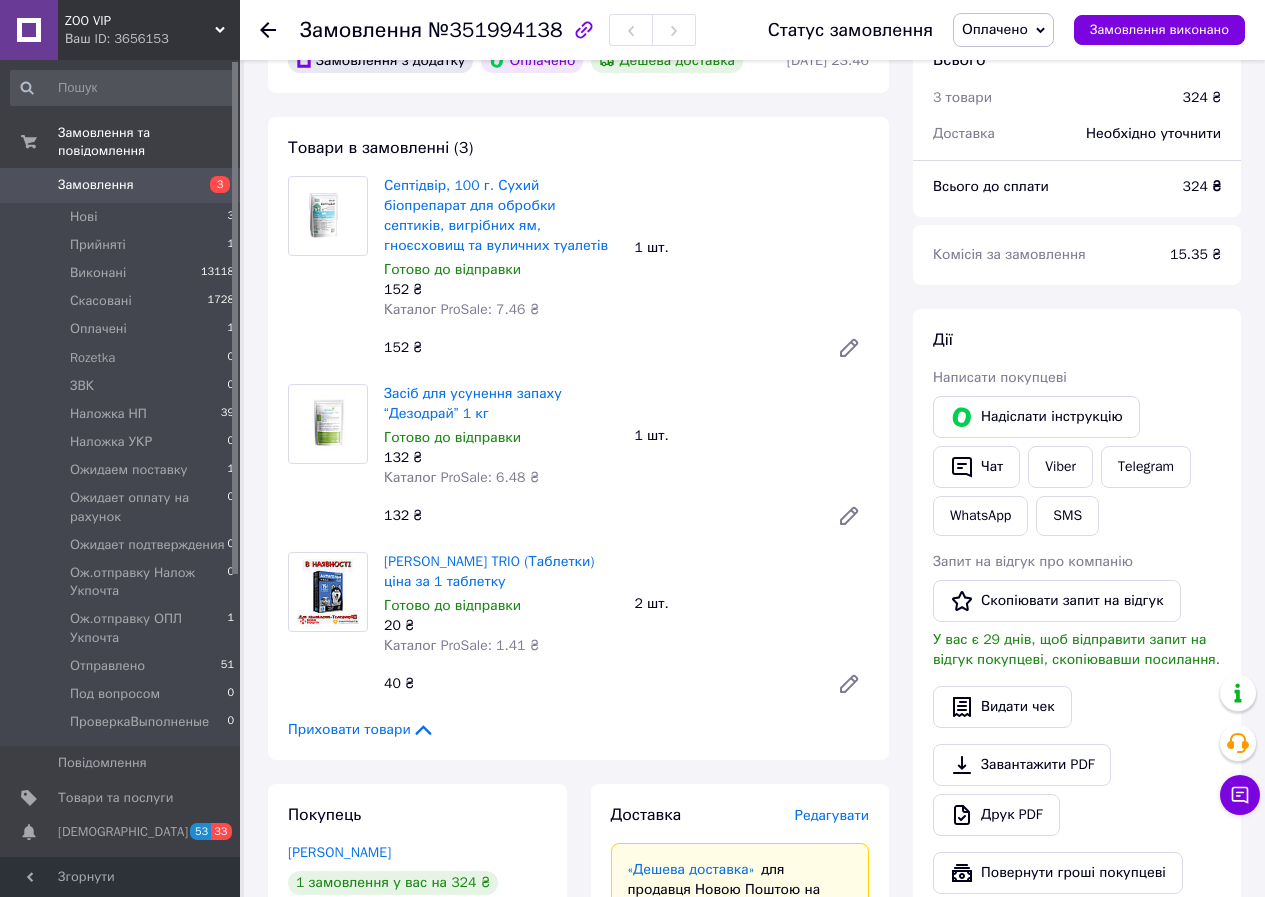 scroll, scrollTop: 667, scrollLeft: 0, axis: vertical 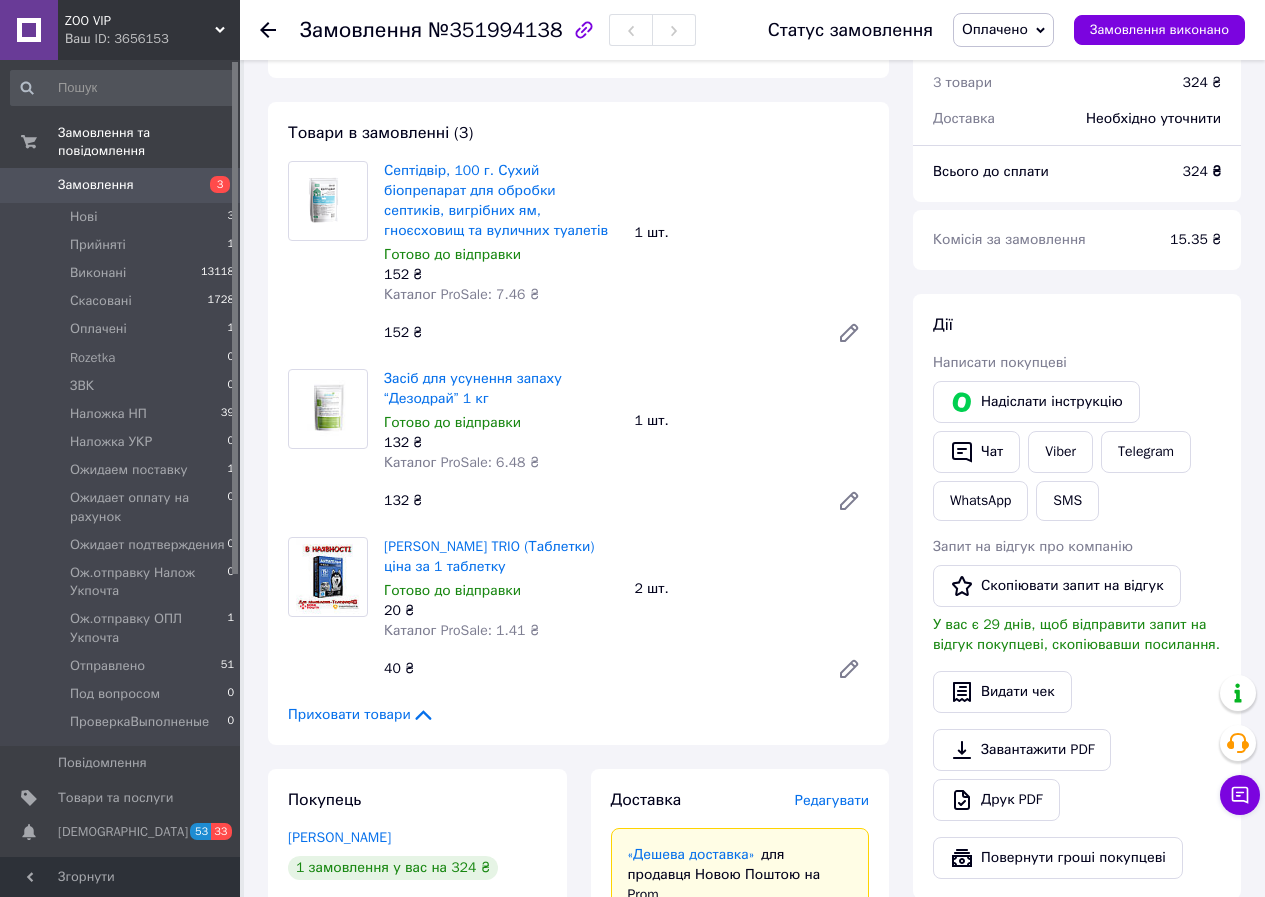 click on "Оплачено" at bounding box center (995, 29) 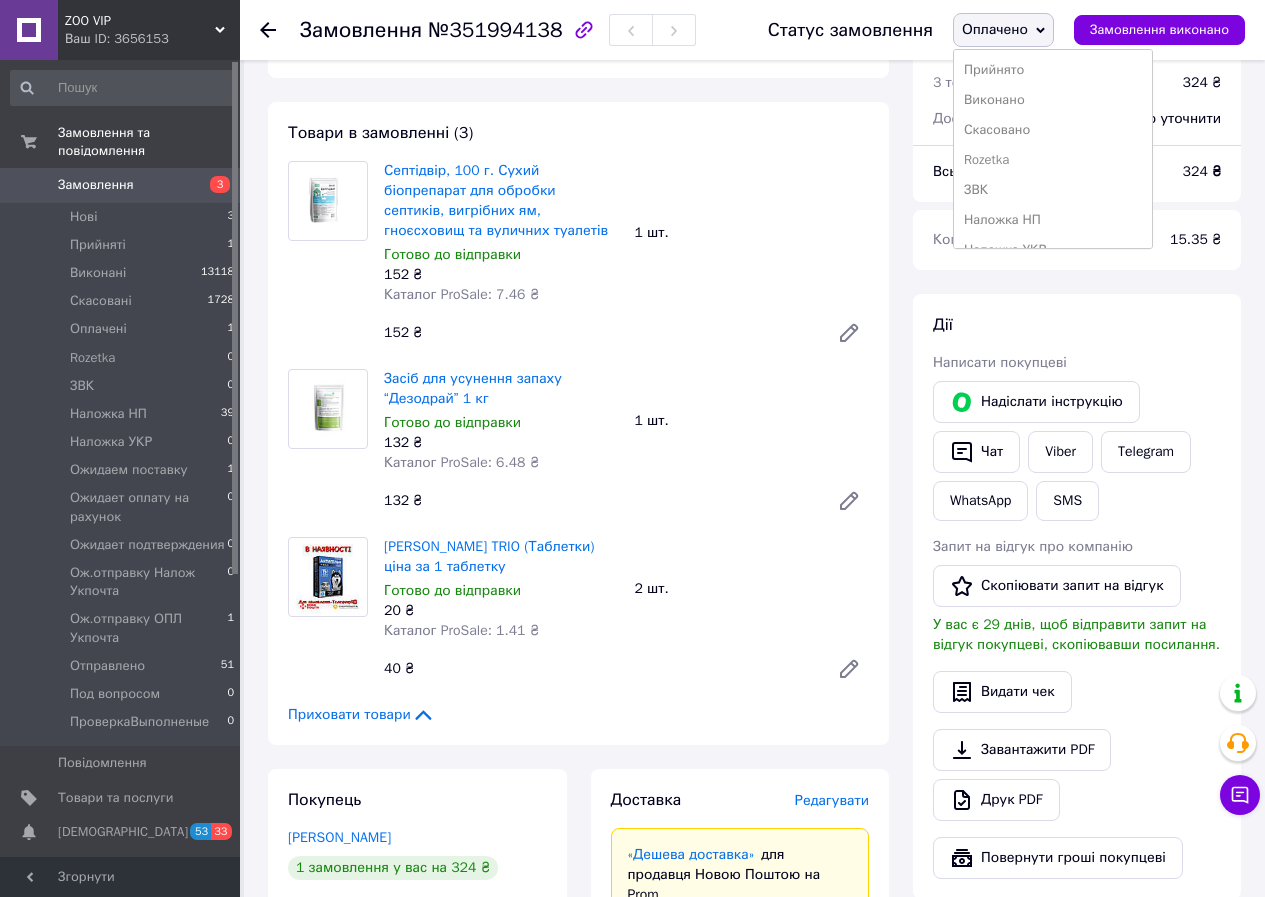 click on "Прийнято" at bounding box center [1053, 70] 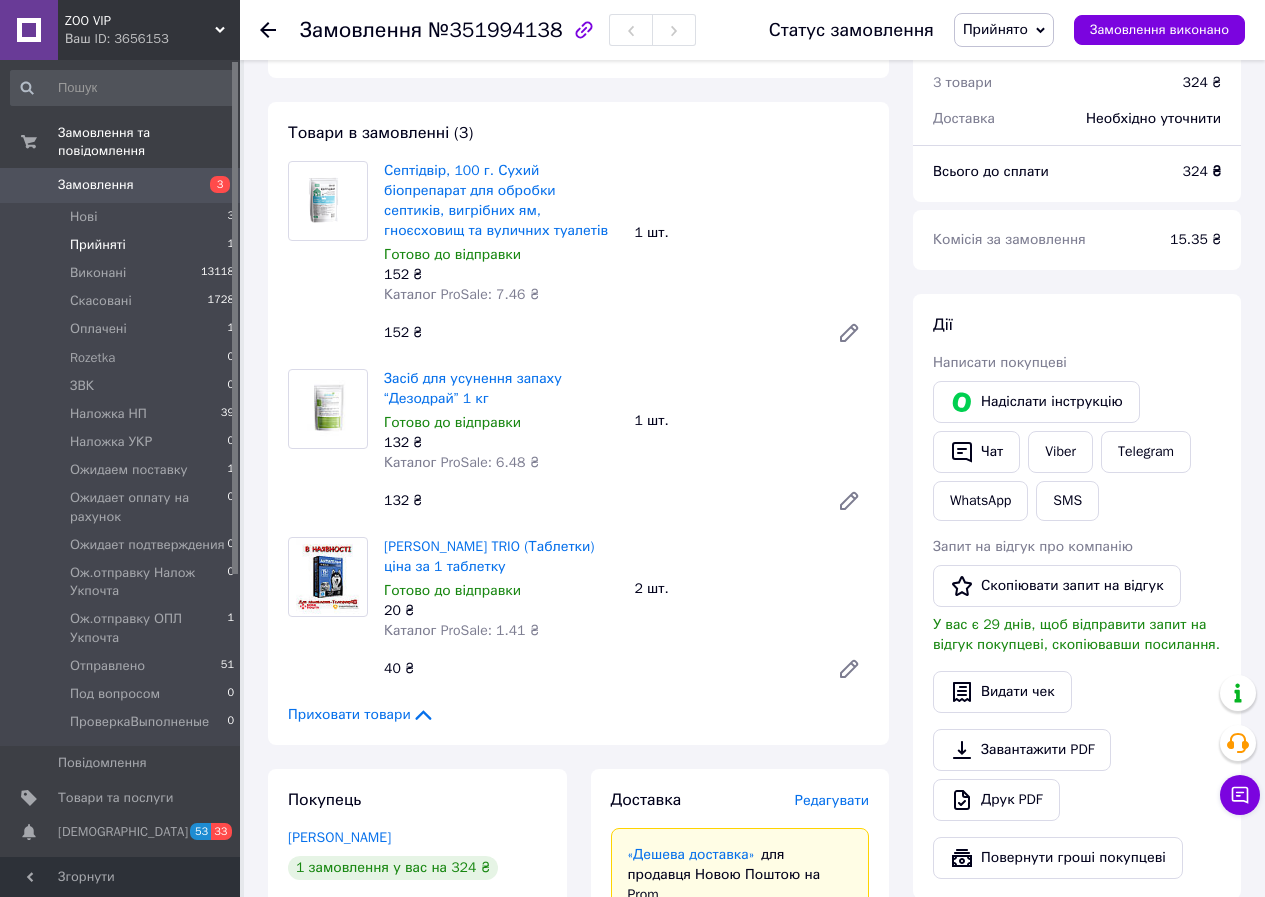click on "Прийняті" at bounding box center [98, 245] 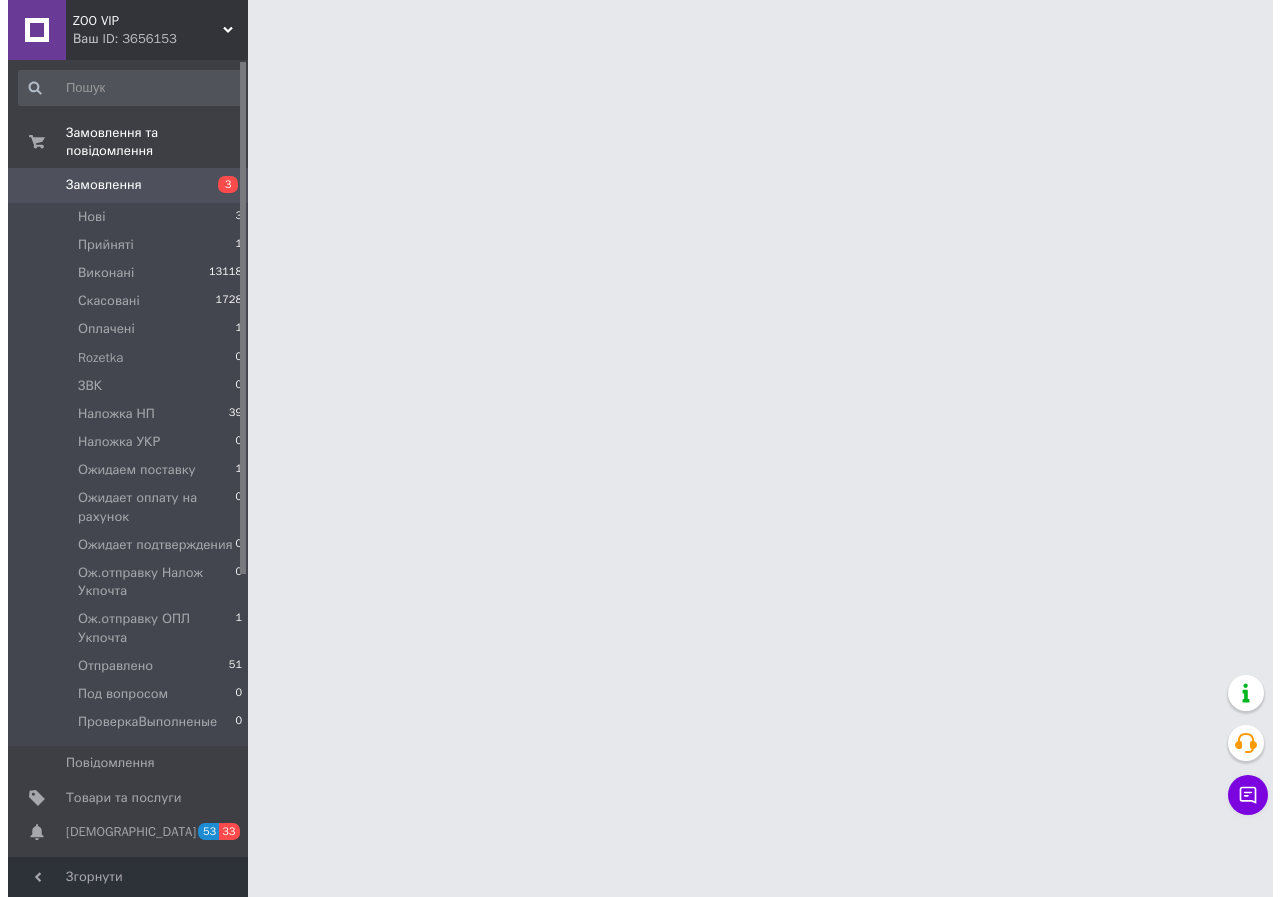 scroll, scrollTop: 0, scrollLeft: 0, axis: both 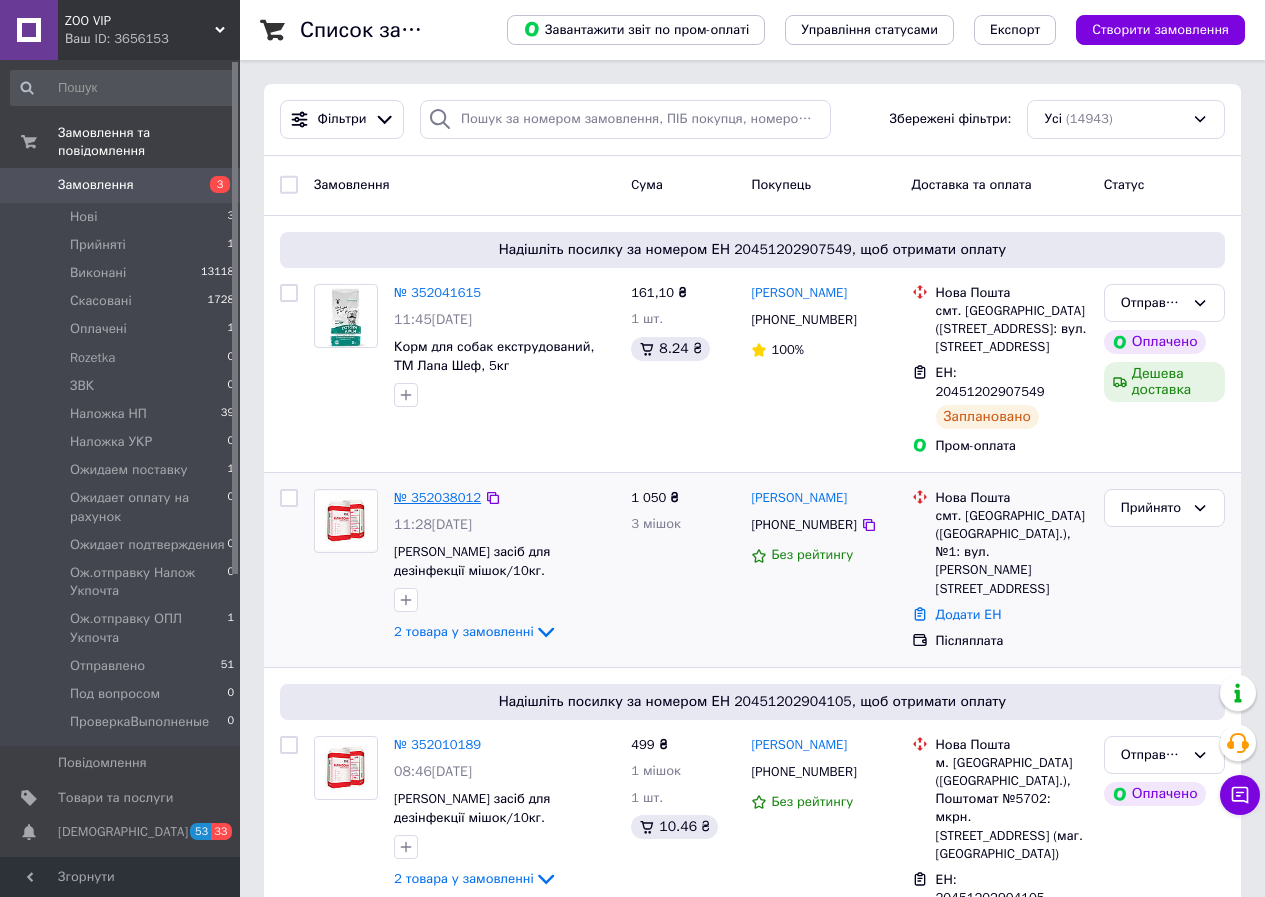 click on "№ 352038012" at bounding box center (437, 497) 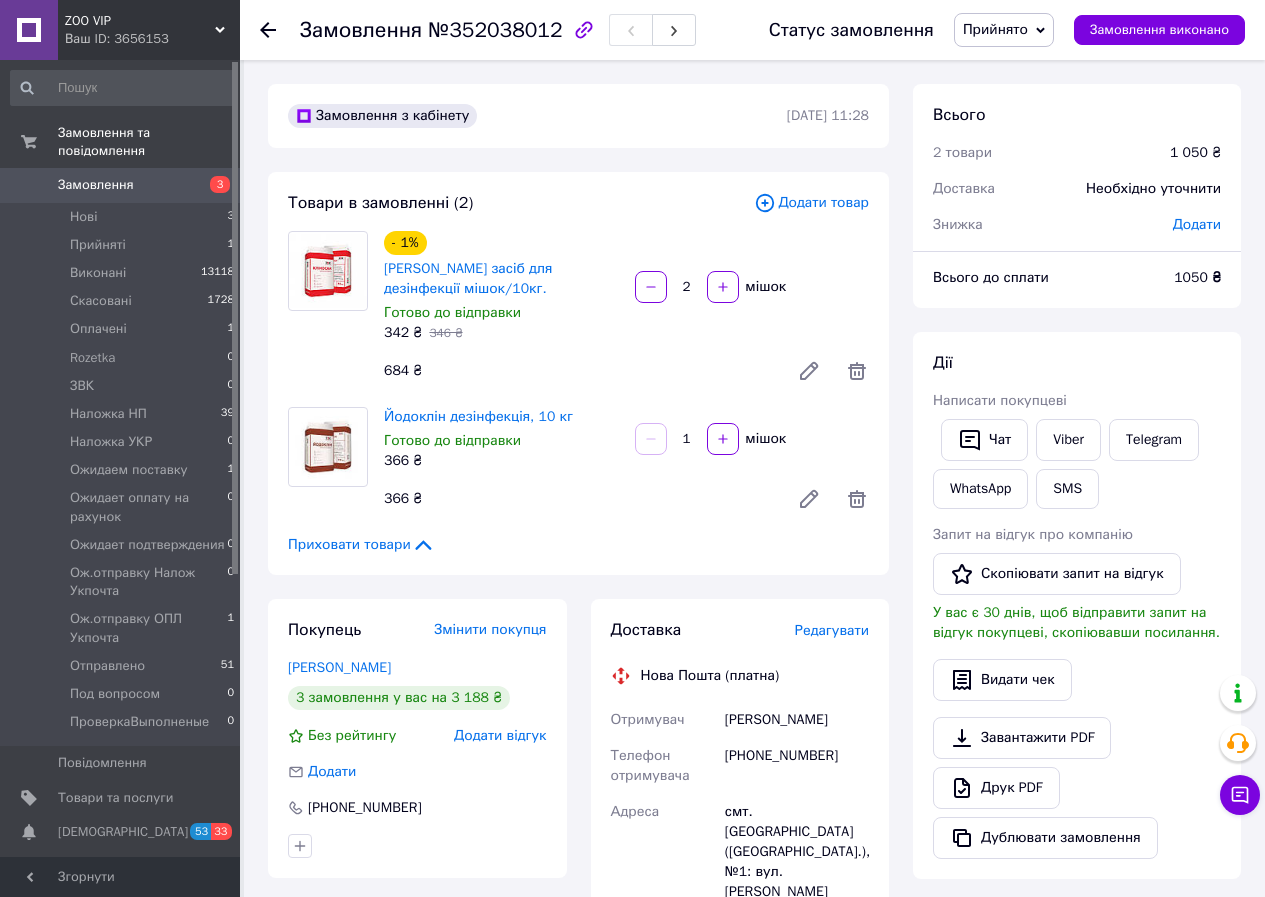 click on "Редагувати" at bounding box center [832, 630] 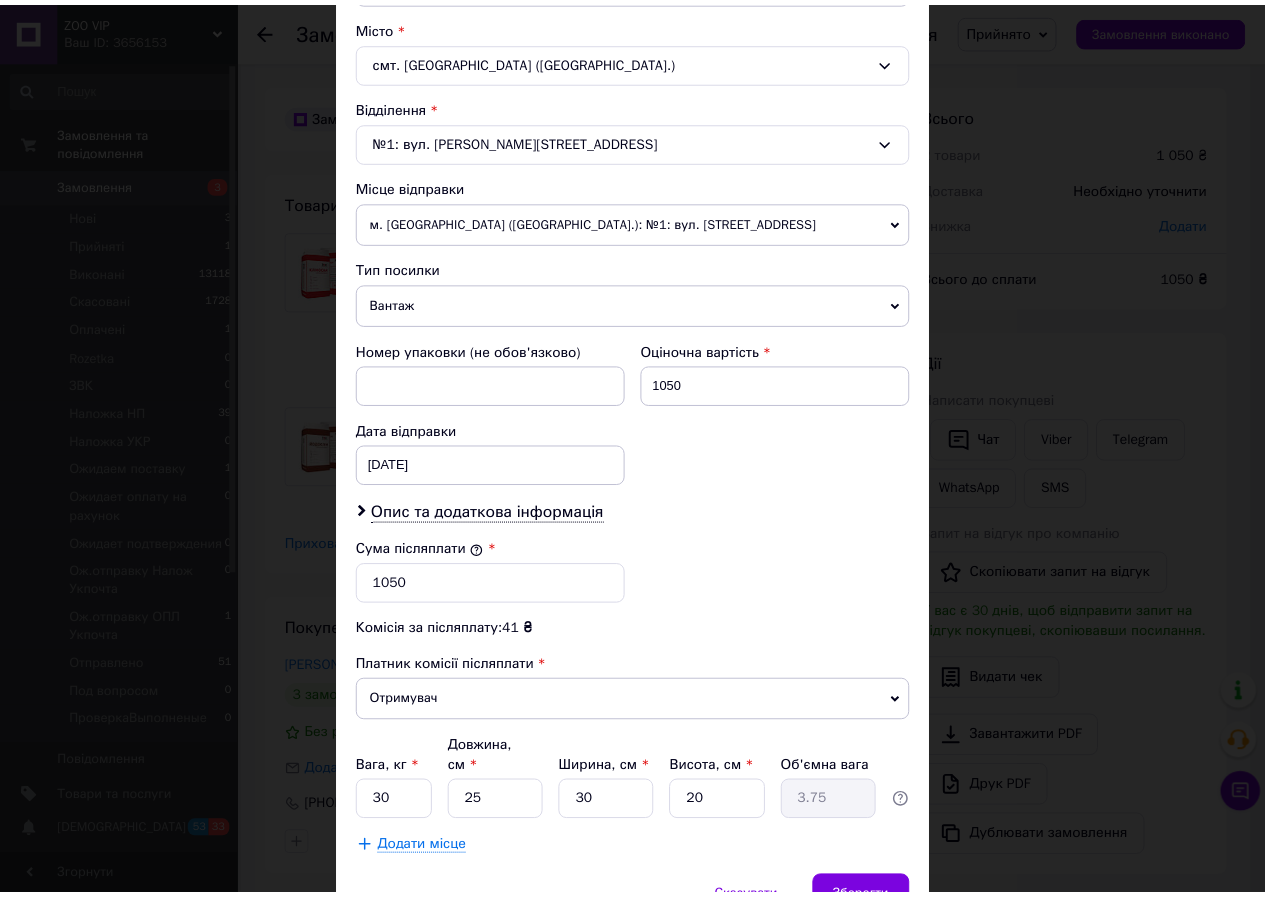 scroll, scrollTop: 629, scrollLeft: 0, axis: vertical 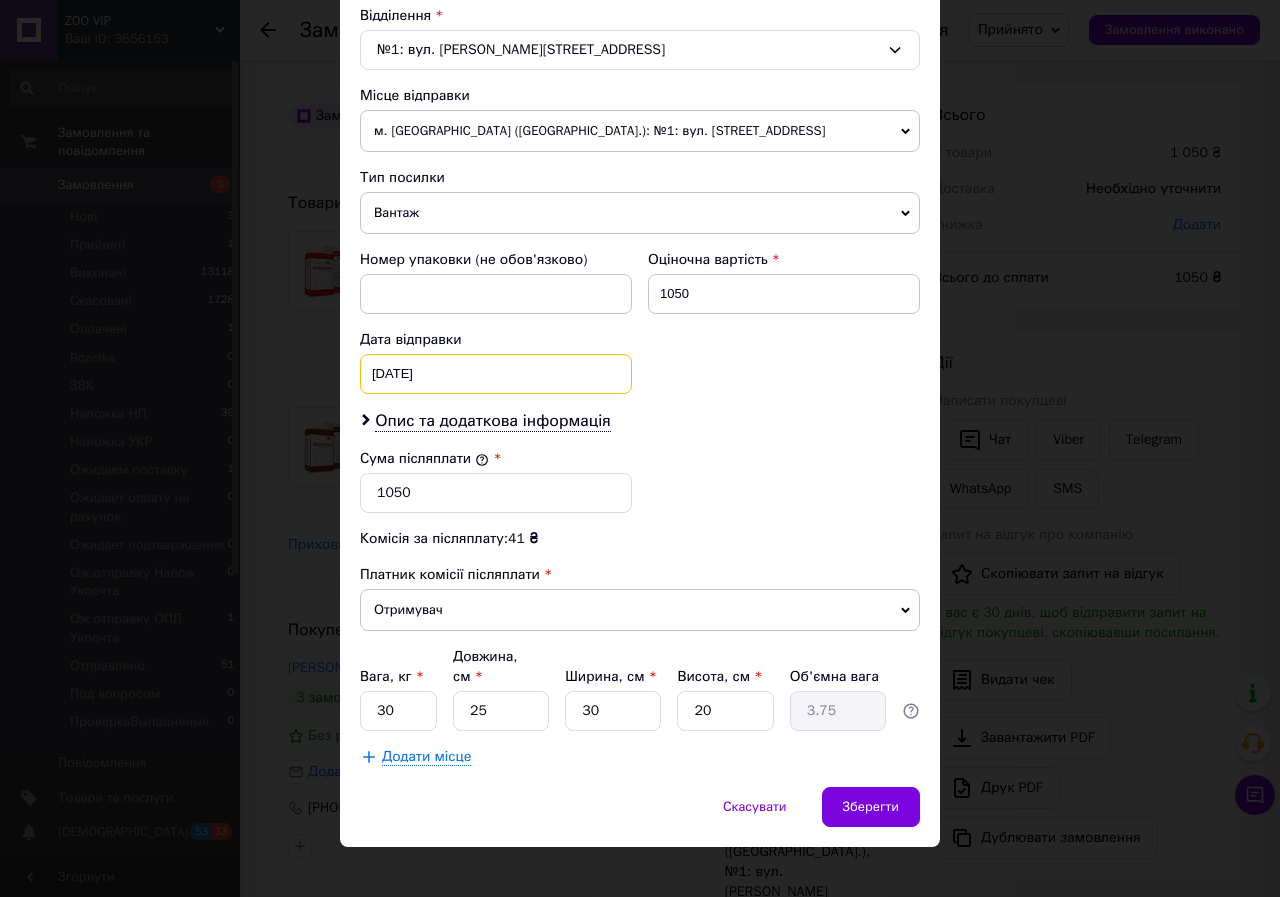 click on "22.05.2025 < 2025 > < Май > Пн Вт Ср Чт Пт Сб Вс 28 29 30 1 2 3 4 5 6 7 8 9 10 11 12 13 14 15 16 17 18 19 20 21 22 23 24 25 26 27 28 29 30 31 1 2 3 4 5 6 7 8" at bounding box center (496, 374) 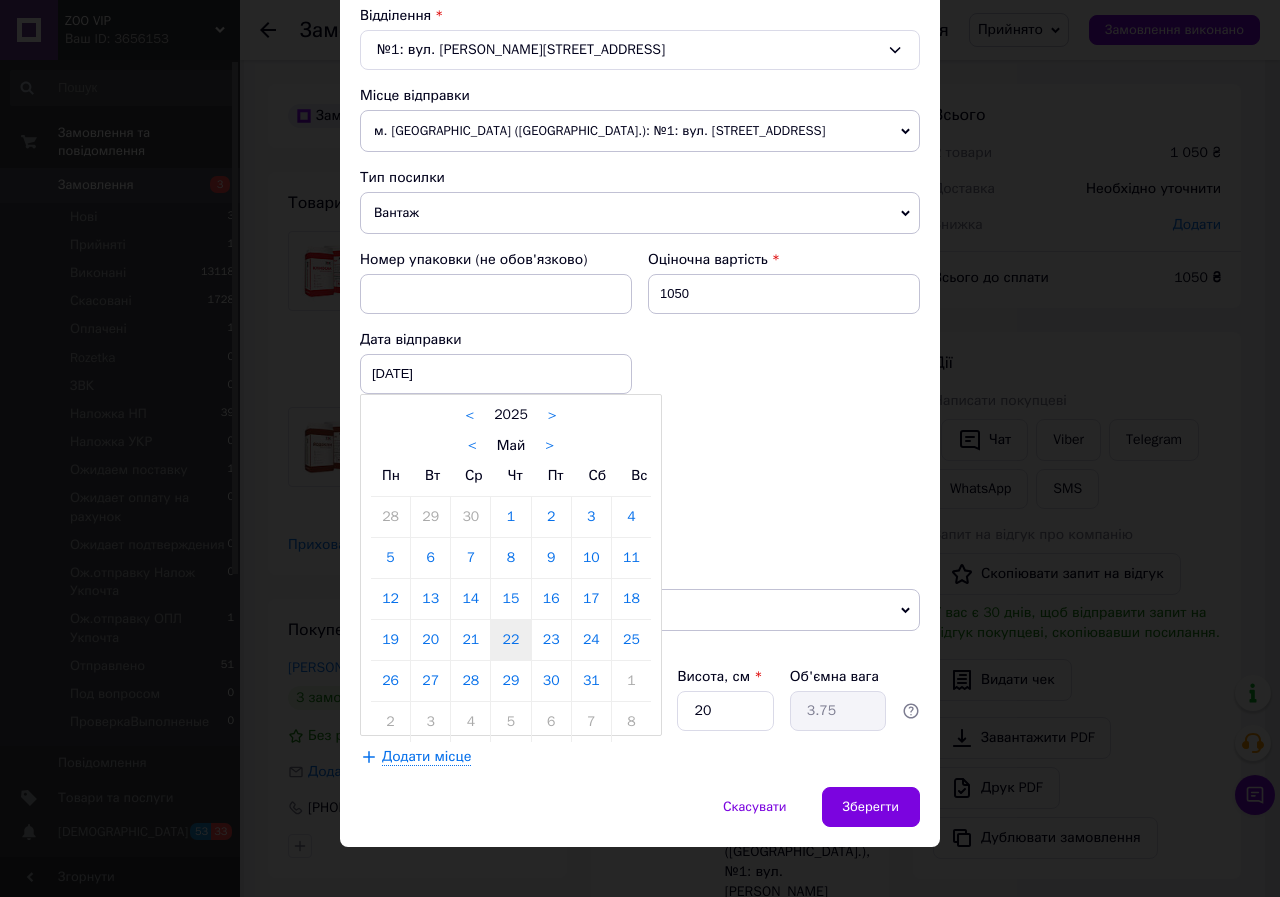 click on ">" at bounding box center (549, 446) 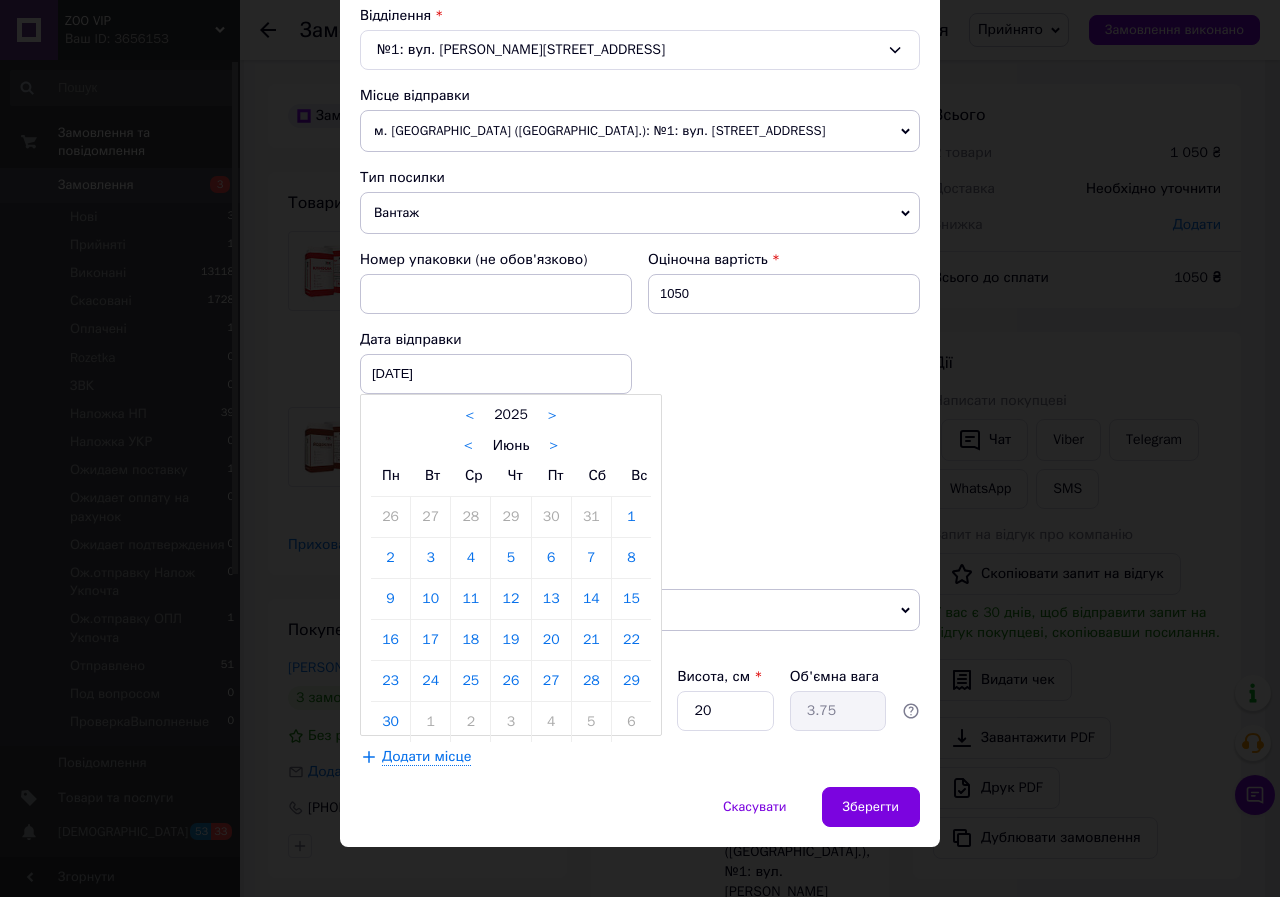 click on ">" at bounding box center (553, 446) 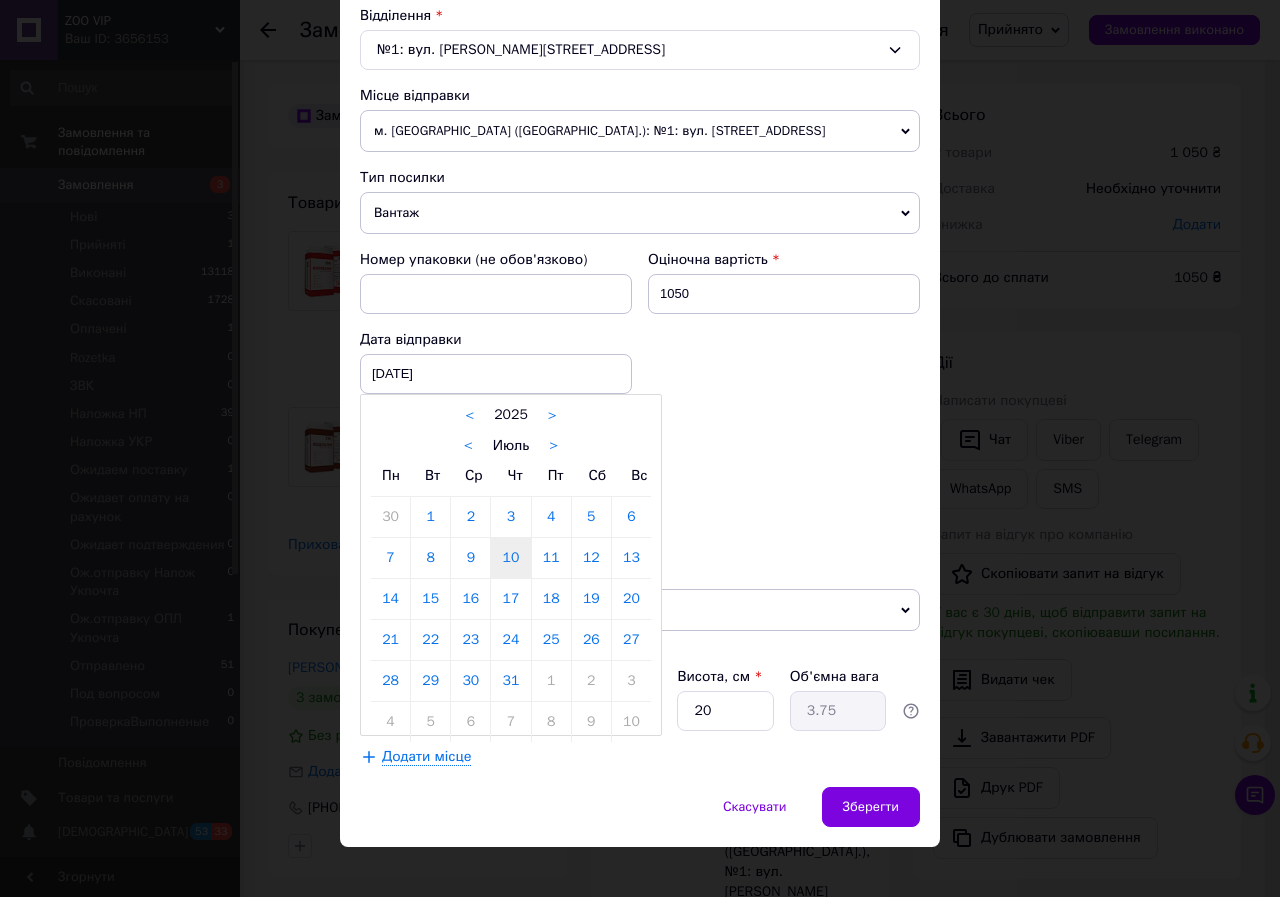 click on "10" at bounding box center (510, 558) 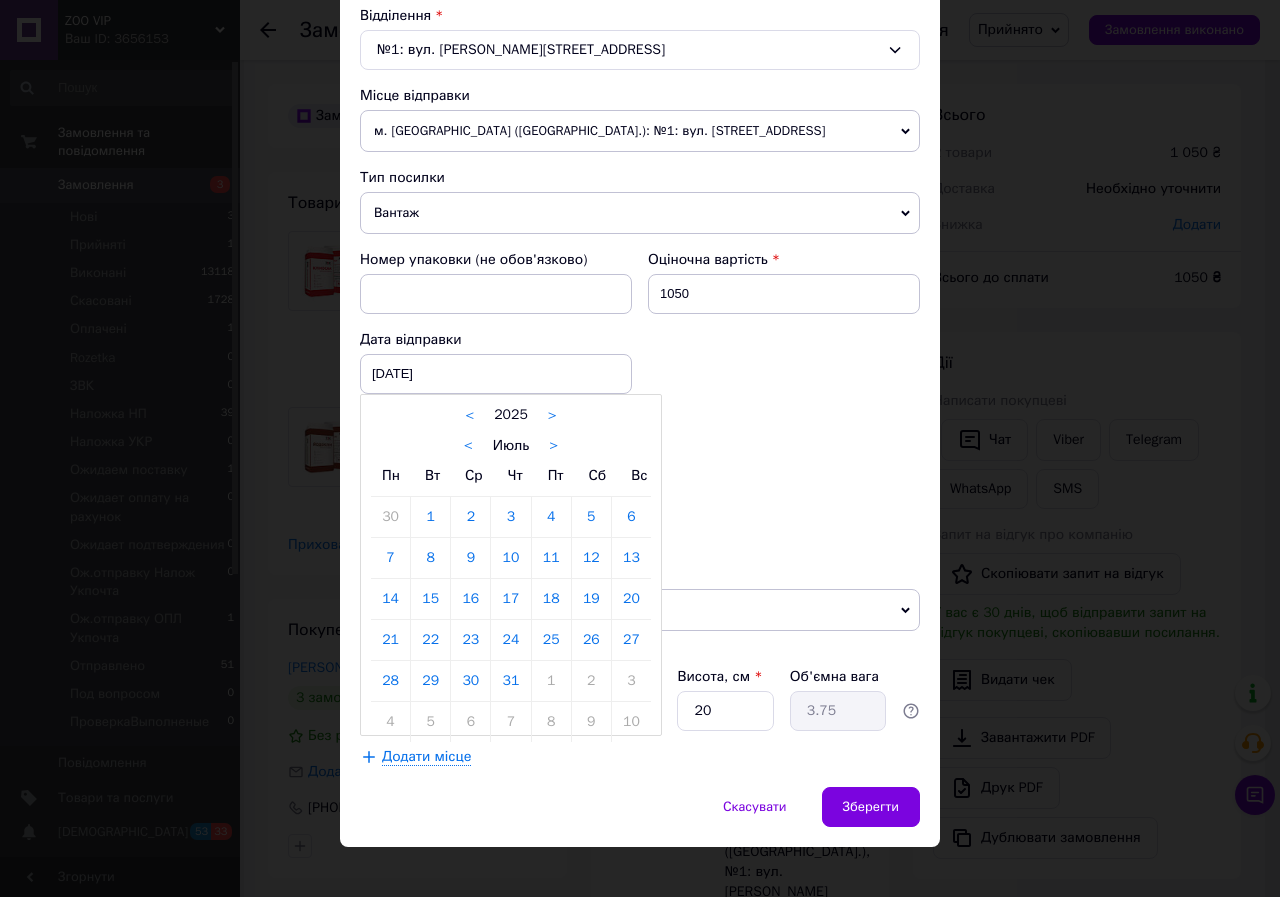 type on "10.07.2025" 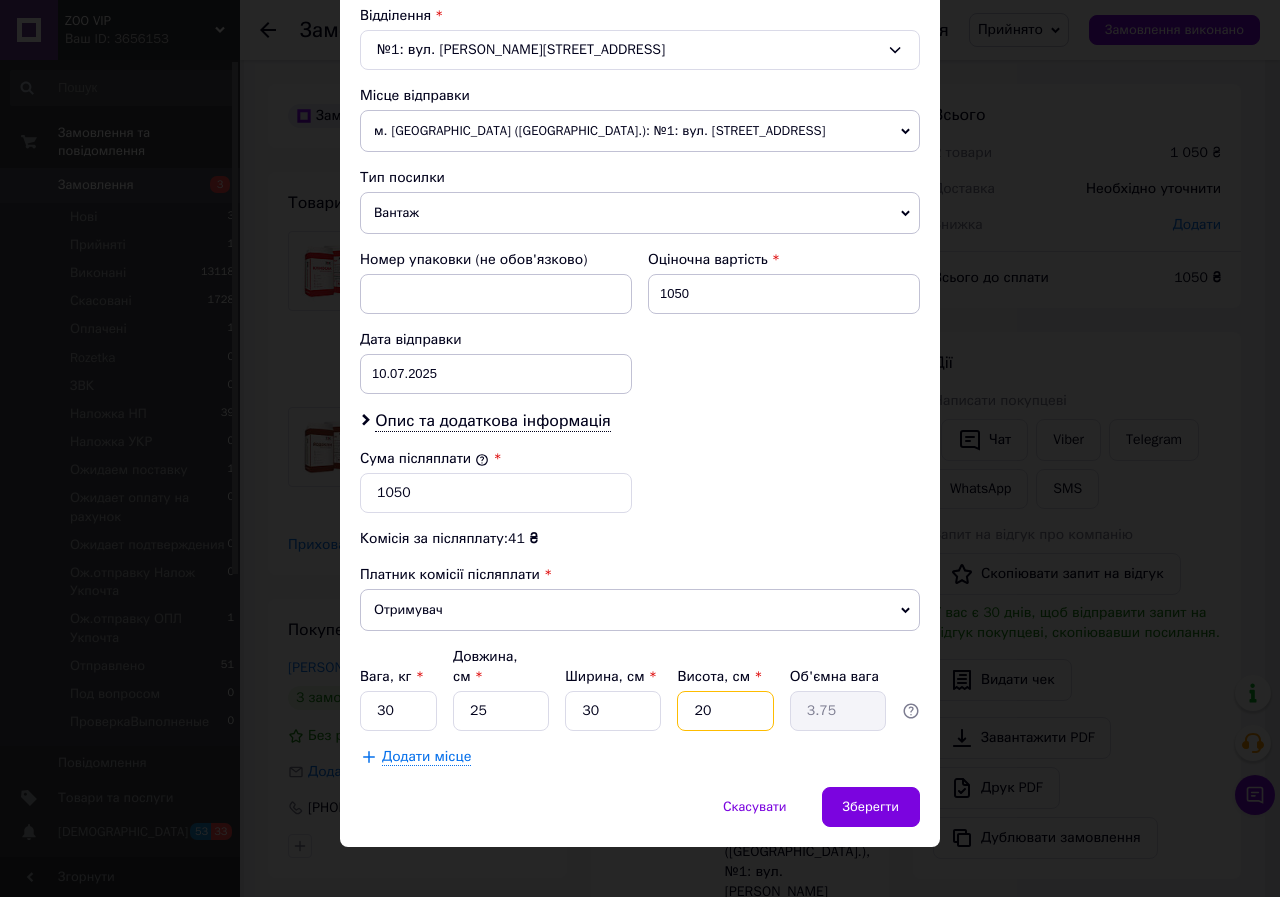 click on "20" at bounding box center (725, 711) 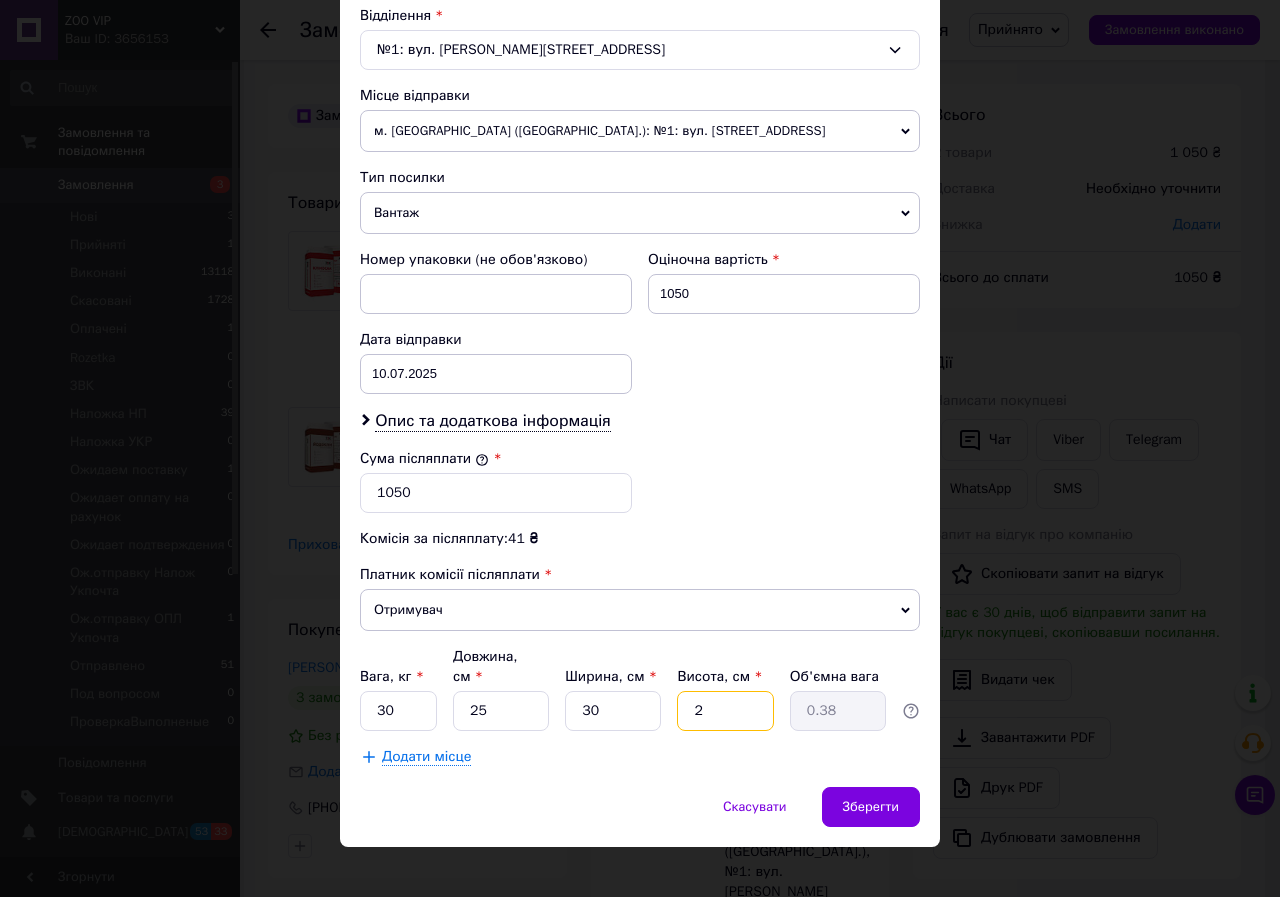 type on "25" 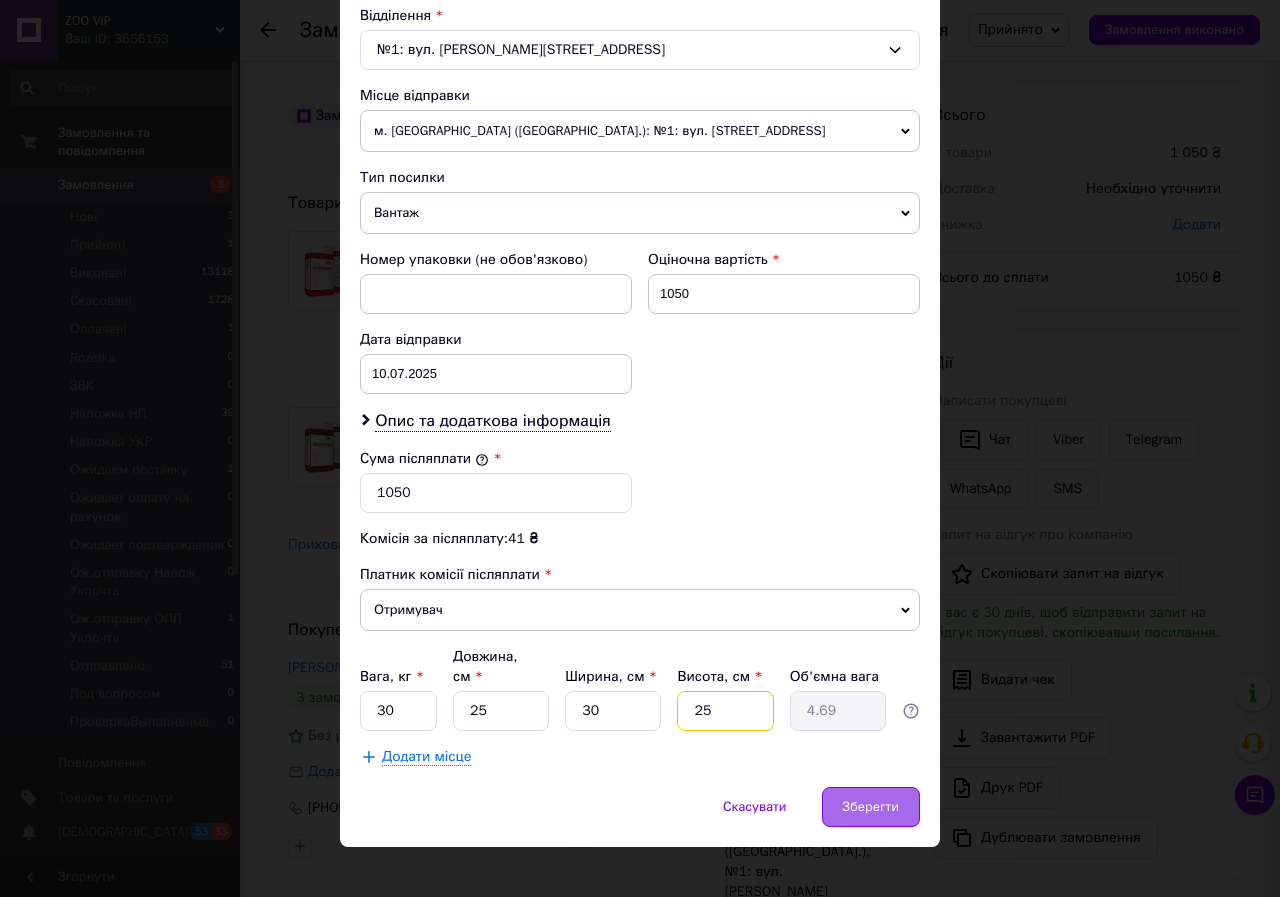 type on "25" 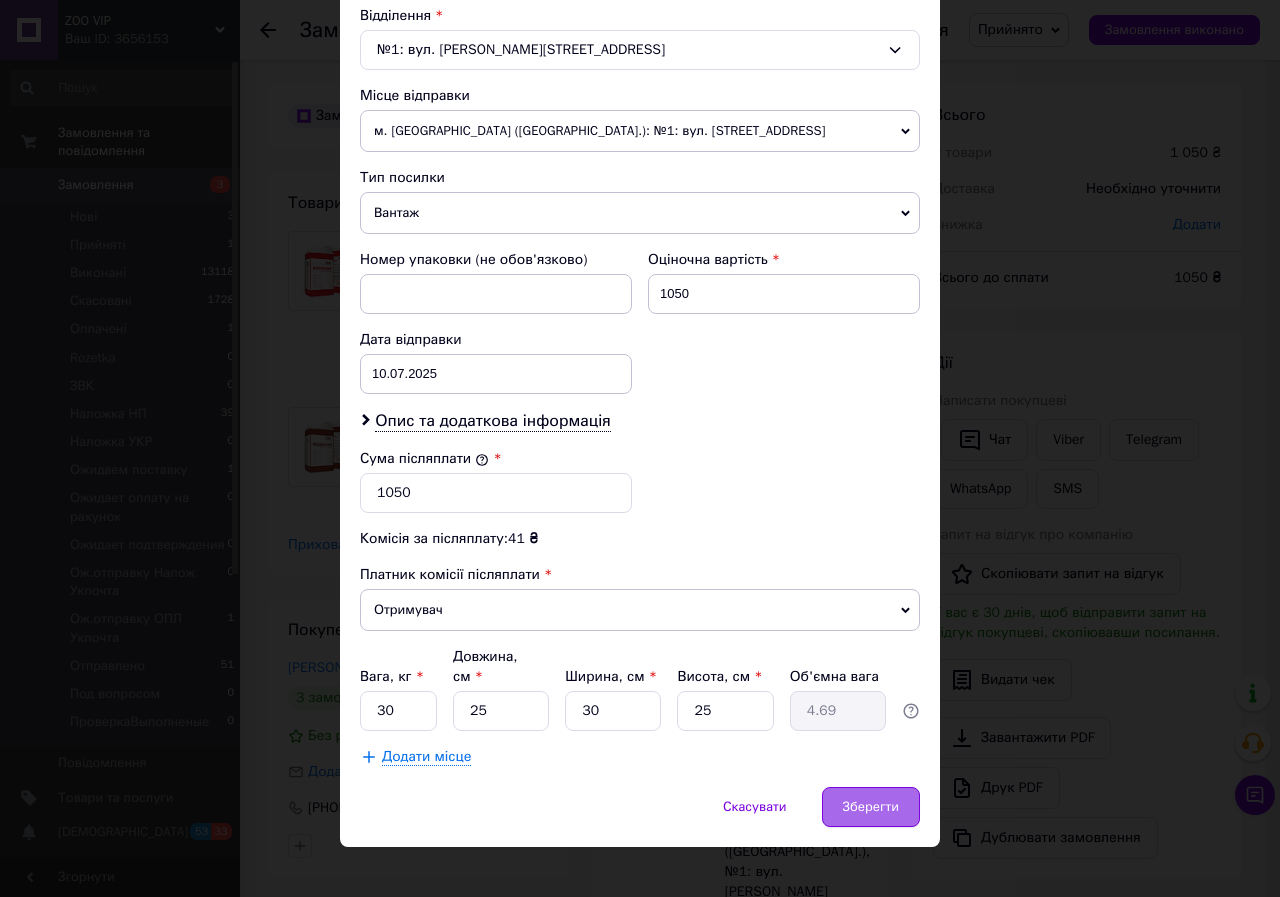 click on "Зберегти" at bounding box center [871, 807] 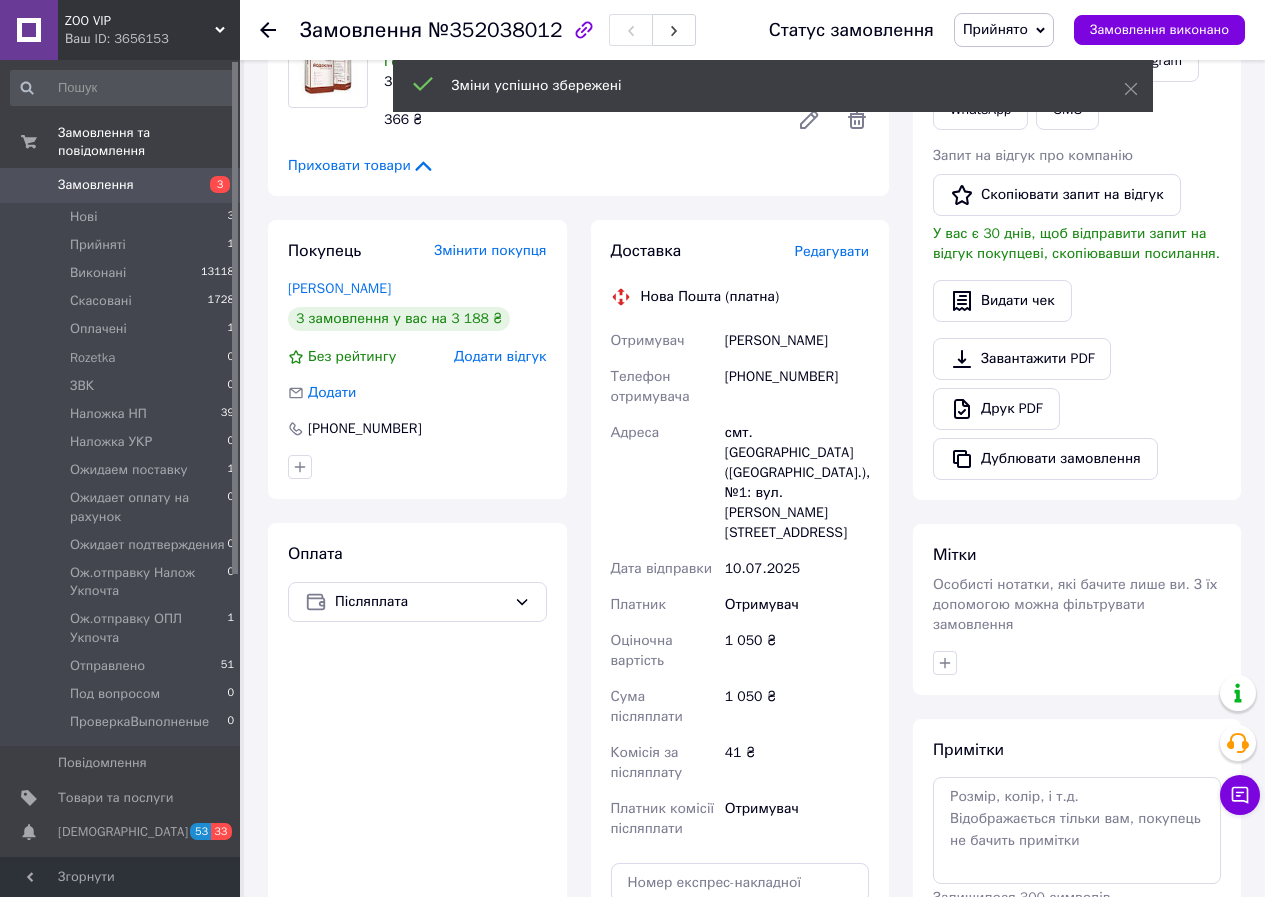 scroll, scrollTop: 467, scrollLeft: 0, axis: vertical 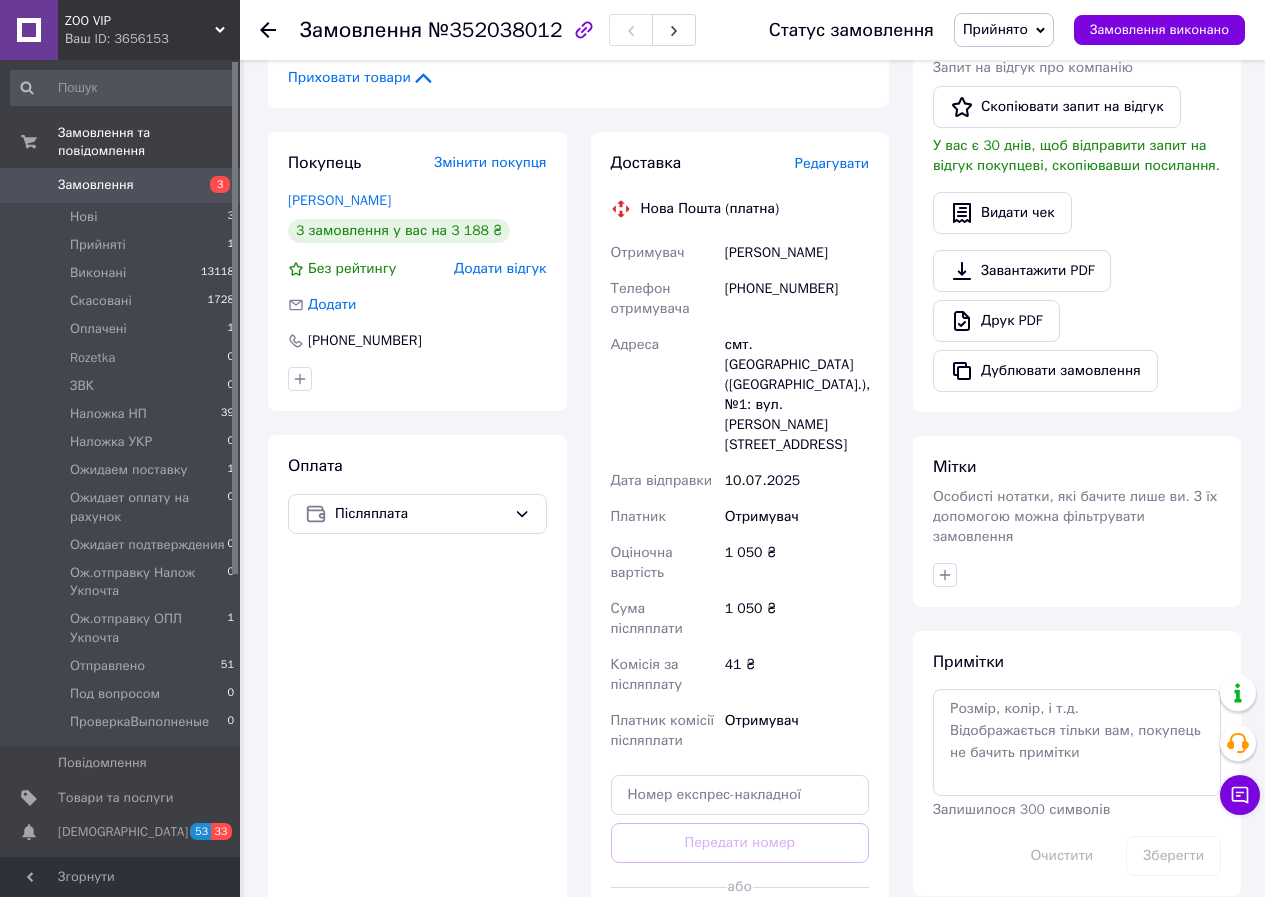 click on "Згенерувати ЕН" at bounding box center [740, 932] 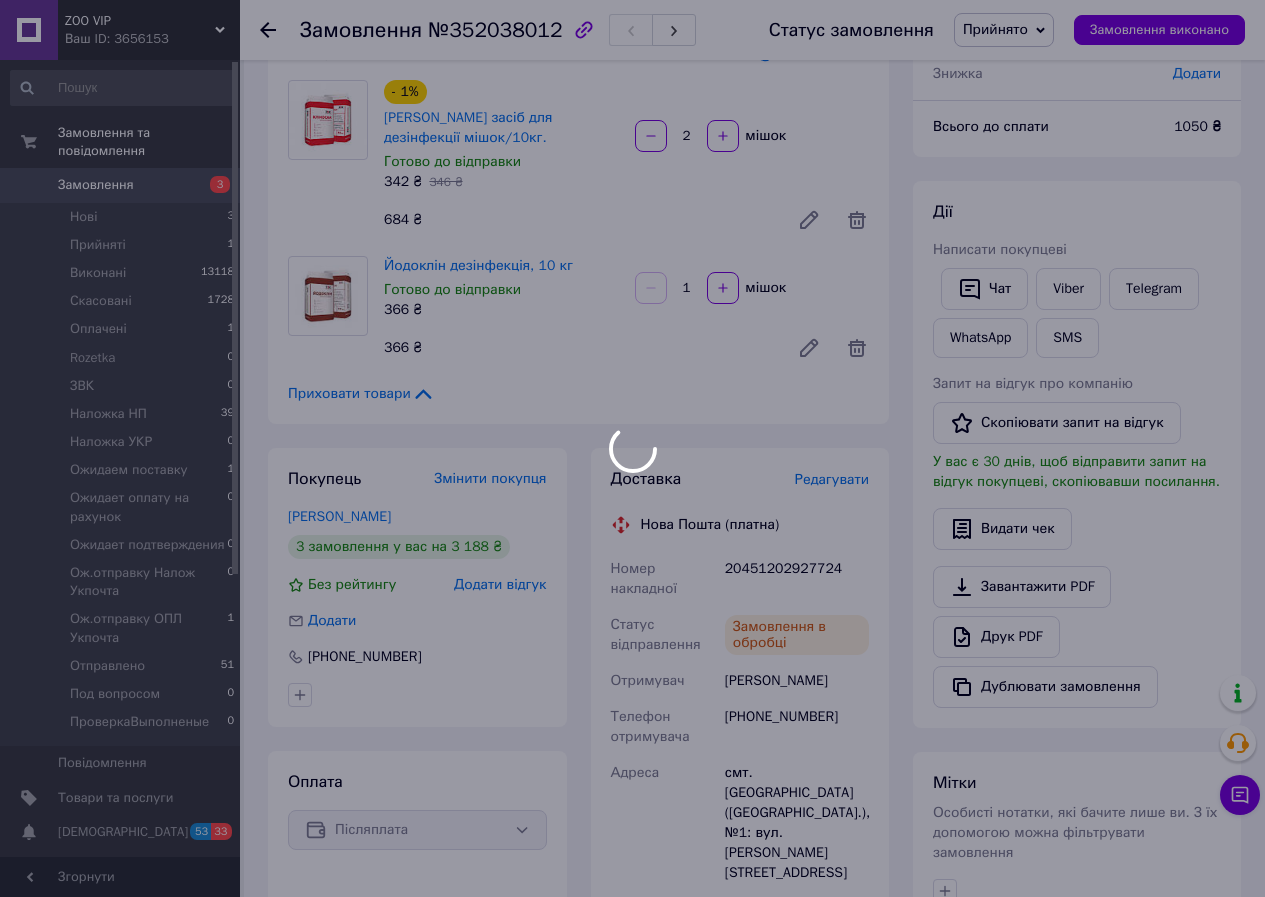 scroll, scrollTop: 67, scrollLeft: 0, axis: vertical 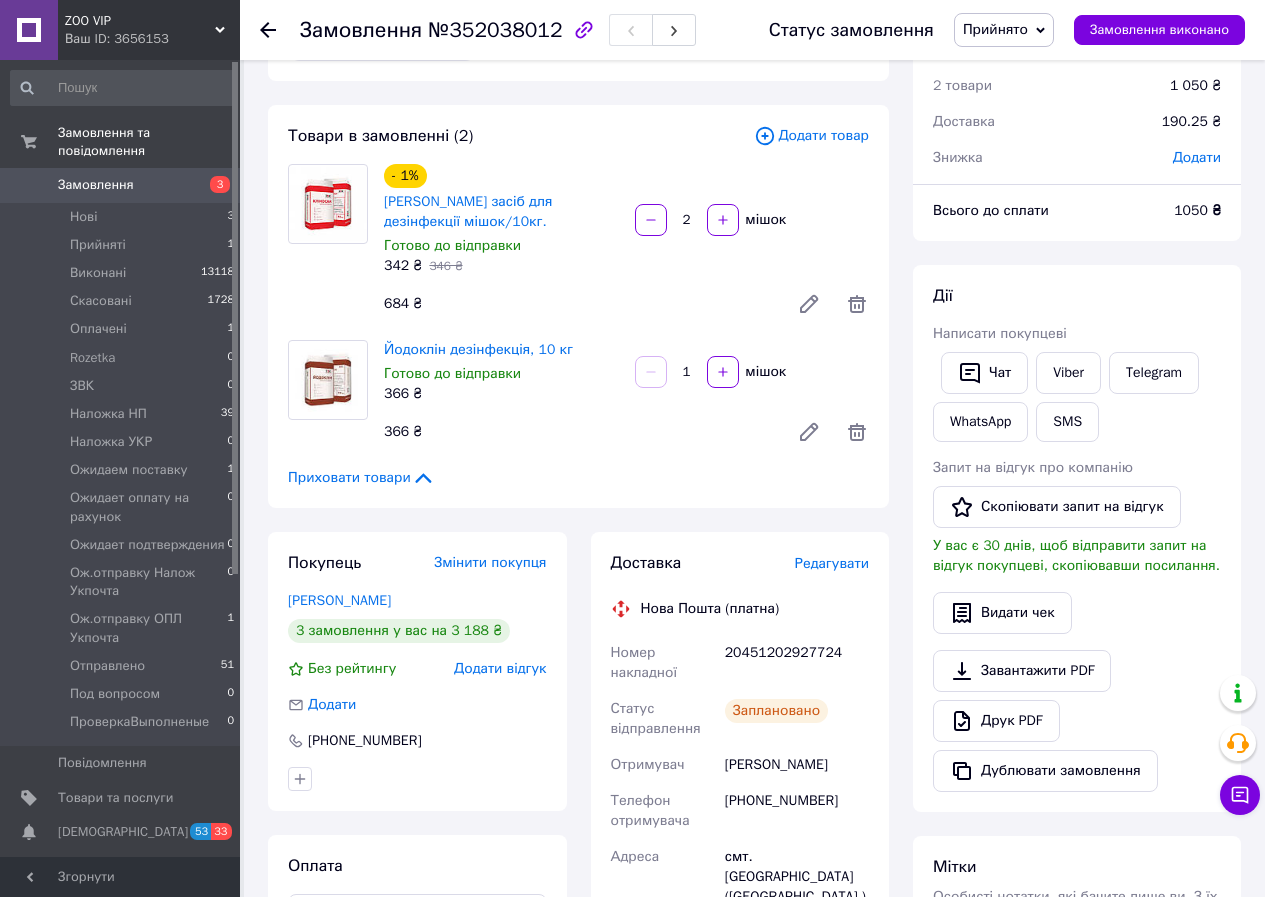 click on "Прийнято" at bounding box center [1004, 30] 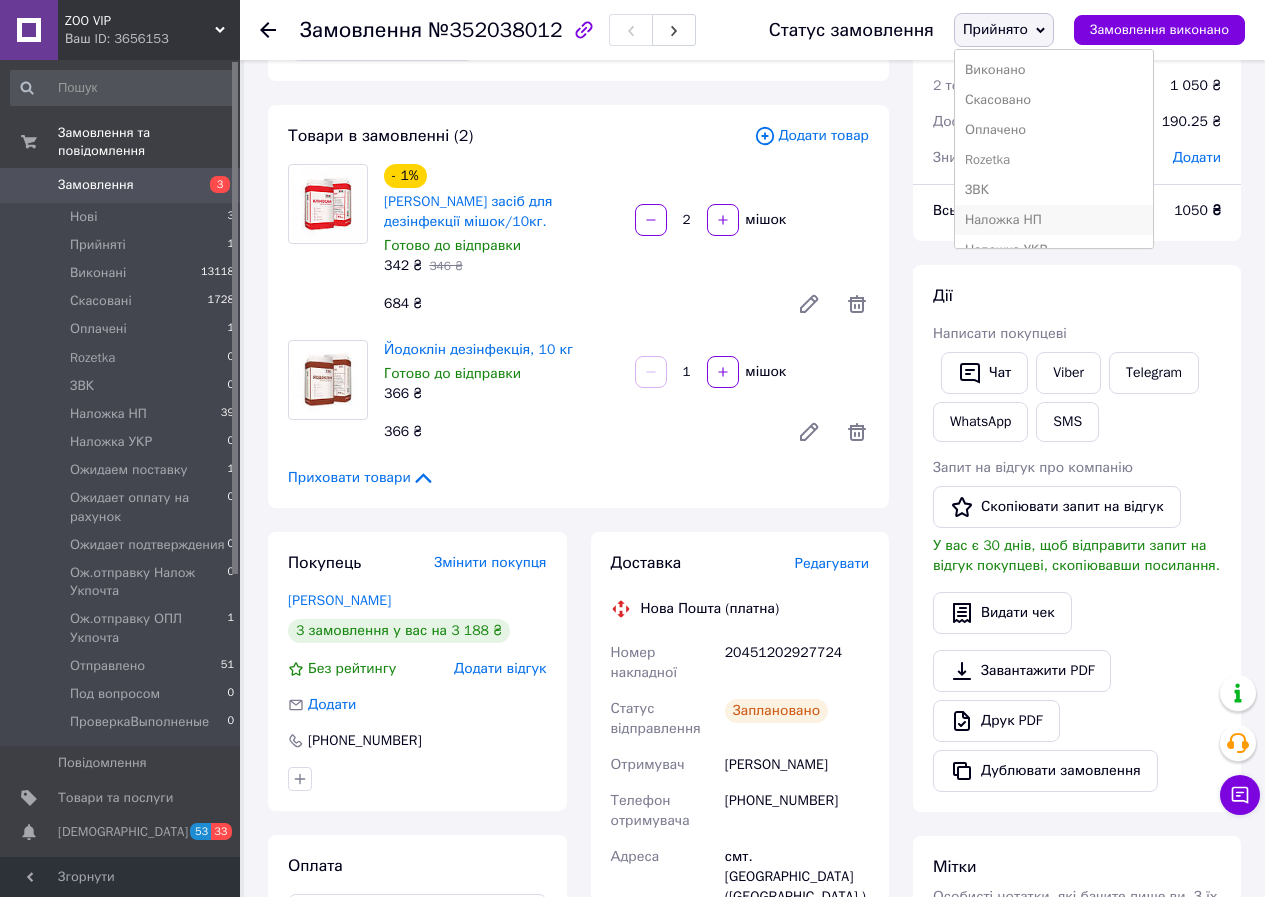 click on "Наложка НП" at bounding box center (1054, 220) 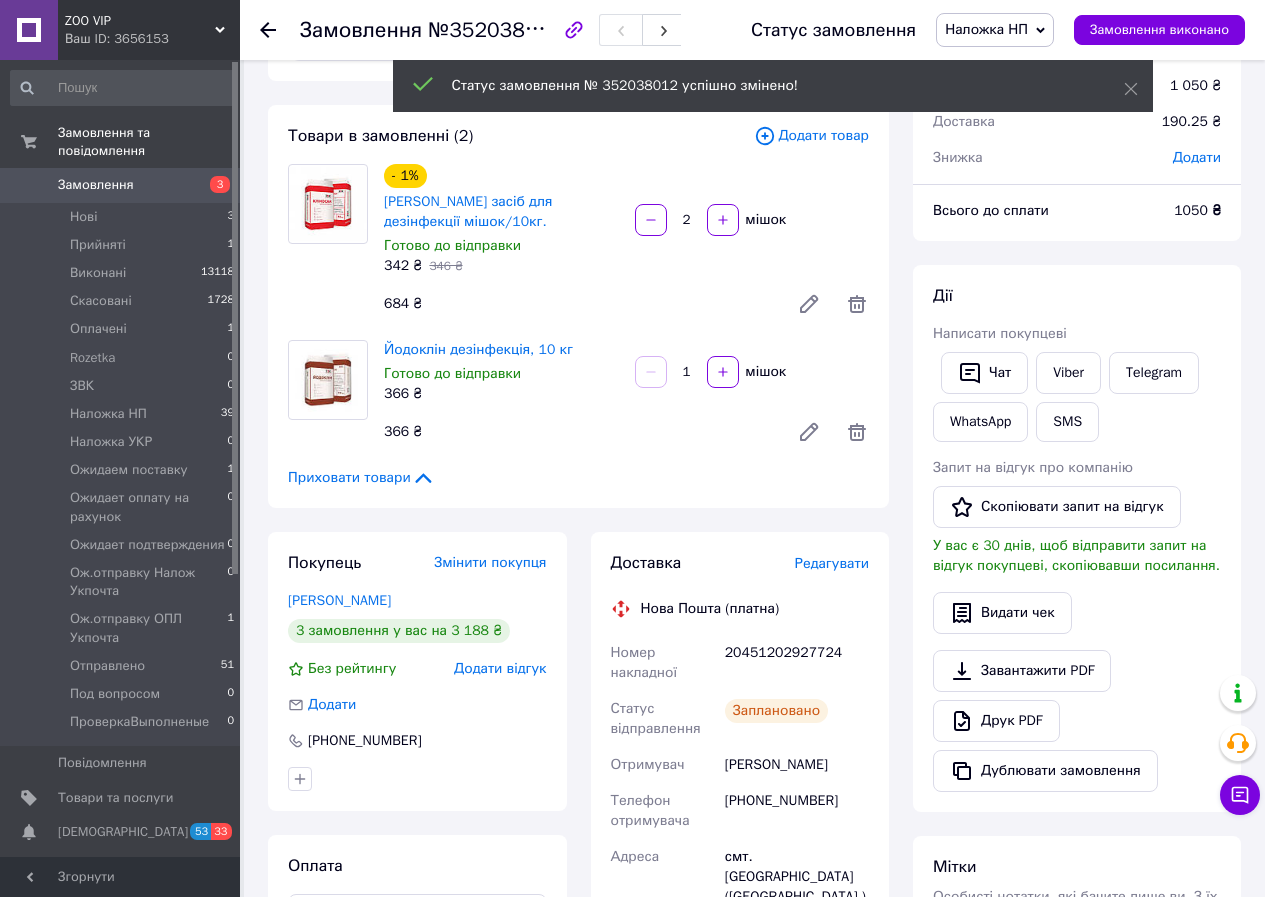 click on "20451202927724" at bounding box center [797, 663] 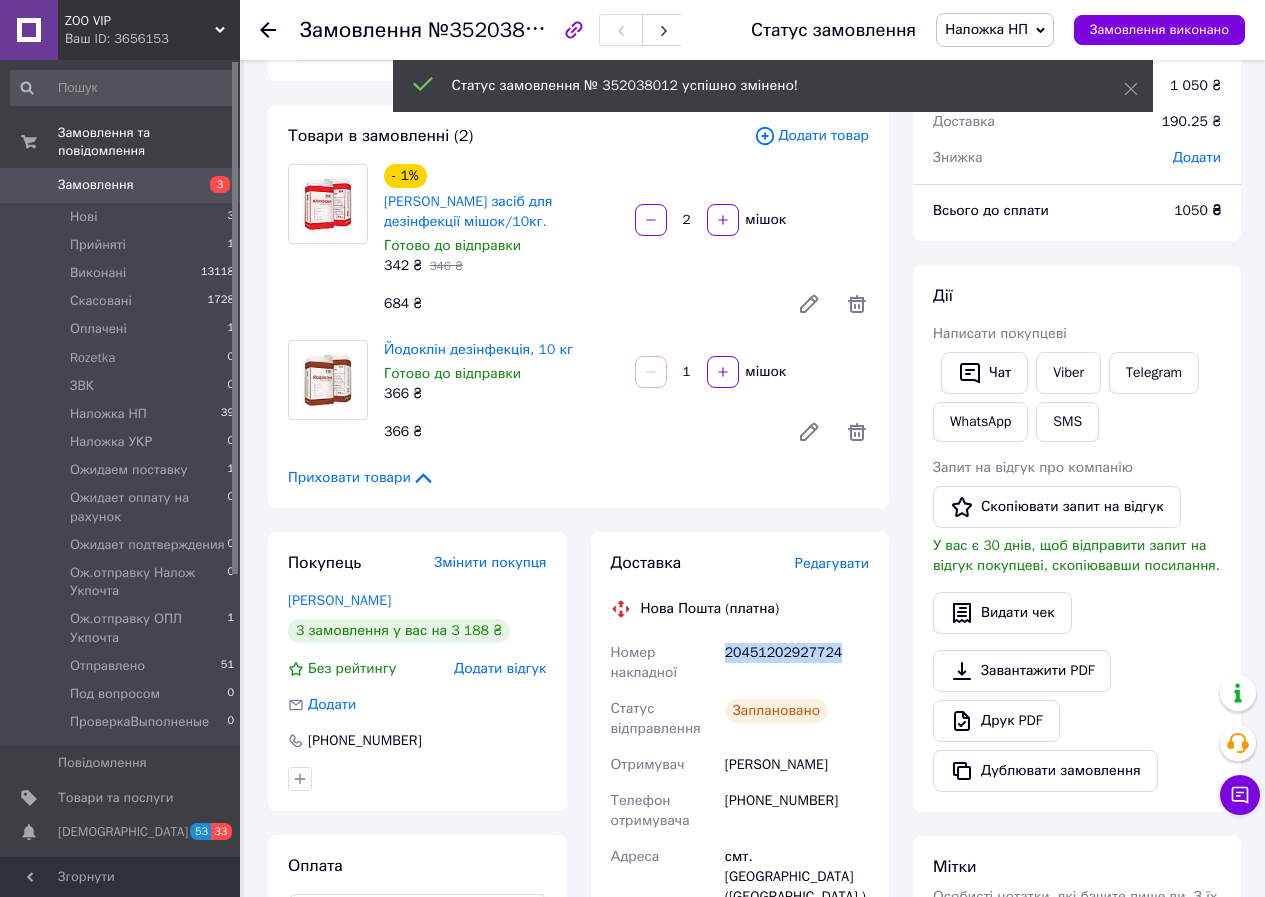 click on "20451202927724" at bounding box center [797, 663] 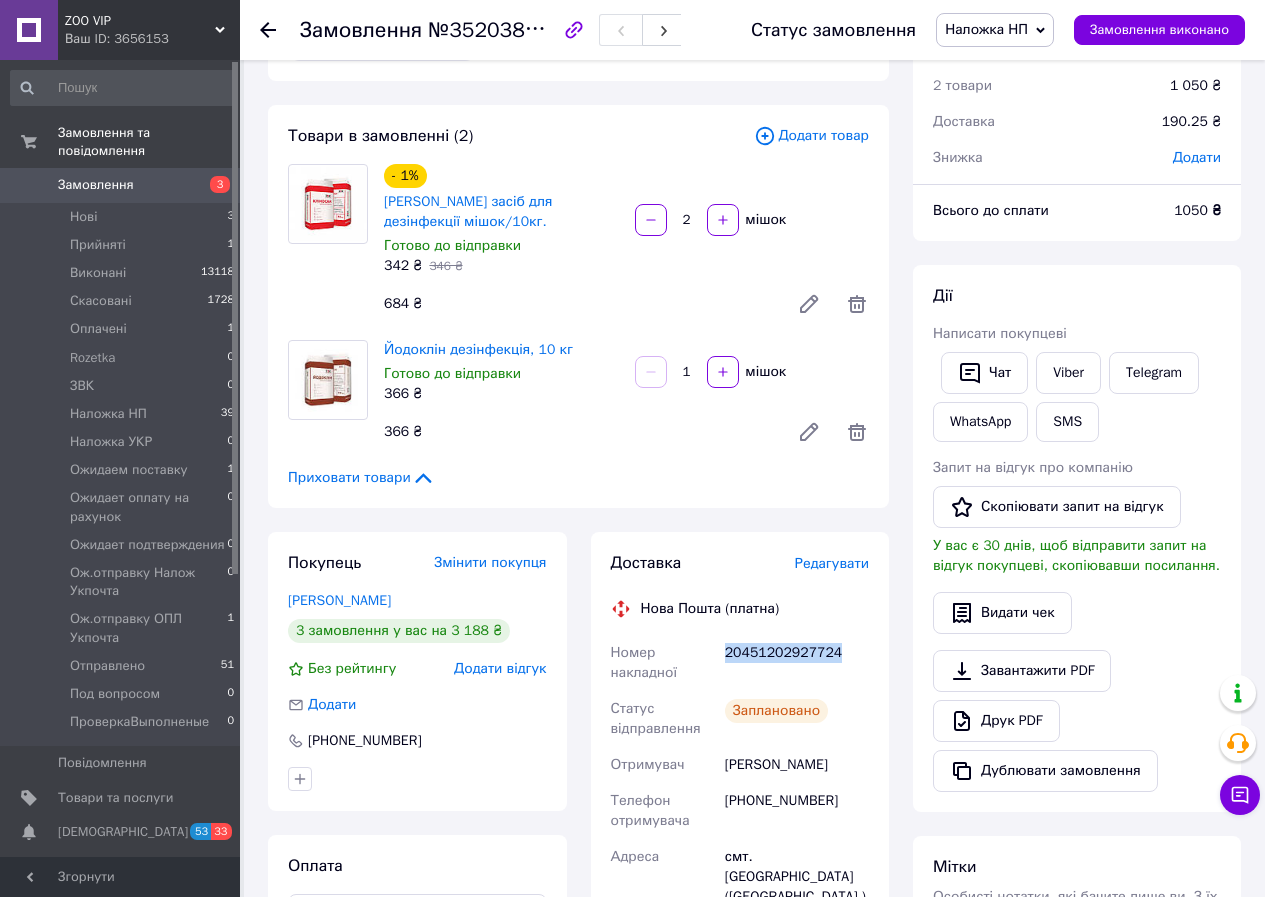 copy on "20451202927724" 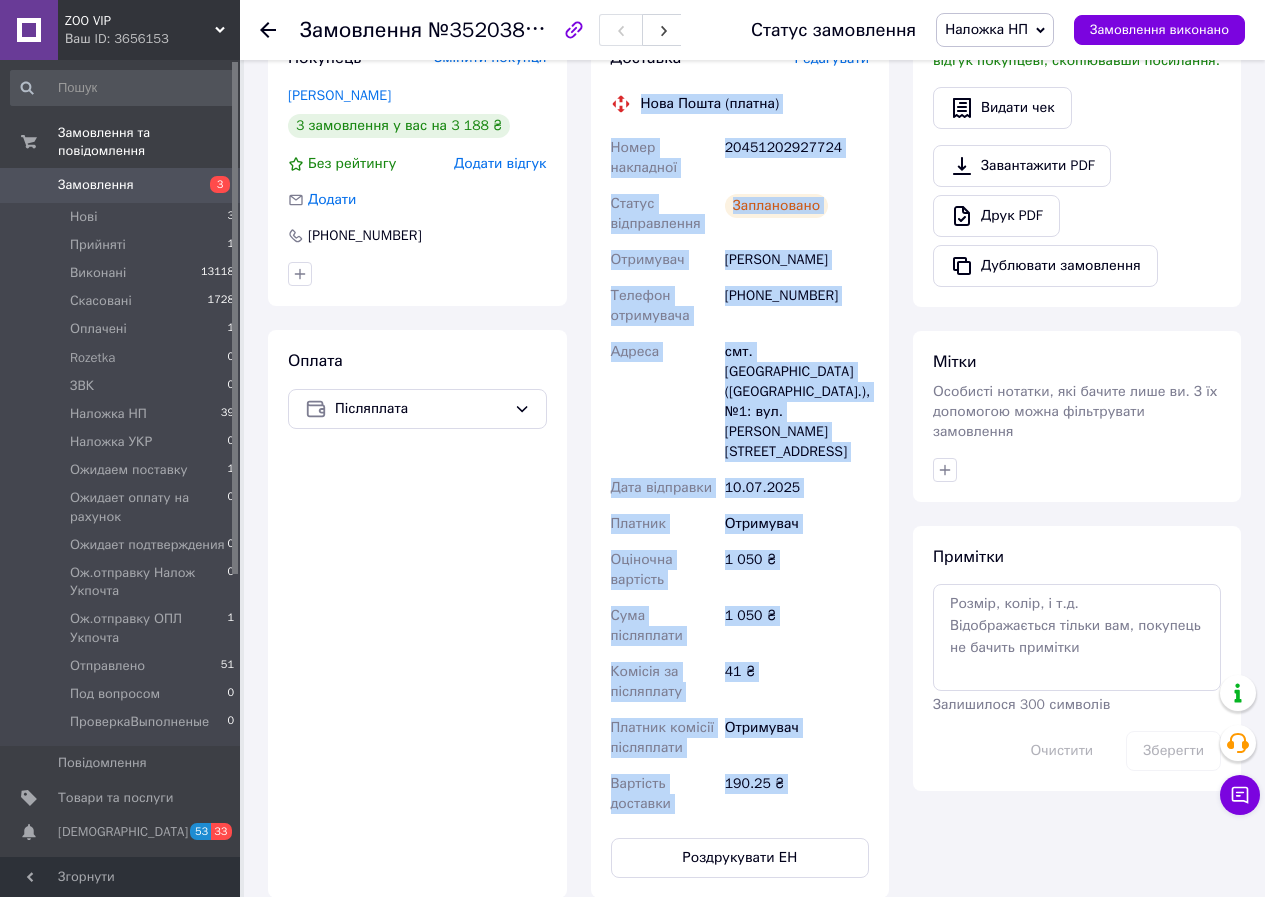 scroll, scrollTop: 666, scrollLeft: 0, axis: vertical 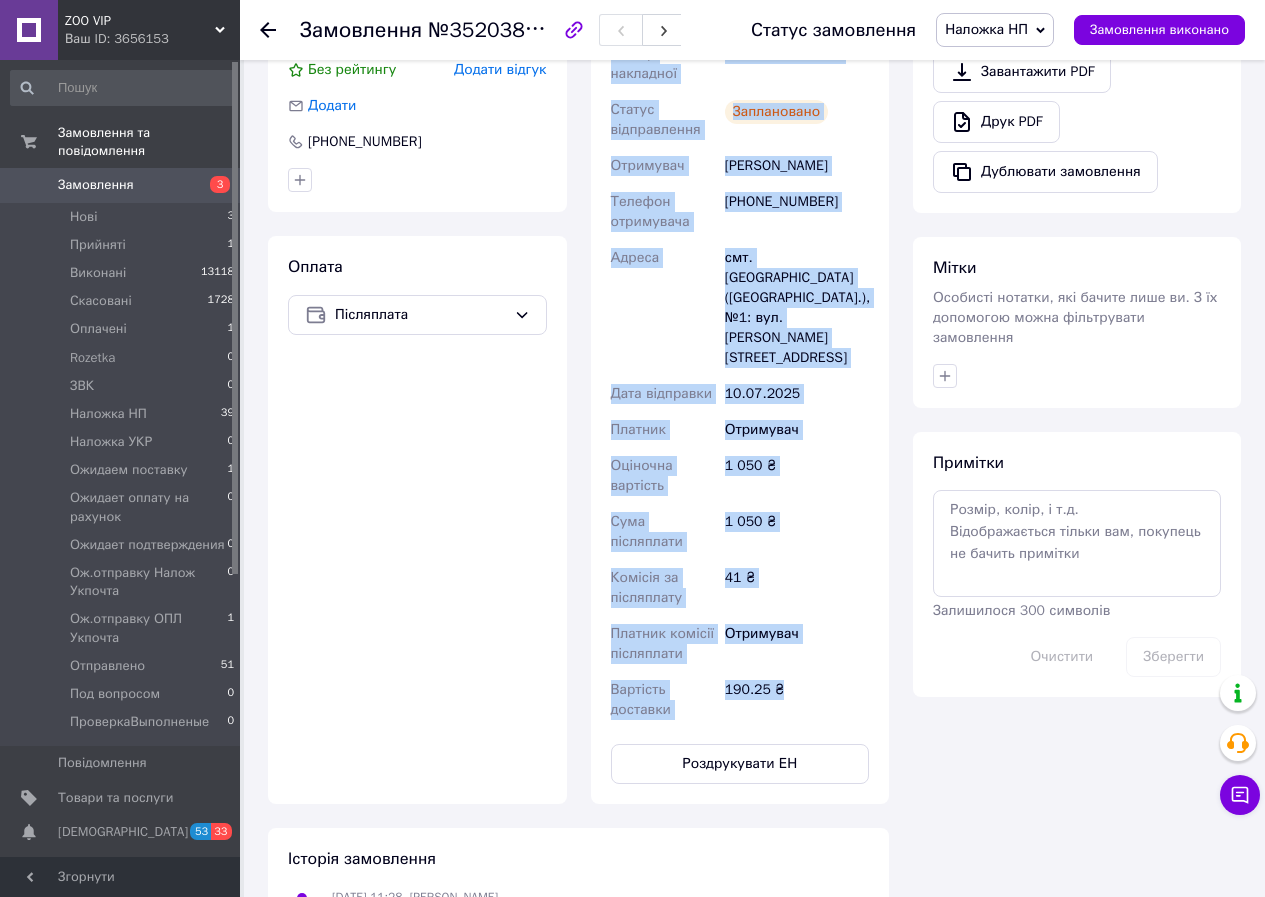 drag, startPoint x: 645, startPoint y: 604, endPoint x: 821, endPoint y: 624, distance: 177.13272 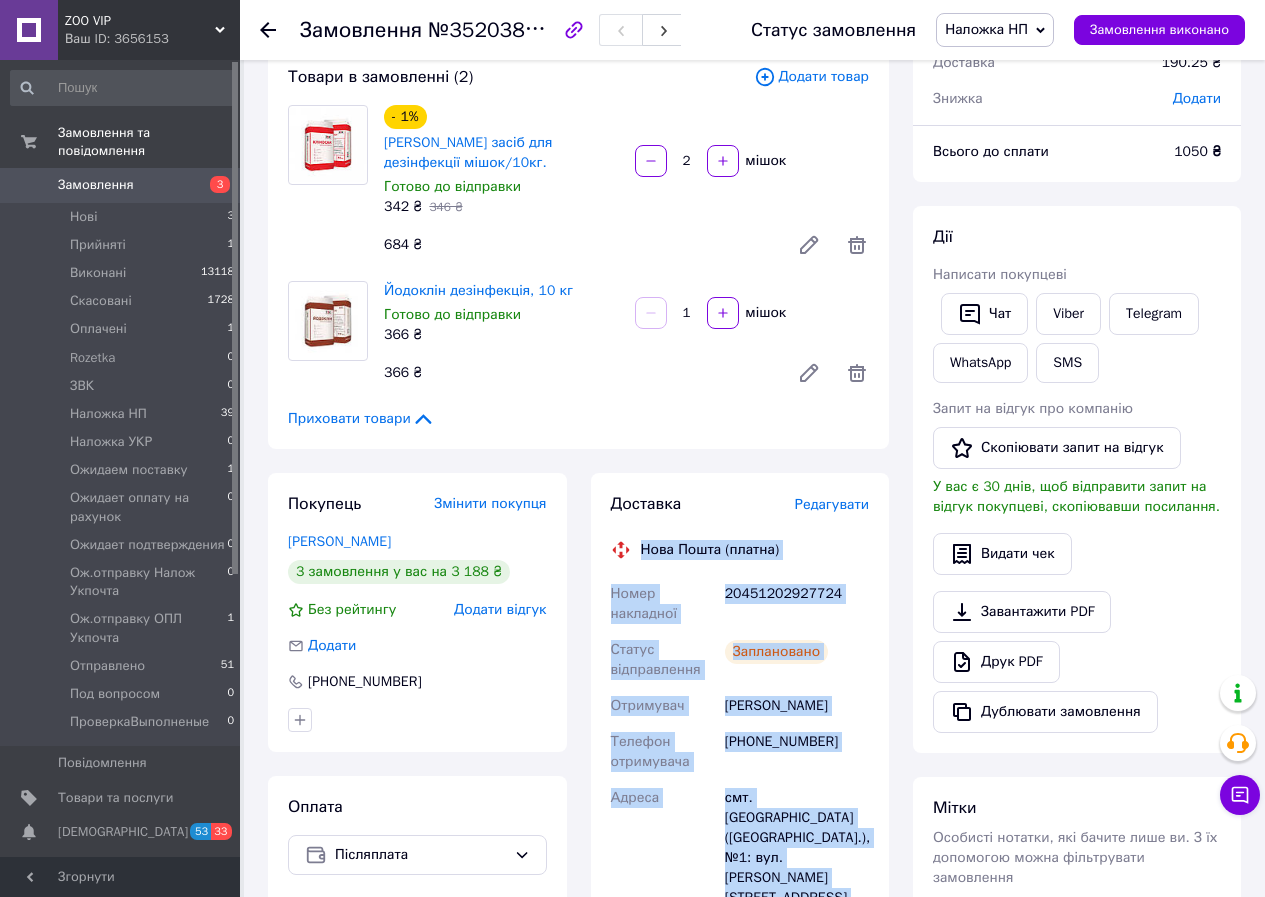 scroll, scrollTop: 0, scrollLeft: 0, axis: both 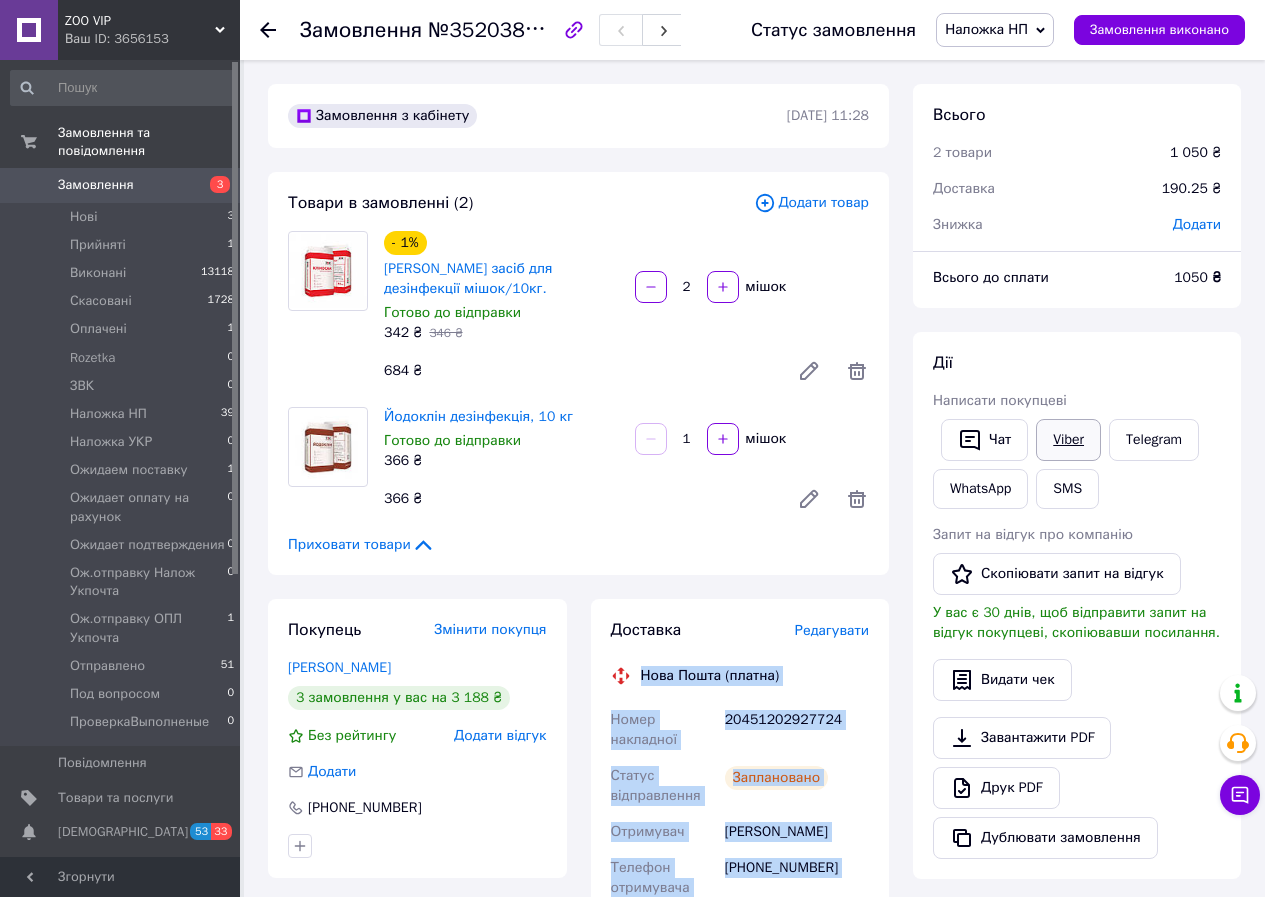 click on "Viber" at bounding box center (1068, 440) 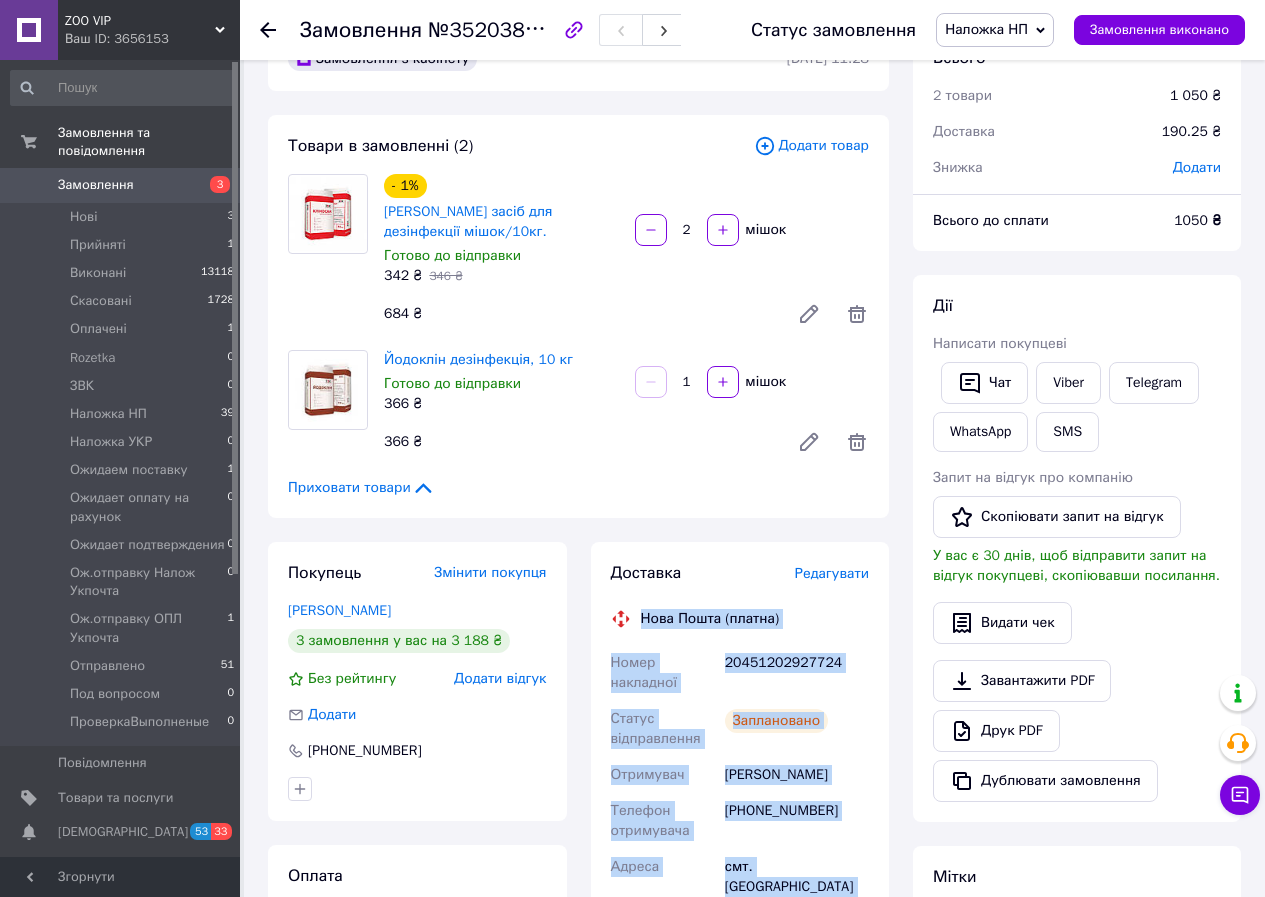 scroll, scrollTop: 67, scrollLeft: 0, axis: vertical 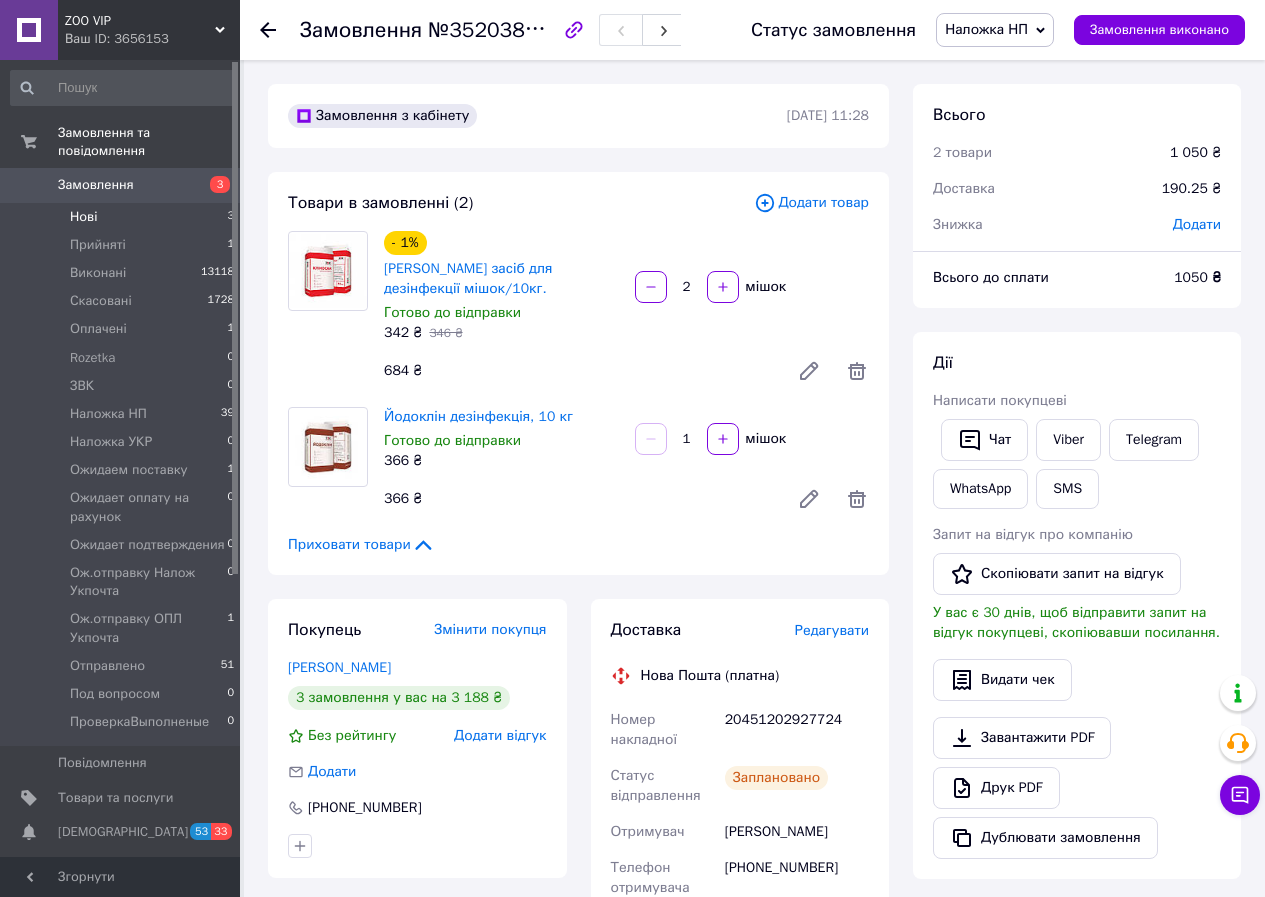 click on "Нові 3" at bounding box center [123, 217] 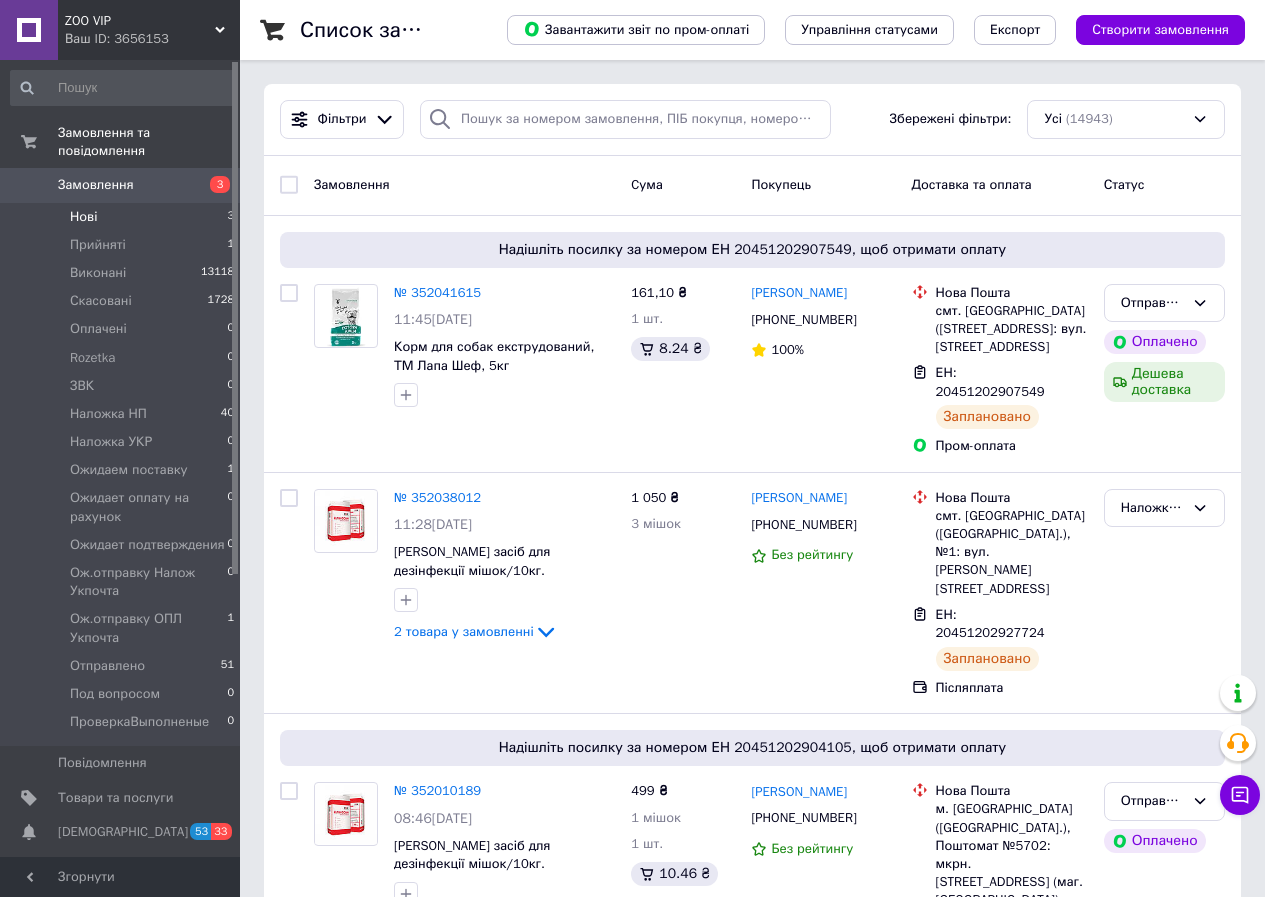 click on "Нові 3" at bounding box center (123, 217) 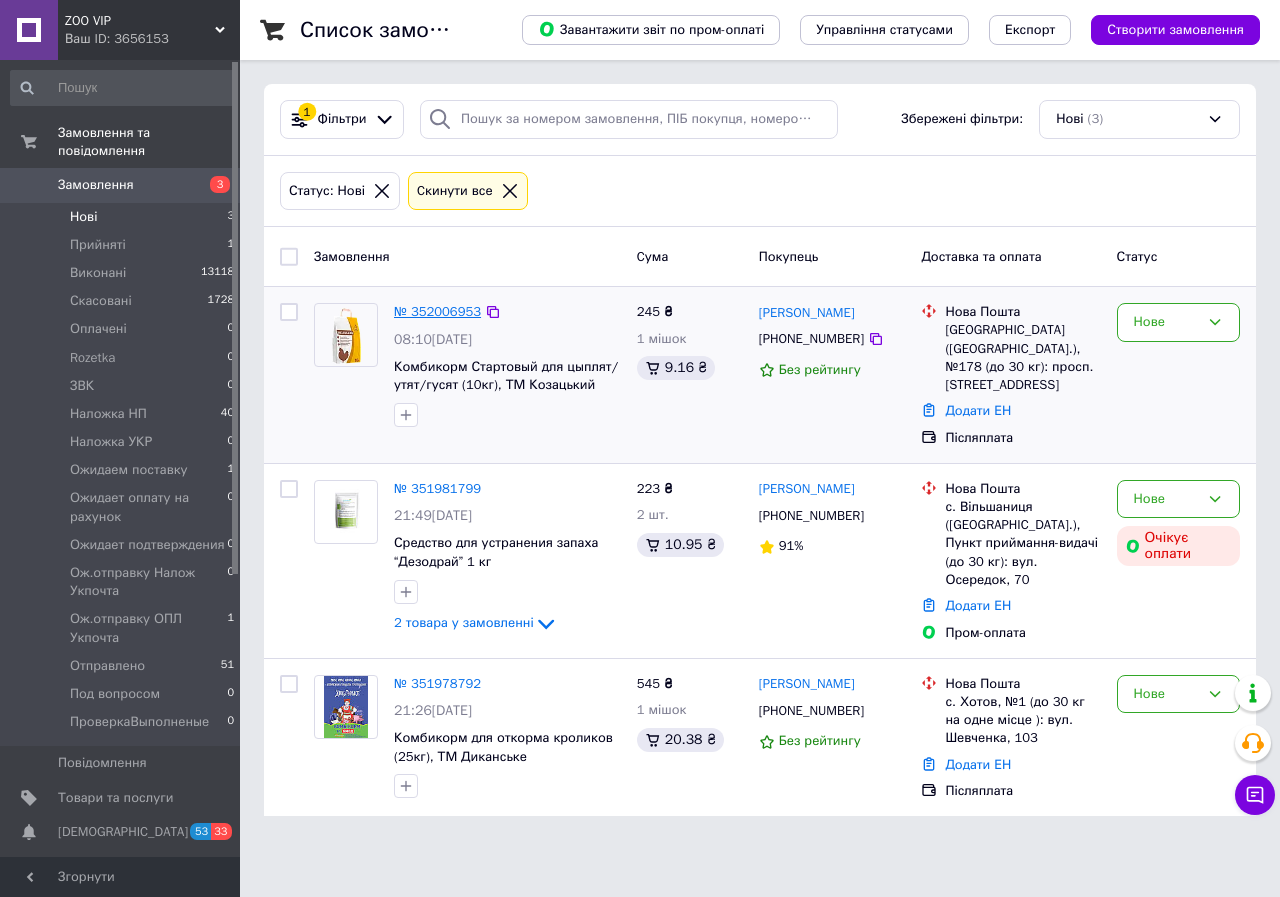 click on "№ 352006953" at bounding box center [437, 311] 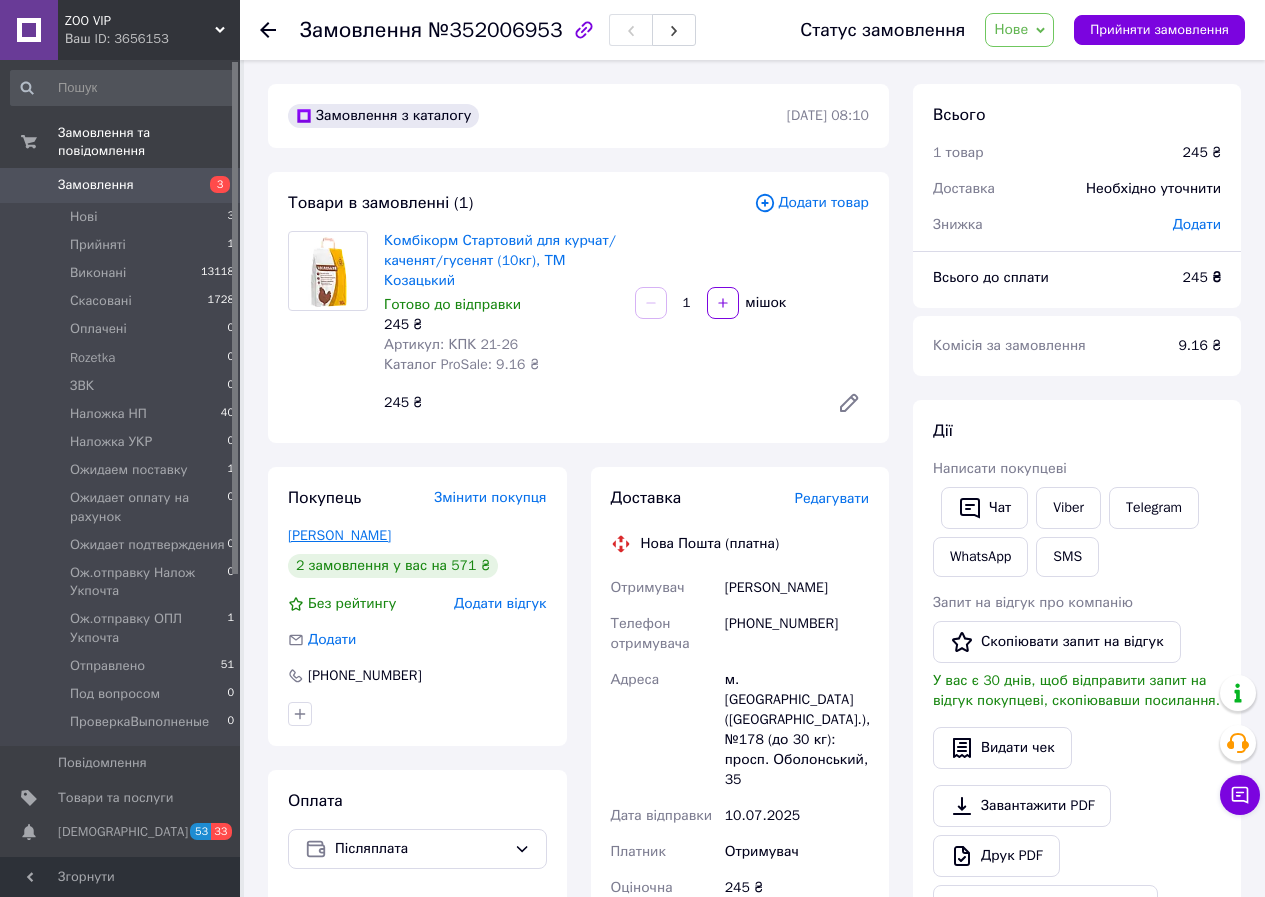 click on "Флиссак Юлия" at bounding box center [339, 535] 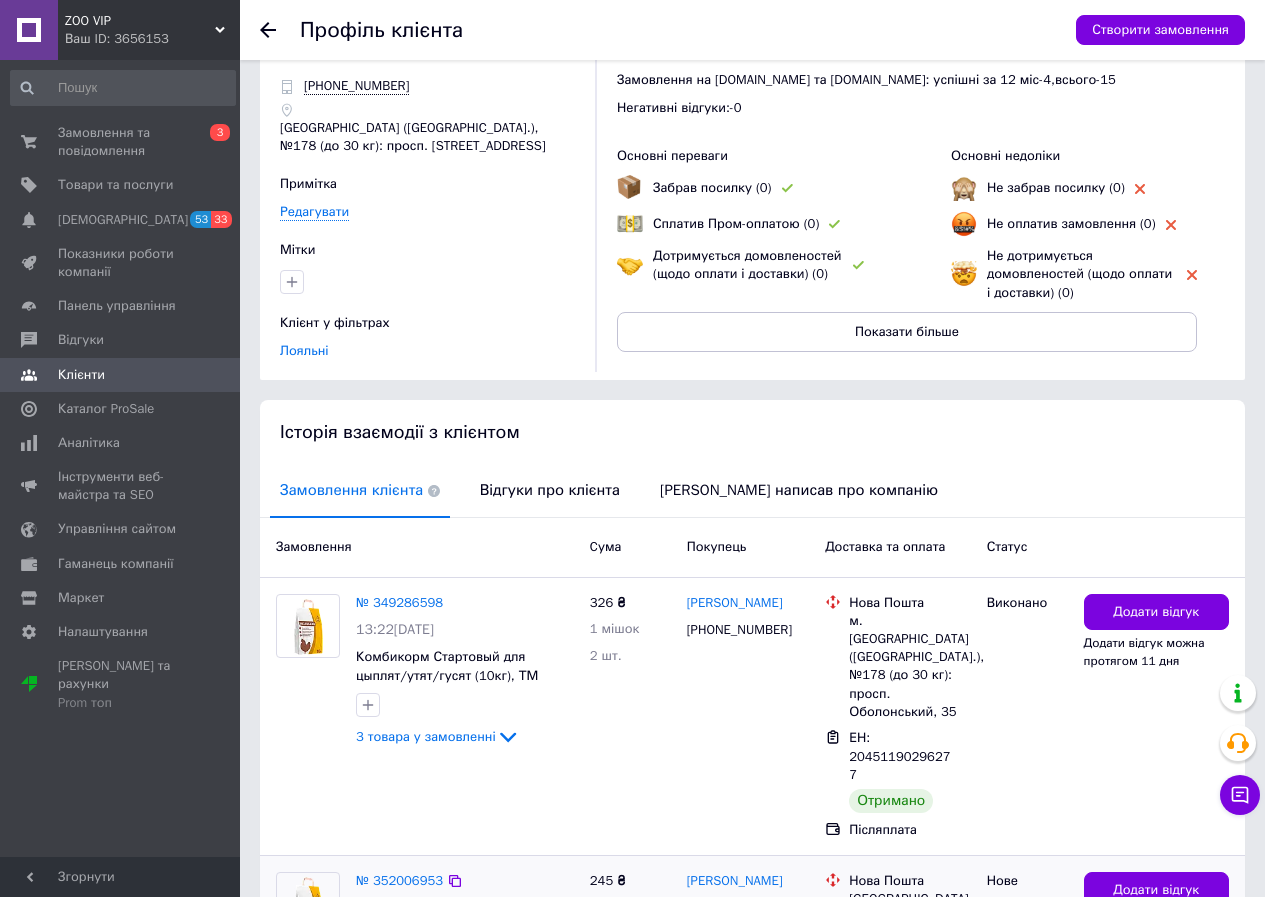 scroll, scrollTop: 223, scrollLeft: 0, axis: vertical 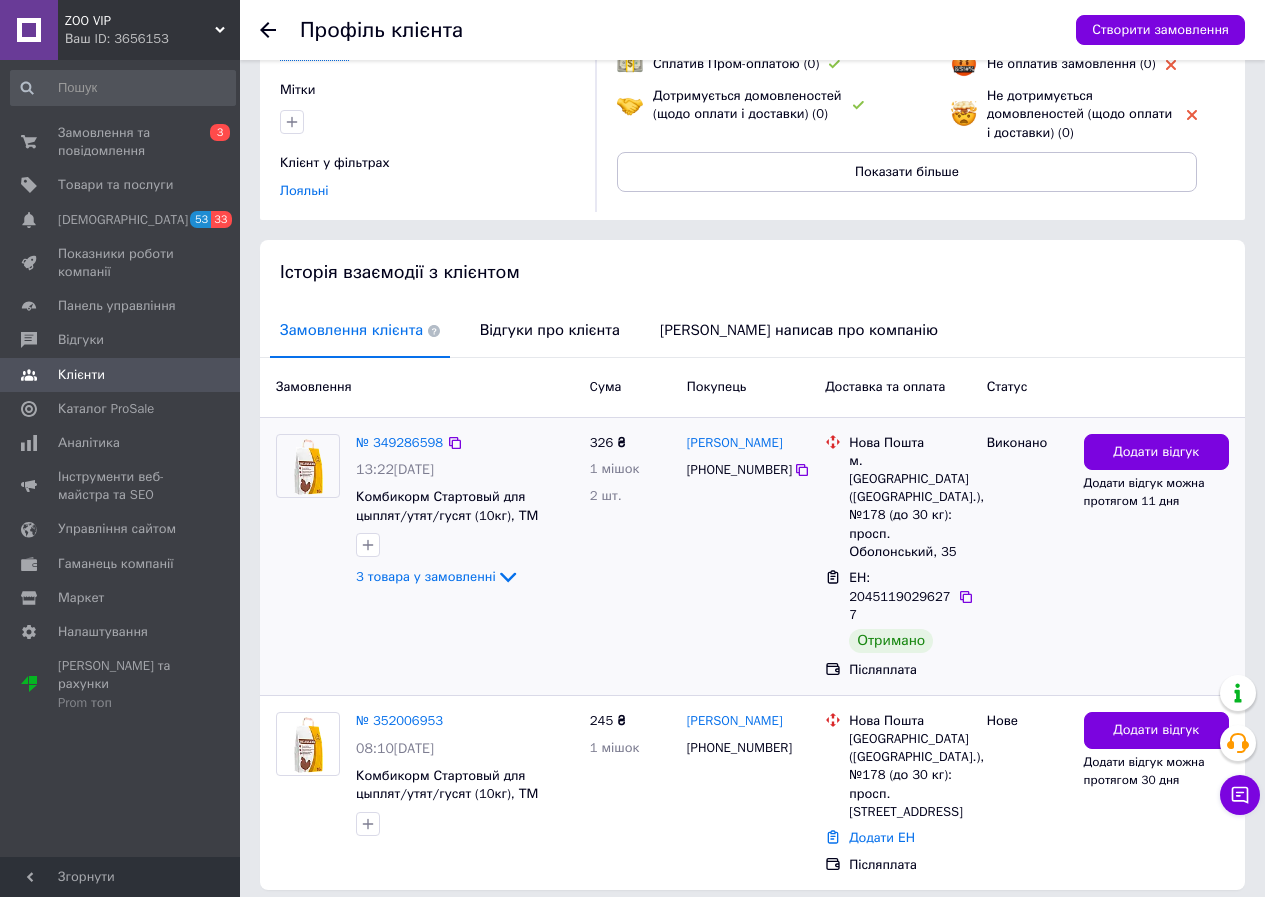 drag, startPoint x: 399, startPoint y: 582, endPoint x: 998, endPoint y: 626, distance: 600.61383 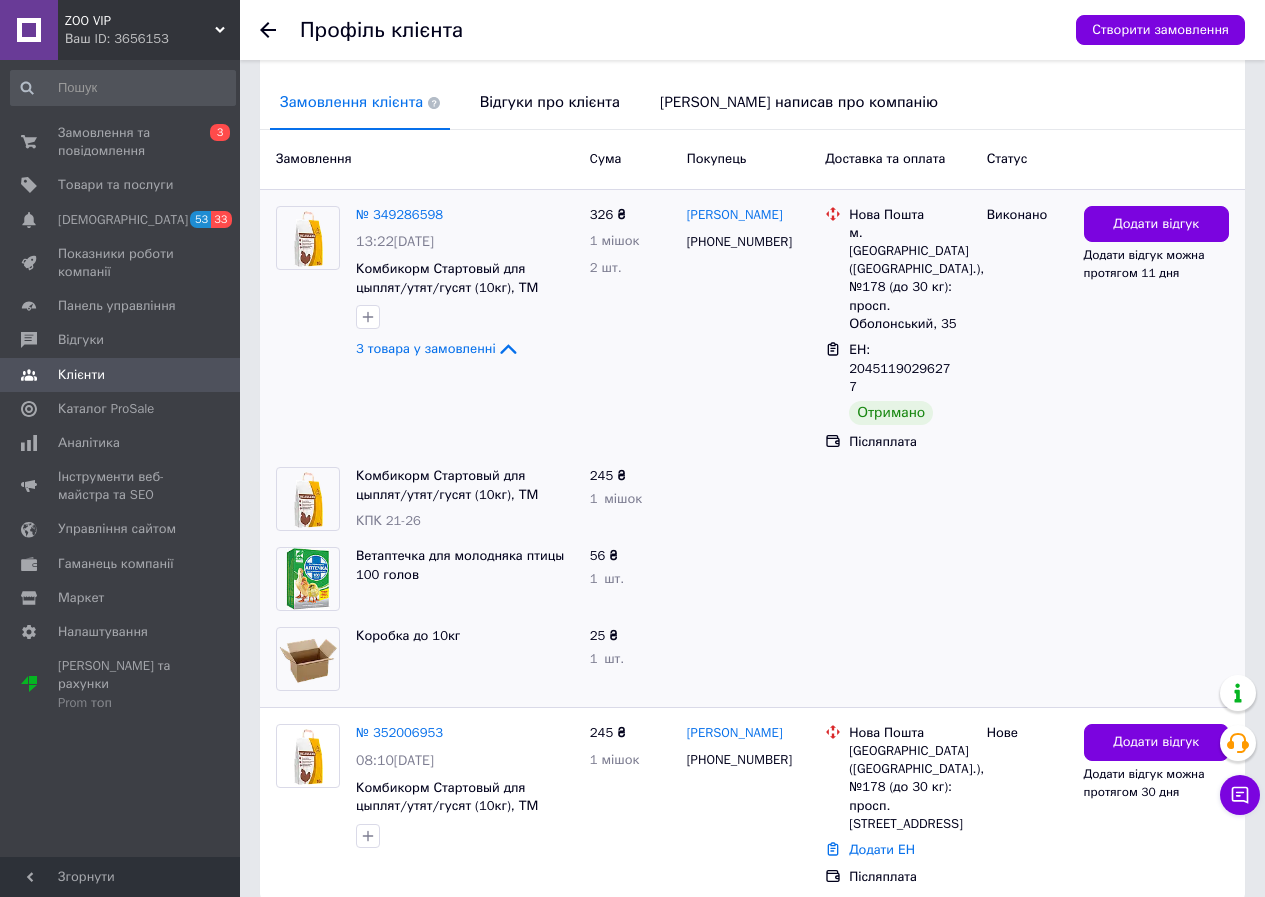scroll, scrollTop: 463, scrollLeft: 0, axis: vertical 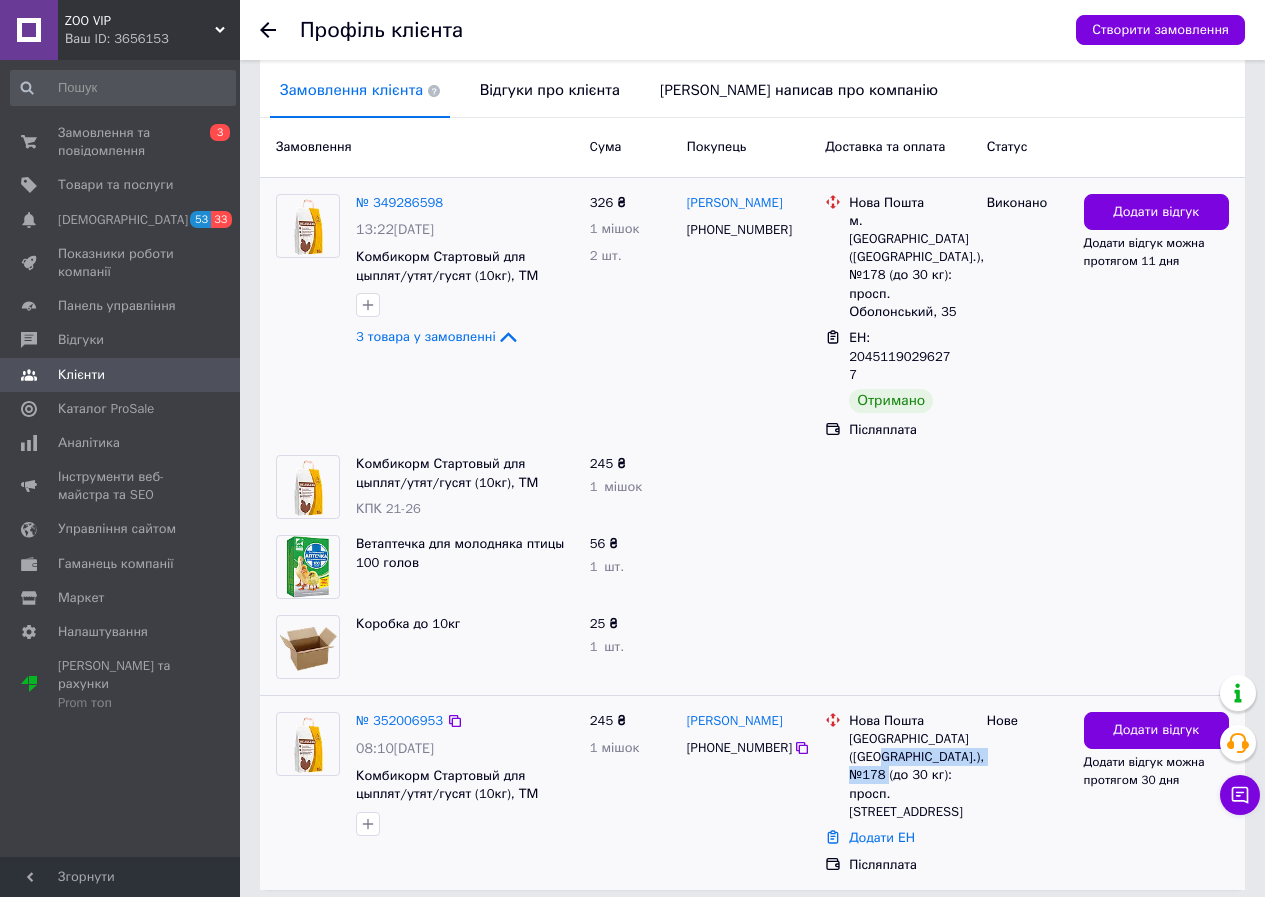 drag, startPoint x: 902, startPoint y: 703, endPoint x: 960, endPoint y: 715, distance: 59.22837 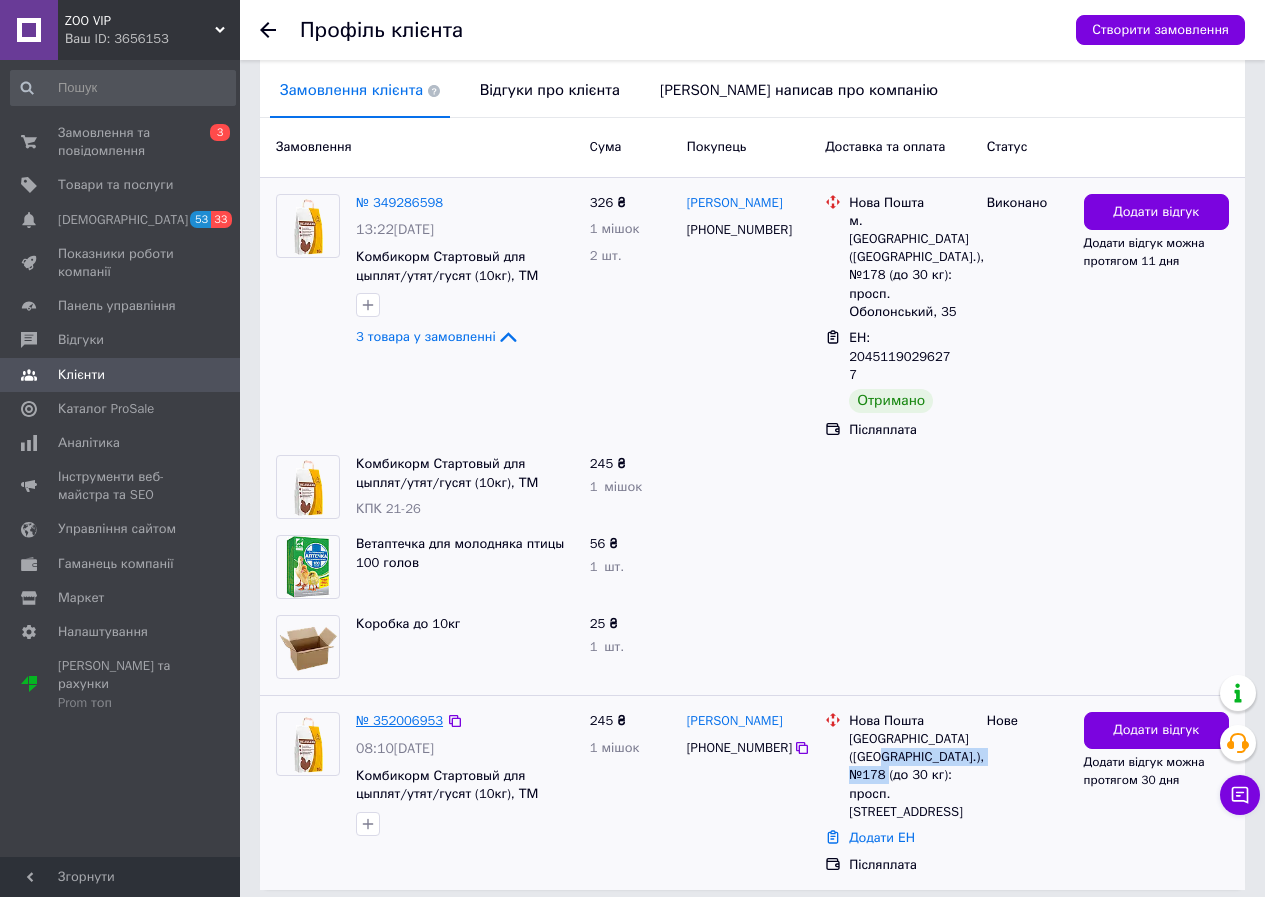 click on "№ 352006953" at bounding box center [399, 720] 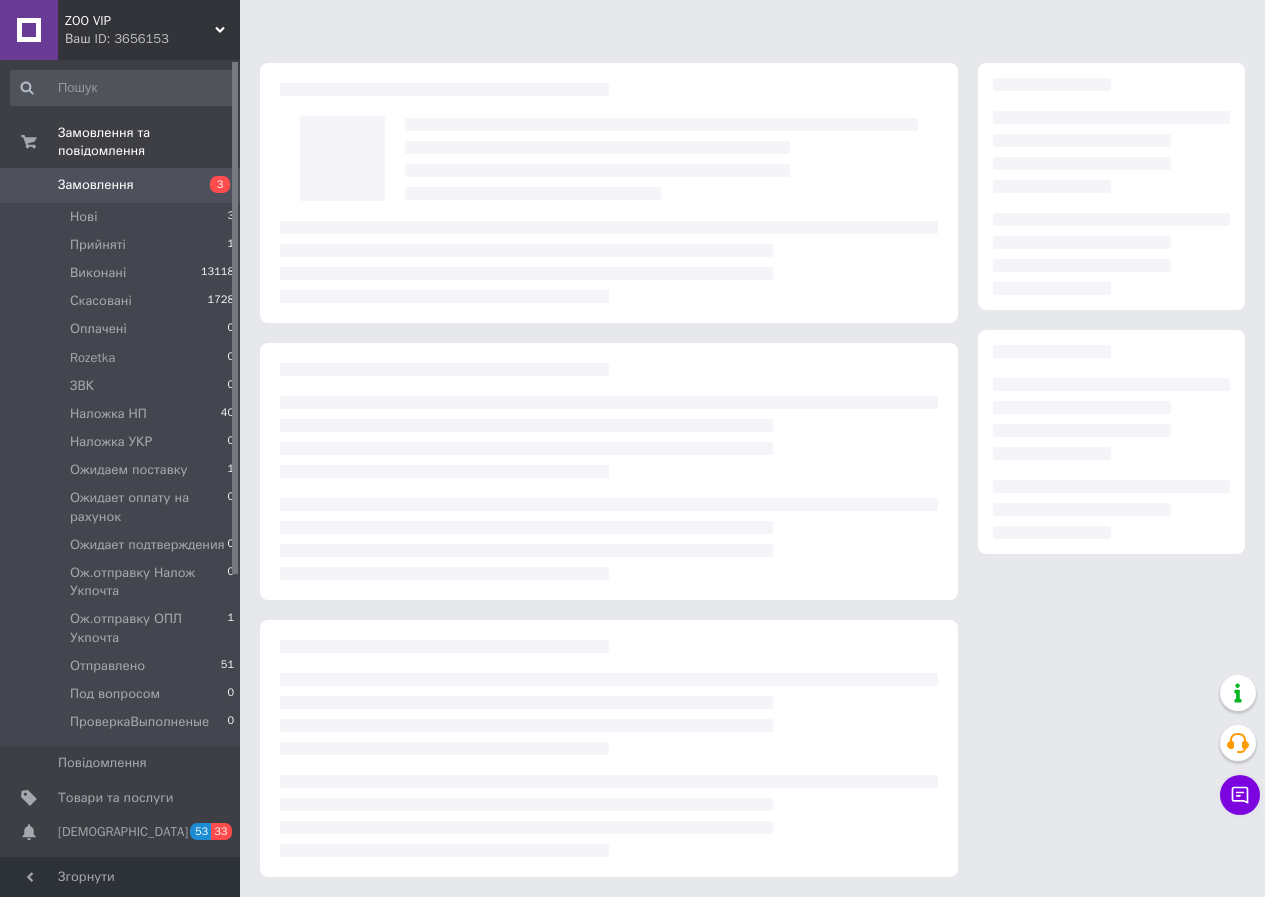 scroll, scrollTop: 0, scrollLeft: 0, axis: both 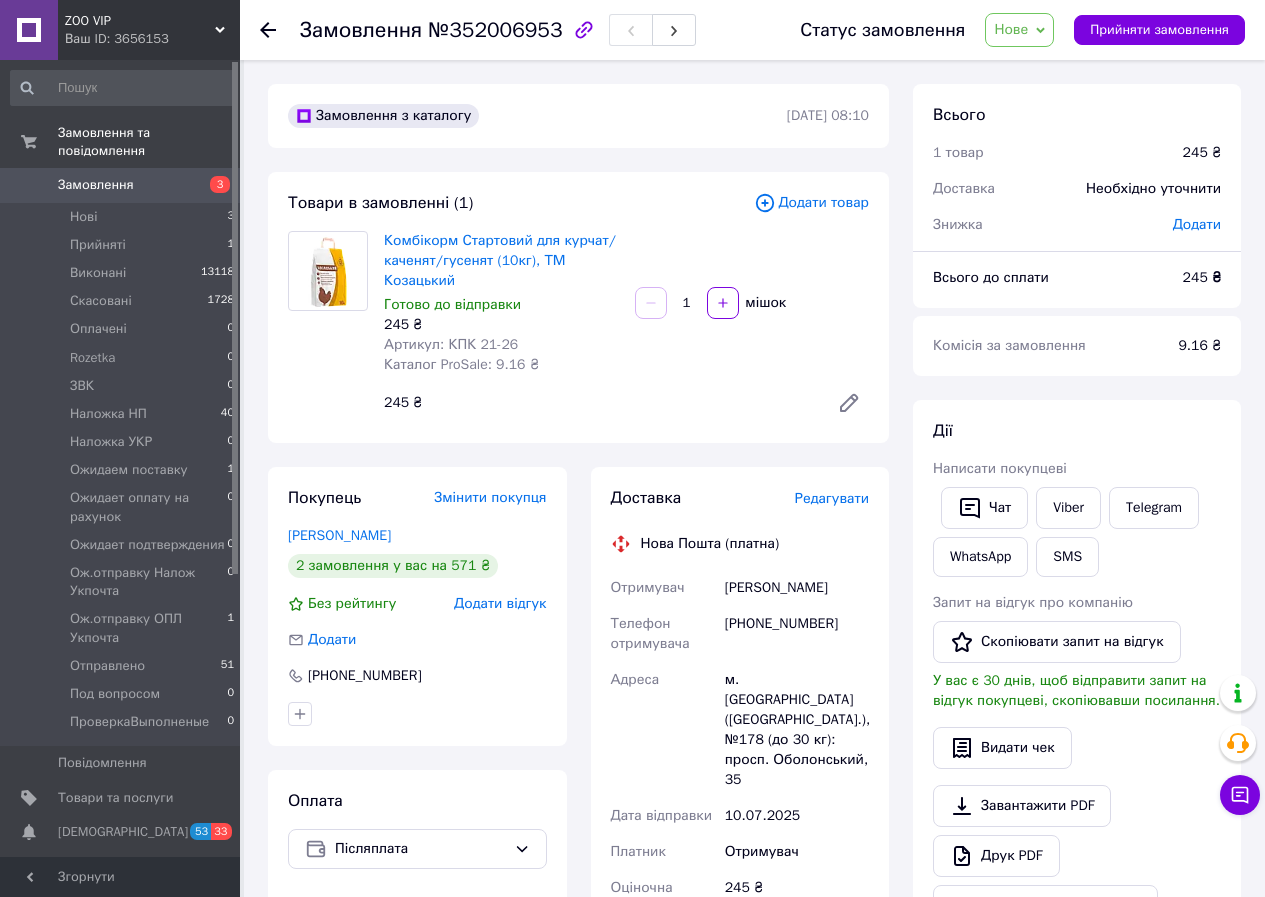 click on "Додати товар" at bounding box center (811, 203) 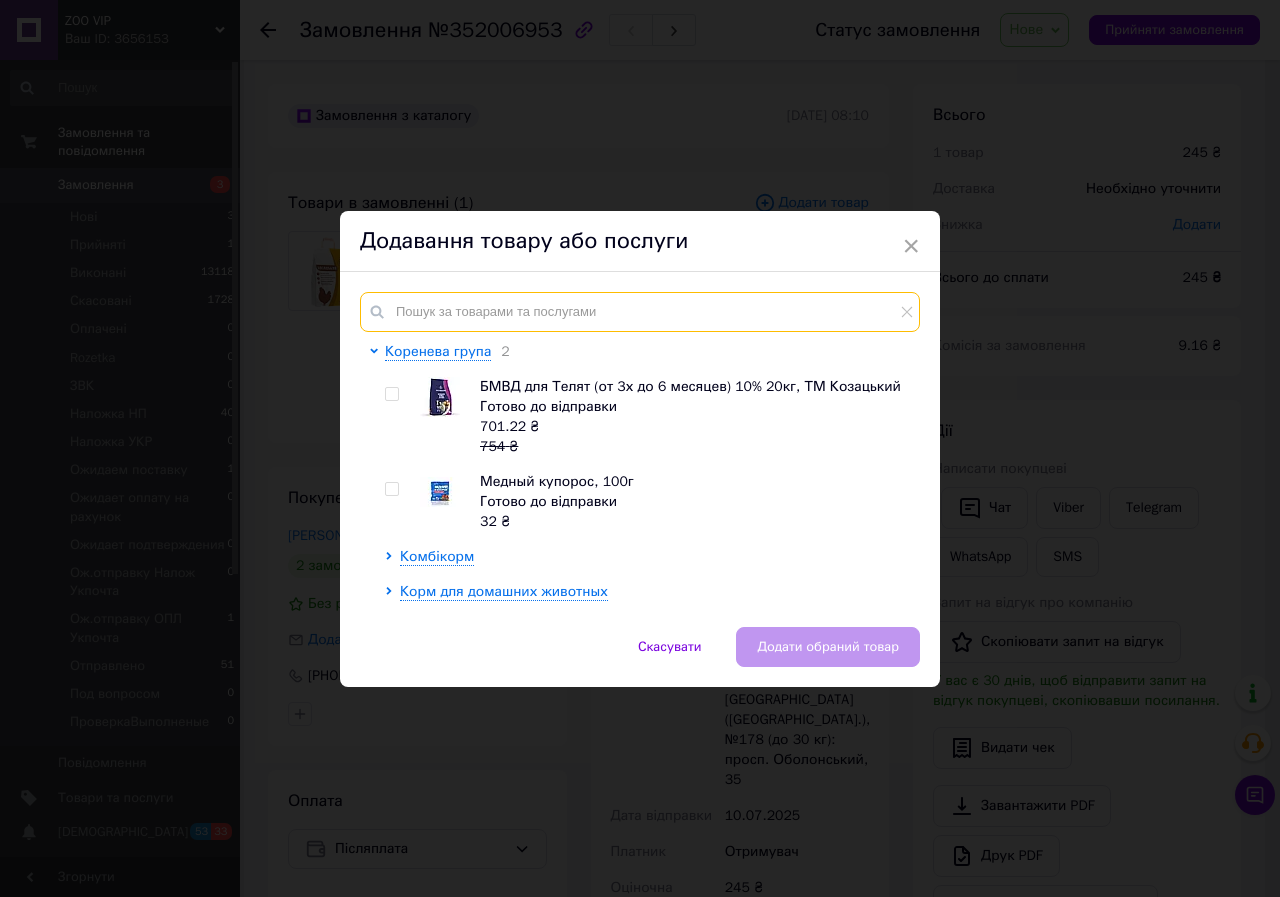 click at bounding box center [640, 312] 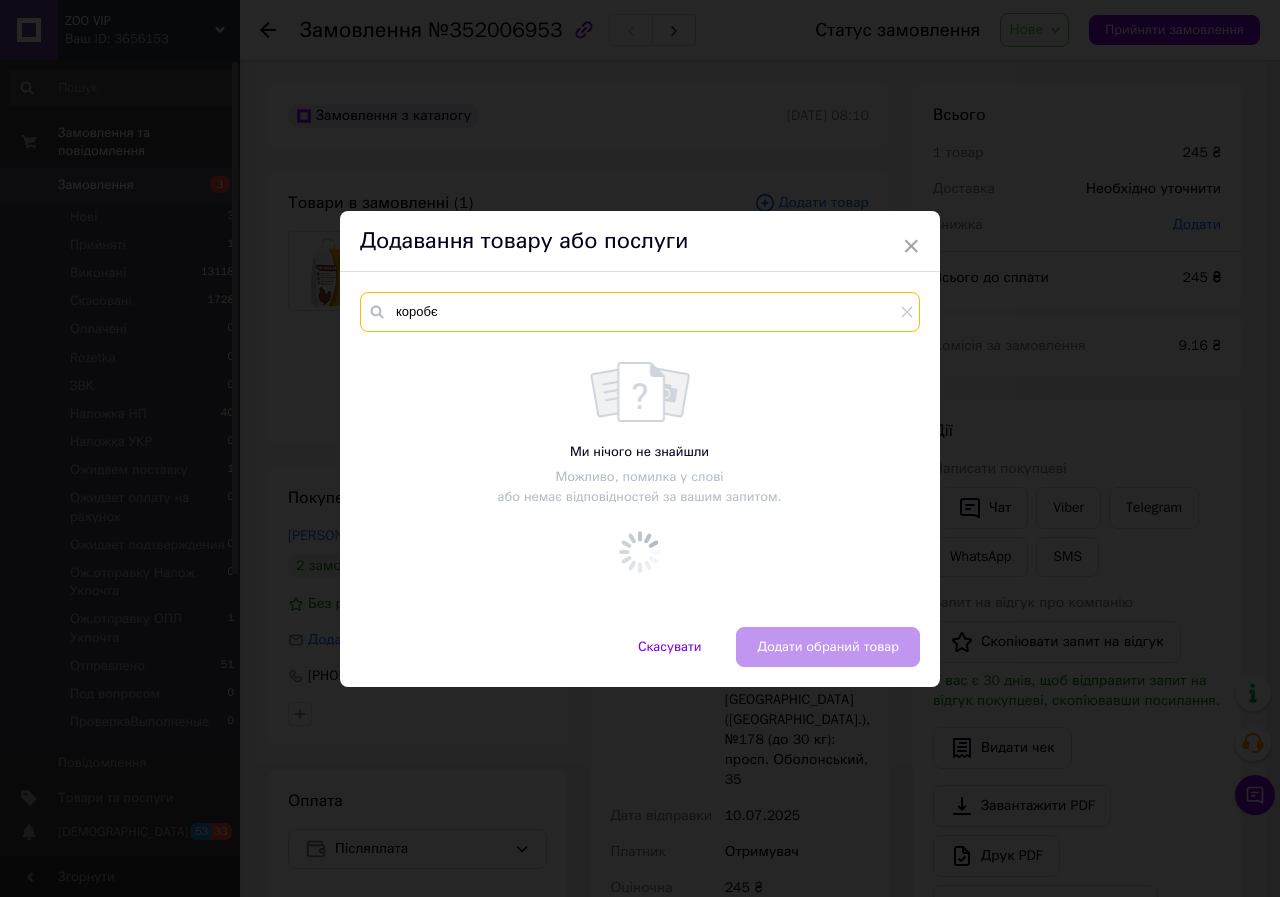 type on "короб" 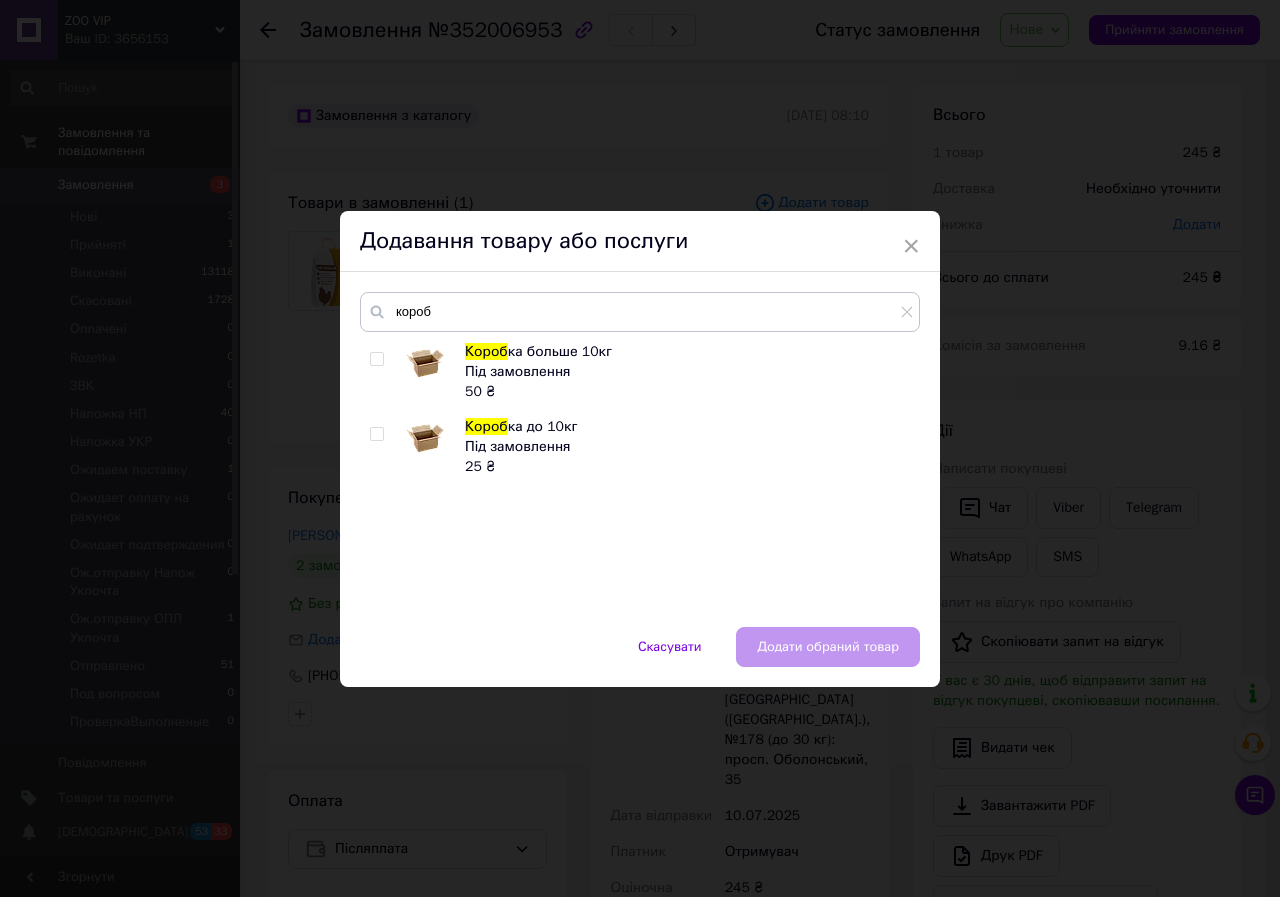 click at bounding box center (376, 434) 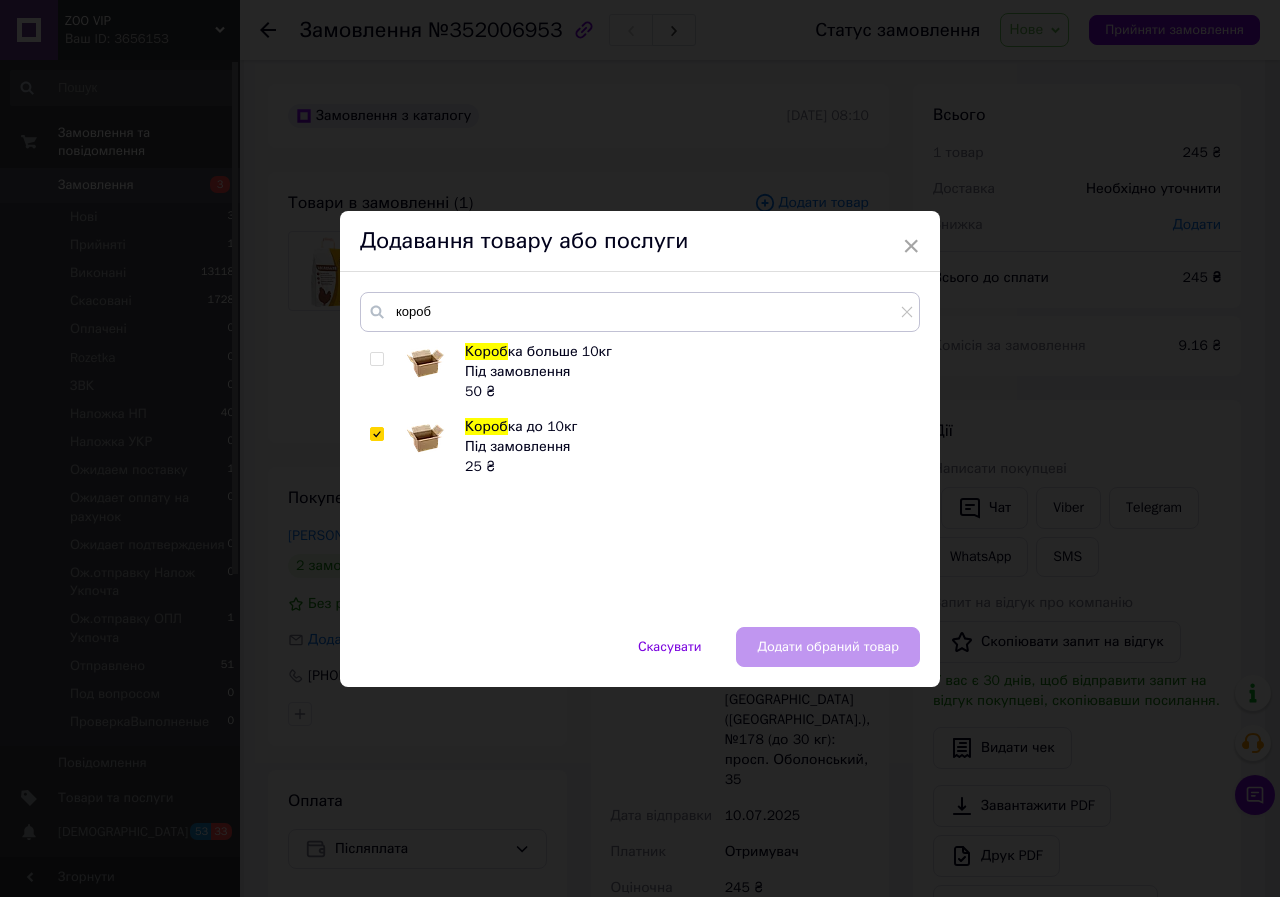 checkbox on "true" 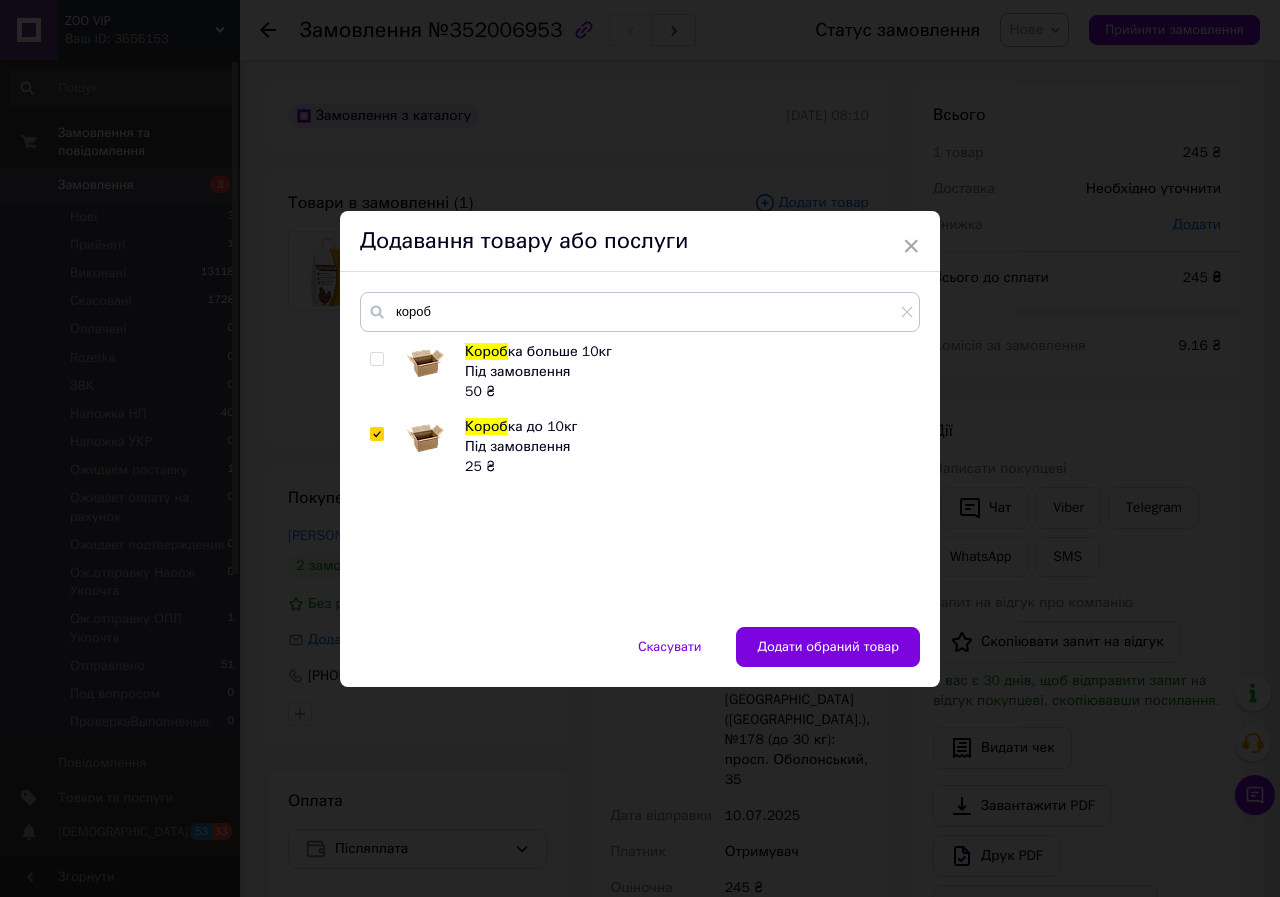 click on "Додати обраний товар" at bounding box center (828, 647) 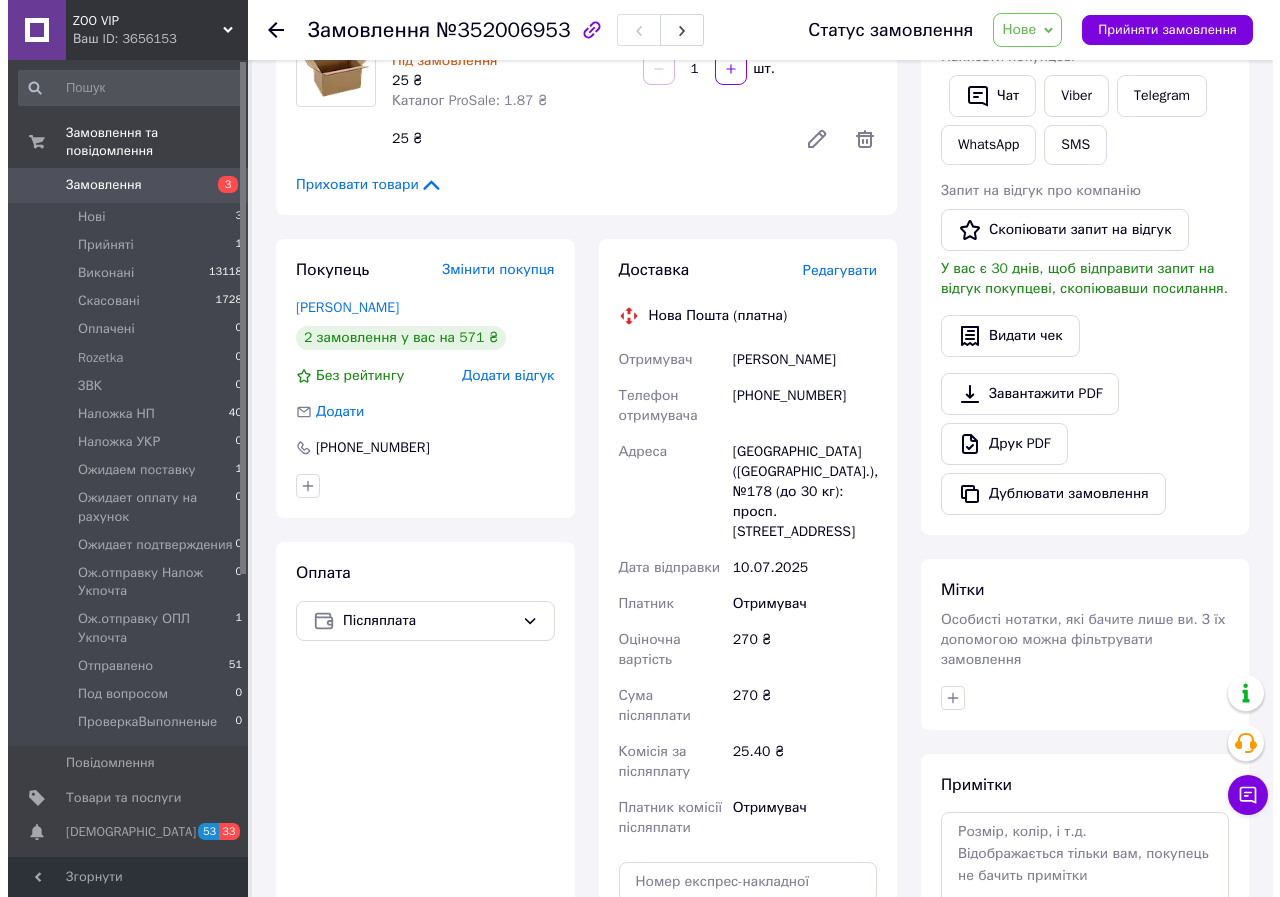 scroll, scrollTop: 333, scrollLeft: 0, axis: vertical 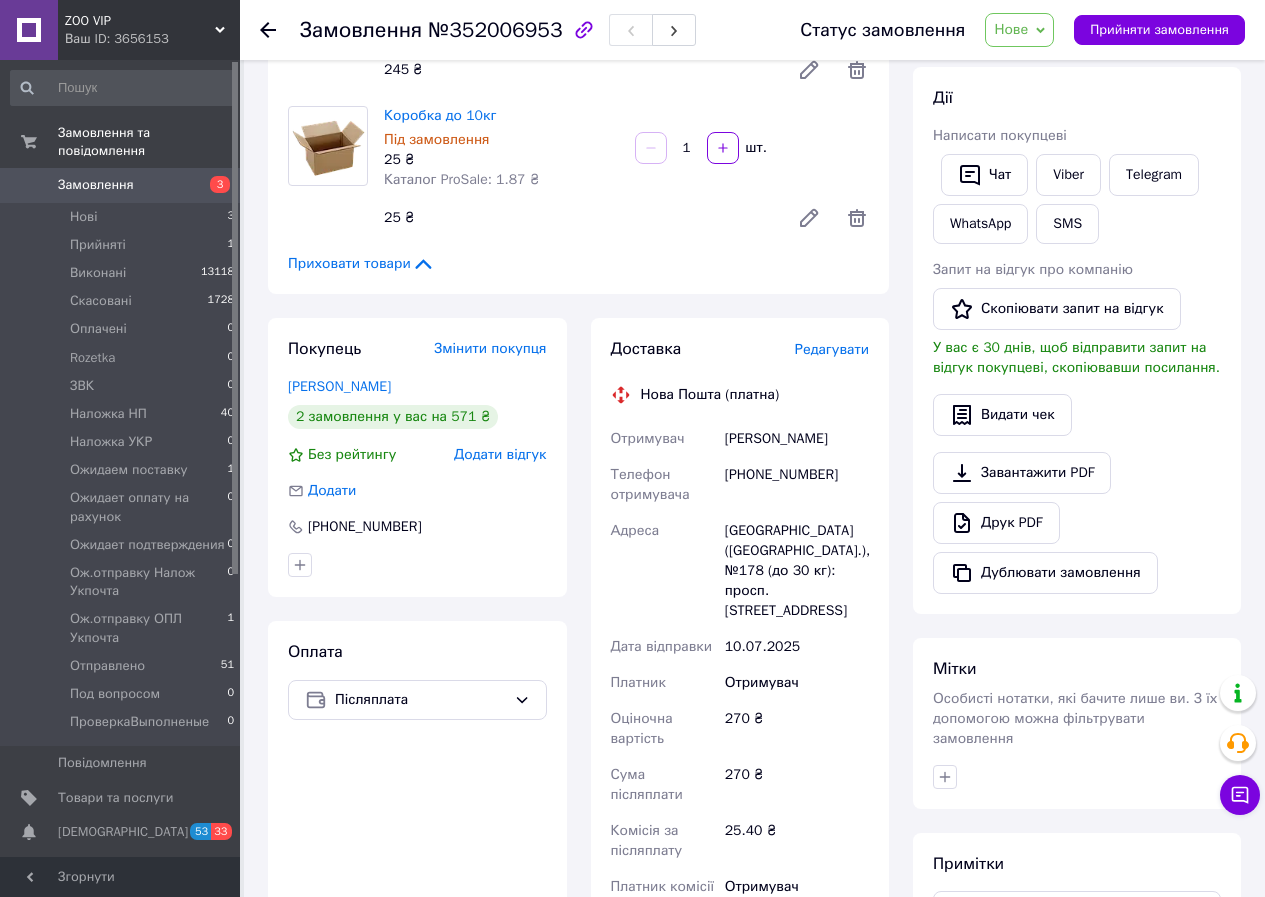 click on "Редагувати" at bounding box center (832, 349) 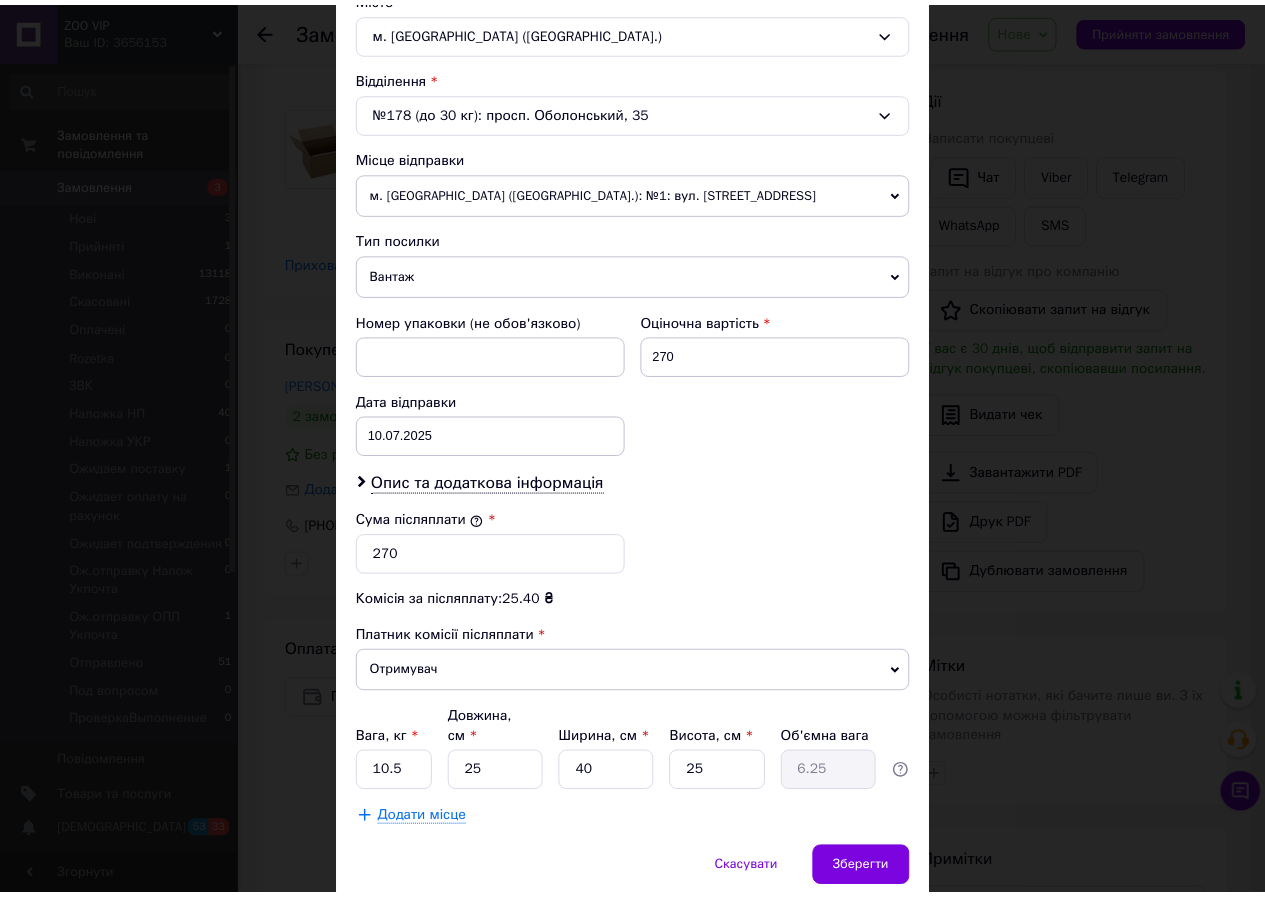 scroll, scrollTop: 629, scrollLeft: 0, axis: vertical 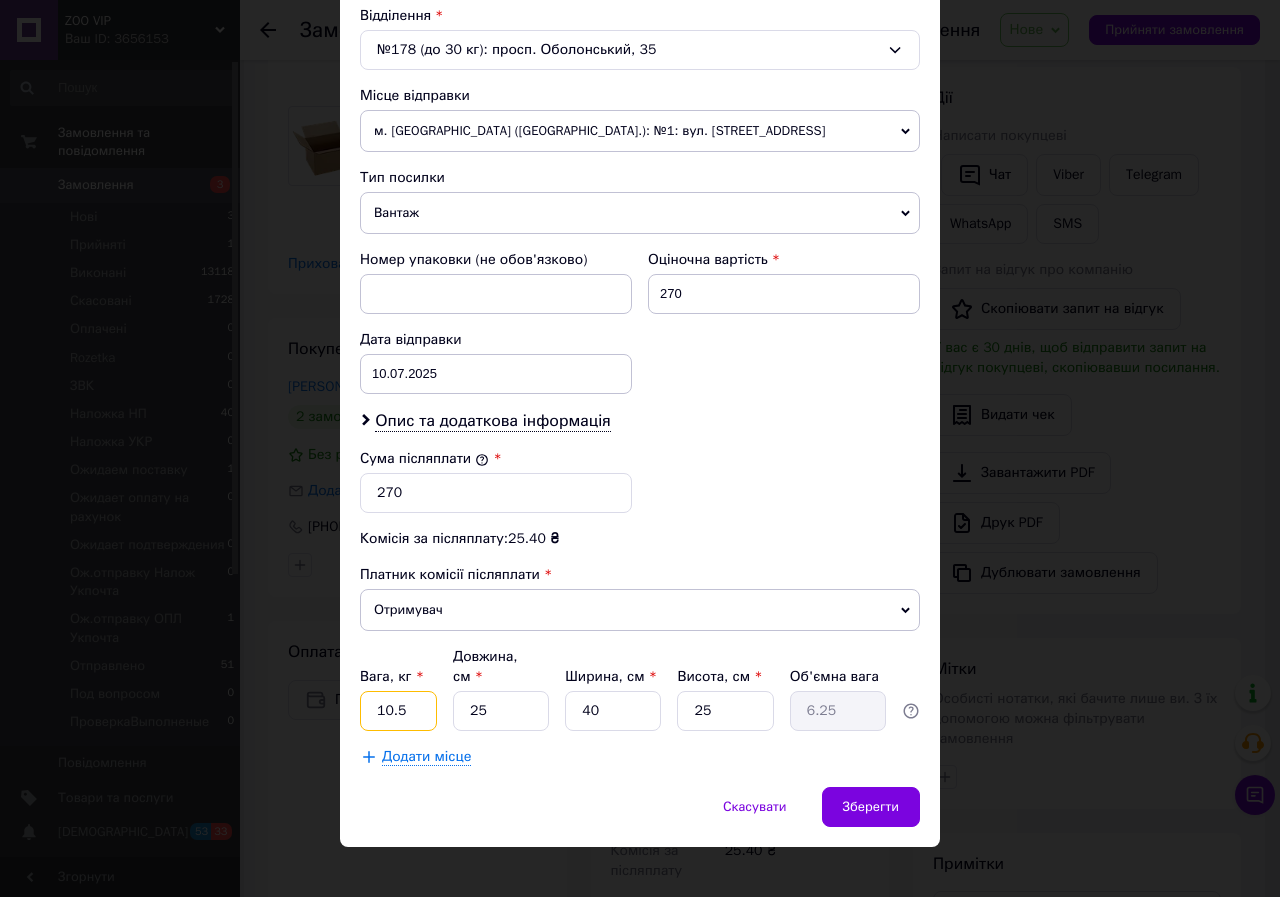 drag, startPoint x: 389, startPoint y: 689, endPoint x: 438, endPoint y: 693, distance: 49.162994 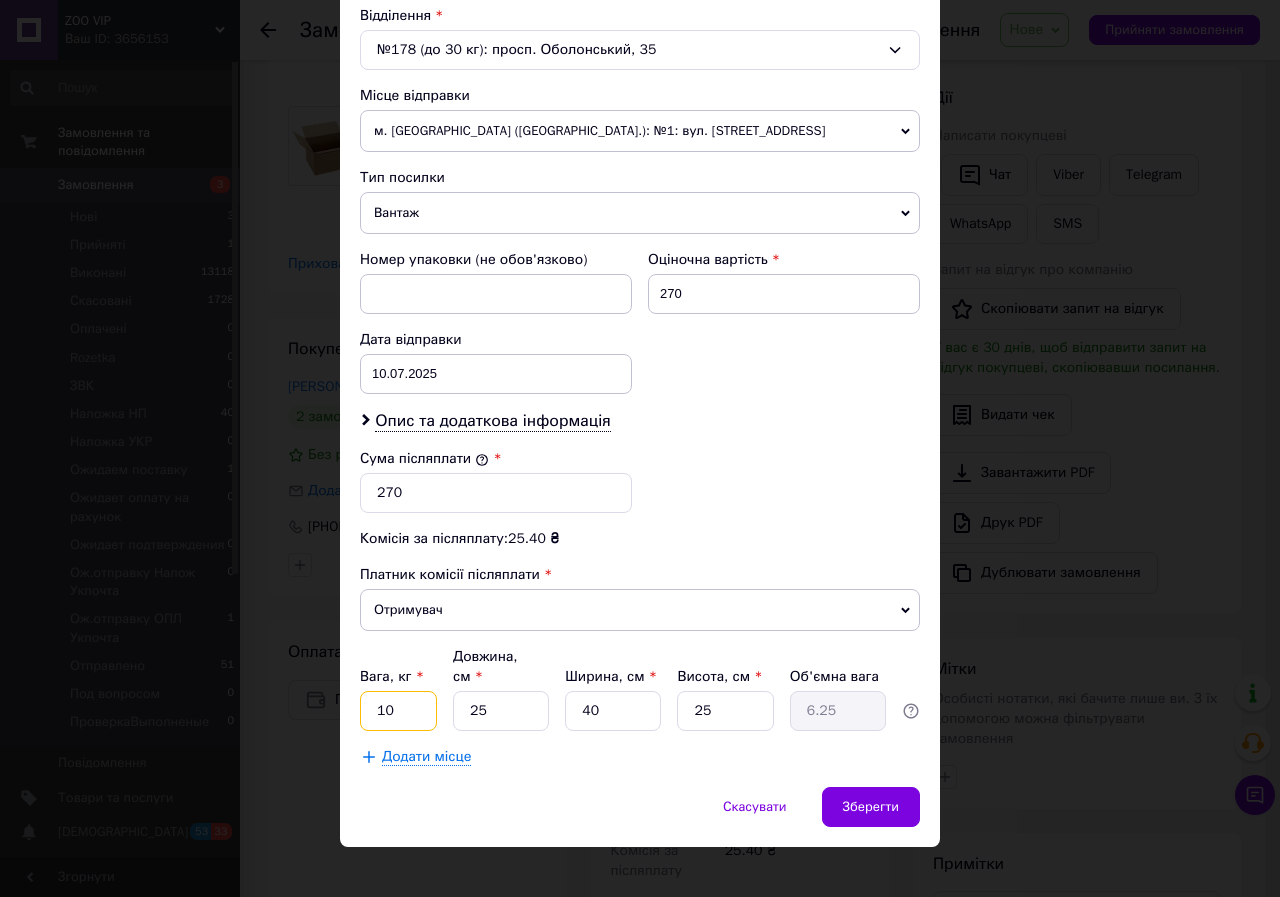 type on "10" 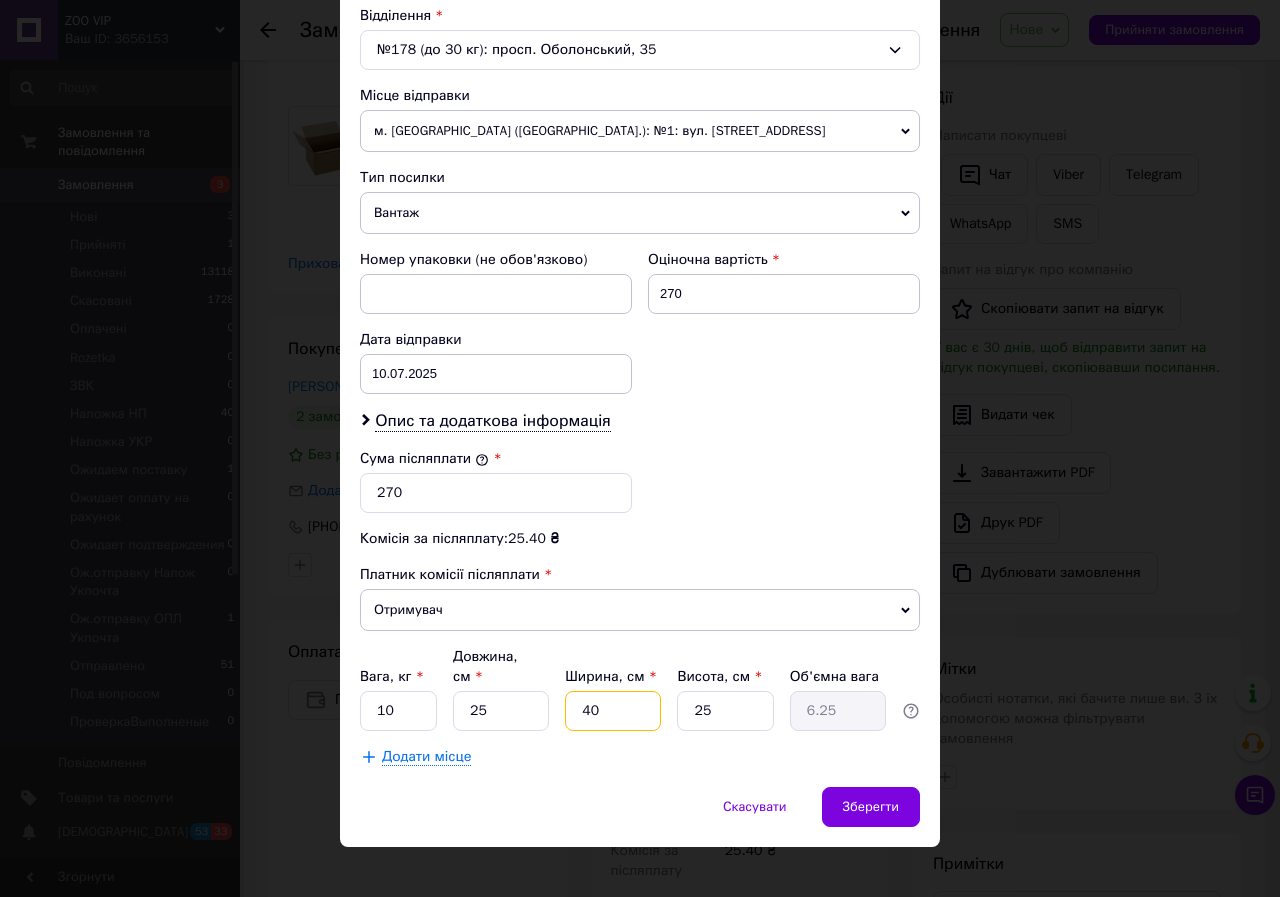 type on "3" 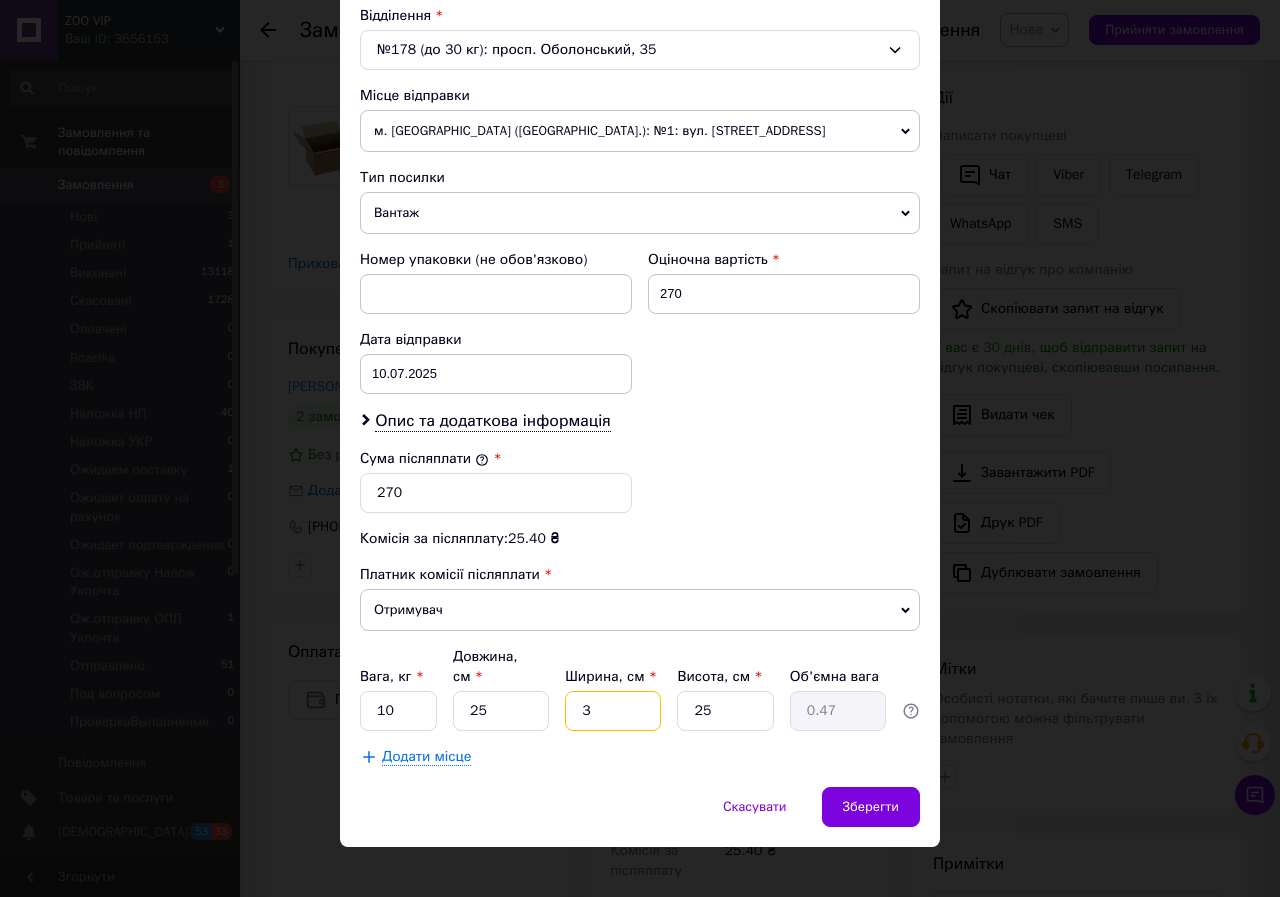 type on "30" 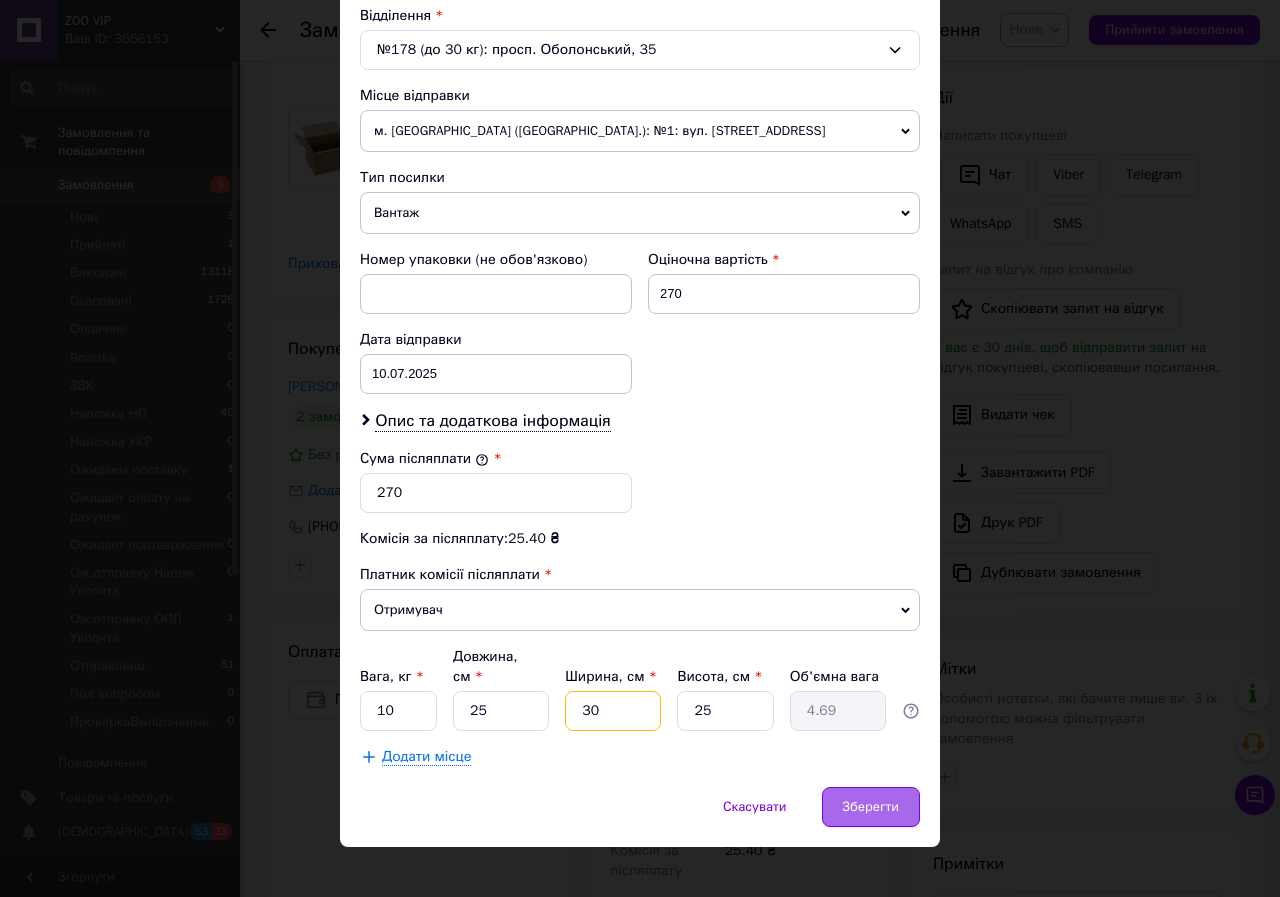 type on "30" 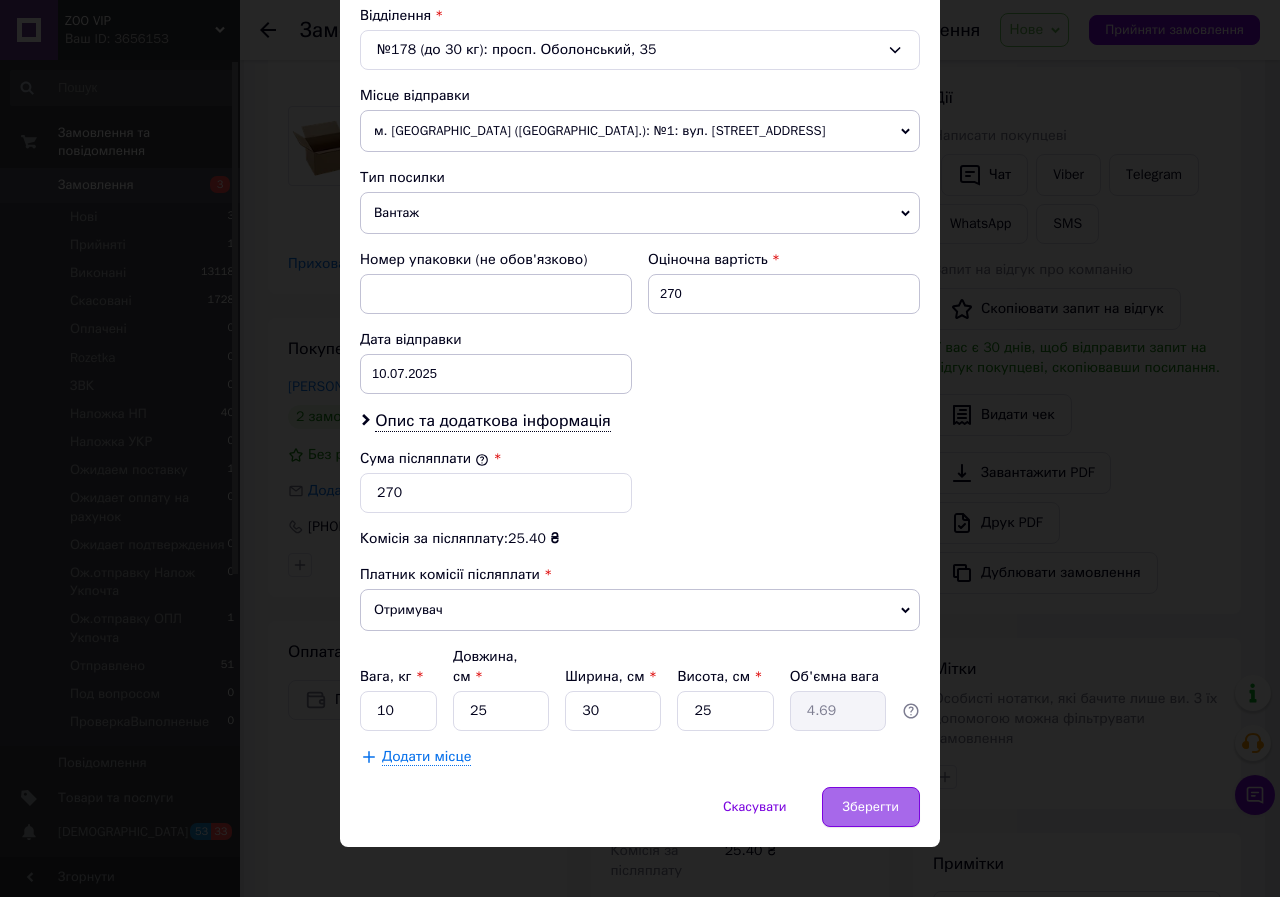 click on "Зберегти" at bounding box center [871, 807] 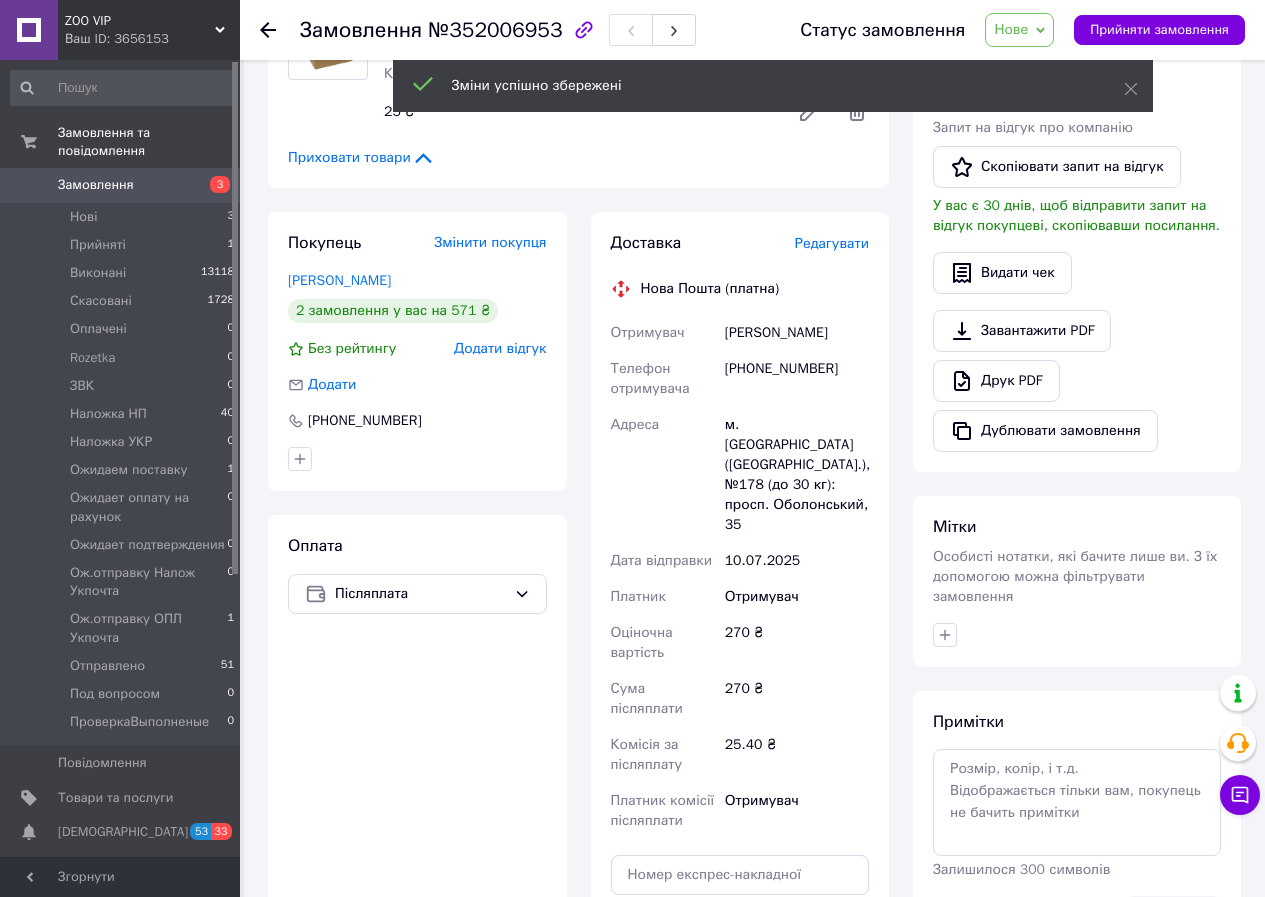 scroll, scrollTop: 533, scrollLeft: 0, axis: vertical 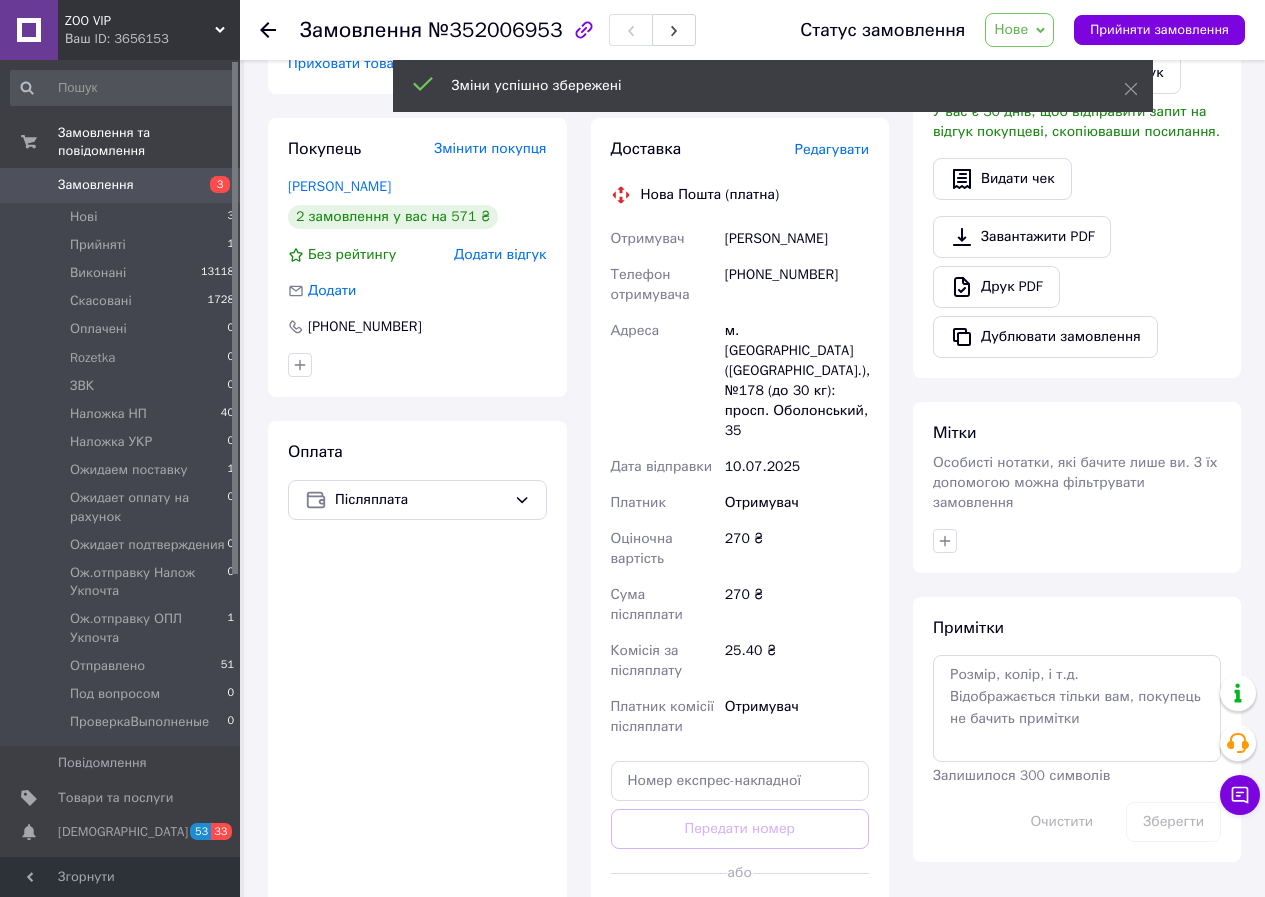 click on "Згенерувати ЕН" at bounding box center (740, 918) 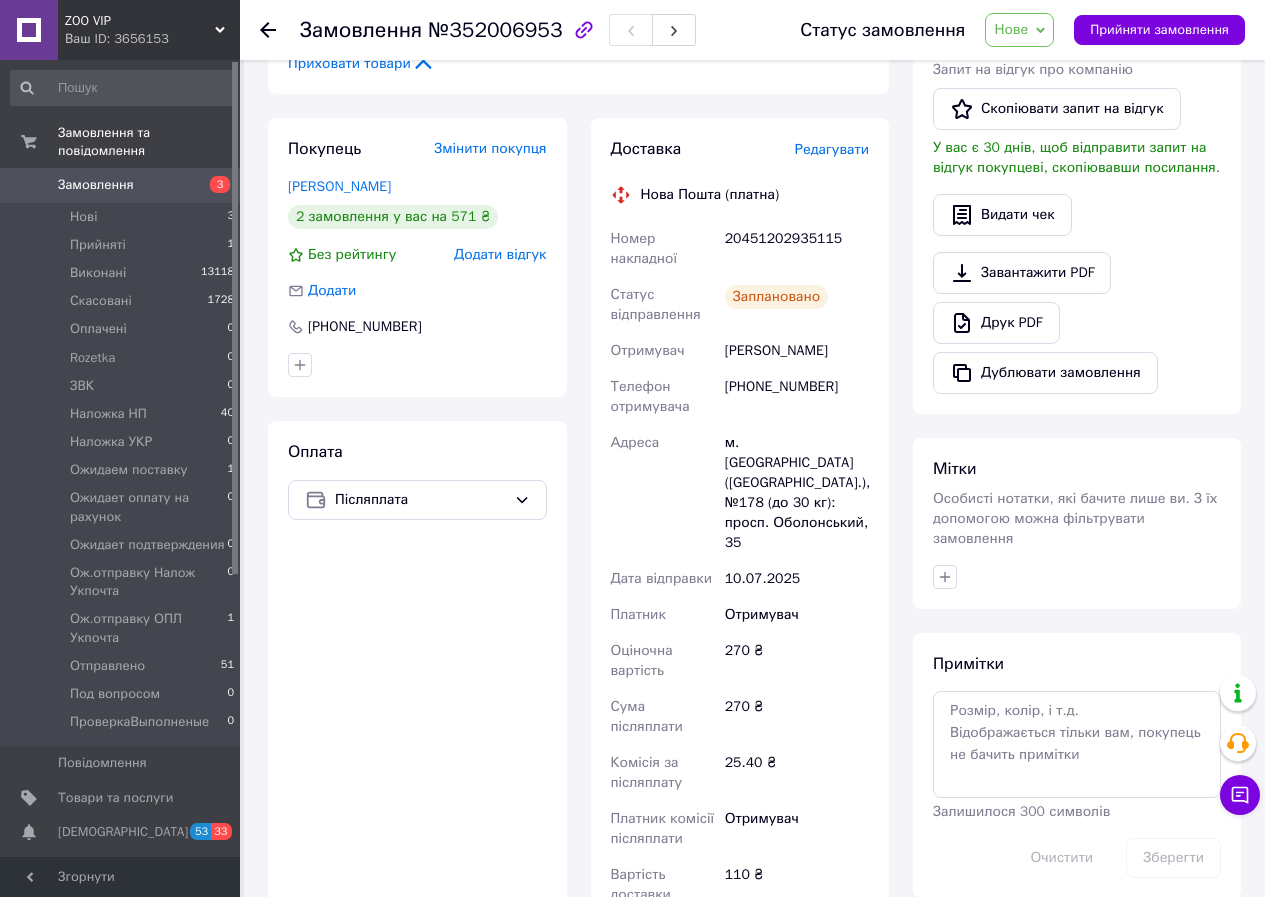 click on "20451202935115" at bounding box center [797, 249] 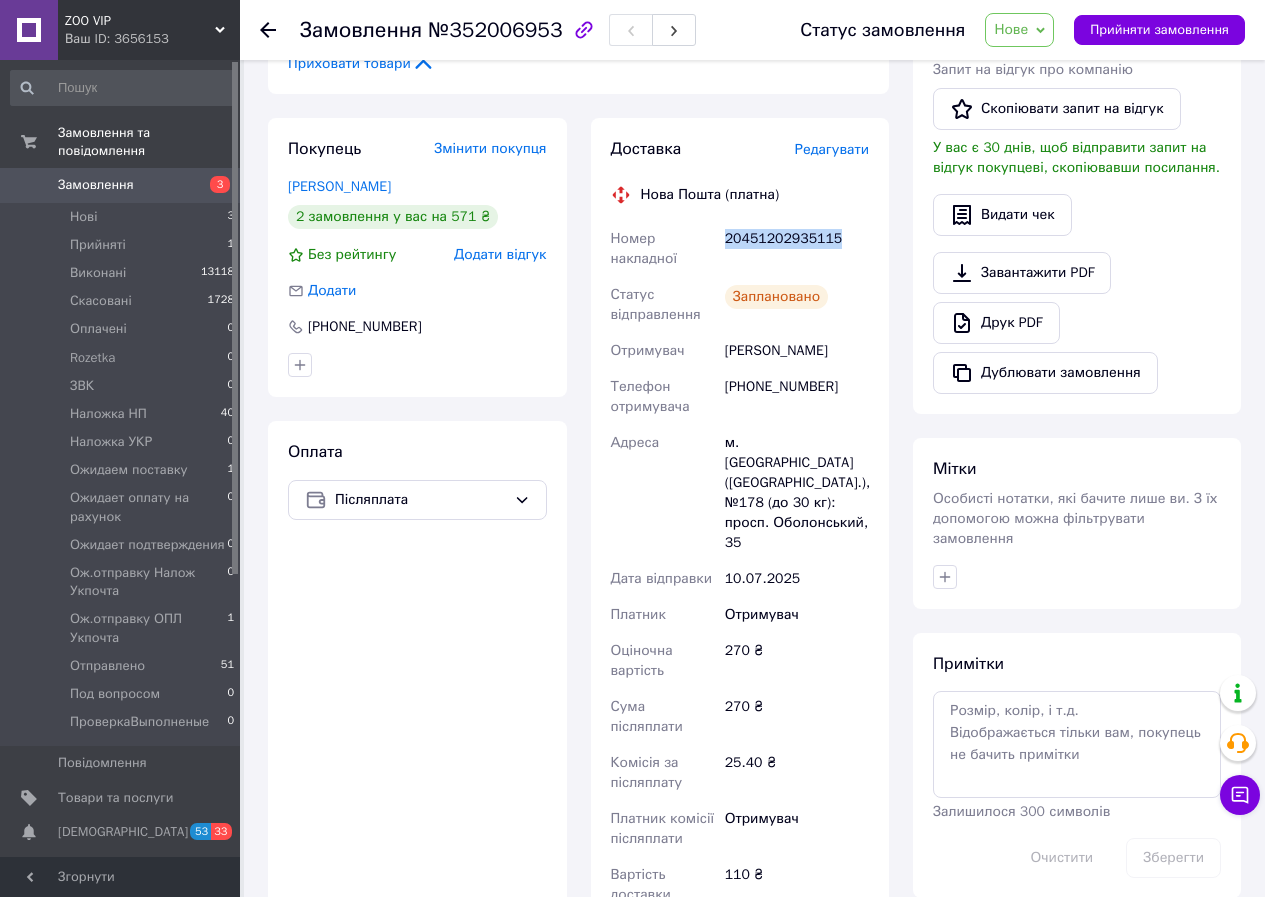 click on "20451202935115" at bounding box center [797, 249] 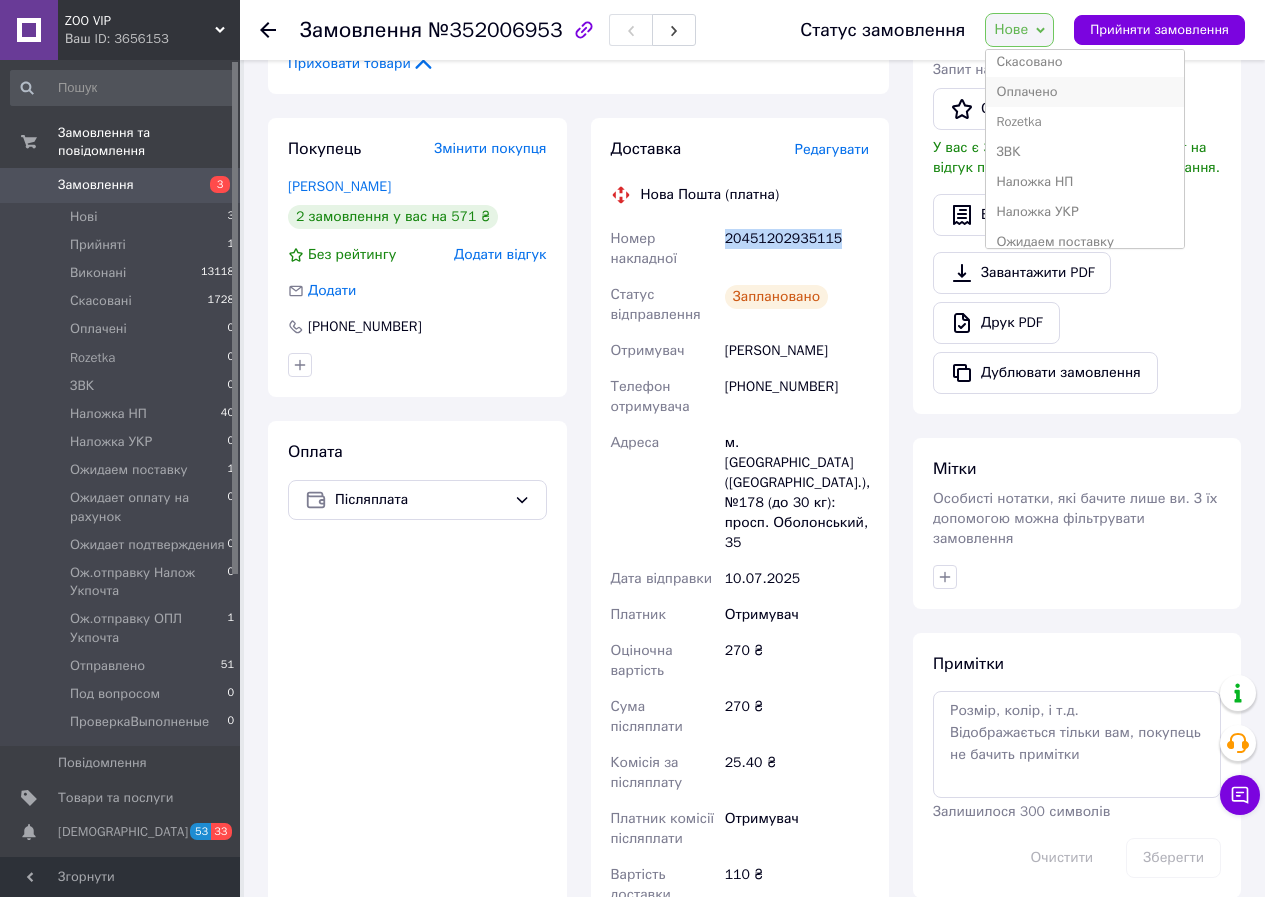 scroll, scrollTop: 133, scrollLeft: 0, axis: vertical 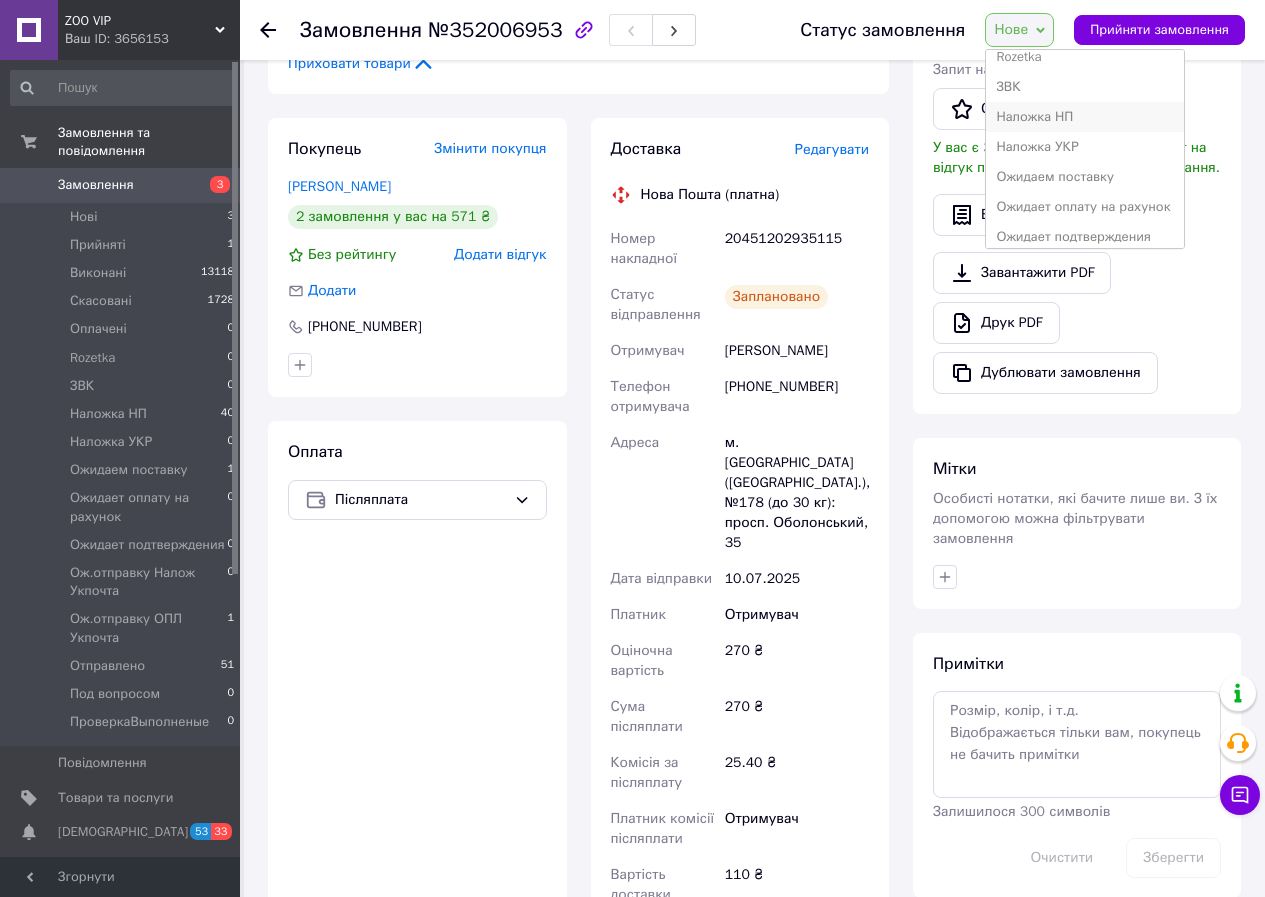 click on "Наложка НП" at bounding box center [1085, 117] 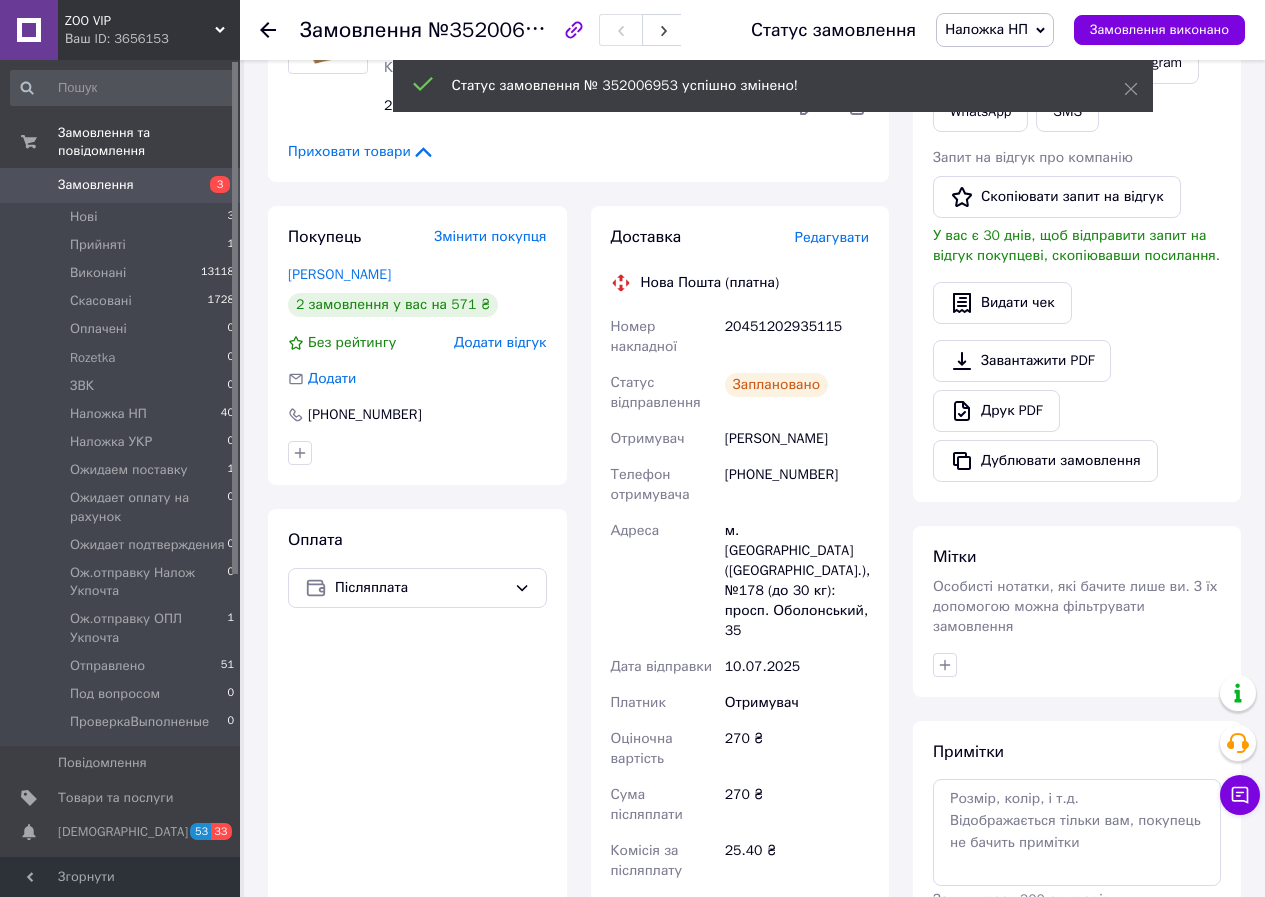scroll, scrollTop: 400, scrollLeft: 0, axis: vertical 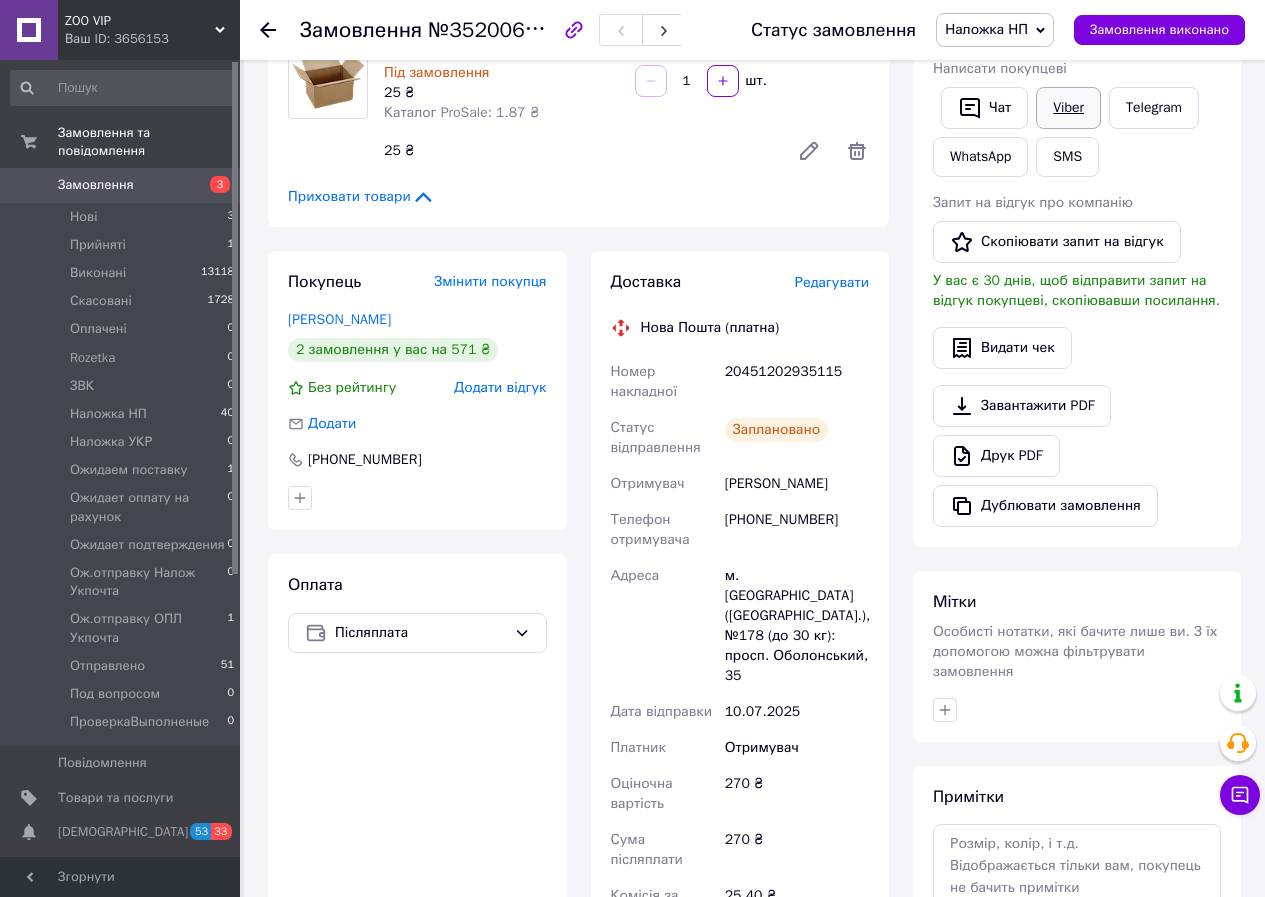 click on "Viber" at bounding box center (1068, 108) 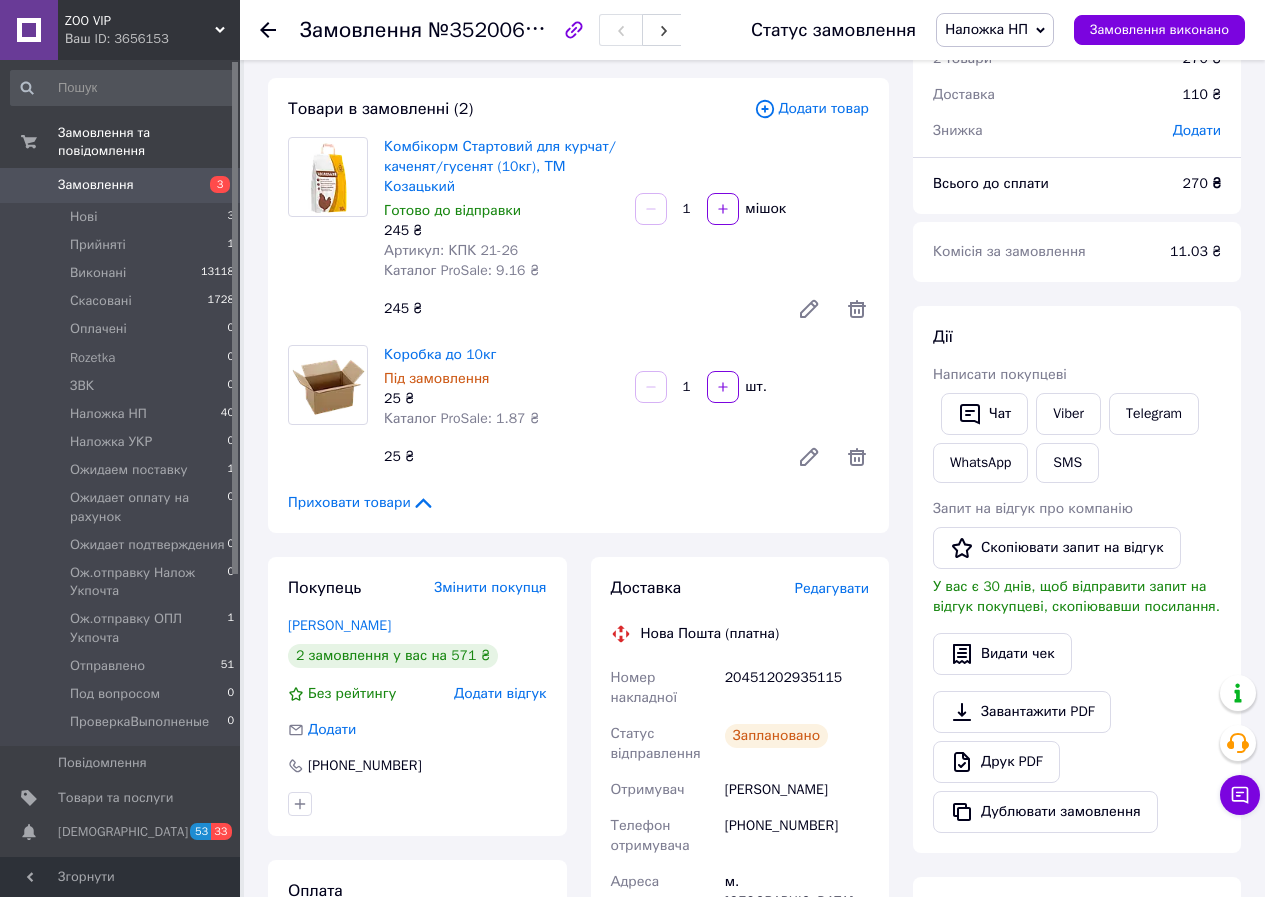 scroll, scrollTop: 0, scrollLeft: 0, axis: both 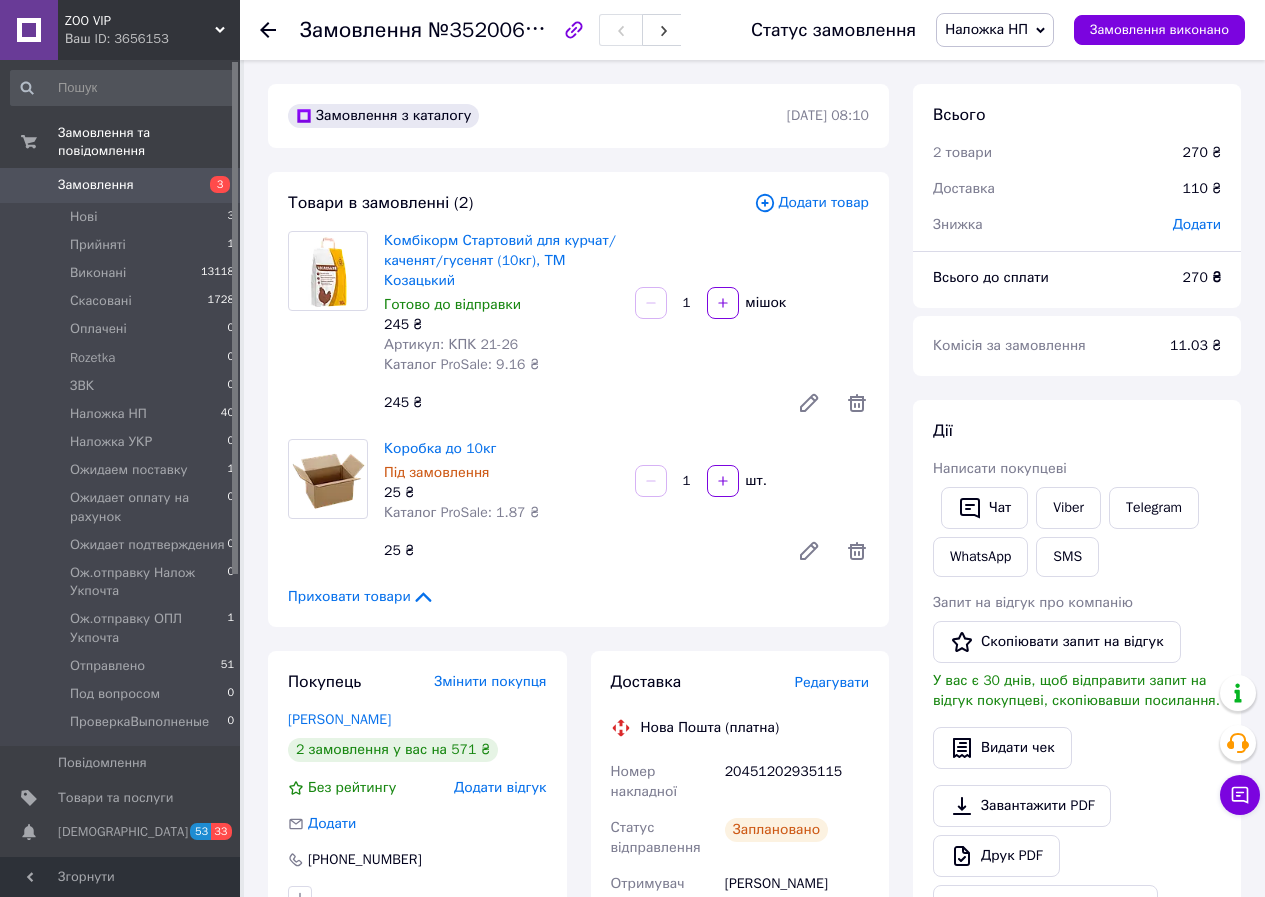 click 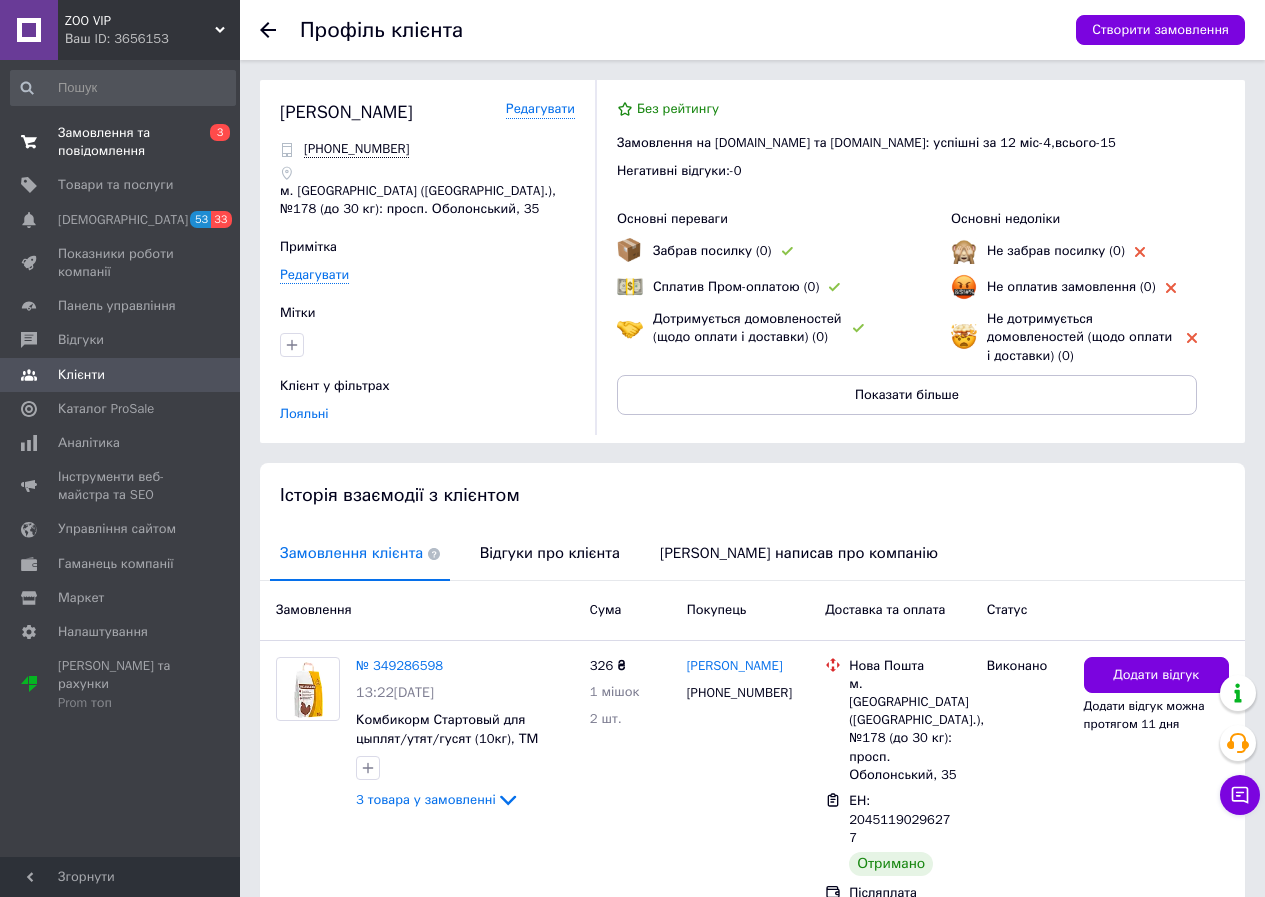 click on "Замовлення та повідомлення" at bounding box center [121, 142] 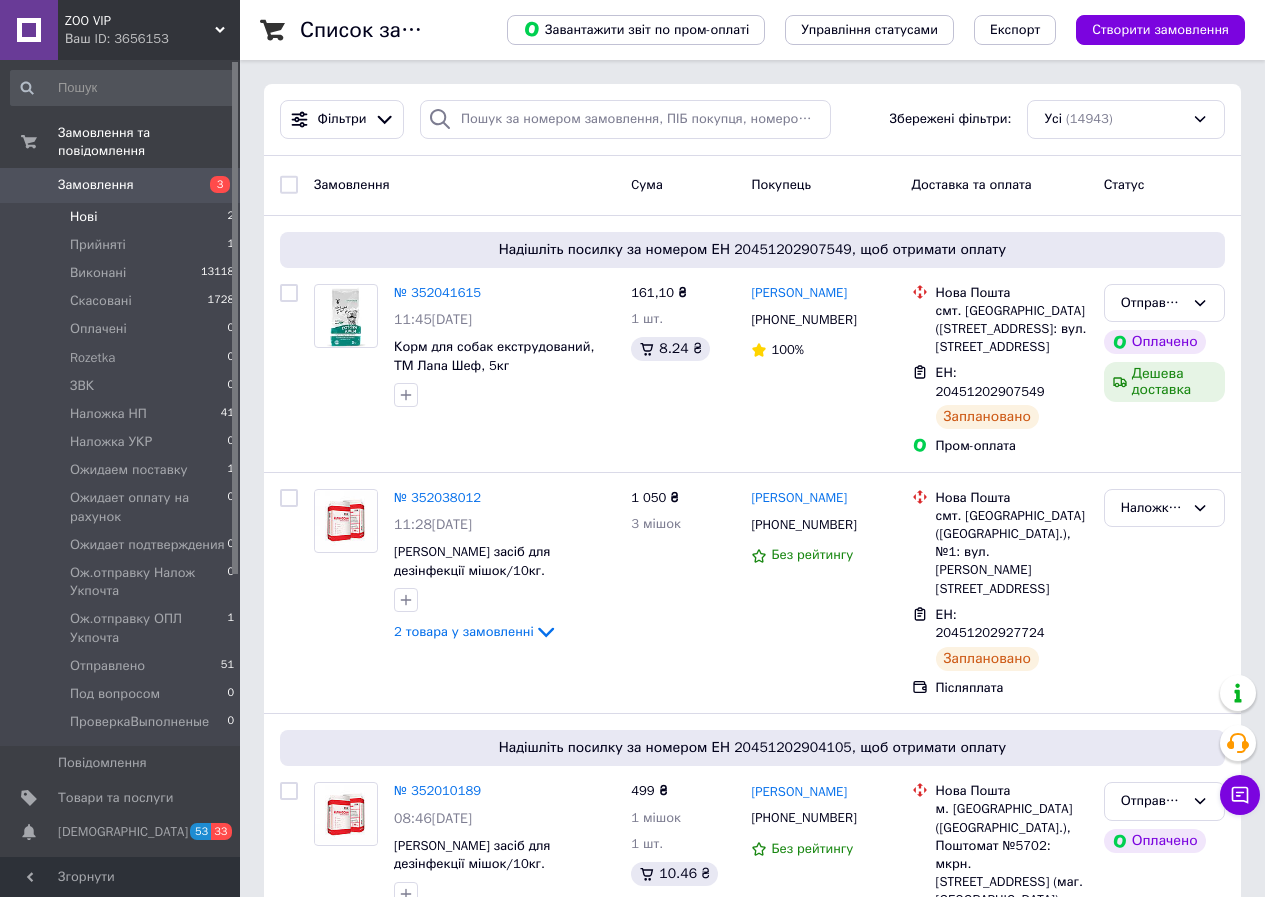 click on "Нові" at bounding box center [83, 217] 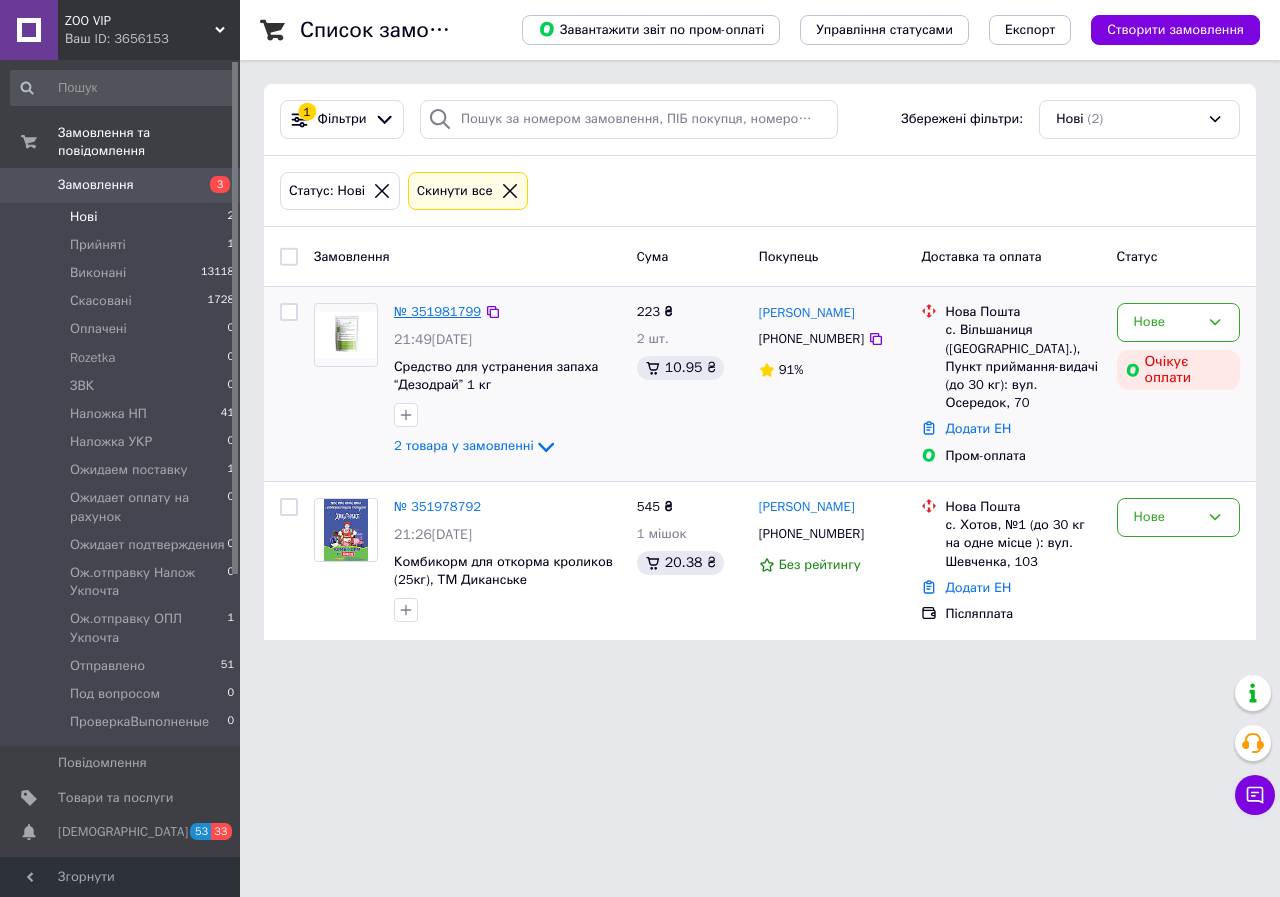 click on "№ 351981799" at bounding box center [437, 311] 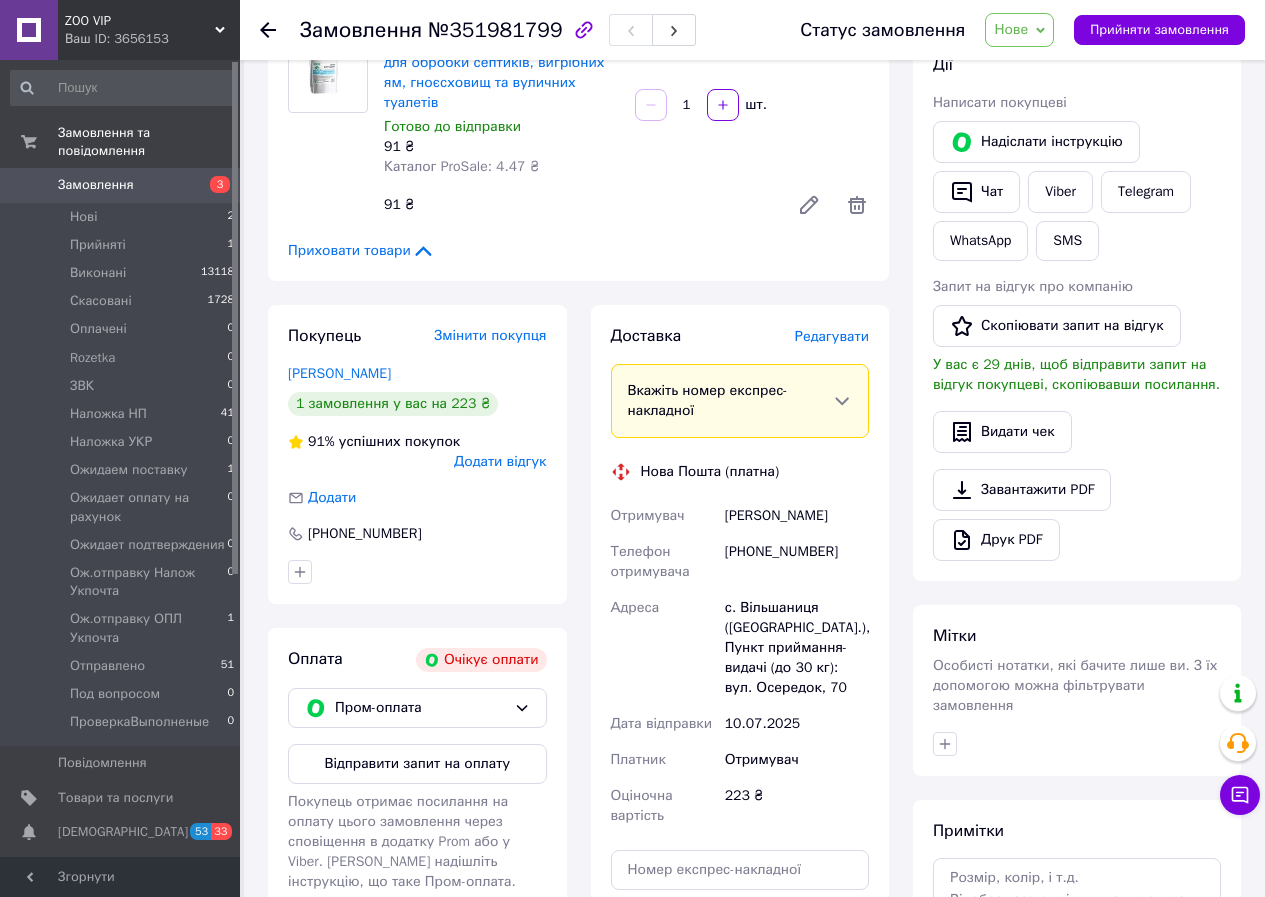 scroll, scrollTop: 396, scrollLeft: 0, axis: vertical 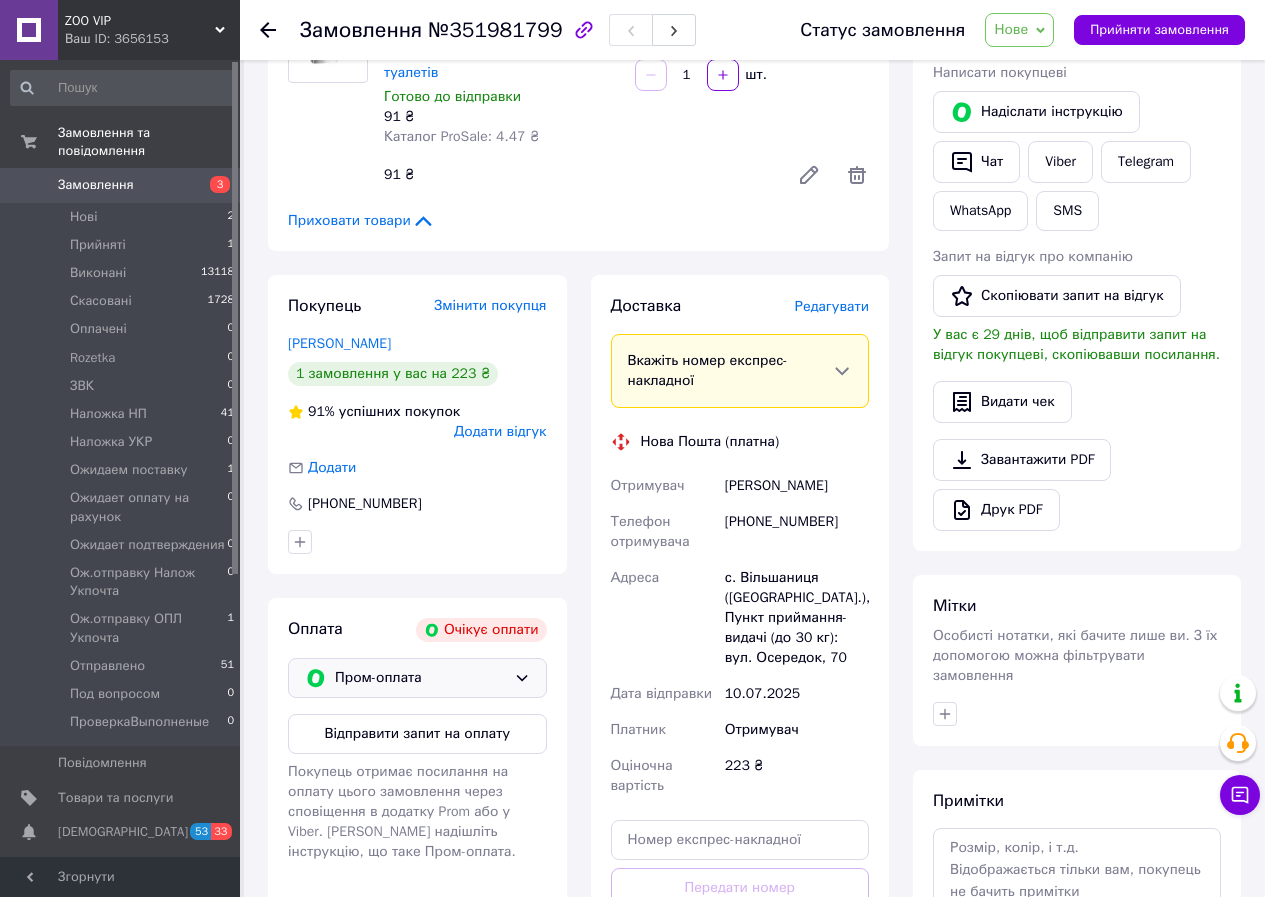 click on "Пром-оплата" at bounding box center [420, 678] 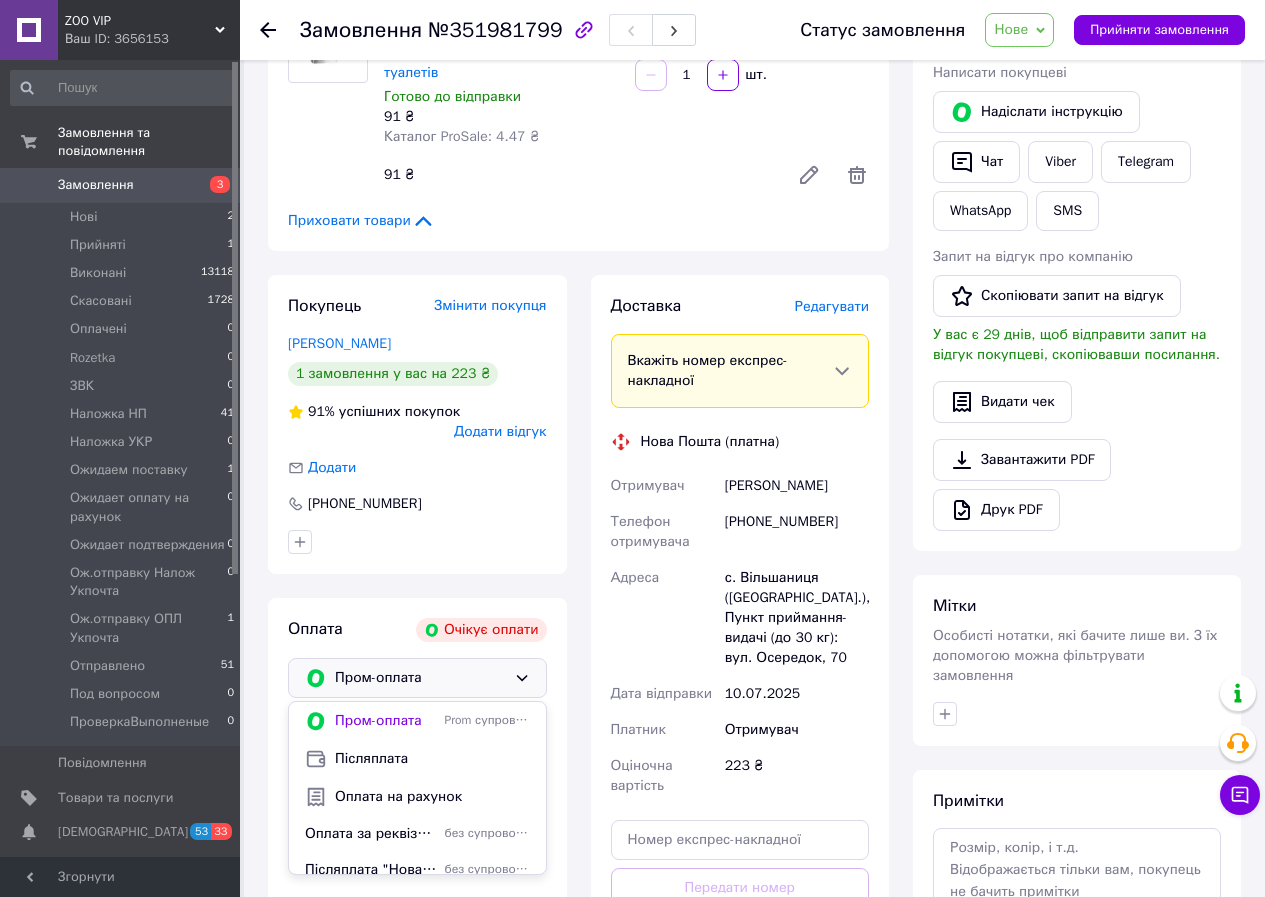 click on "с. Вільшаниця ([GEOGRAPHIC_DATA].), Пункт приймання-видачі (до 30 кг): вул. Осередок, 70" at bounding box center (797, 618) 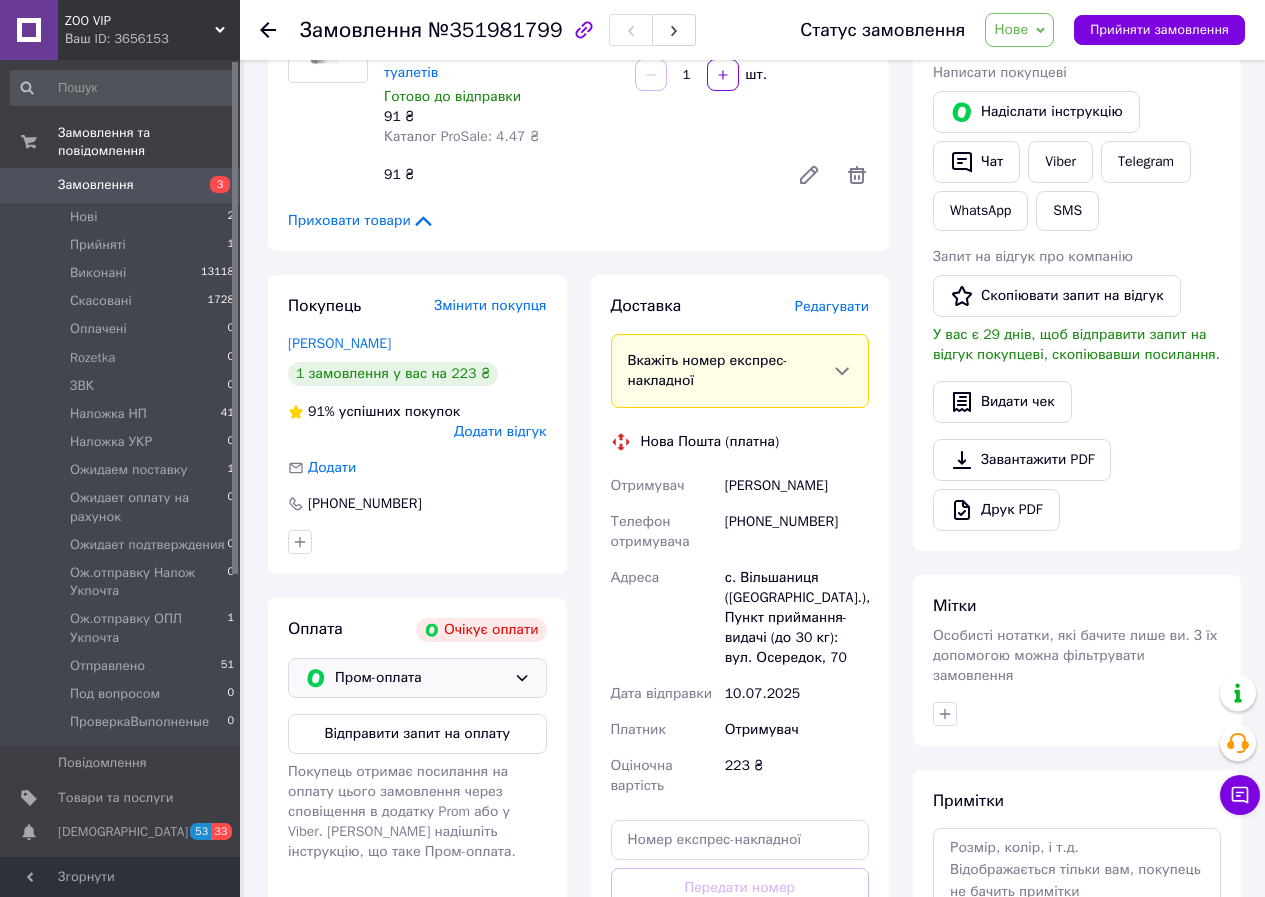 click on "Пром-оплата" at bounding box center (420, 678) 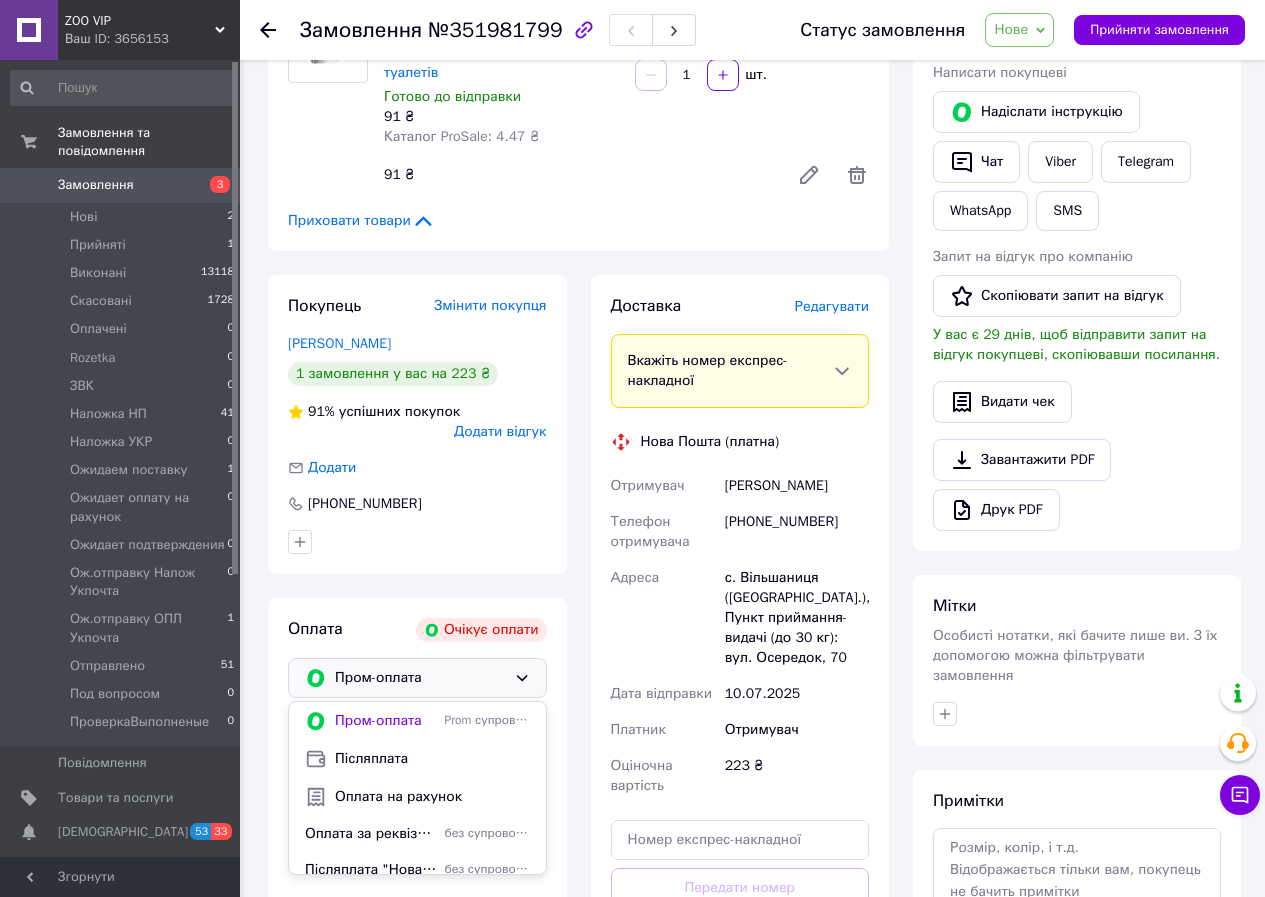 click on "Пром-оплата" at bounding box center [420, 678] 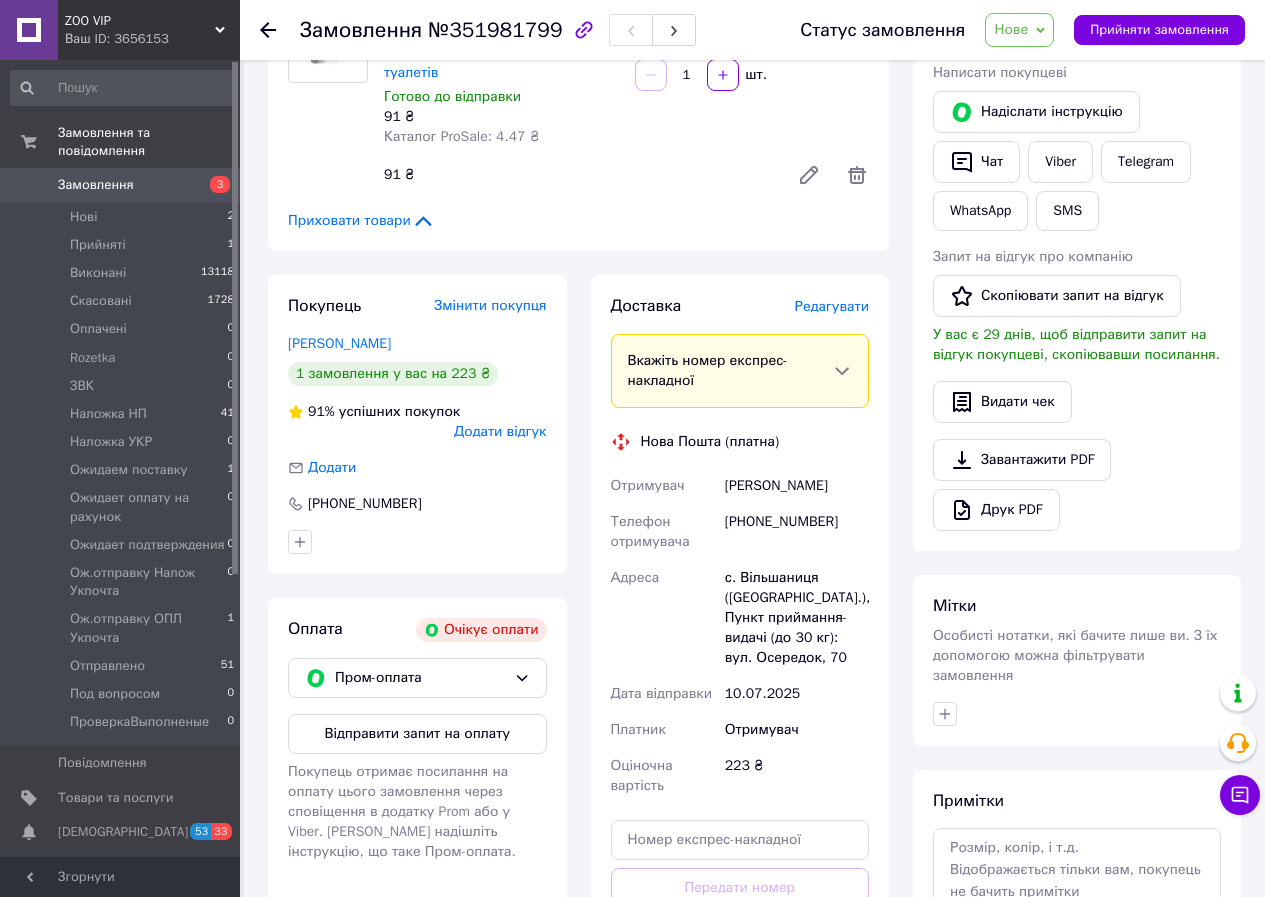 click on "с. Вільшаниця ([GEOGRAPHIC_DATA].), Пункт приймання-видачі (до 30 кг): вул. Осередок, 70" at bounding box center [797, 618] 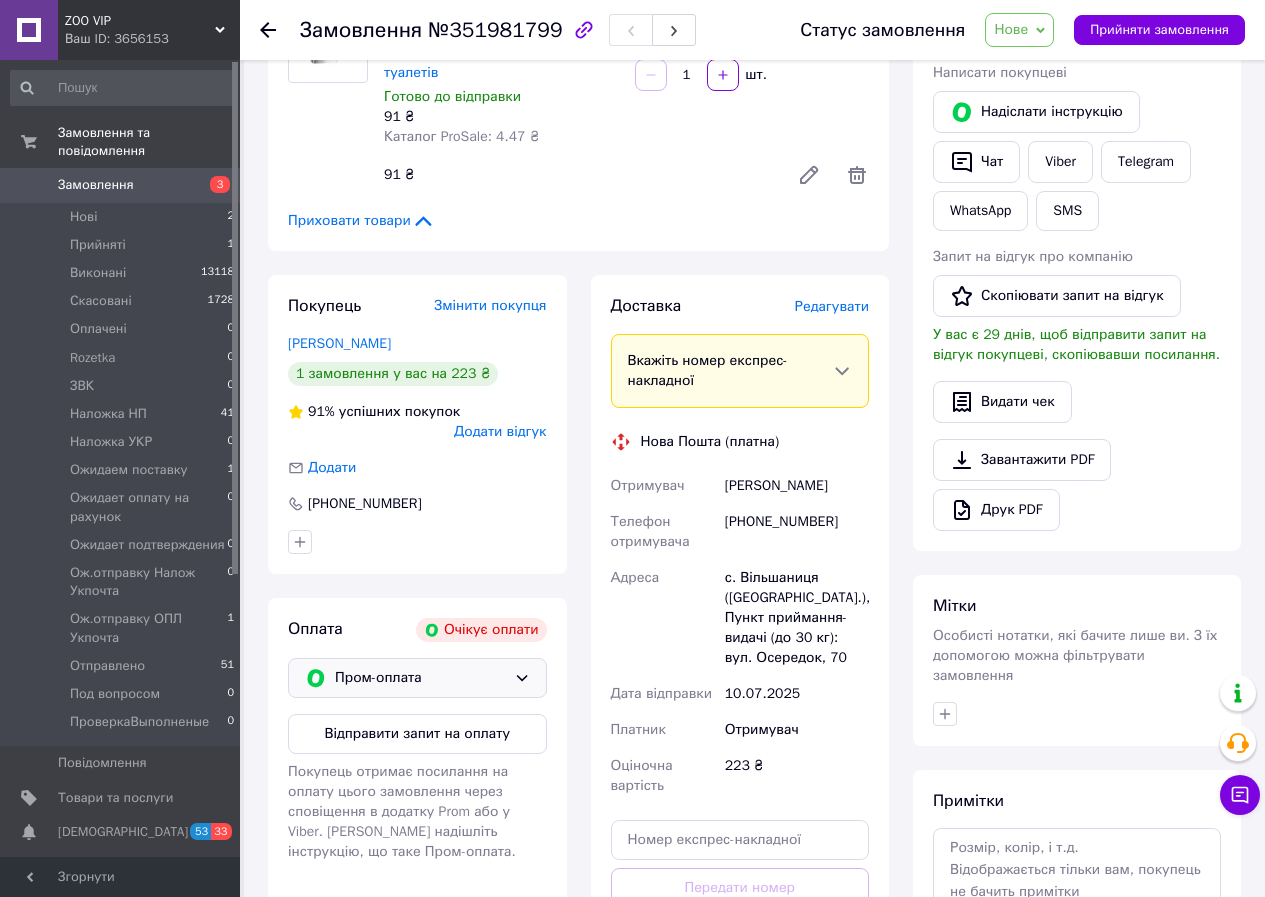 click on "Пром-оплата" at bounding box center [420, 678] 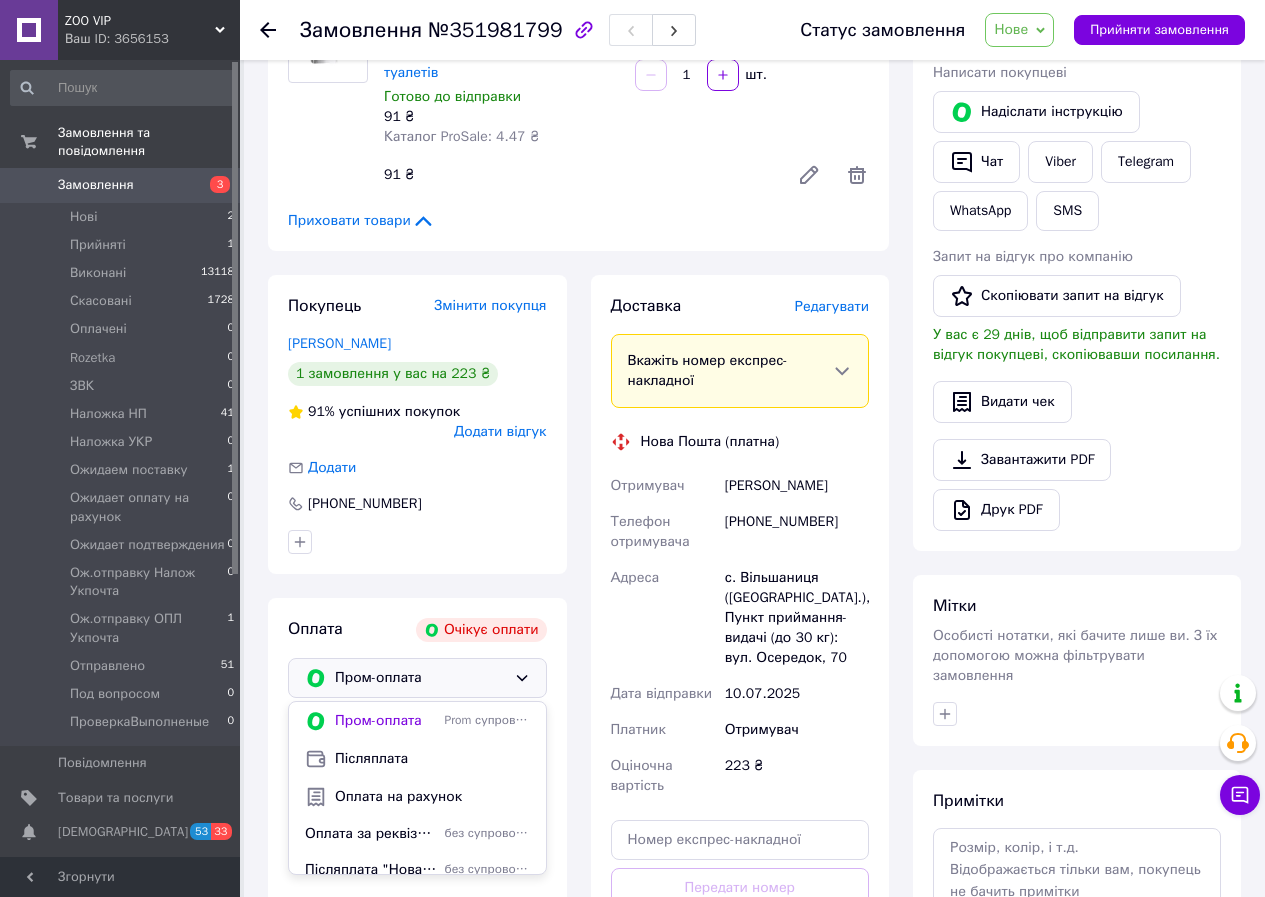 drag, startPoint x: 361, startPoint y: 721, endPoint x: 399, endPoint y: 743, distance: 43.908997 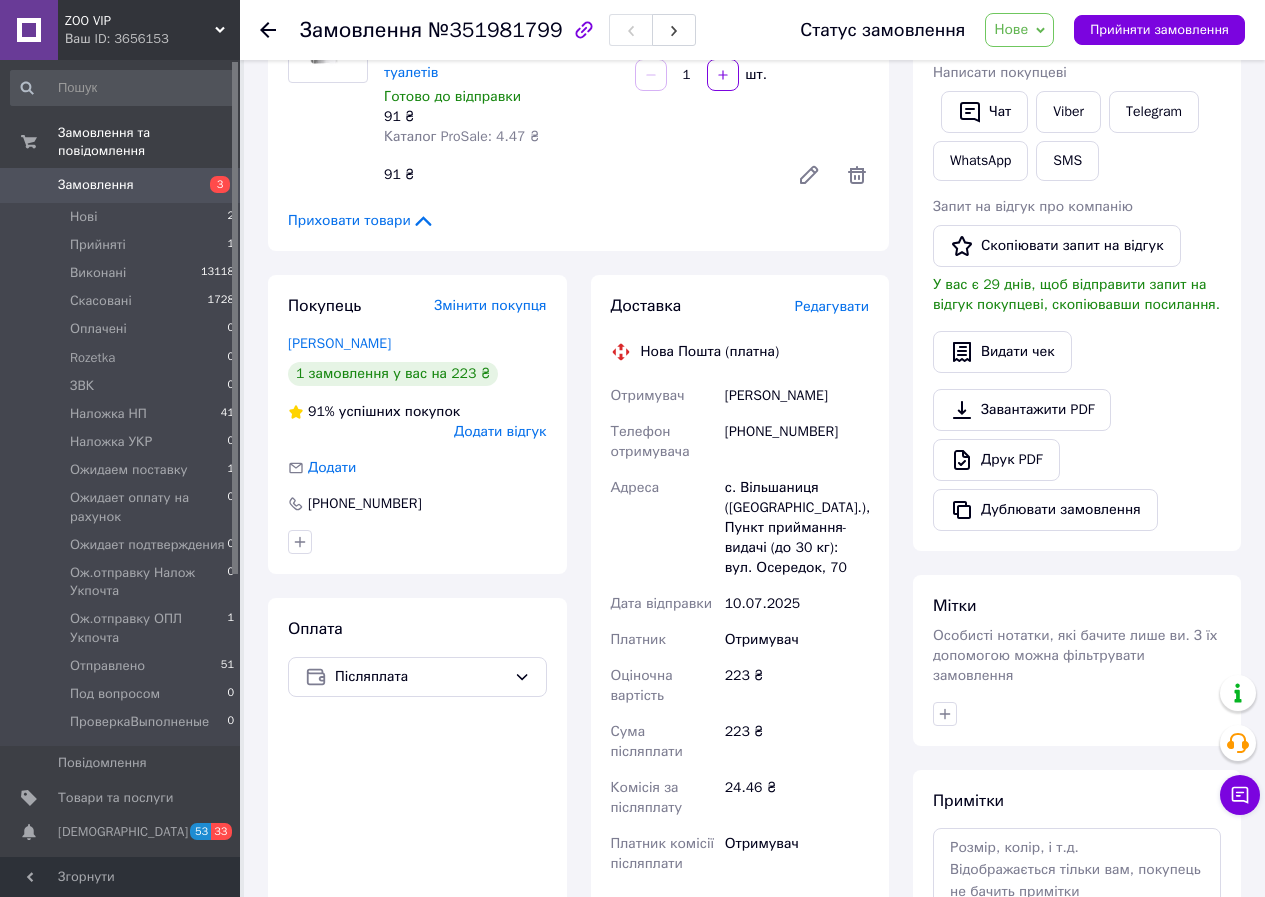 drag, startPoint x: 790, startPoint y: 552, endPoint x: 843, endPoint y: 554, distance: 53.037724 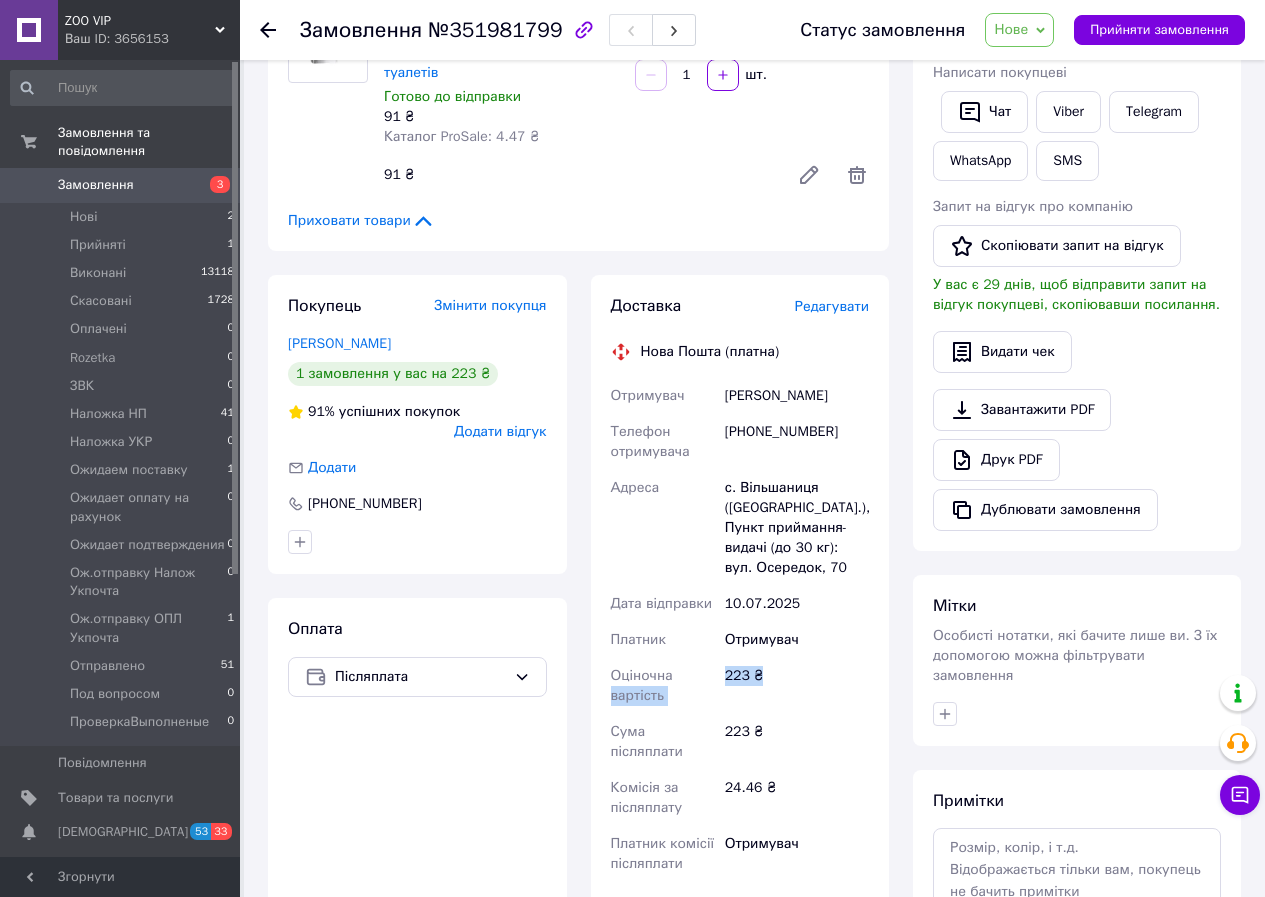 drag, startPoint x: 713, startPoint y: 649, endPoint x: 786, endPoint y: 661, distance: 73.97973 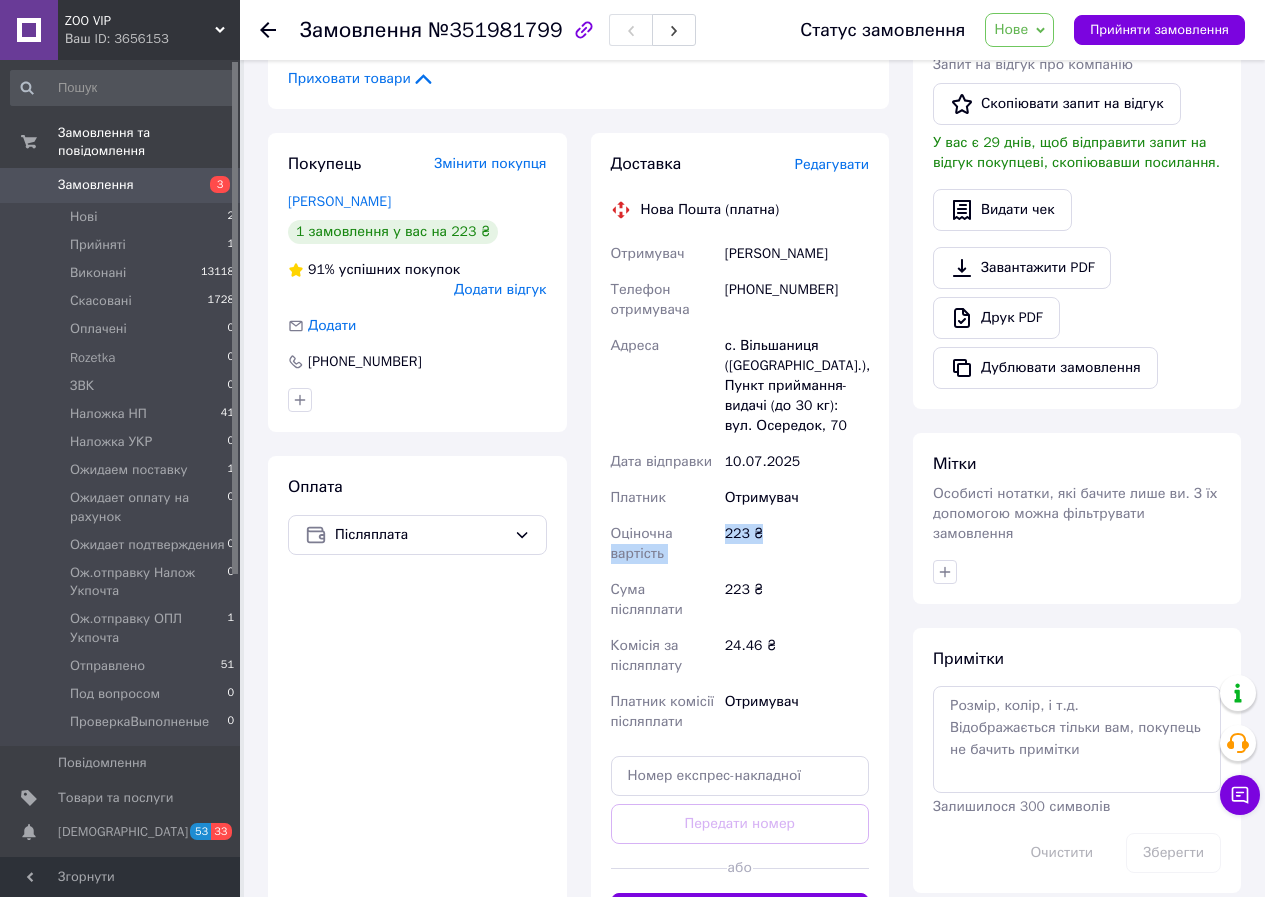 scroll, scrollTop: 596, scrollLeft: 0, axis: vertical 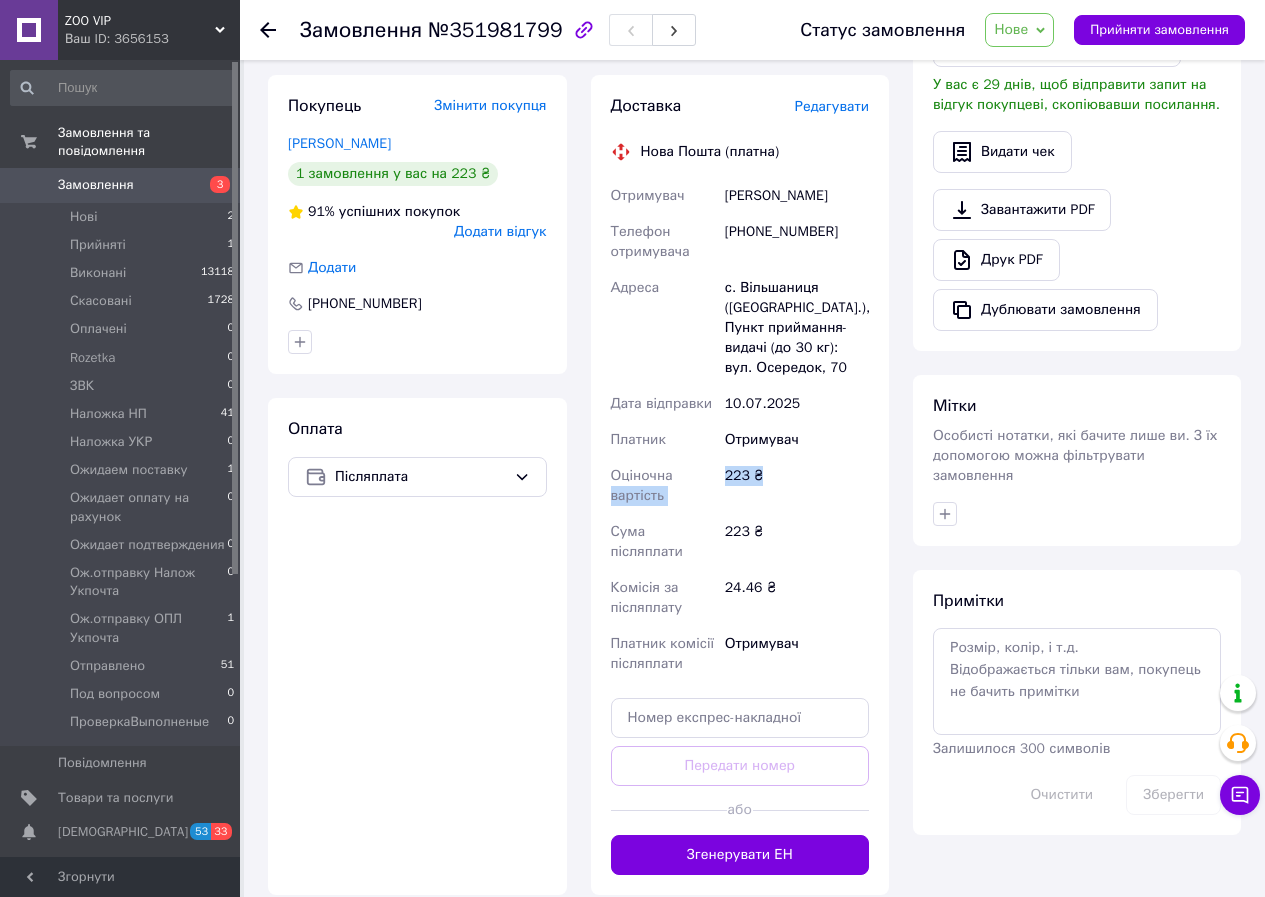 click on "Нове" at bounding box center (1019, 30) 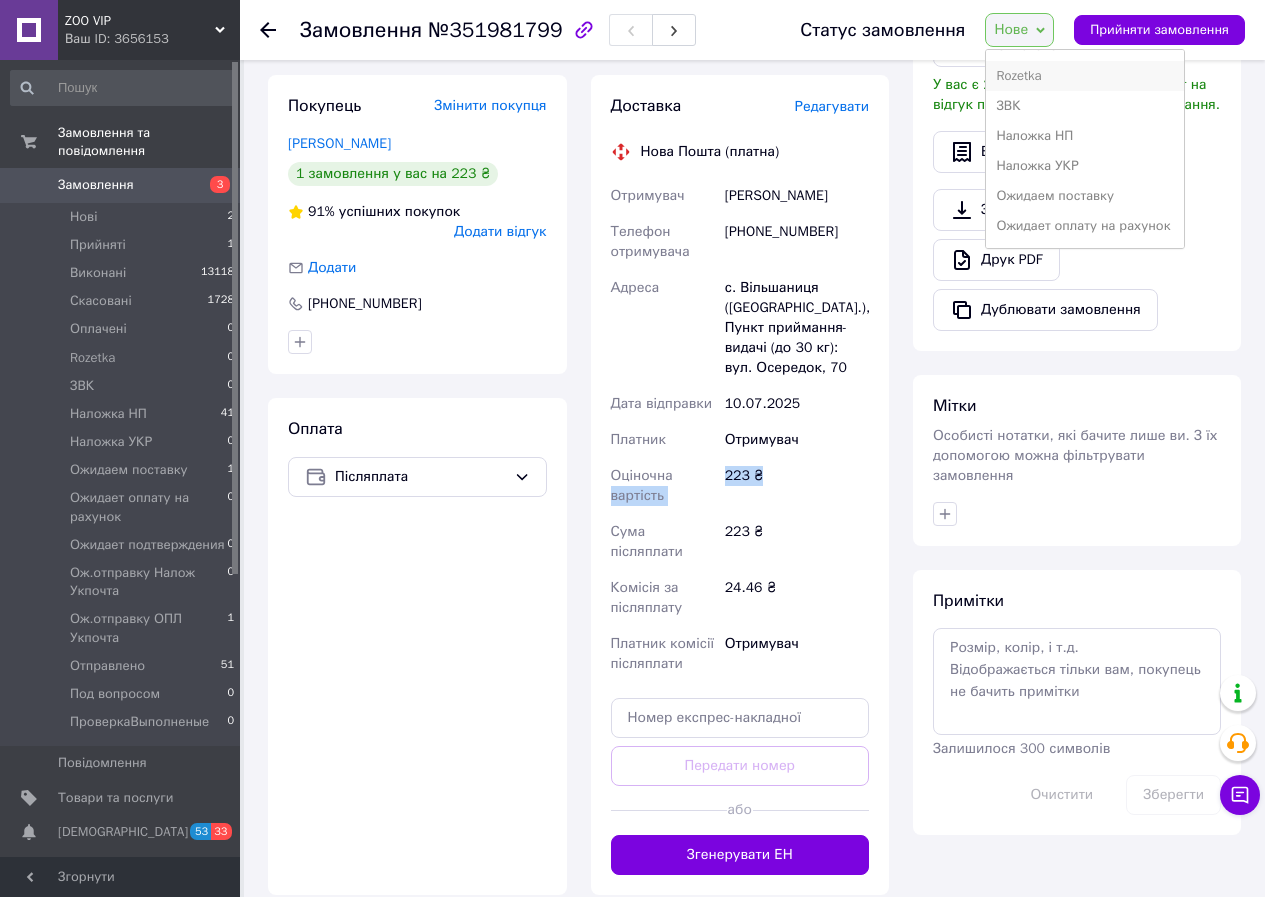 scroll, scrollTop: 133, scrollLeft: 0, axis: vertical 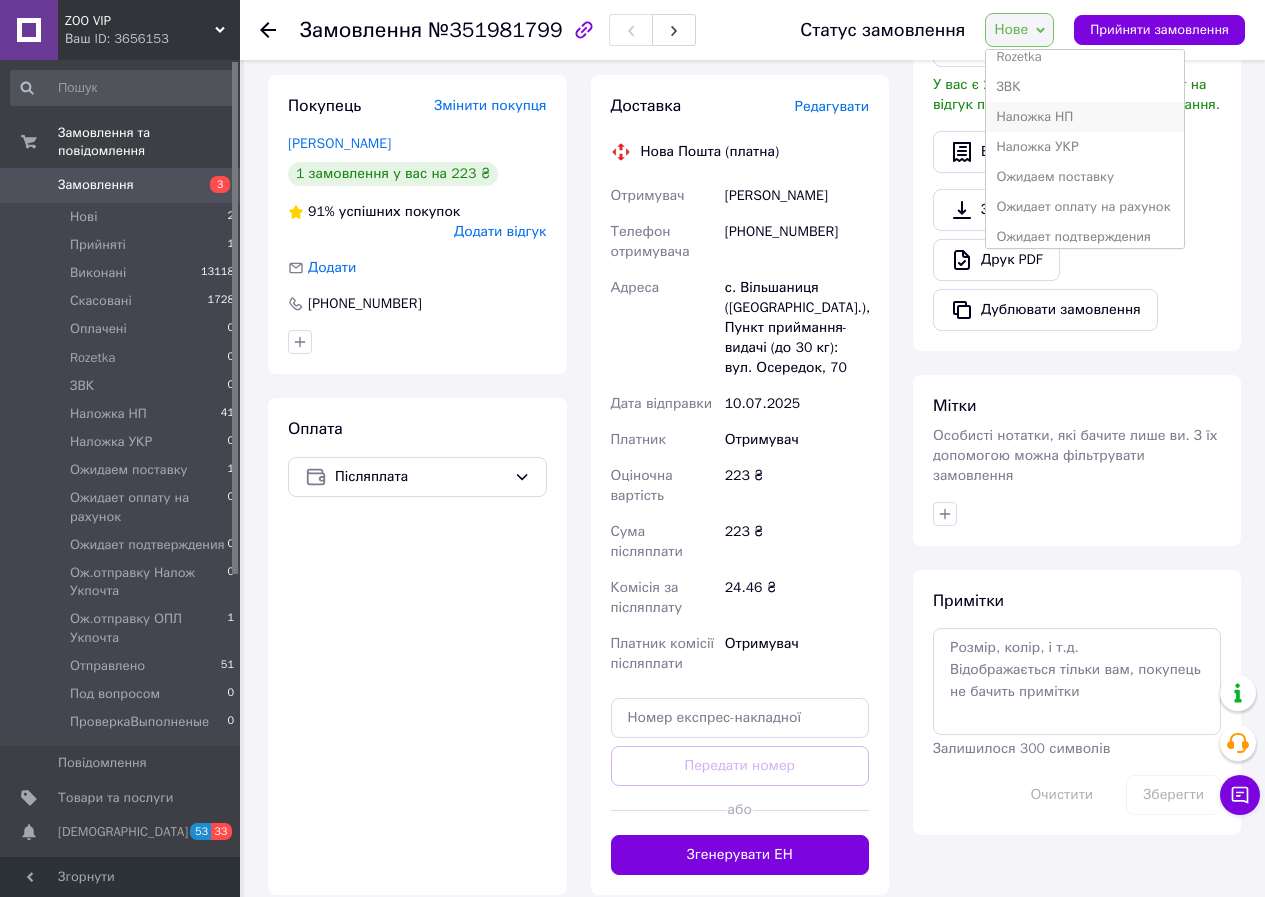 click on "Наложка НП" at bounding box center [1085, 117] 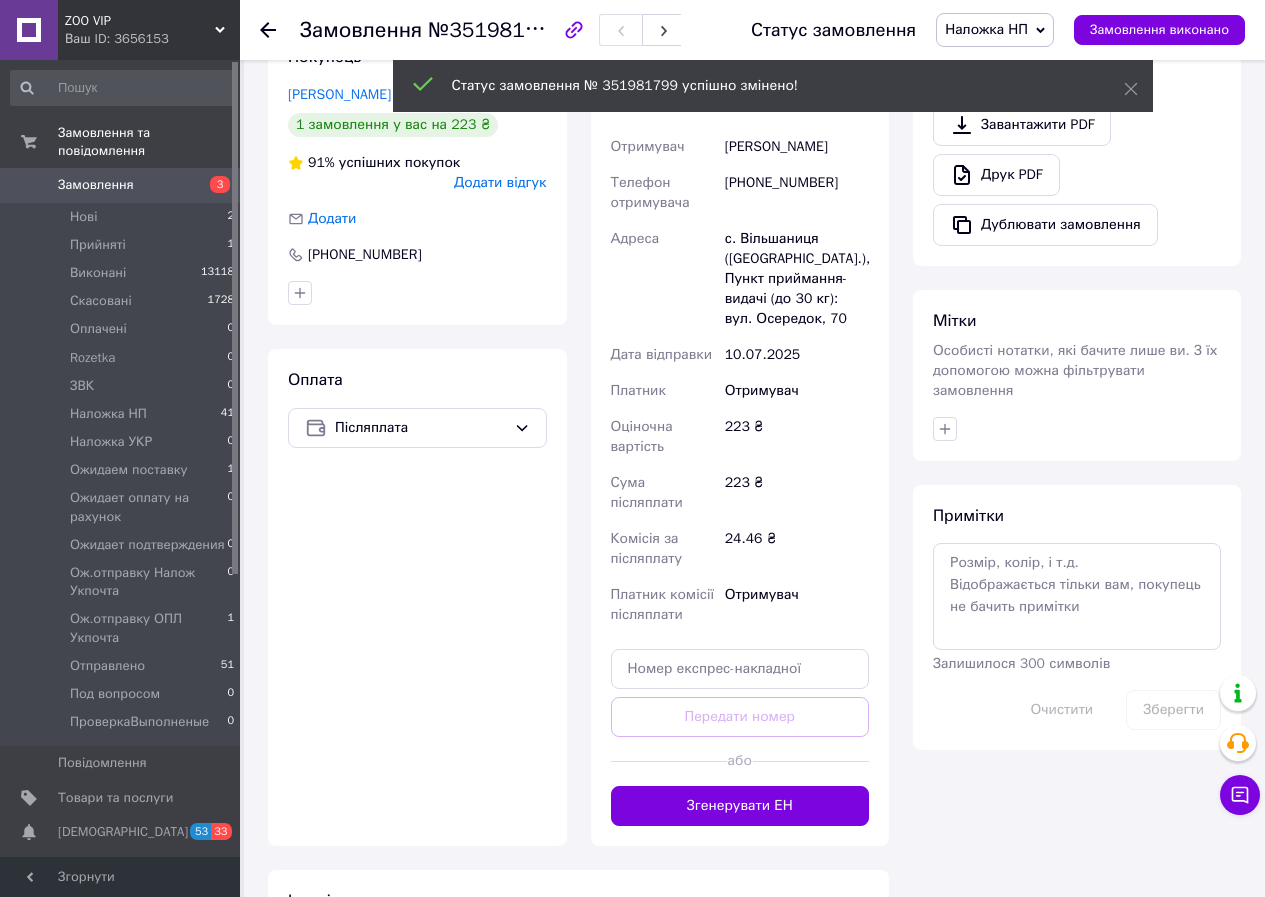 scroll, scrollTop: 663, scrollLeft: 0, axis: vertical 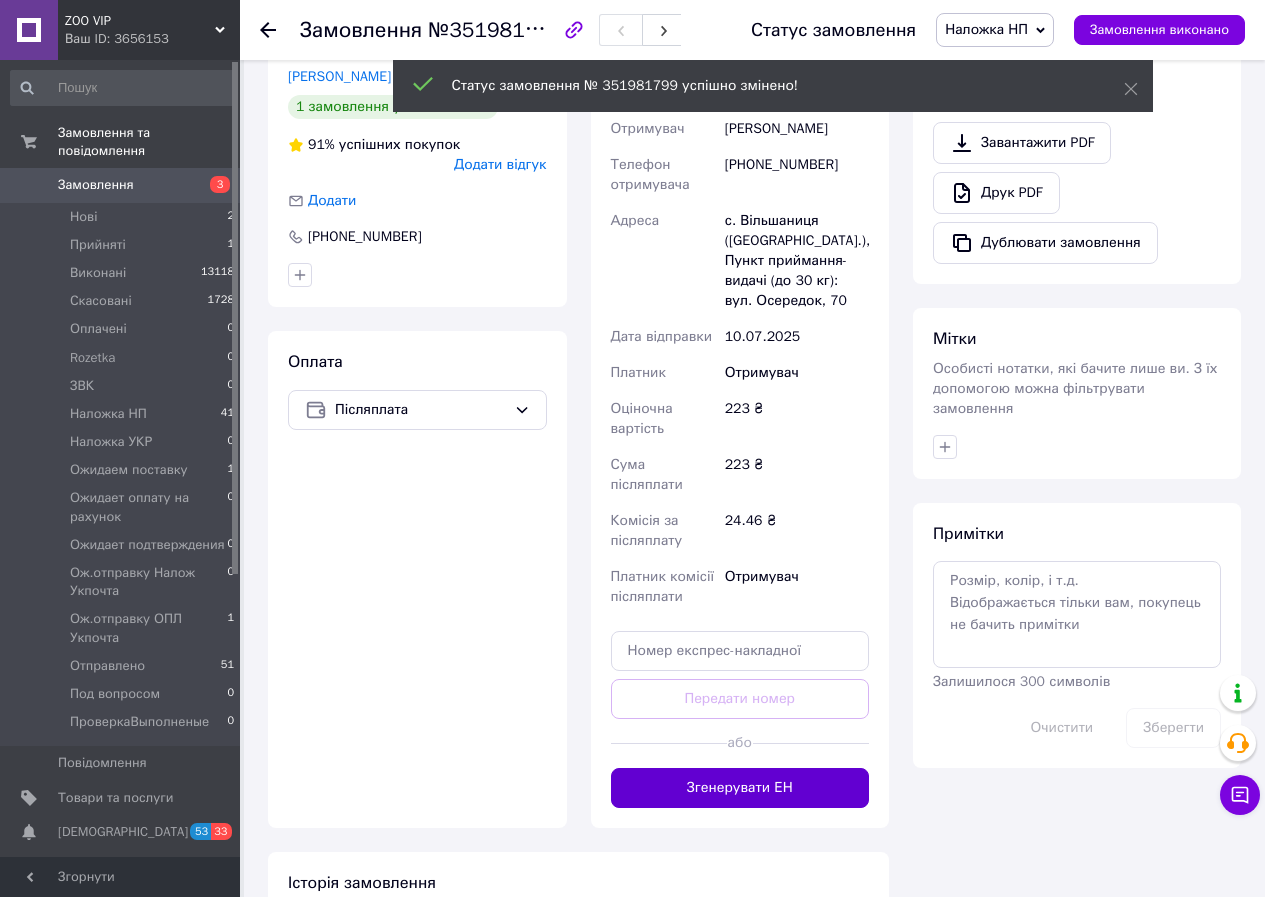 click on "Згенерувати ЕН" at bounding box center [740, 788] 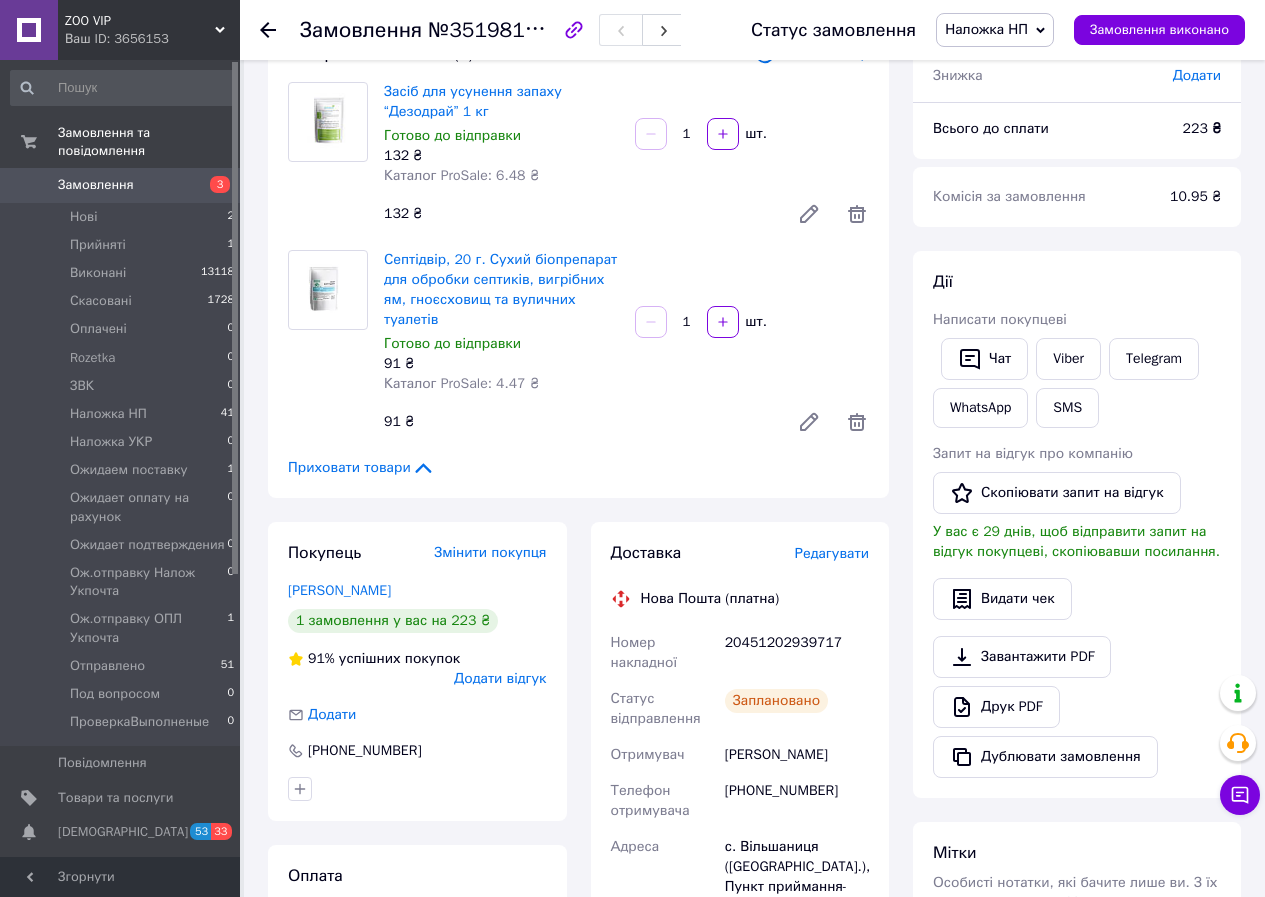 scroll, scrollTop: 400, scrollLeft: 0, axis: vertical 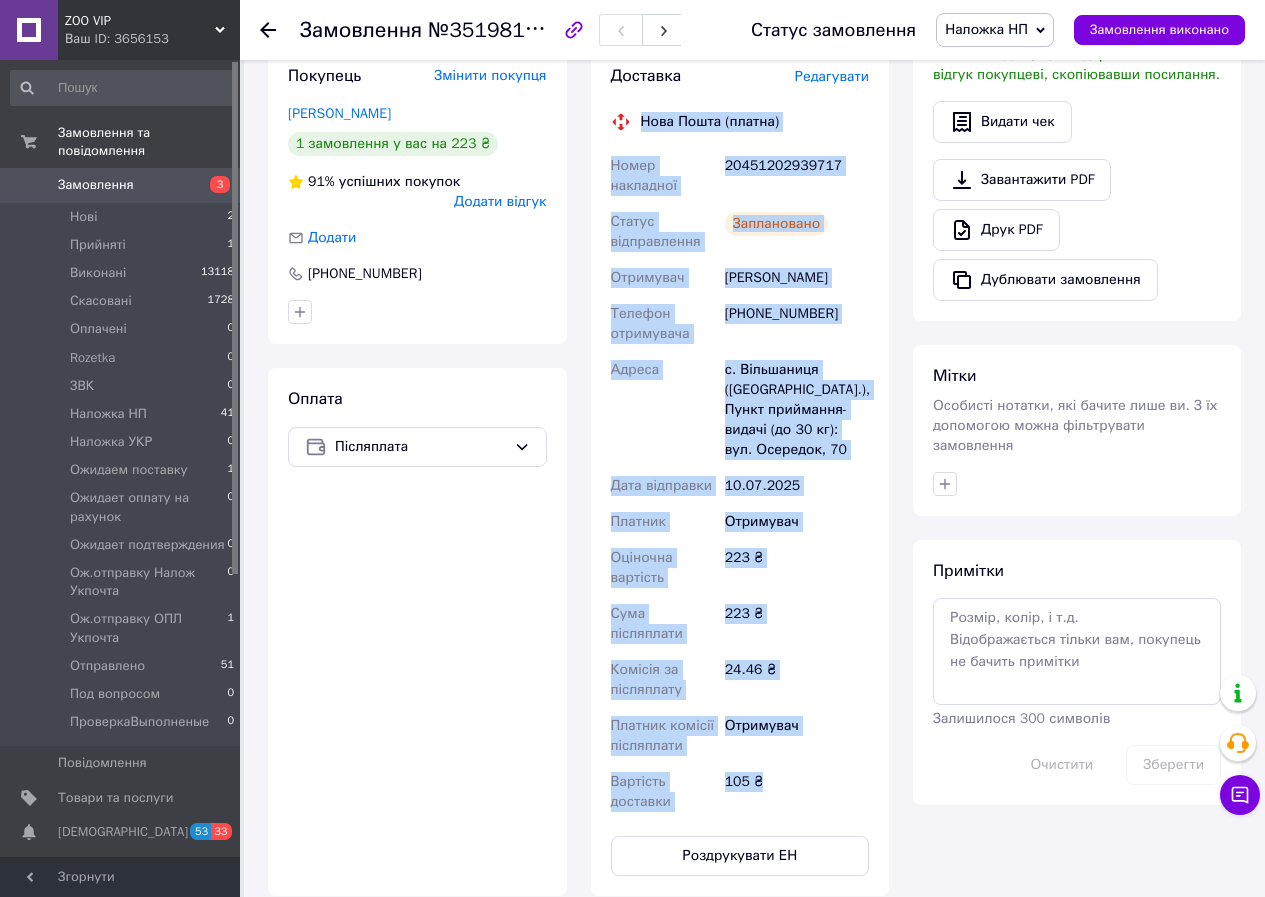 drag, startPoint x: 642, startPoint y: 320, endPoint x: 828, endPoint y: 764, distance: 481.3855 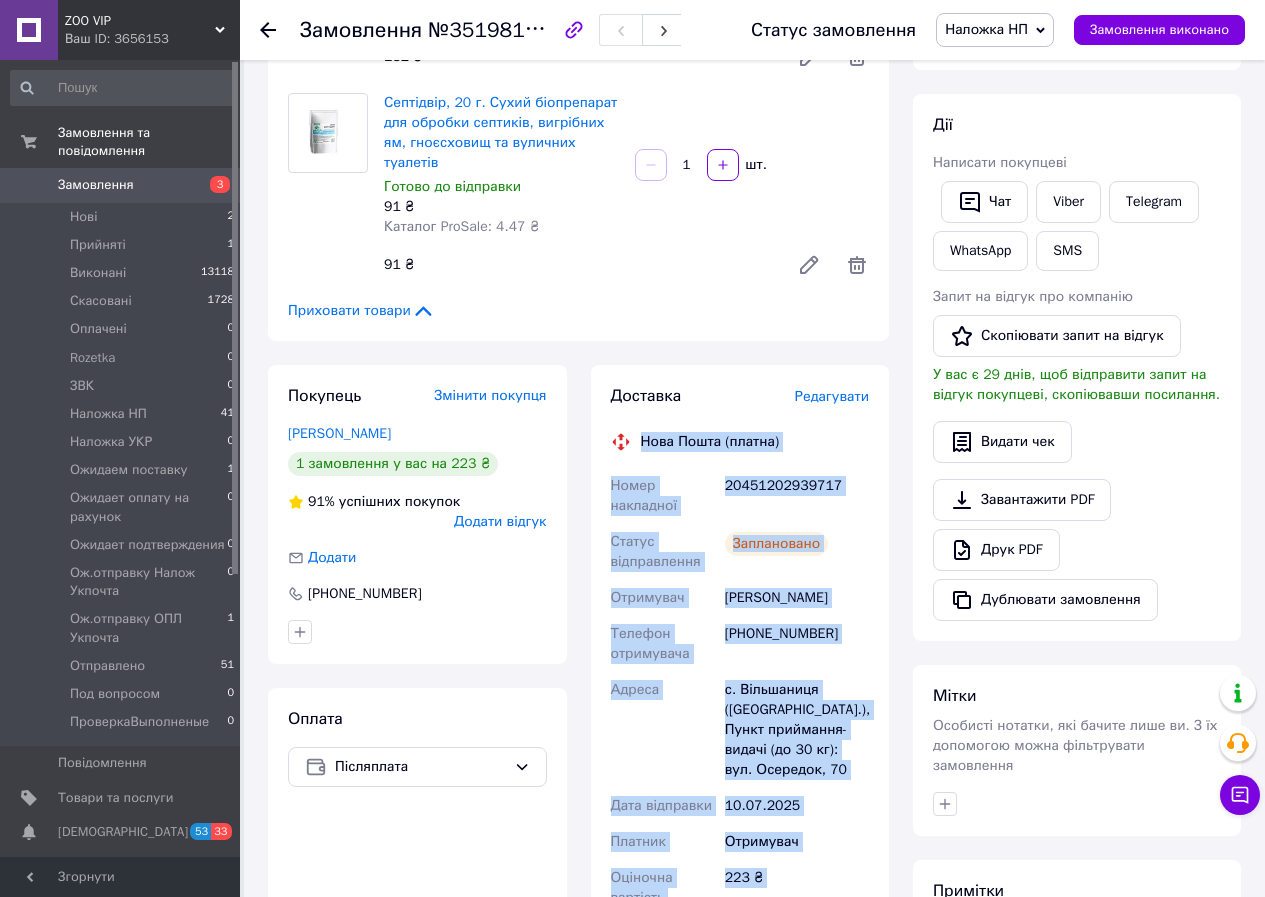 scroll, scrollTop: 226, scrollLeft: 0, axis: vertical 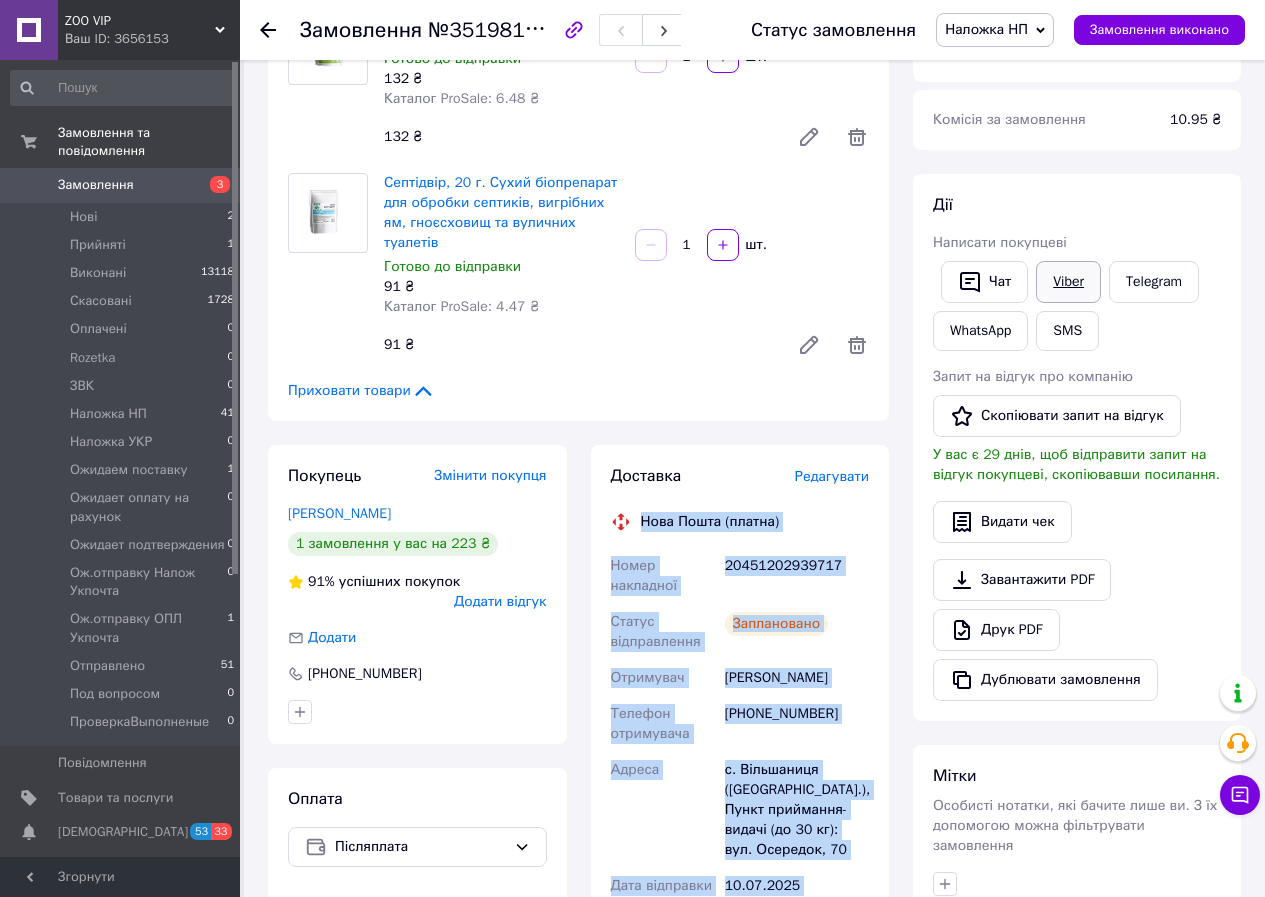 click on "Viber" at bounding box center (1068, 282) 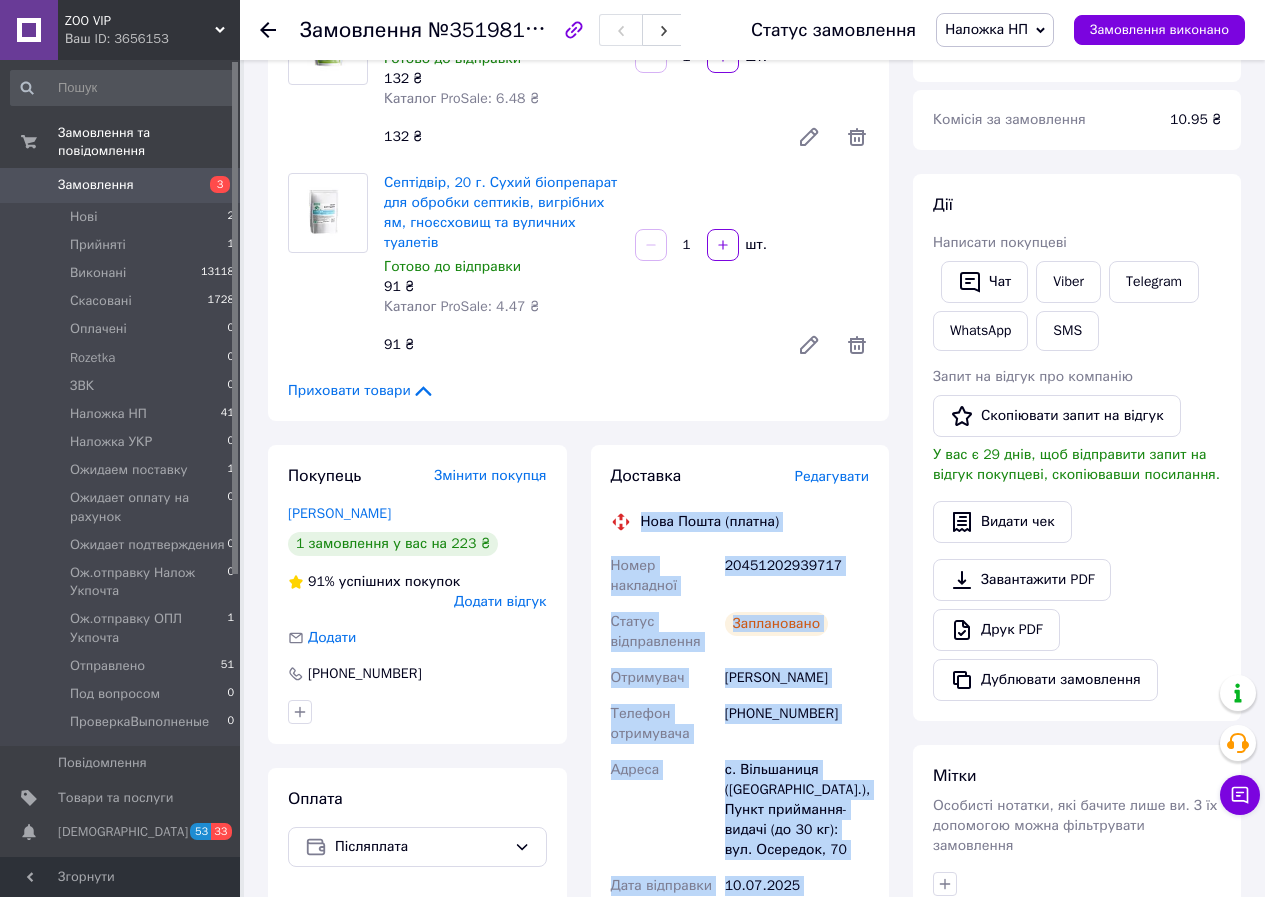 scroll, scrollTop: 93, scrollLeft: 0, axis: vertical 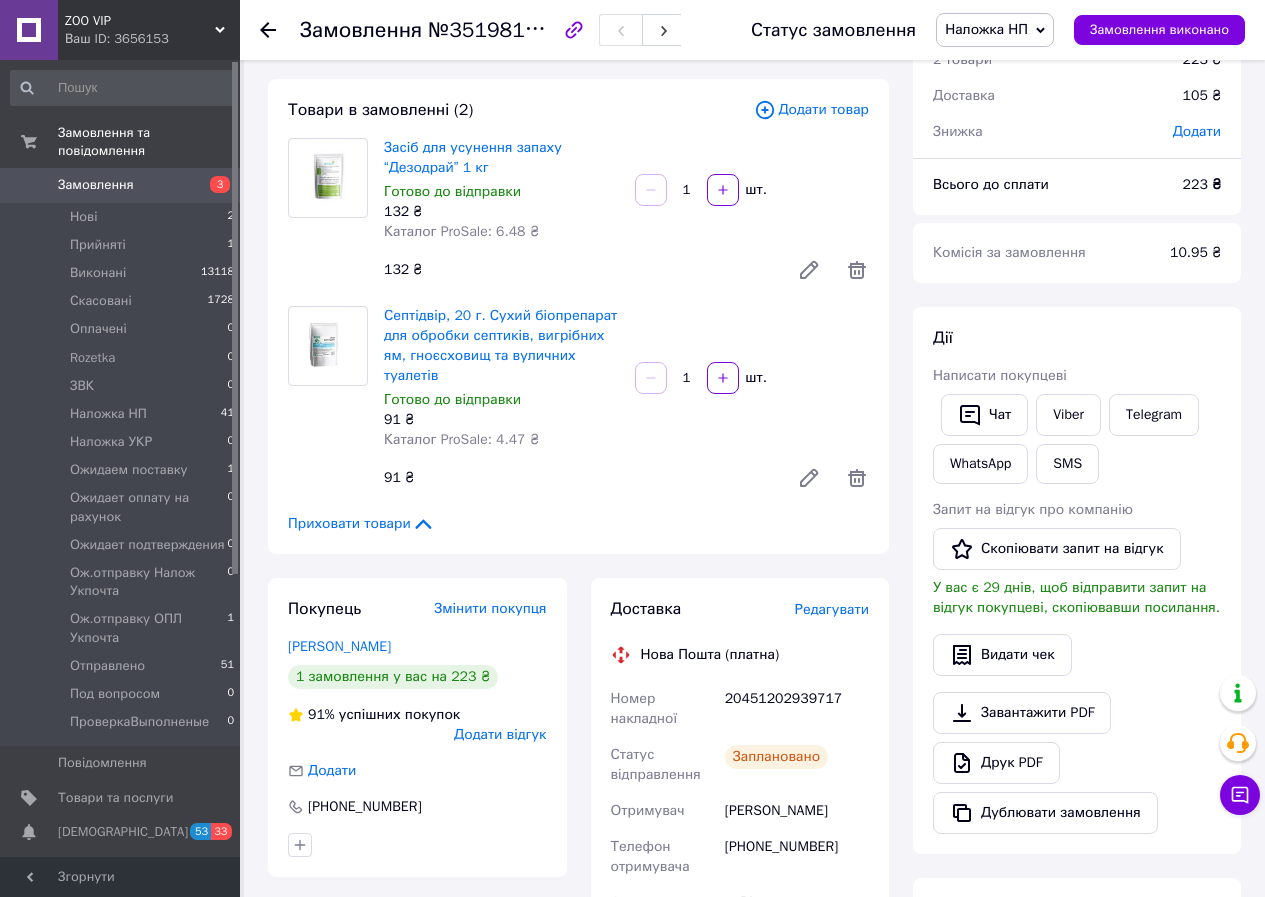 click 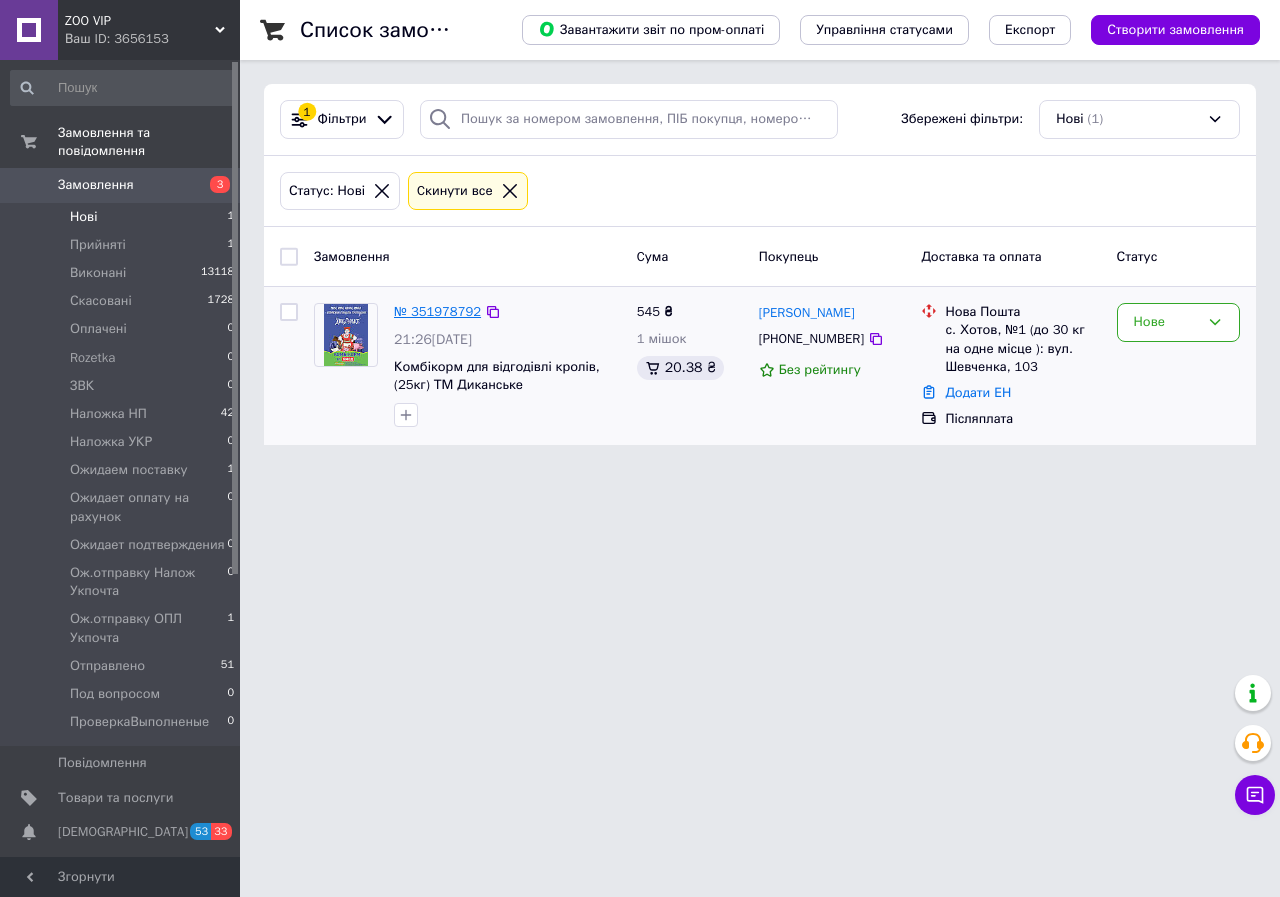 click on "№ 351978792" at bounding box center [437, 311] 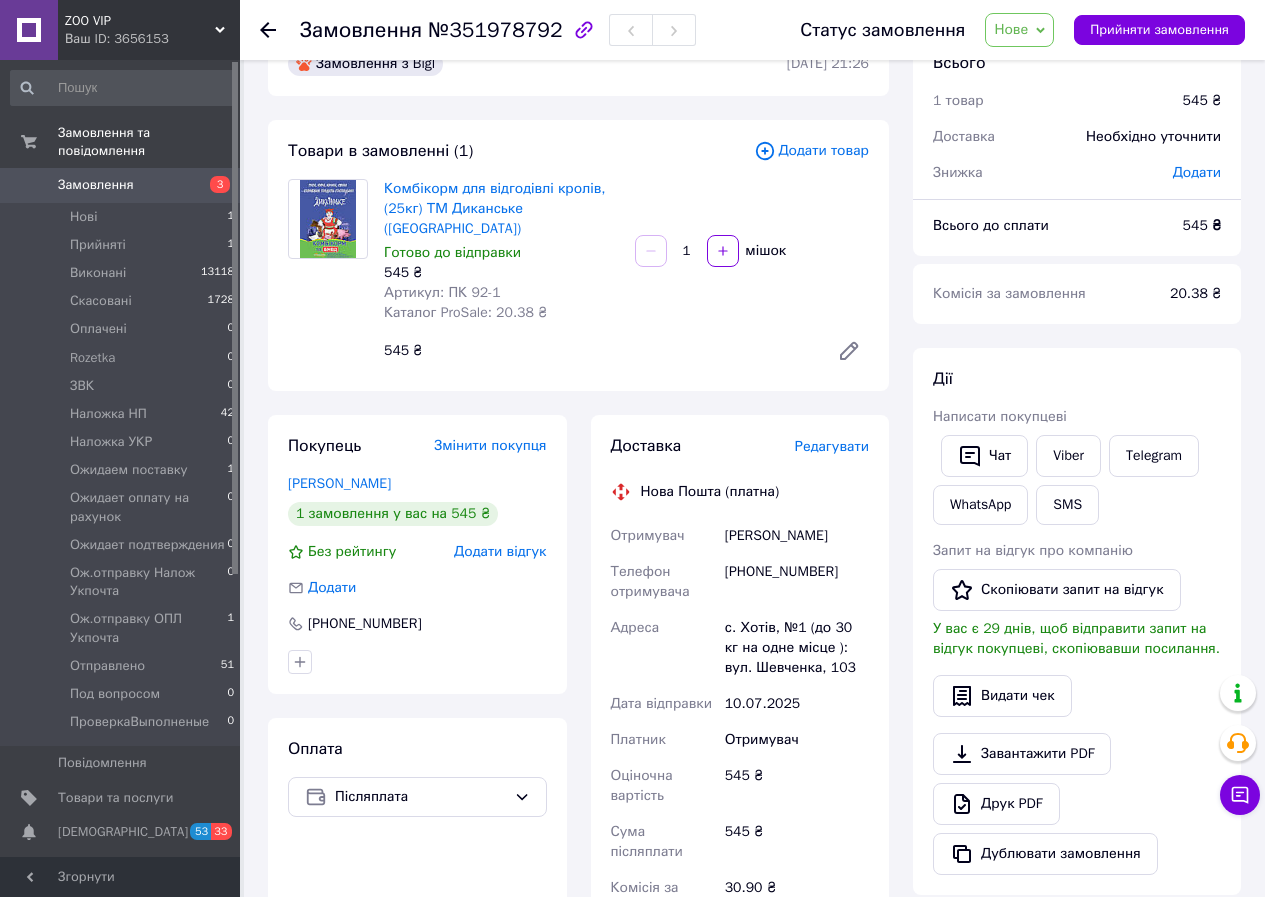 scroll, scrollTop: 0, scrollLeft: 0, axis: both 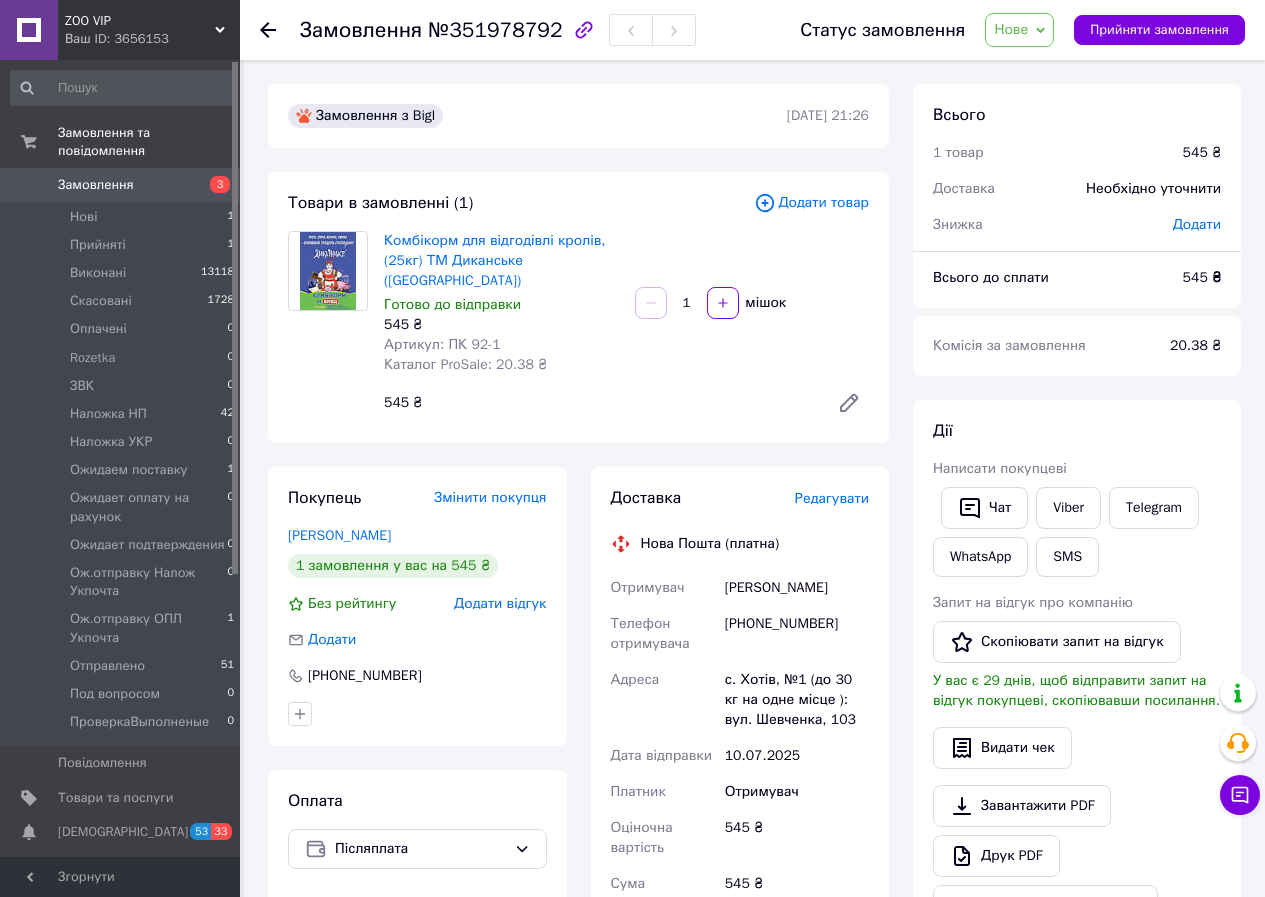 click on "Додати товар" at bounding box center [811, 203] 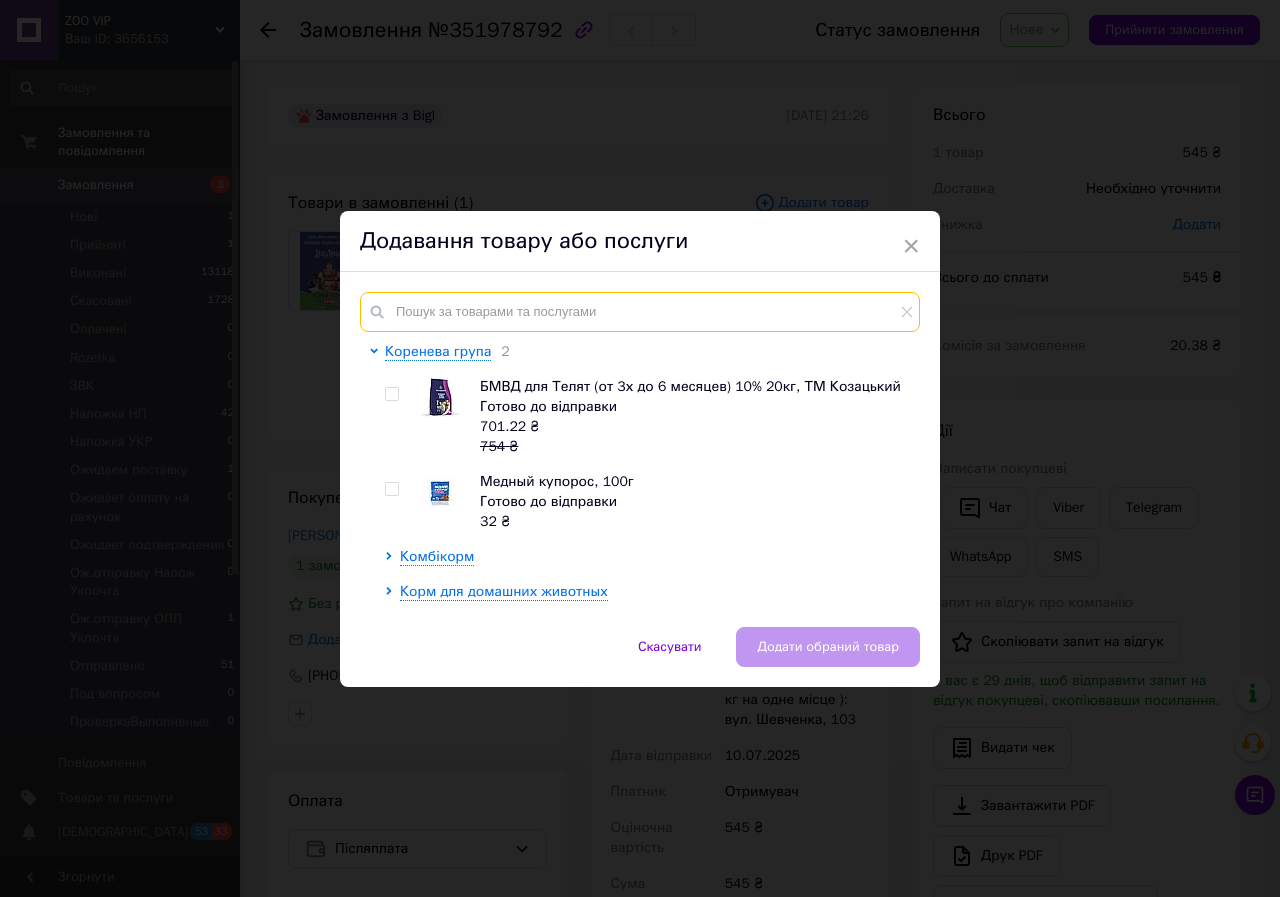 click at bounding box center [640, 312] 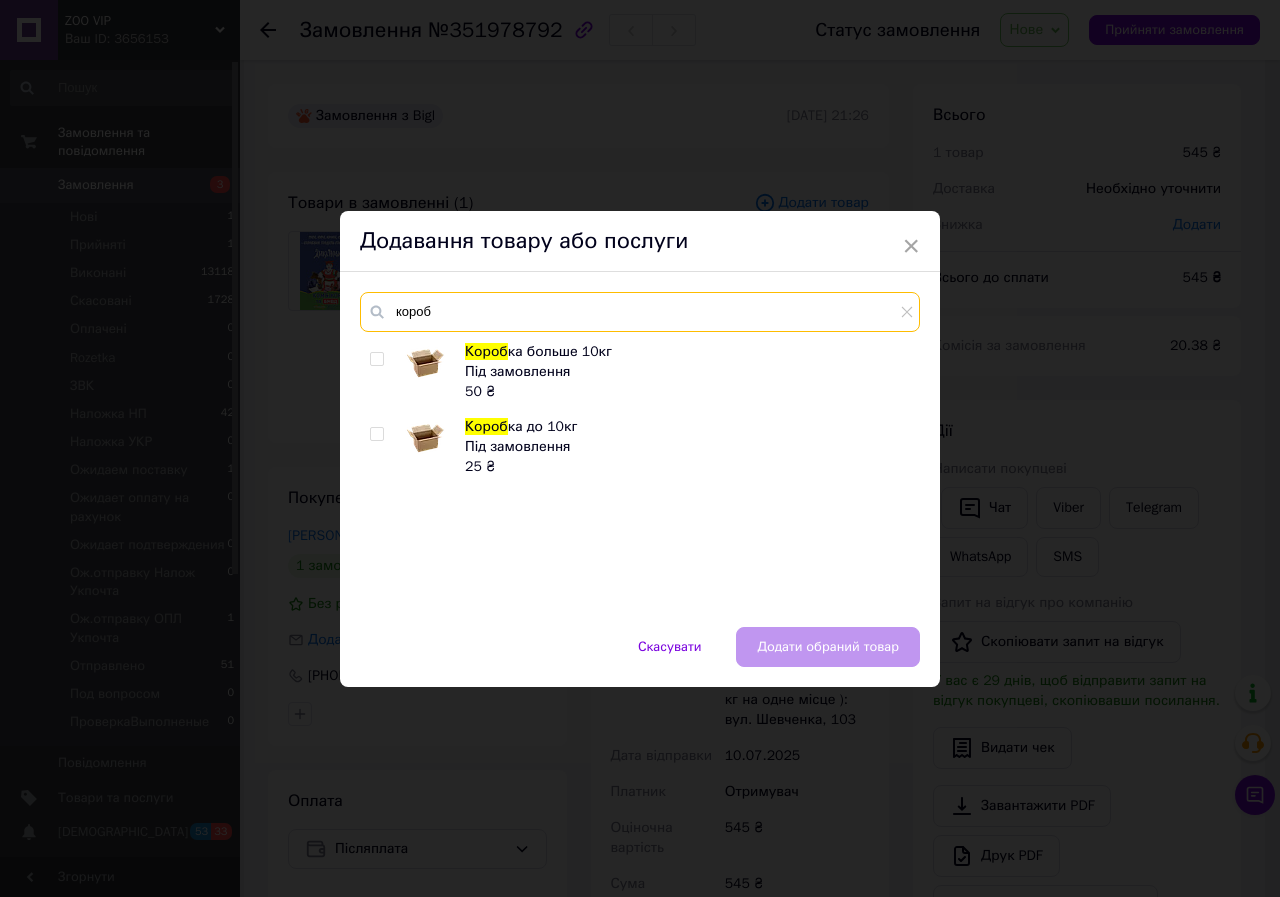 type on "короб" 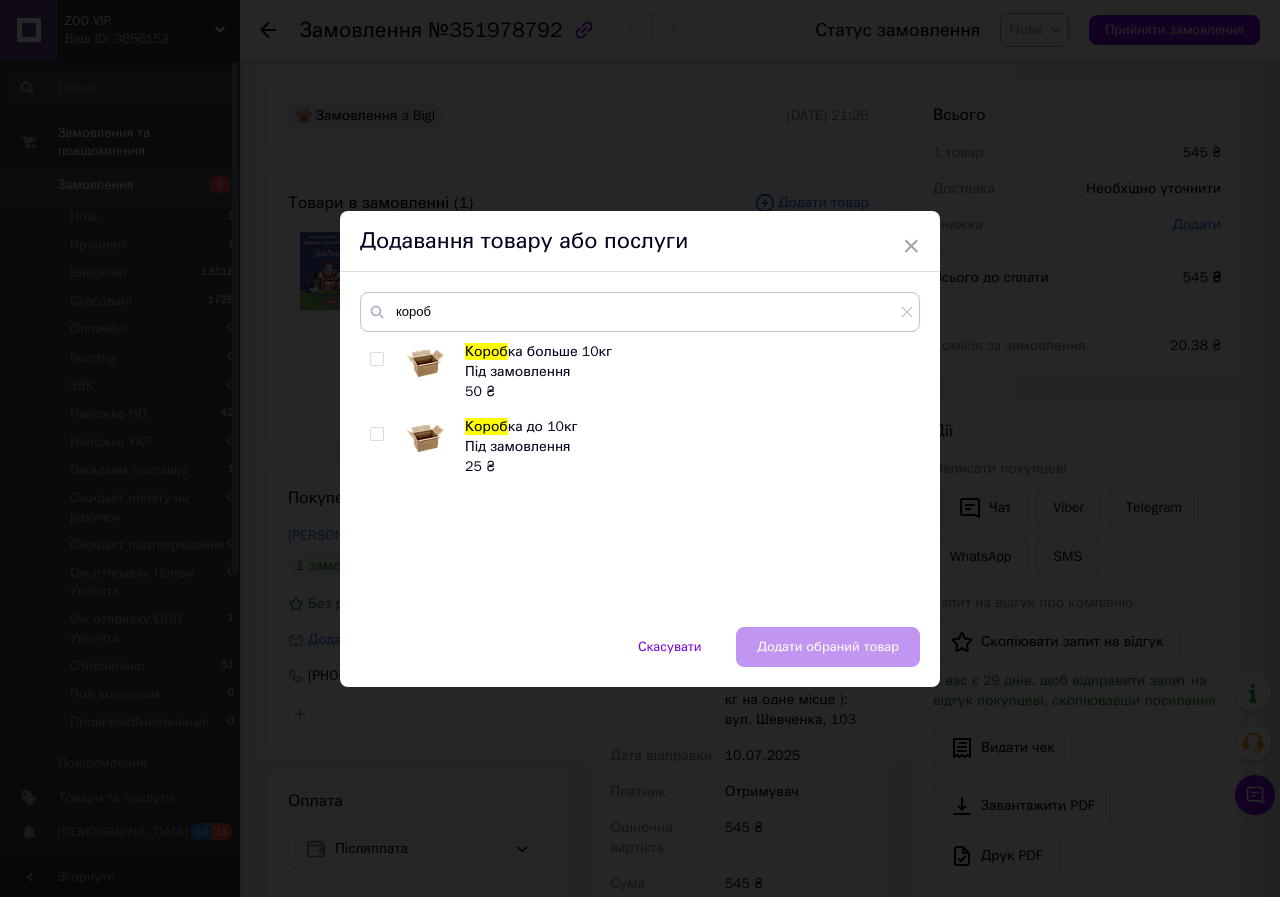 drag, startPoint x: 369, startPoint y: 358, endPoint x: 658, endPoint y: 636, distance: 401.00497 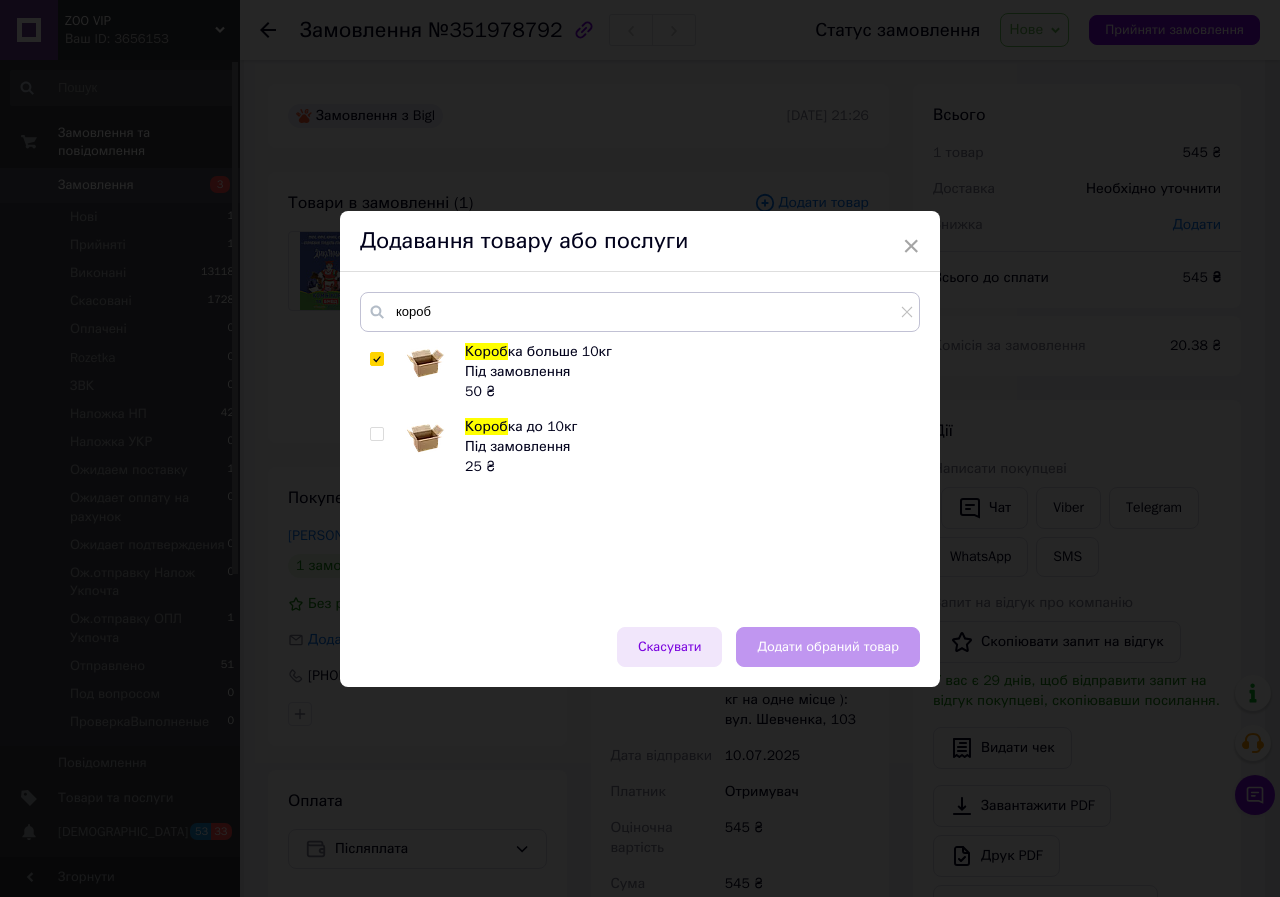 checkbox on "true" 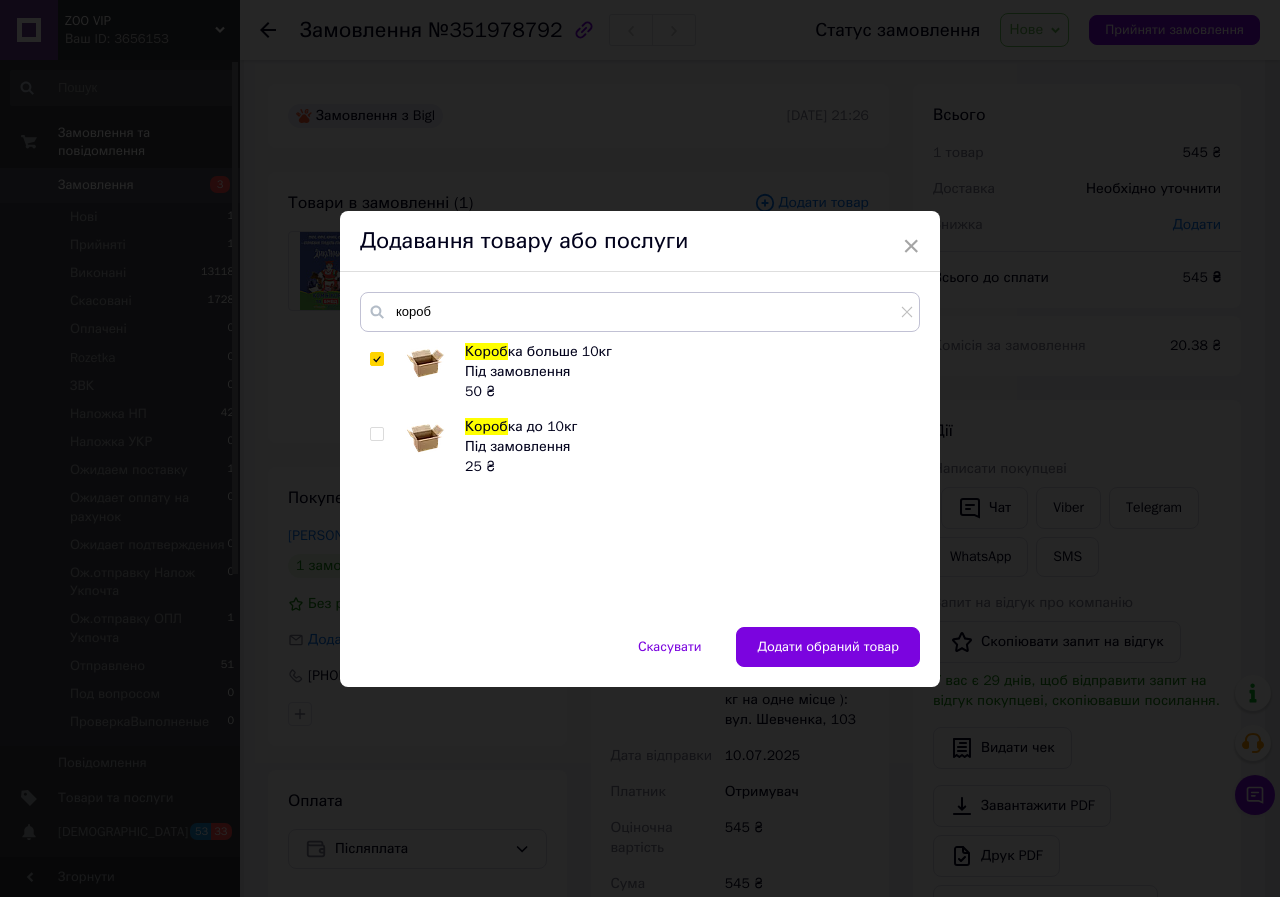 click on "Додати обраний товар" at bounding box center (828, 647) 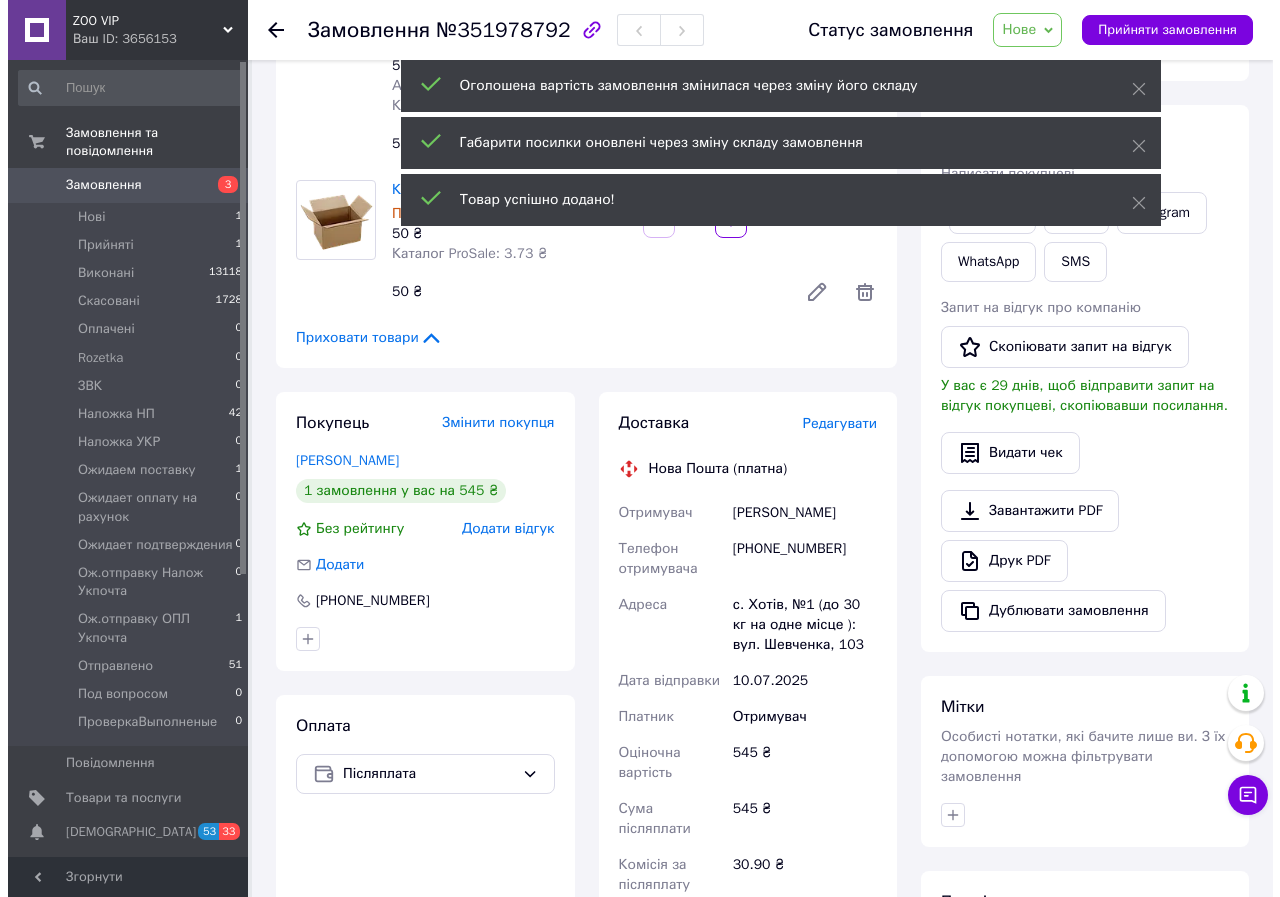 scroll, scrollTop: 267, scrollLeft: 0, axis: vertical 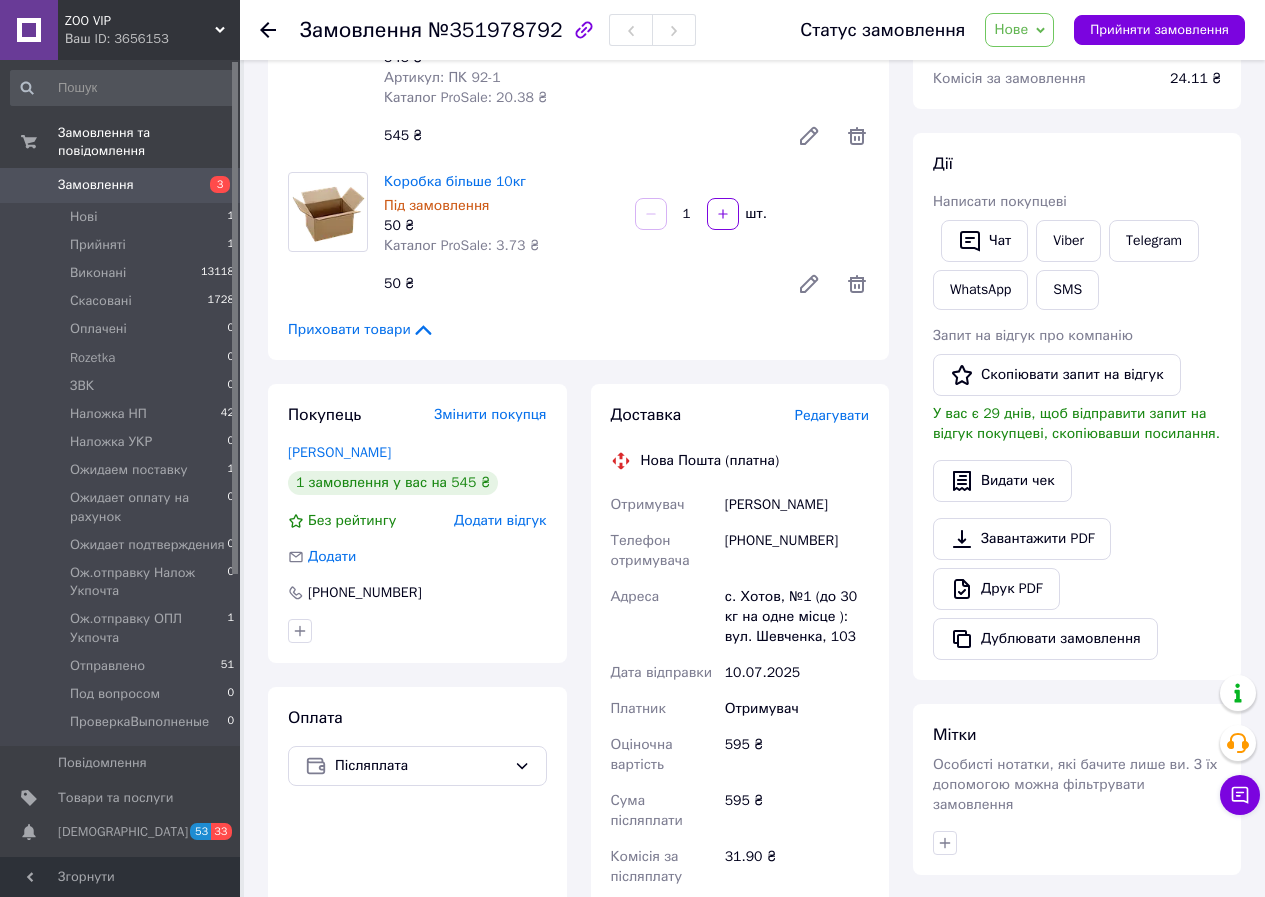 click on "Редагувати" at bounding box center (832, 415) 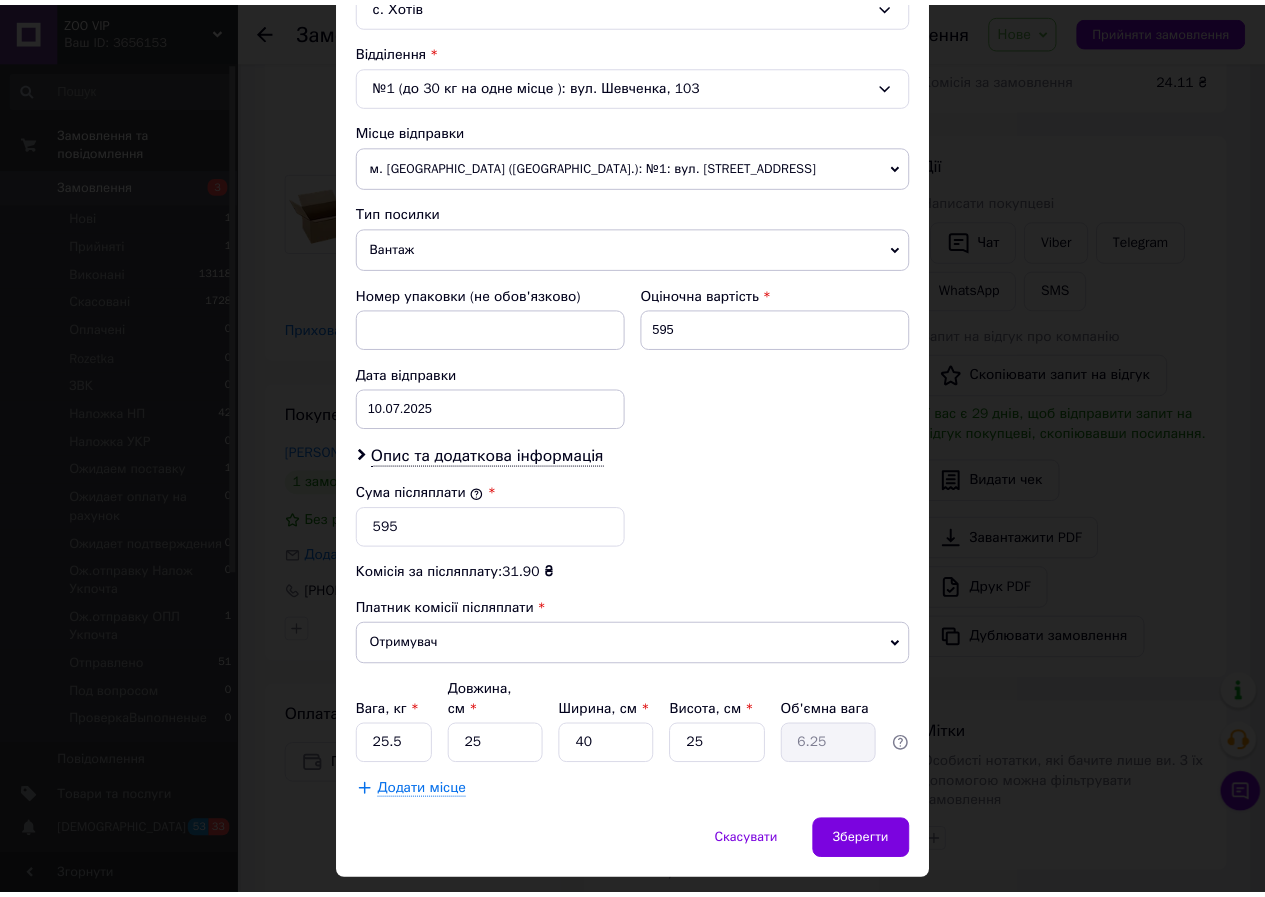 scroll, scrollTop: 600, scrollLeft: 0, axis: vertical 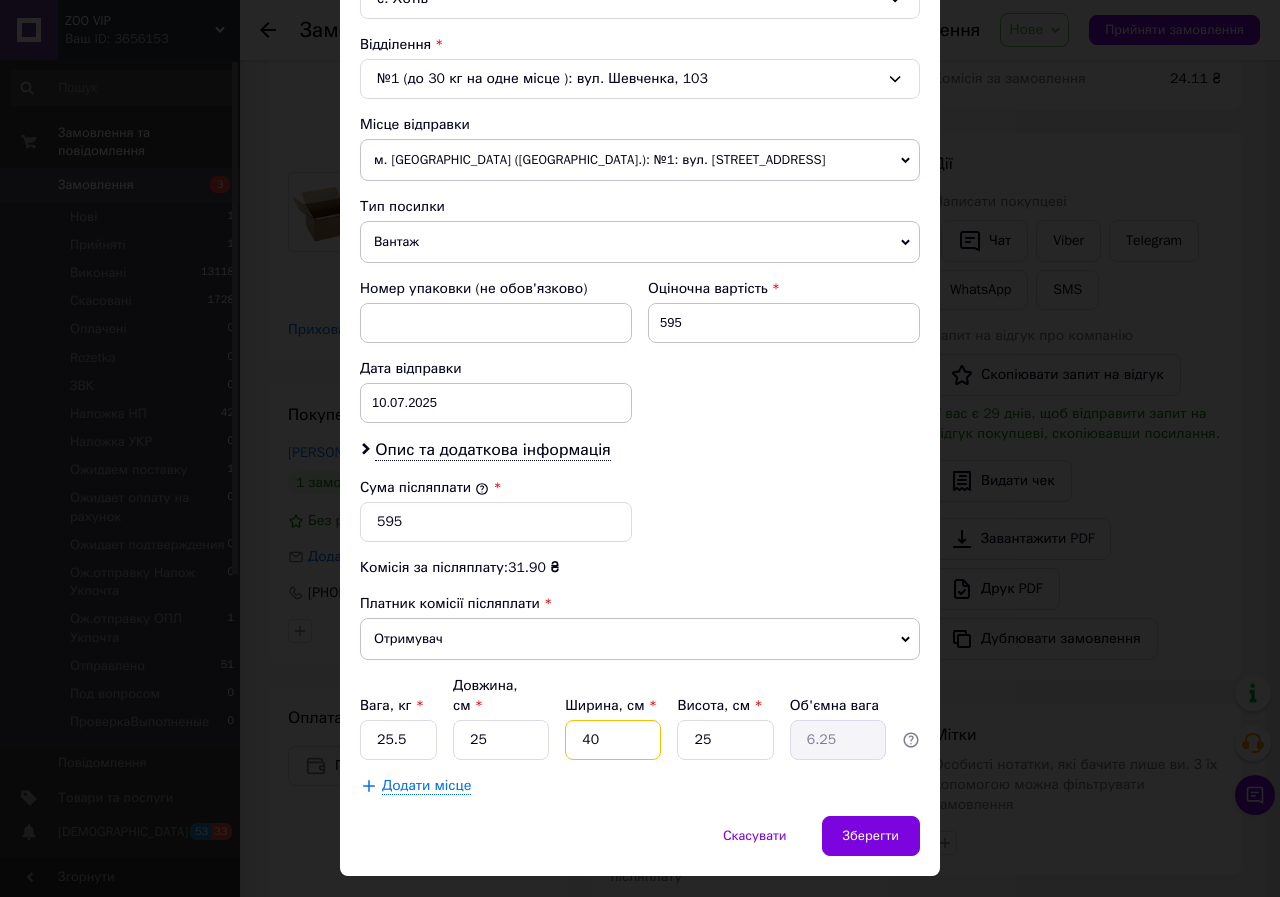 click on "40" at bounding box center (613, 740) 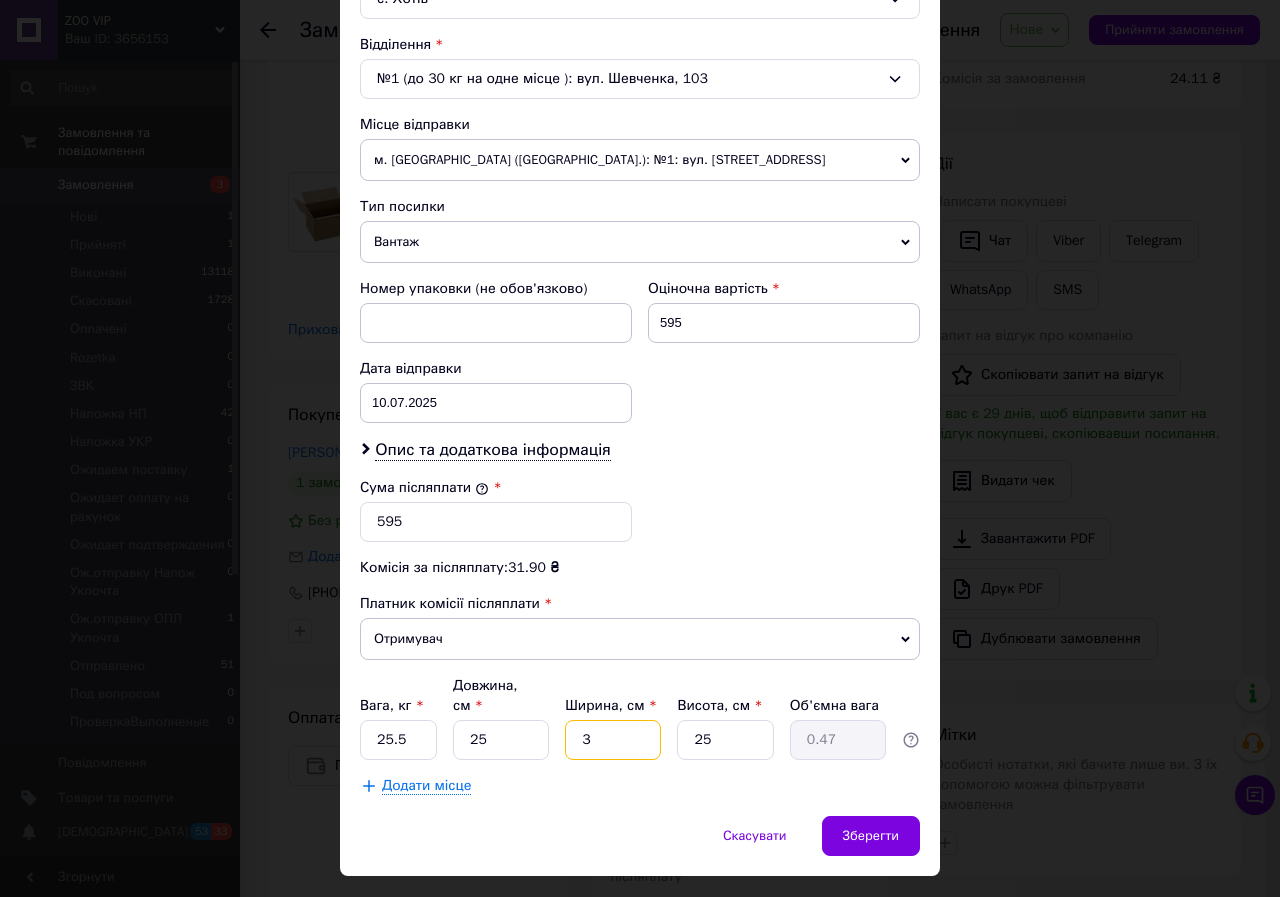 type on "30" 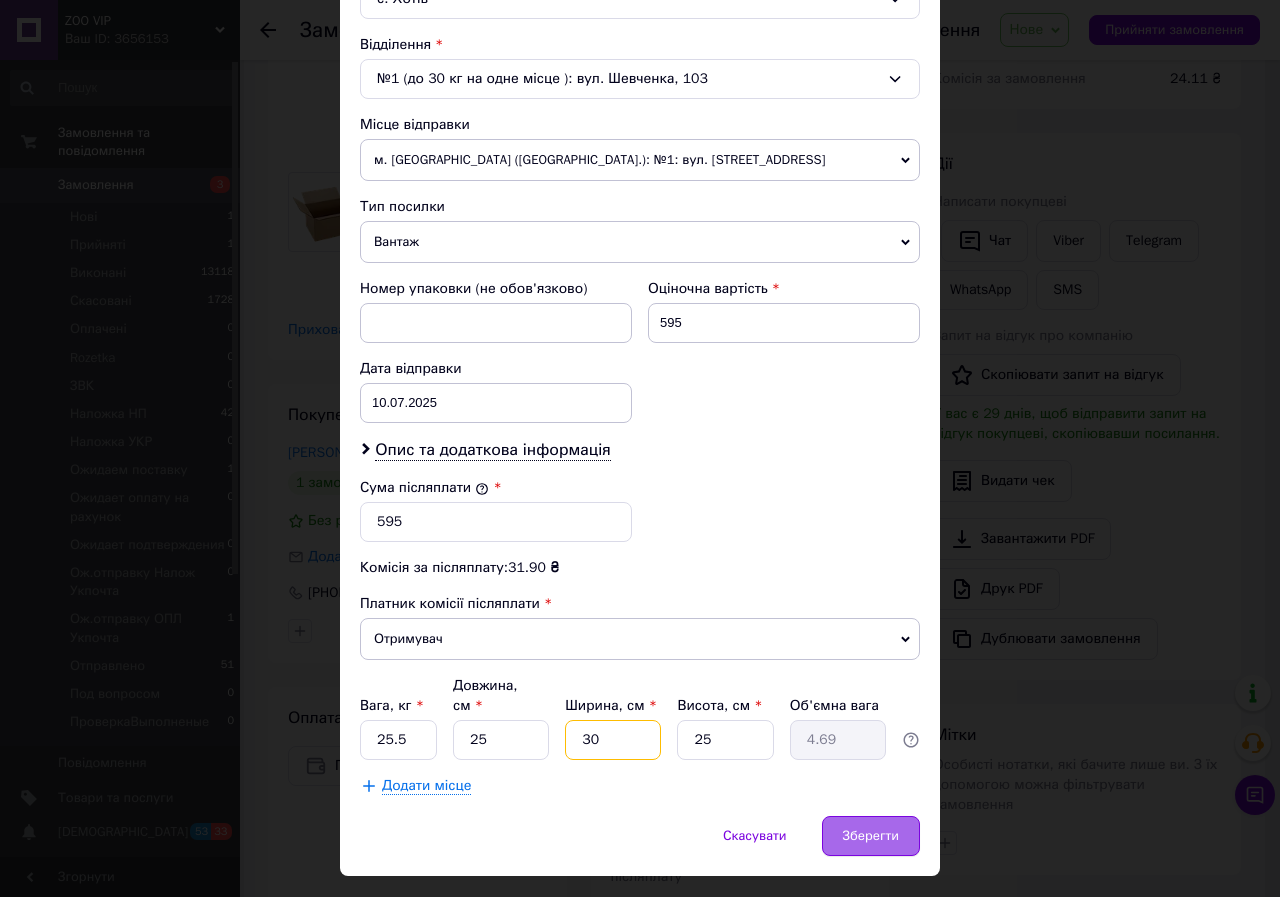 type on "30" 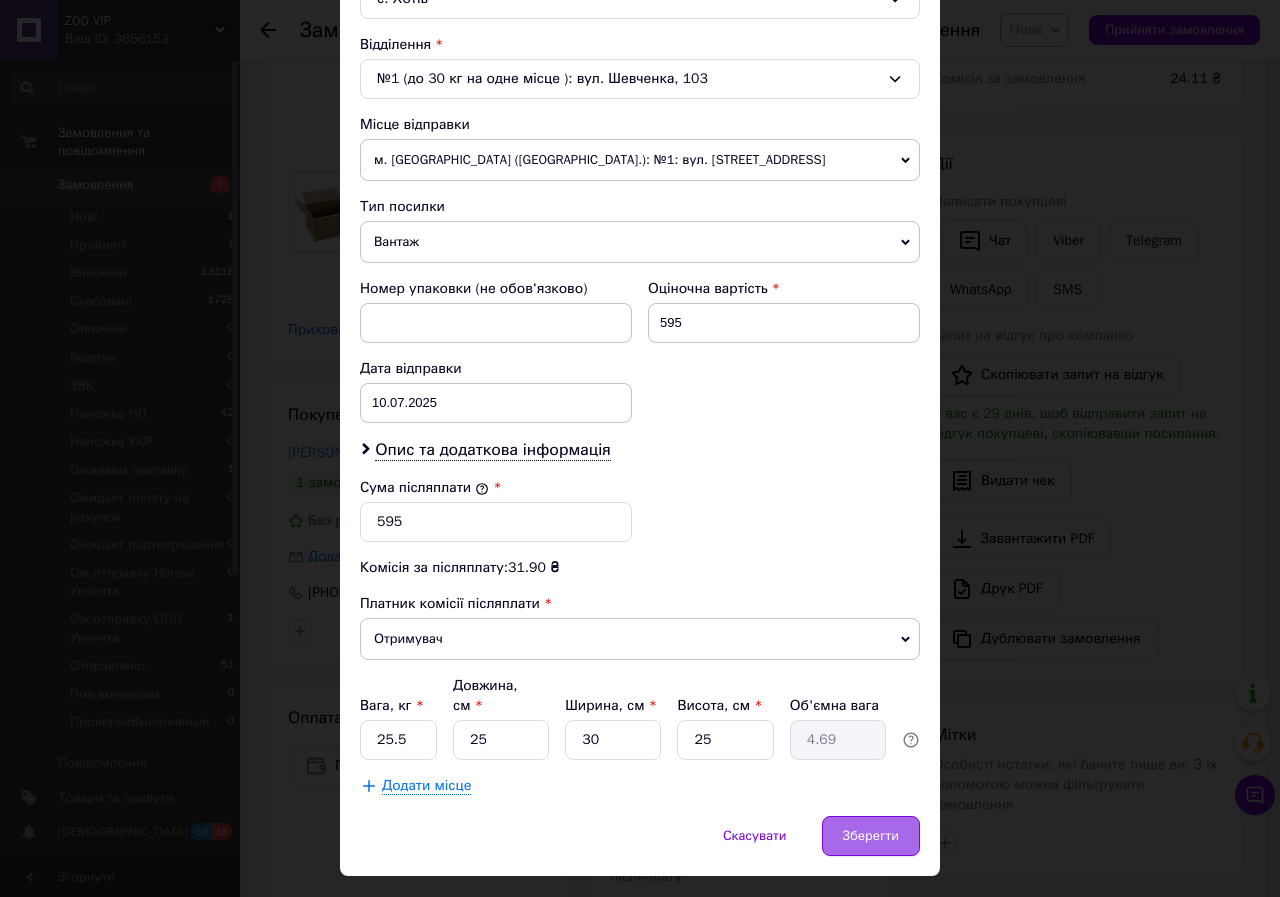 click on "Зберегти" at bounding box center (871, 836) 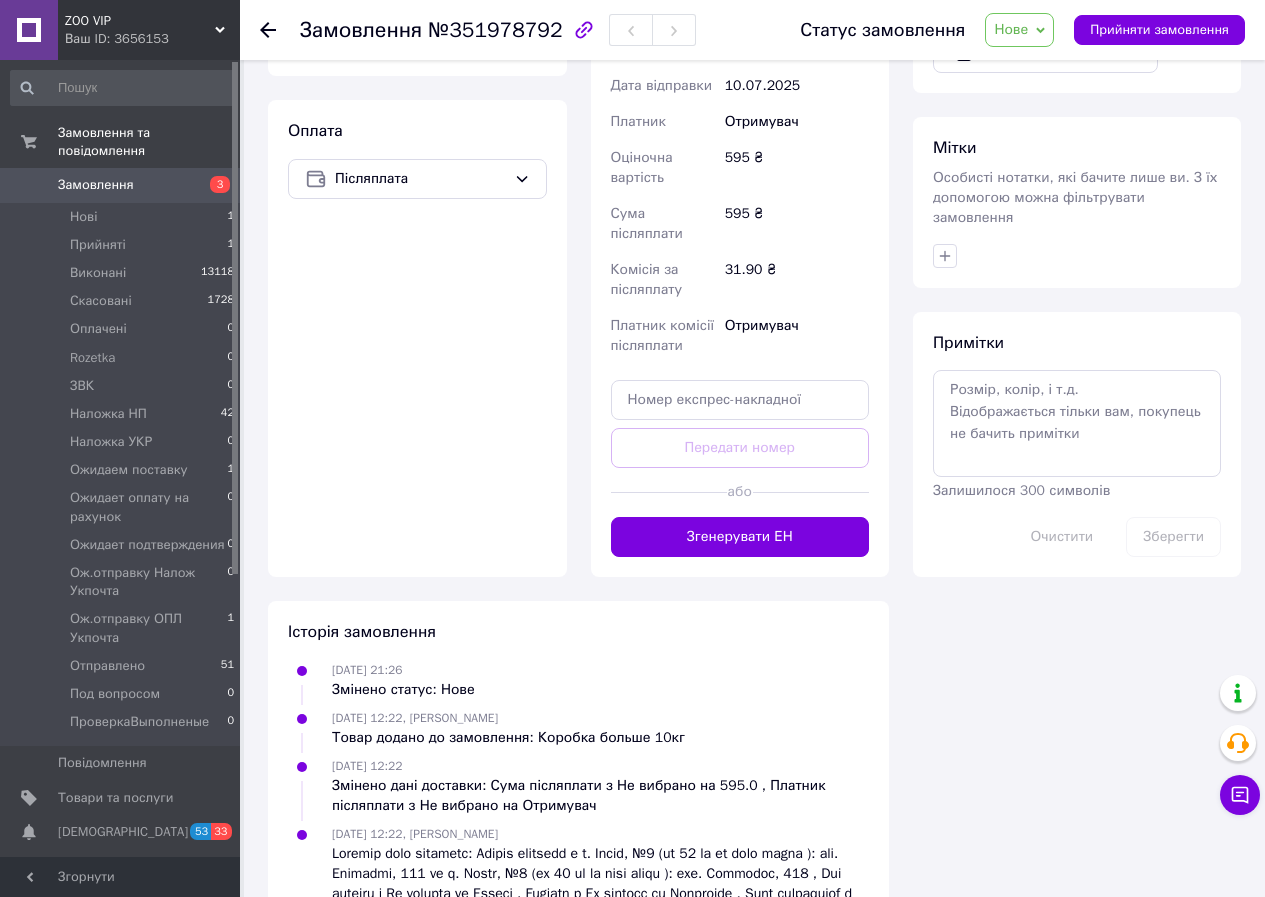 scroll, scrollTop: 867, scrollLeft: 0, axis: vertical 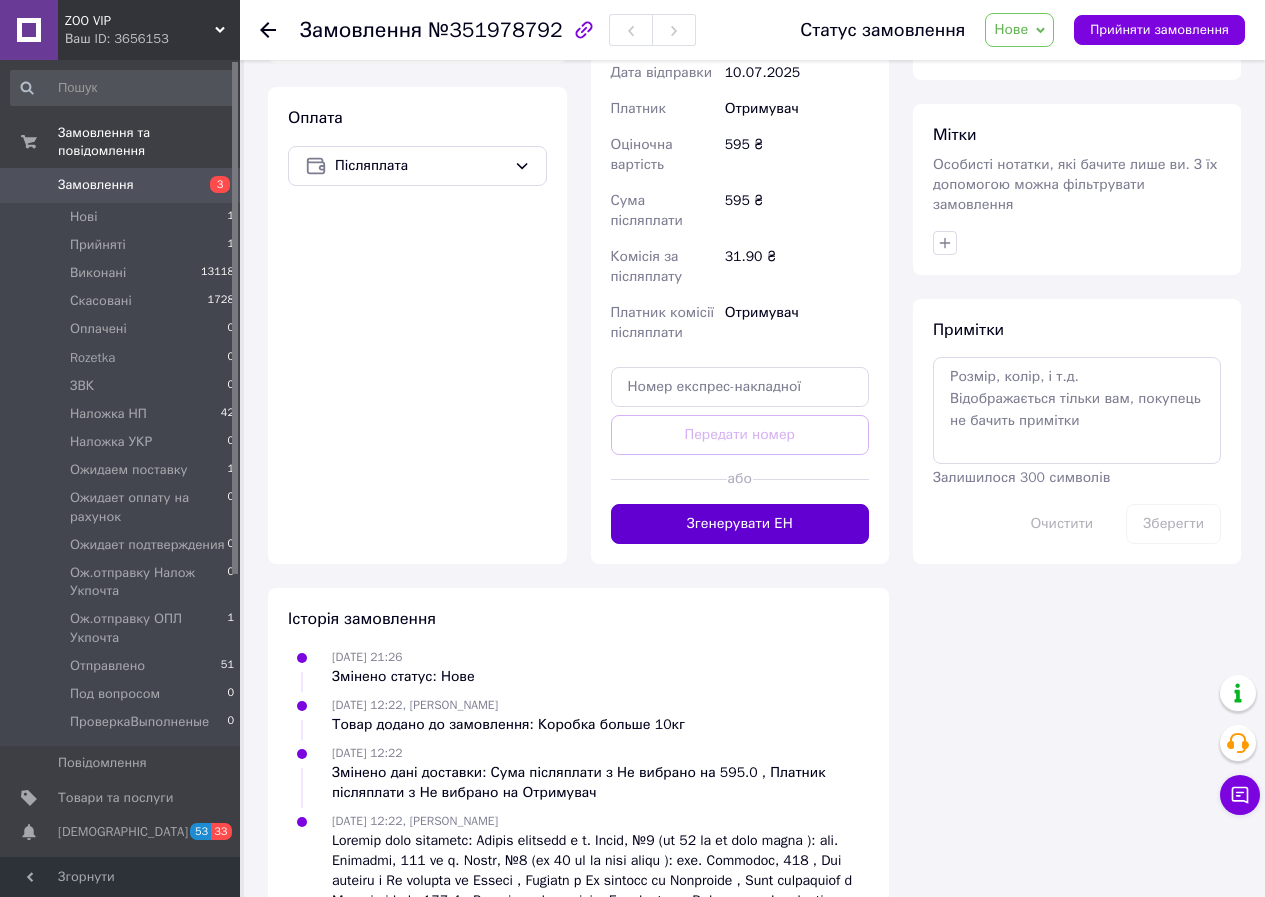 click on "Згенерувати ЕН" at bounding box center (740, 524) 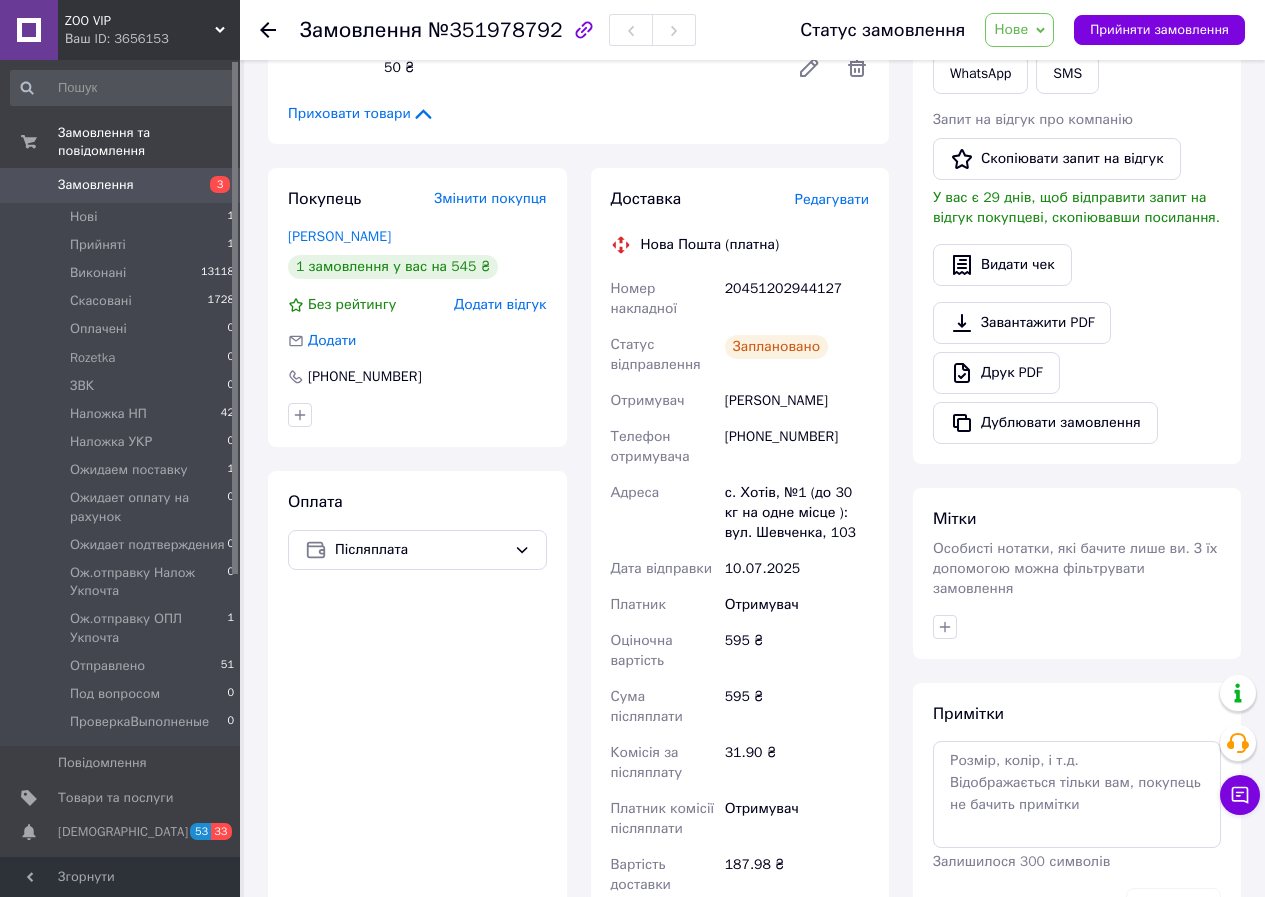 scroll, scrollTop: 467, scrollLeft: 0, axis: vertical 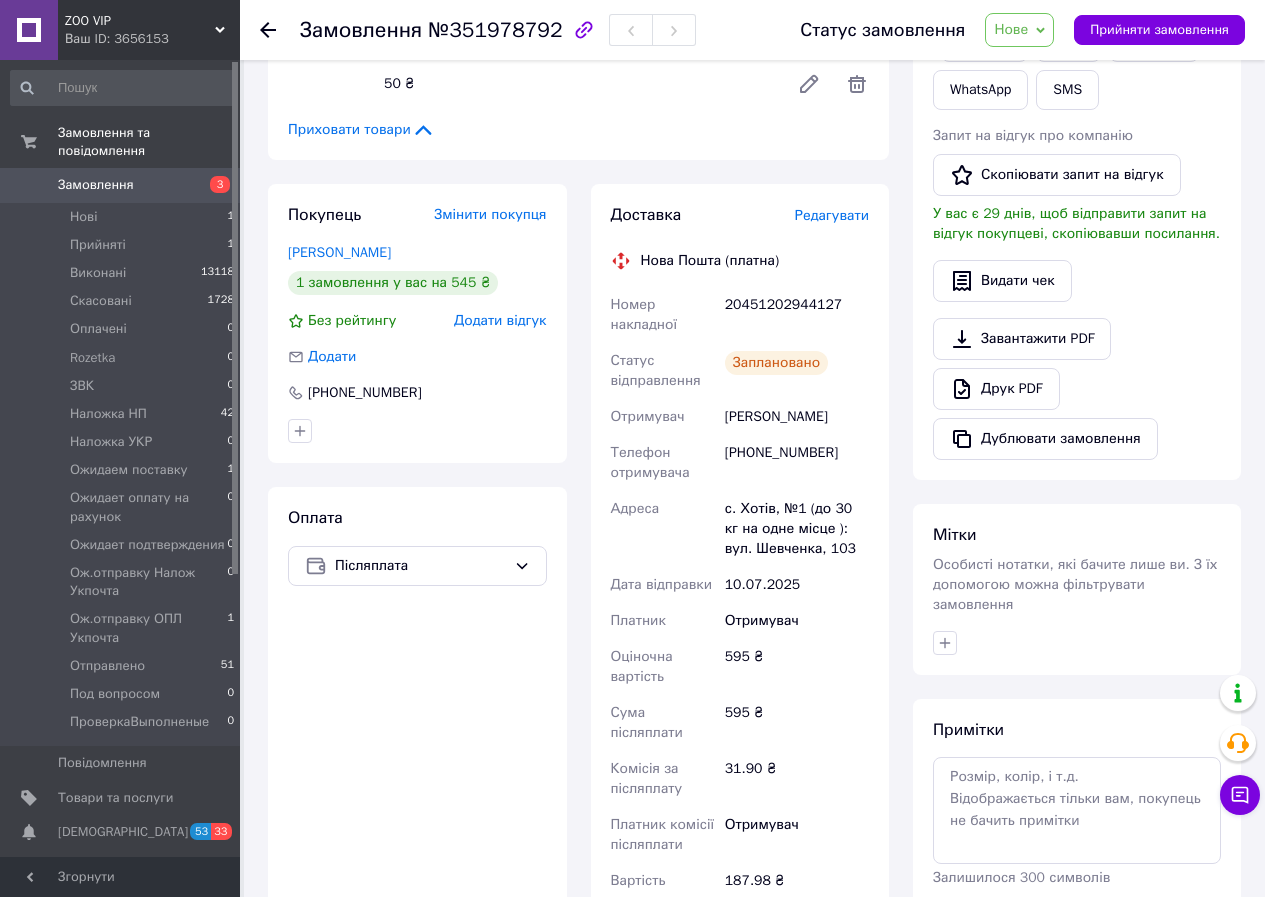 click on "Нове" at bounding box center (1011, 29) 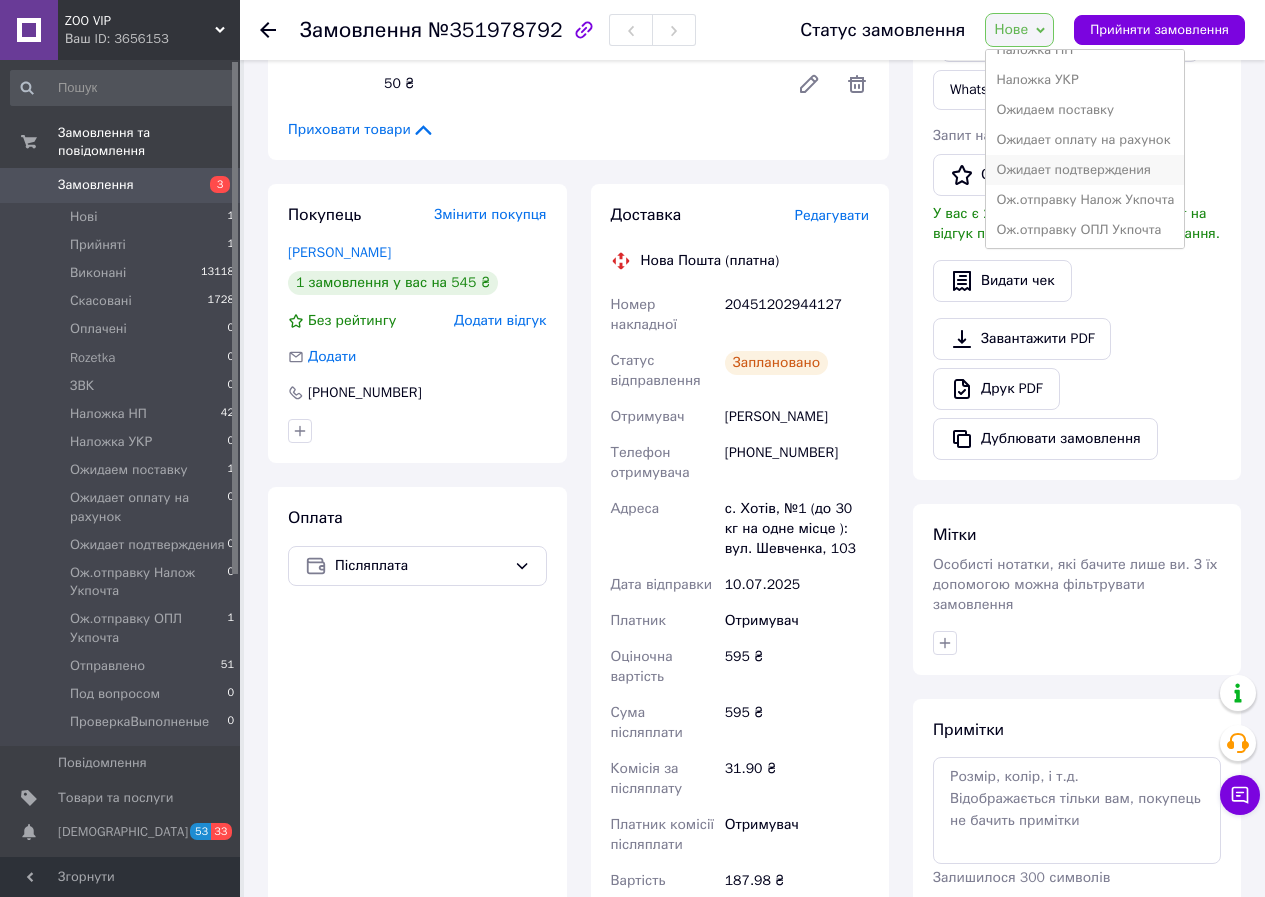 scroll, scrollTop: 133, scrollLeft: 0, axis: vertical 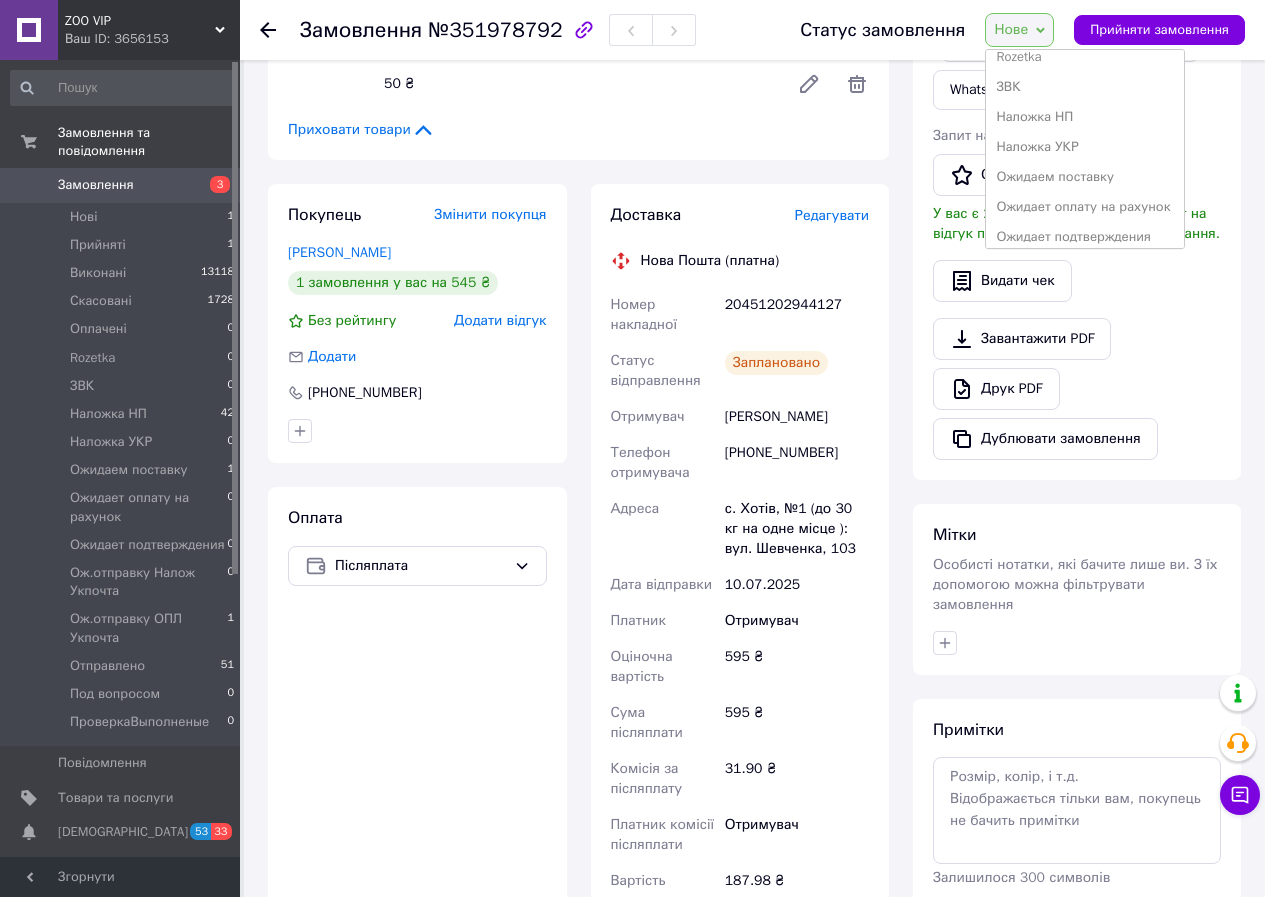 click on "Наложка НП" at bounding box center (1085, 117) 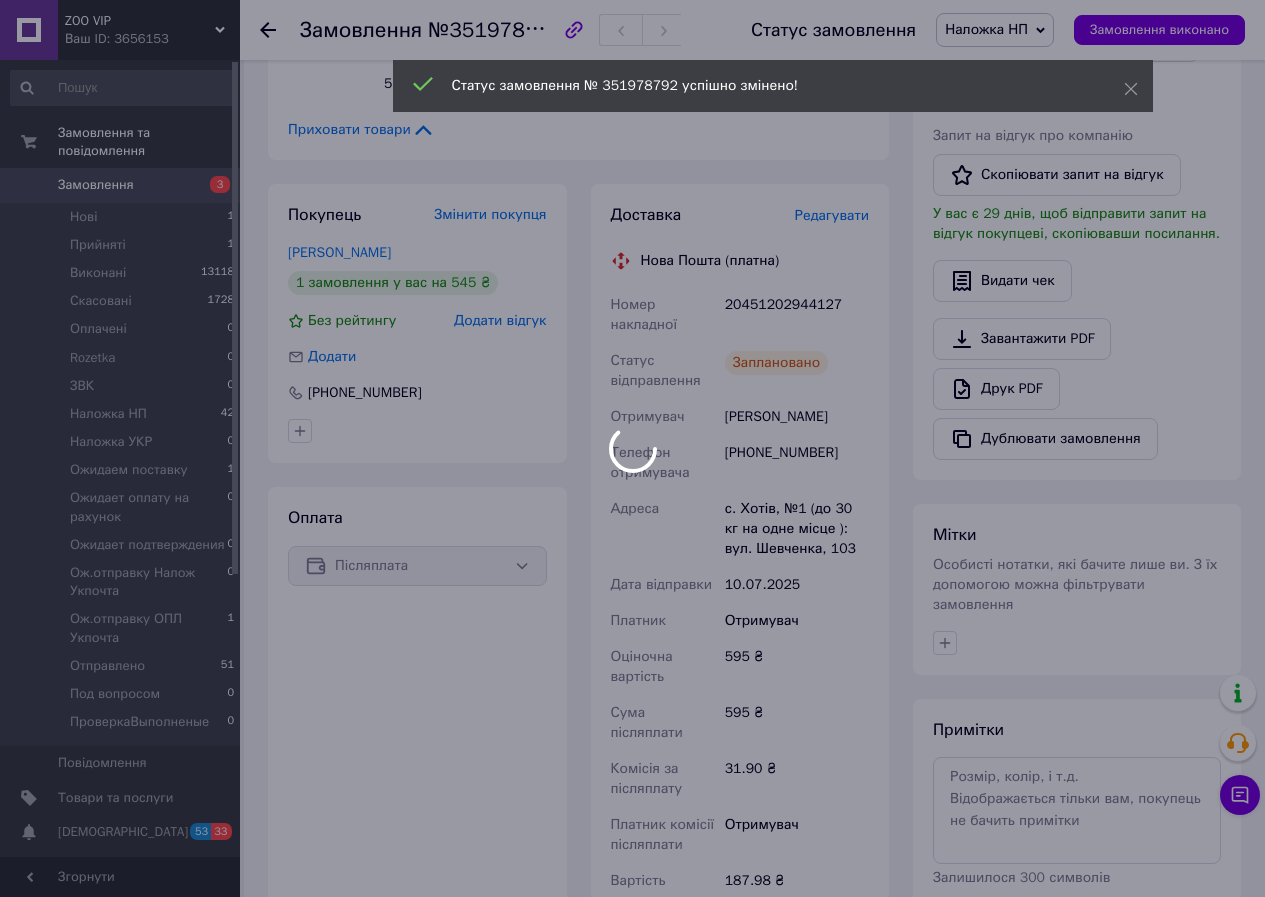 click at bounding box center [632, 448] 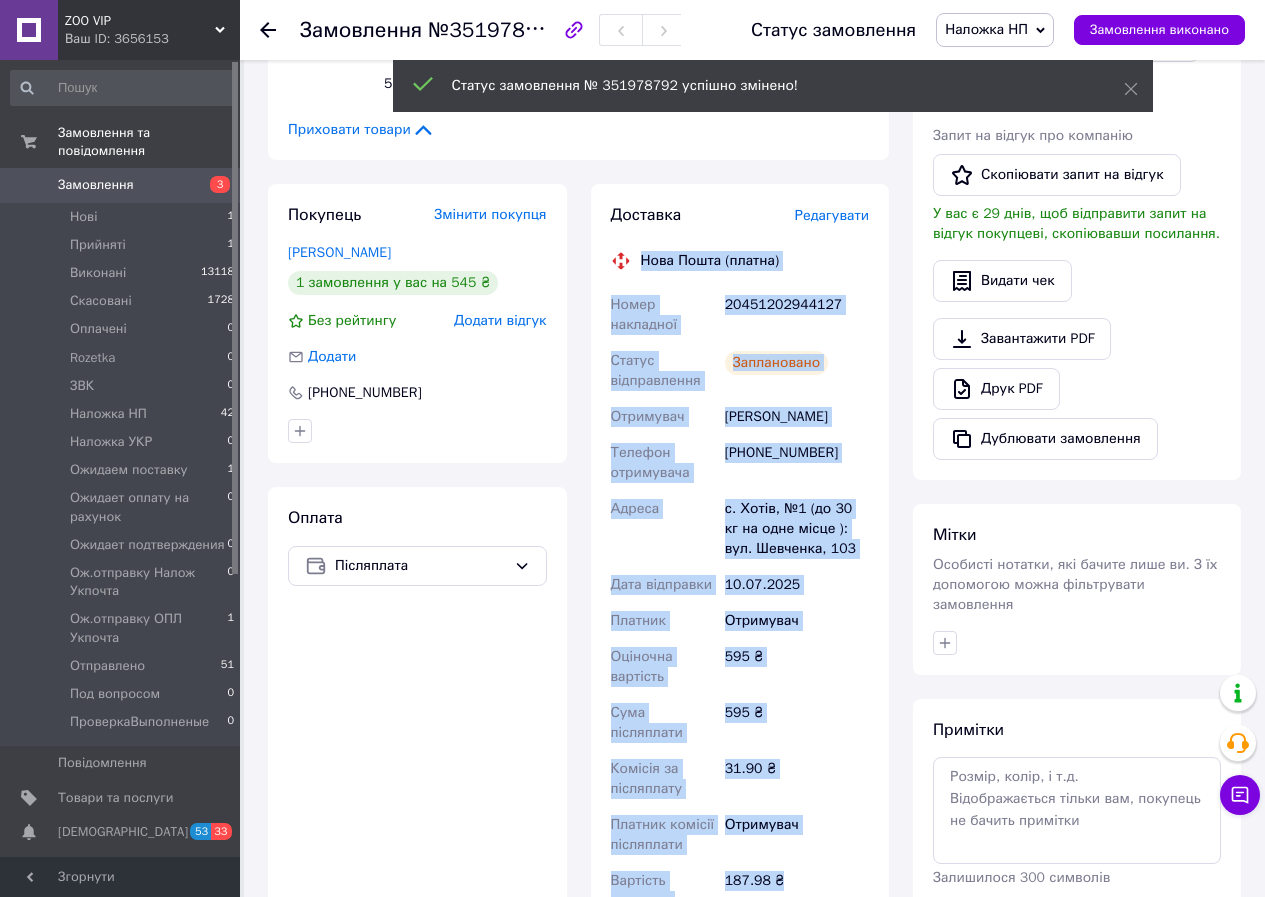 drag, startPoint x: 642, startPoint y: 234, endPoint x: 827, endPoint y: 826, distance: 620.23303 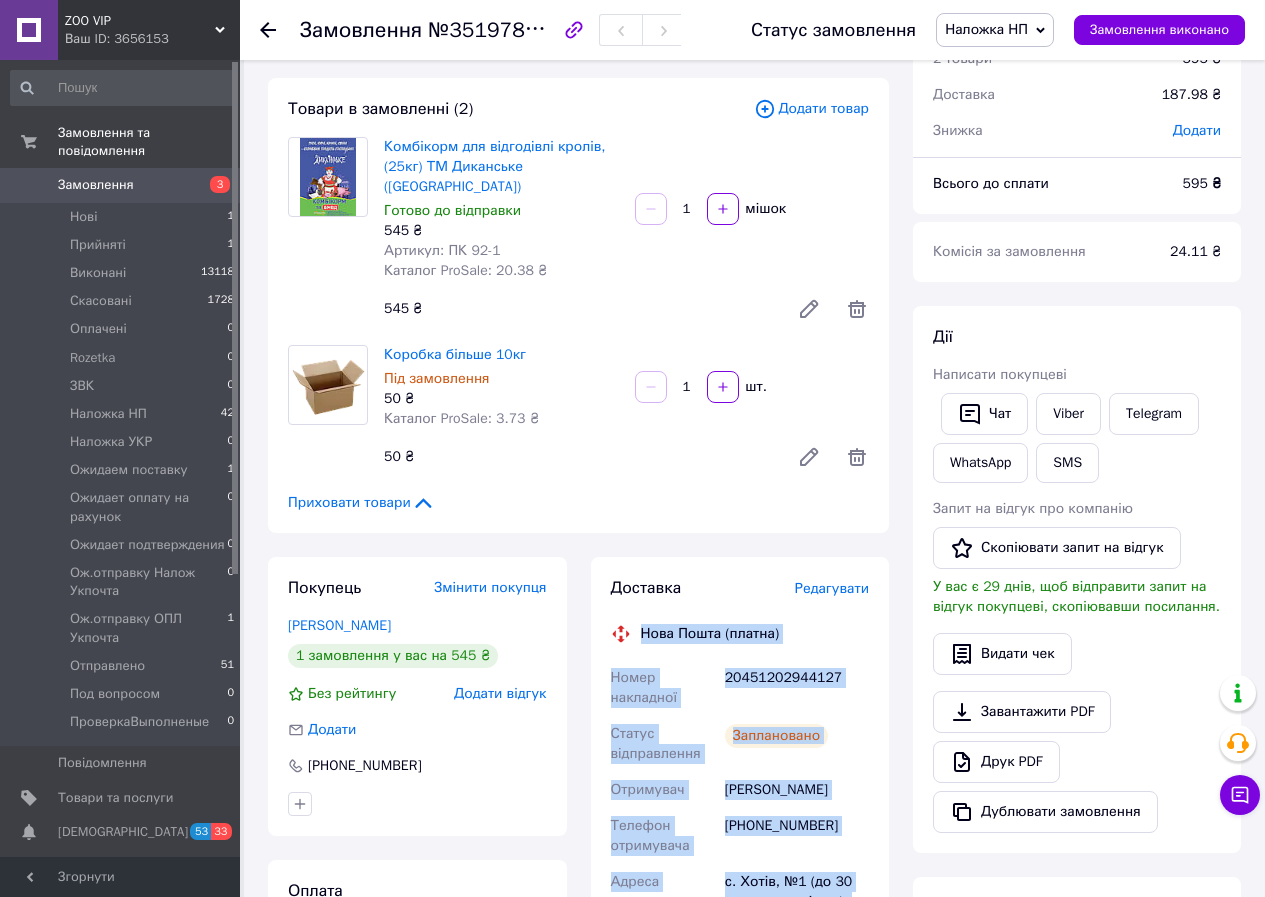 scroll, scrollTop: 67, scrollLeft: 0, axis: vertical 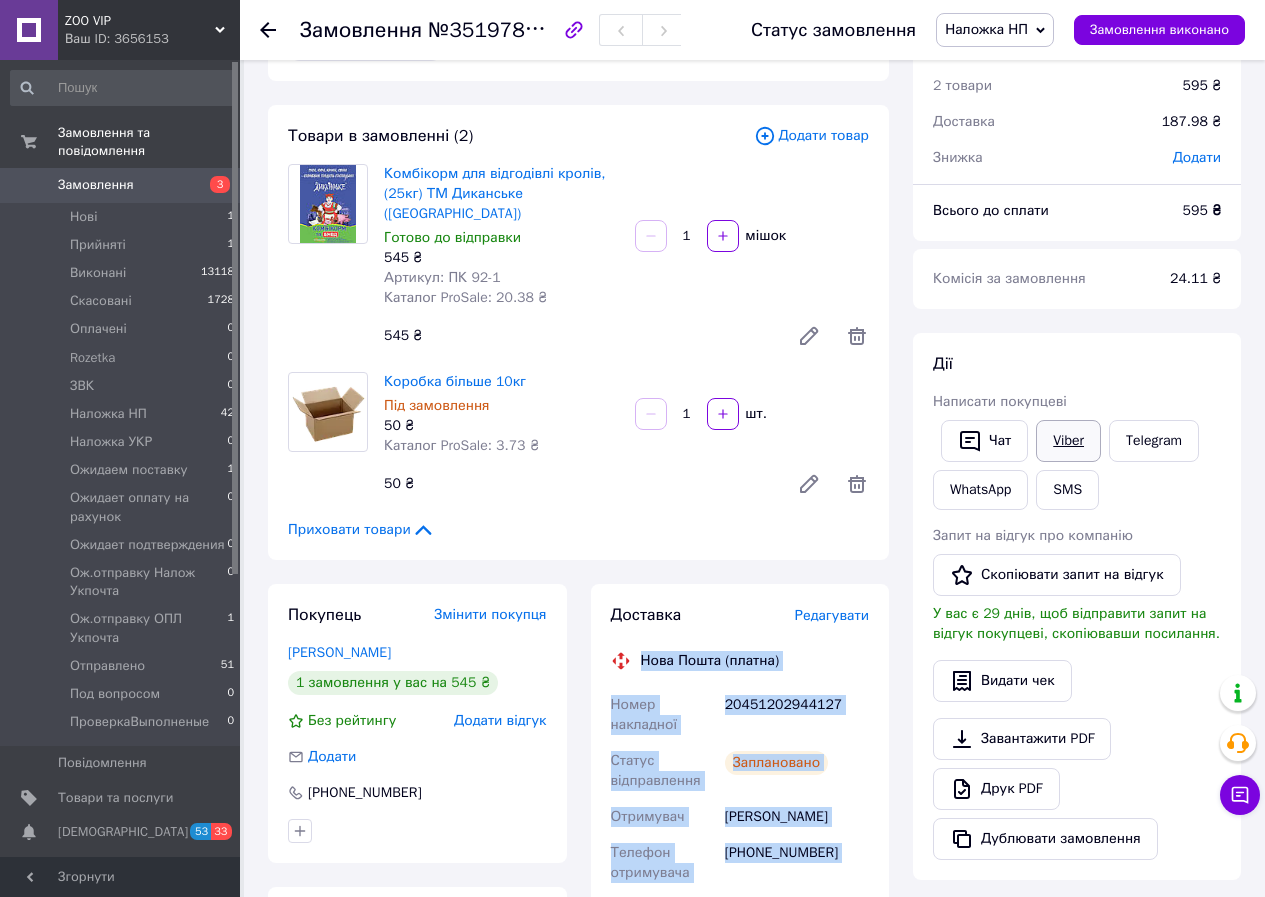 click on "Viber" at bounding box center [1068, 441] 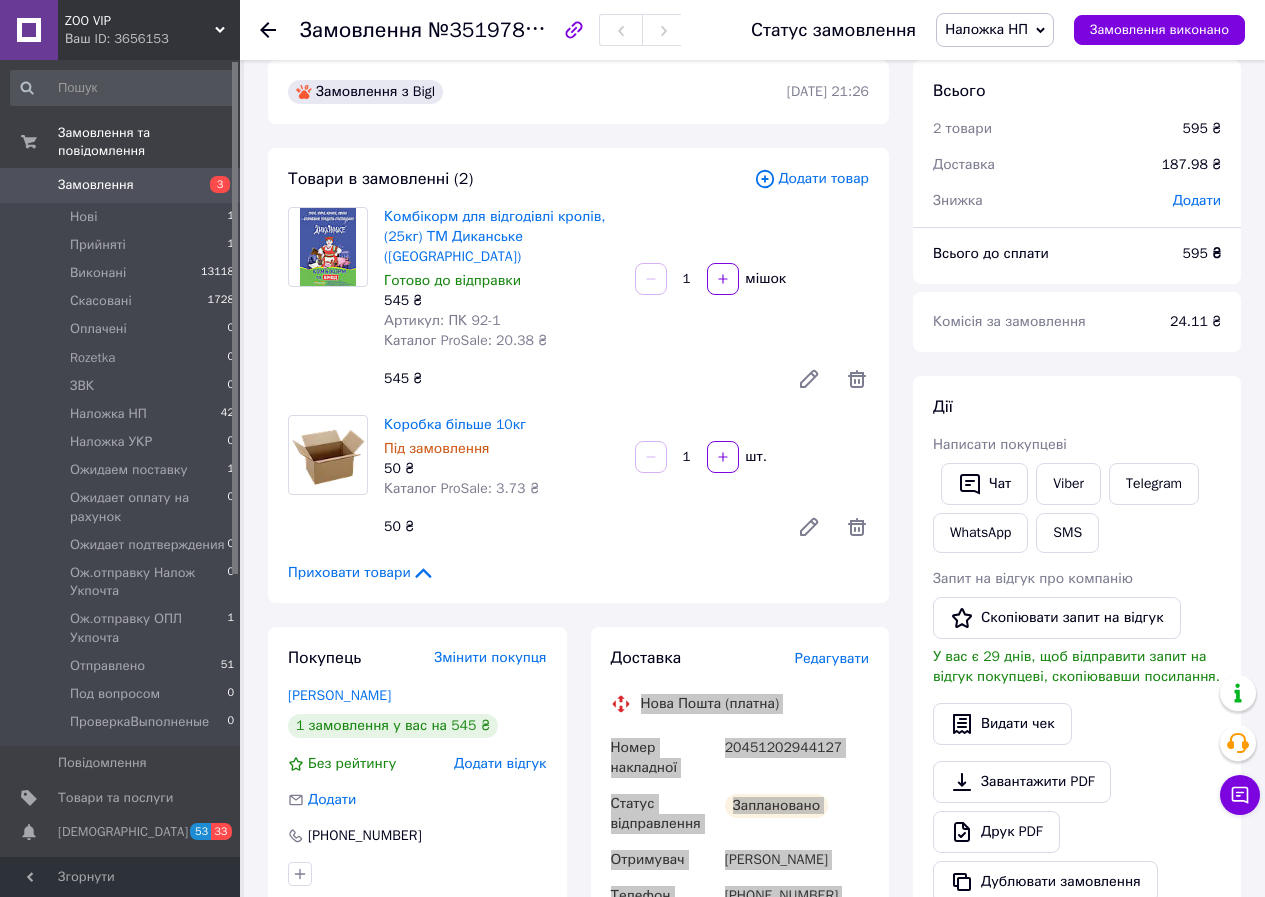 scroll, scrollTop: 0, scrollLeft: 0, axis: both 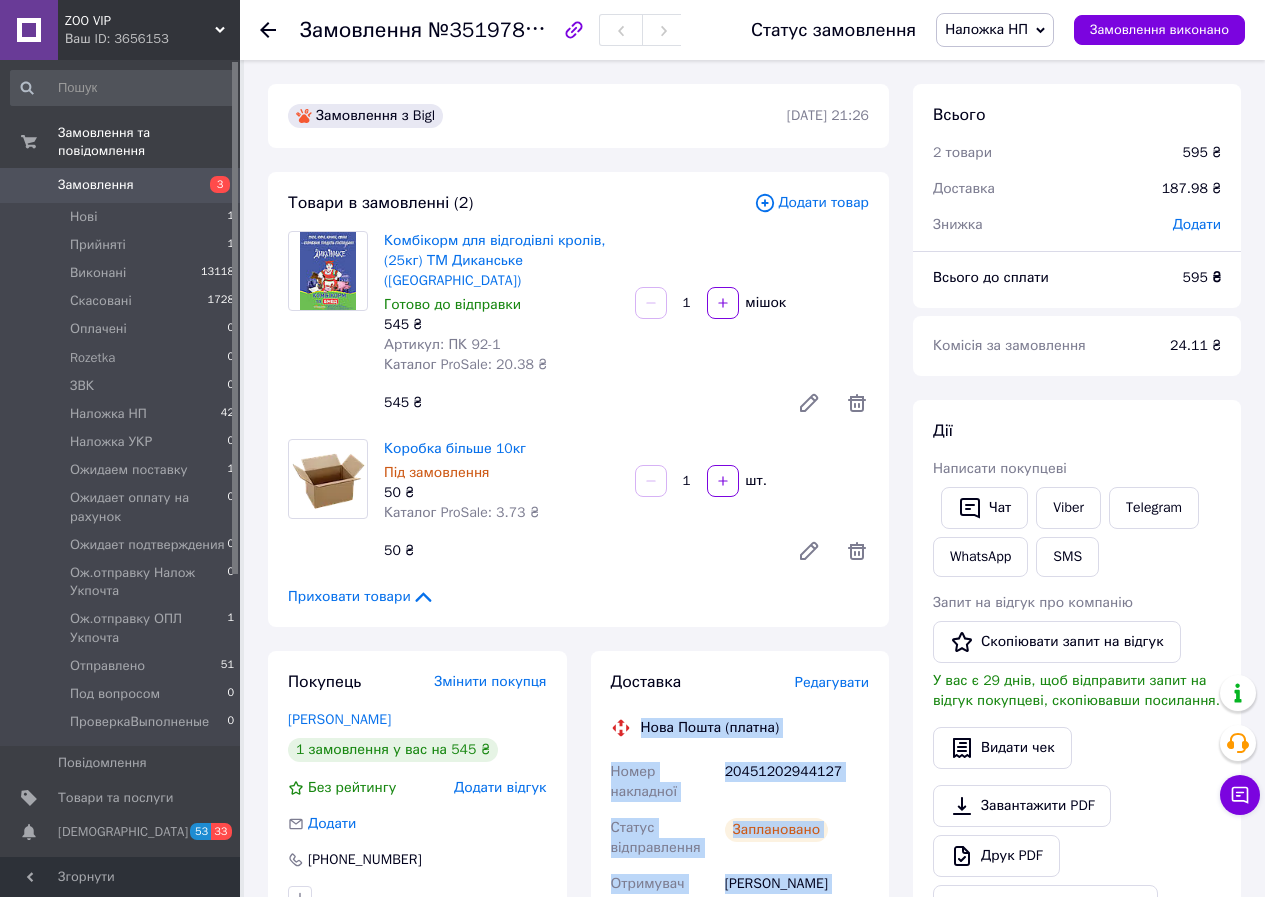 click on "Замовлення" at bounding box center (96, 185) 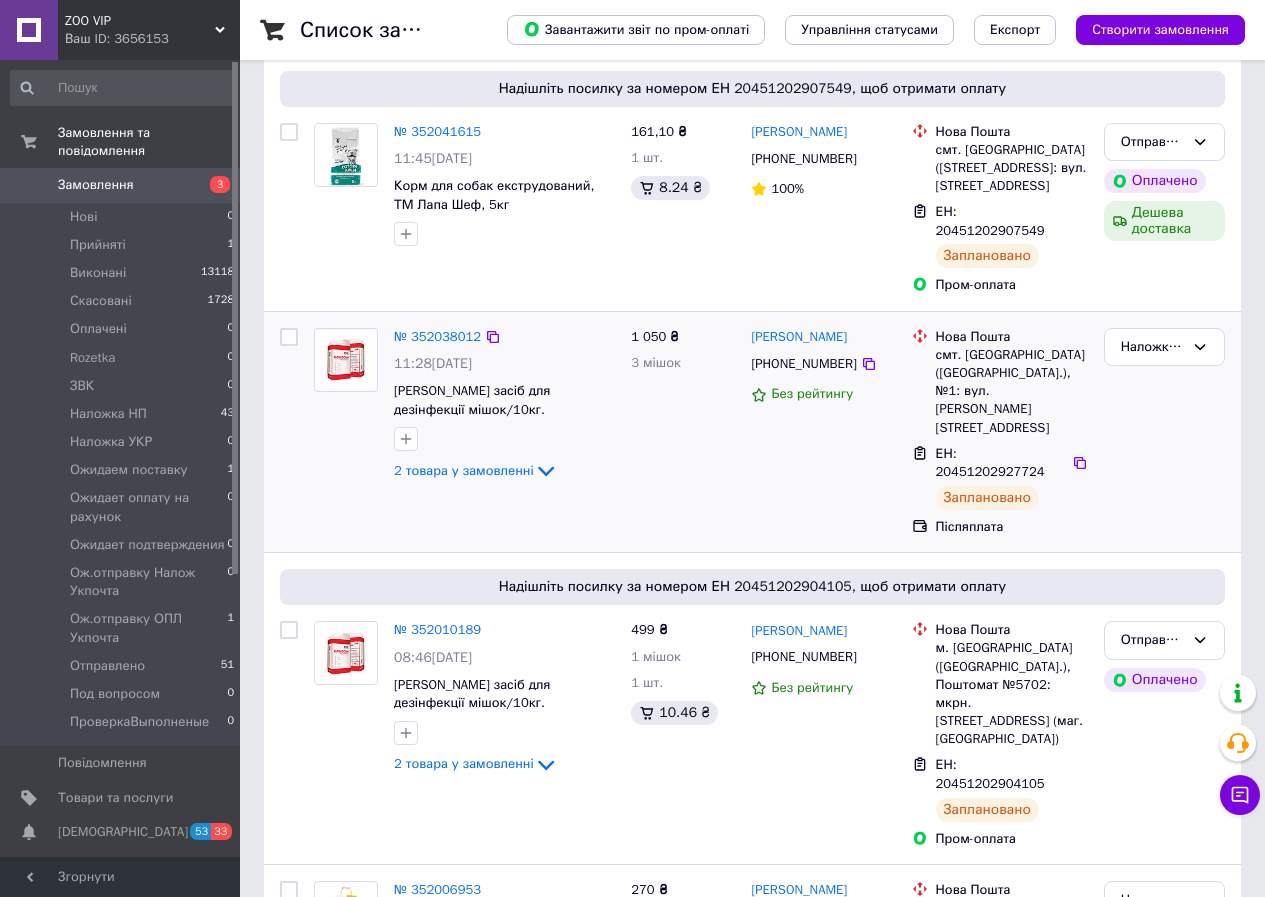 scroll, scrollTop: 0, scrollLeft: 0, axis: both 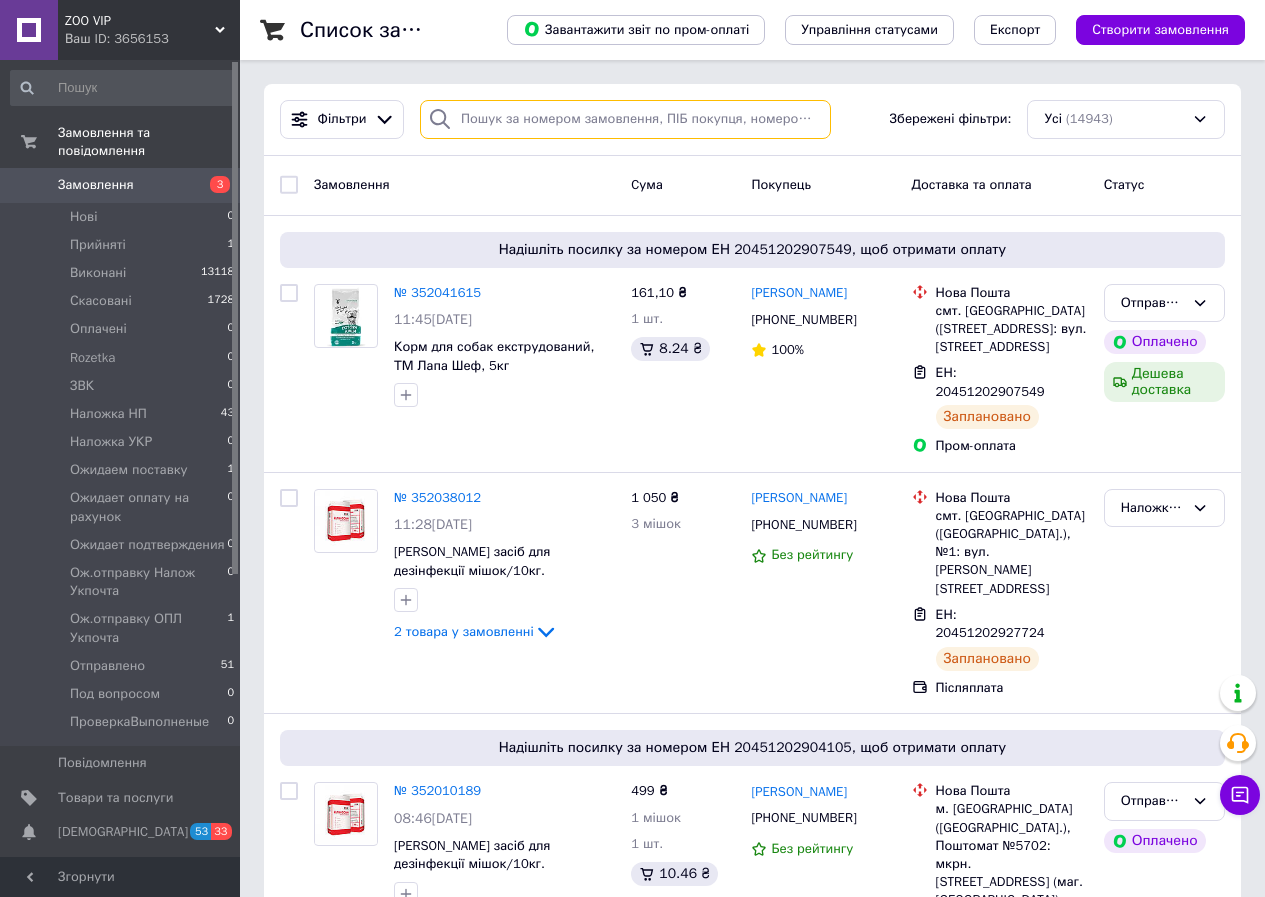 click at bounding box center (625, 119) 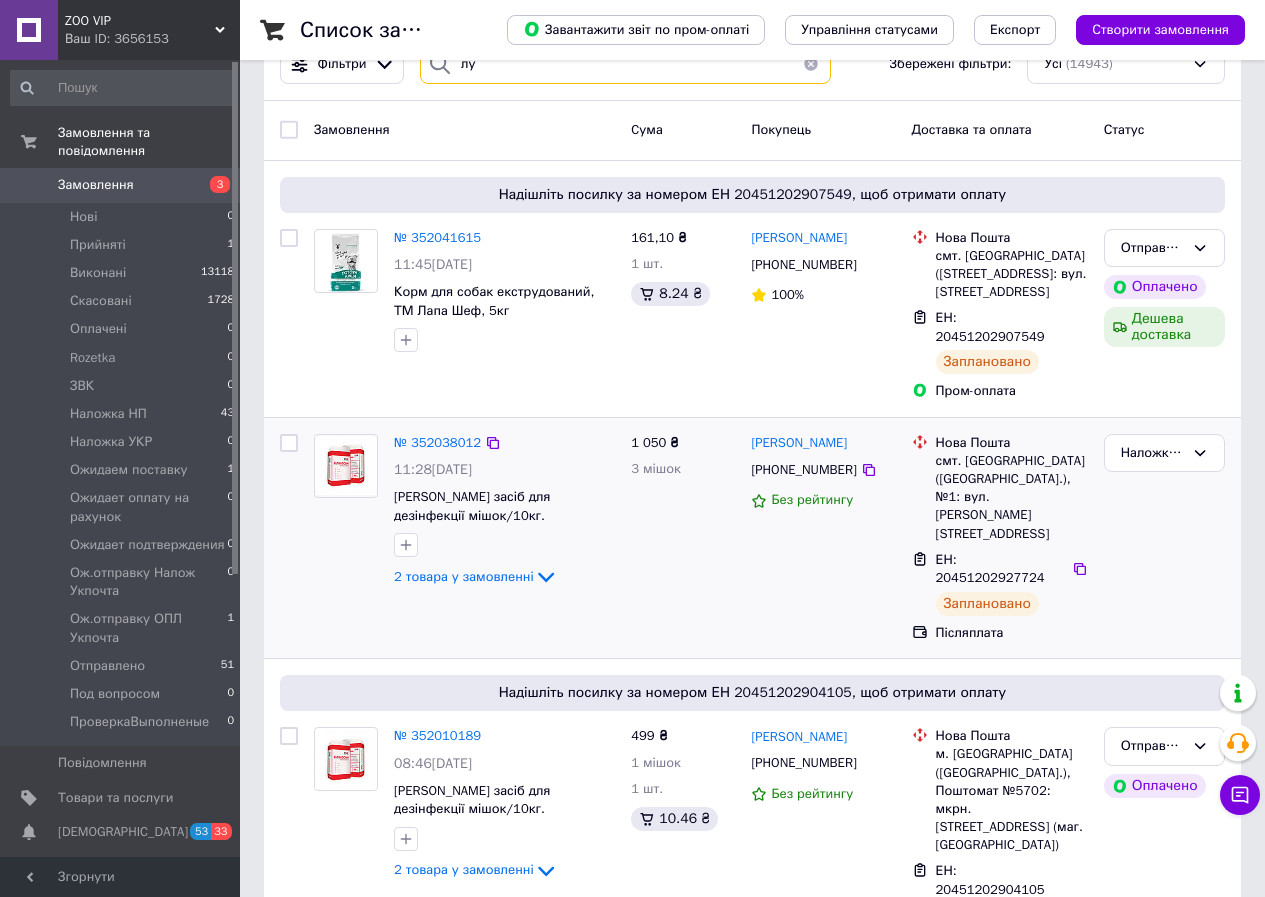 scroll, scrollTop: 67, scrollLeft: 0, axis: vertical 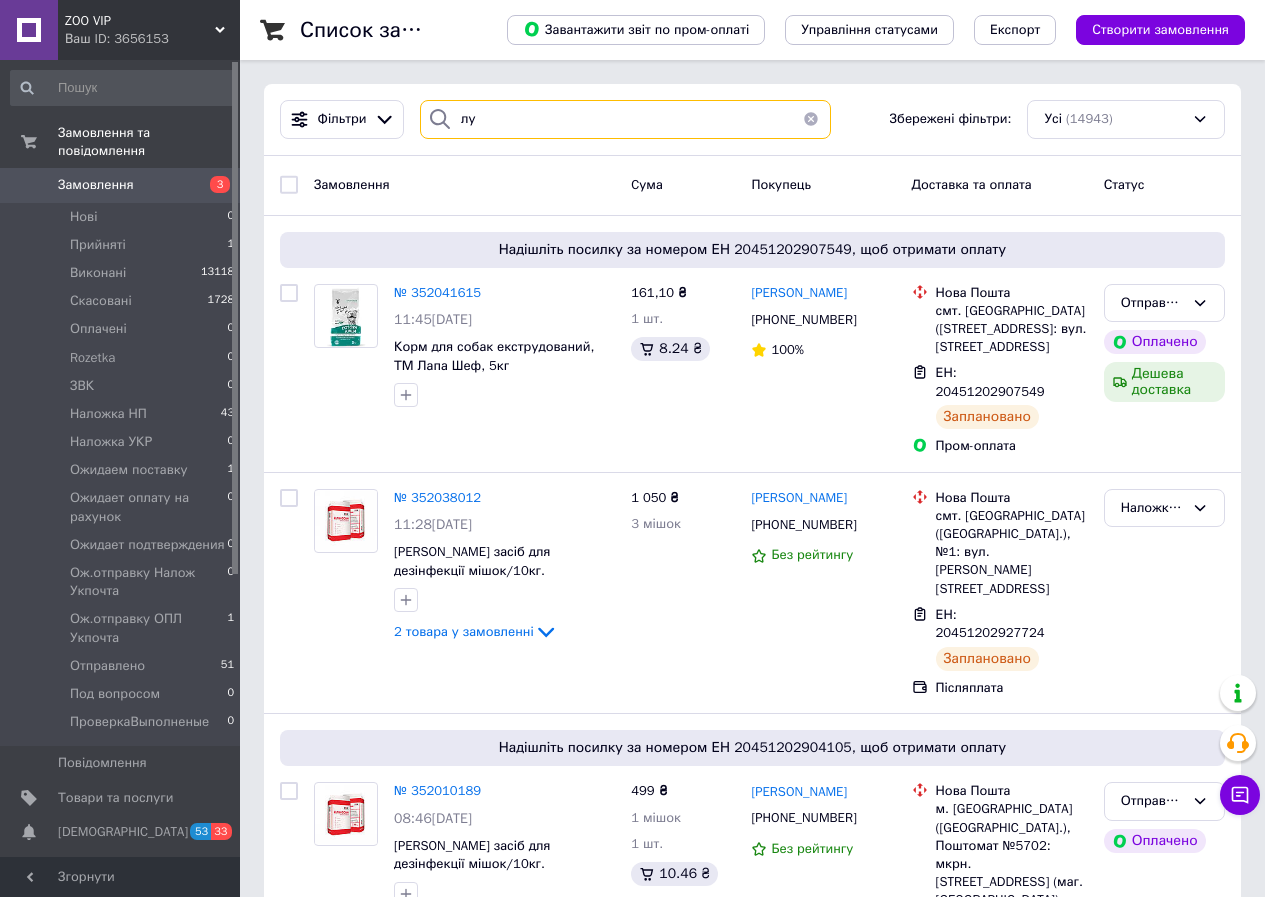 click on "лу" at bounding box center [625, 119] 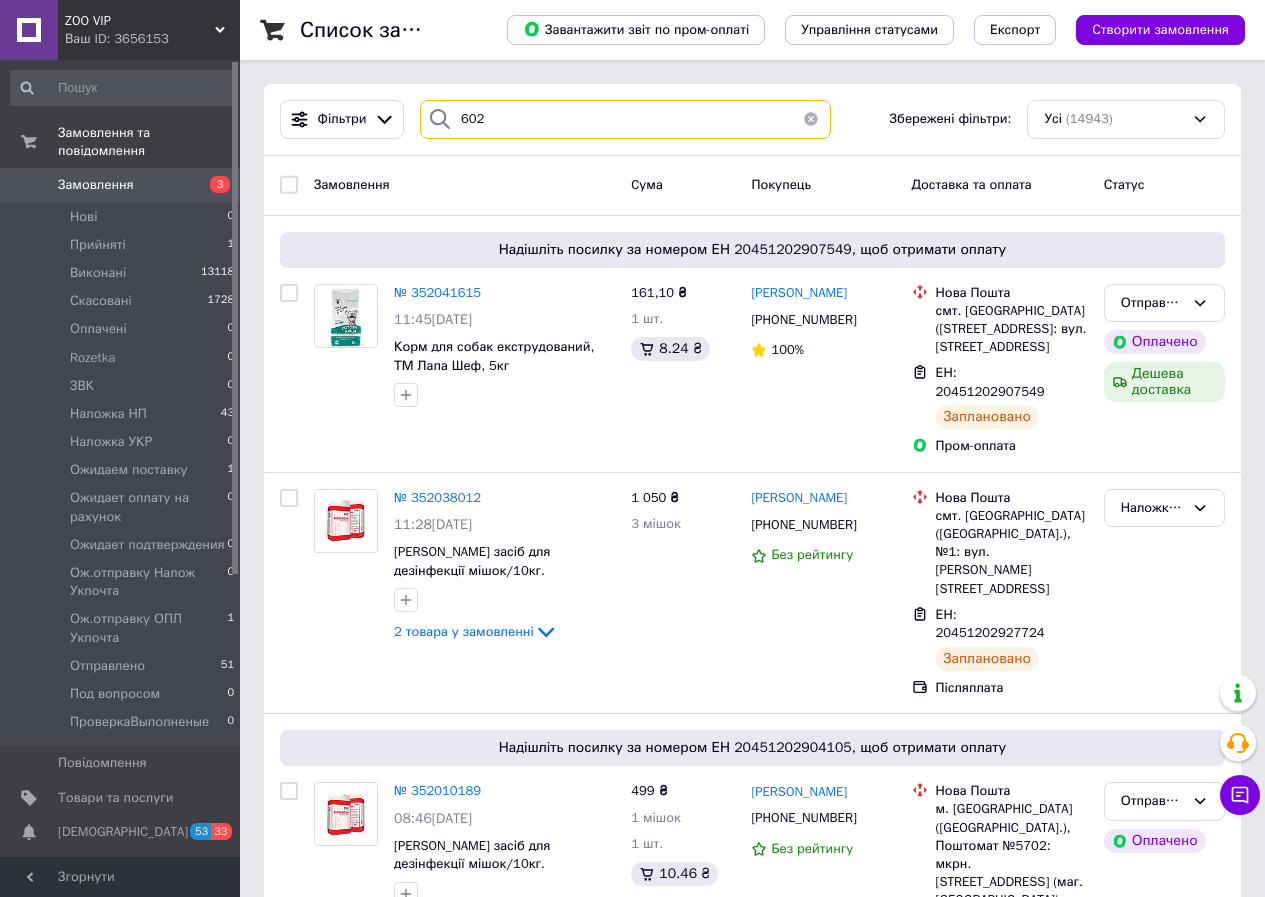 type on "6026" 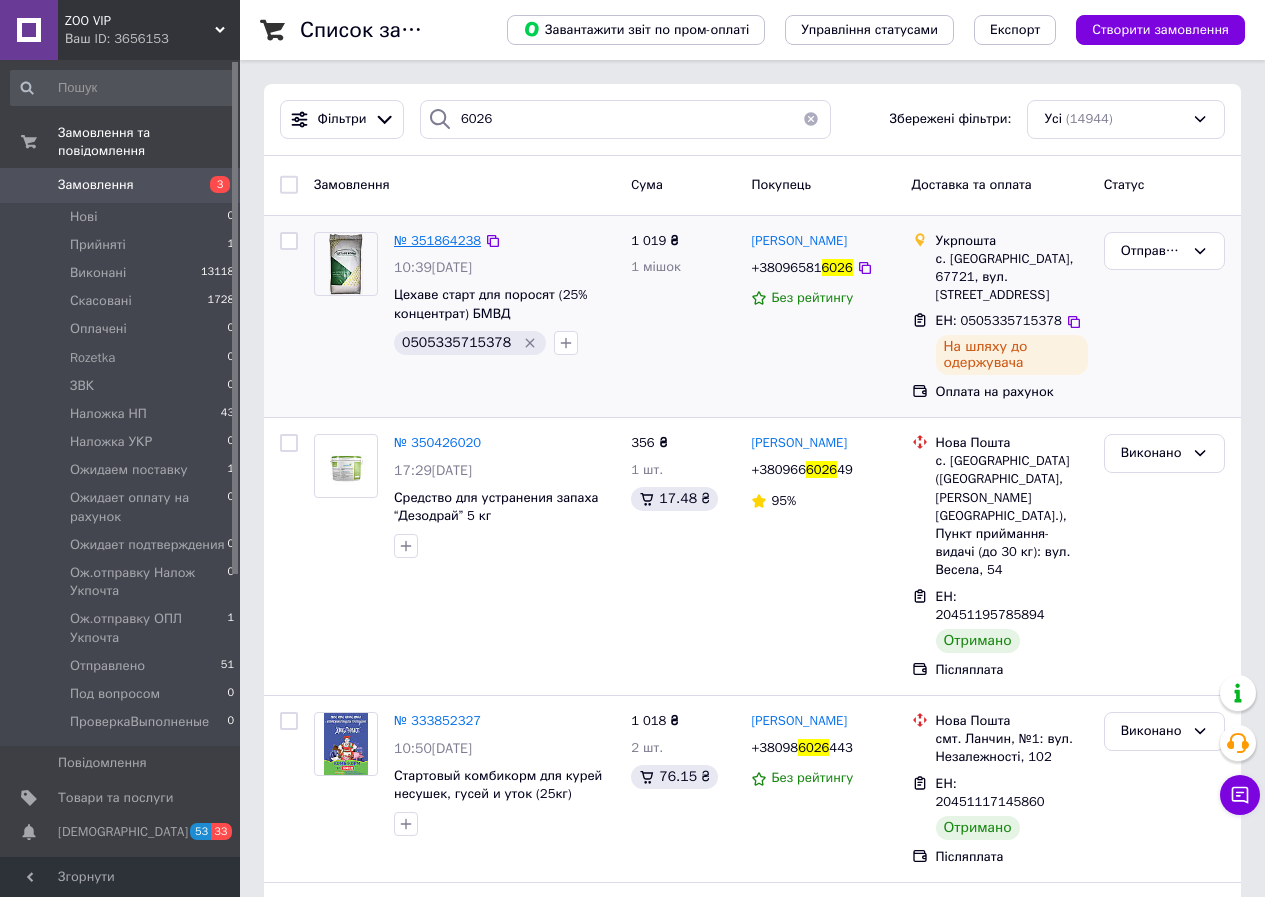 click on "№ 351864238" at bounding box center [437, 240] 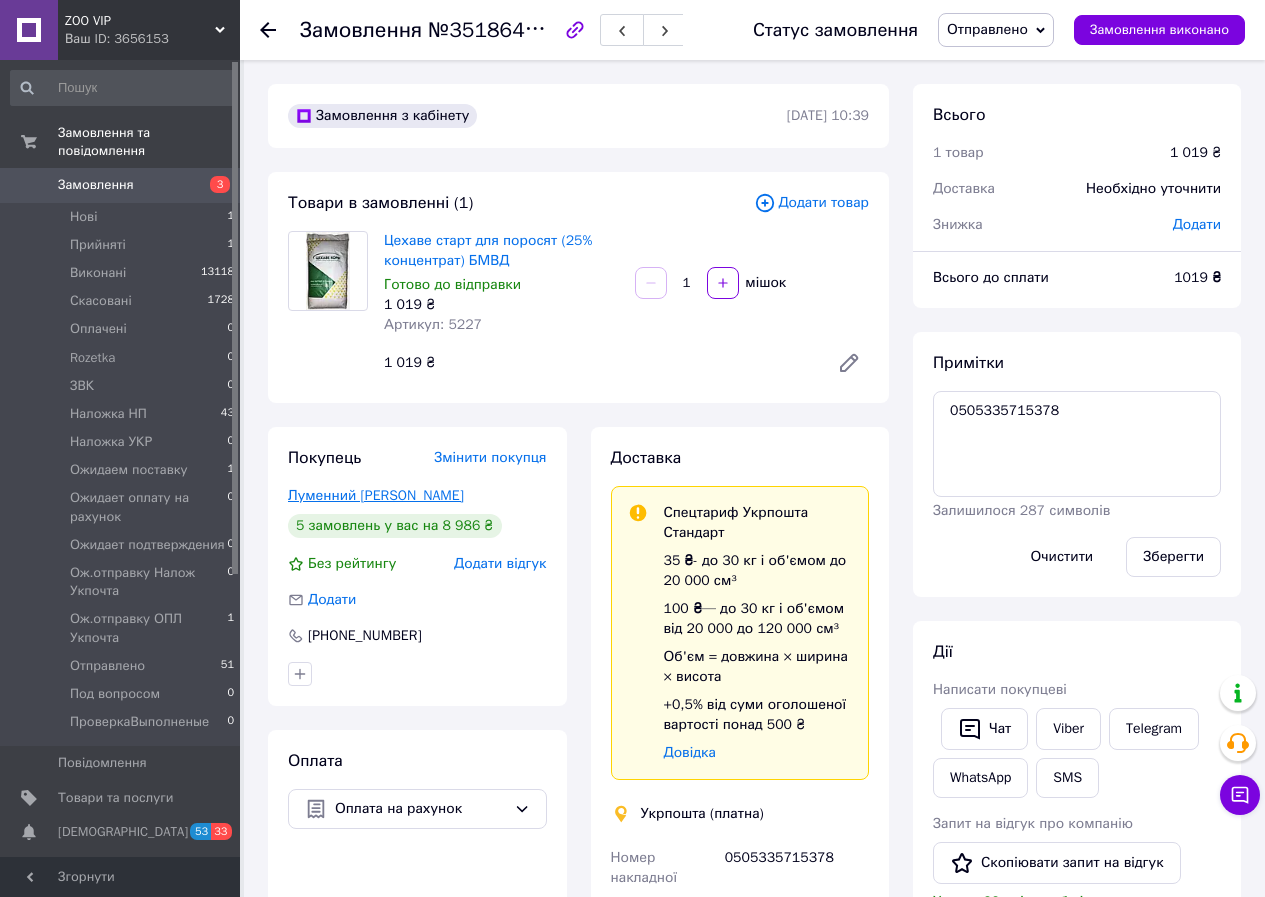 click on "Луменний Олександр" at bounding box center [376, 495] 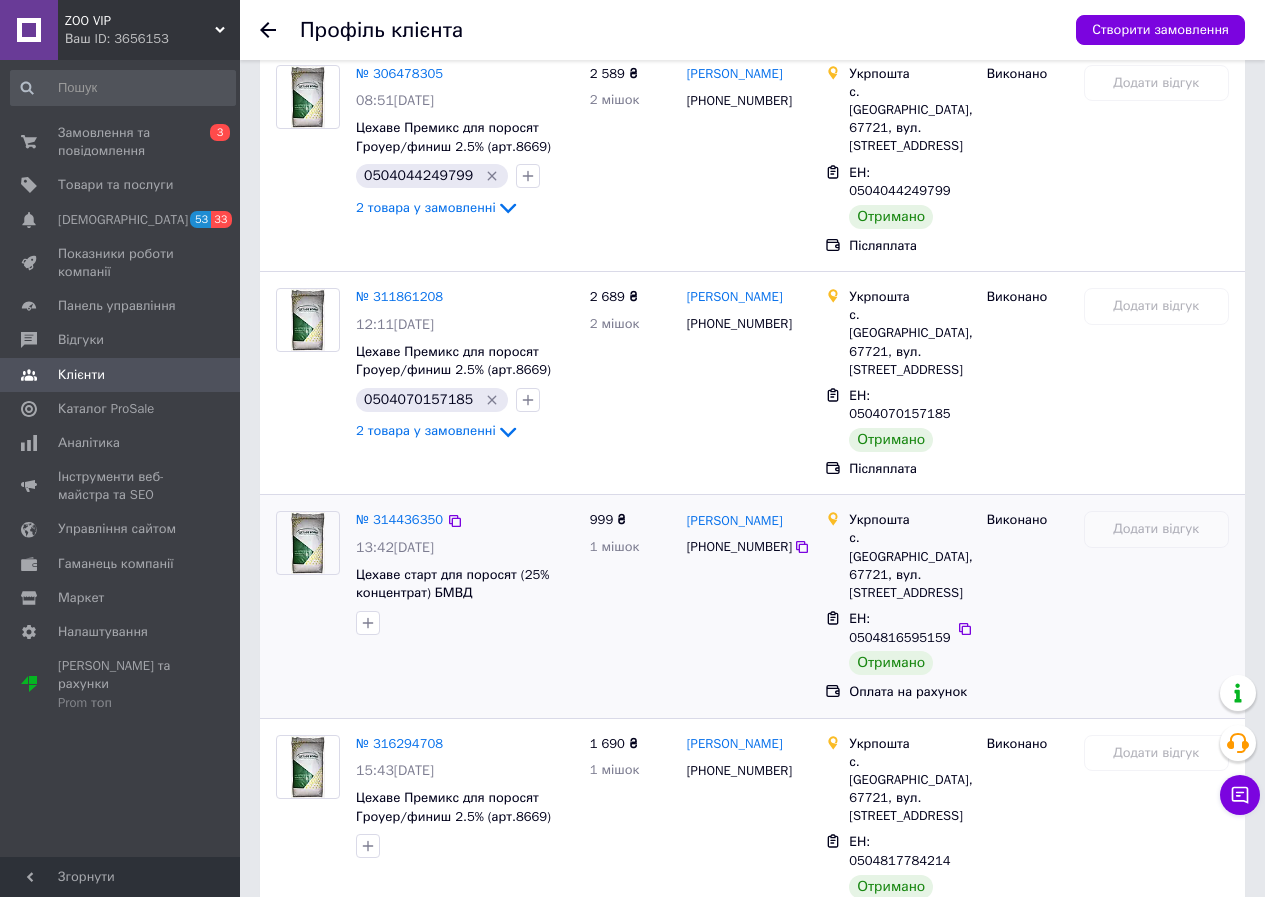scroll, scrollTop: 597, scrollLeft: 0, axis: vertical 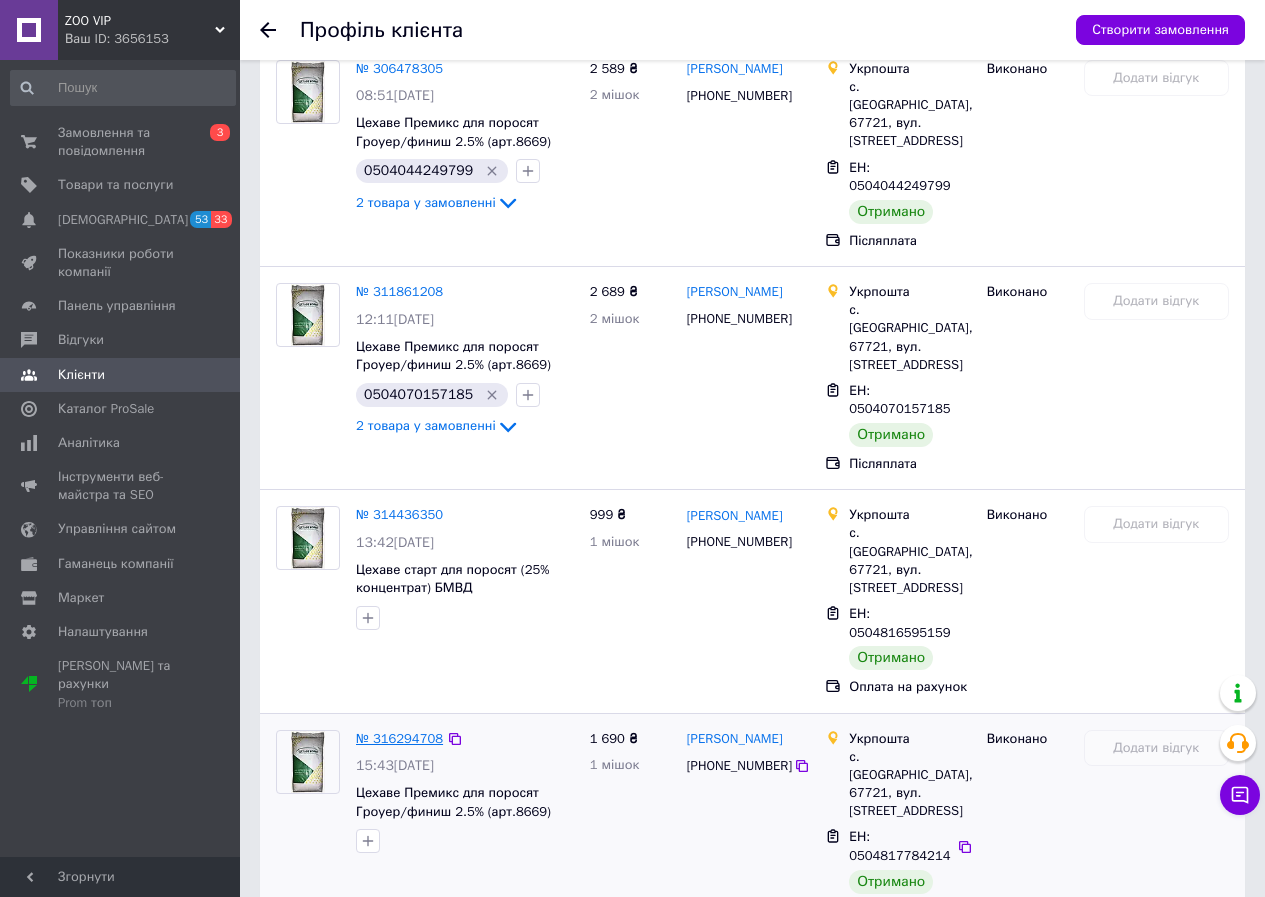 click on "№ 316294708" at bounding box center (399, 738) 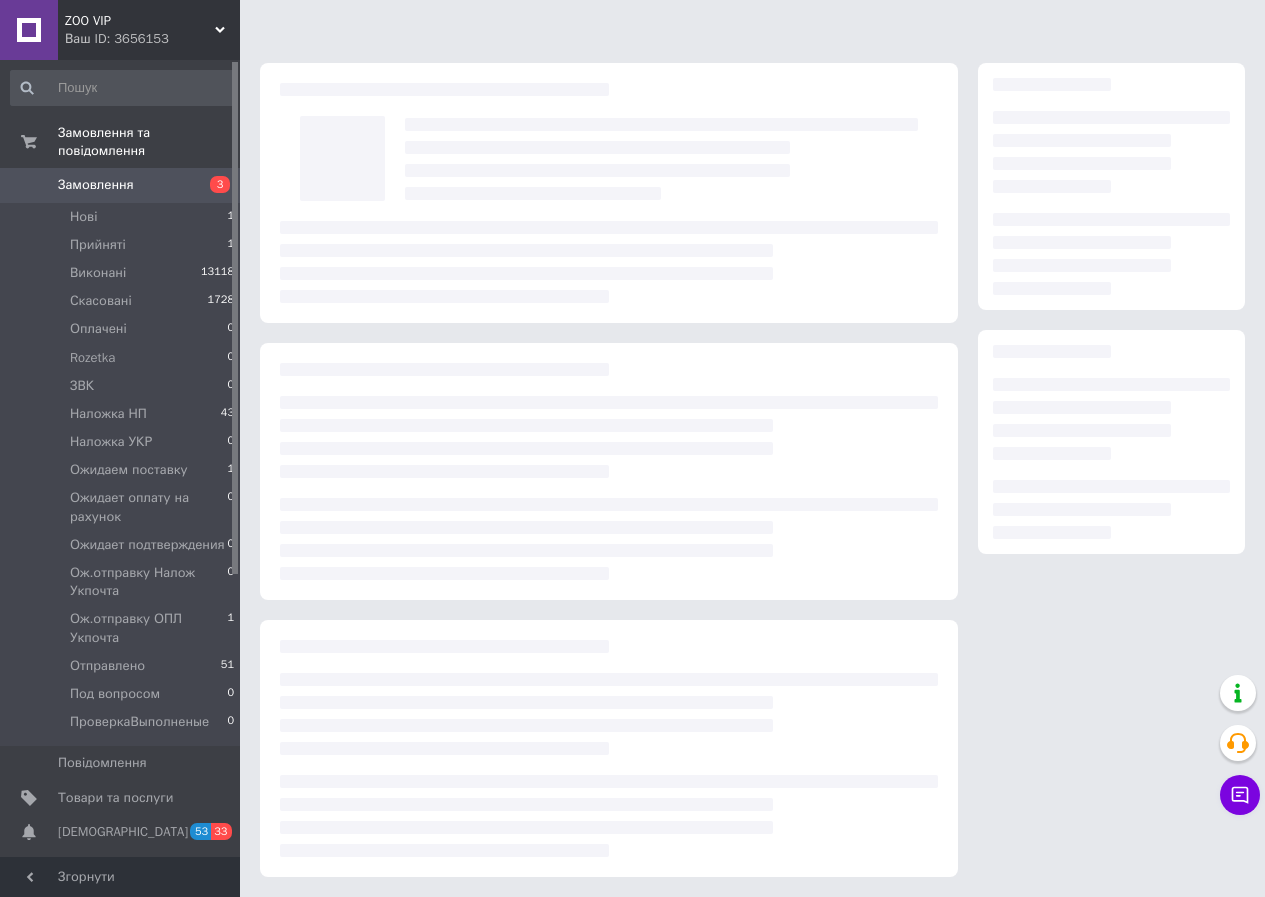 scroll, scrollTop: 0, scrollLeft: 0, axis: both 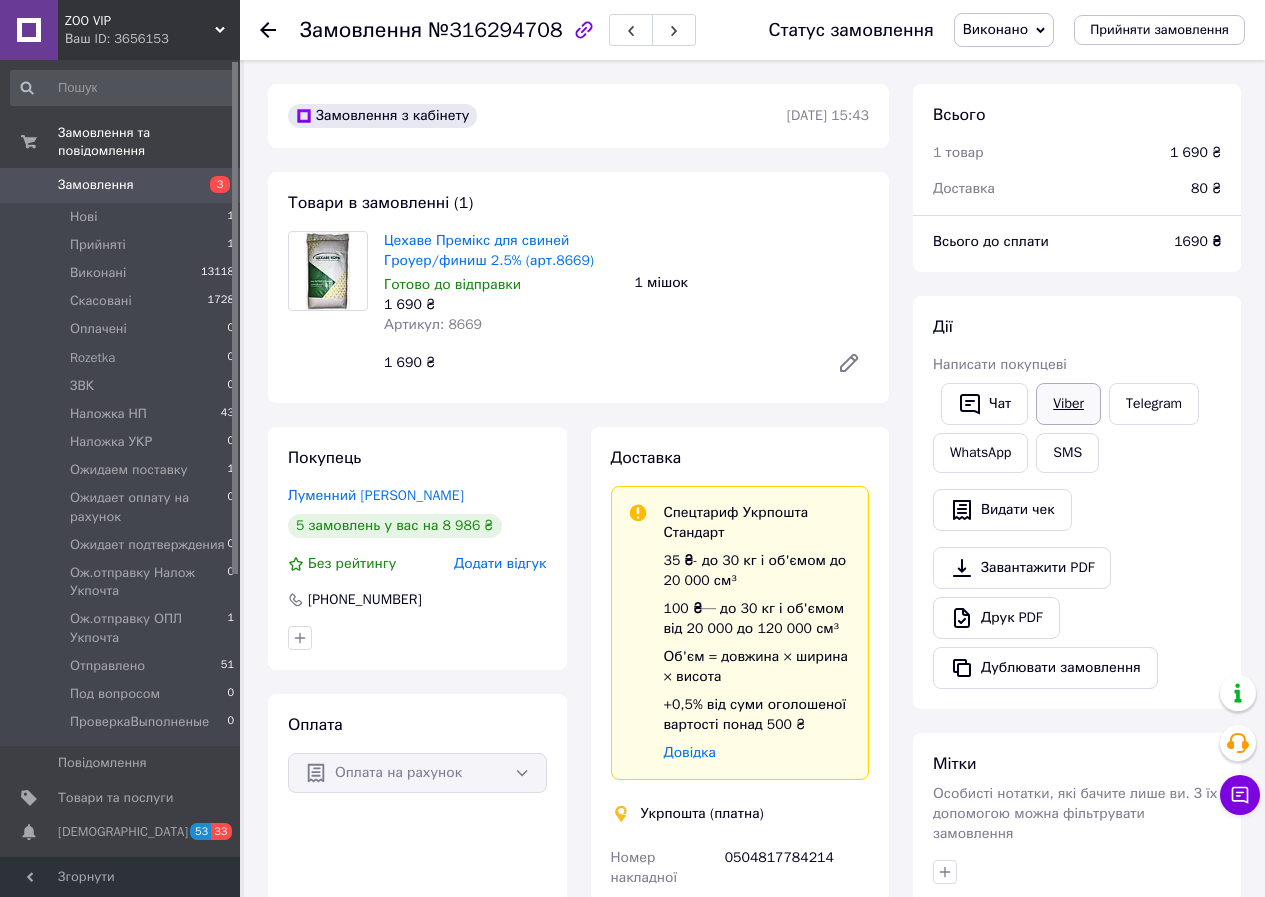 click on "Viber" at bounding box center (1068, 404) 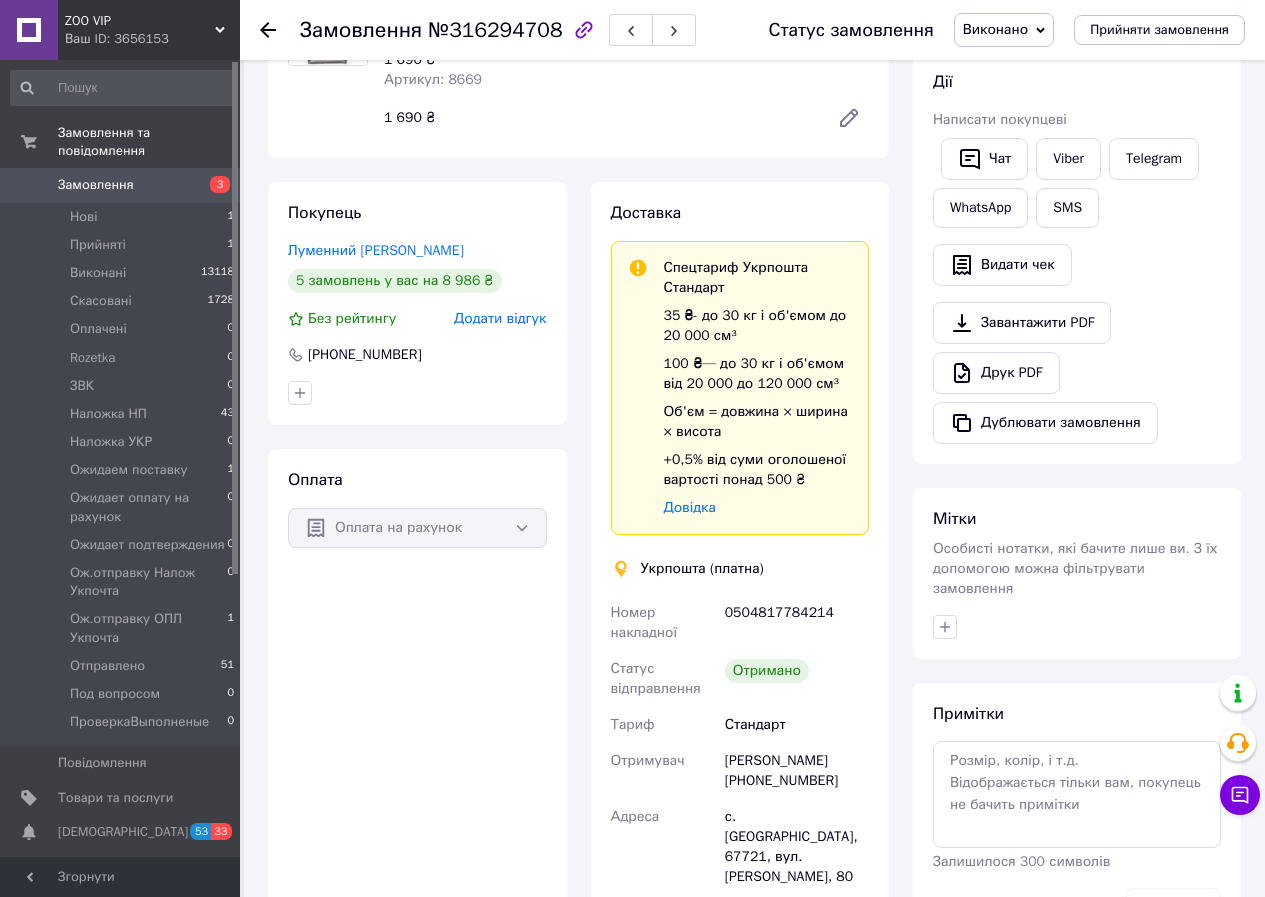 scroll, scrollTop: 267, scrollLeft: 0, axis: vertical 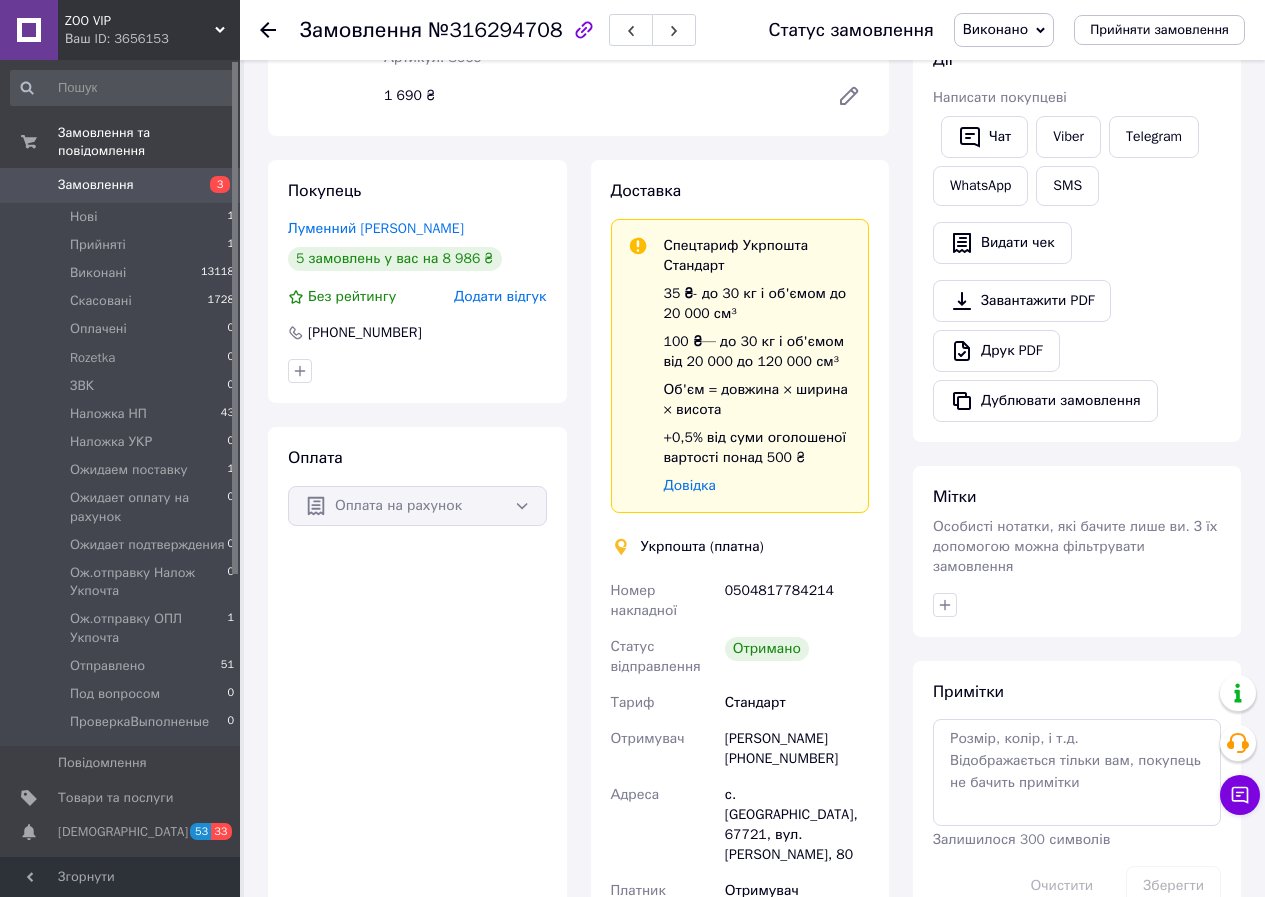 drag, startPoint x: 727, startPoint y: 754, endPoint x: 830, endPoint y: 754, distance: 103 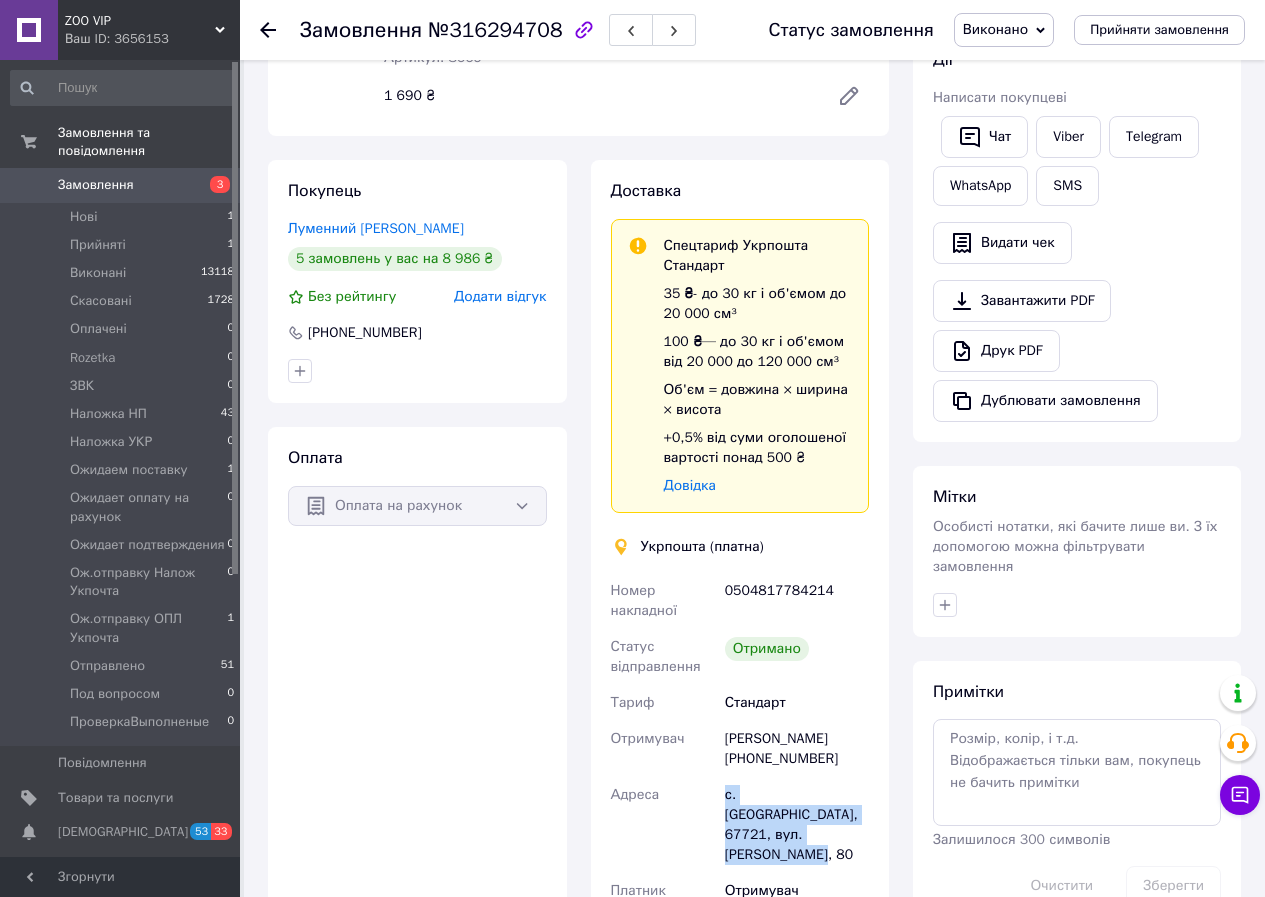 drag, startPoint x: 723, startPoint y: 793, endPoint x: 803, endPoint y: 827, distance: 86.925255 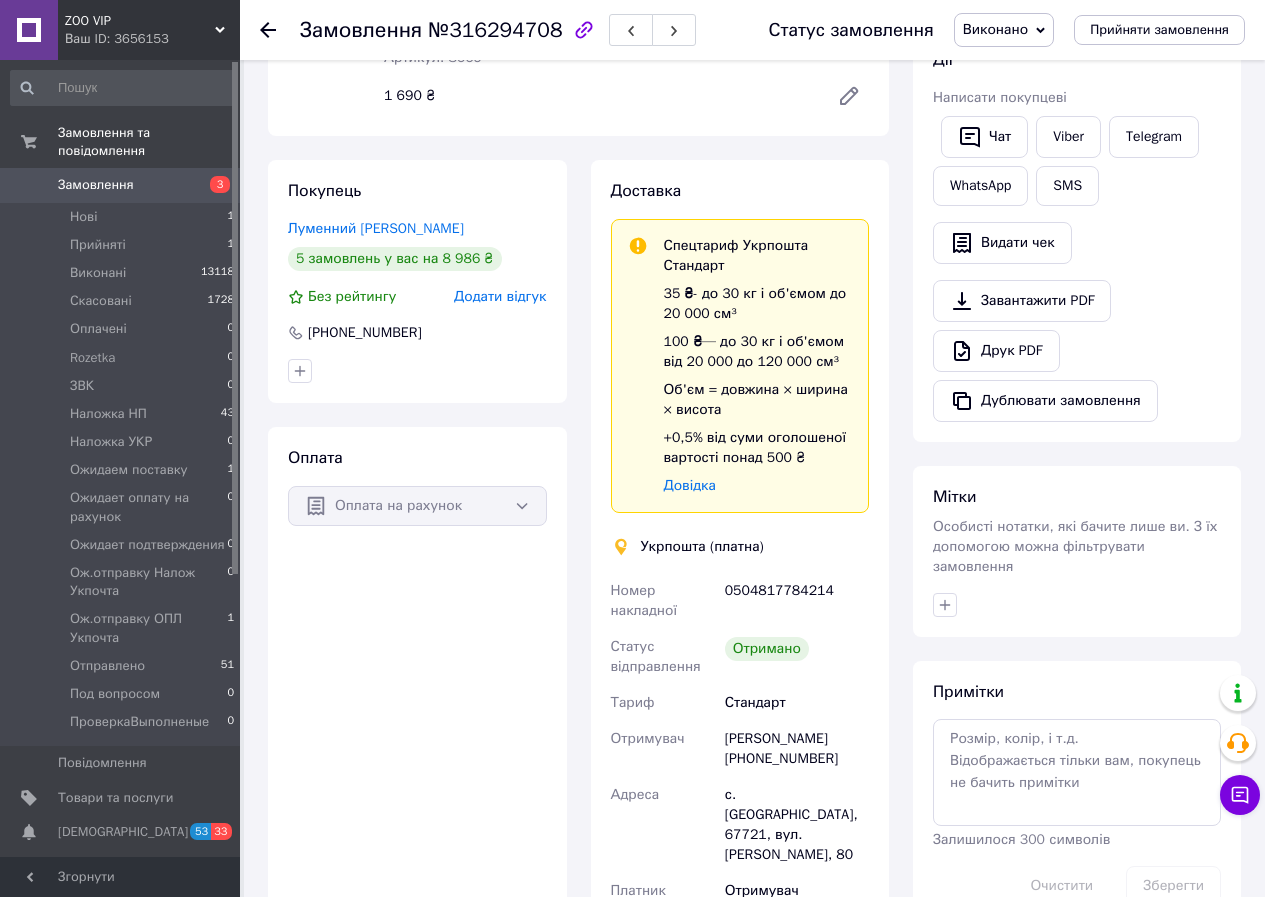 drag, startPoint x: 268, startPoint y: 26, endPoint x: 405, endPoint y: 375, distance: 374.92667 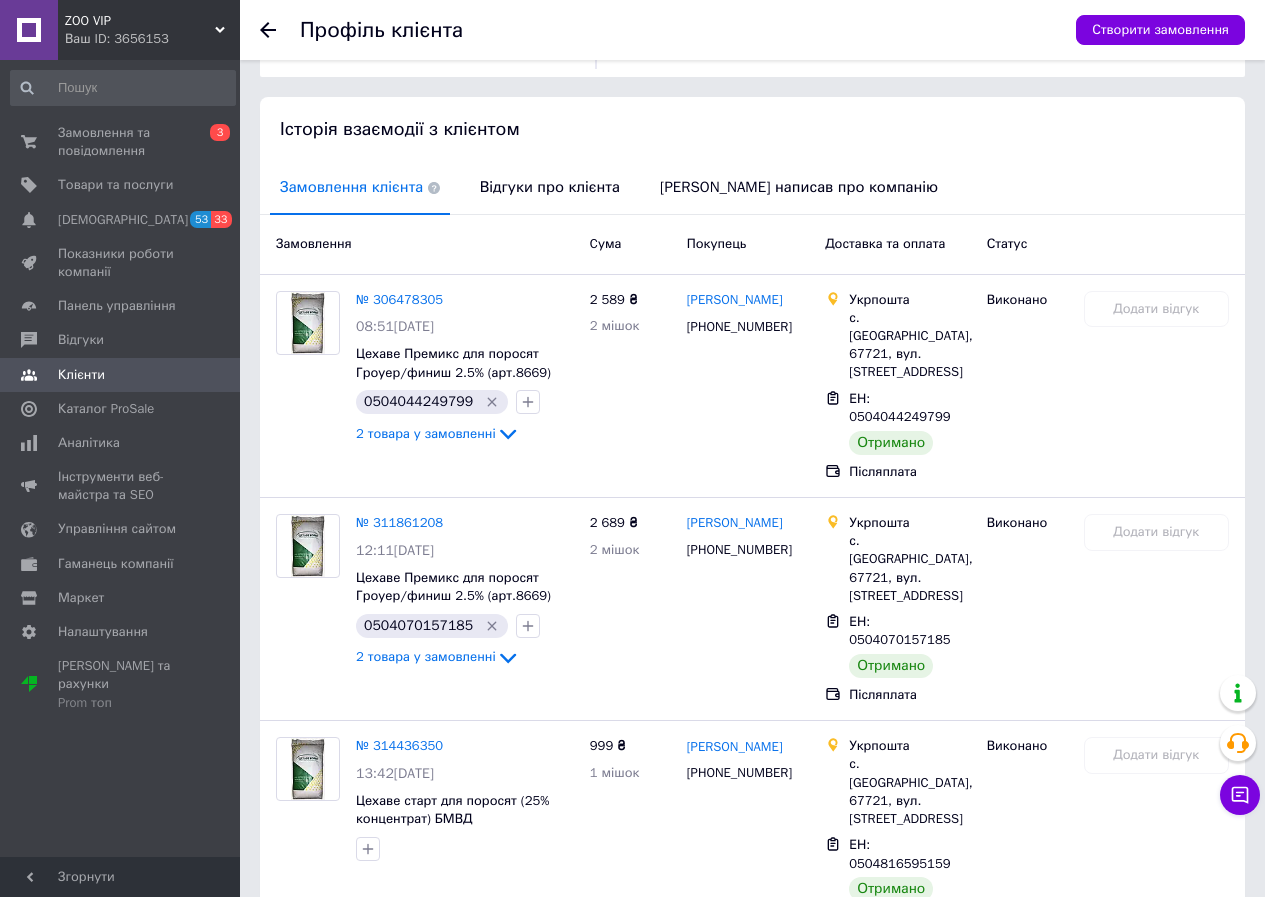 scroll, scrollTop: 467, scrollLeft: 0, axis: vertical 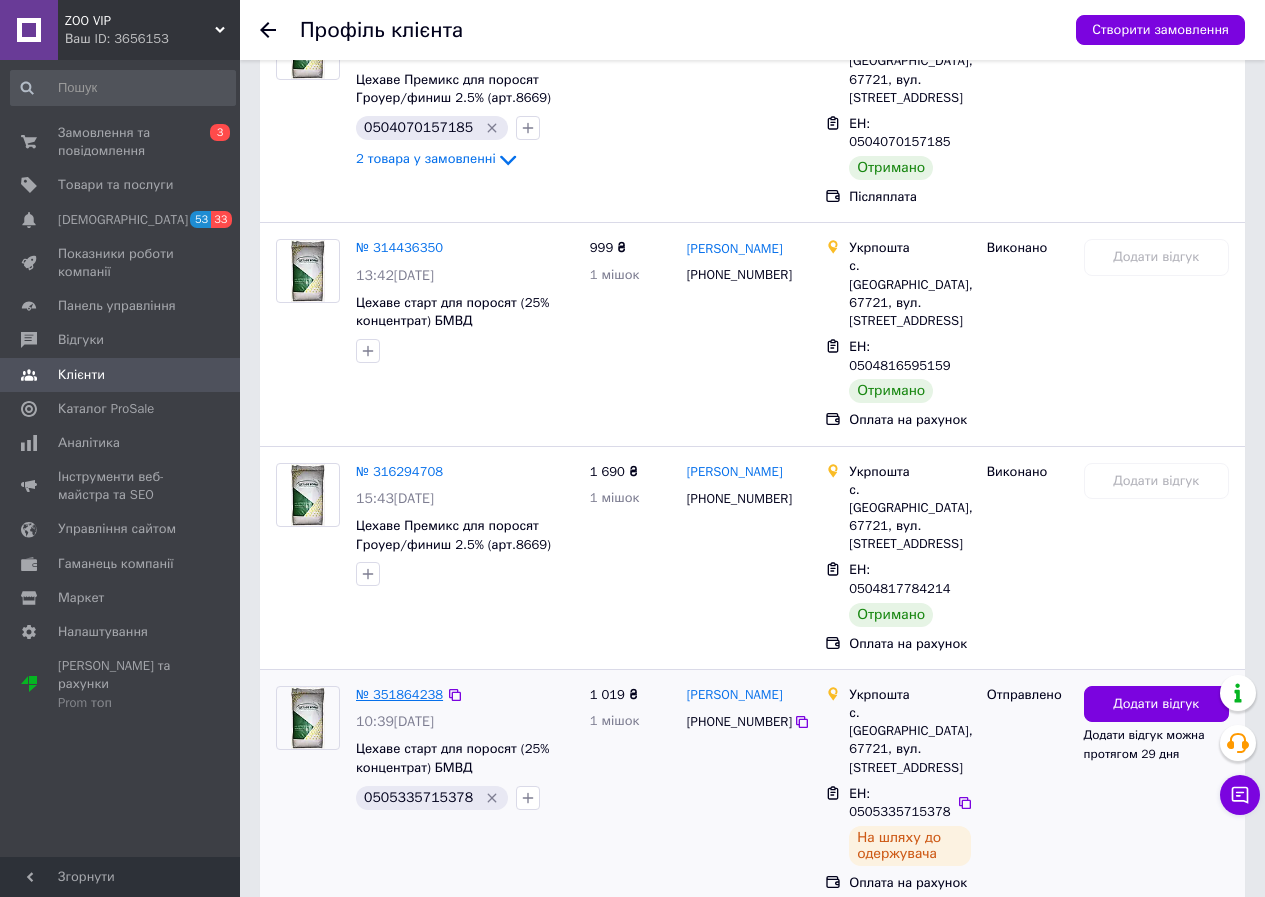 click on "№ 351864238" at bounding box center (399, 694) 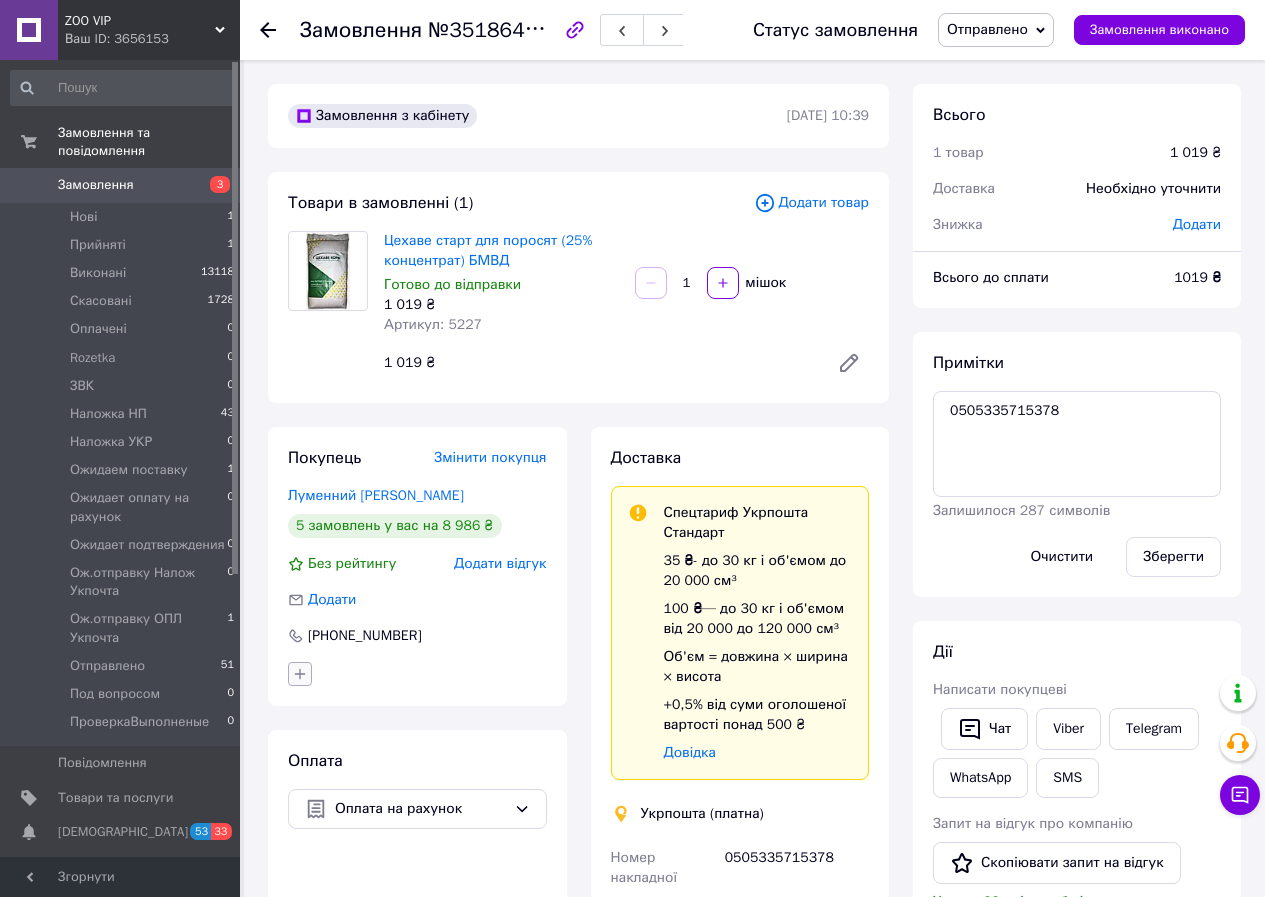 click 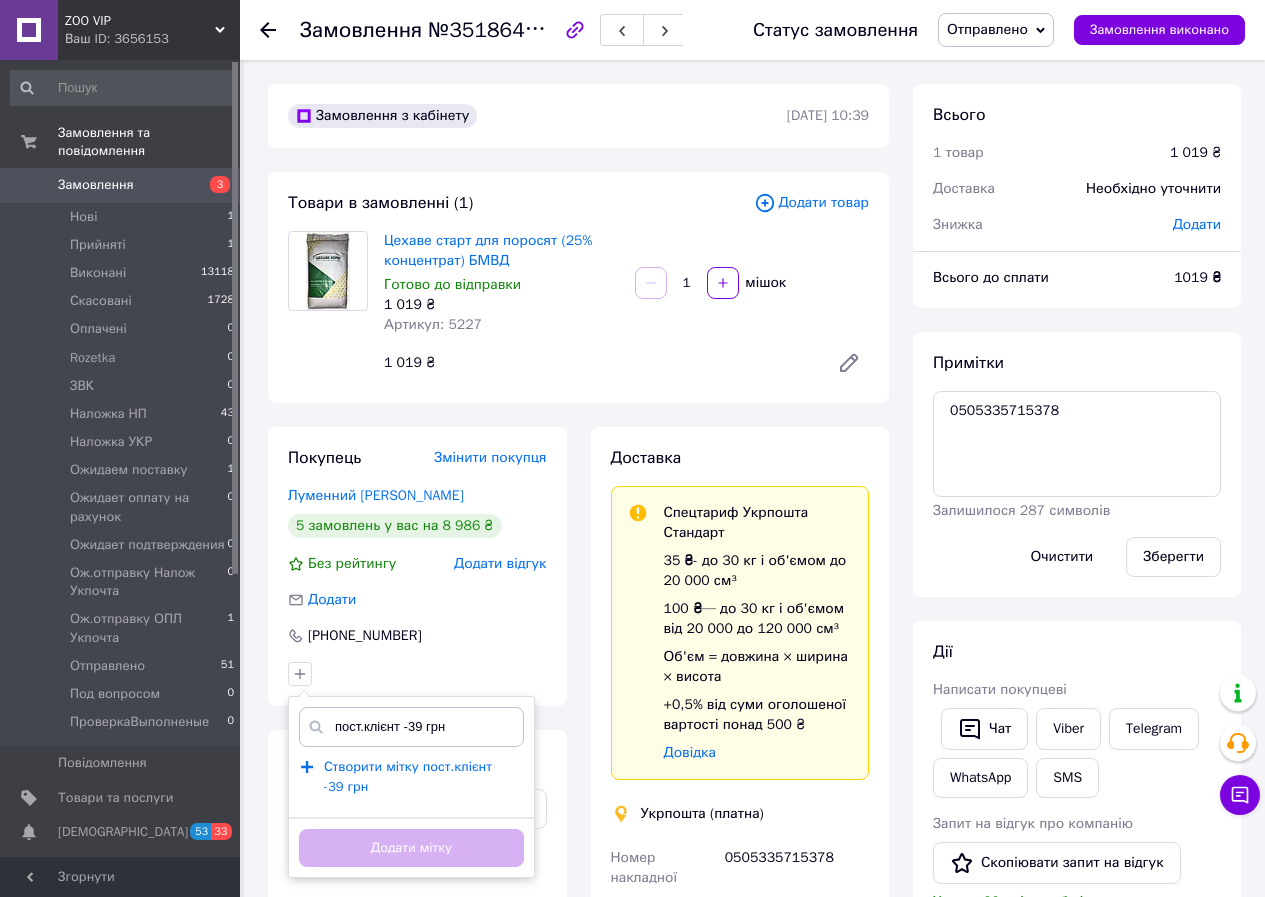 type on "пост.клієнт -39 грн" 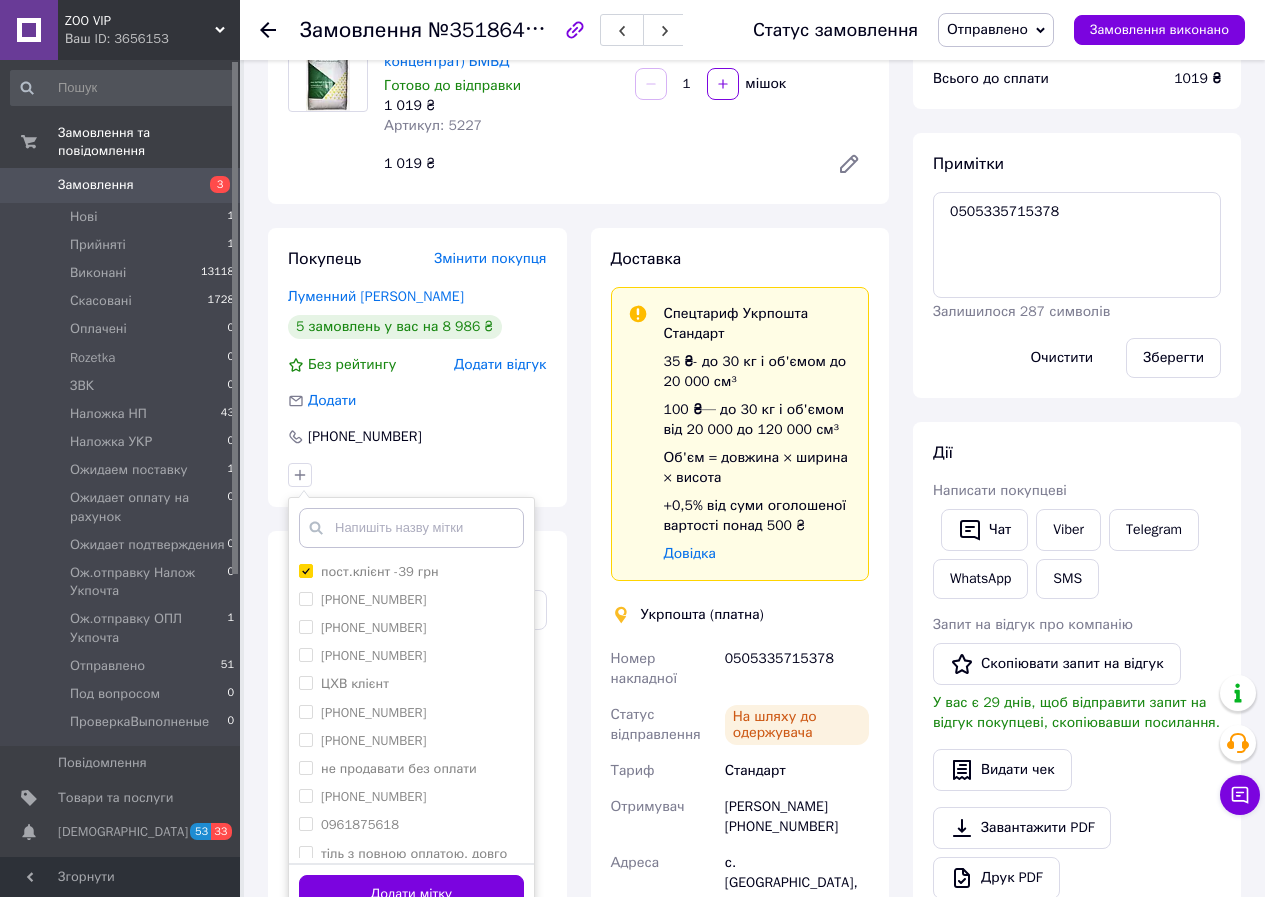 scroll, scrollTop: 333, scrollLeft: 0, axis: vertical 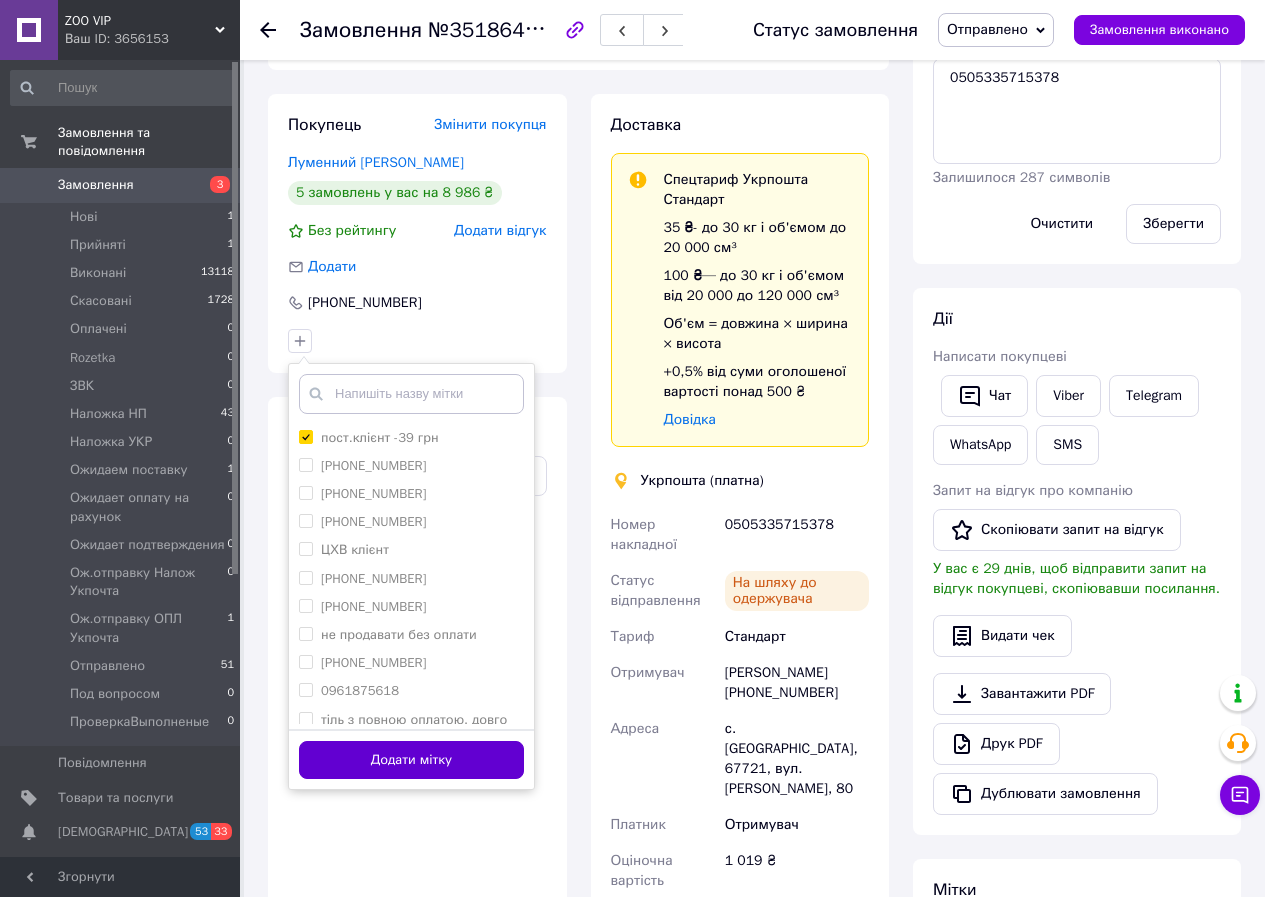 click on "Додати мітку" at bounding box center [411, 760] 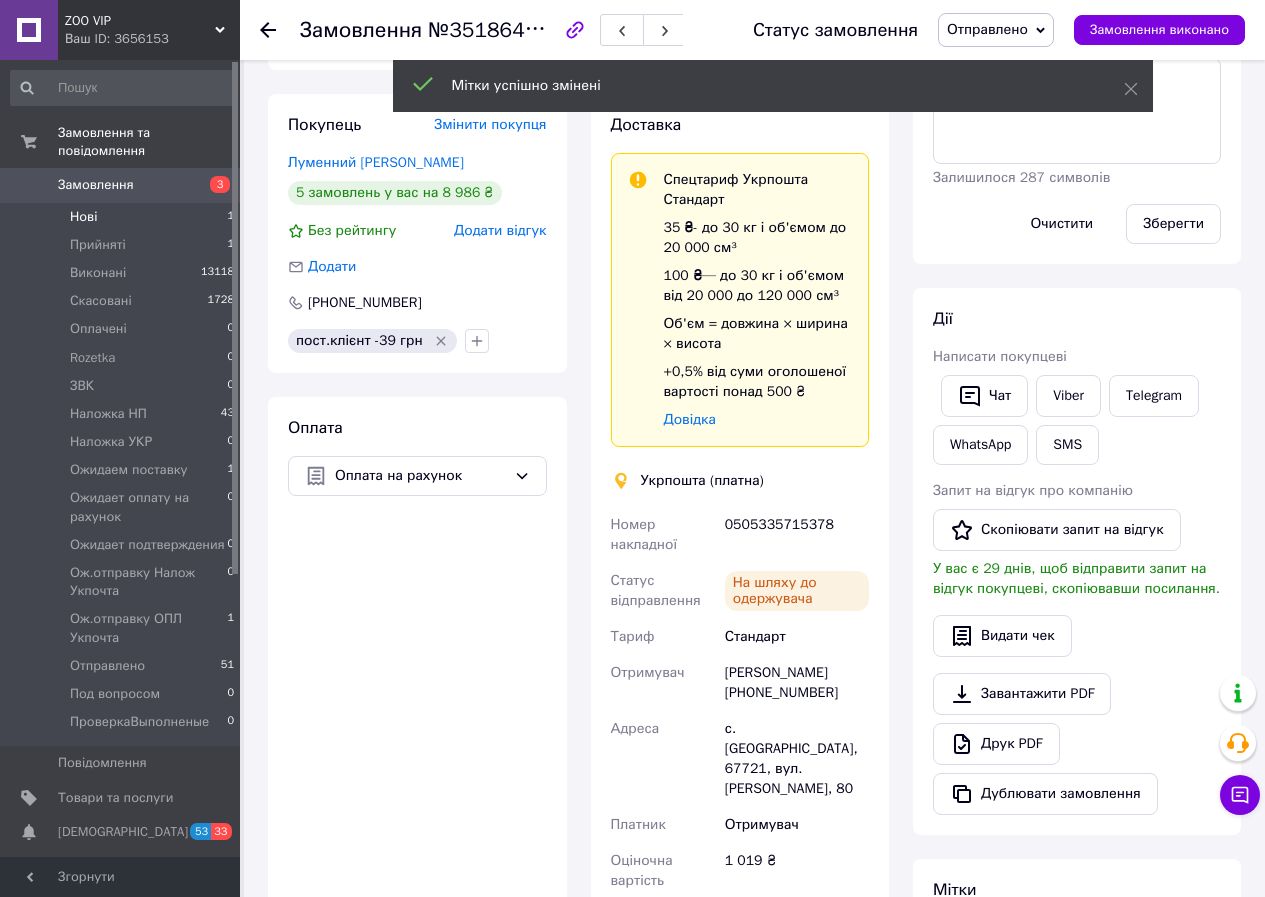 click on "Нові" at bounding box center (83, 217) 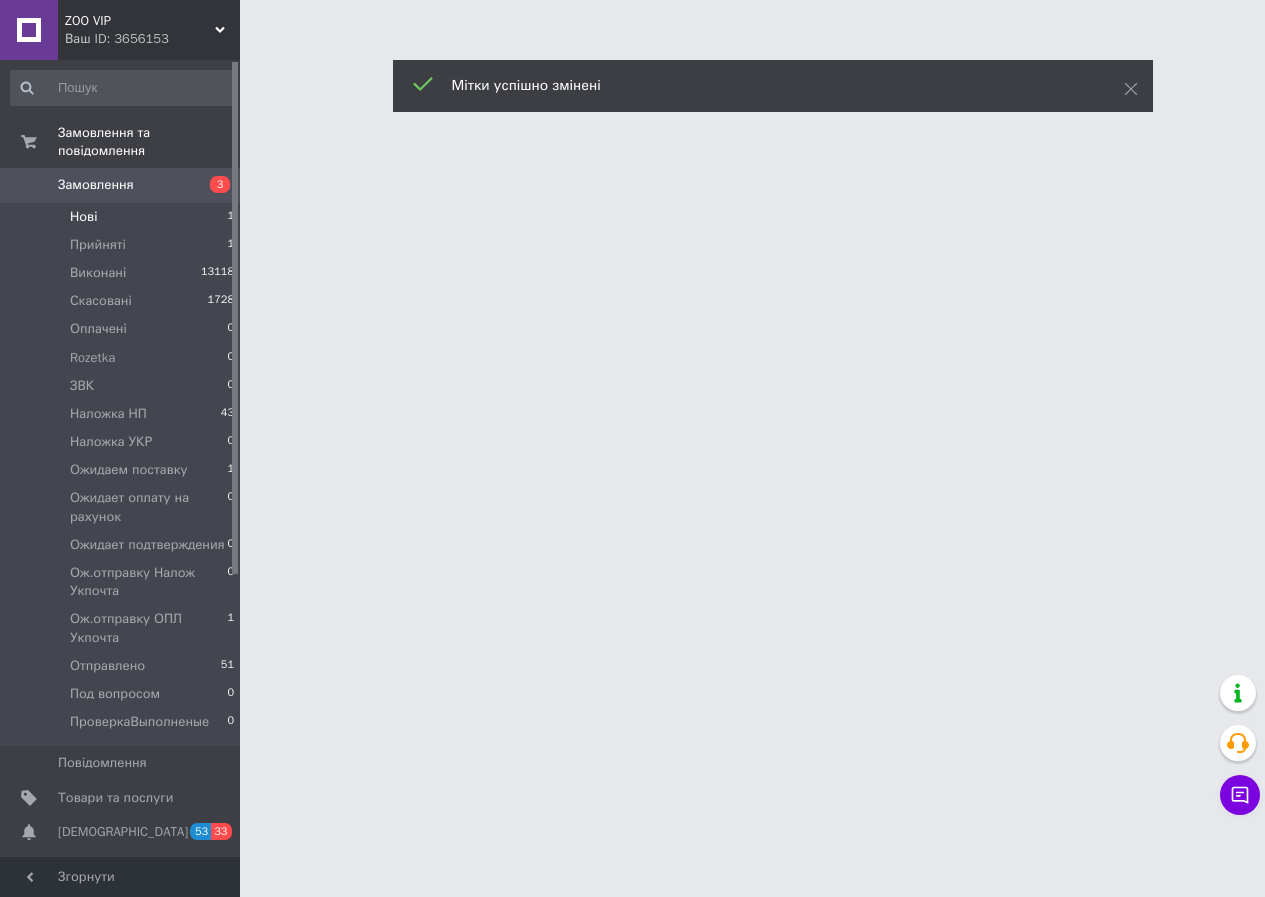 scroll, scrollTop: 0, scrollLeft: 0, axis: both 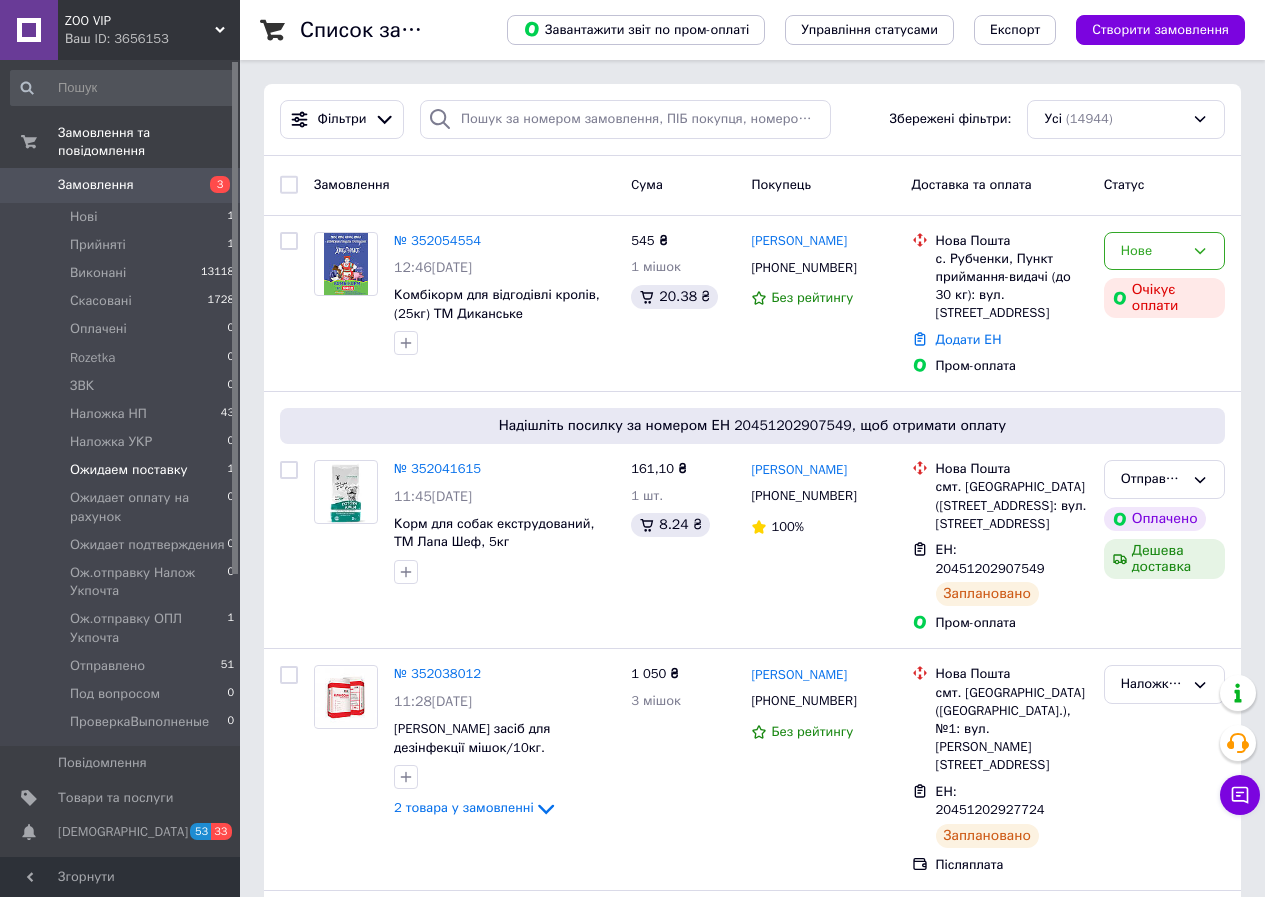 click on "Ожидаем поставку" at bounding box center [129, 470] 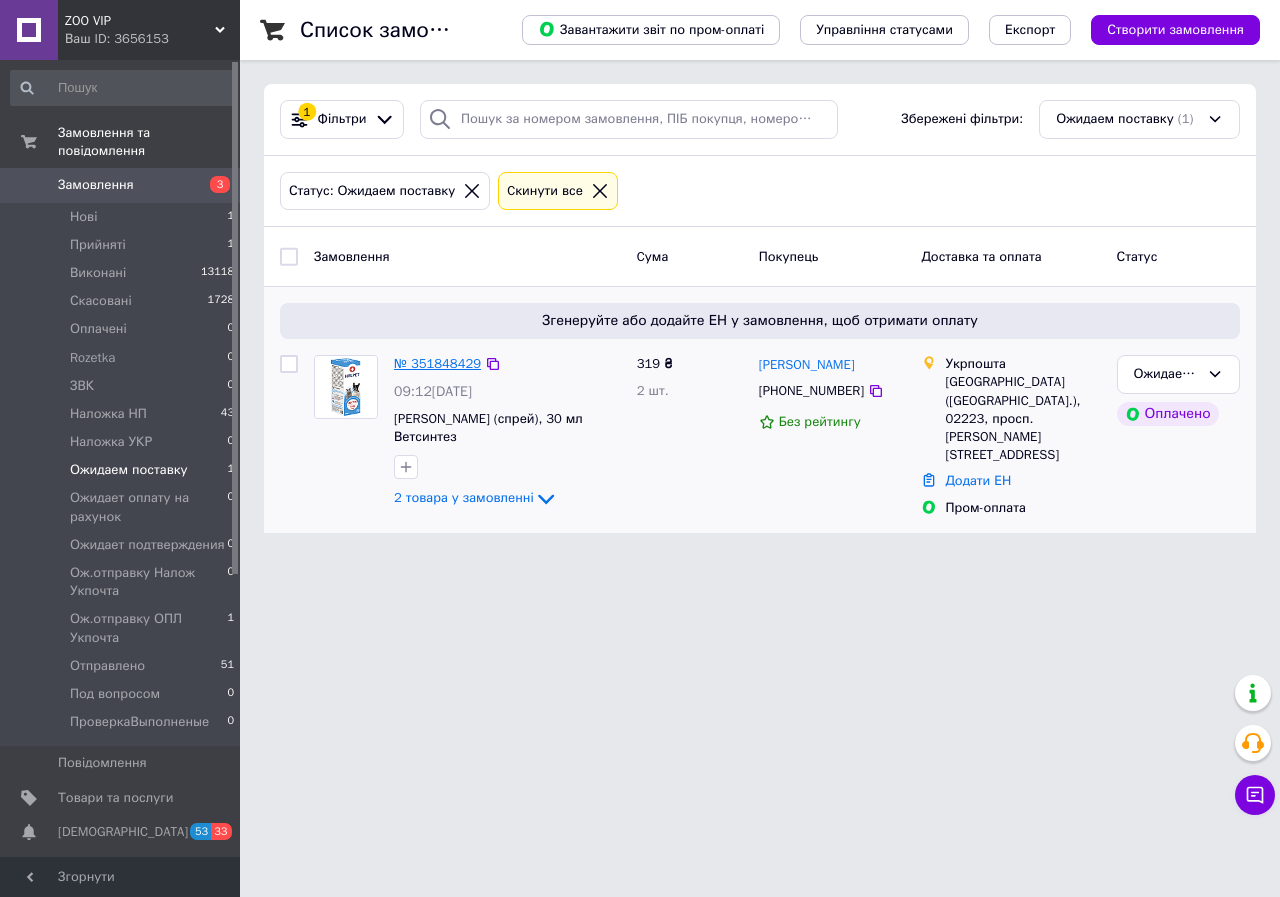 click on "№ 351848429" at bounding box center [437, 363] 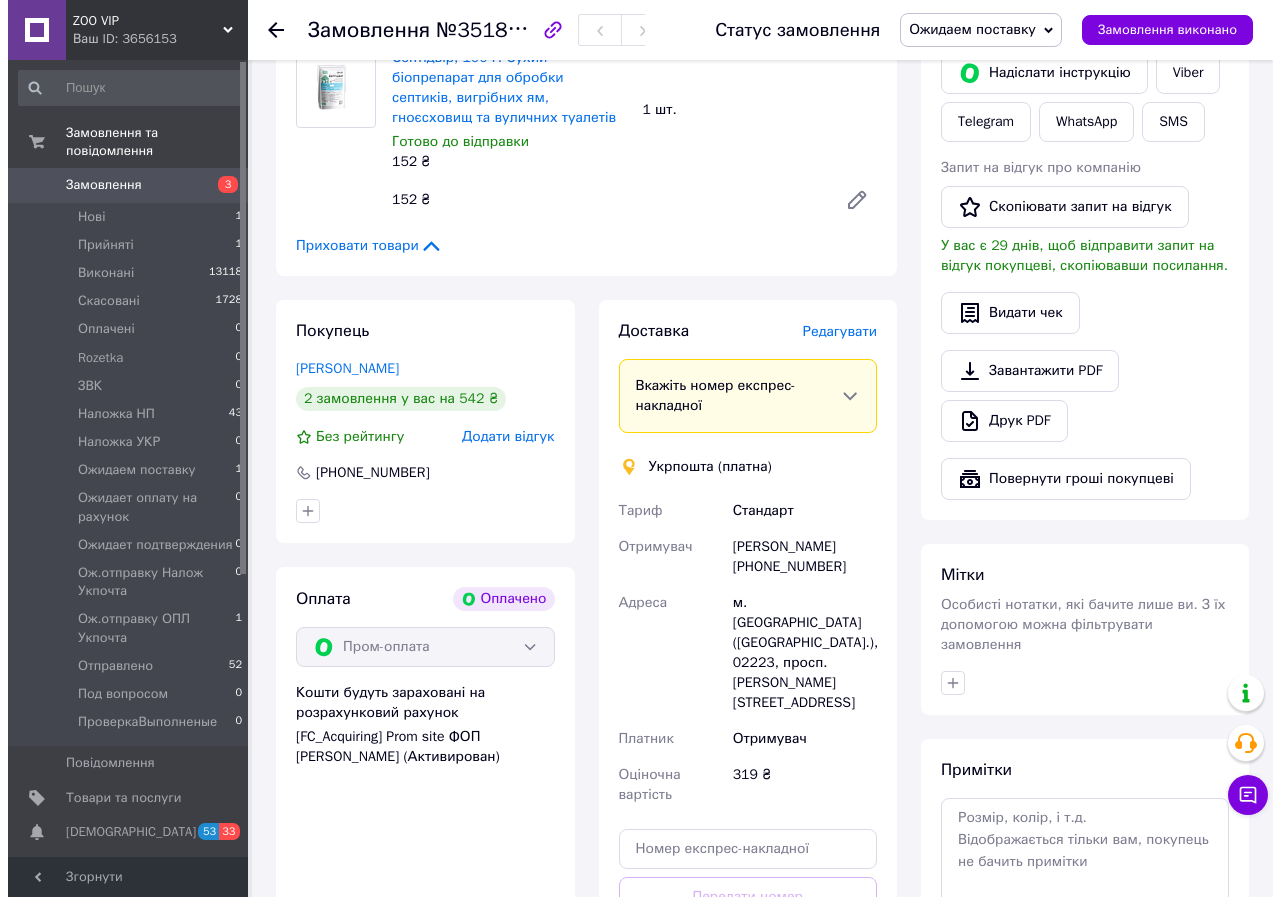 scroll, scrollTop: 933, scrollLeft: 0, axis: vertical 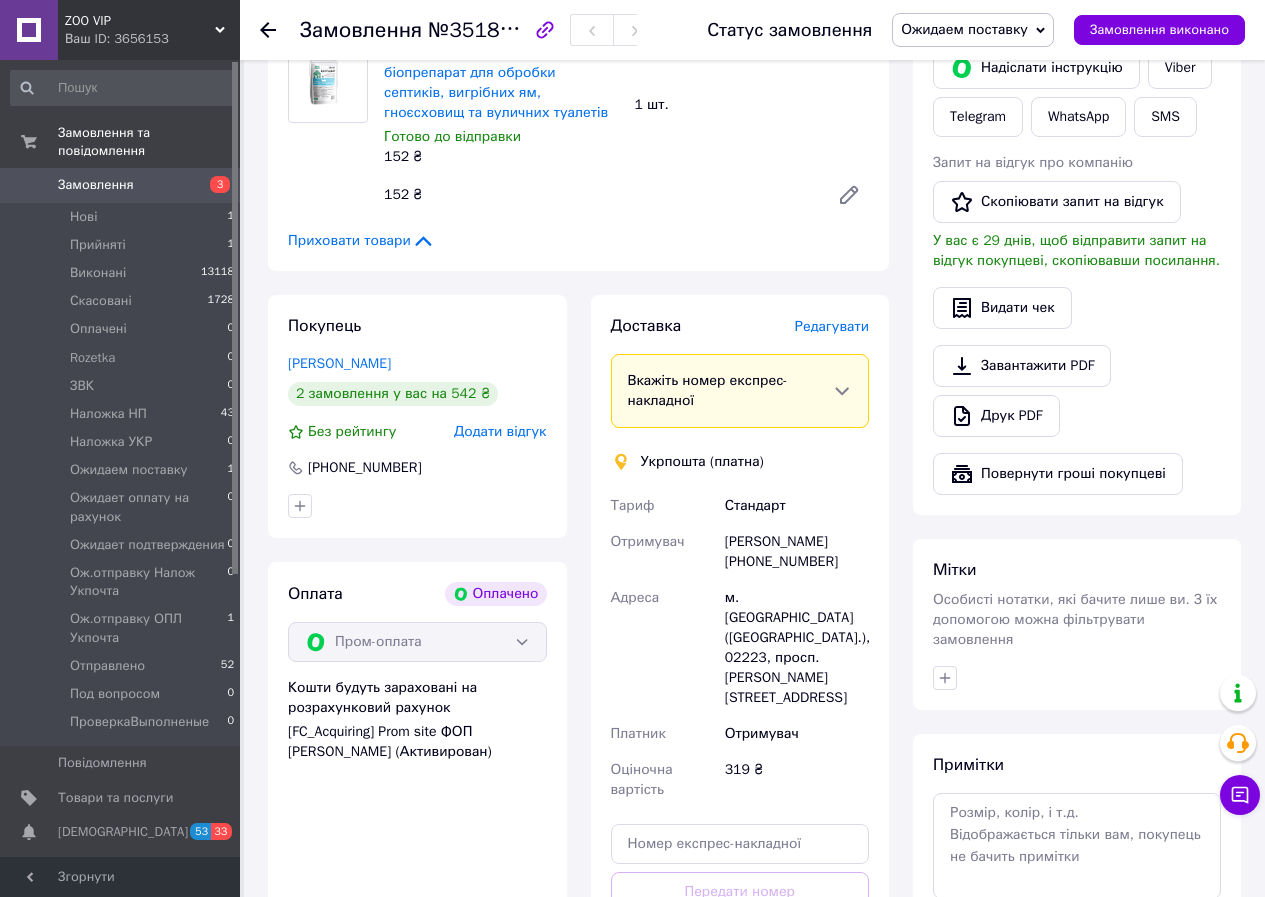 click on "Редагувати" at bounding box center [832, 326] 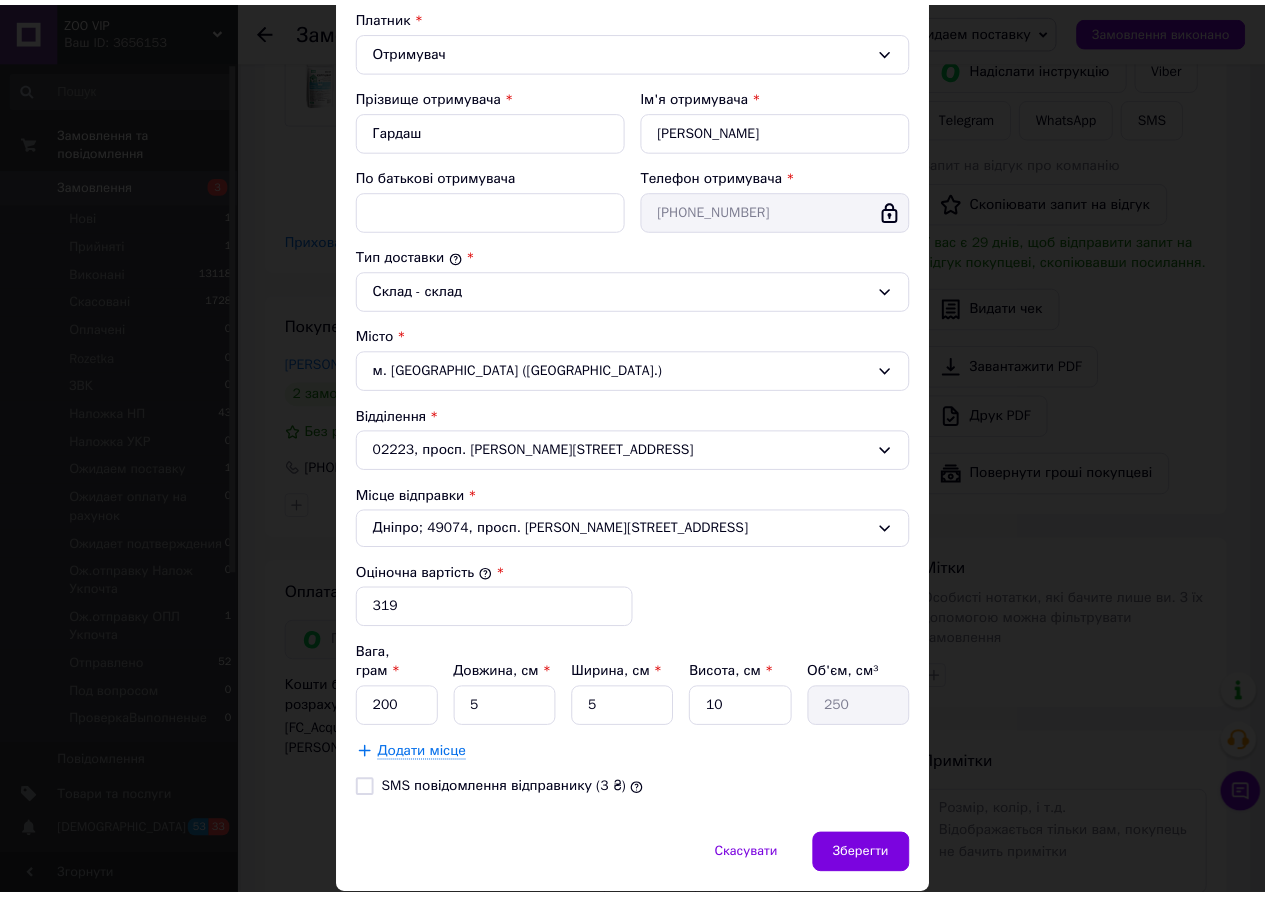 scroll, scrollTop: 333, scrollLeft: 0, axis: vertical 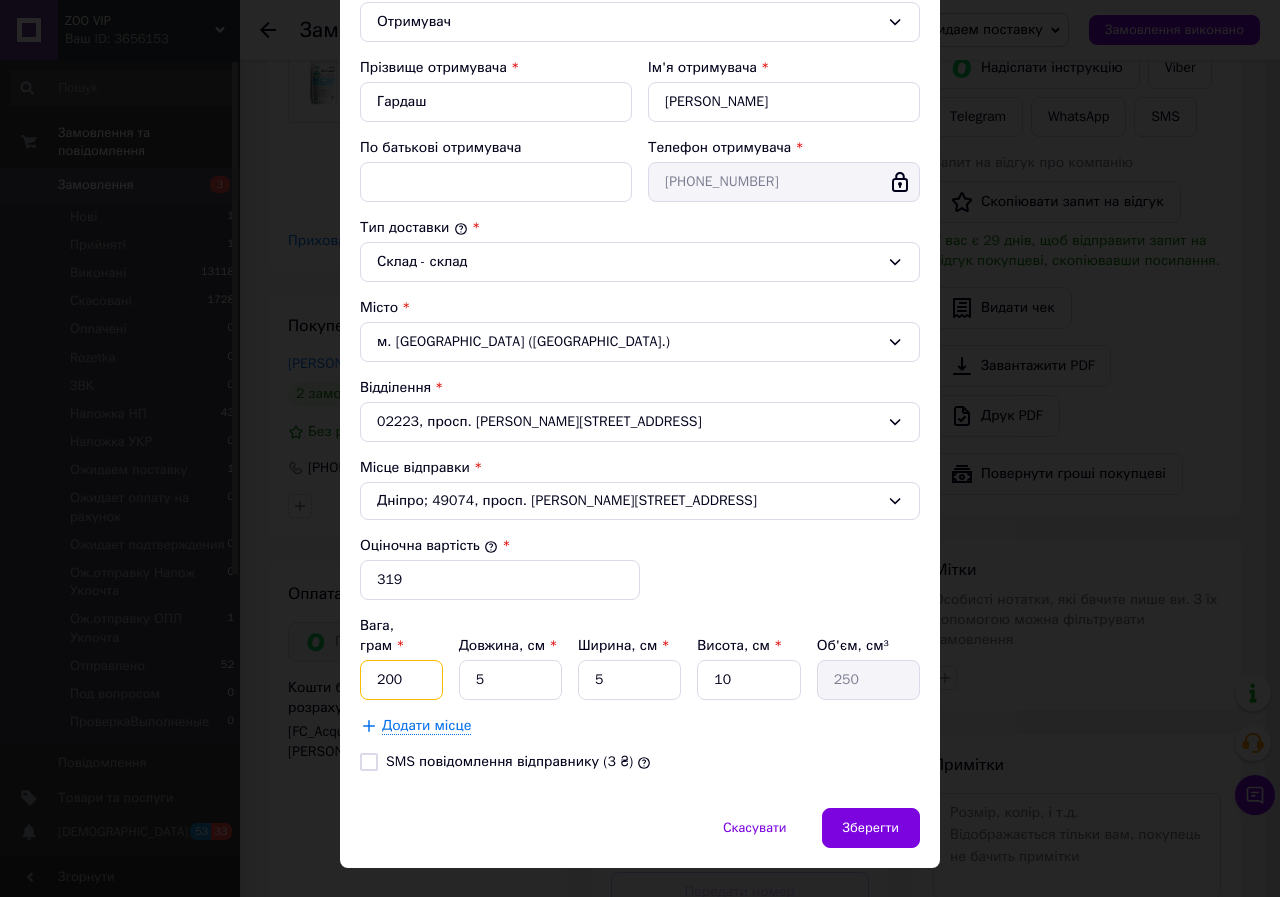 drag, startPoint x: 372, startPoint y: 660, endPoint x: 451, endPoint y: 661, distance: 79.00633 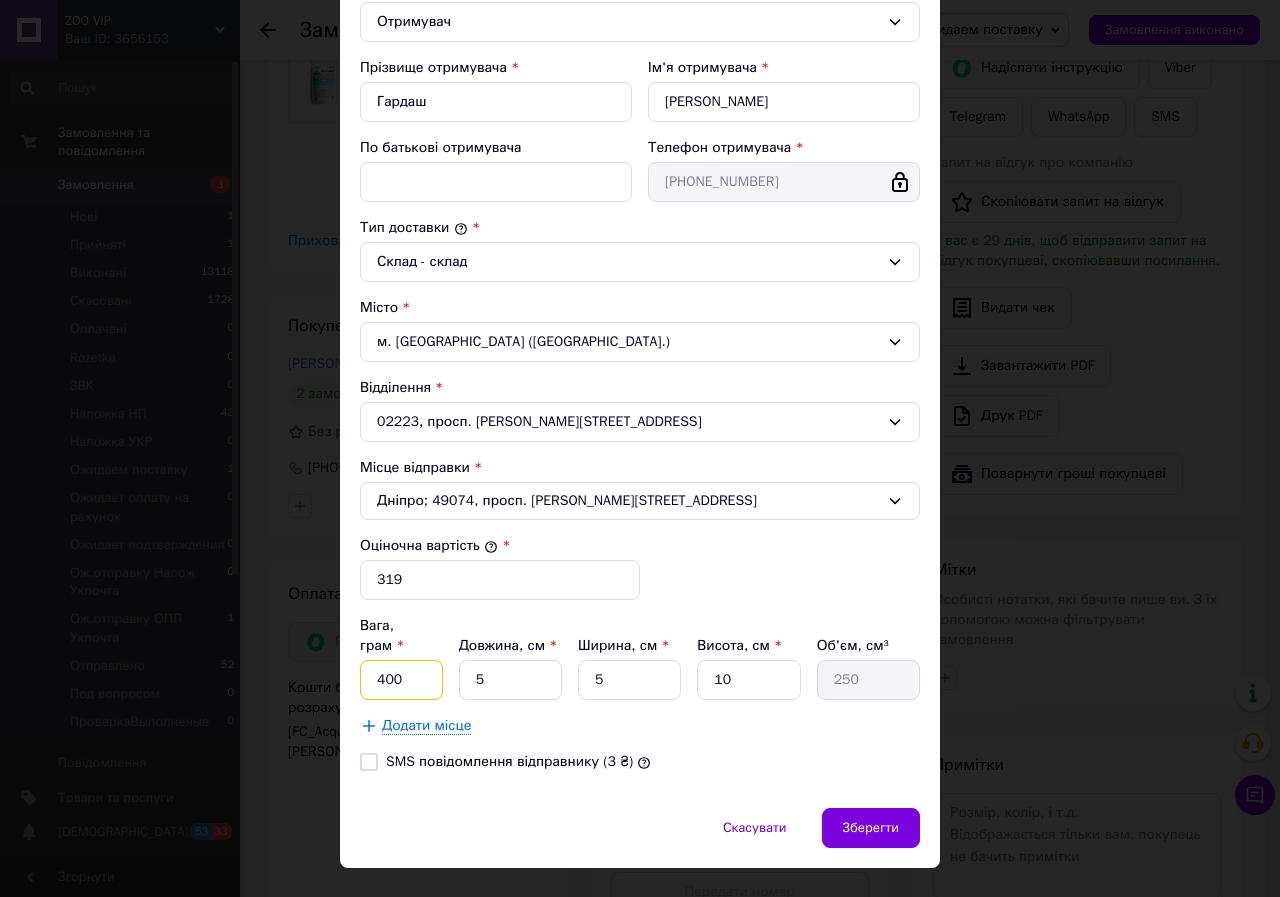 type on "400" 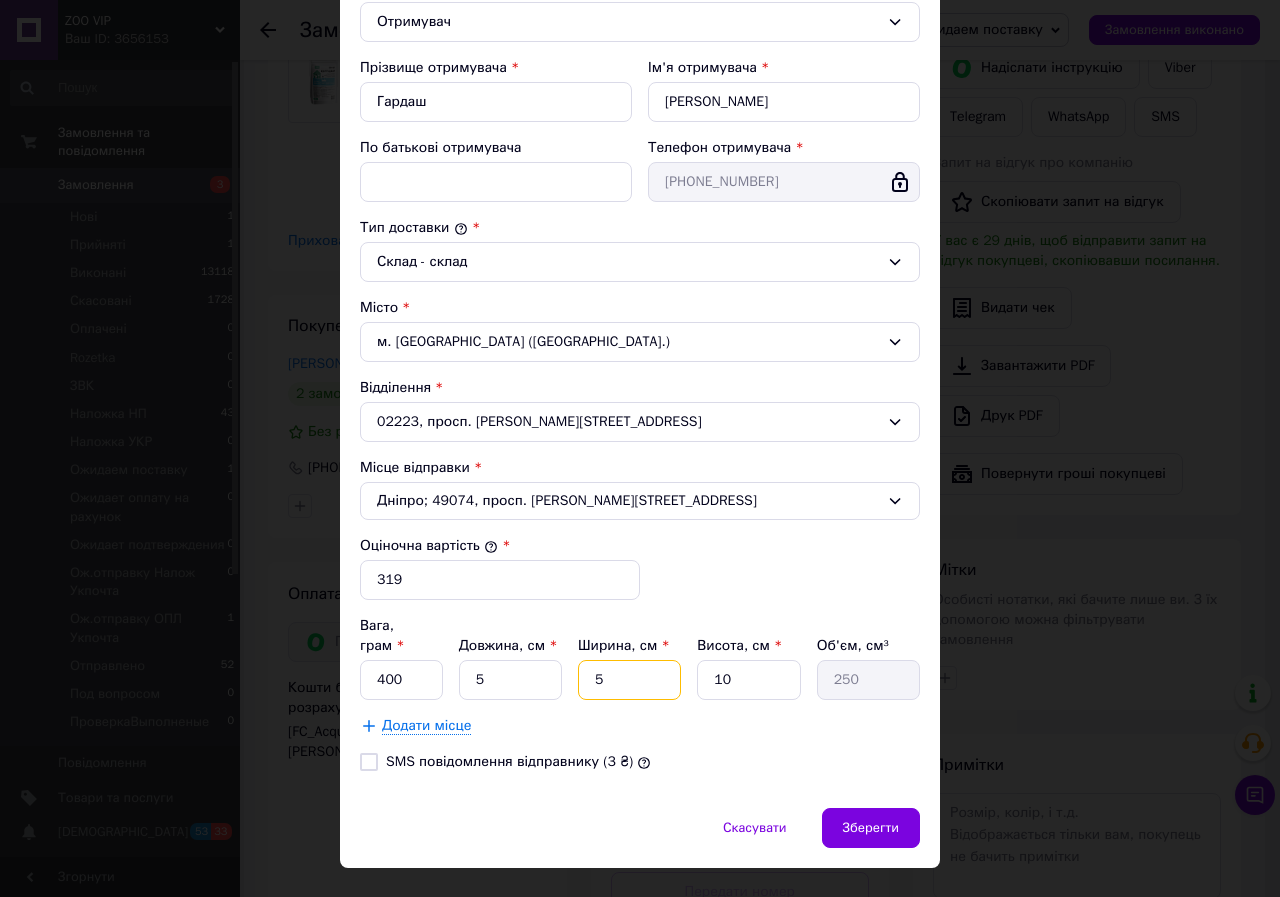 drag, startPoint x: 585, startPoint y: 654, endPoint x: 617, endPoint y: 655, distance: 32.01562 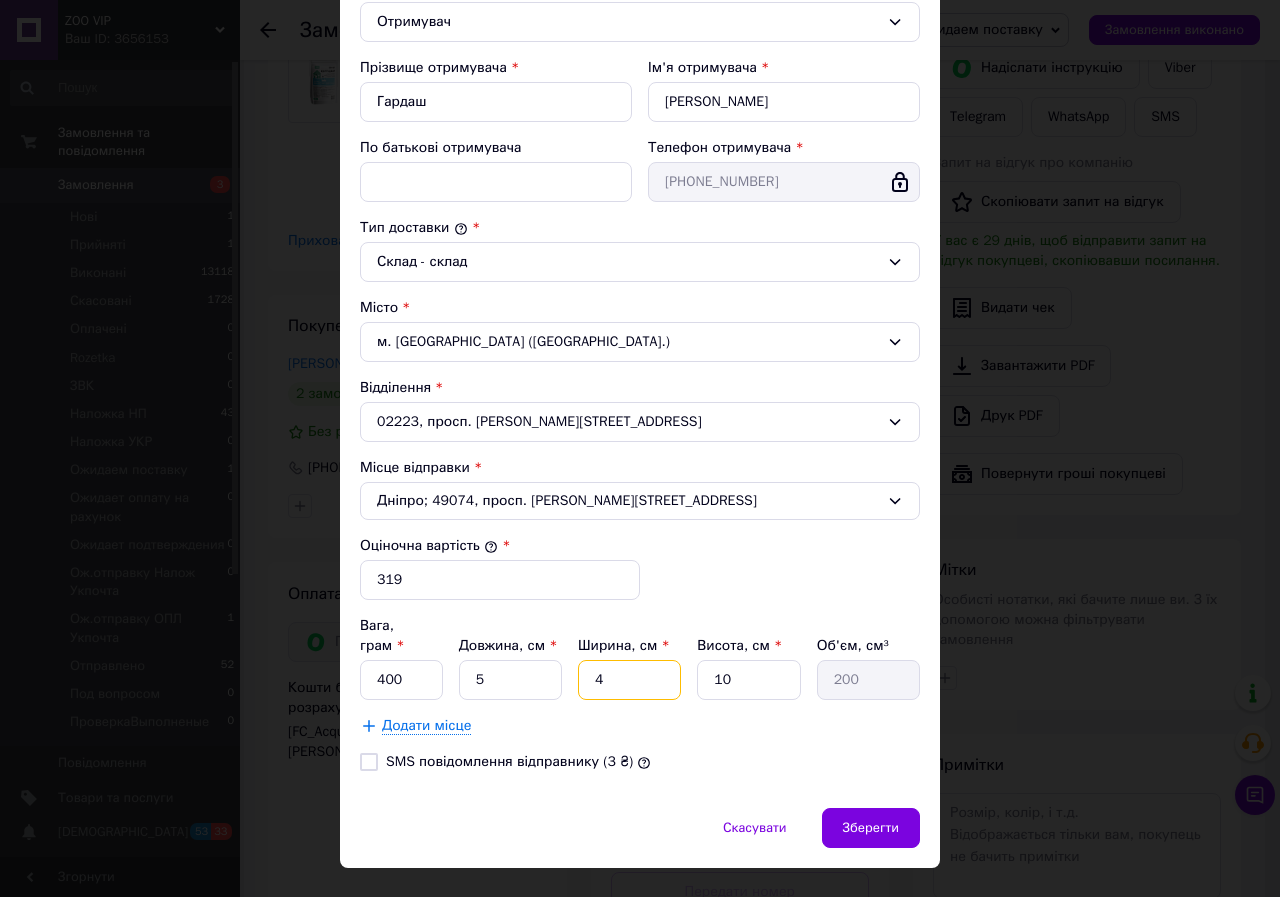 type on "40" 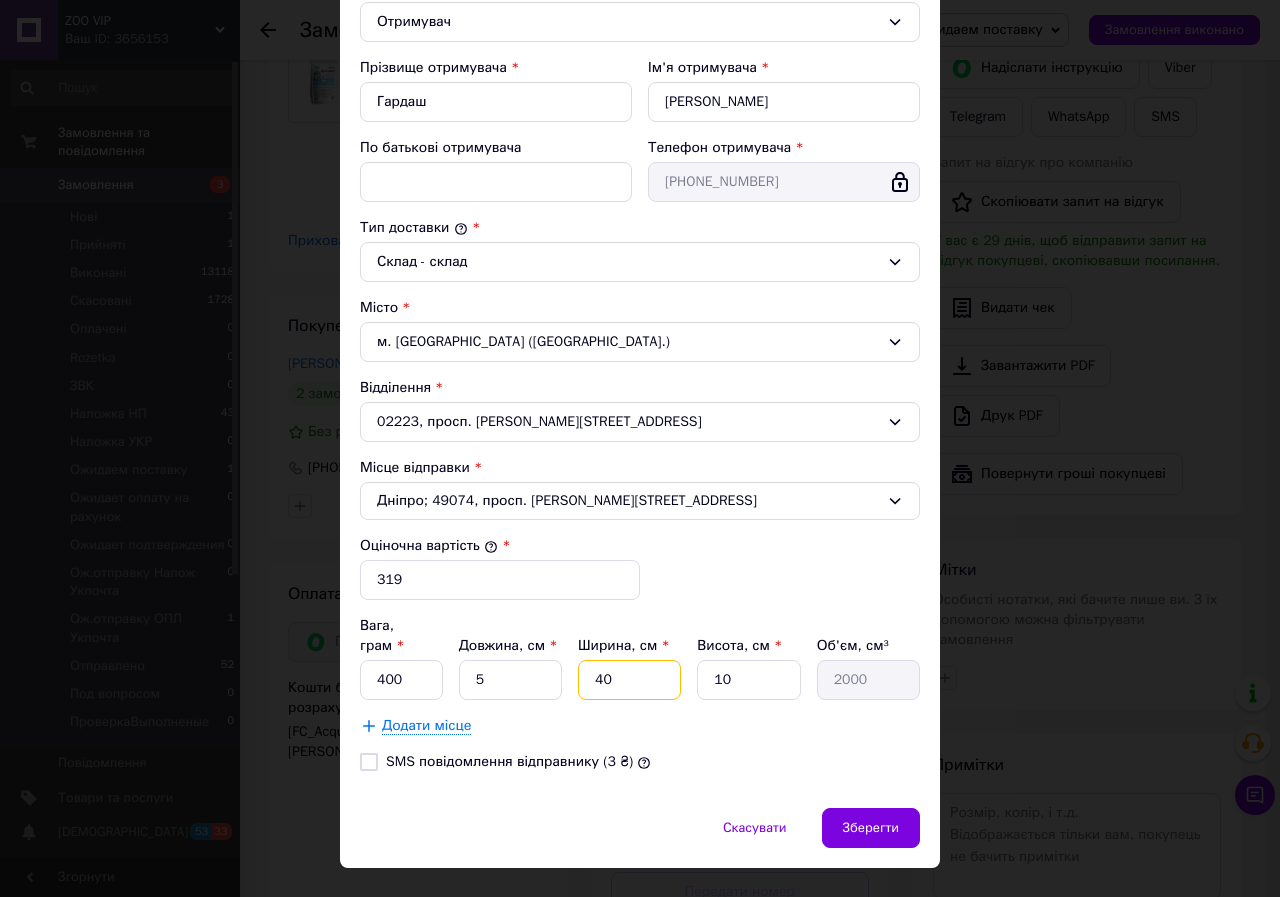 type on "4" 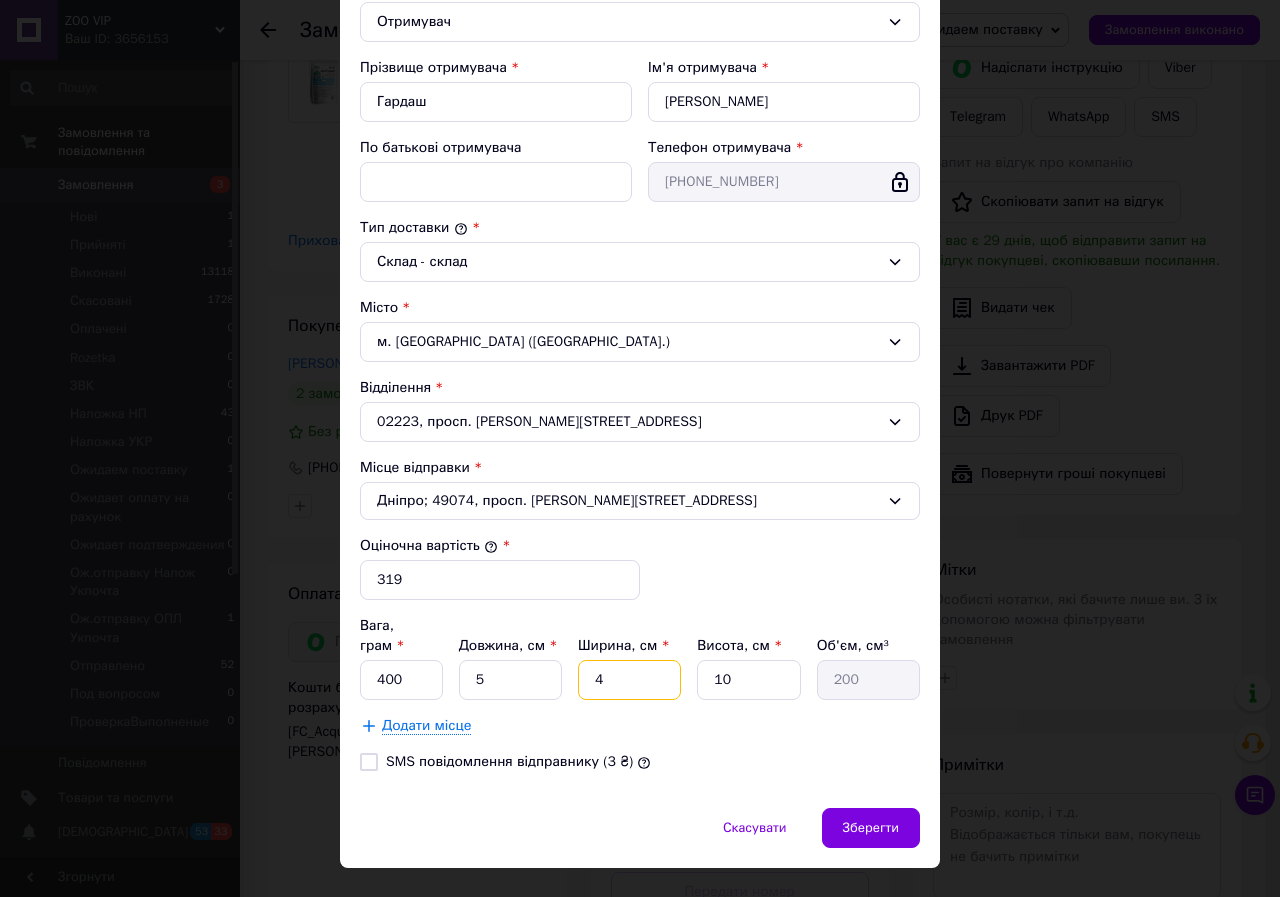 type 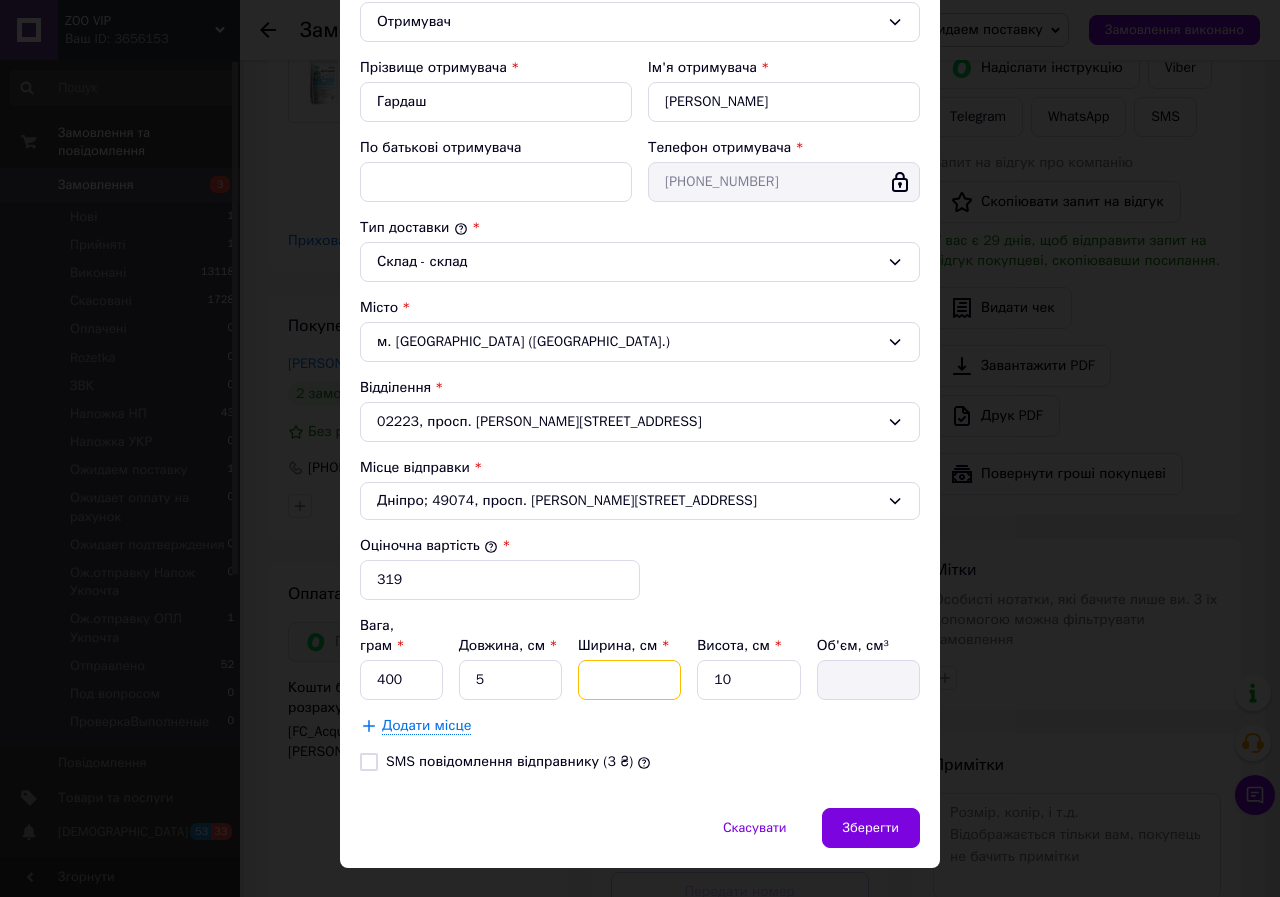 type on "1" 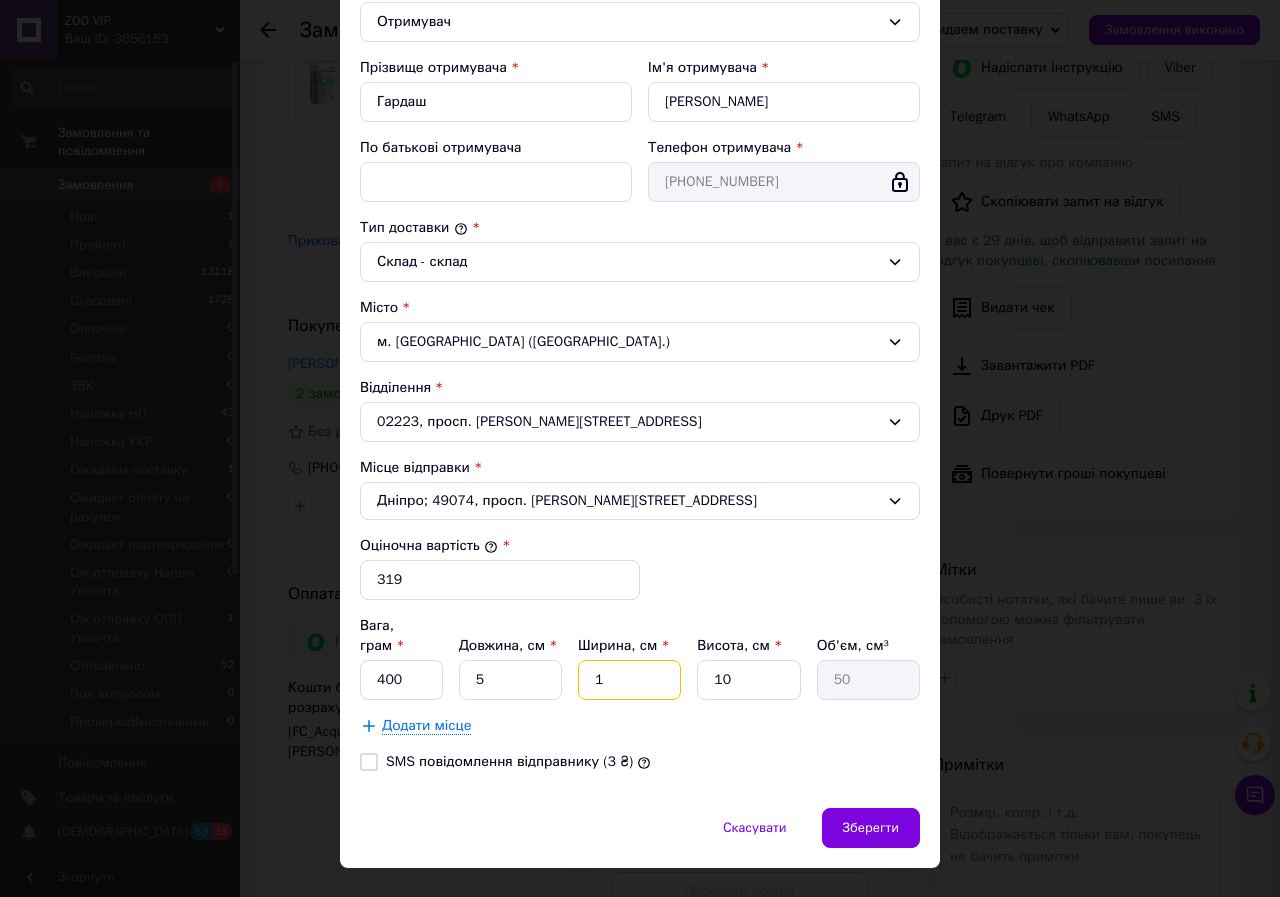 type on "10" 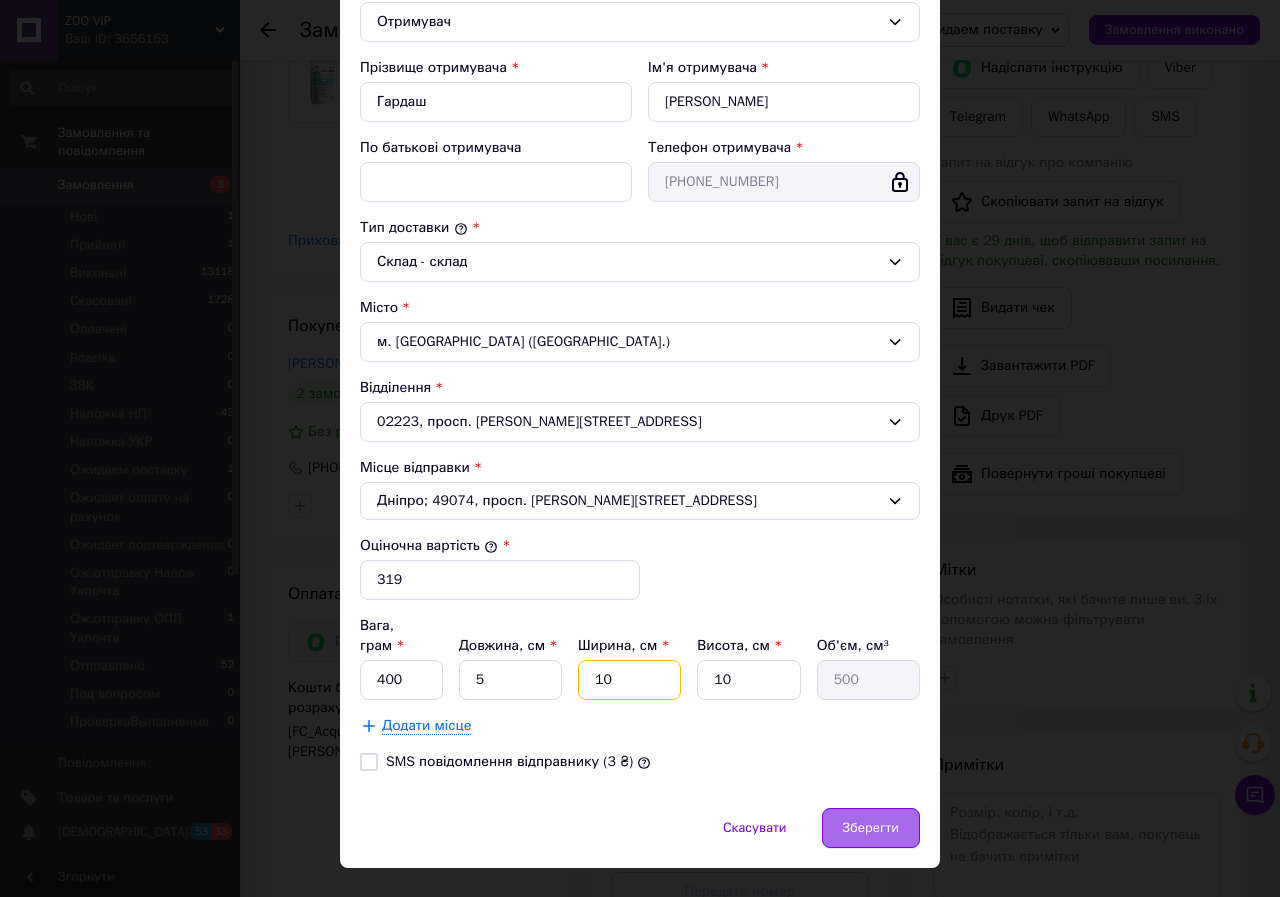 type on "10" 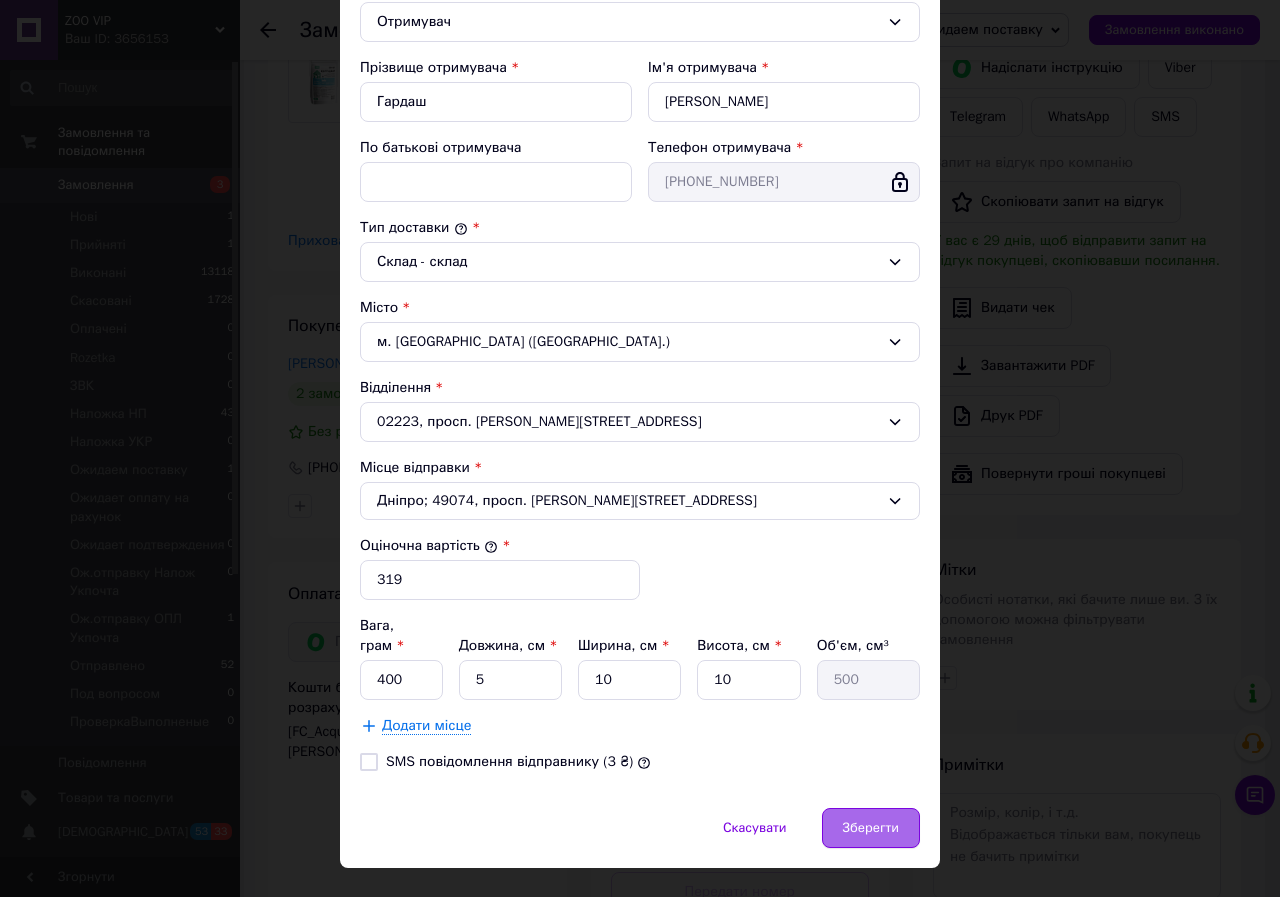 click on "Зберегти" at bounding box center [871, 828] 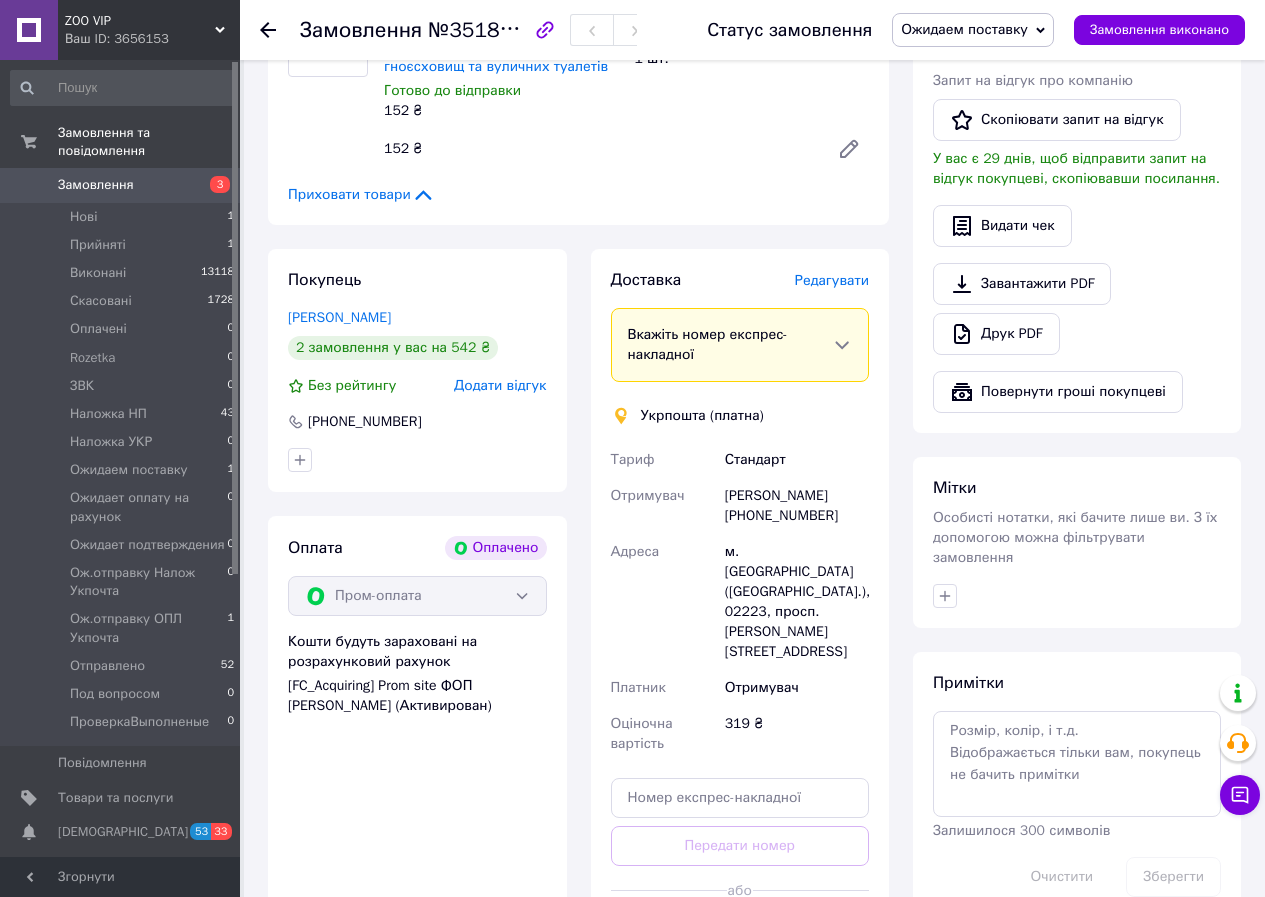 scroll, scrollTop: 1067, scrollLeft: 0, axis: vertical 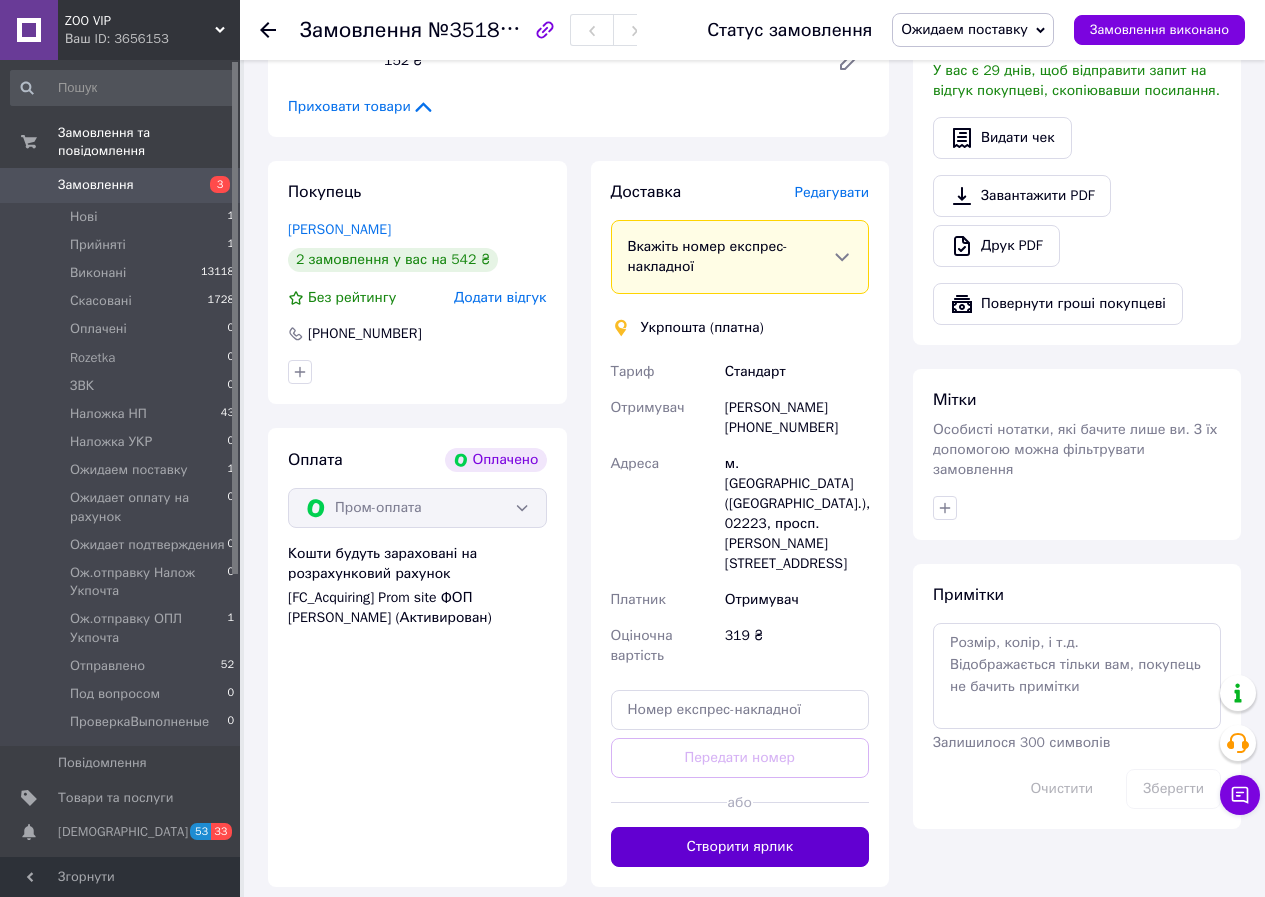 click on "Створити ярлик" at bounding box center (740, 847) 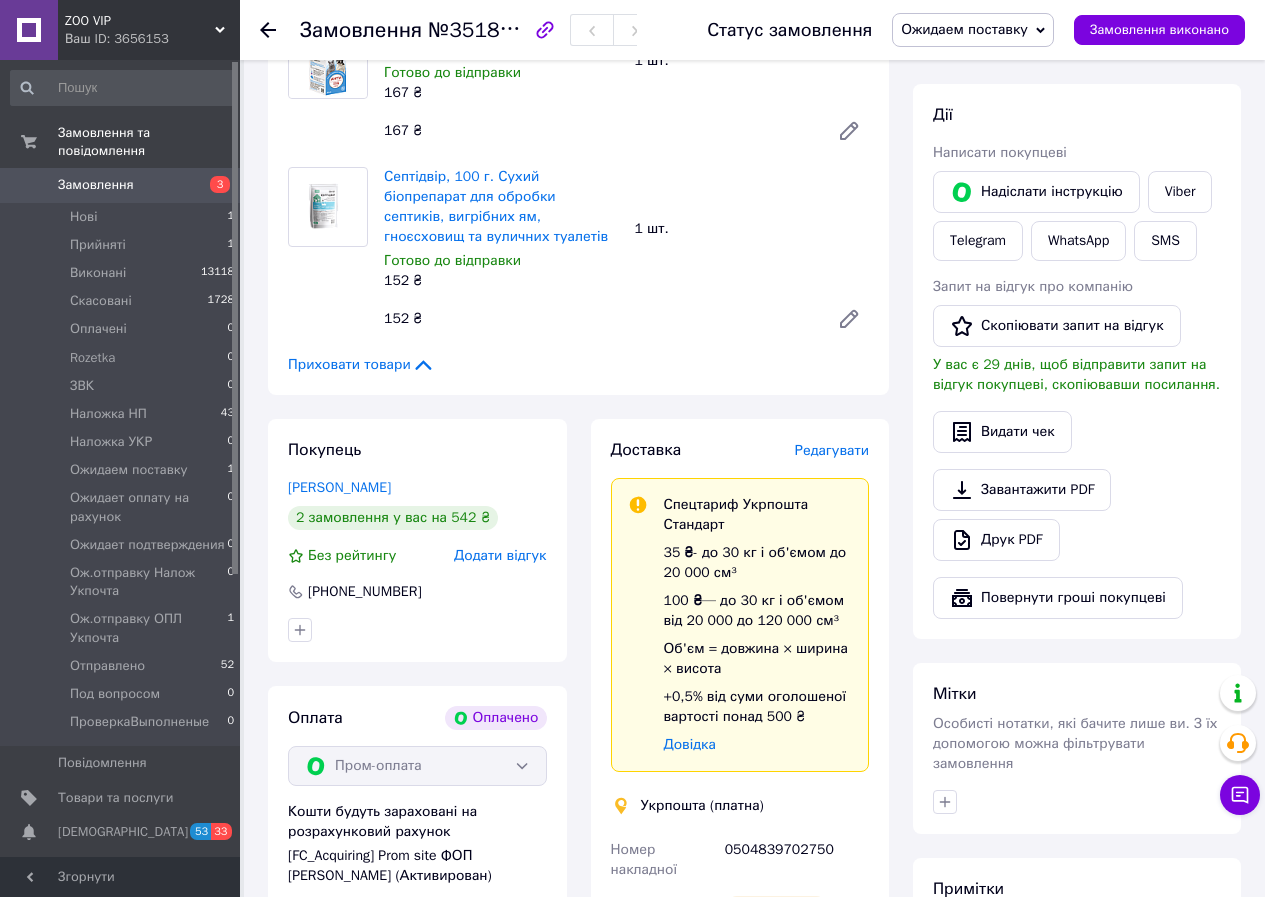 scroll, scrollTop: 800, scrollLeft: 0, axis: vertical 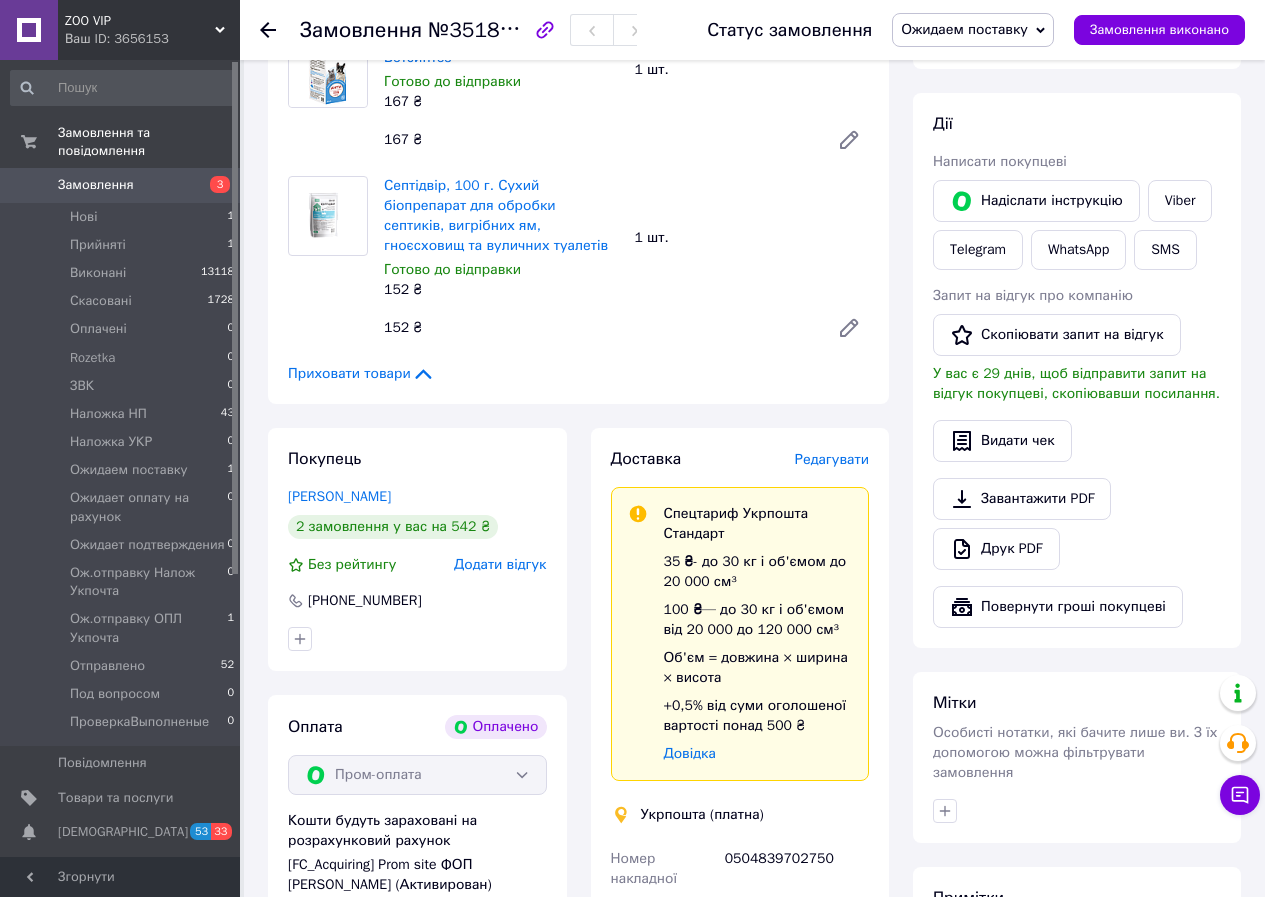 click on "Ожидаем поставку" at bounding box center [964, 29] 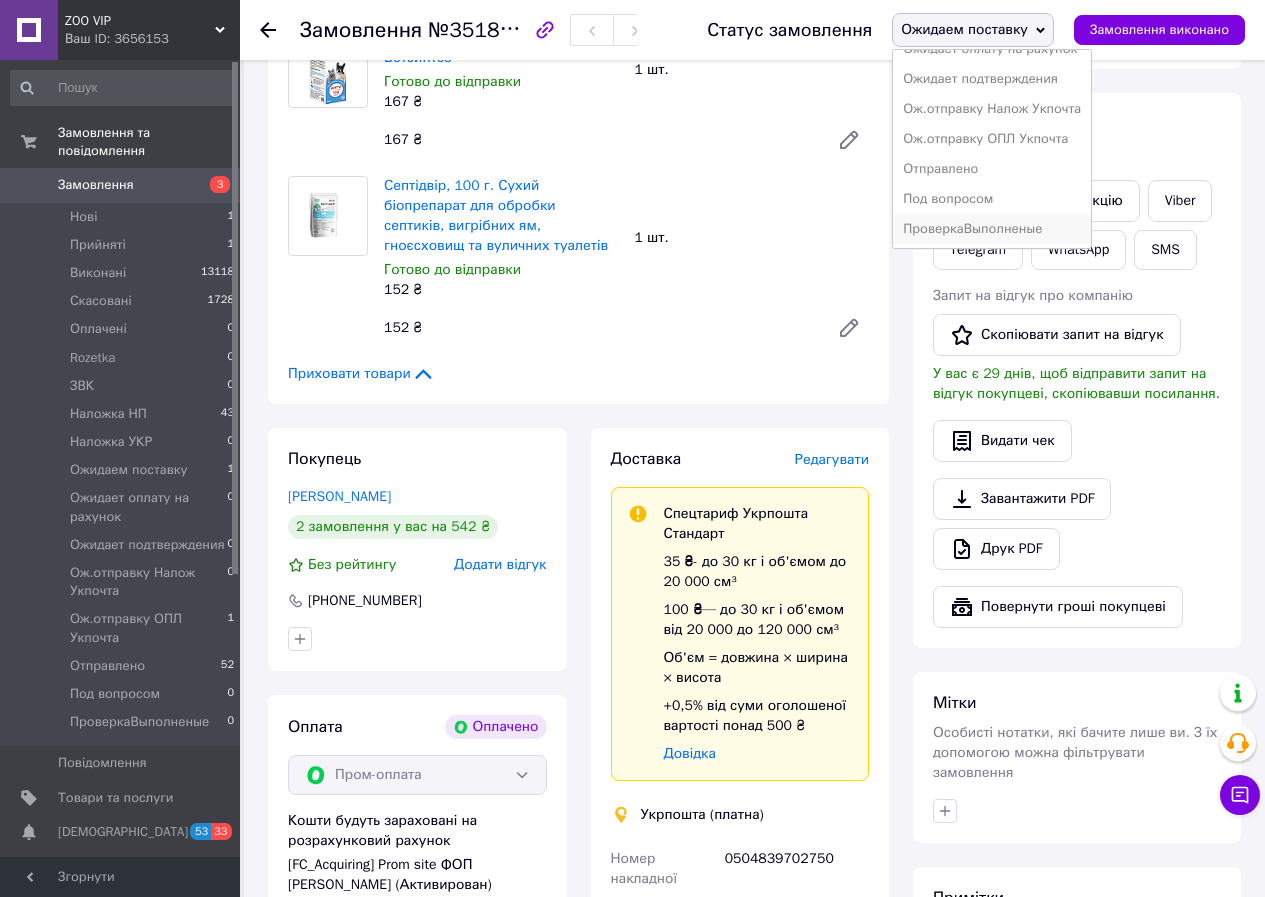 scroll, scrollTop: 262, scrollLeft: 0, axis: vertical 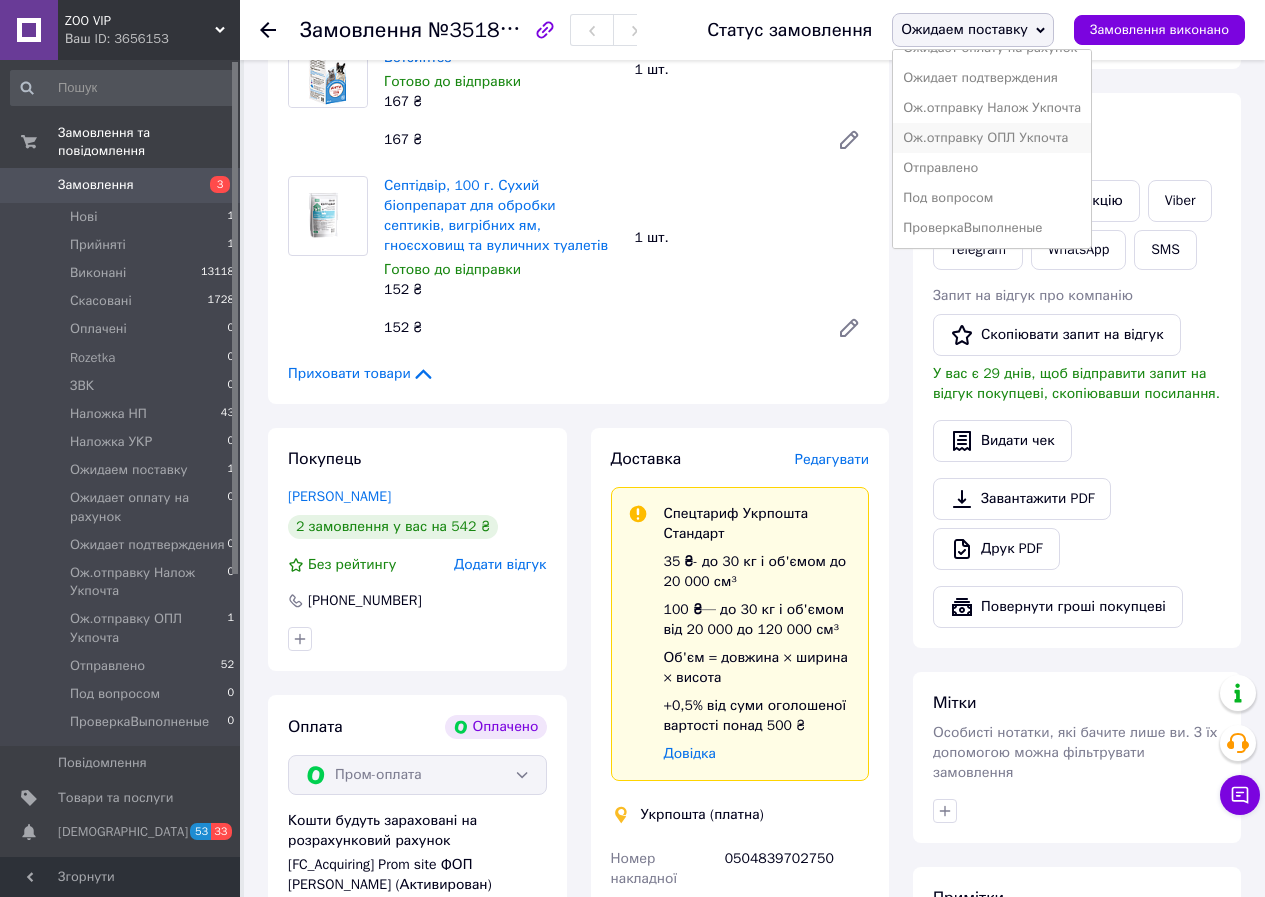 click on "Ож.отправку ОПЛ Укпочта" at bounding box center [992, 138] 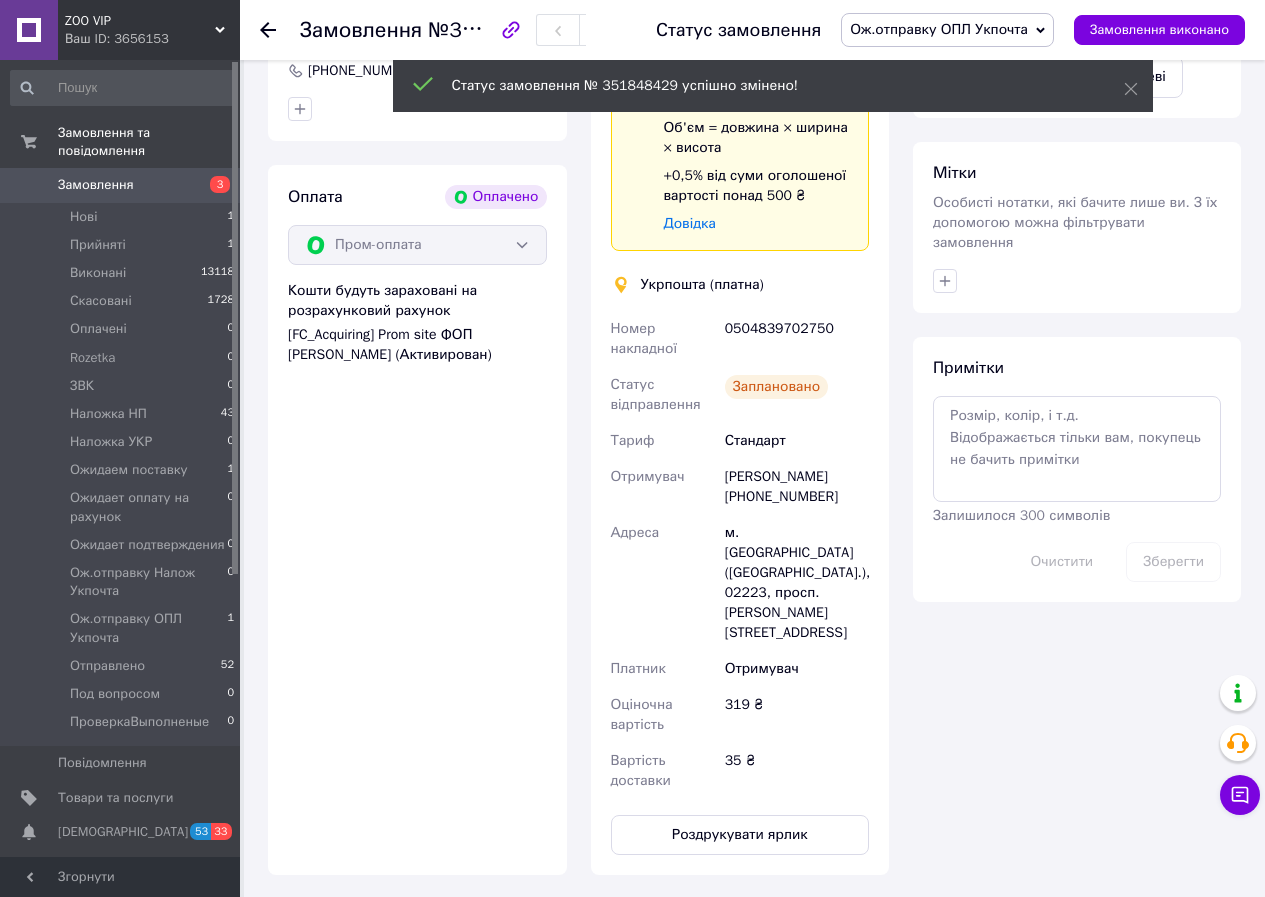 scroll, scrollTop: 1333, scrollLeft: 0, axis: vertical 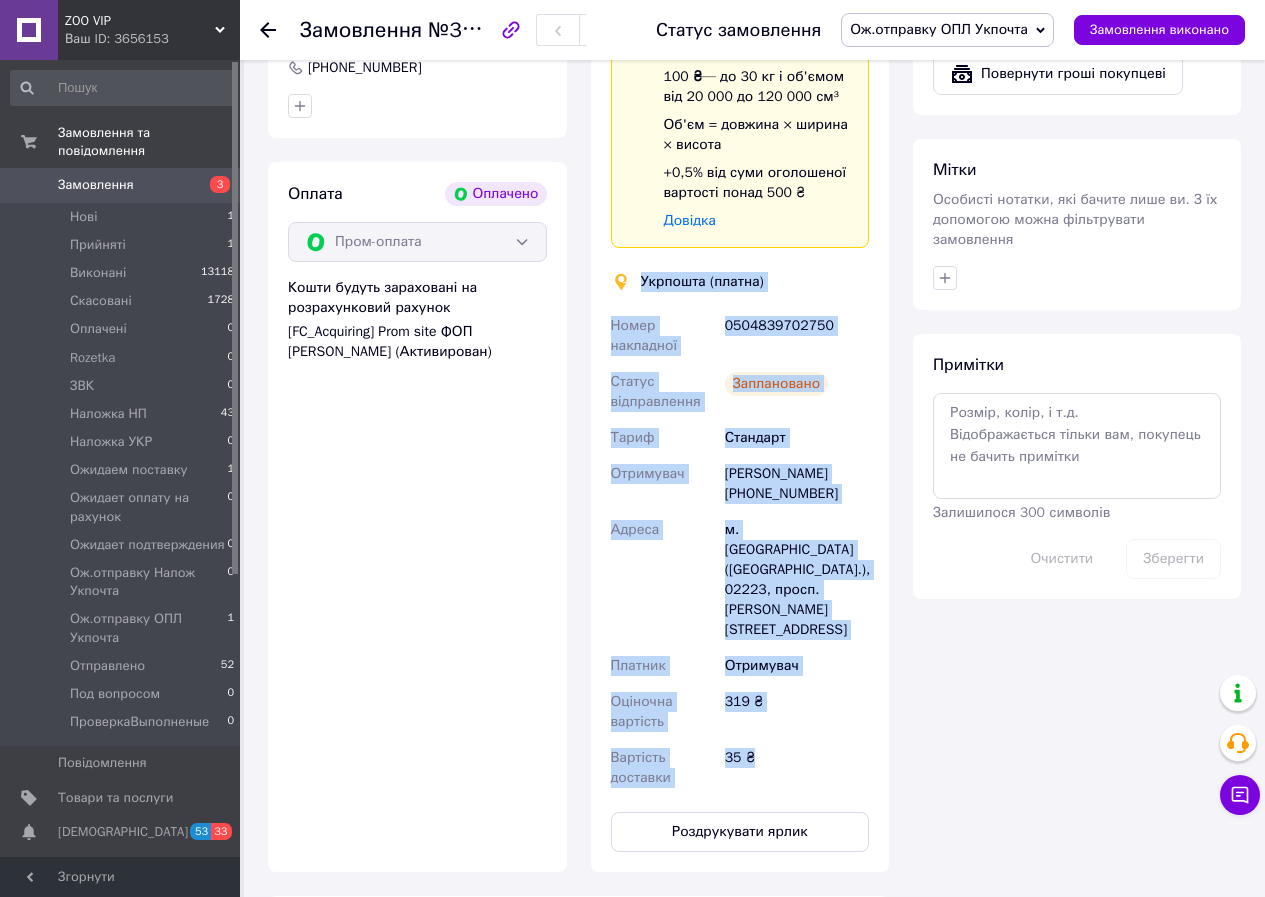 drag, startPoint x: 640, startPoint y: 234, endPoint x: 847, endPoint y: 674, distance: 486.26022 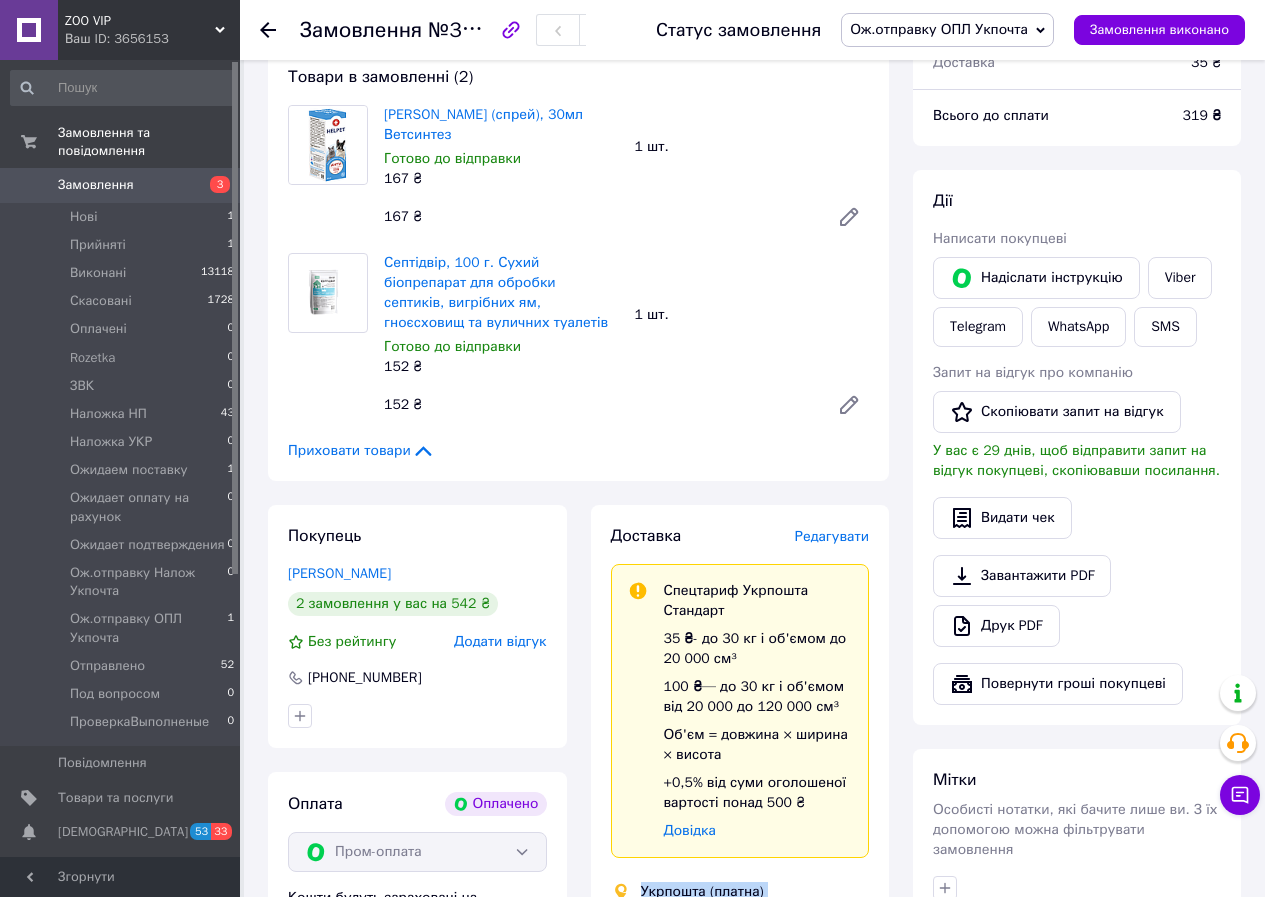 scroll, scrollTop: 467, scrollLeft: 0, axis: vertical 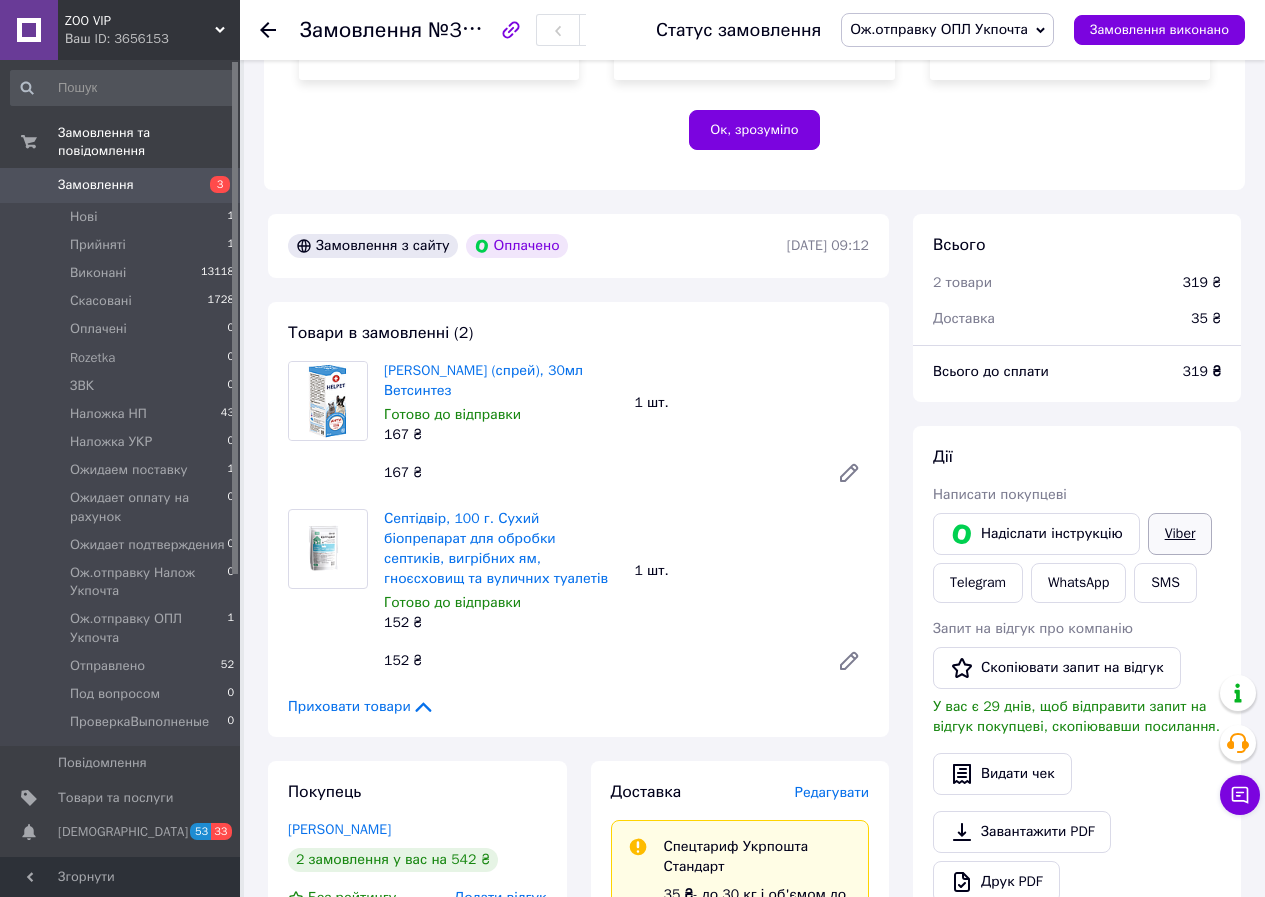 click on "Viber" at bounding box center [1180, 534] 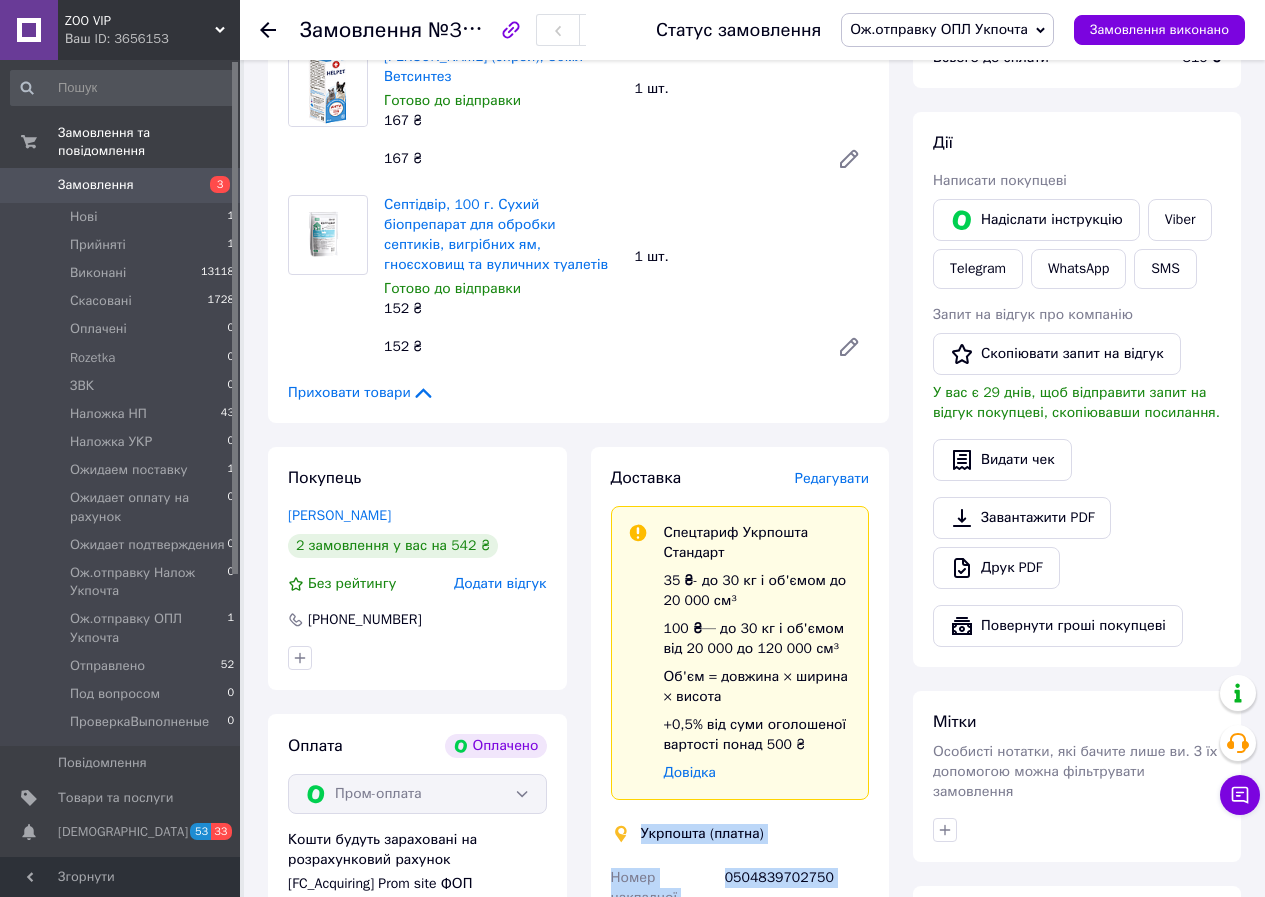 scroll, scrollTop: 933, scrollLeft: 0, axis: vertical 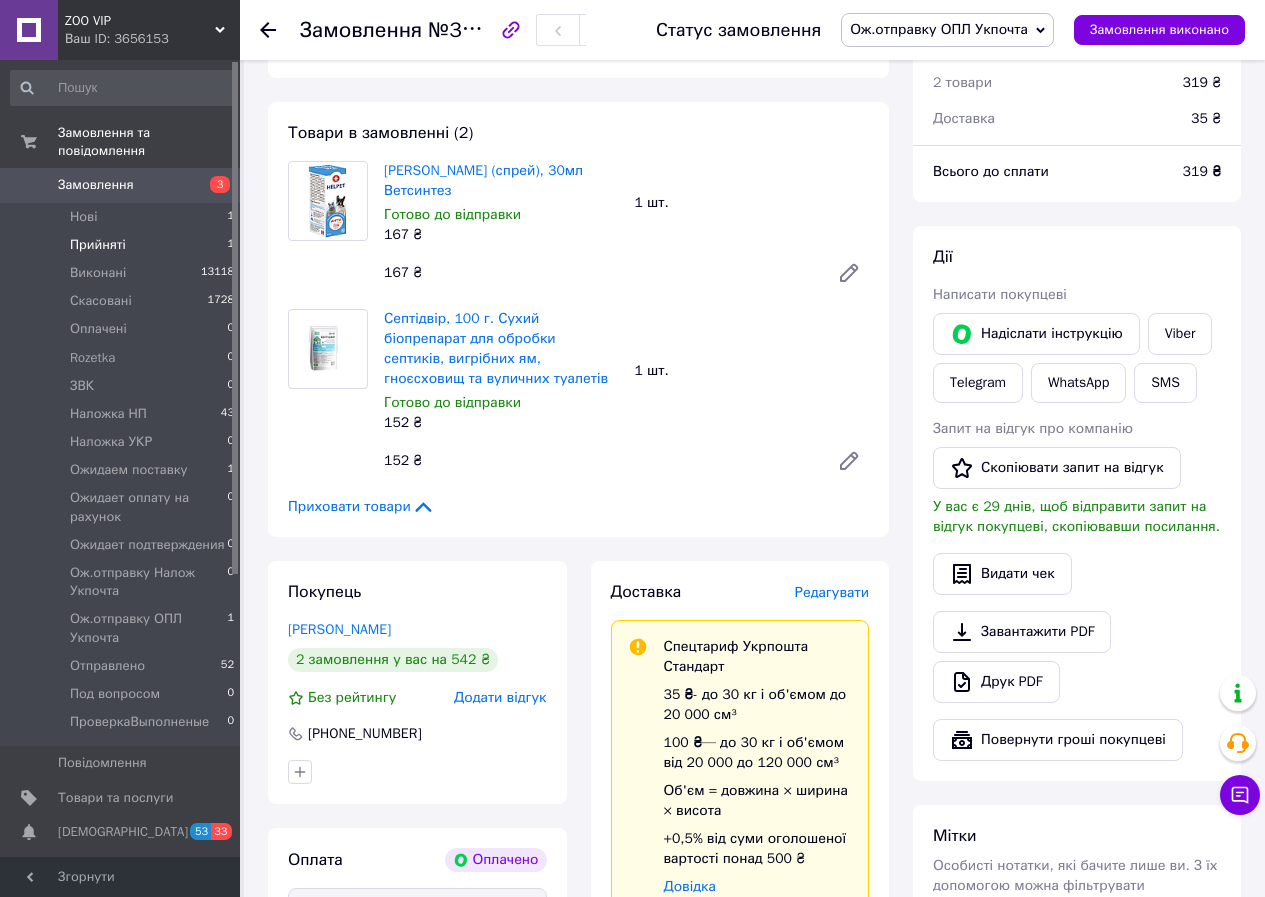 click on "Прийняті" at bounding box center (98, 245) 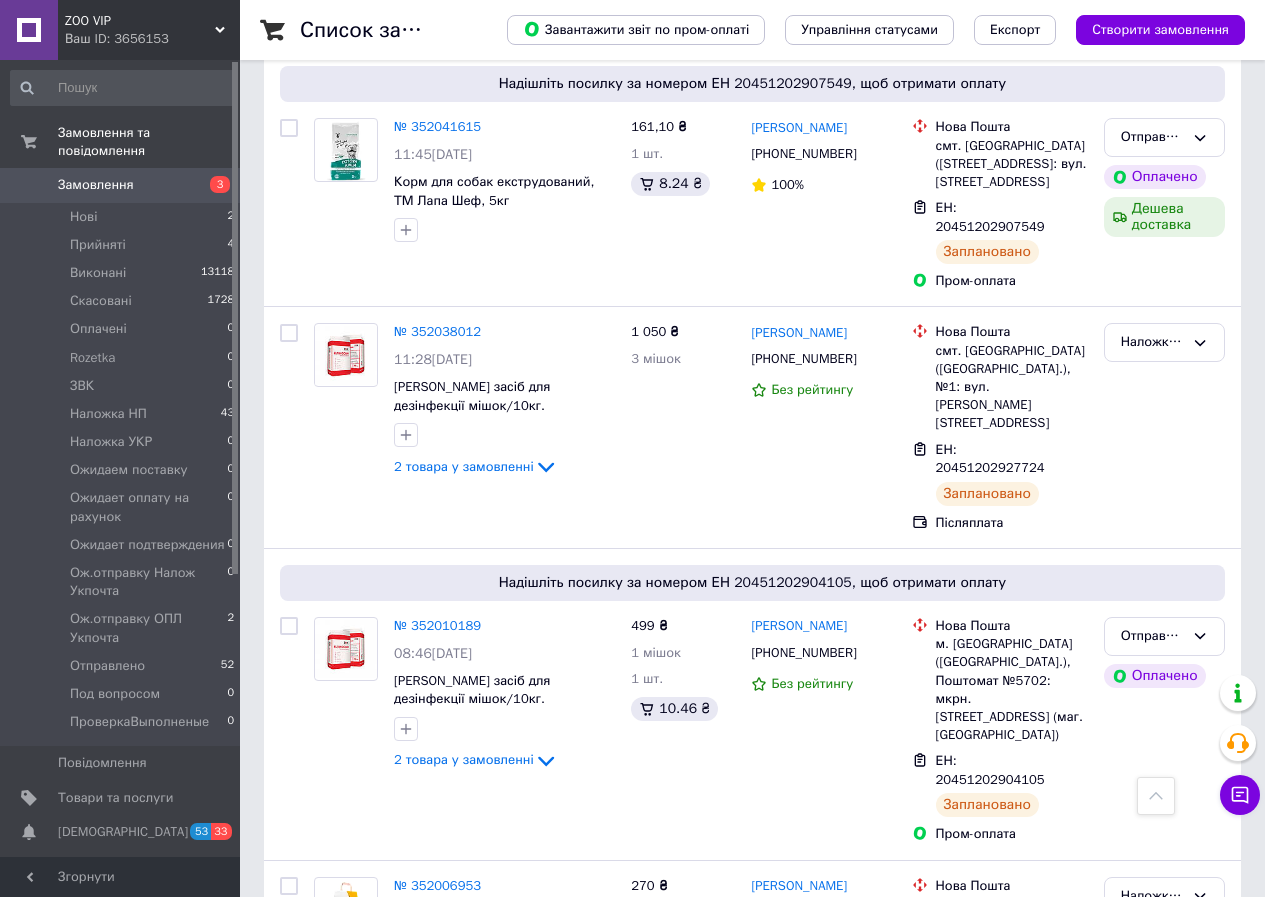 scroll, scrollTop: 1267, scrollLeft: 0, axis: vertical 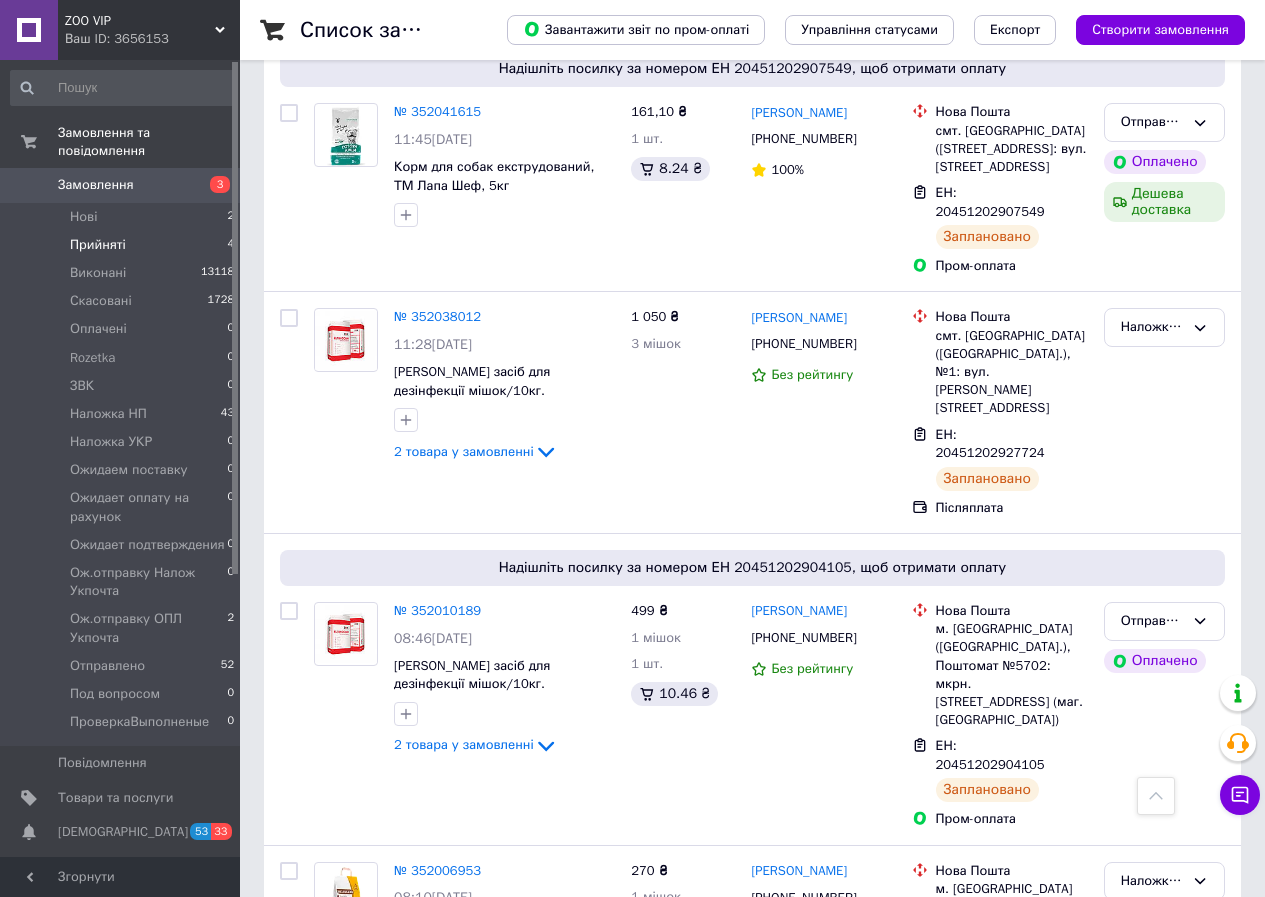 click on "Прийняті" at bounding box center [98, 245] 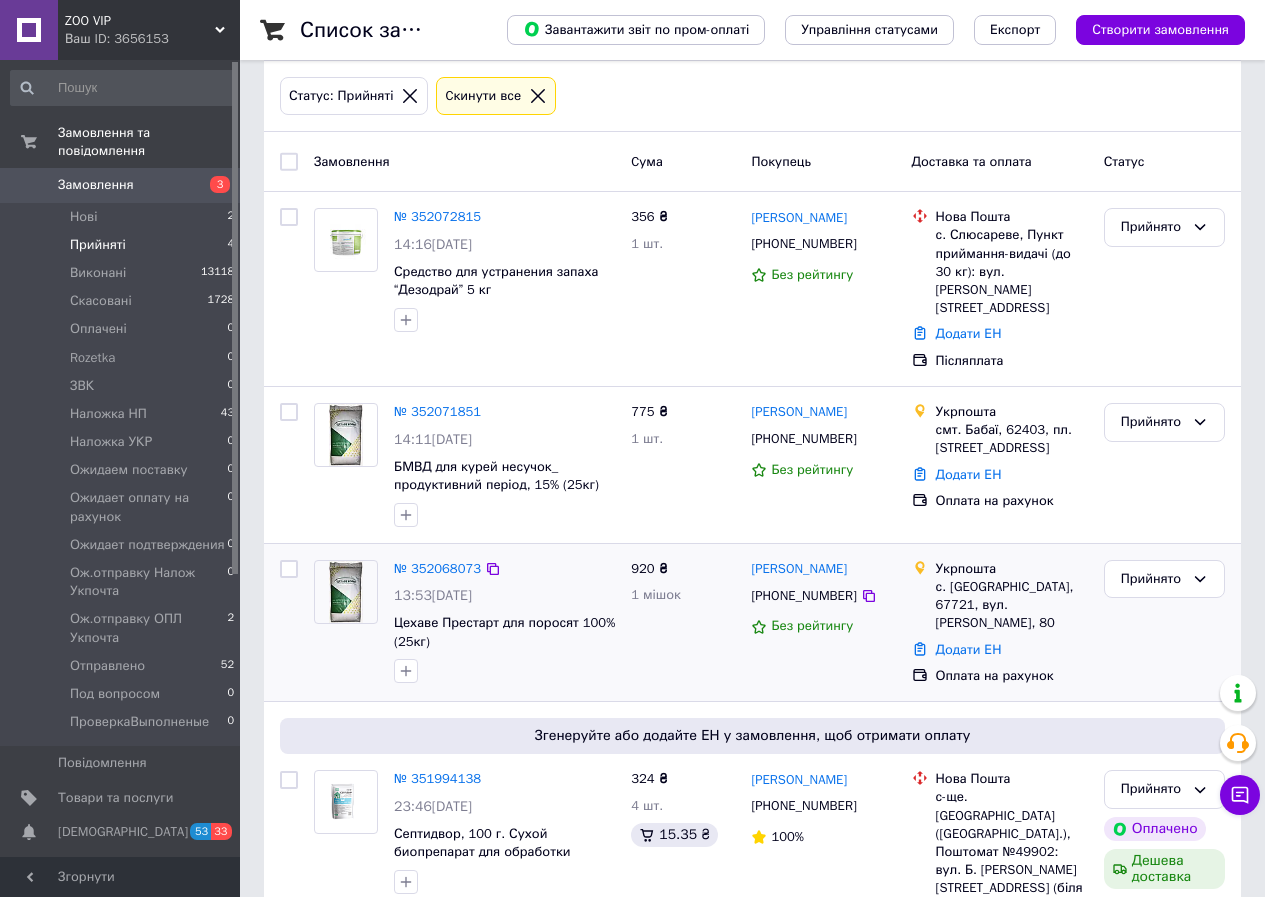 scroll, scrollTop: 150, scrollLeft: 0, axis: vertical 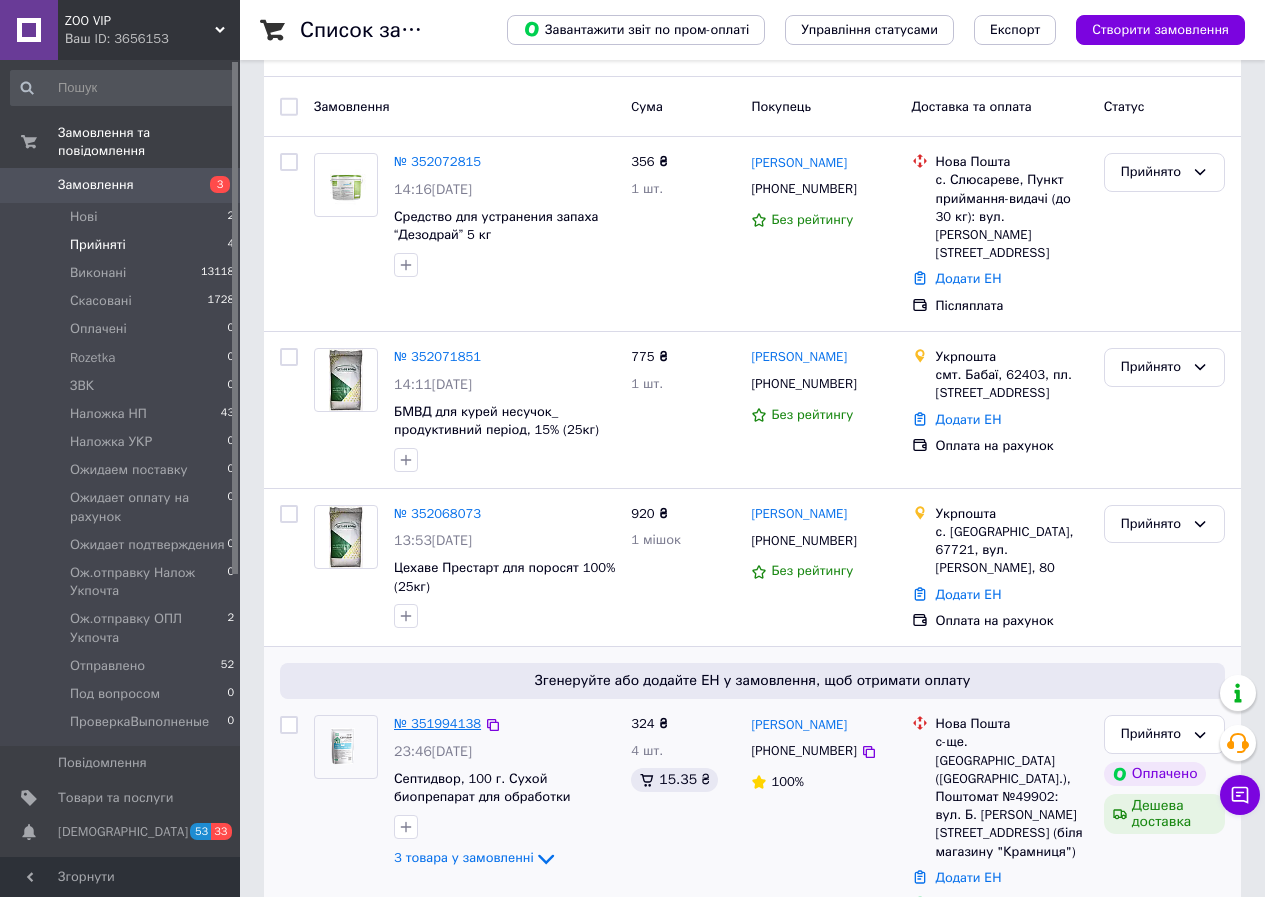 click on "№ 351994138" at bounding box center (437, 723) 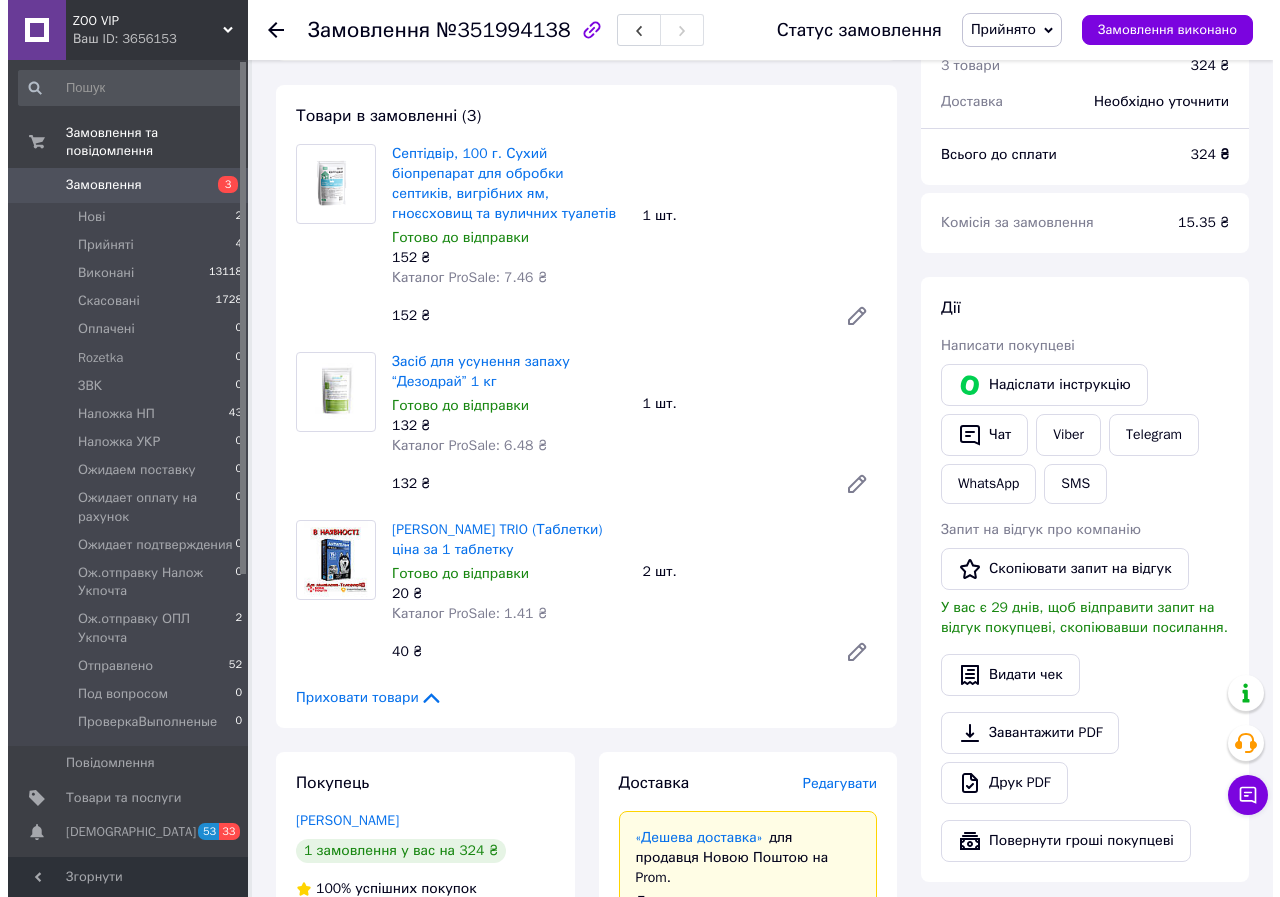 scroll, scrollTop: 750, scrollLeft: 0, axis: vertical 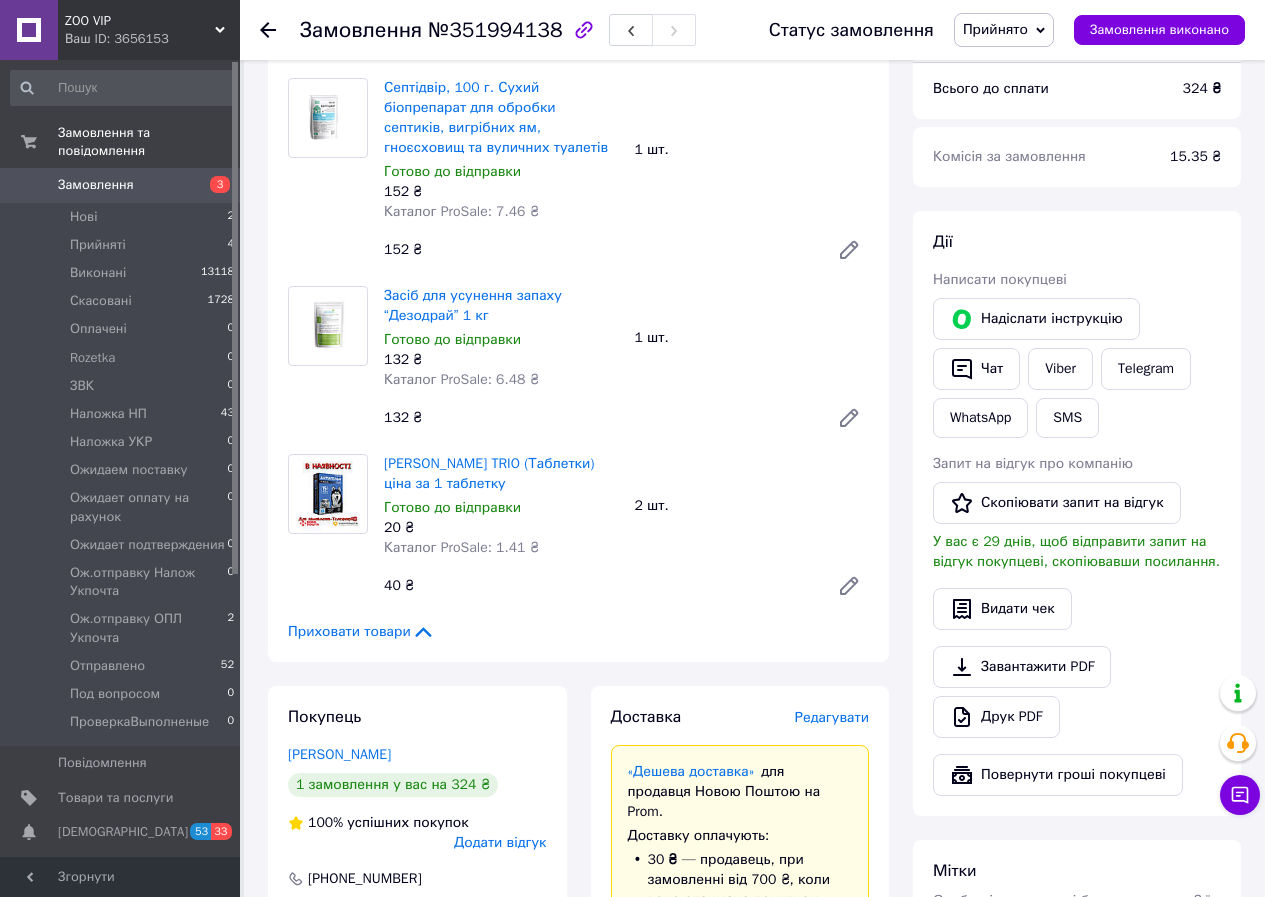 click on "Редагувати" at bounding box center [832, 717] 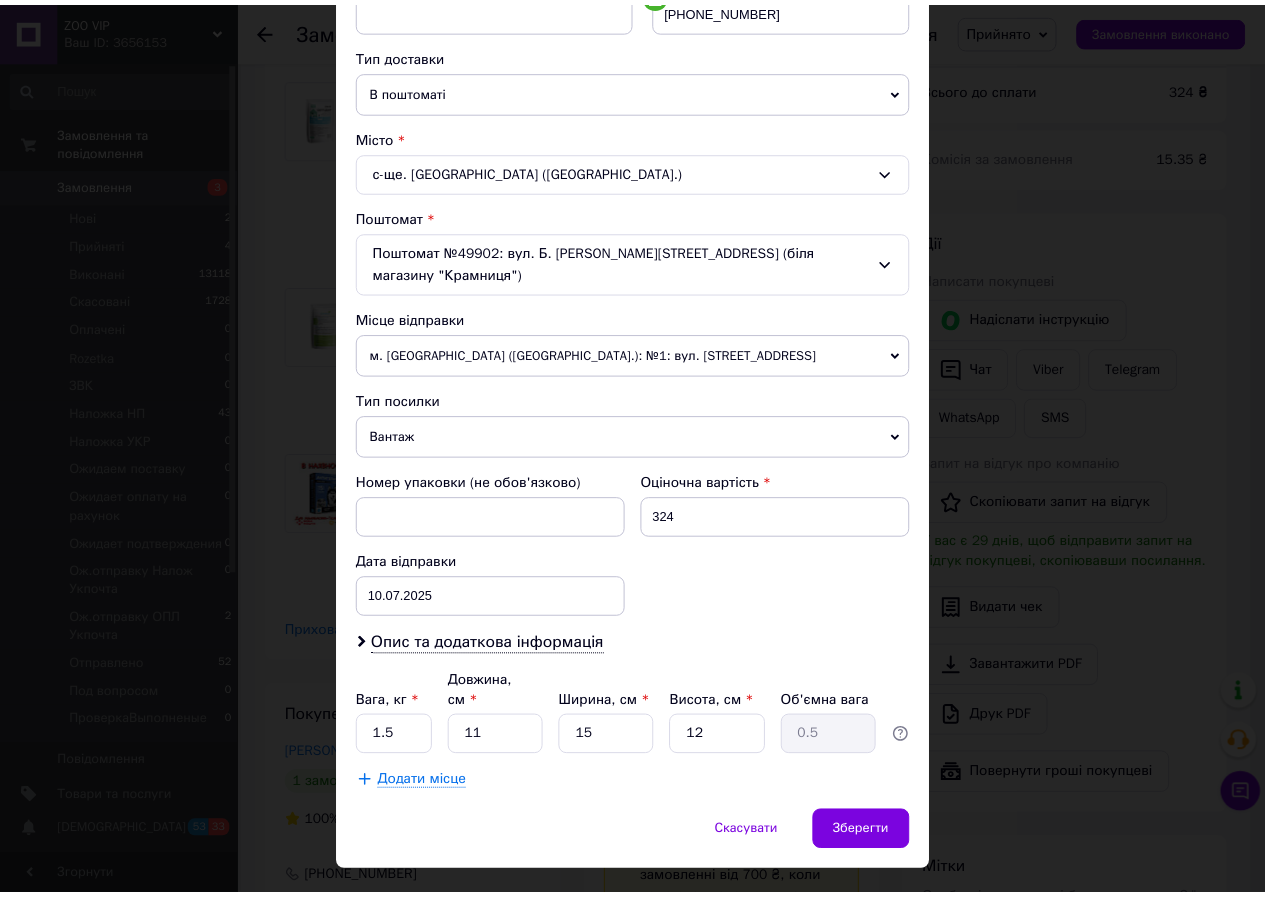 scroll, scrollTop: 431, scrollLeft: 0, axis: vertical 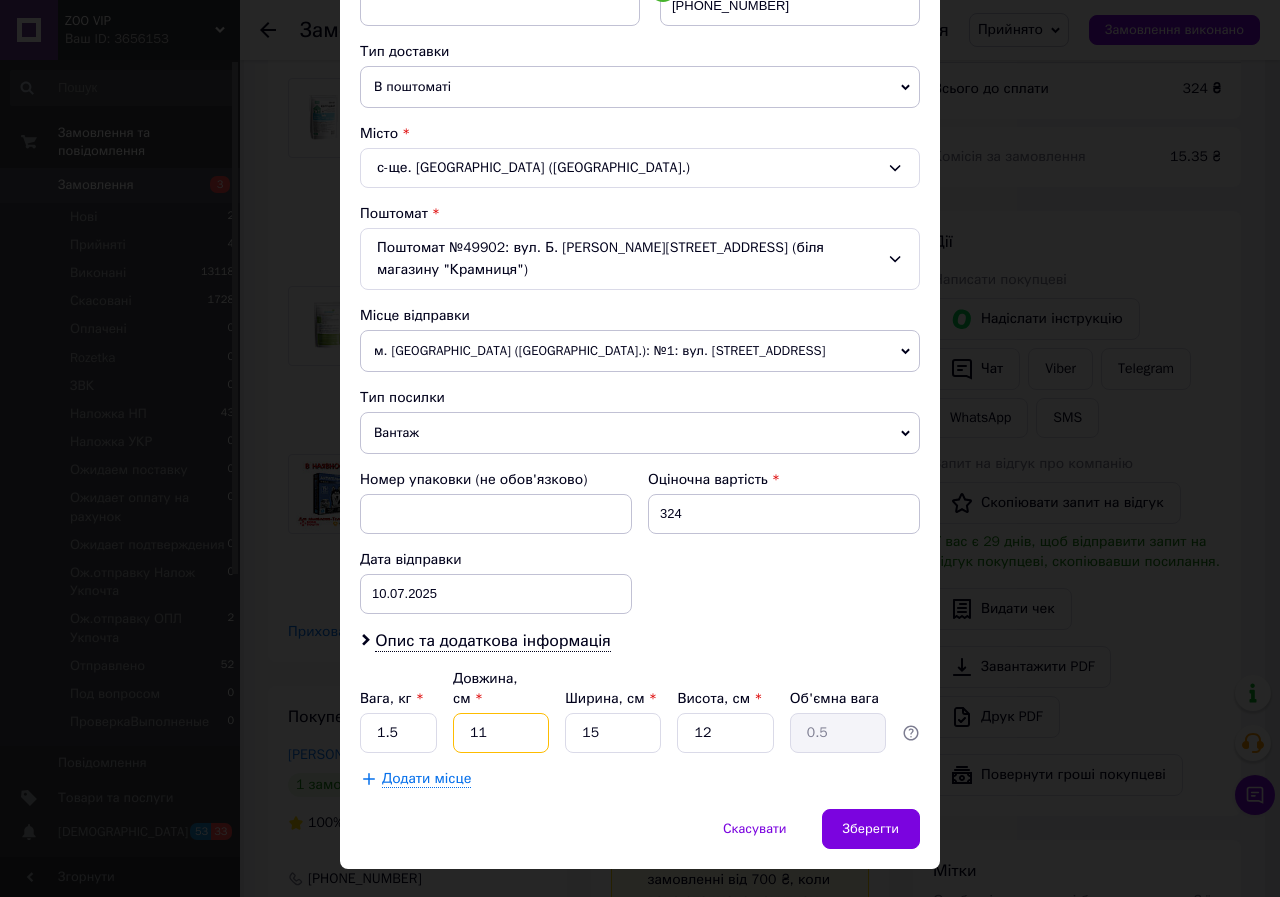 click on "11" at bounding box center [501, 733] 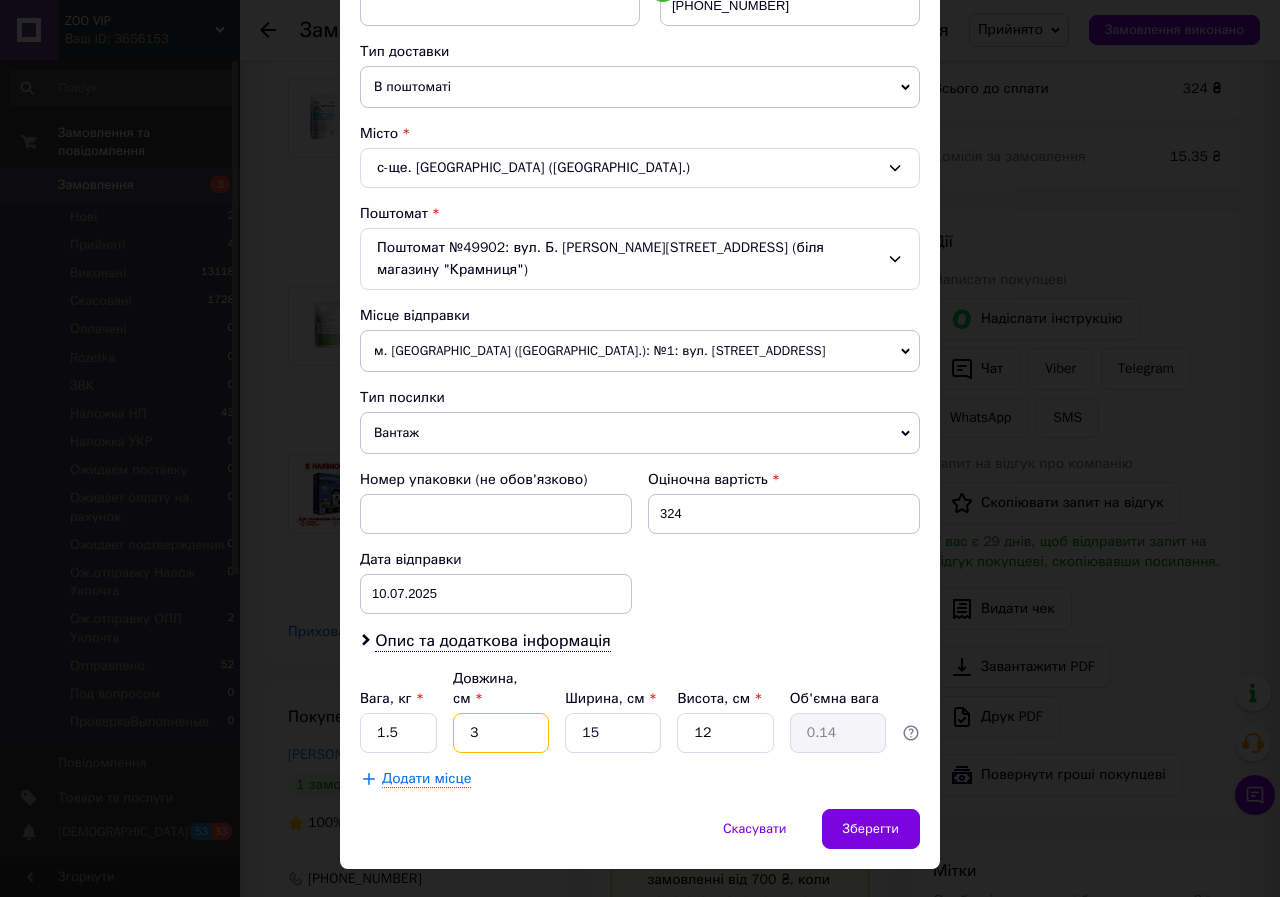 type on "30" 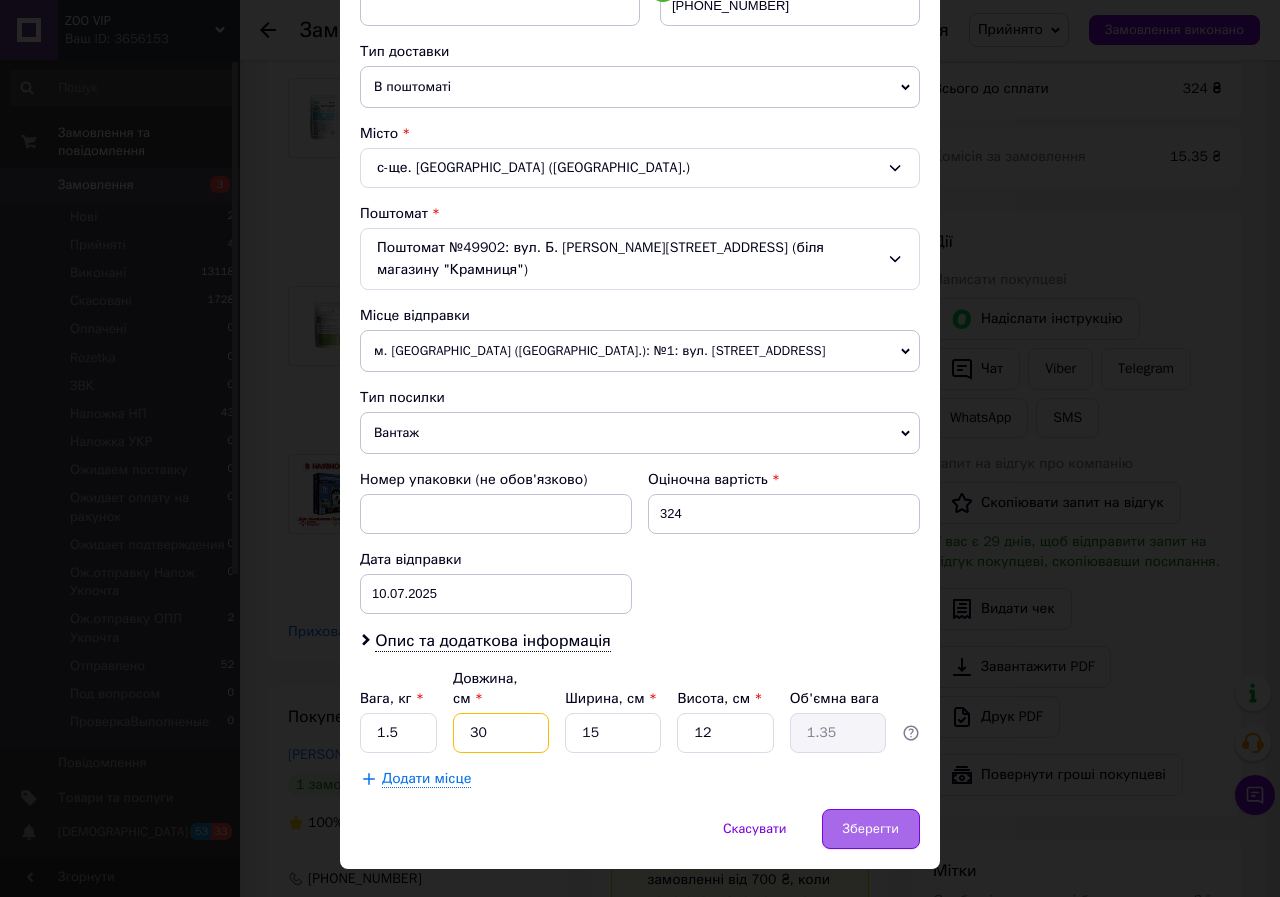 type on "30" 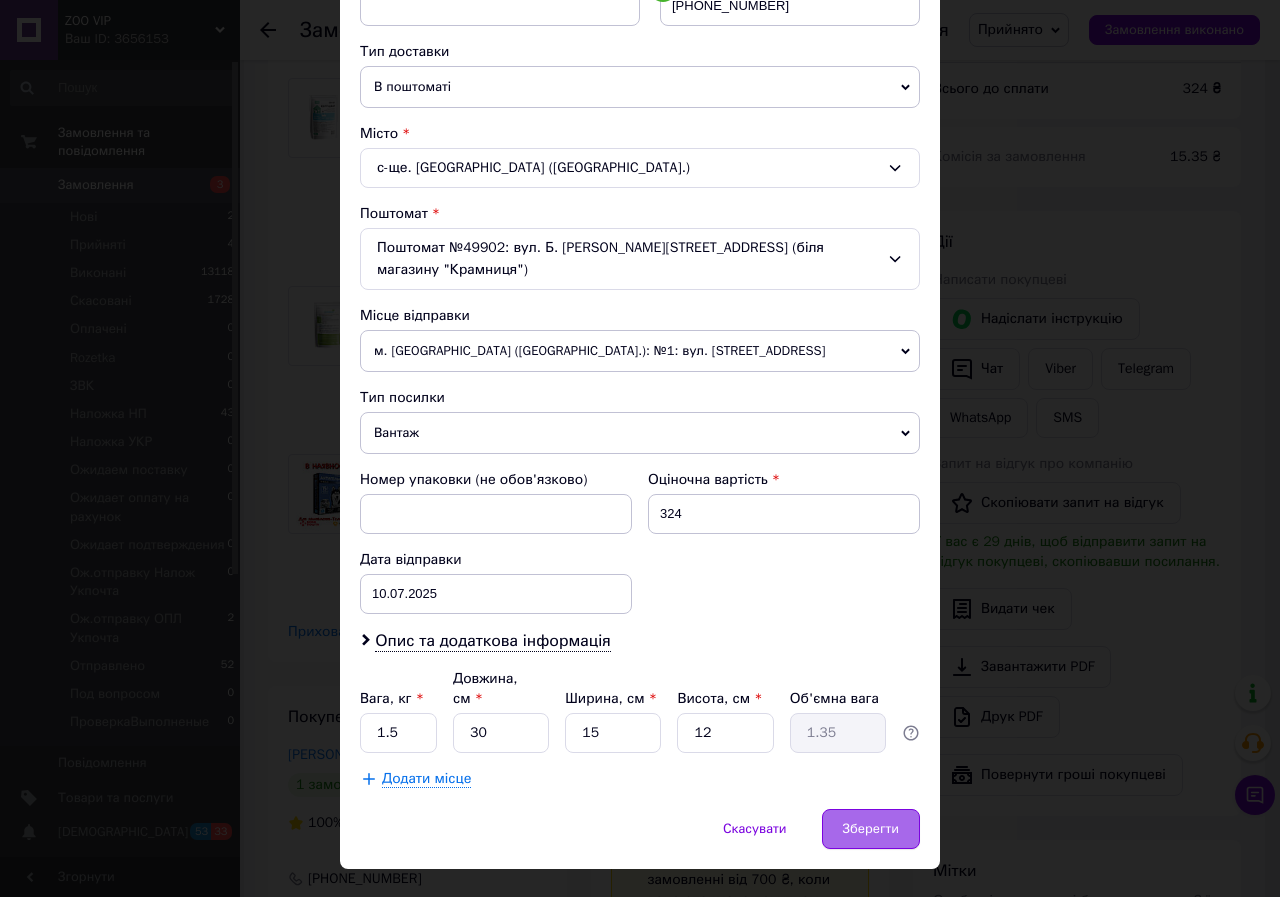 click on "Зберегти" at bounding box center [871, 829] 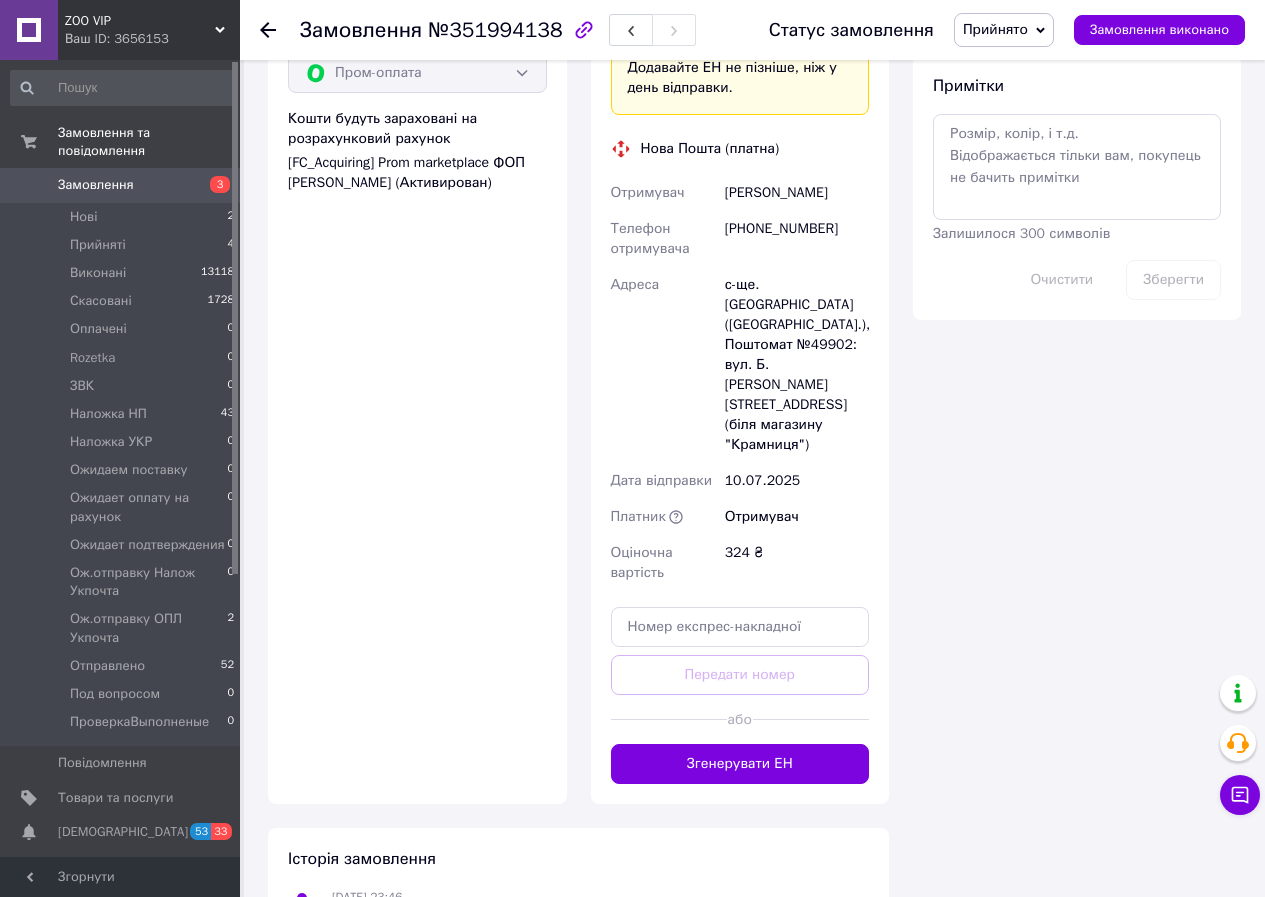scroll, scrollTop: 1750, scrollLeft: 0, axis: vertical 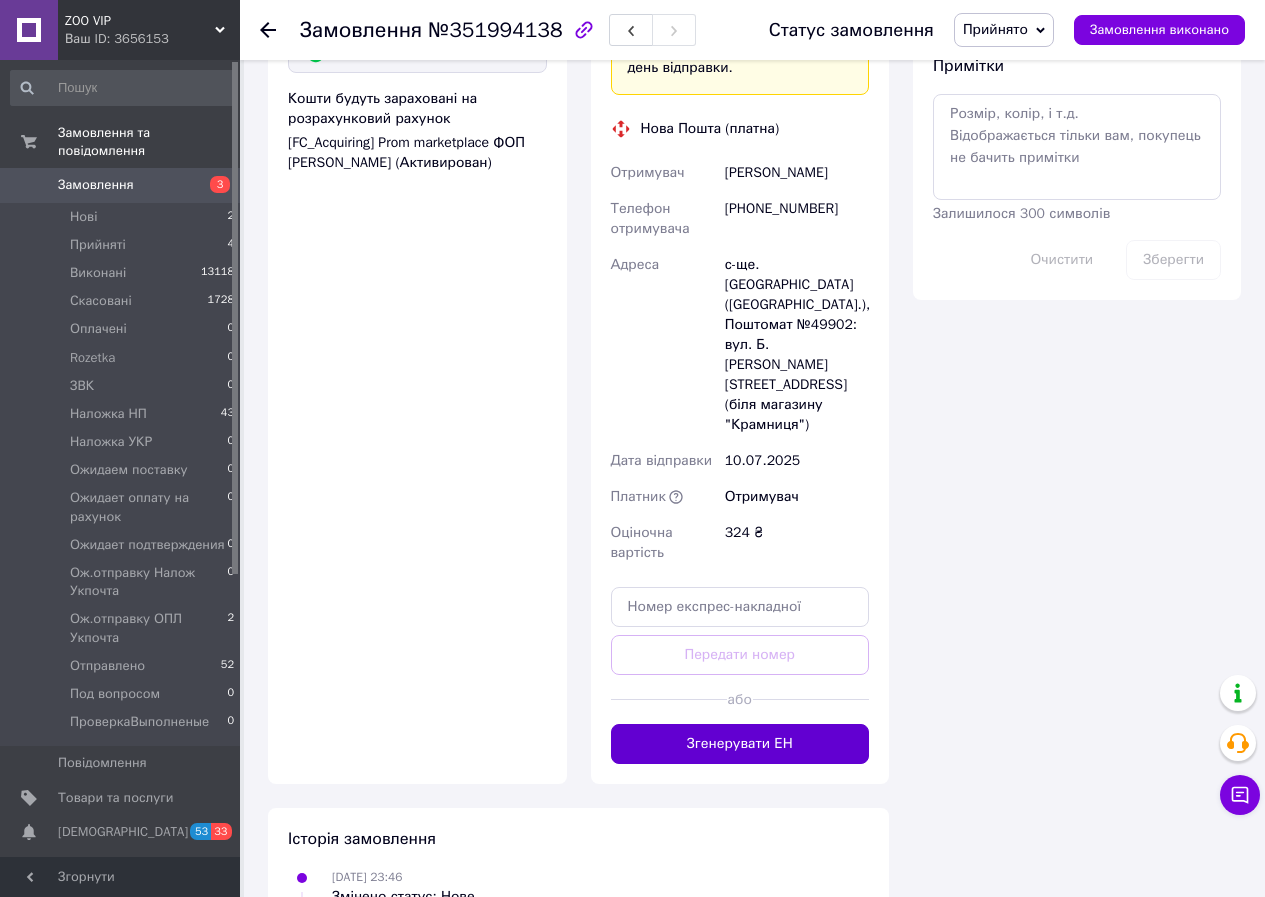 click on "Згенерувати ЕН" at bounding box center [740, 744] 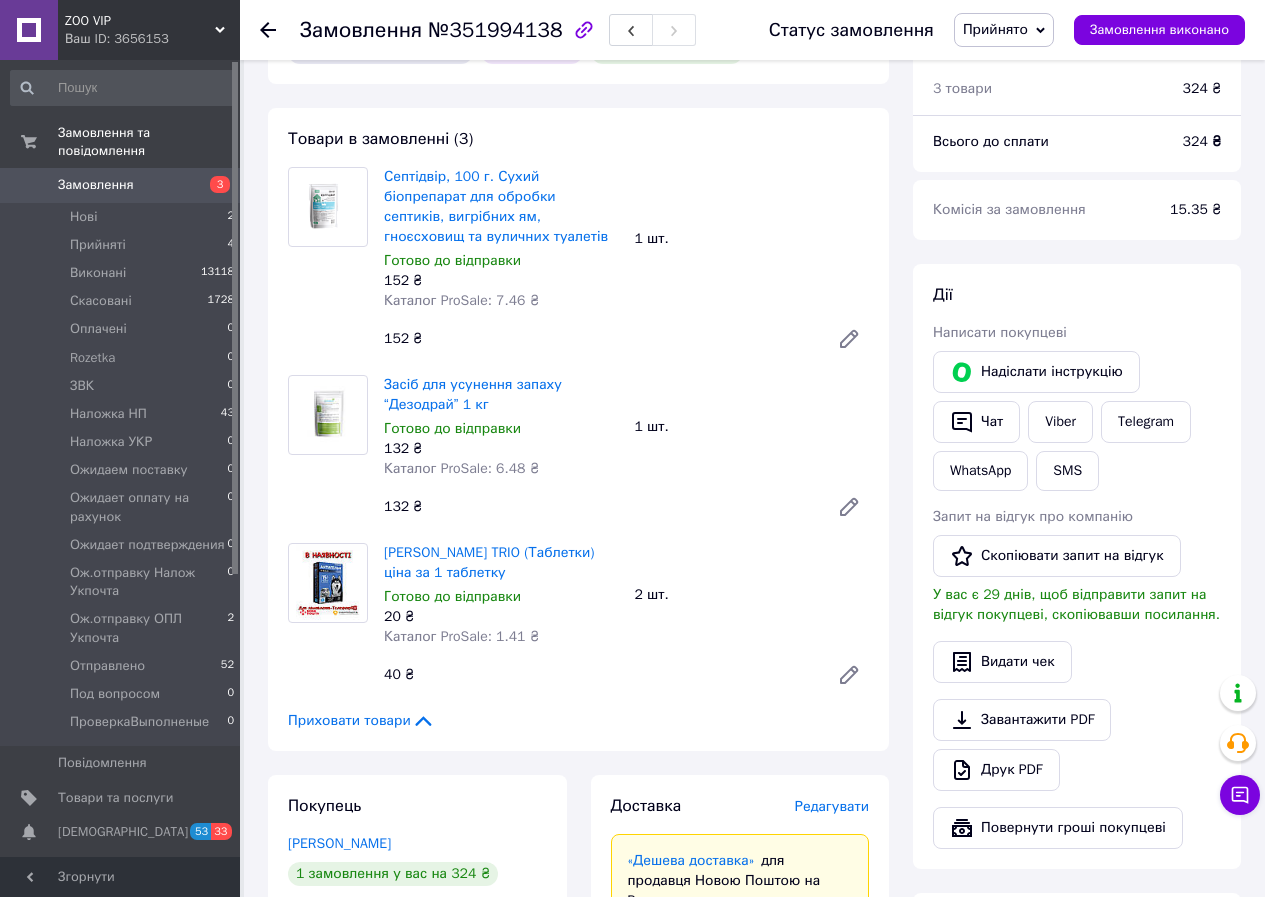 scroll, scrollTop: 550, scrollLeft: 0, axis: vertical 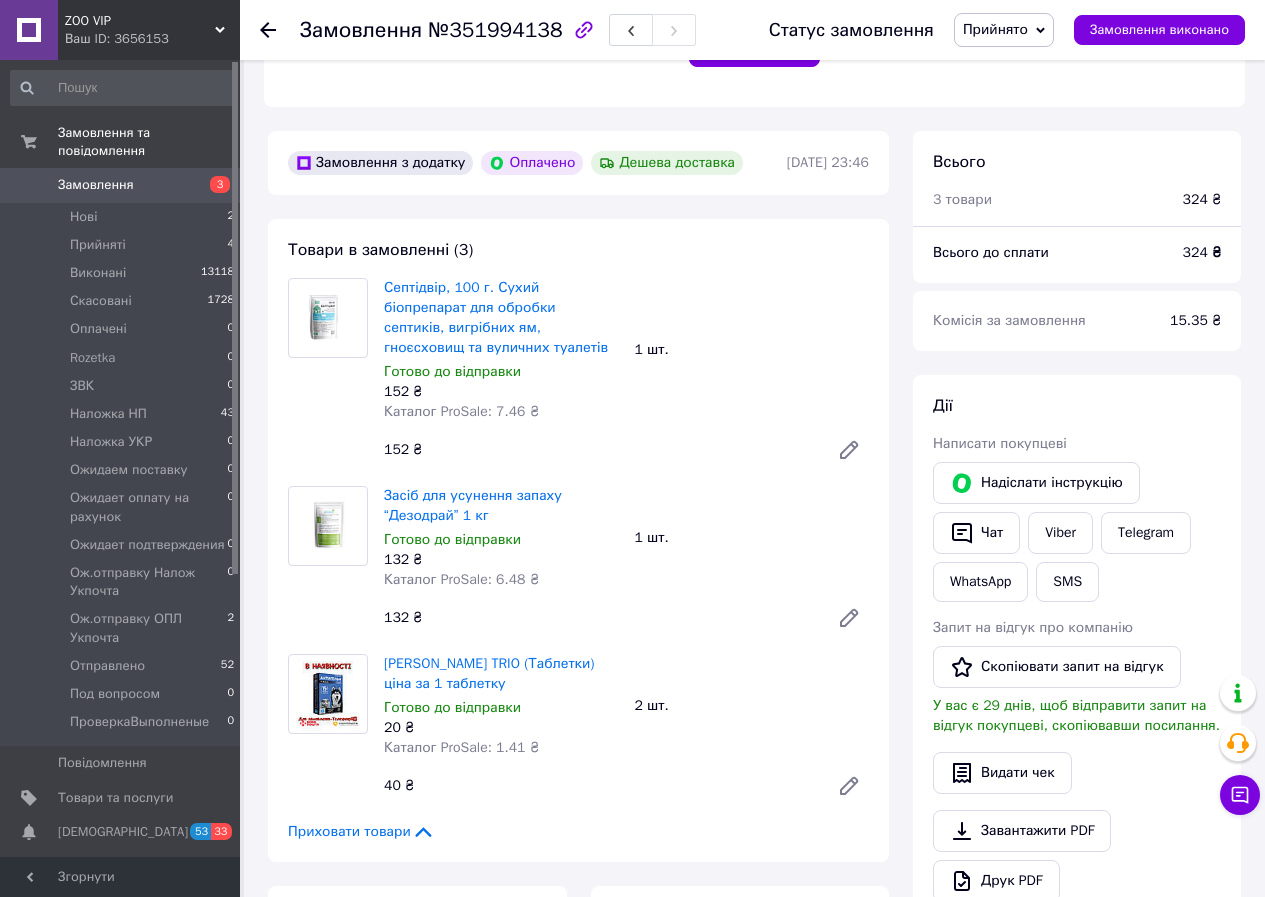 click on "Прийнято" at bounding box center [995, 29] 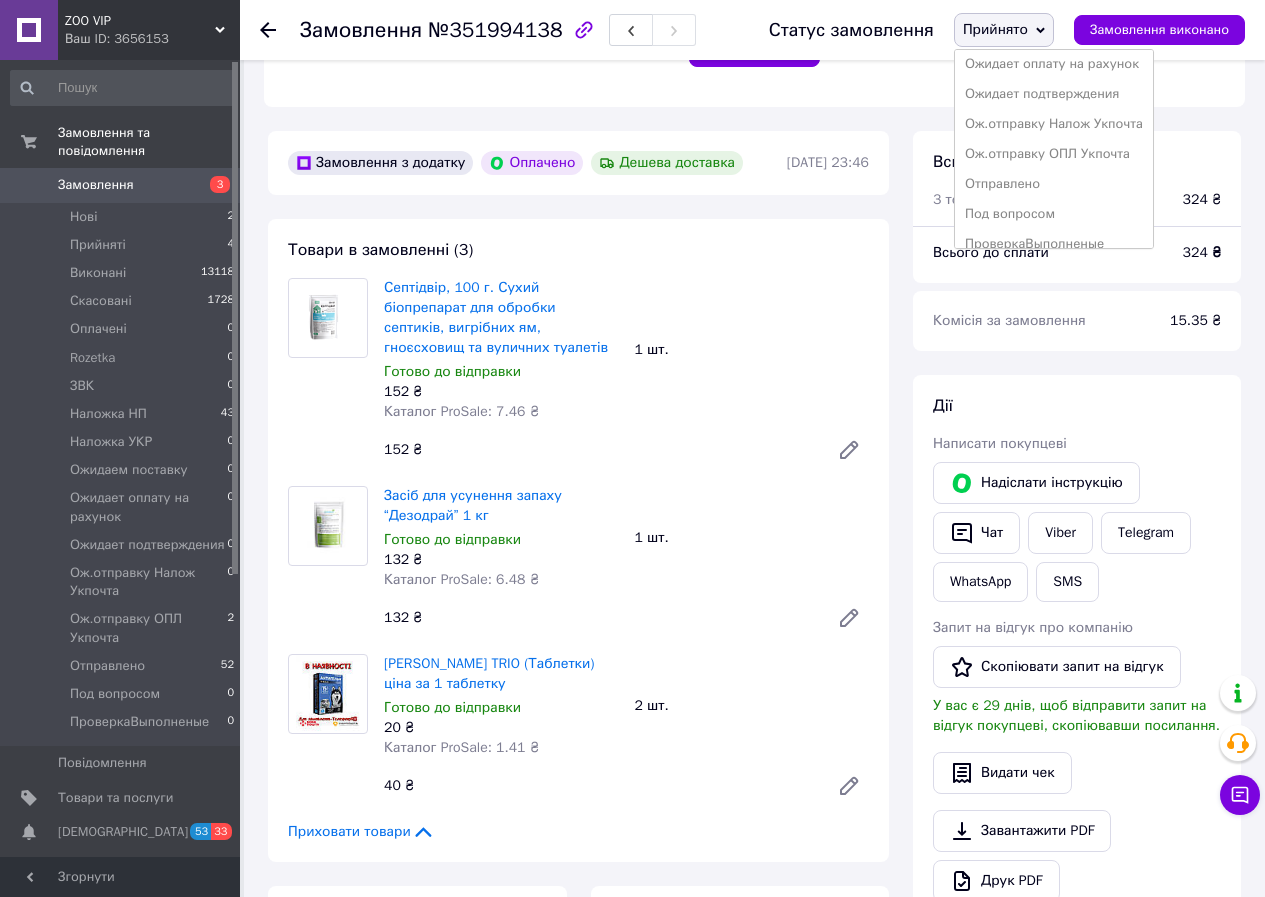 scroll, scrollTop: 262, scrollLeft: 0, axis: vertical 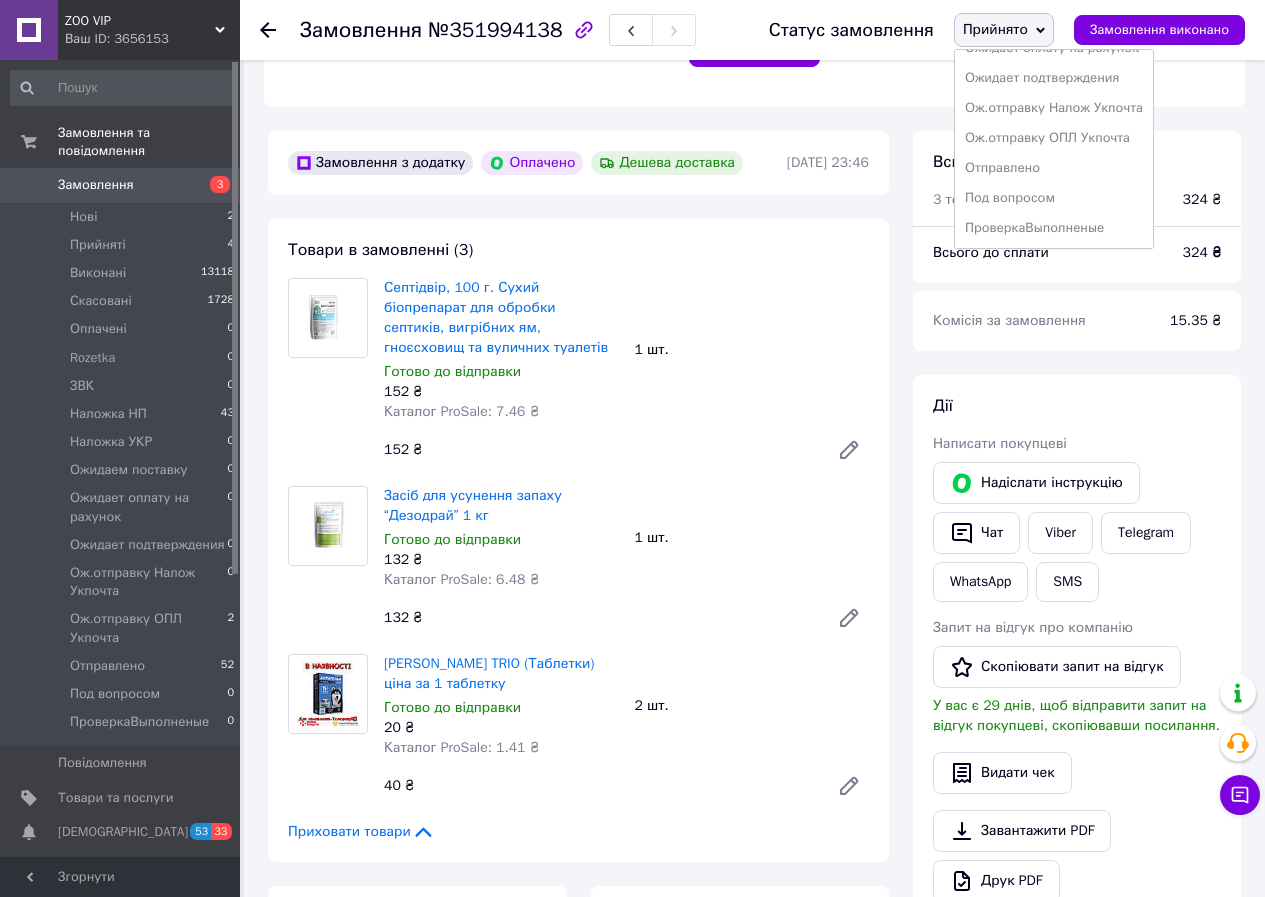click on "Отправлено" at bounding box center [1054, 168] 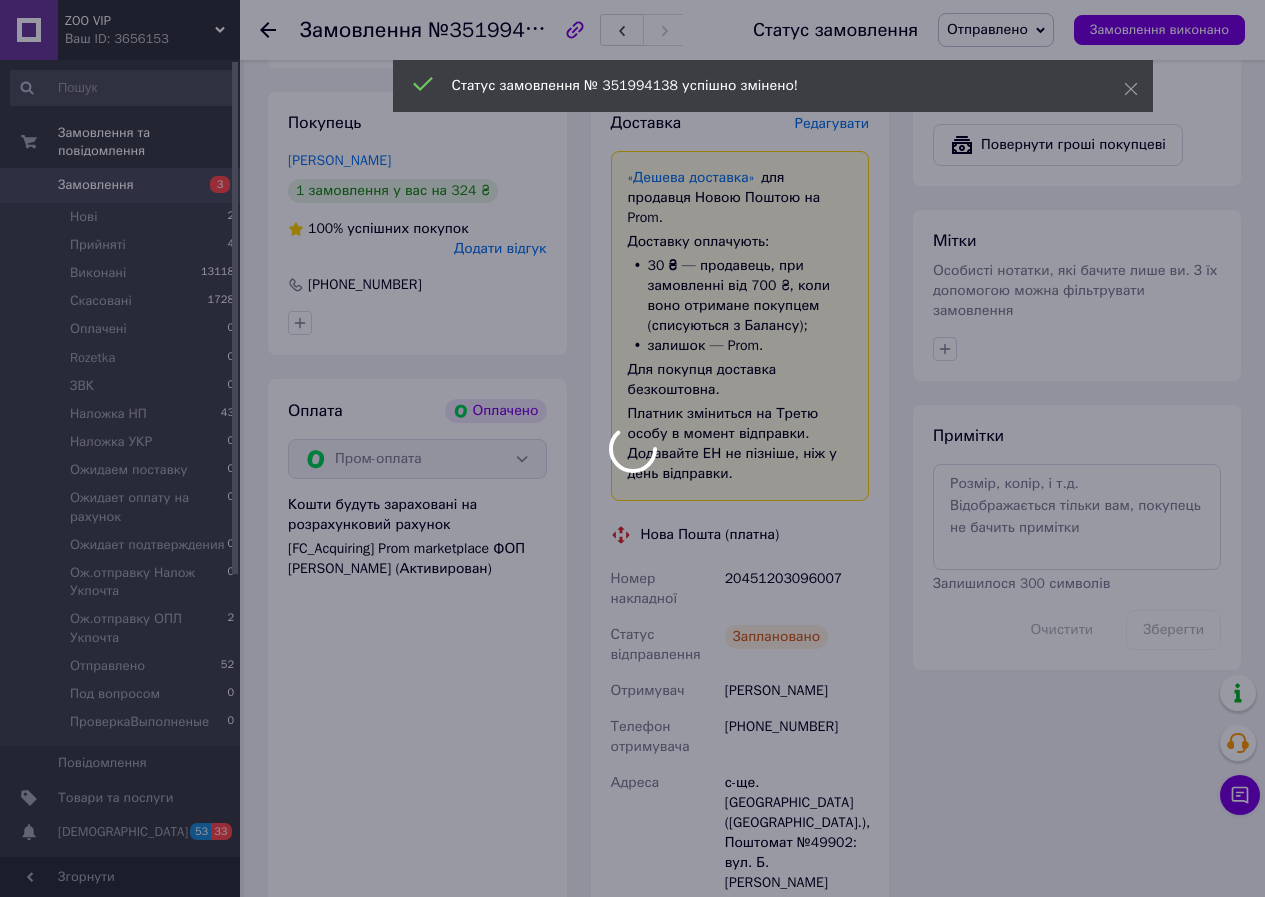 scroll, scrollTop: 1483, scrollLeft: 0, axis: vertical 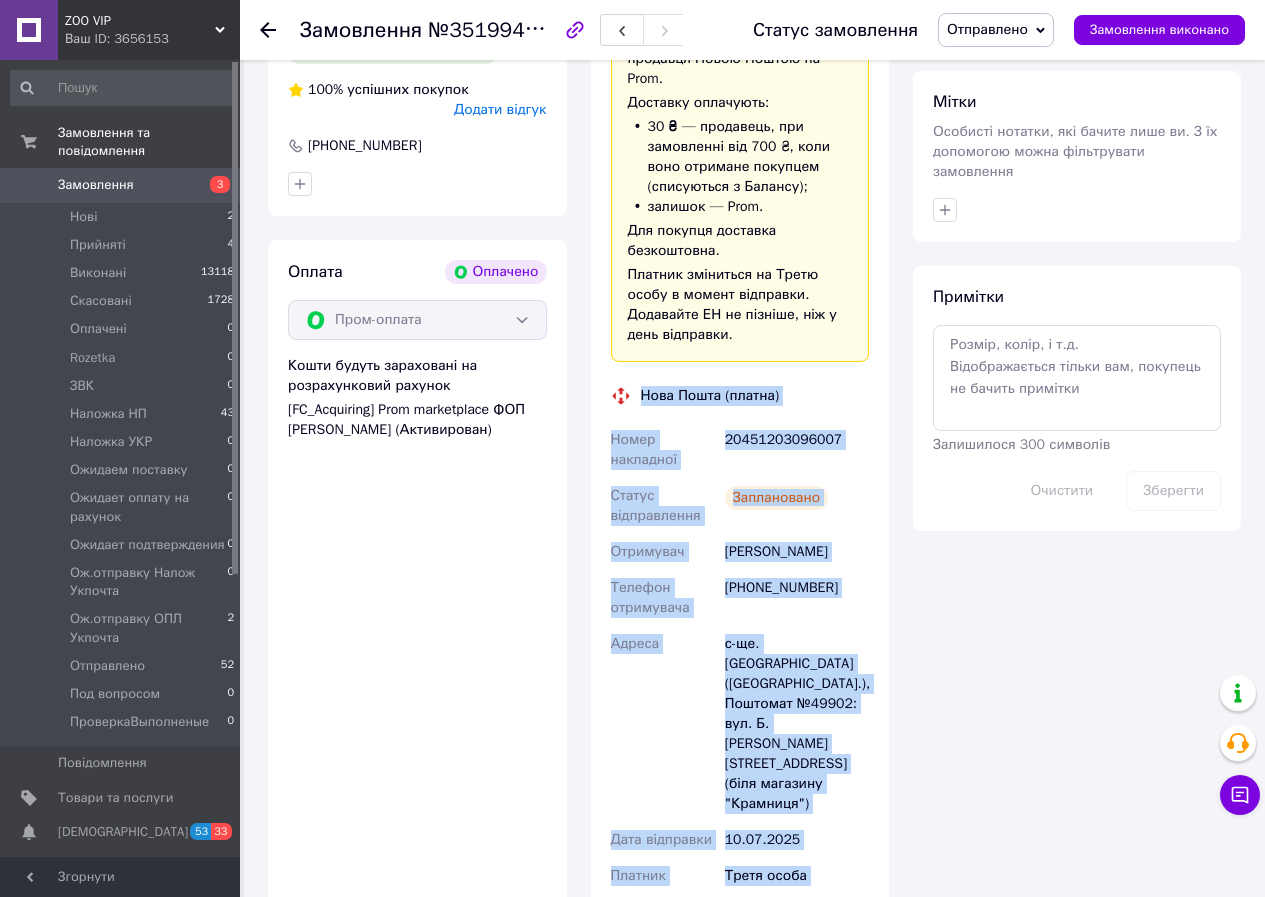 drag, startPoint x: 641, startPoint y: 355, endPoint x: 815, endPoint y: 847, distance: 521.86206 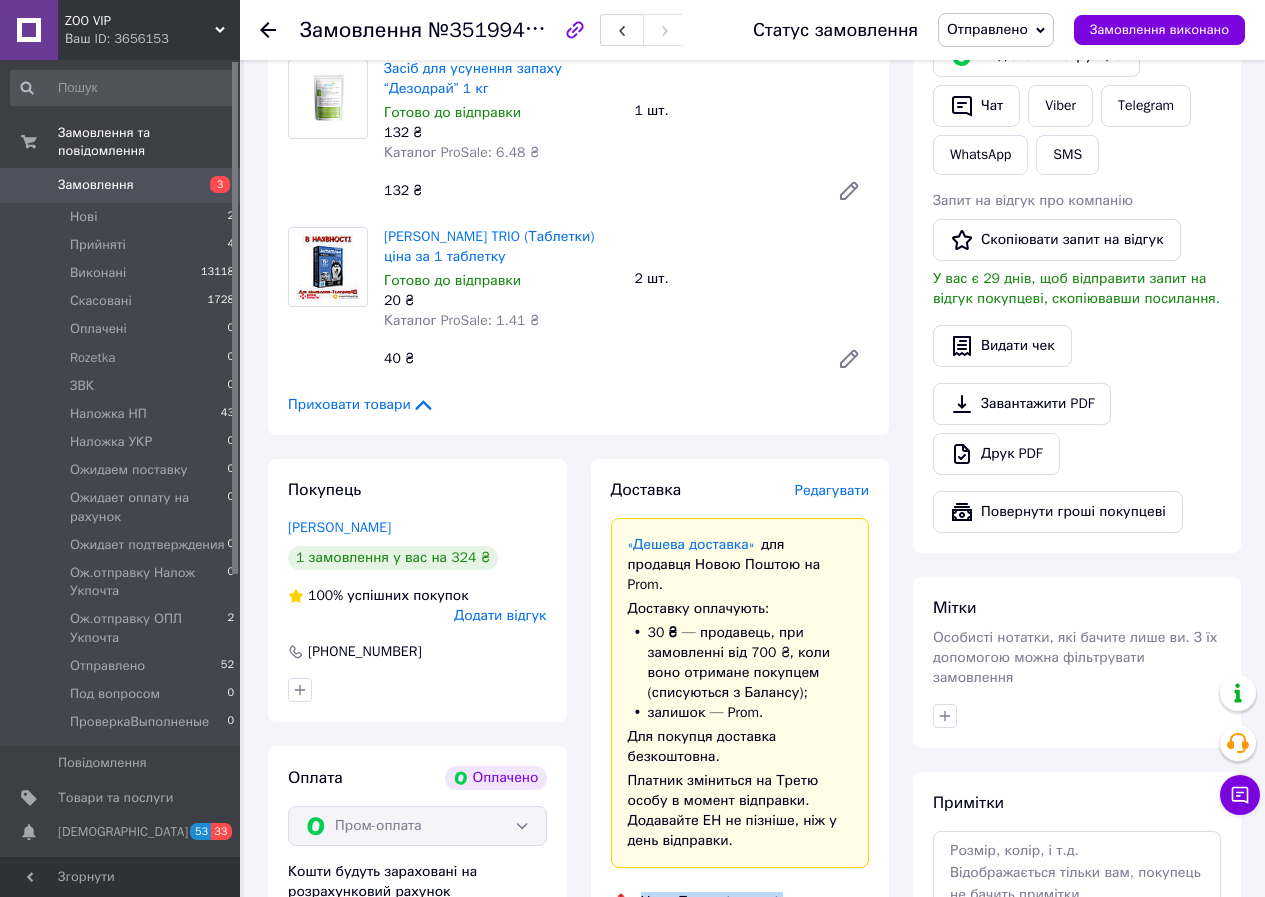 scroll, scrollTop: 950, scrollLeft: 0, axis: vertical 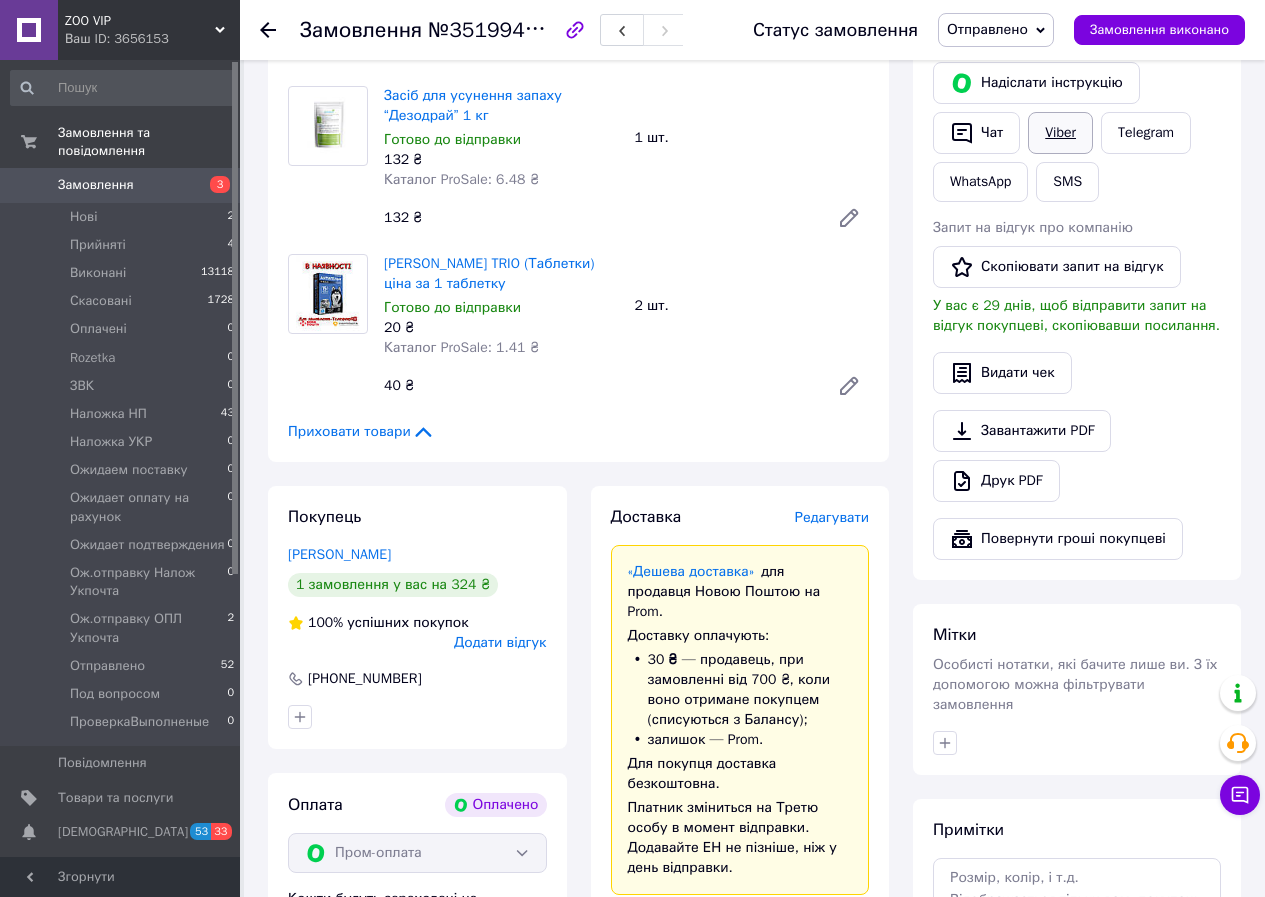 click on "Viber" at bounding box center [1060, 133] 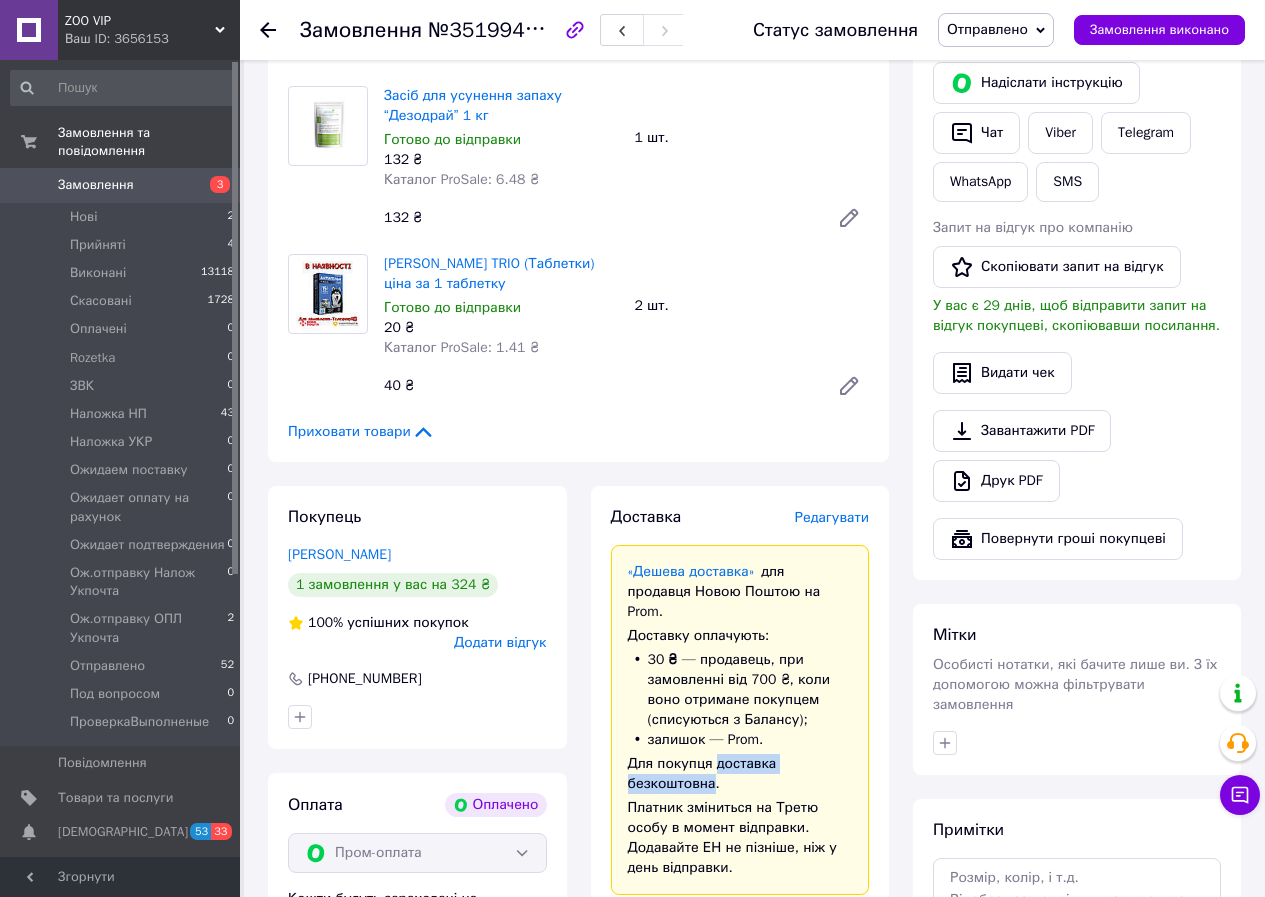 drag, startPoint x: 713, startPoint y: 723, endPoint x: 712, endPoint y: 740, distance: 17.029387 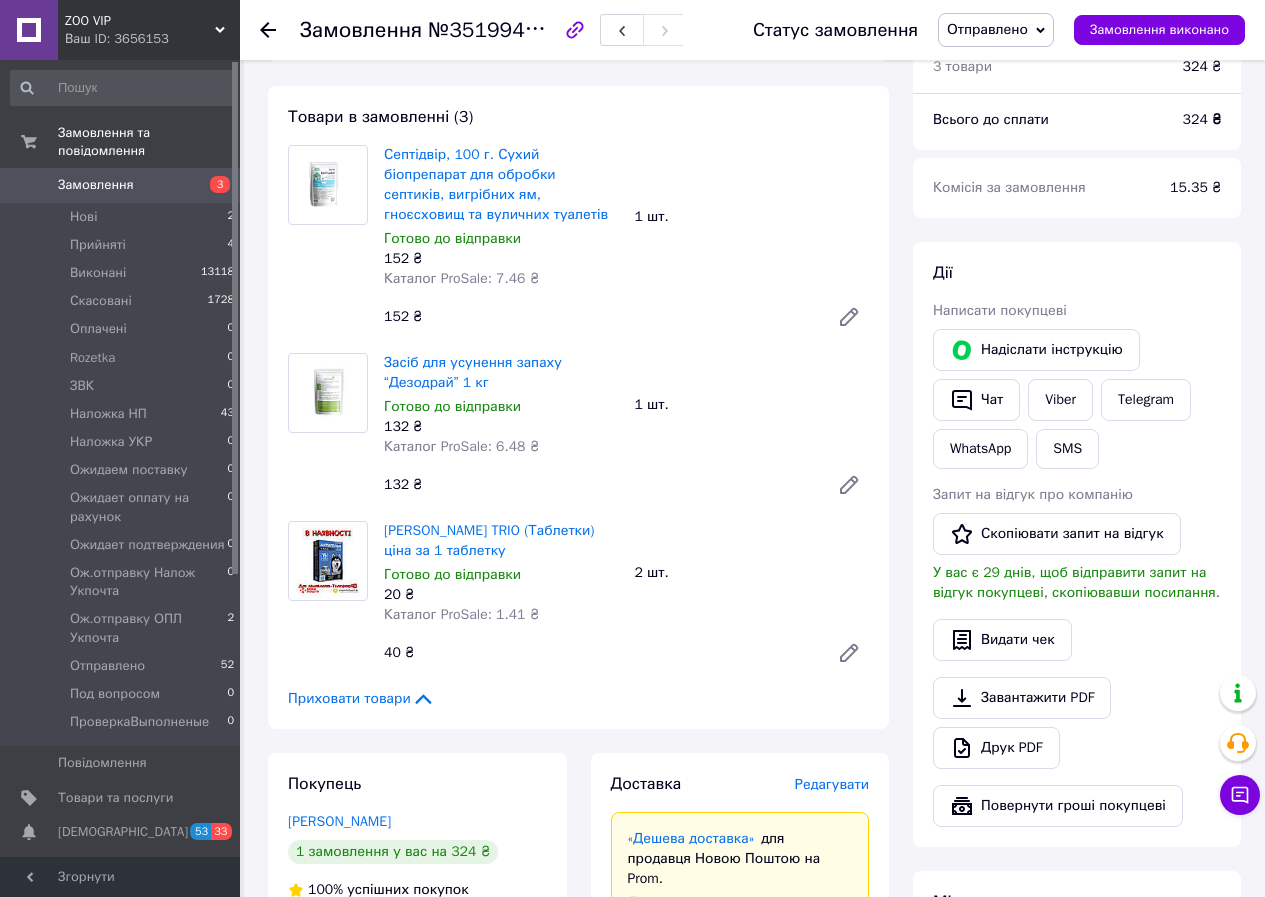 scroll, scrollTop: 417, scrollLeft: 0, axis: vertical 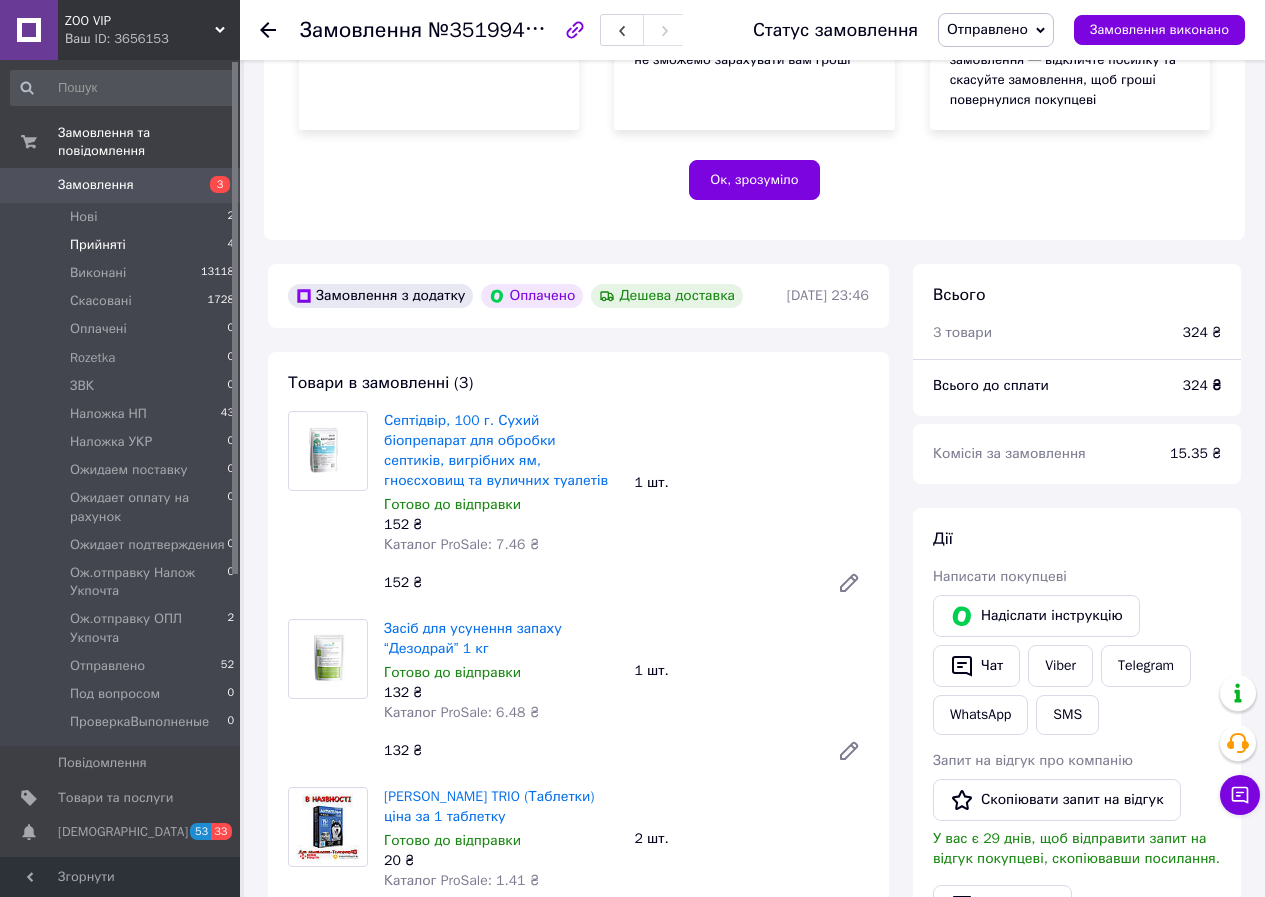 click on "Прийняті 4" at bounding box center [123, 245] 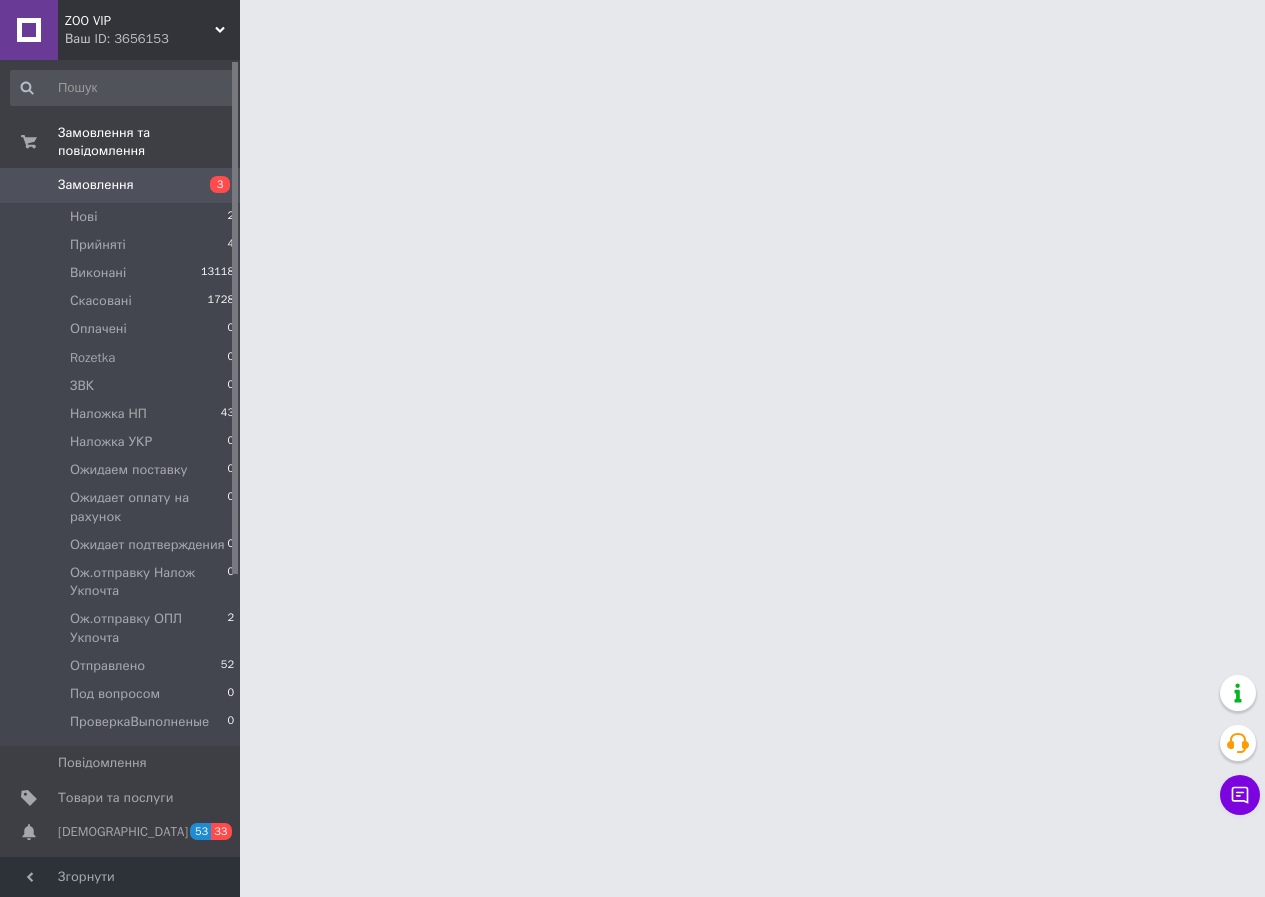 scroll, scrollTop: 0, scrollLeft: 0, axis: both 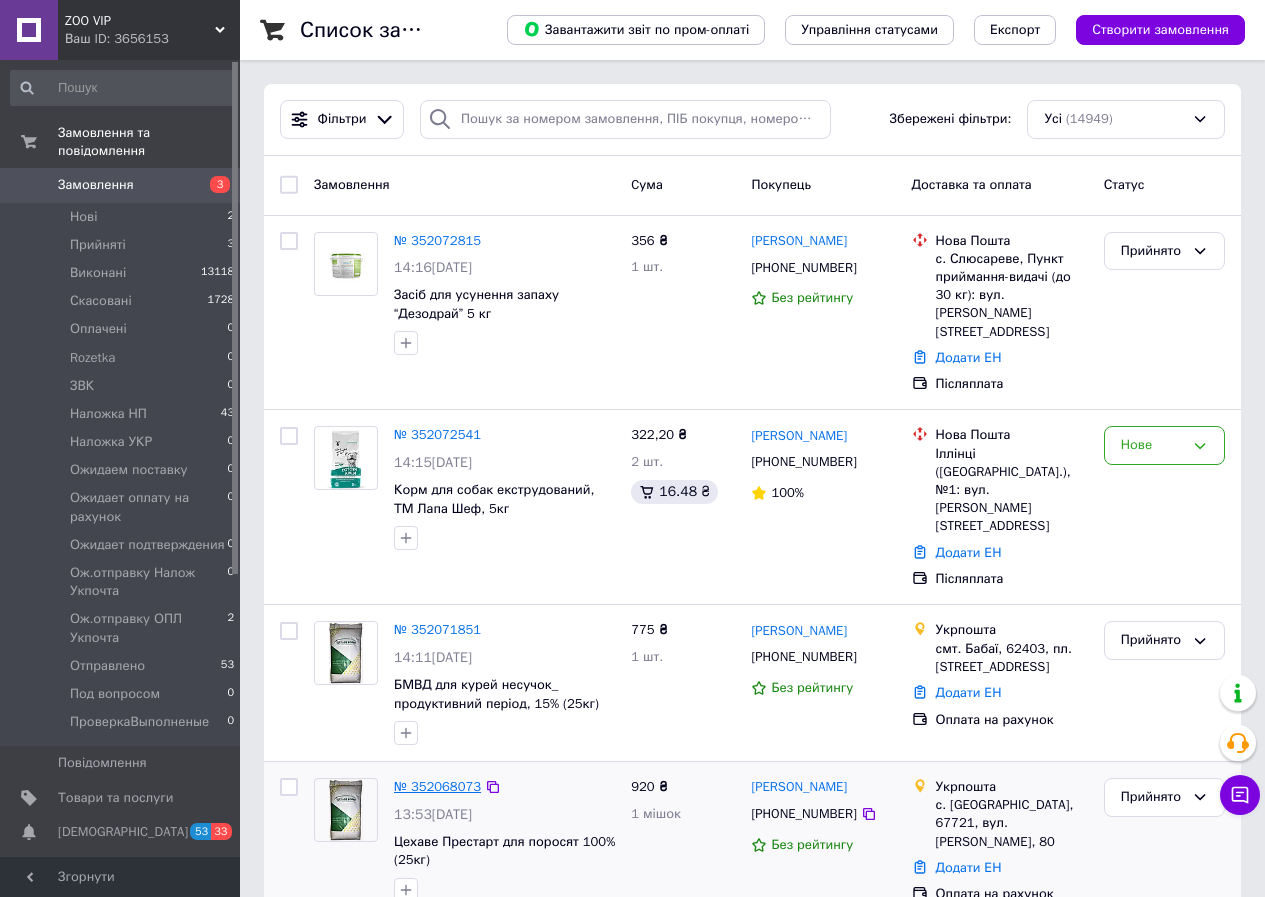 click on "№ 352068073" at bounding box center [437, 786] 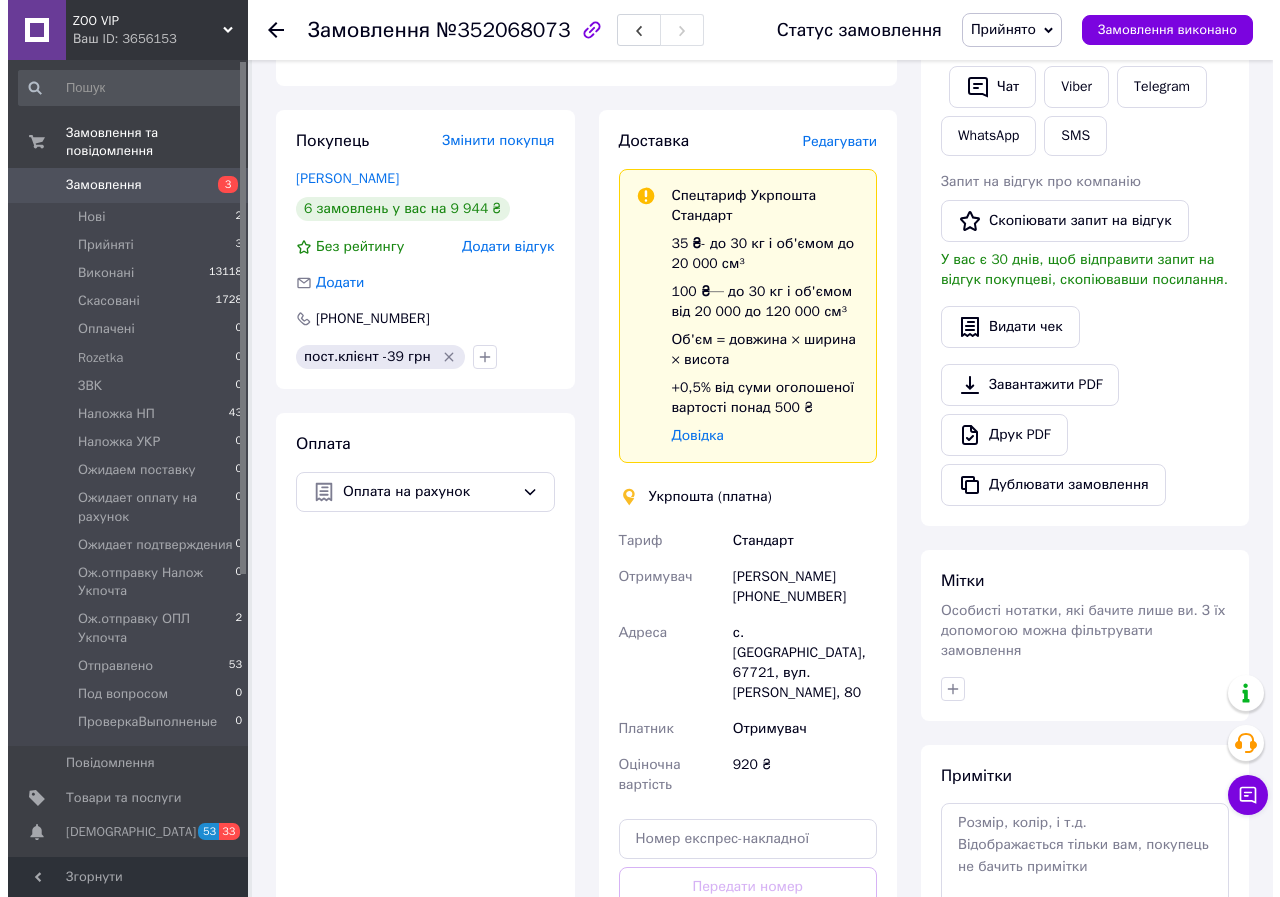 scroll, scrollTop: 333, scrollLeft: 0, axis: vertical 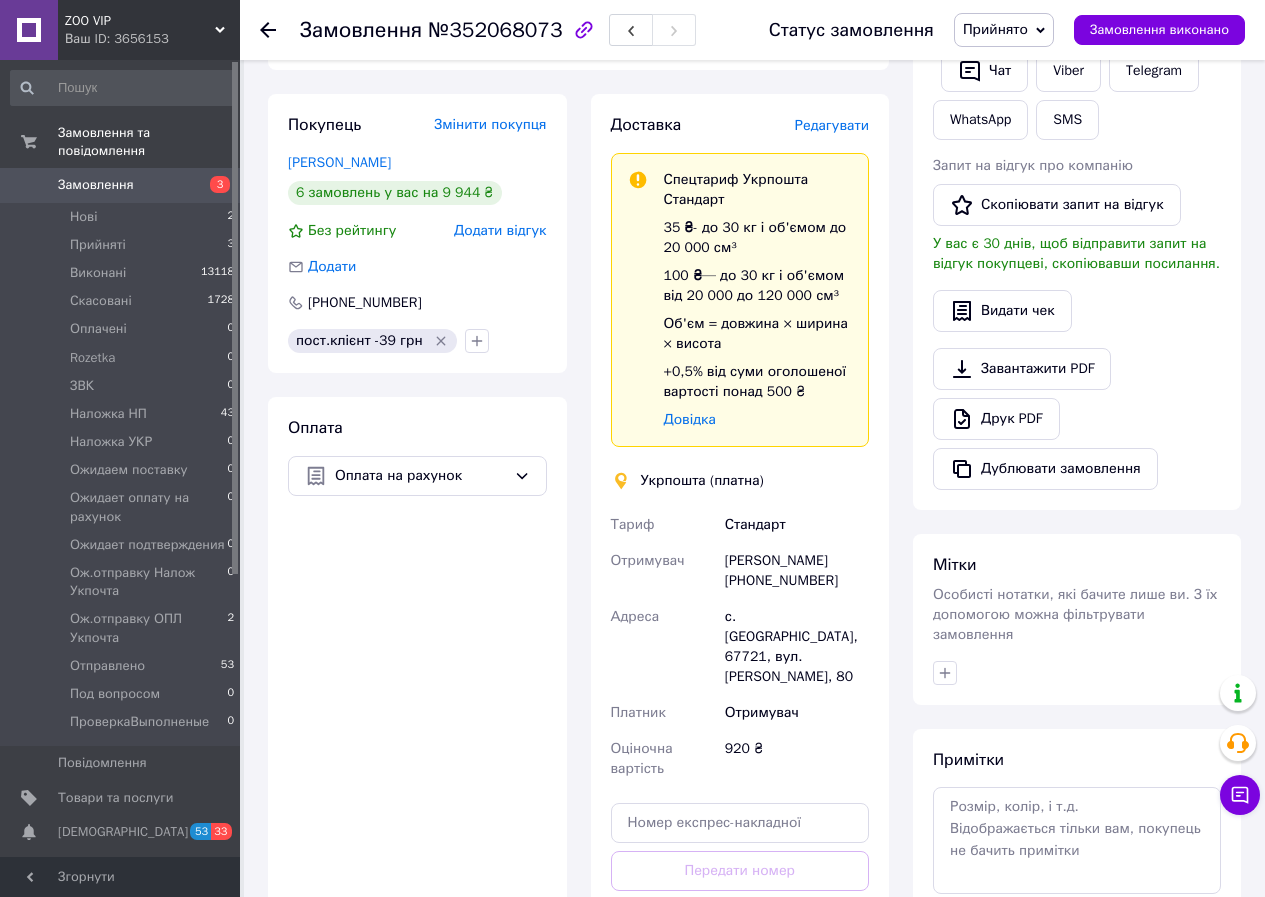 click on "Редагувати" at bounding box center [832, 125] 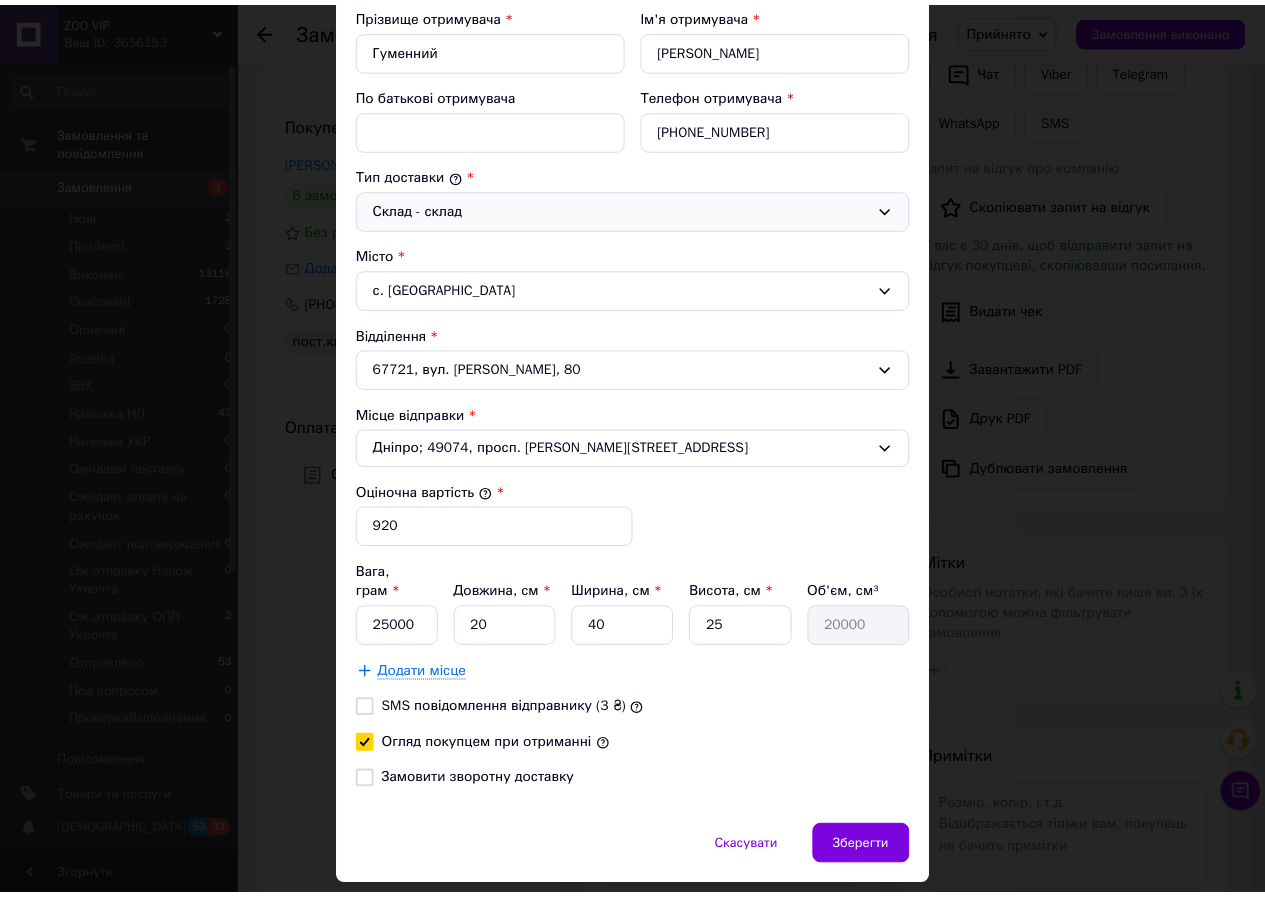 scroll, scrollTop: 426, scrollLeft: 0, axis: vertical 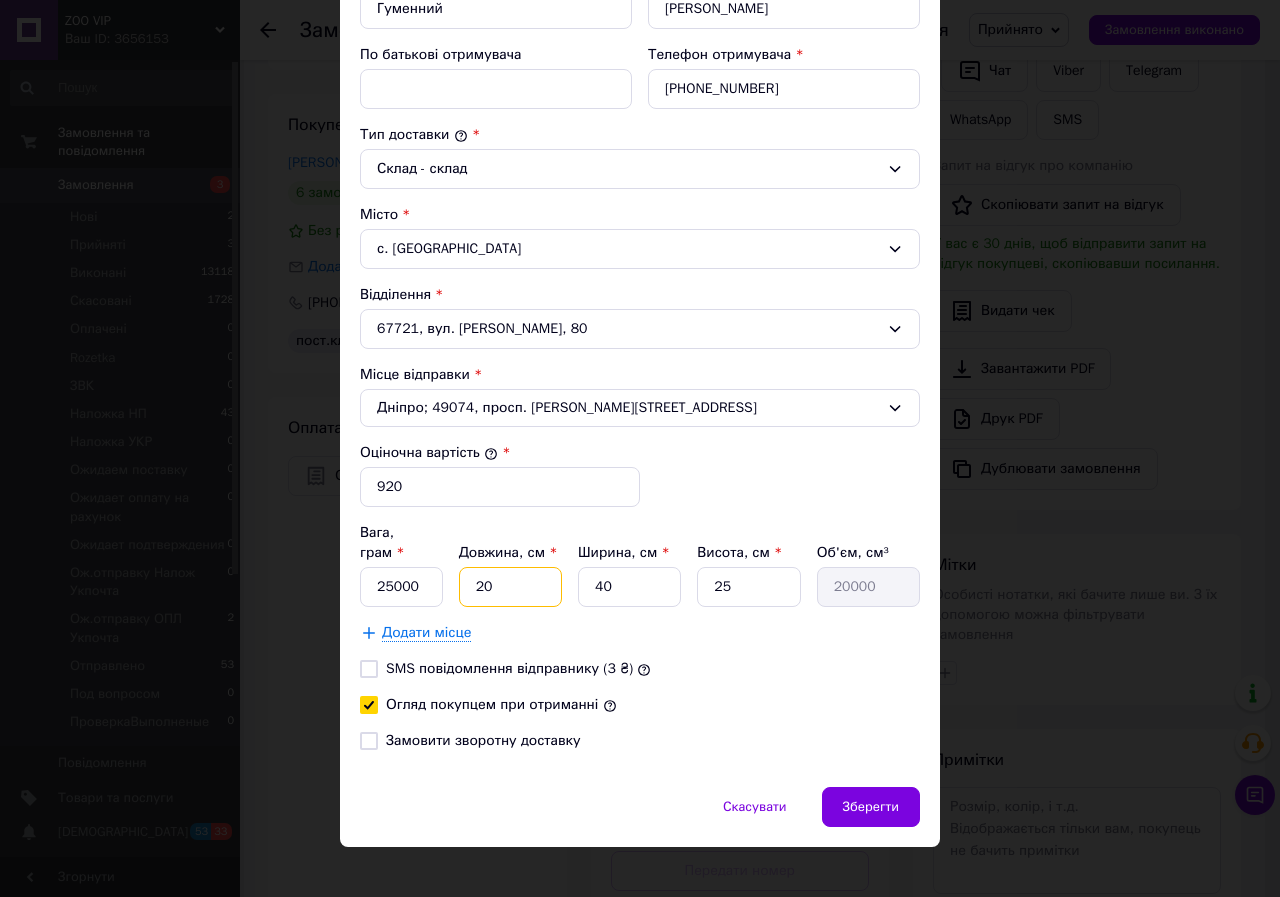 click on "20" at bounding box center [510, 587] 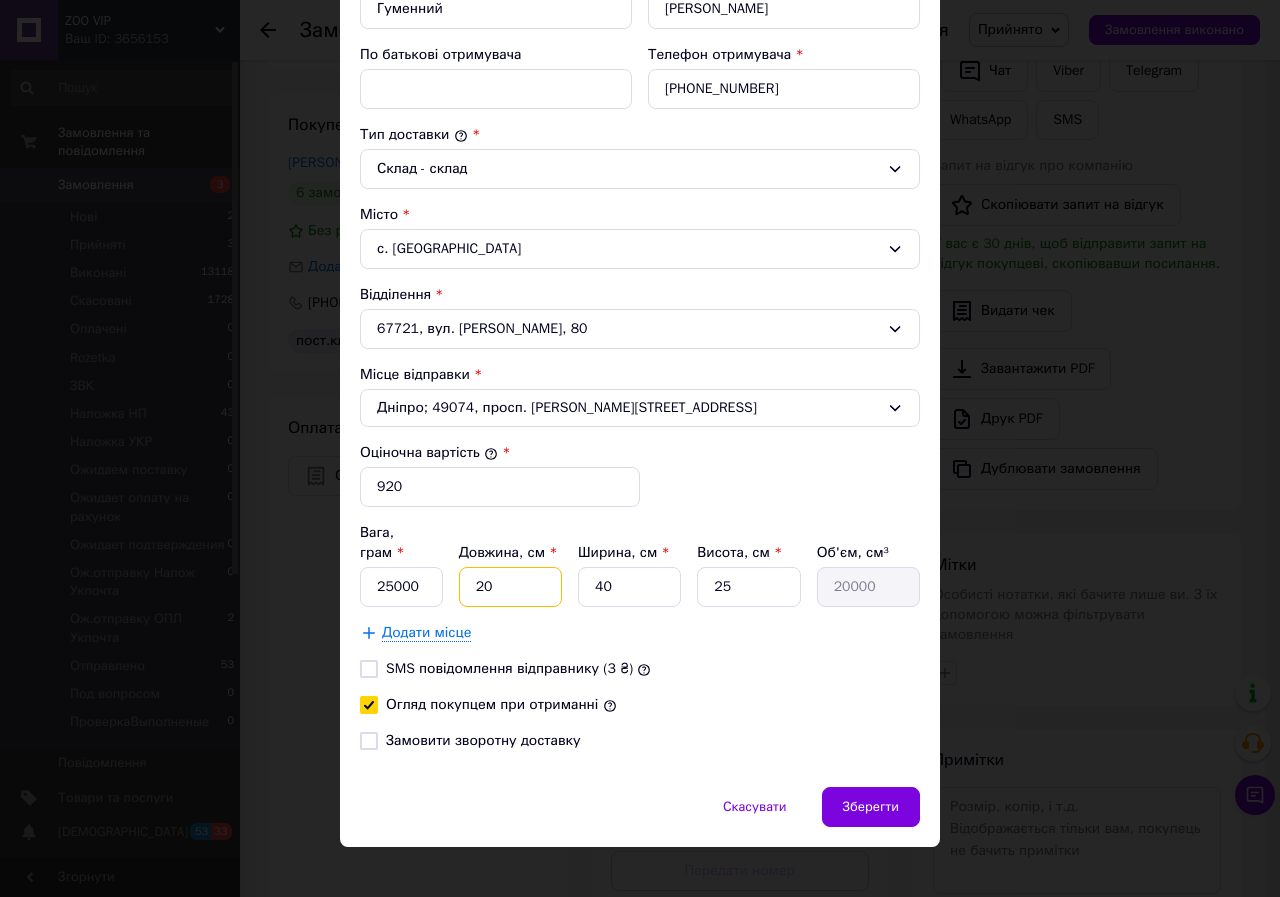 type on "3" 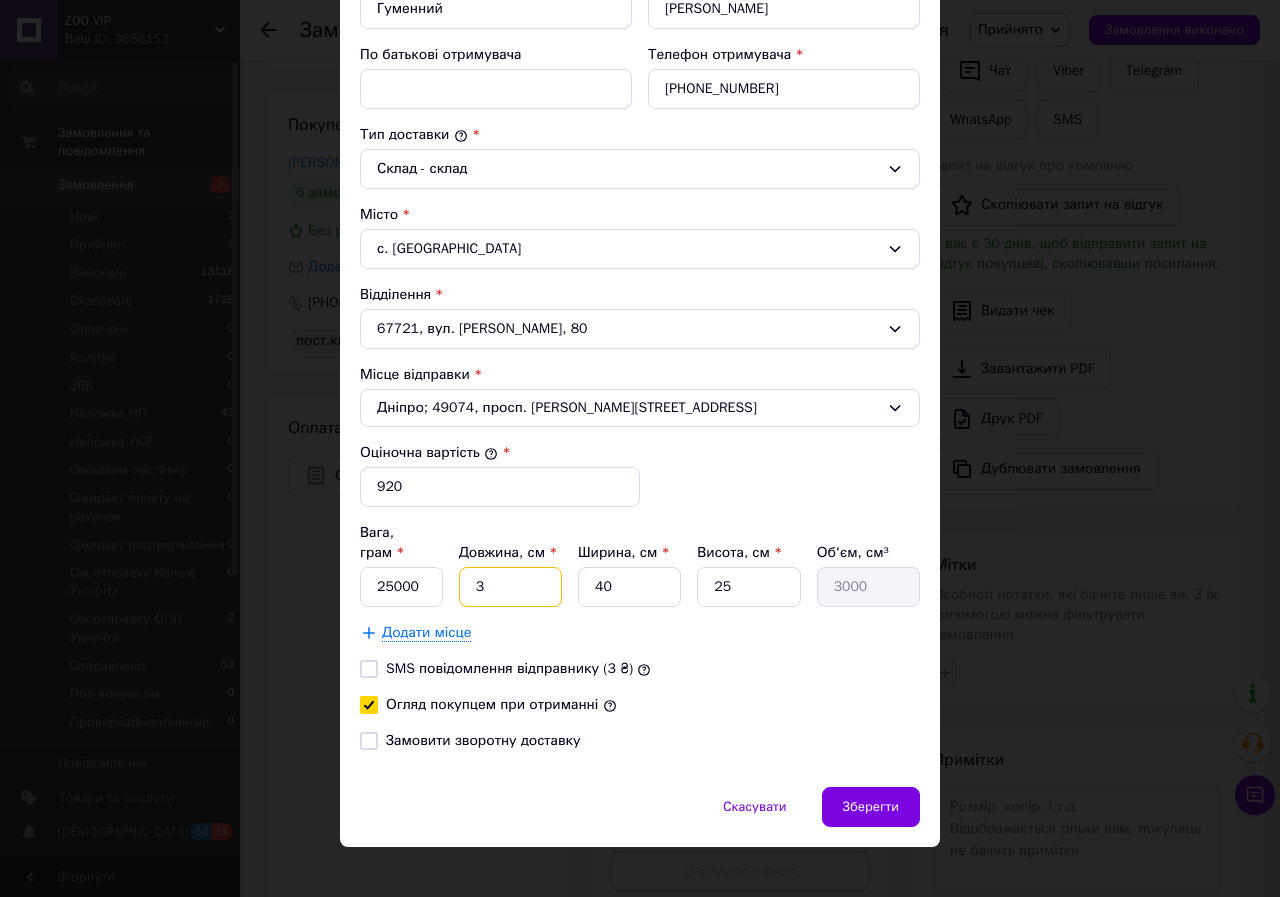 type on "35" 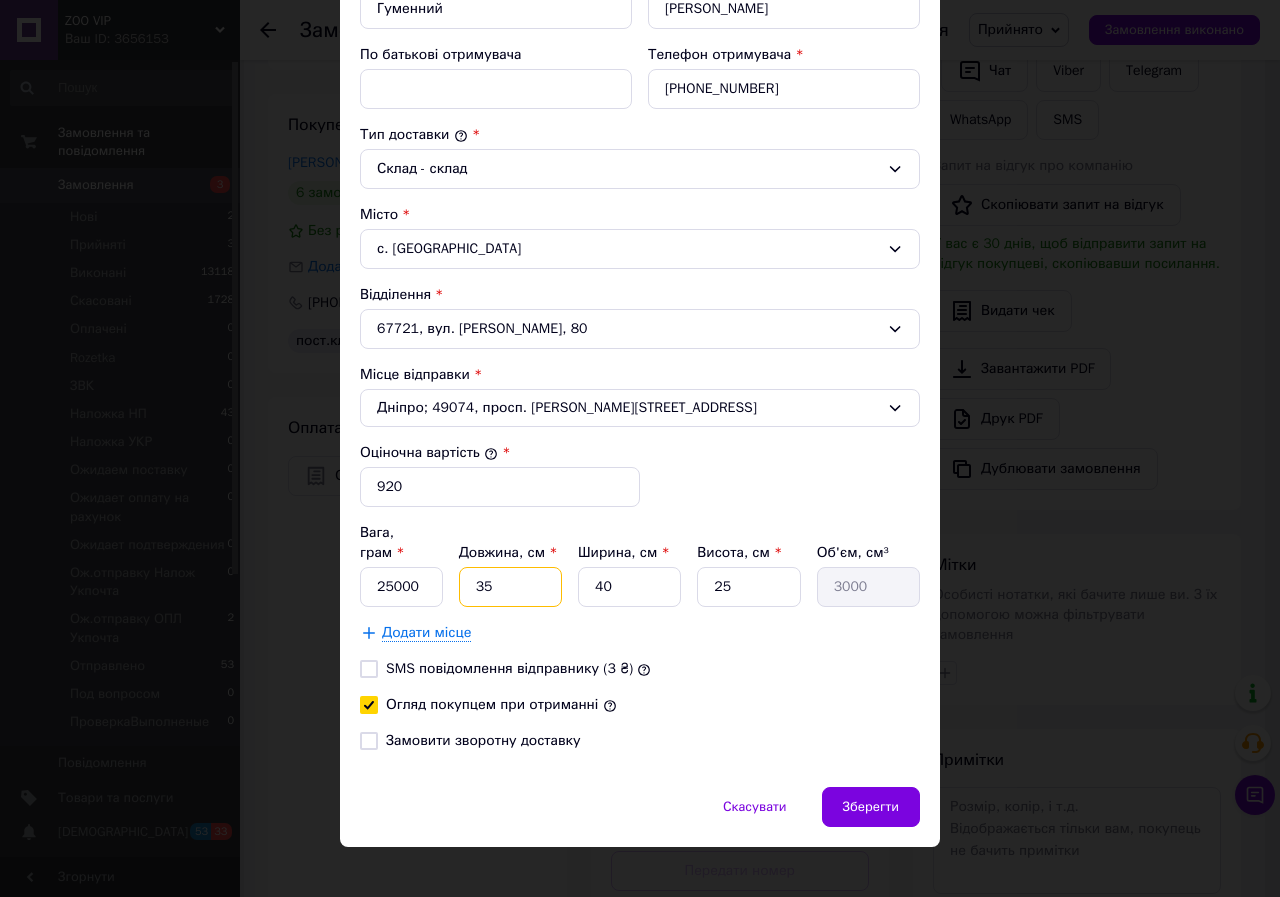 type on "35000" 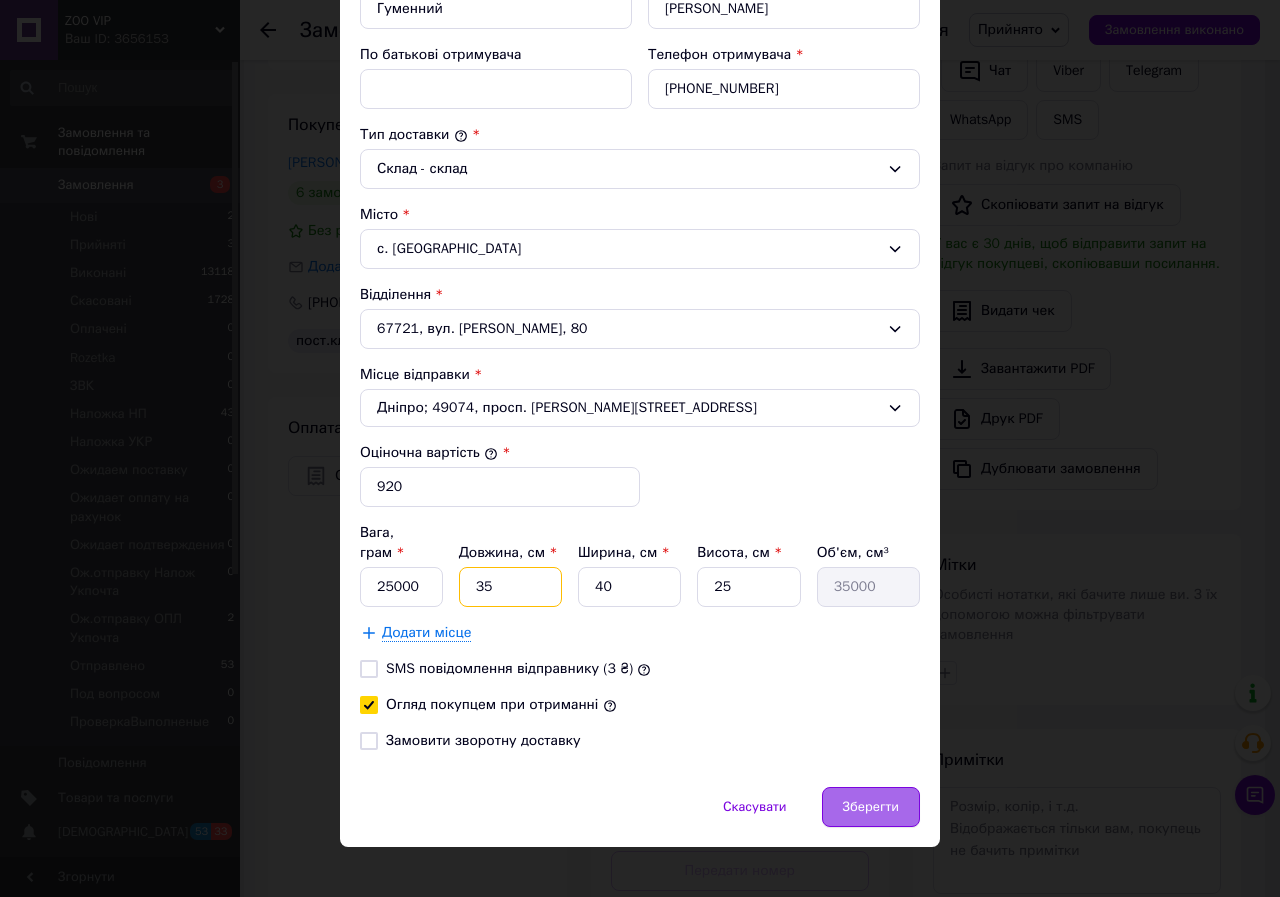 type on "35" 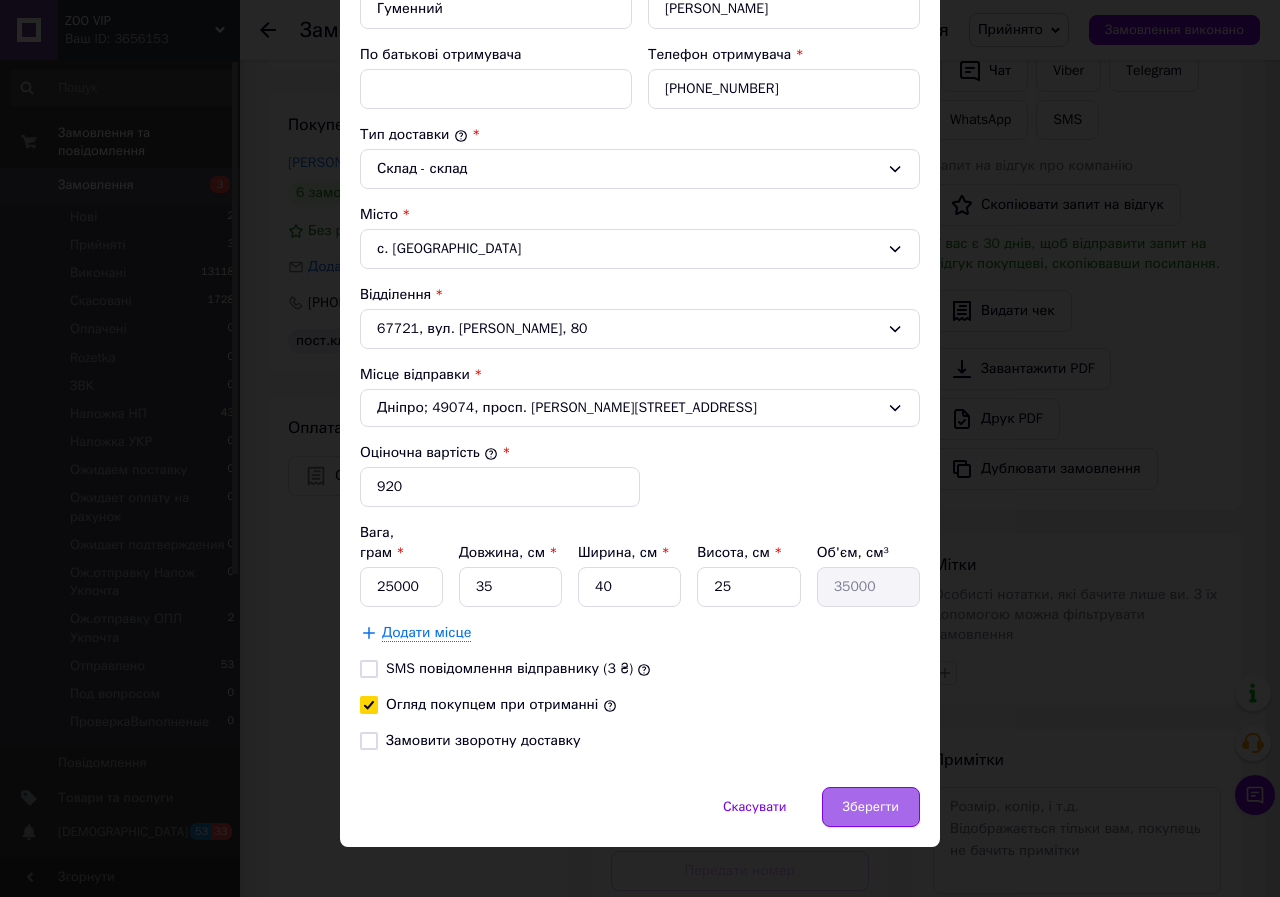click on "Зберегти" at bounding box center [871, 807] 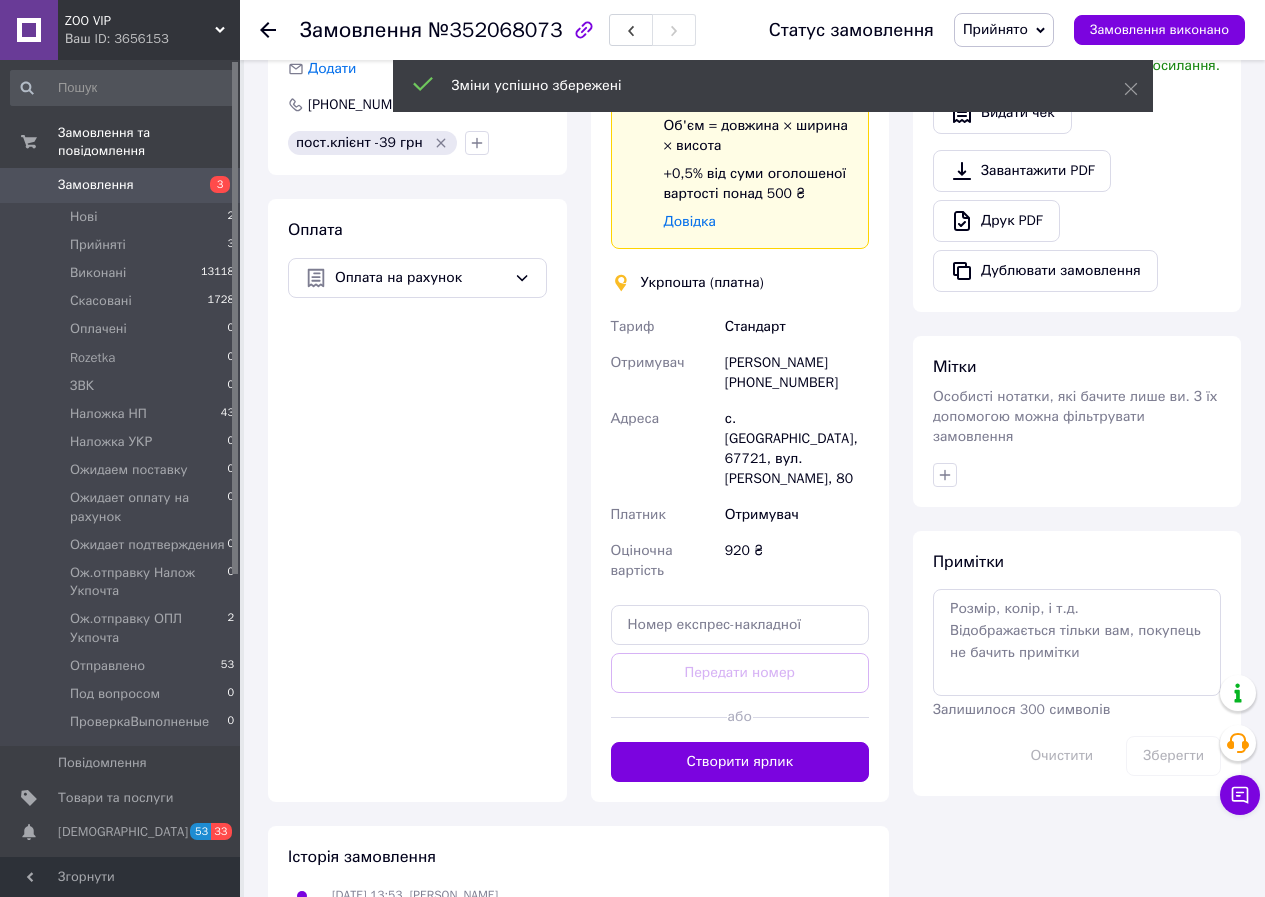 scroll, scrollTop: 533, scrollLeft: 0, axis: vertical 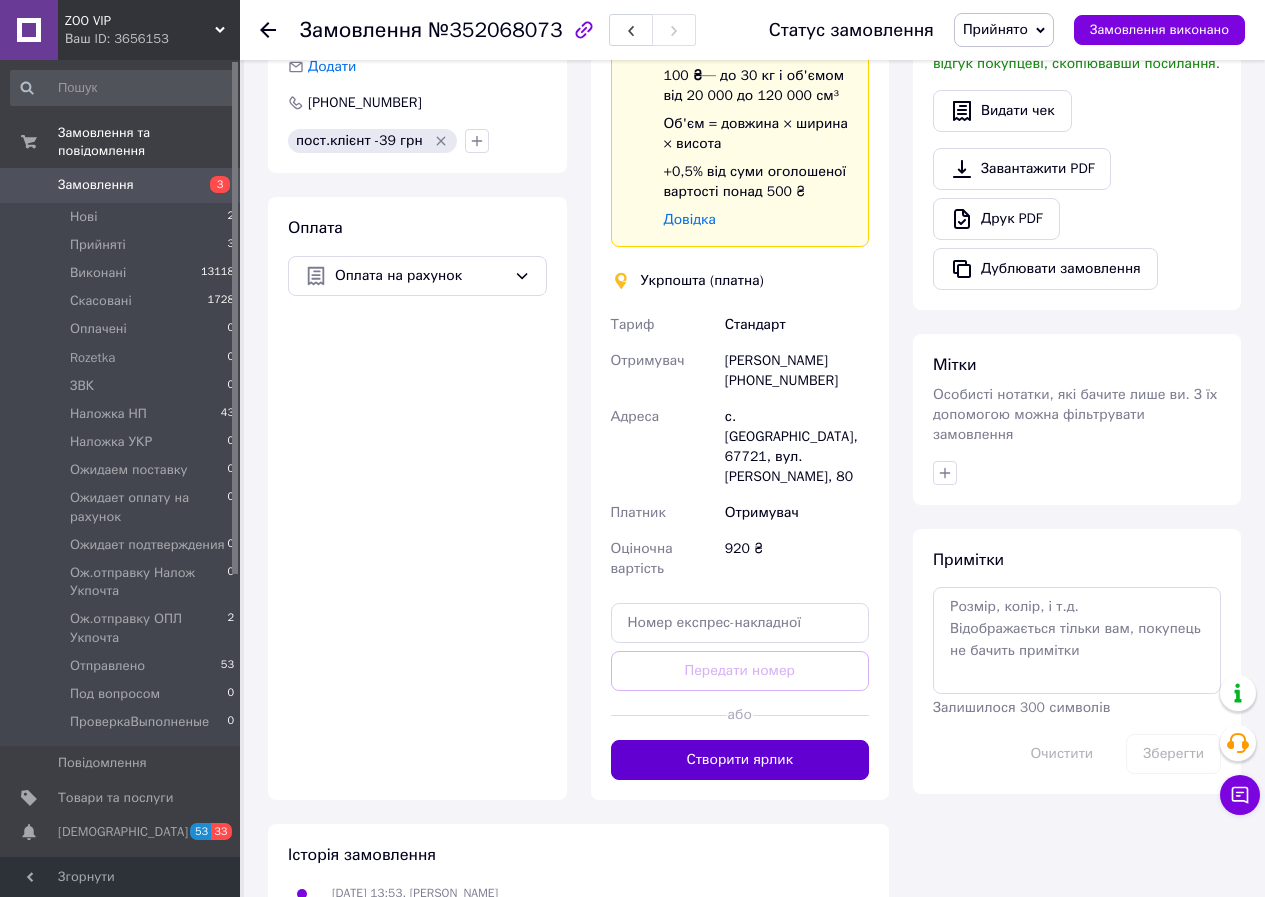 click on "Створити ярлик" at bounding box center (740, 760) 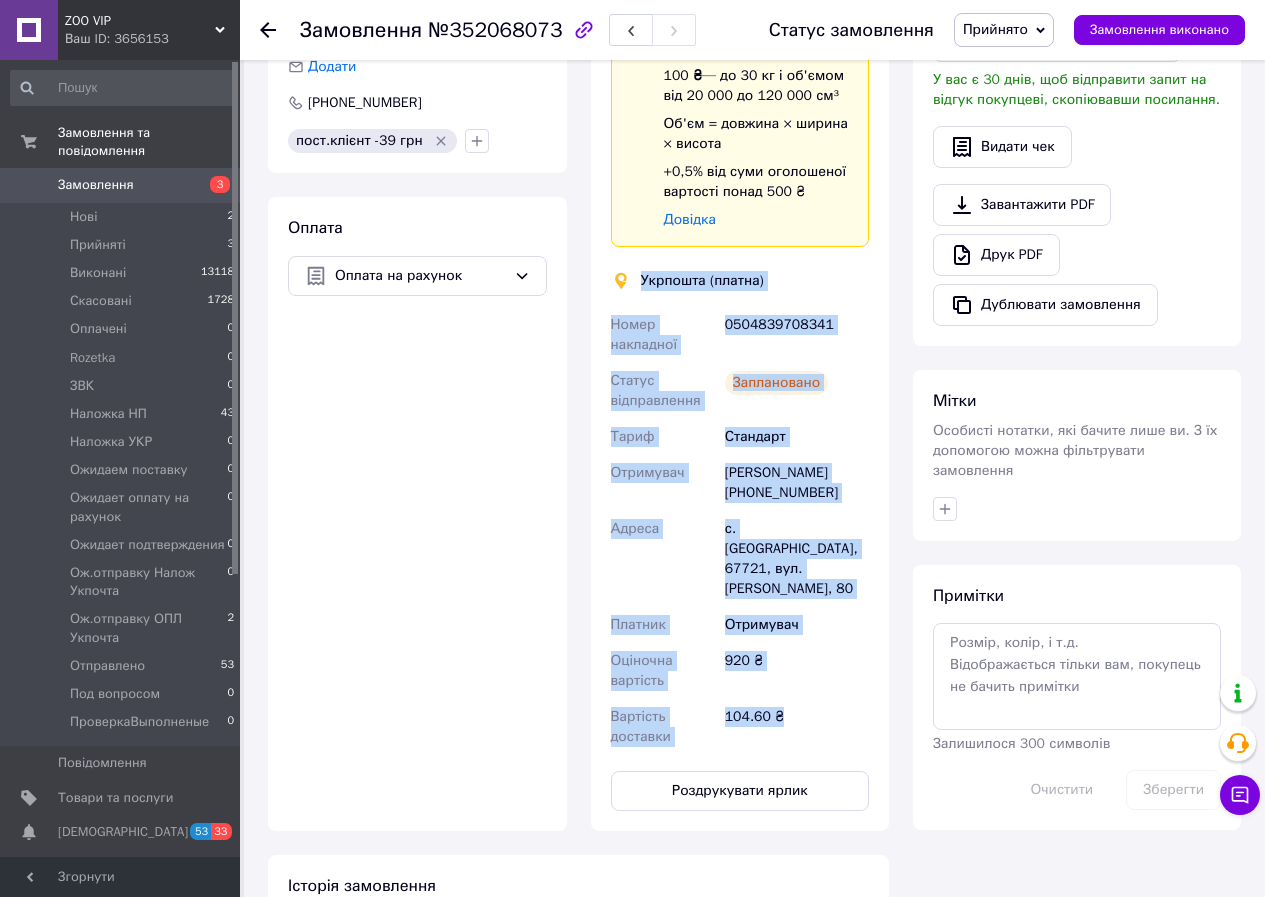 drag, startPoint x: 637, startPoint y: 277, endPoint x: 836, endPoint y: 728, distance: 492.95233 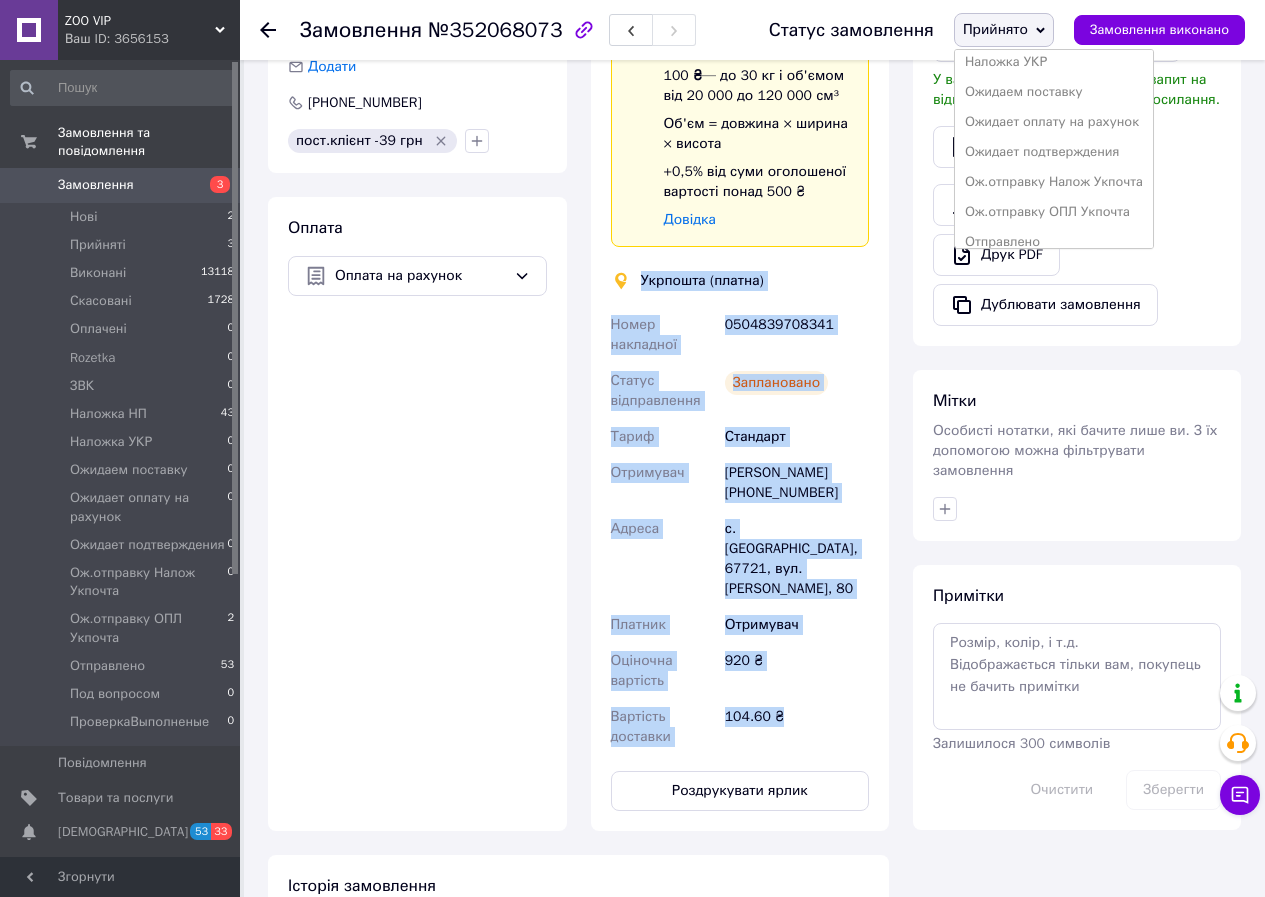 scroll, scrollTop: 262, scrollLeft: 0, axis: vertical 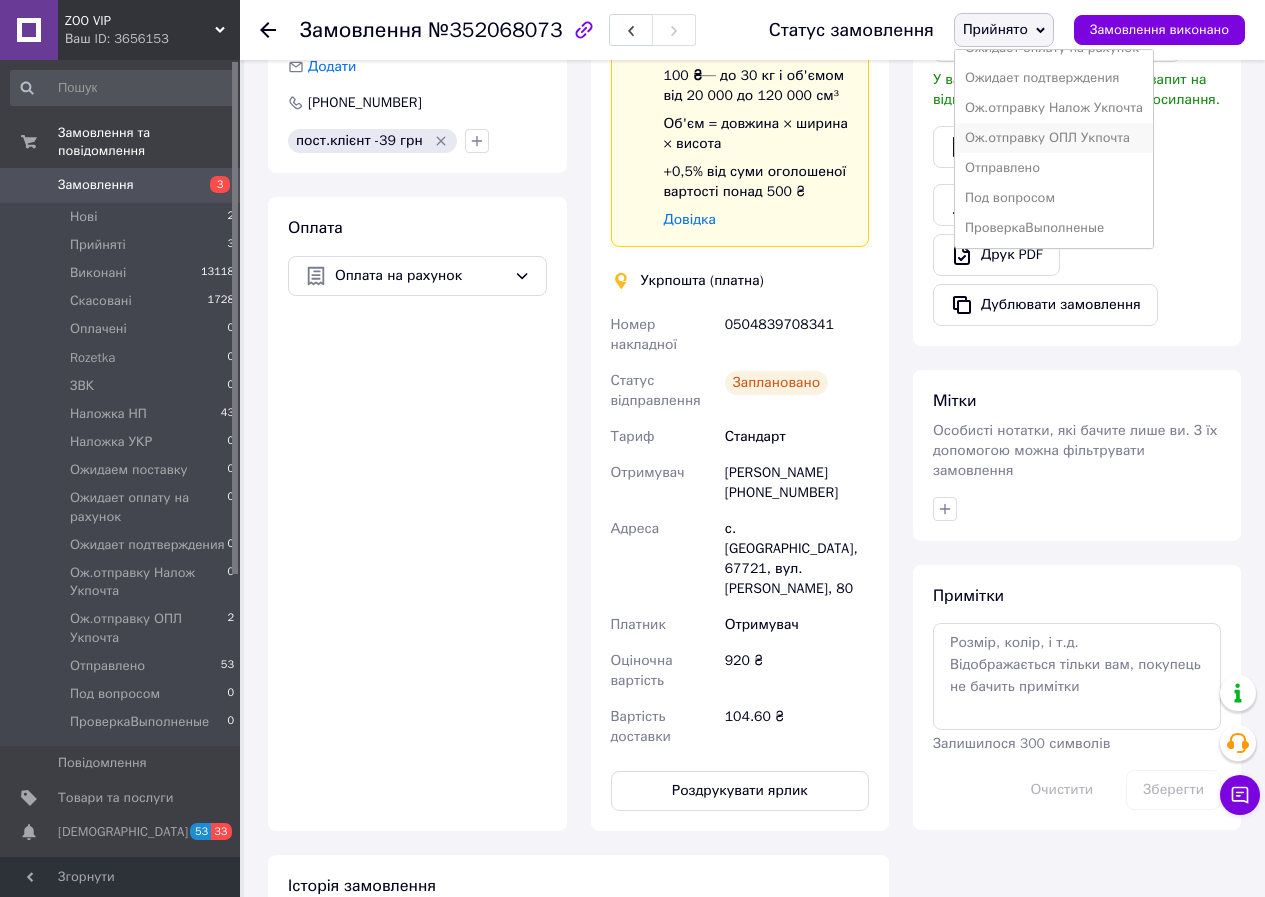 click on "Ож.отправку ОПЛ Укпочта" at bounding box center [1054, 138] 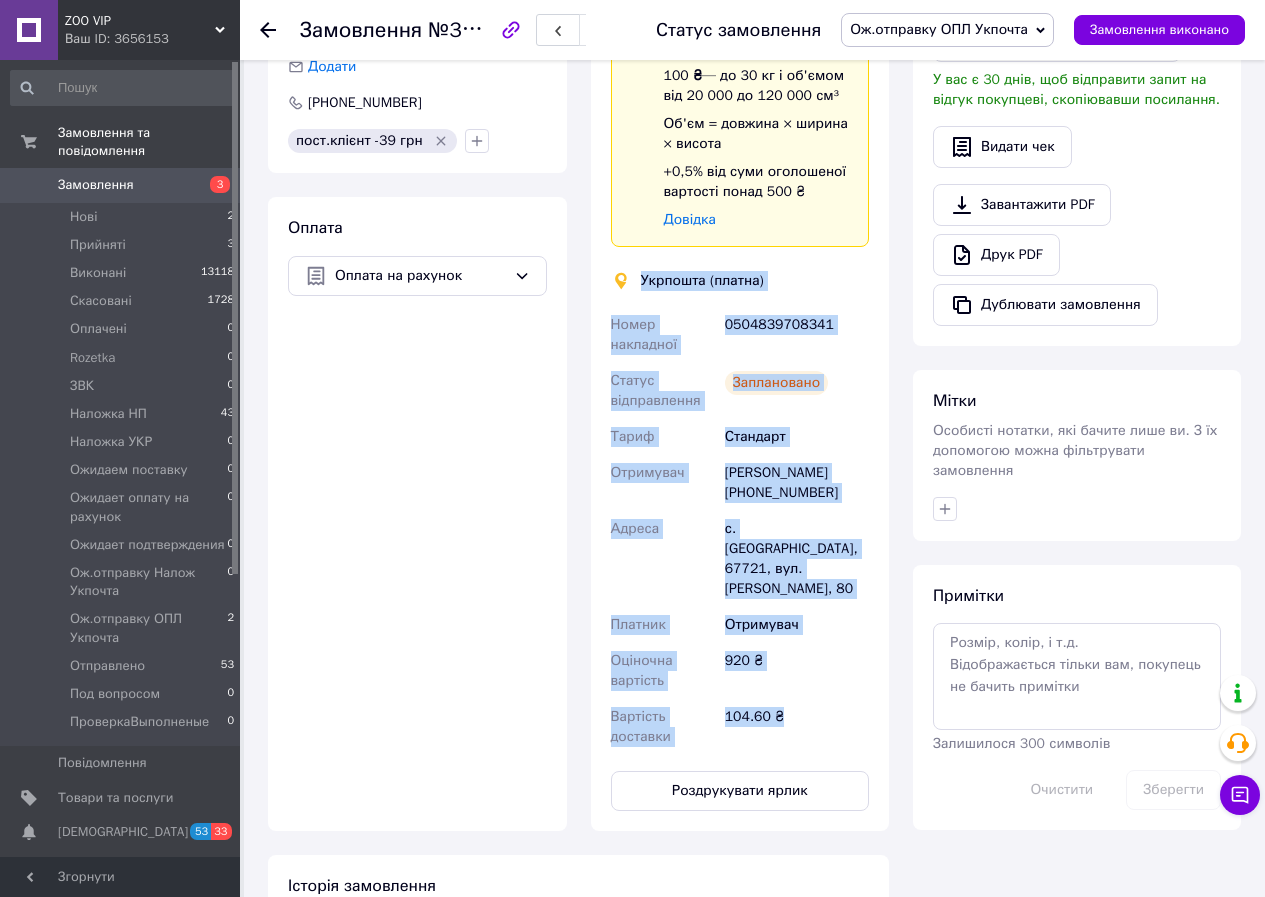 drag, startPoint x: 636, startPoint y: 277, endPoint x: 825, endPoint y: 694, distance: 457.83185 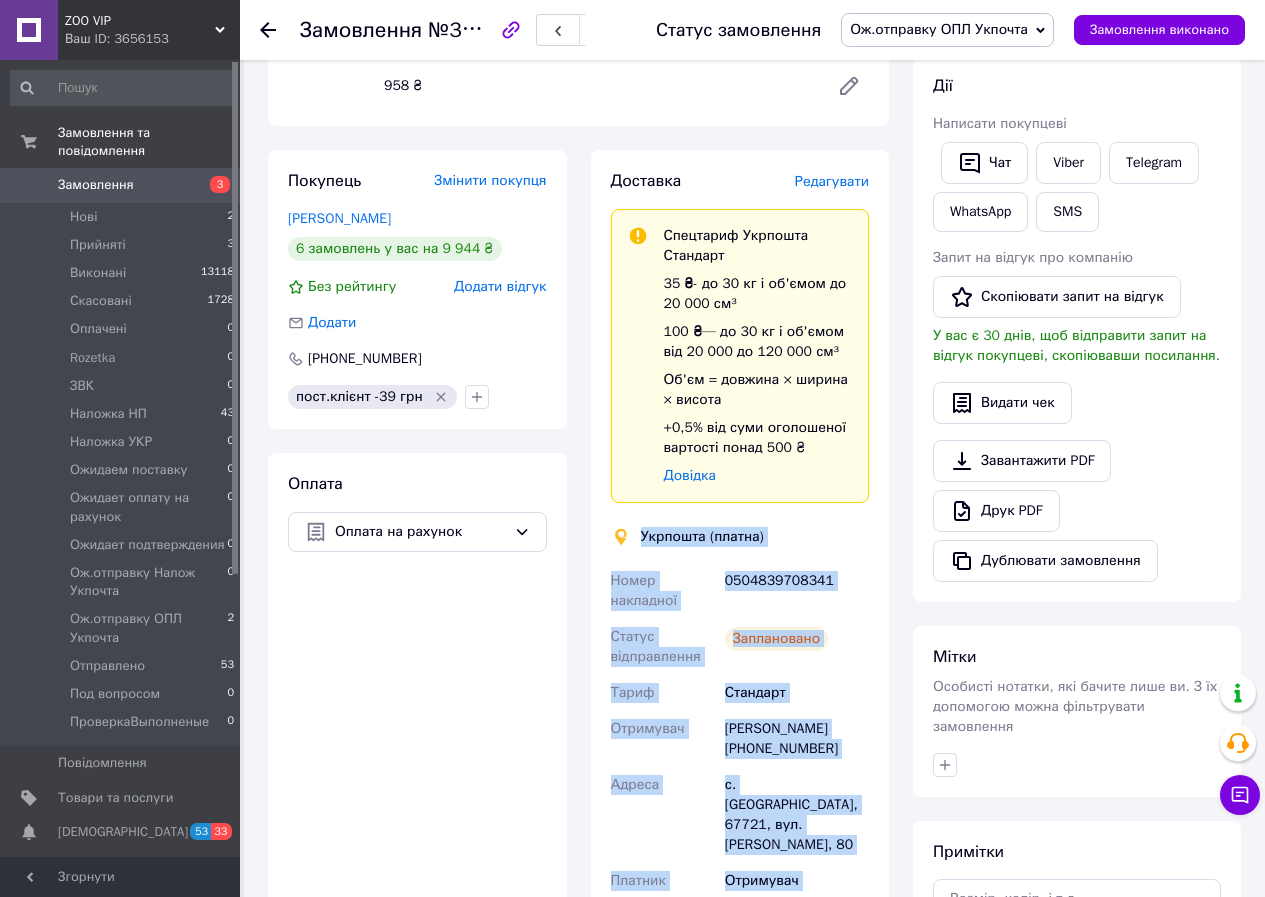 scroll, scrollTop: 267, scrollLeft: 0, axis: vertical 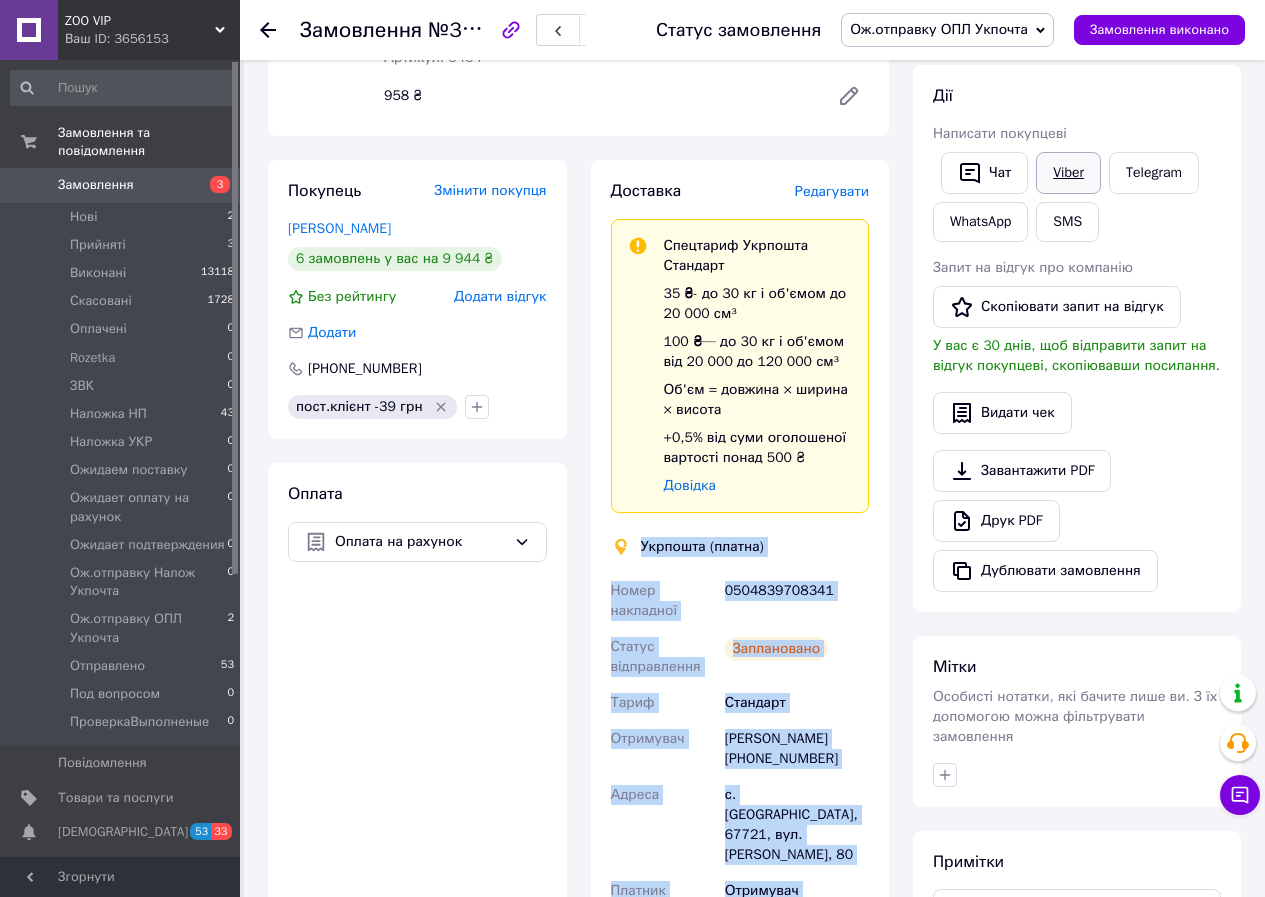 click on "Viber" at bounding box center (1068, 173) 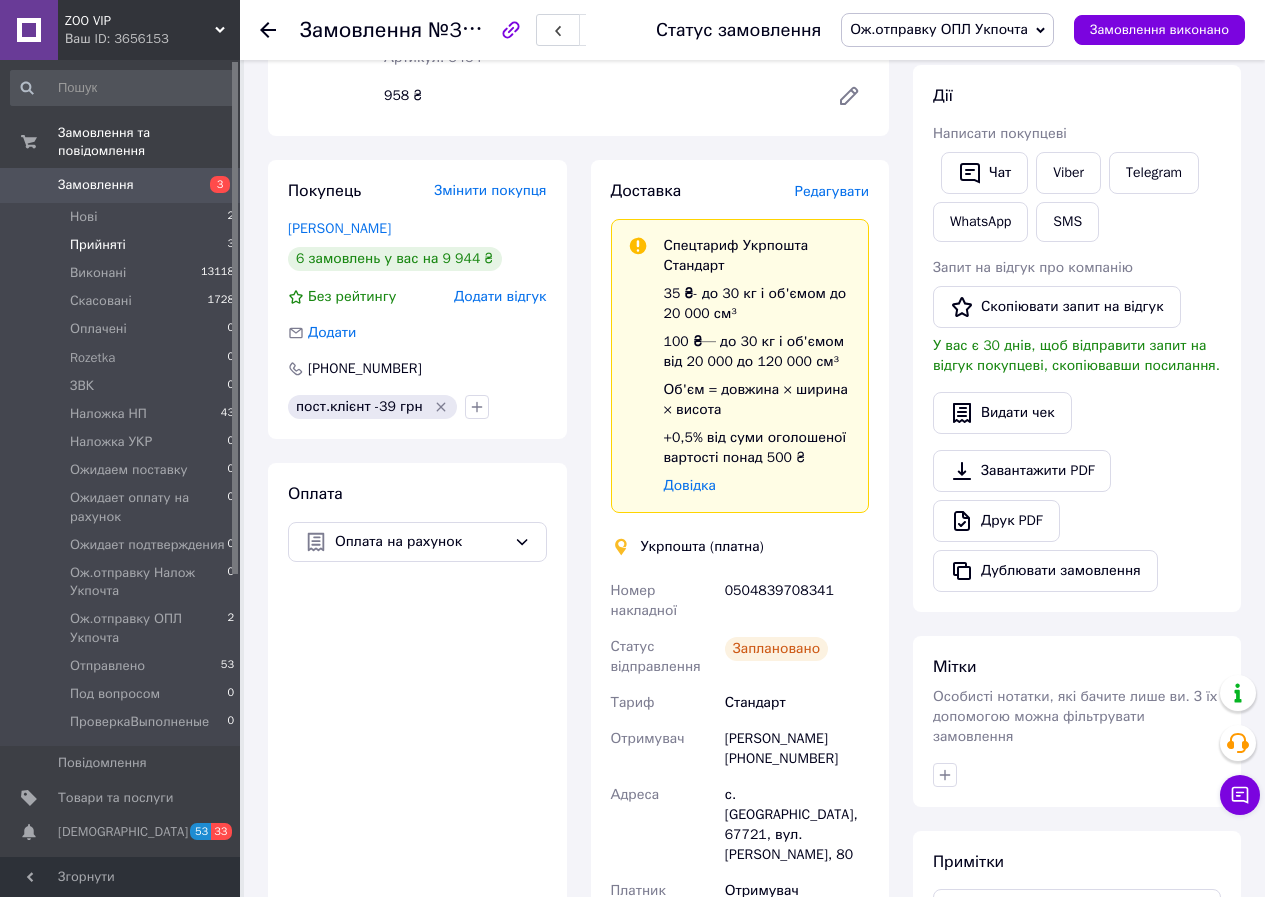 click on "Прийняті" at bounding box center (98, 245) 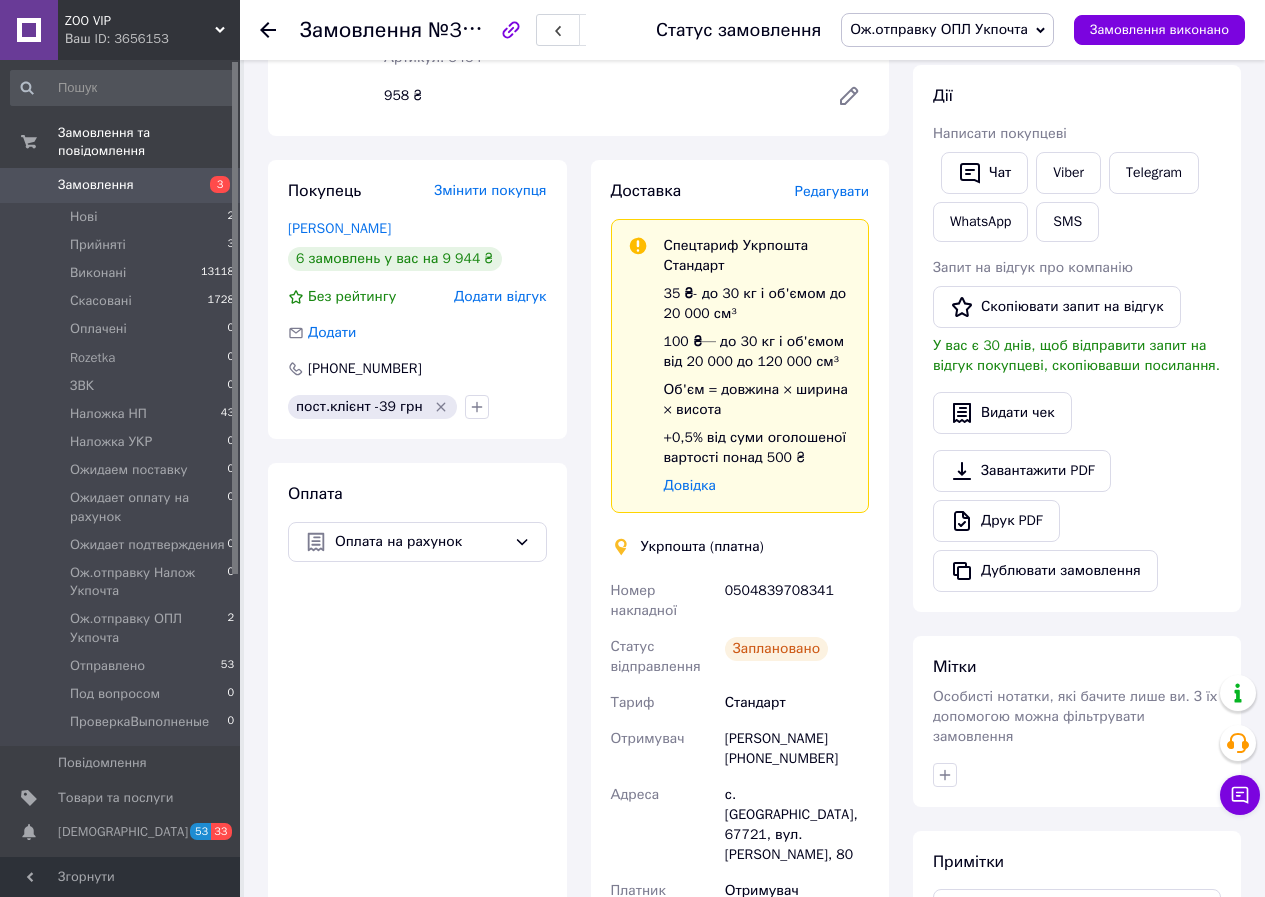 scroll, scrollTop: 0, scrollLeft: 0, axis: both 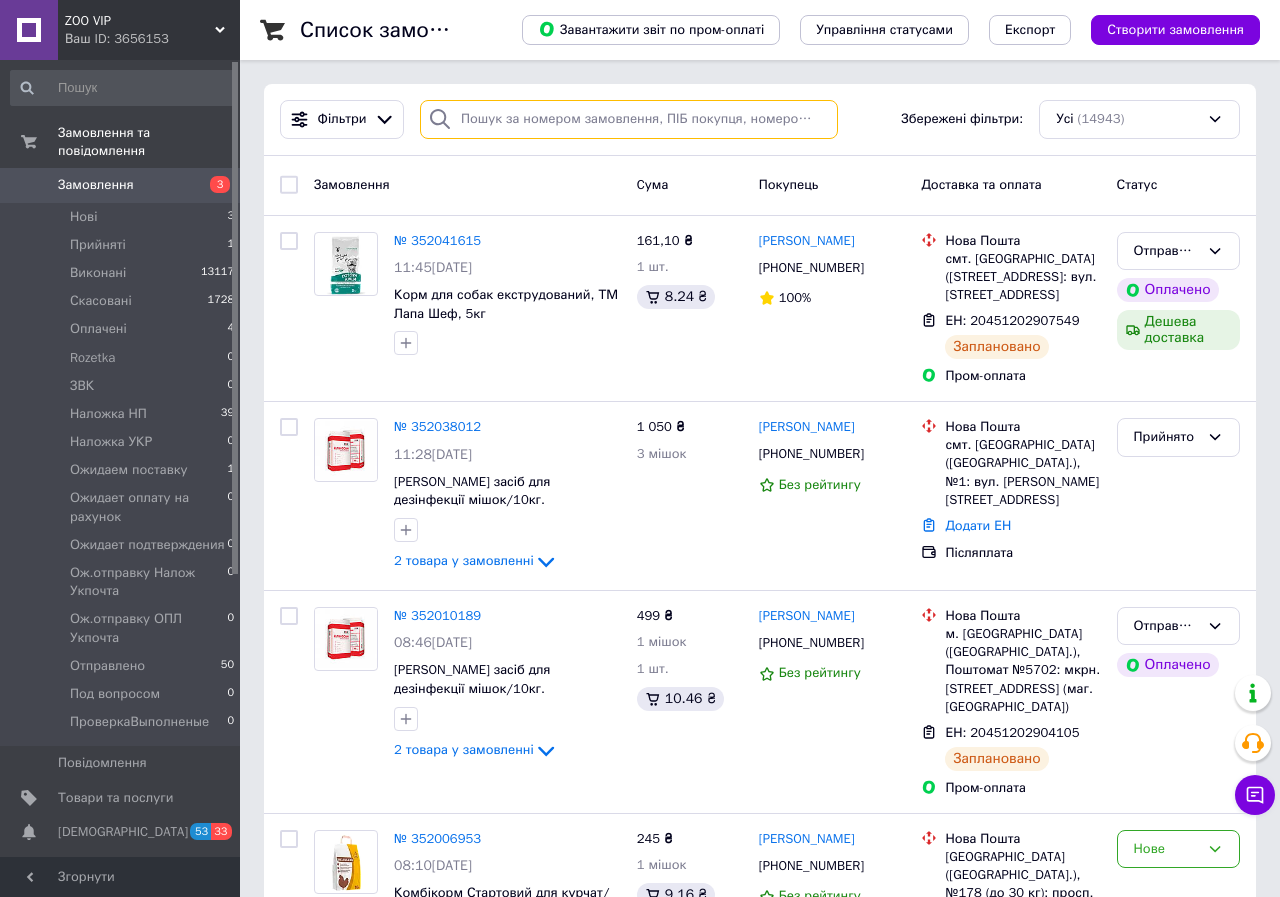 click at bounding box center (629, 119) 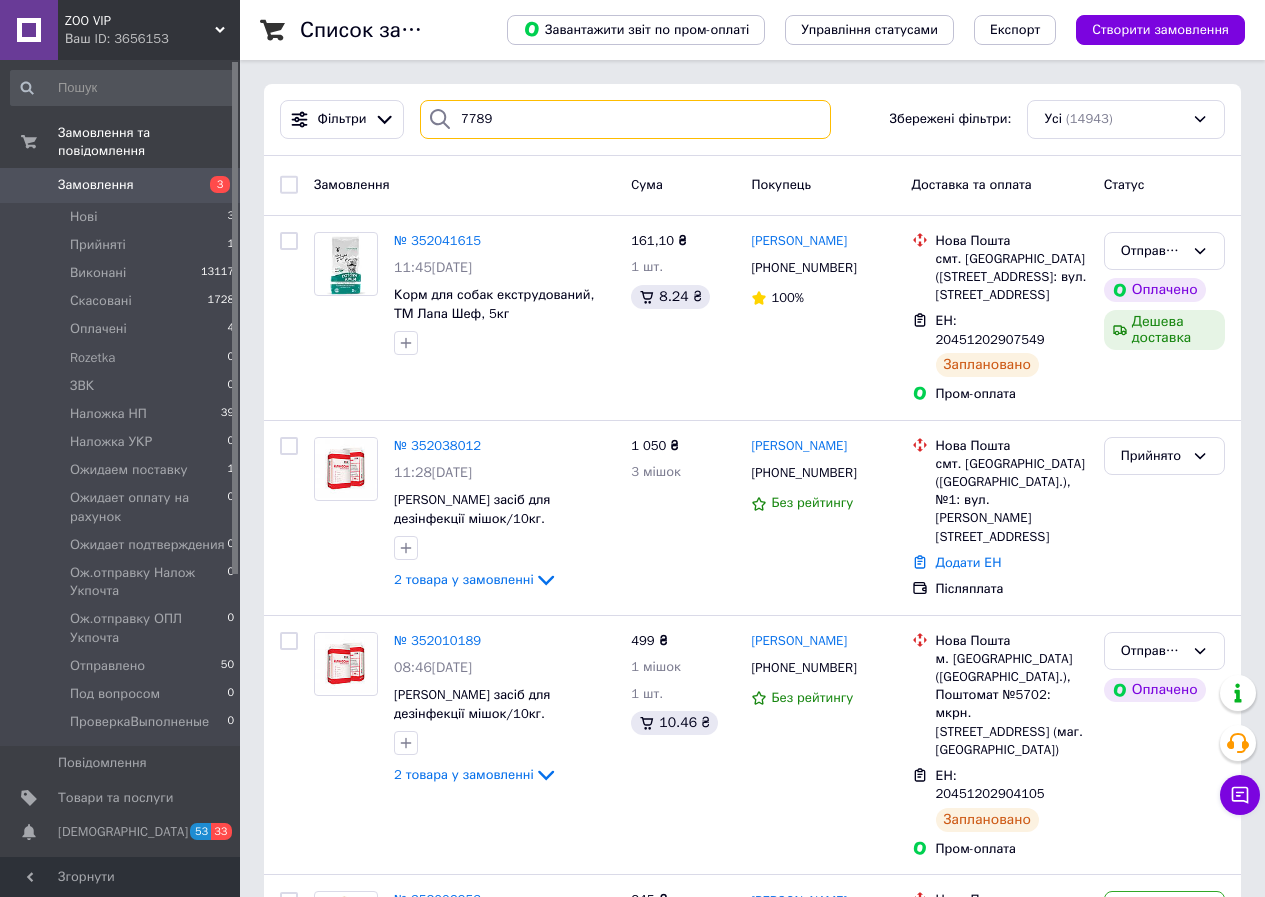 type on "7789" 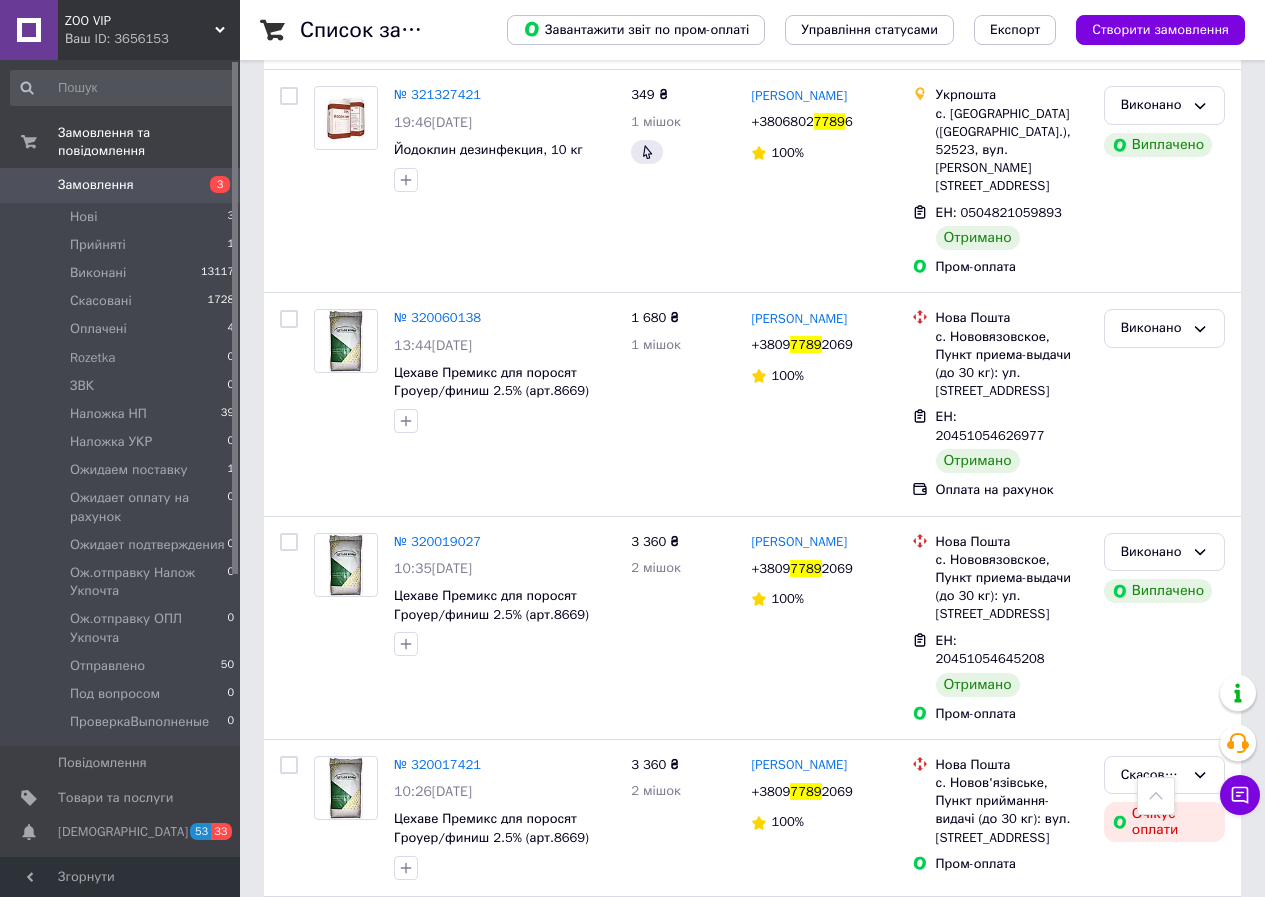 scroll, scrollTop: 2000, scrollLeft: 0, axis: vertical 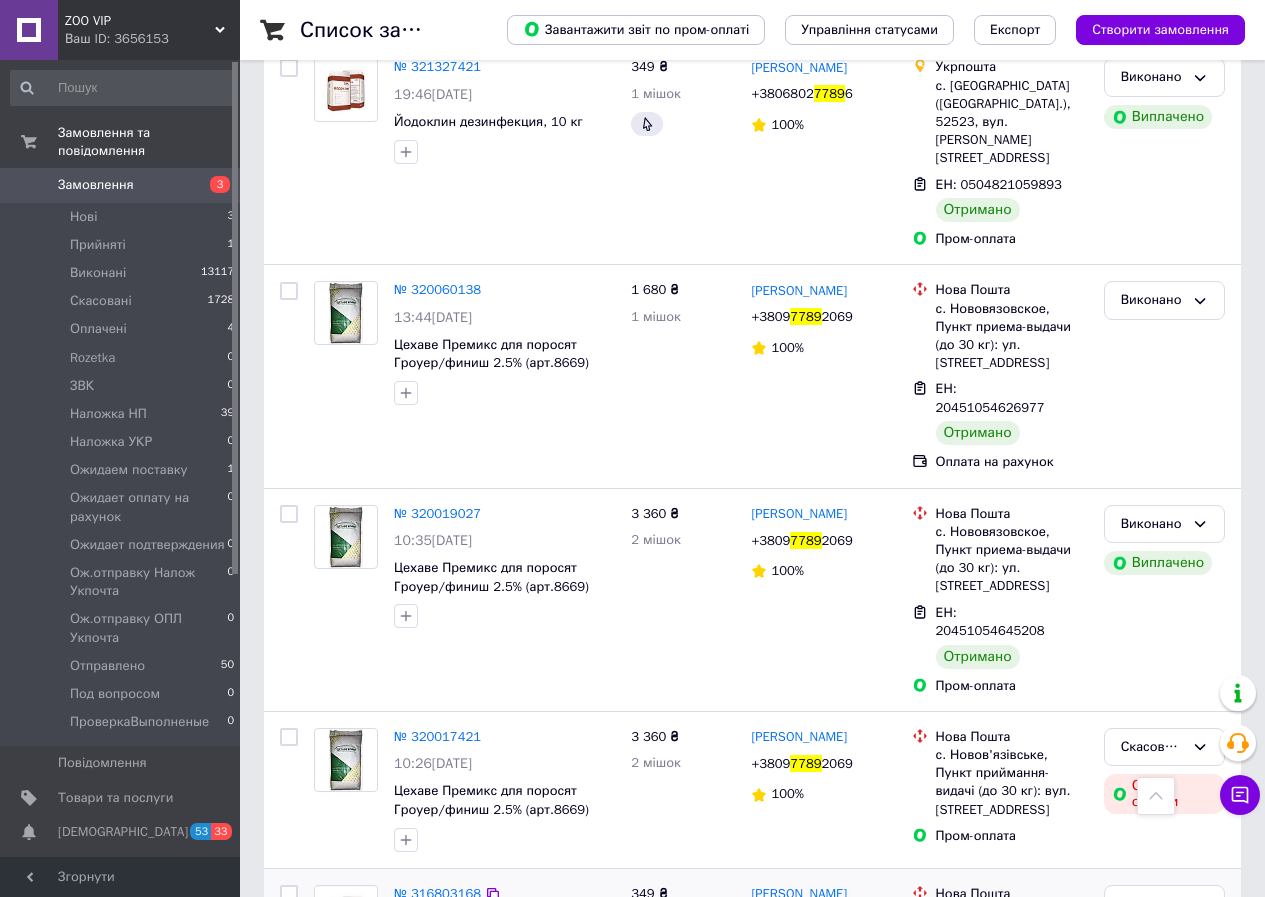 click on "№ 316803168" at bounding box center (437, 893) 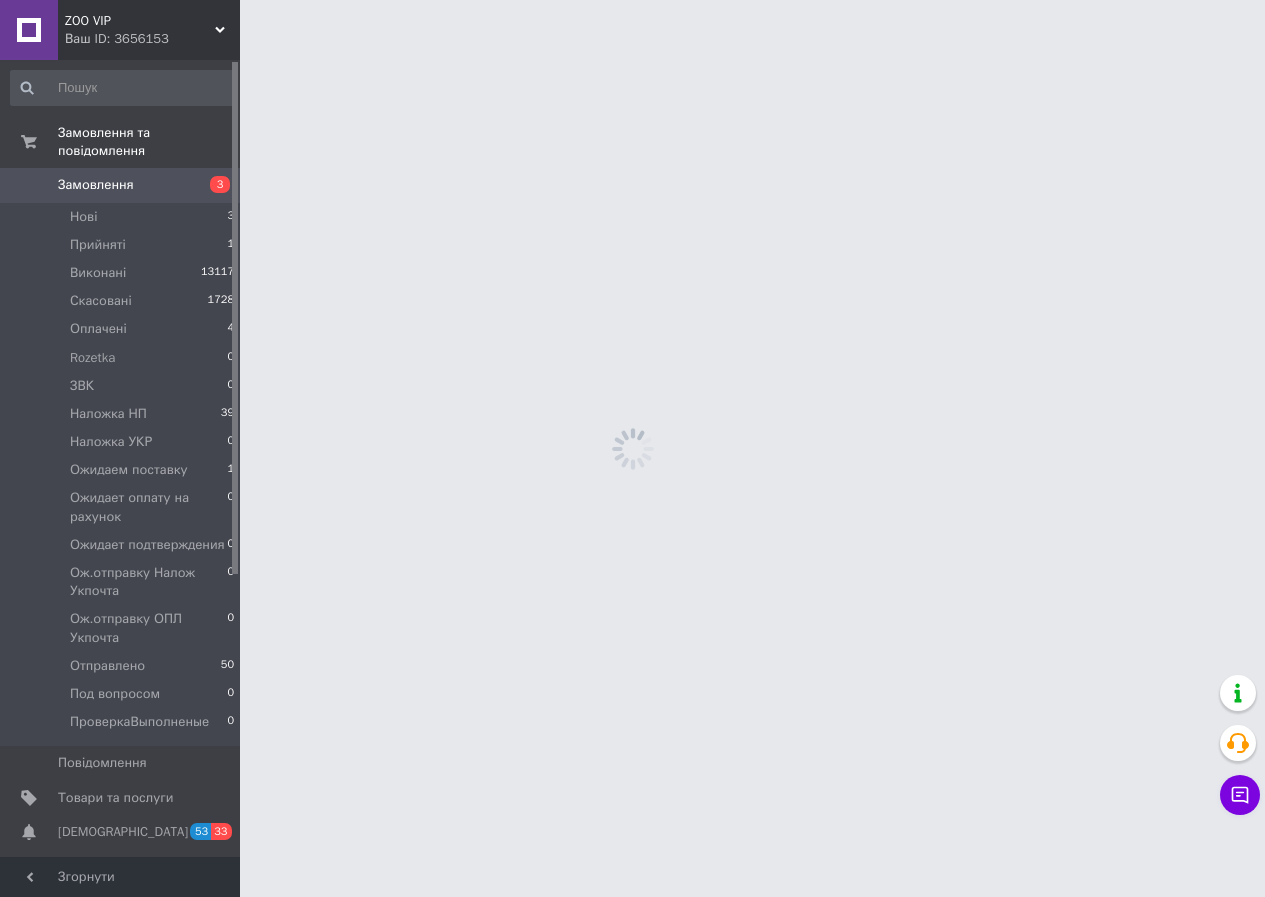 scroll, scrollTop: 0, scrollLeft: 0, axis: both 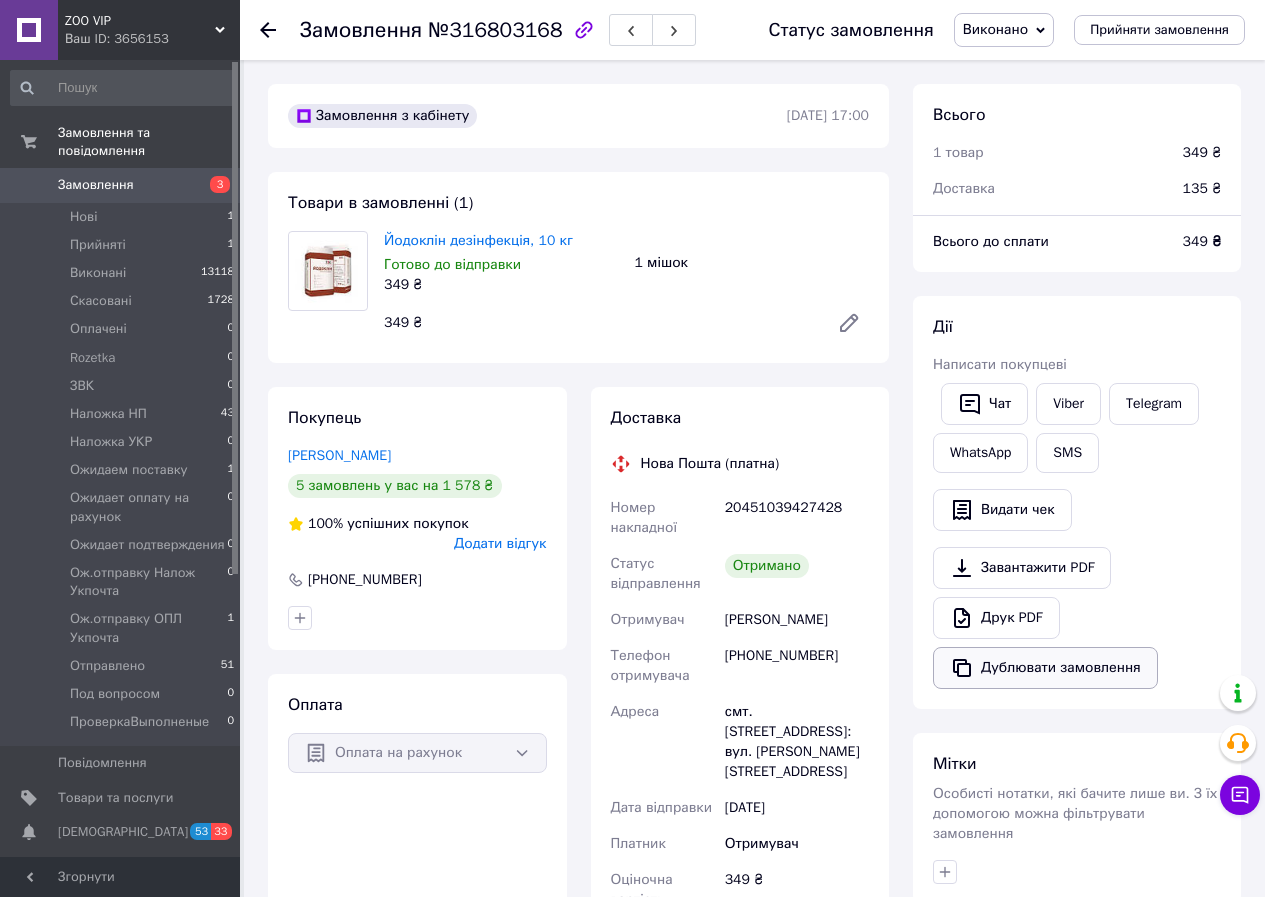 click on "Дублювати замовлення" at bounding box center (1045, 668) 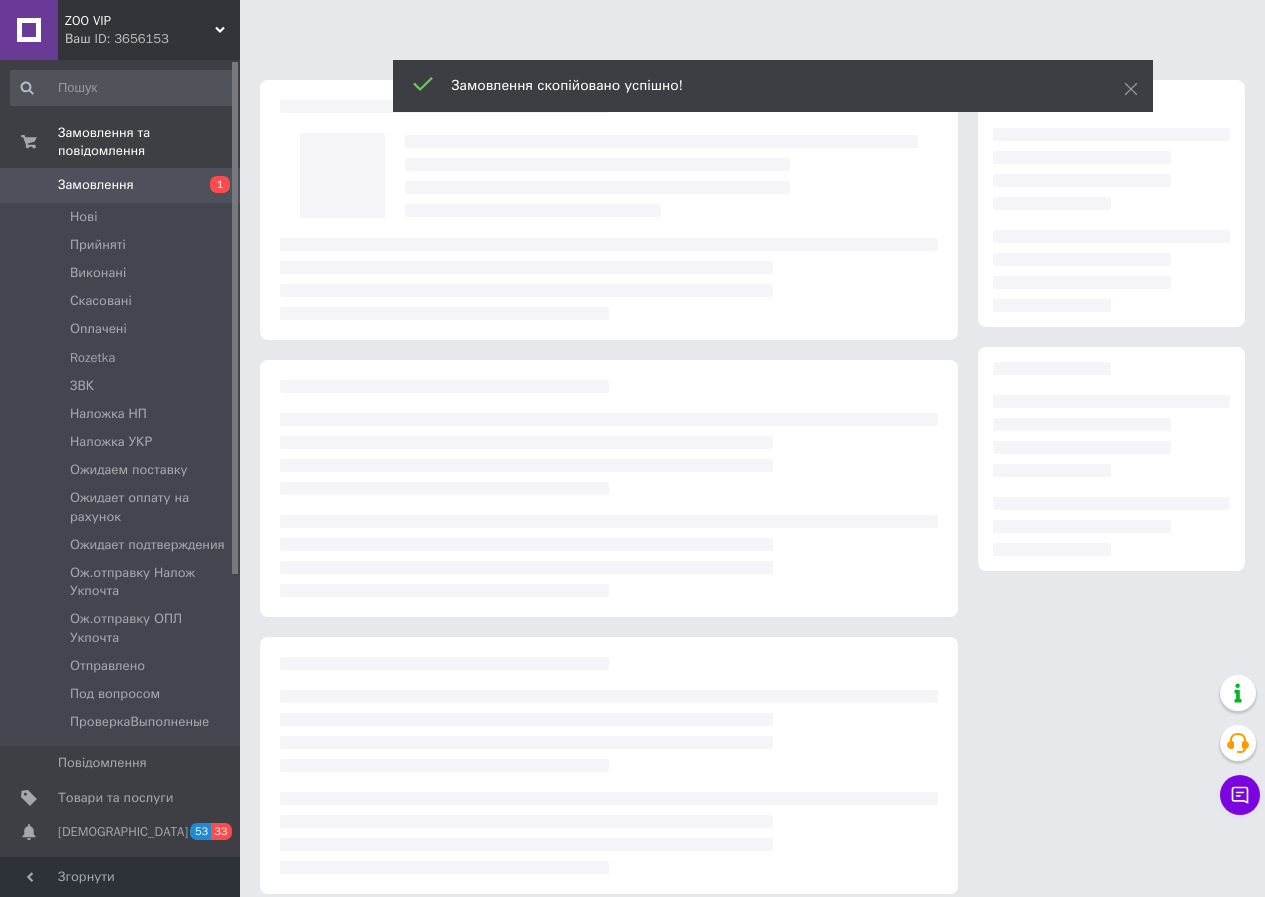 scroll, scrollTop: 0, scrollLeft: 0, axis: both 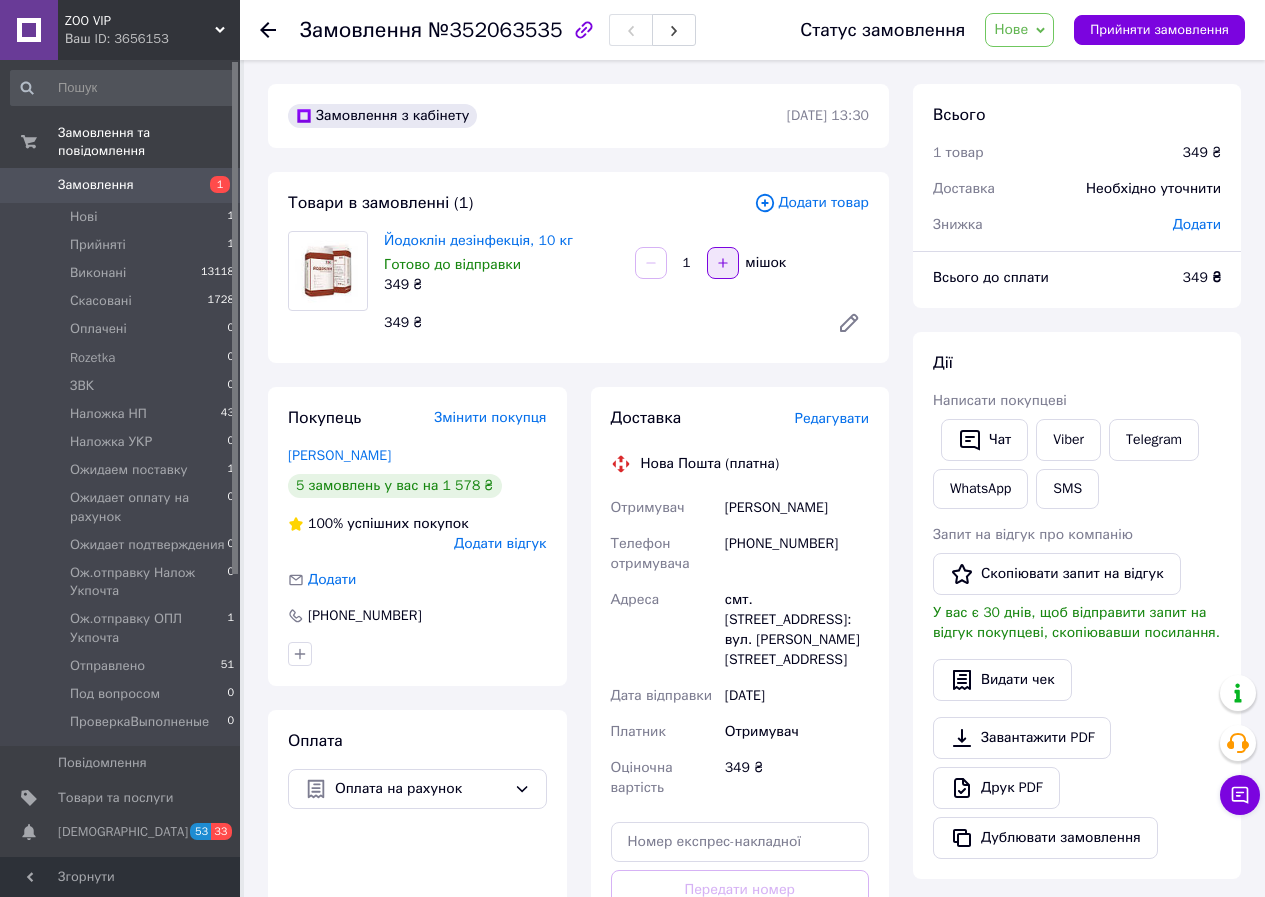 click at bounding box center [723, 263] 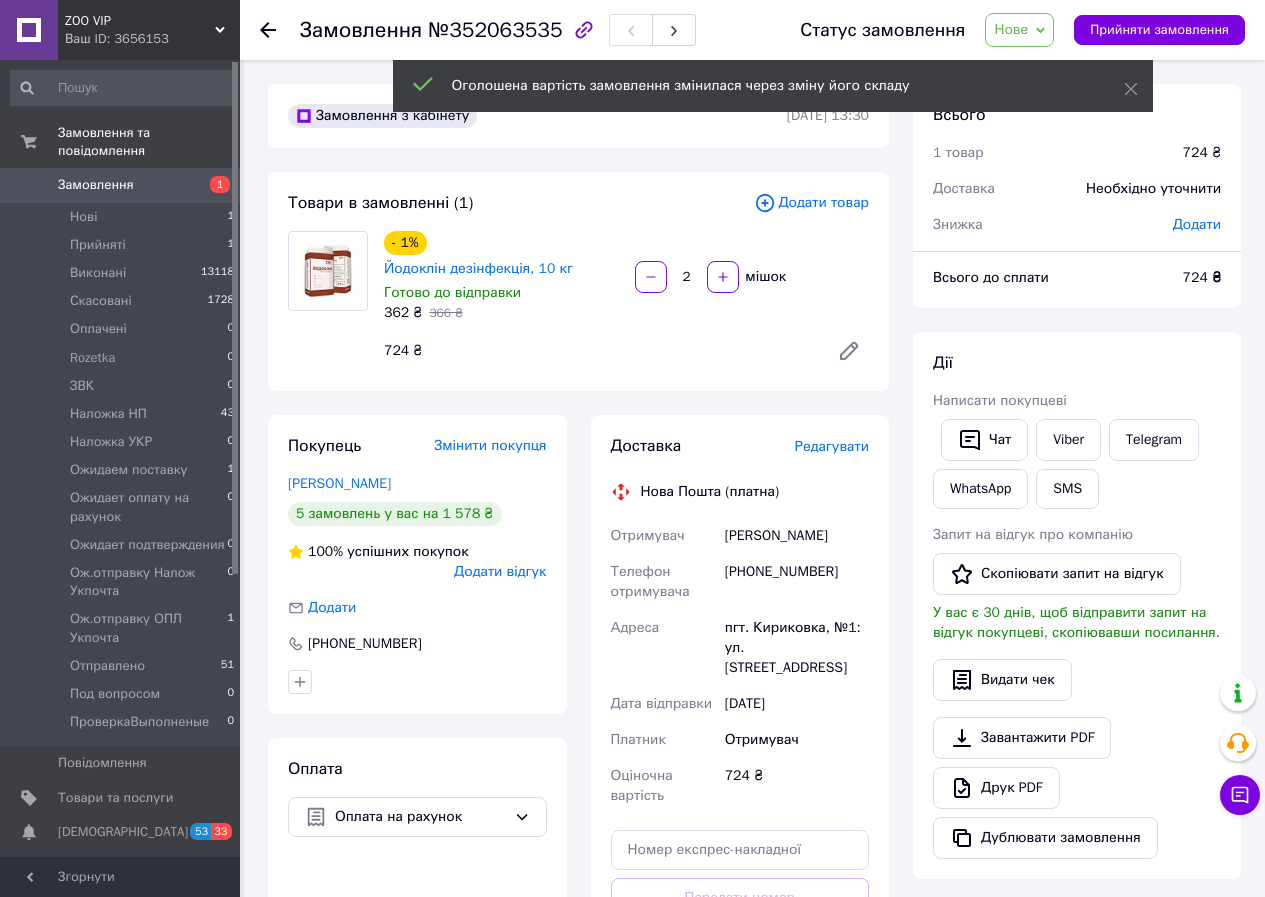 click on "Додати товар" at bounding box center (811, 203) 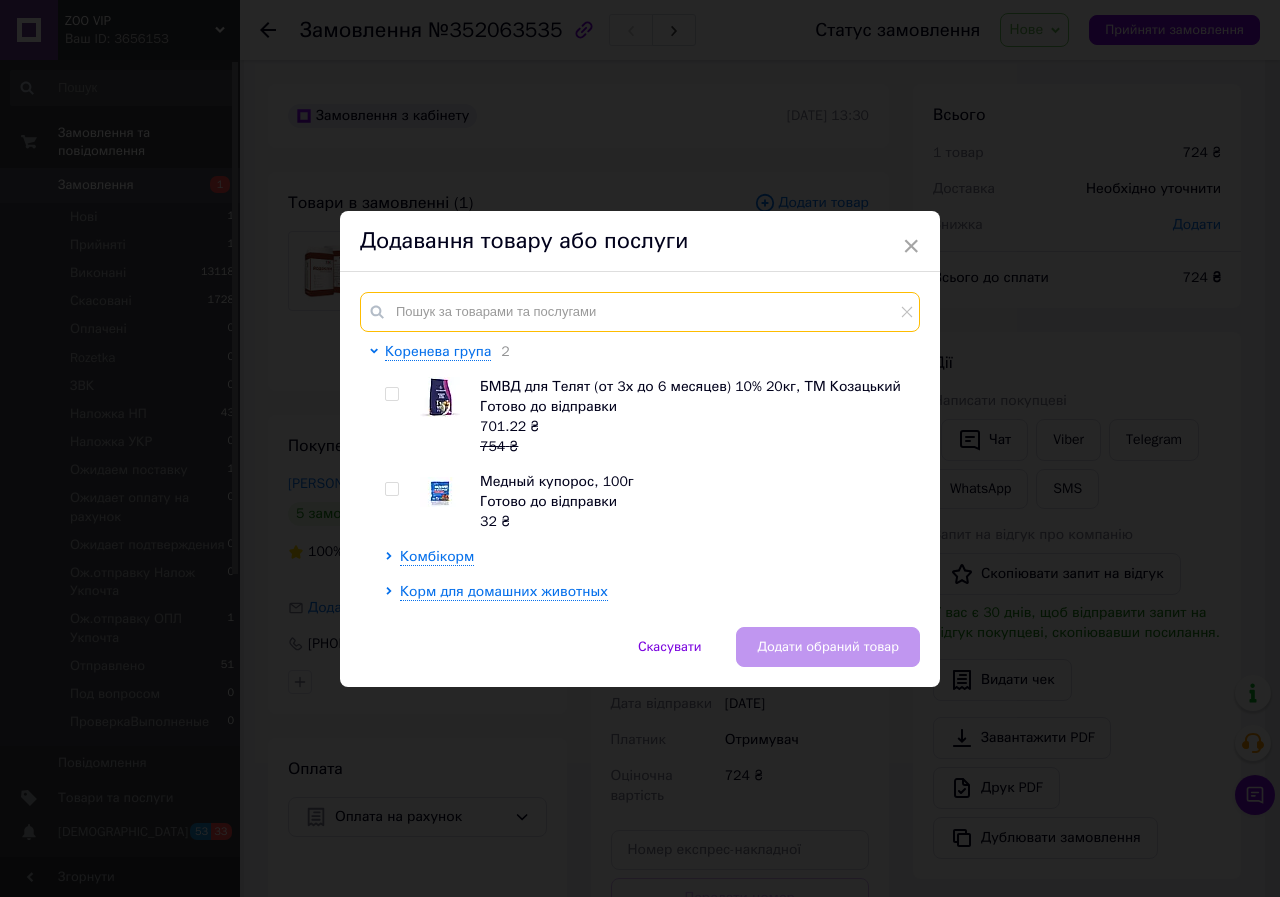 click at bounding box center [640, 312] 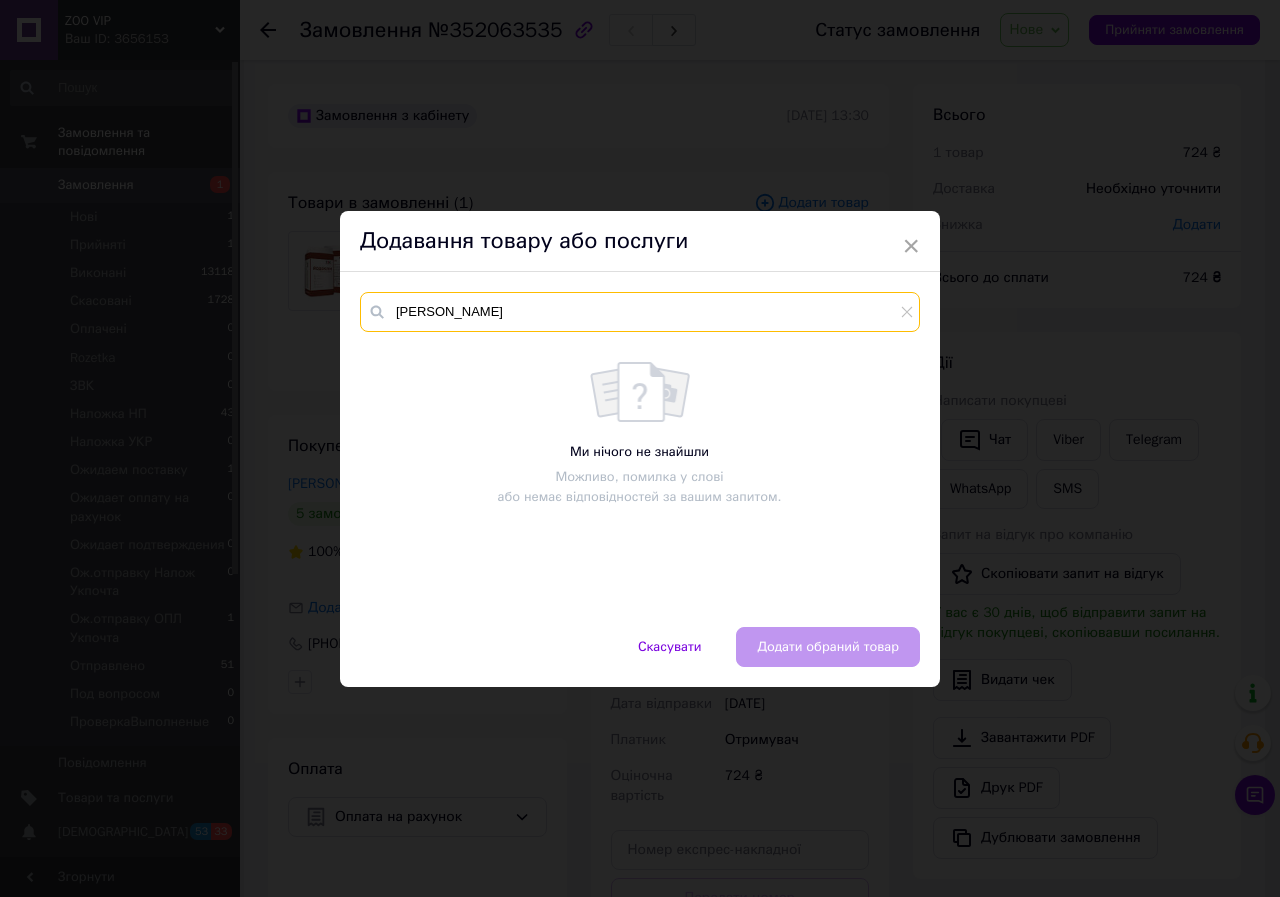 type on "[PERSON_NAME]" 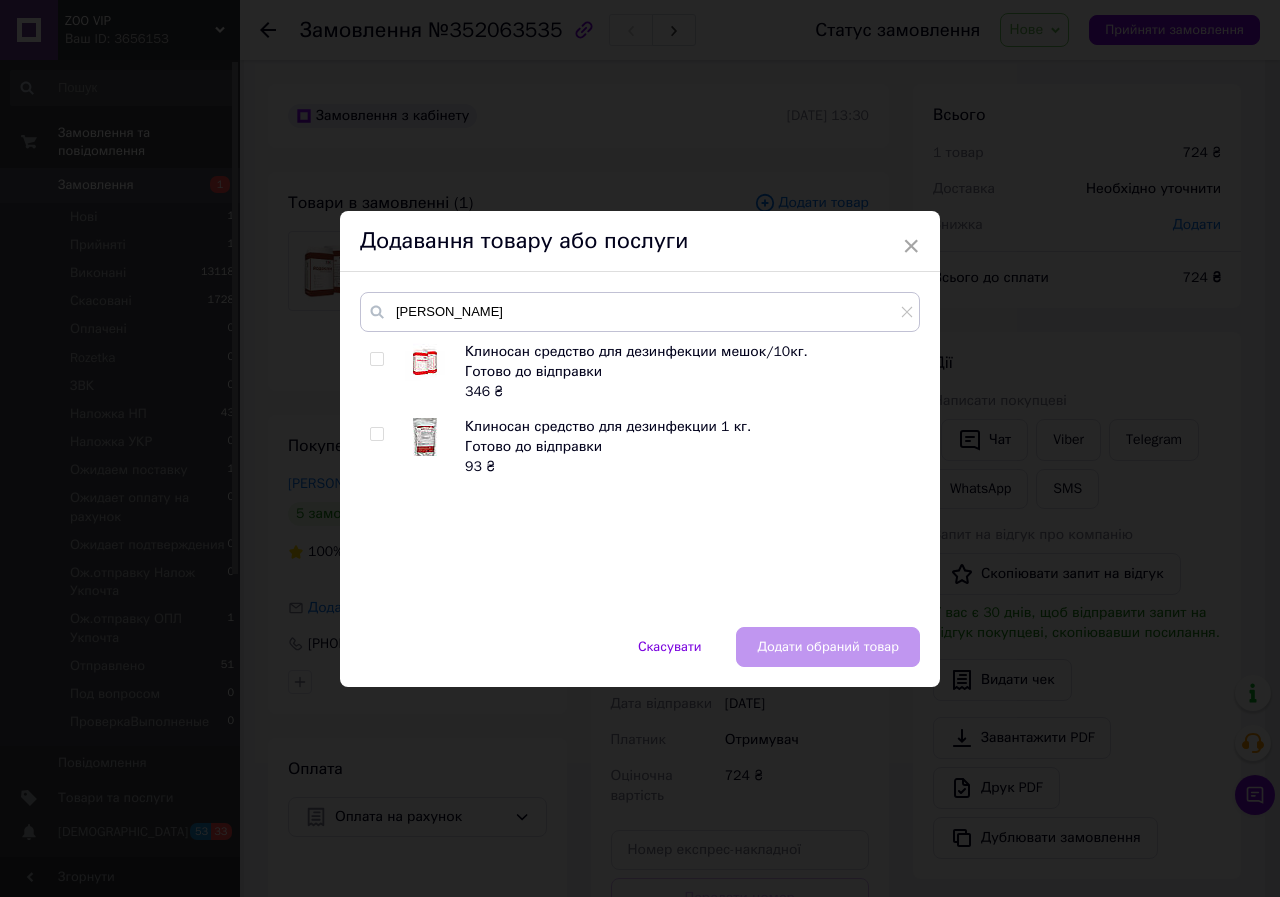 click at bounding box center (376, 359) 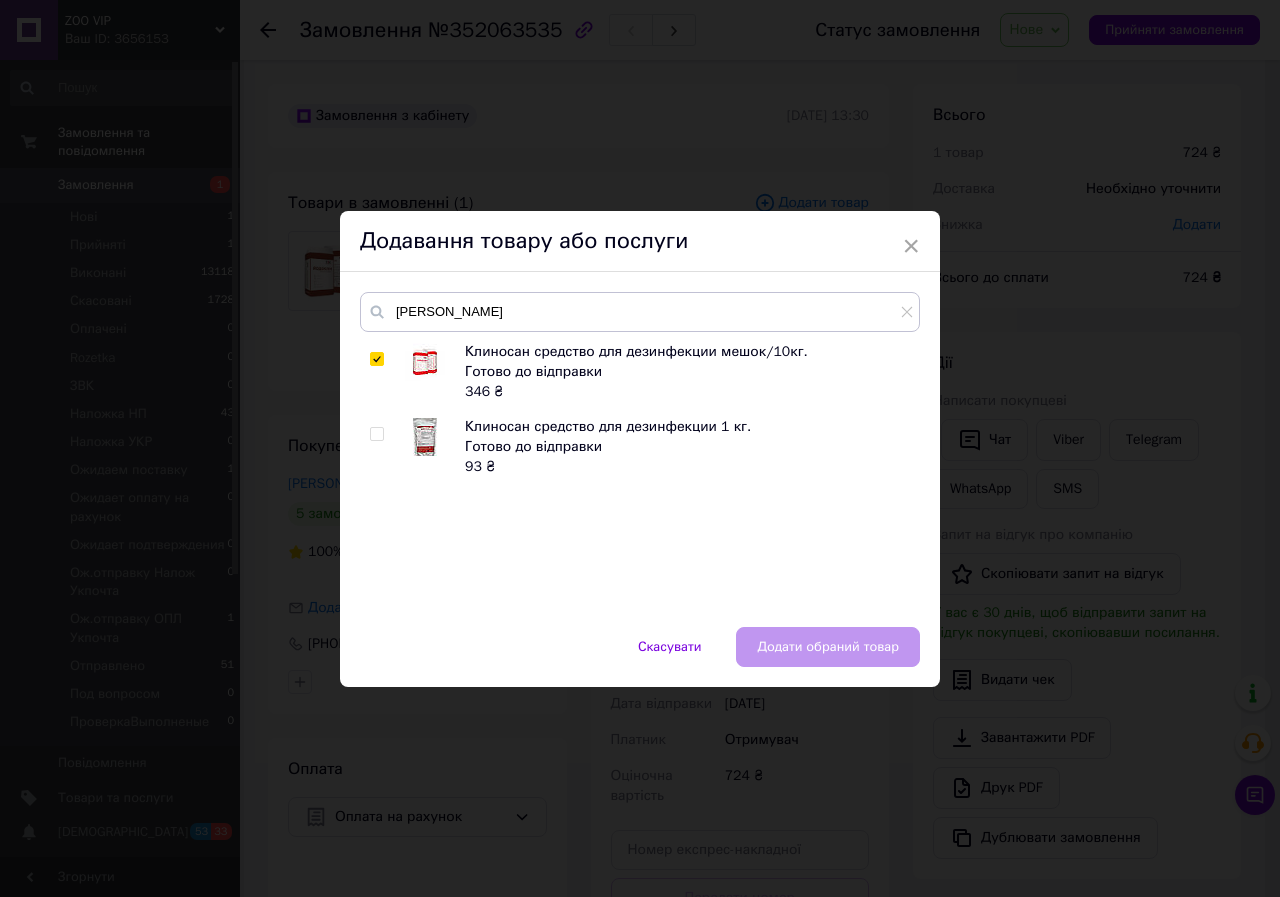 checkbox on "true" 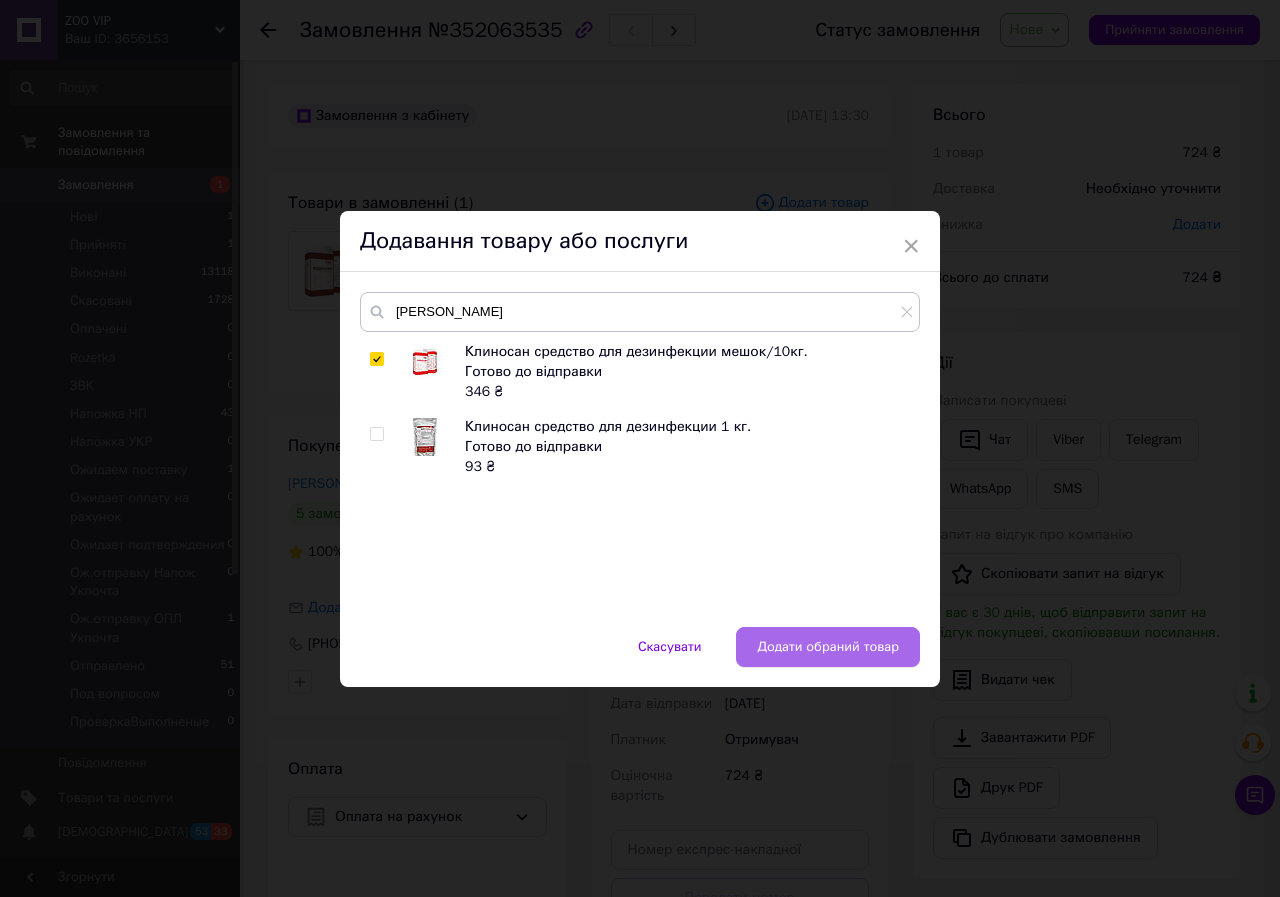 click on "Додати обраний товар" at bounding box center [828, 647] 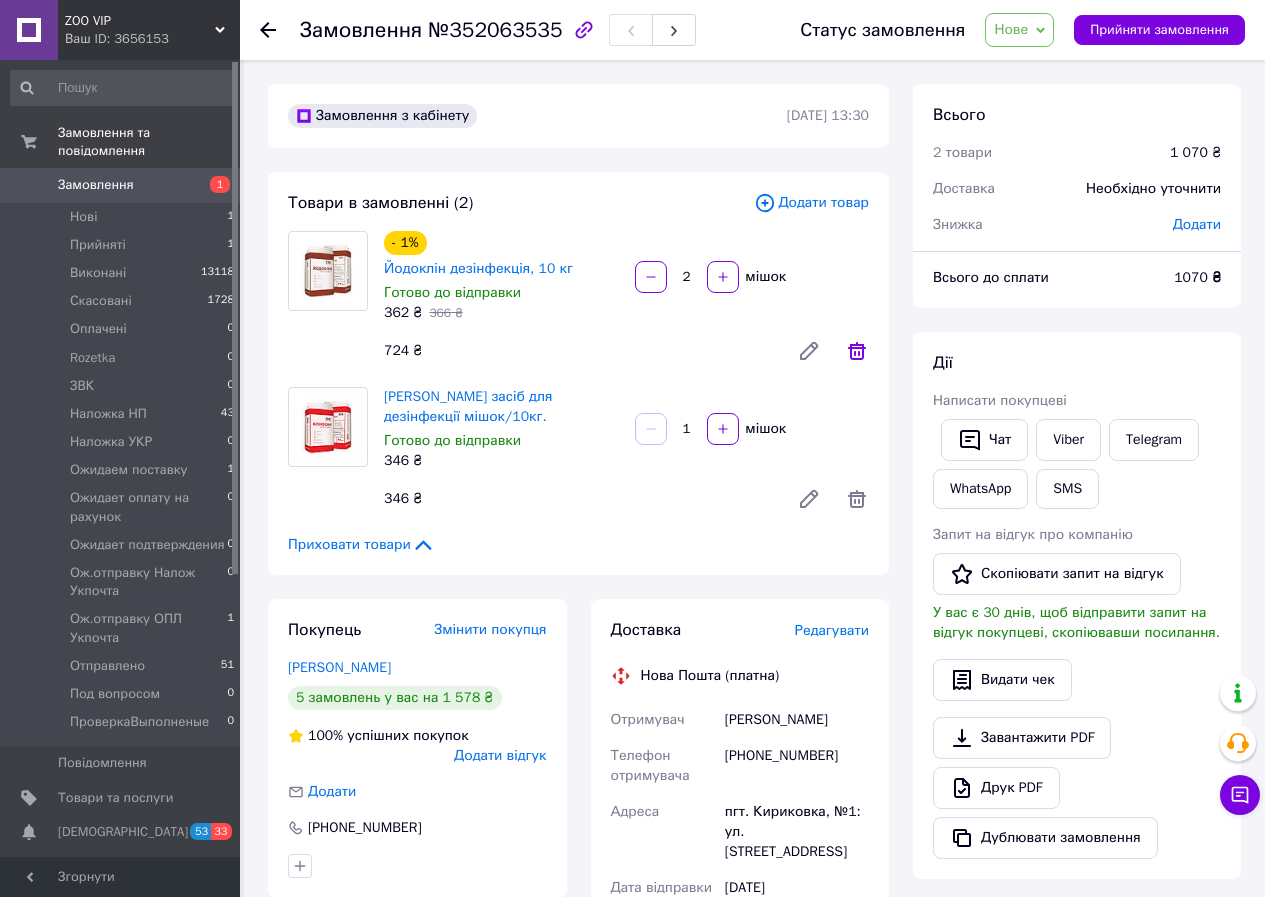 click 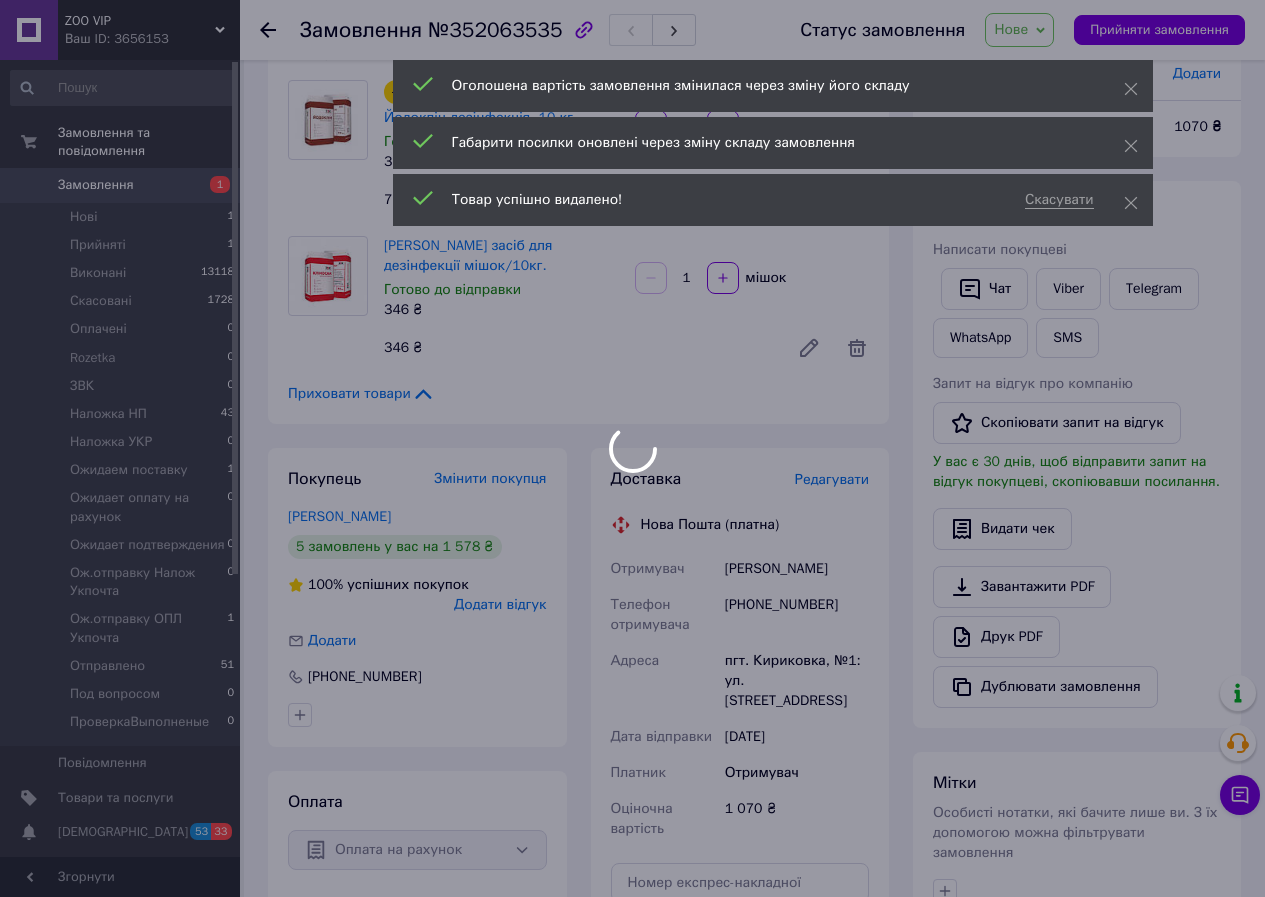 scroll, scrollTop: 200, scrollLeft: 0, axis: vertical 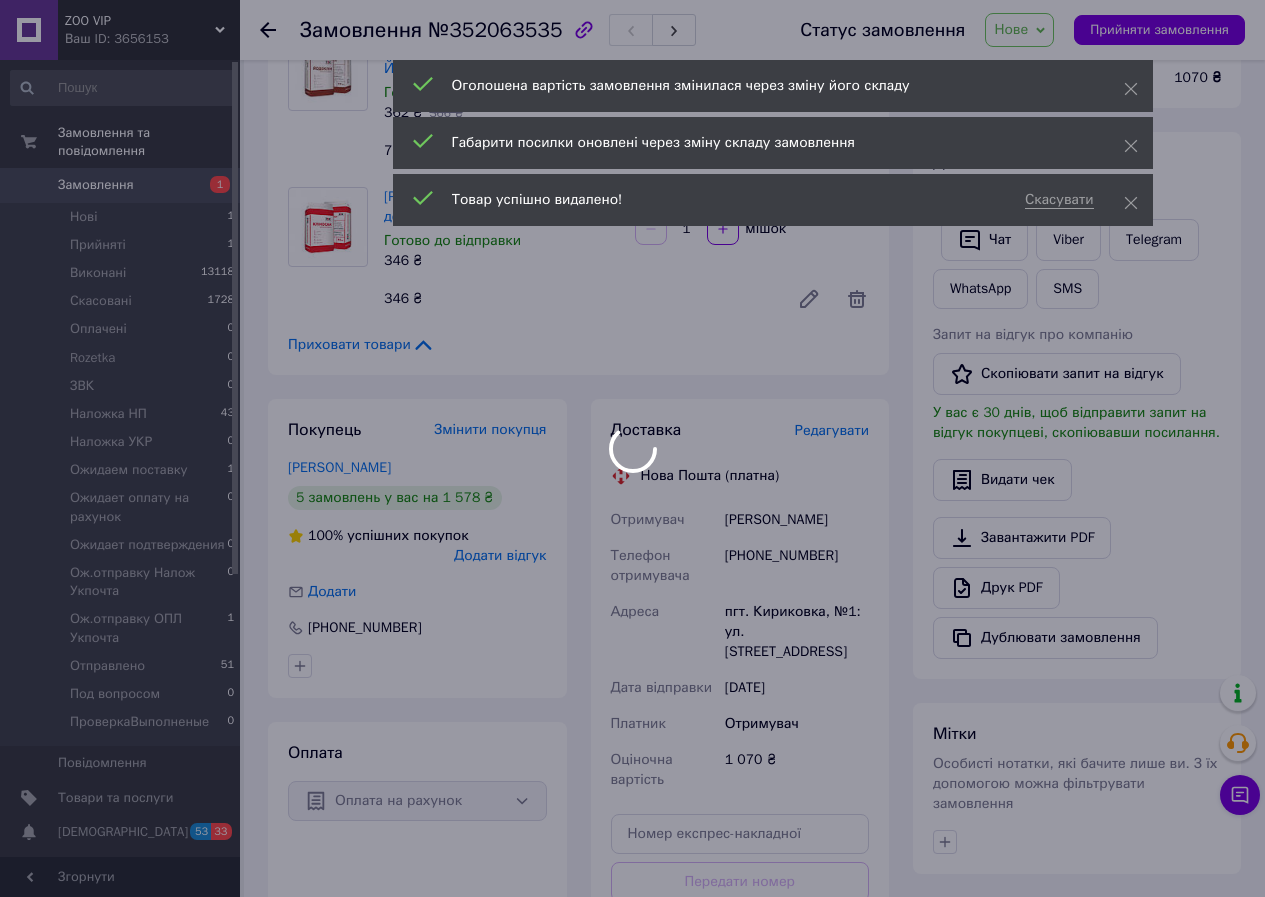 type on "1" 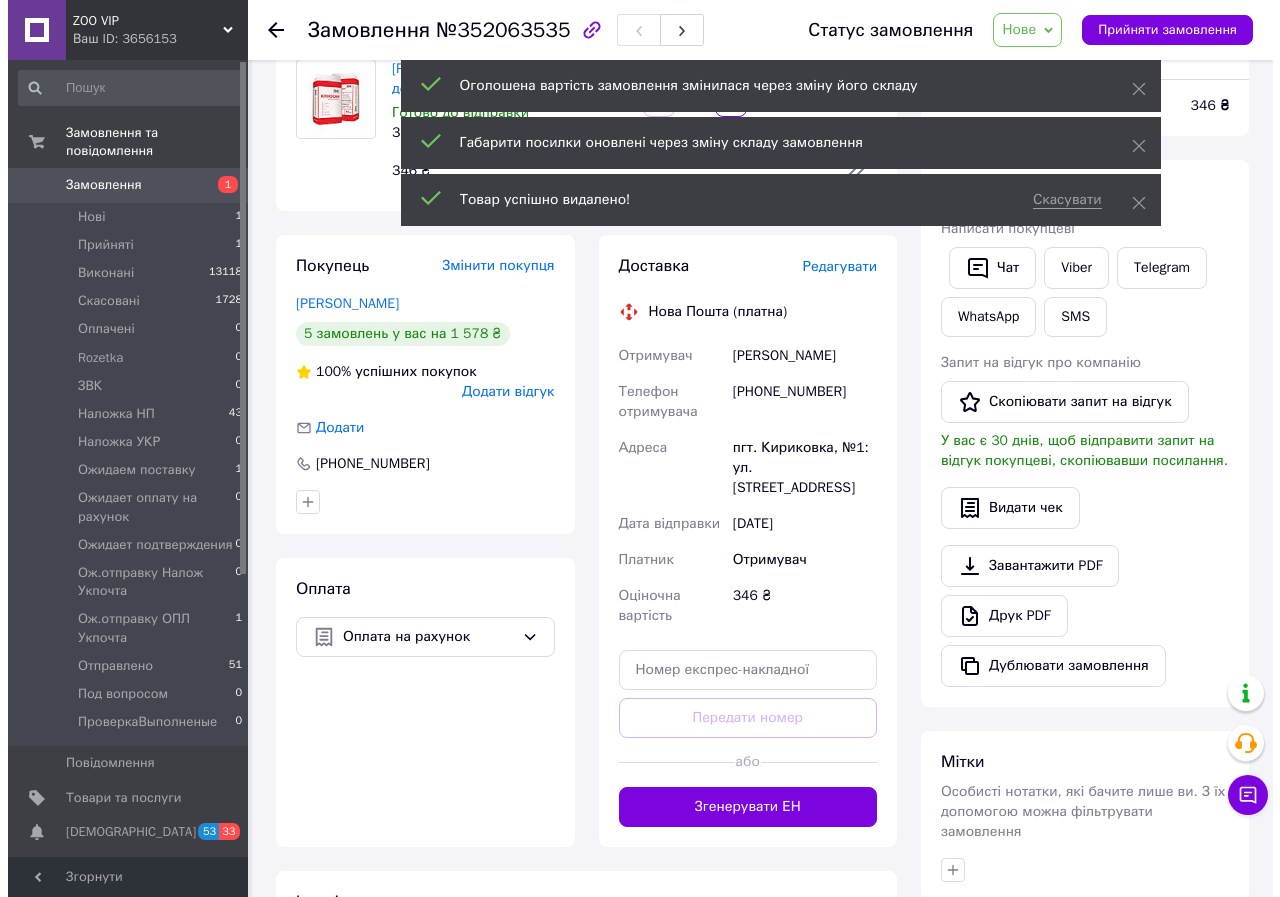 scroll, scrollTop: 67, scrollLeft: 0, axis: vertical 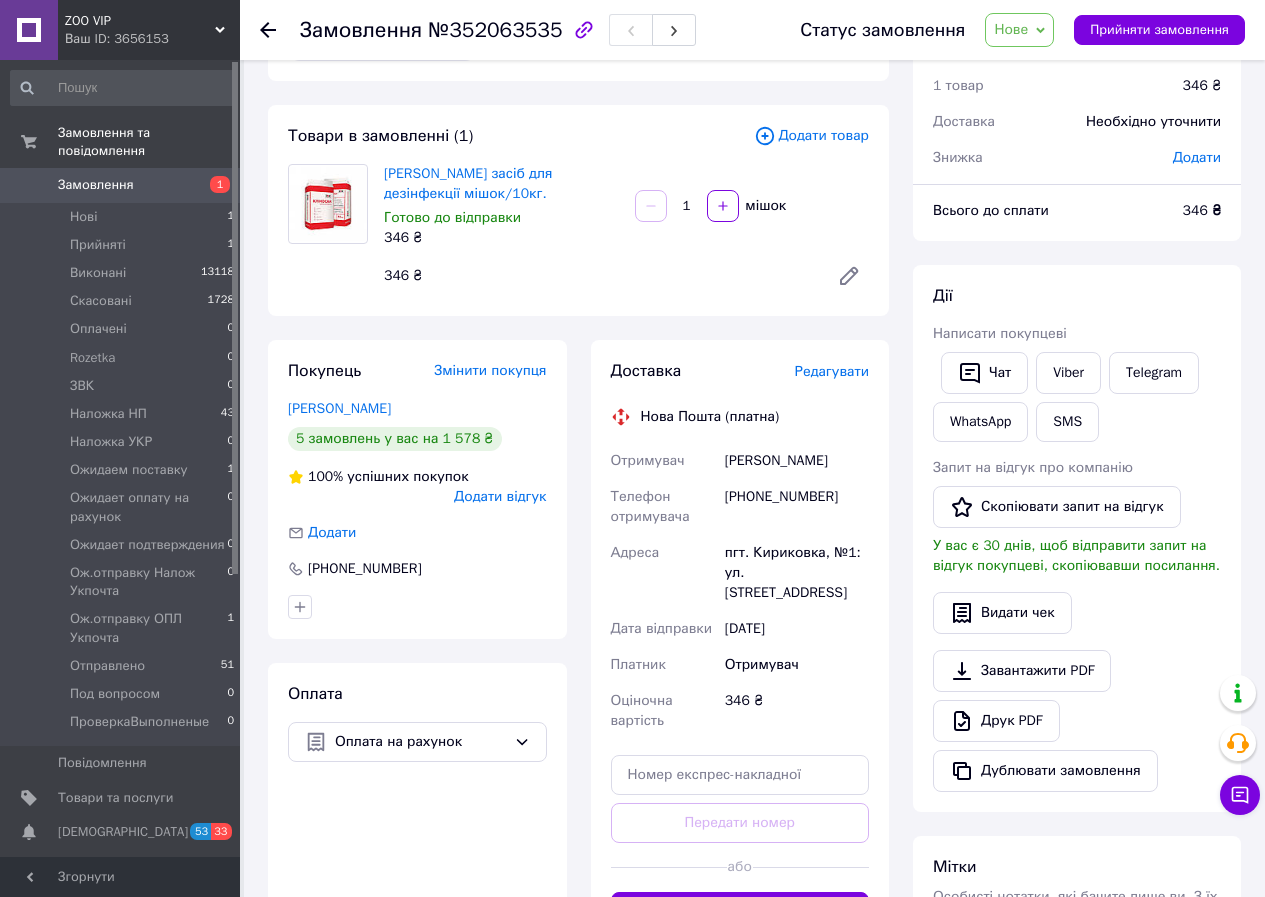 click on "Редагувати" at bounding box center [832, 371] 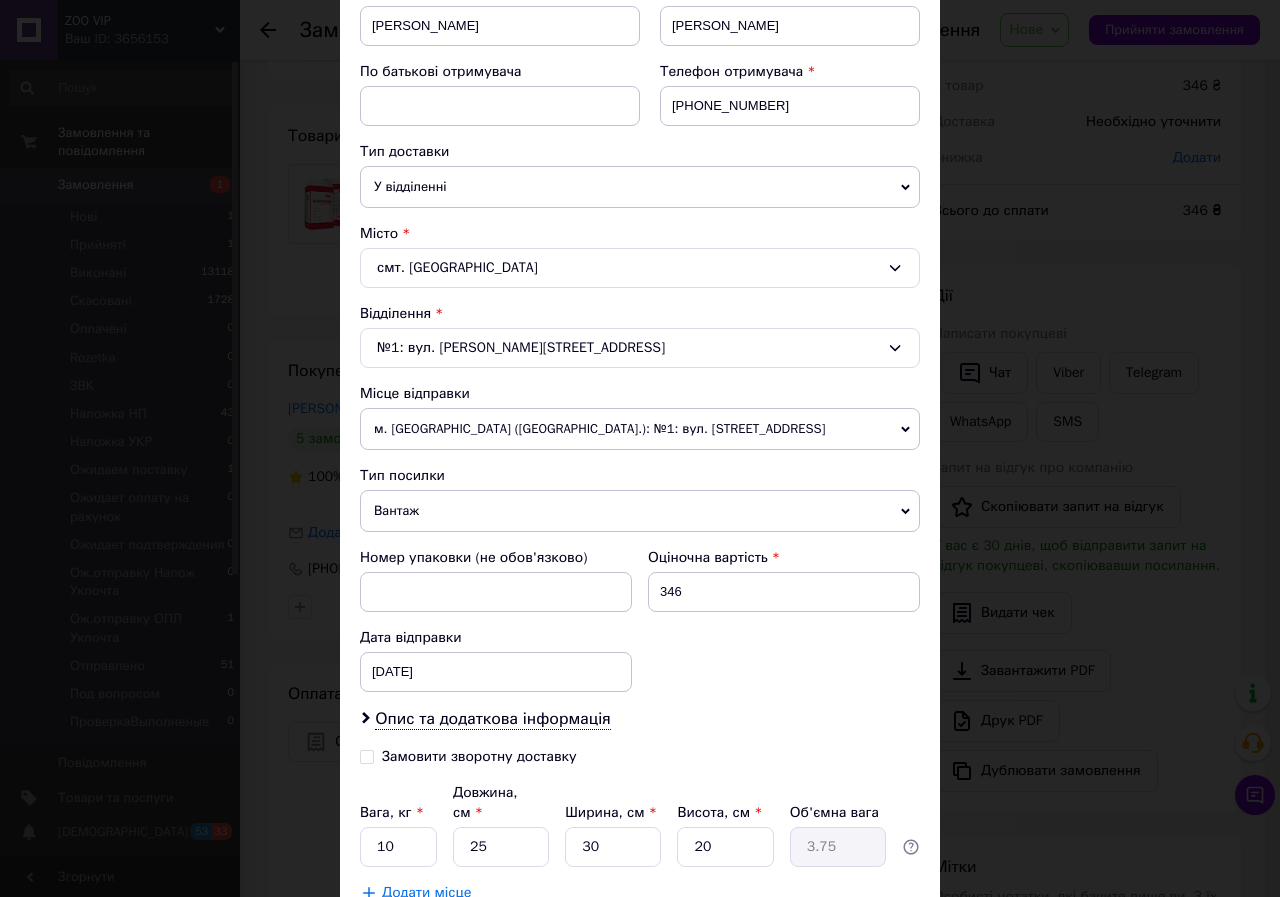 scroll, scrollTop: 400, scrollLeft: 0, axis: vertical 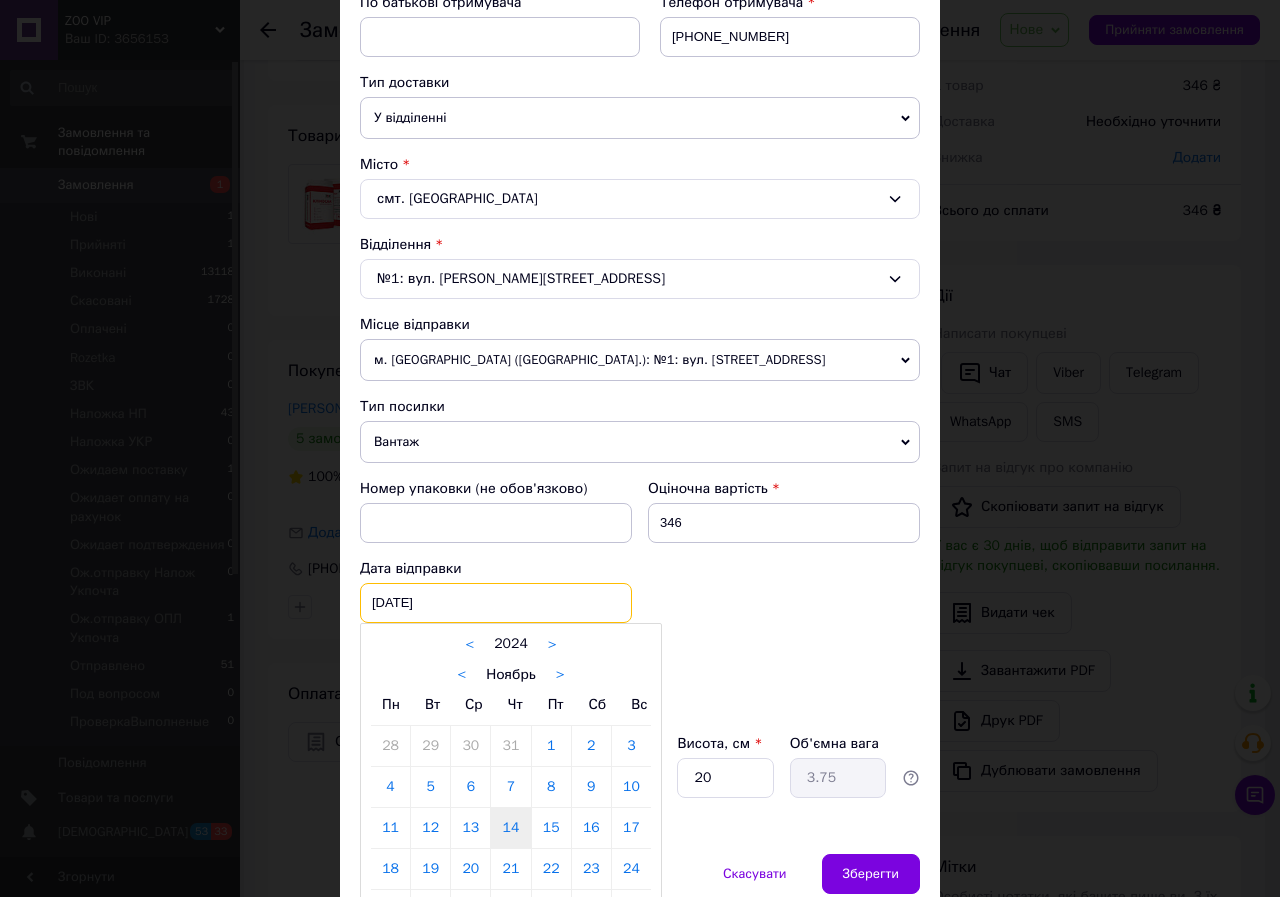 click on "[DATE] < 2024 > < Ноябрь > Пн Вт Ср Чт Пт Сб Вс 28 29 30 31 1 2 3 4 5 6 7 8 9 10 11 12 13 14 15 16 17 18 19 20 21 22 23 24 25 26 27 28 29 30 1 2 3 4 5 6 7 8" at bounding box center [496, 603] 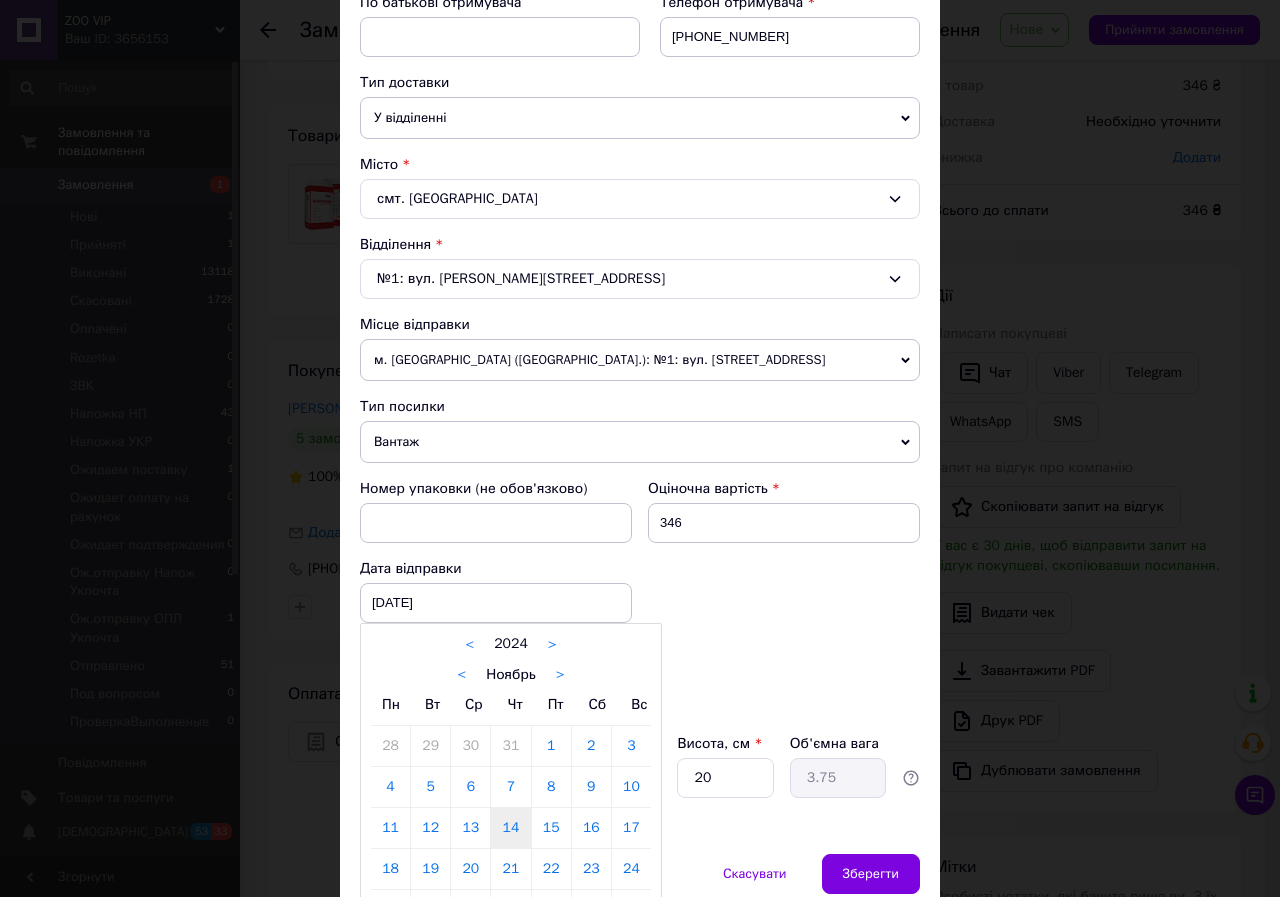 click on ">" at bounding box center [552, 644] 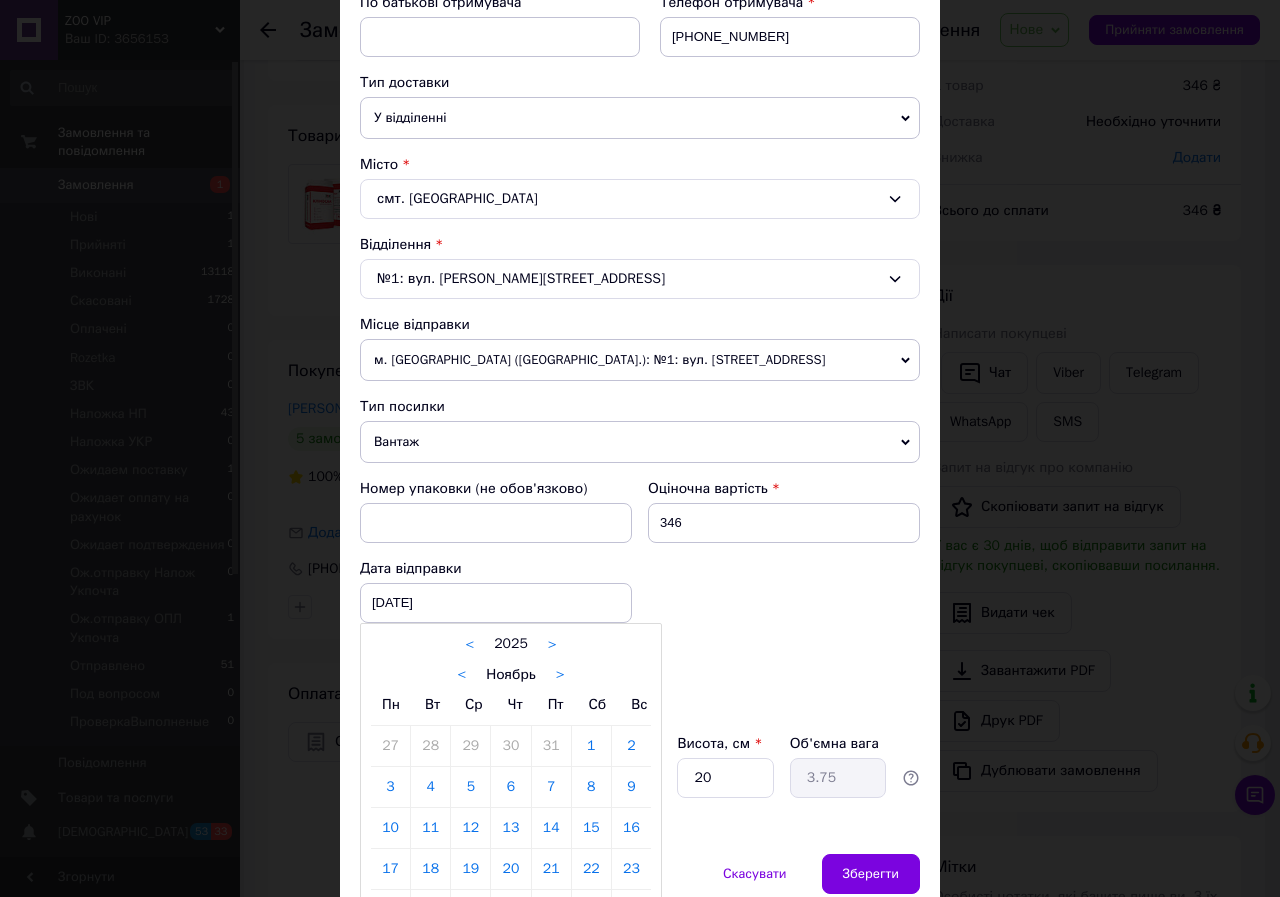 click on "<" at bounding box center [461, 675] 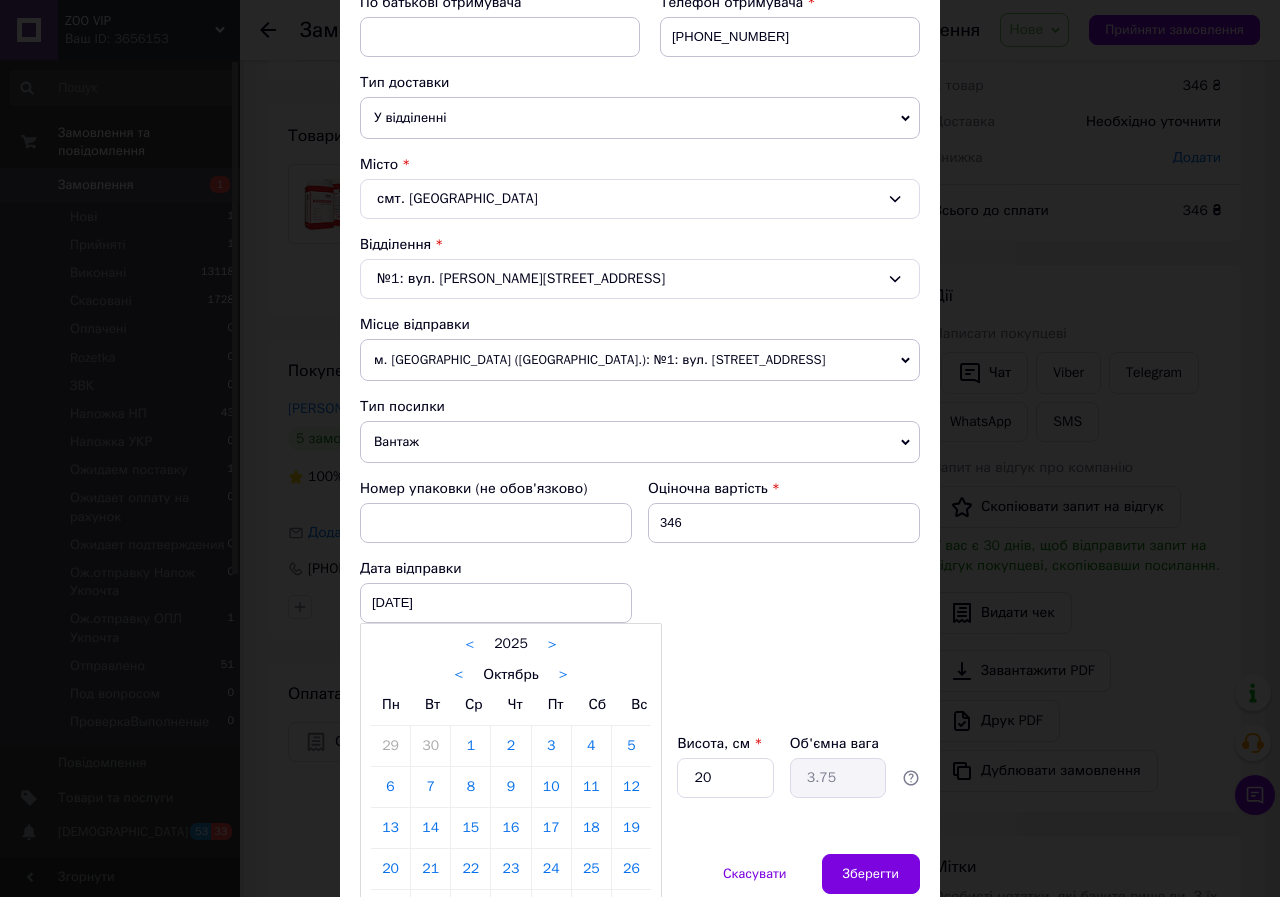 click on "<" at bounding box center (458, 675) 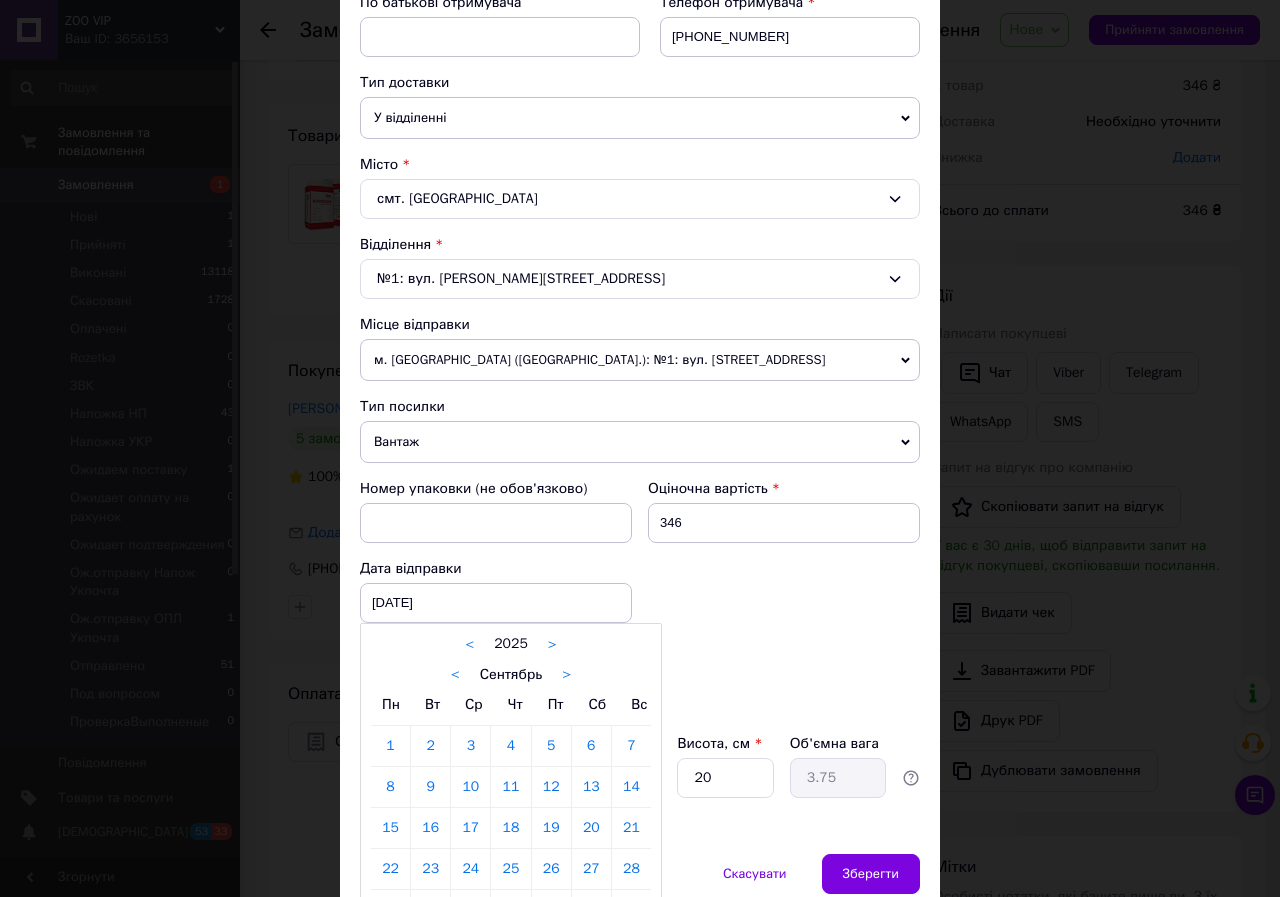 click on "<" at bounding box center (455, 675) 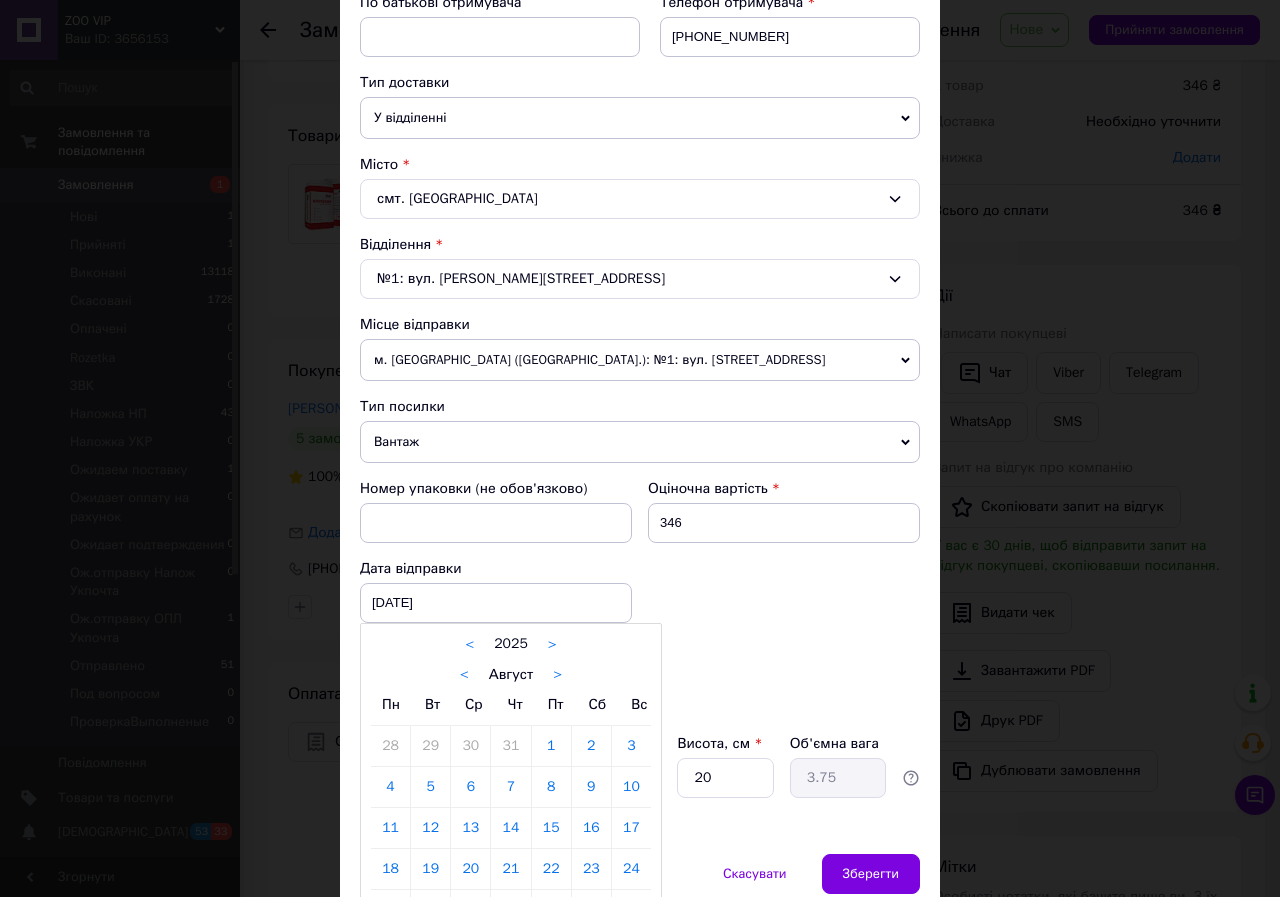 click on "<" at bounding box center (464, 675) 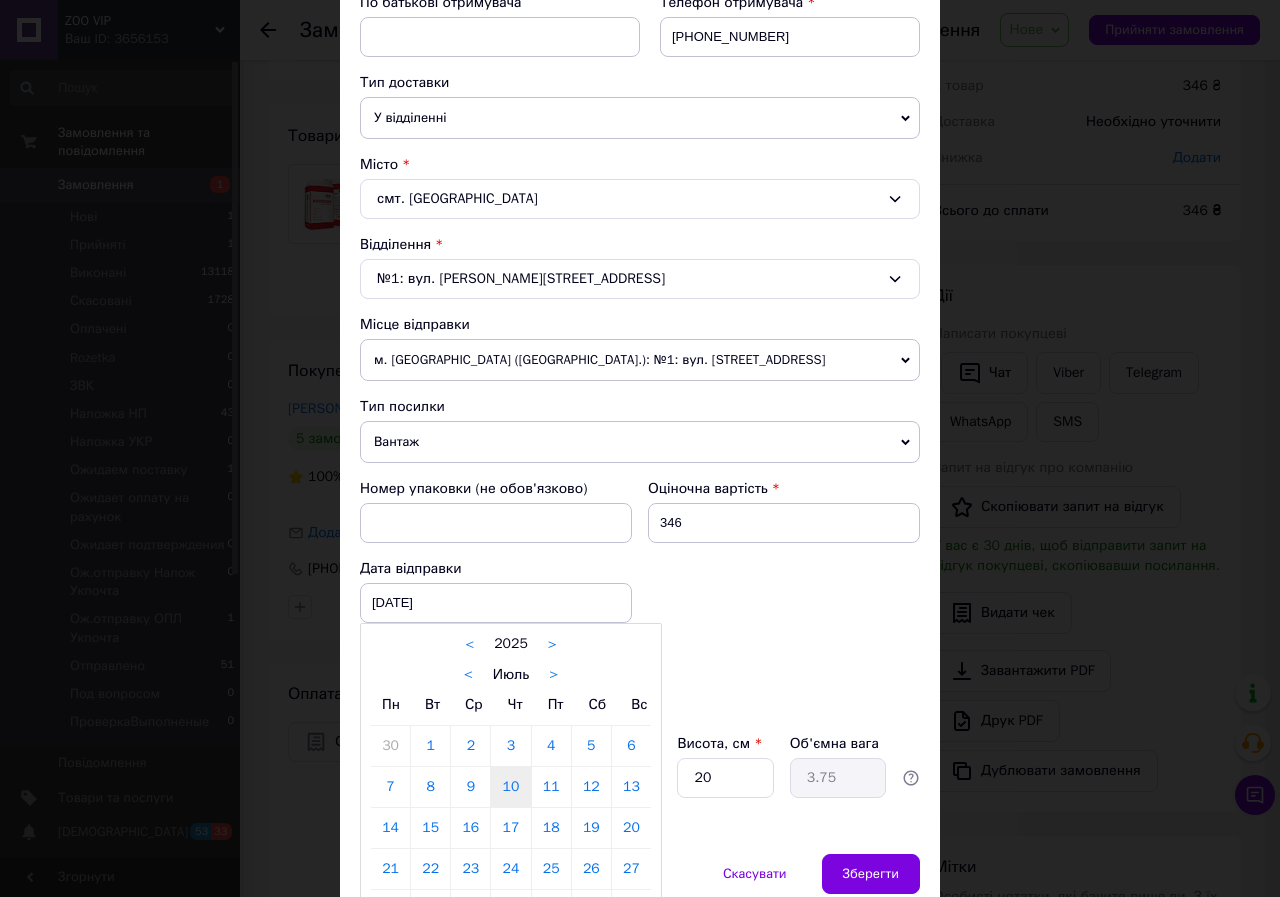 click on "10" at bounding box center (510, 787) 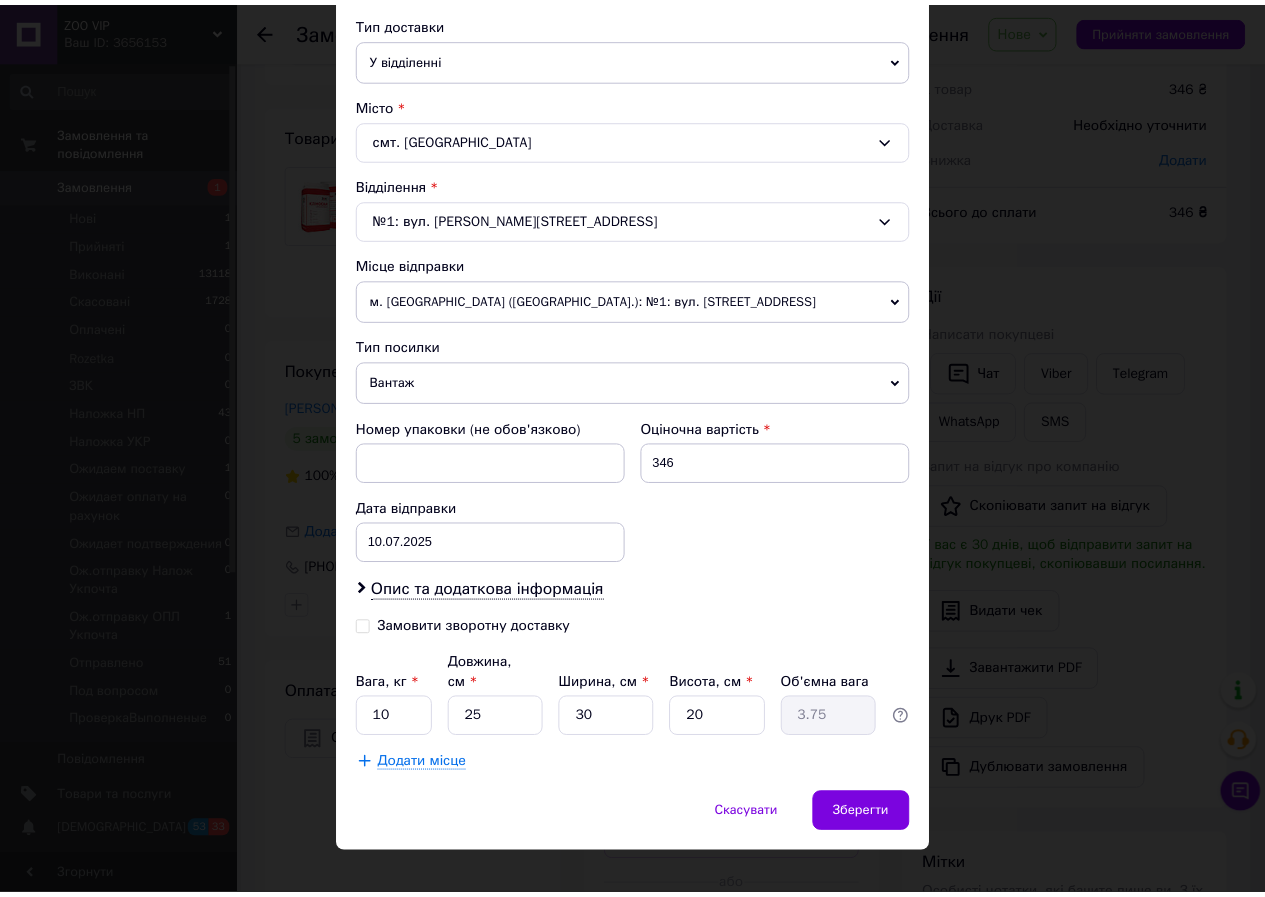 scroll, scrollTop: 467, scrollLeft: 0, axis: vertical 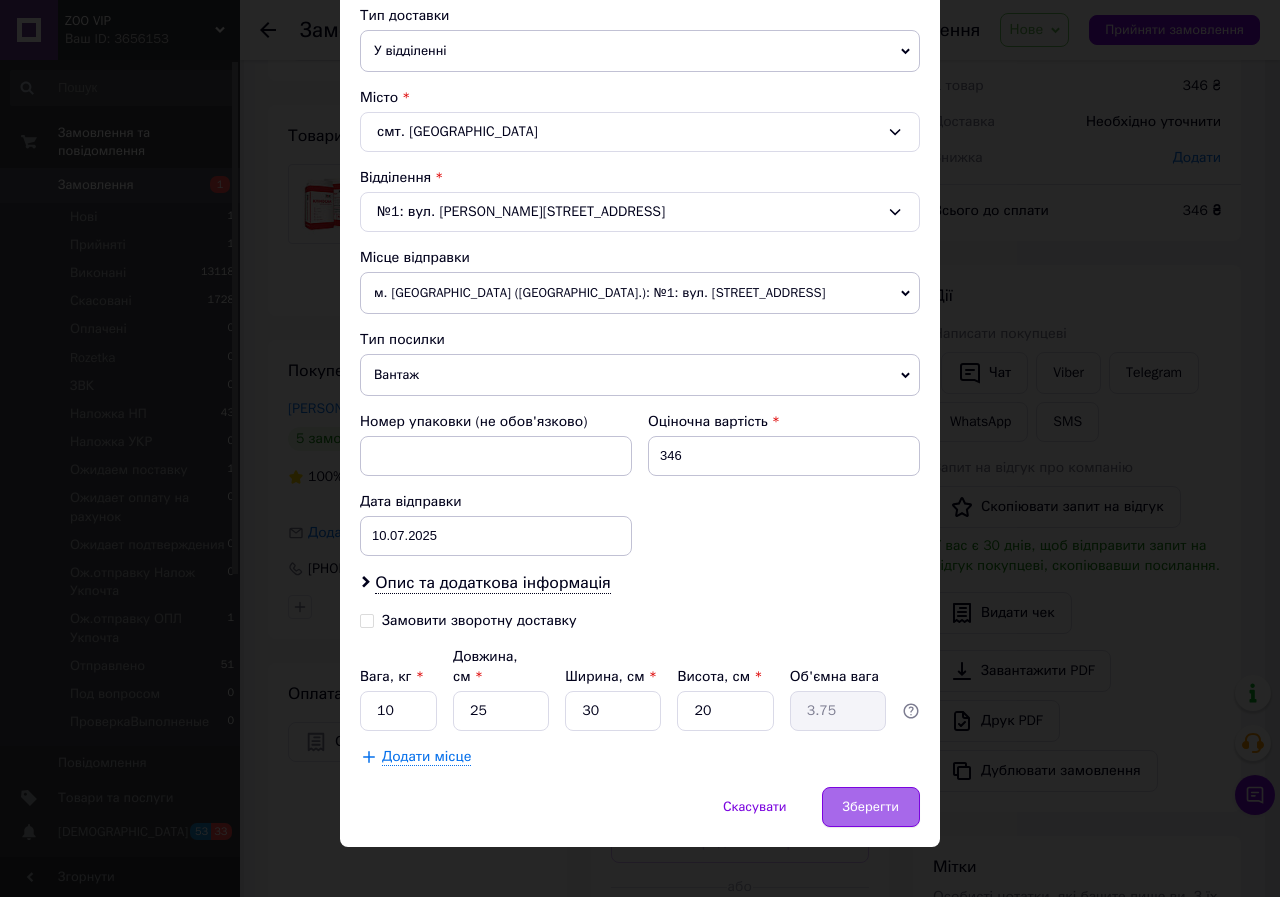 click on "Зберегти" at bounding box center [871, 807] 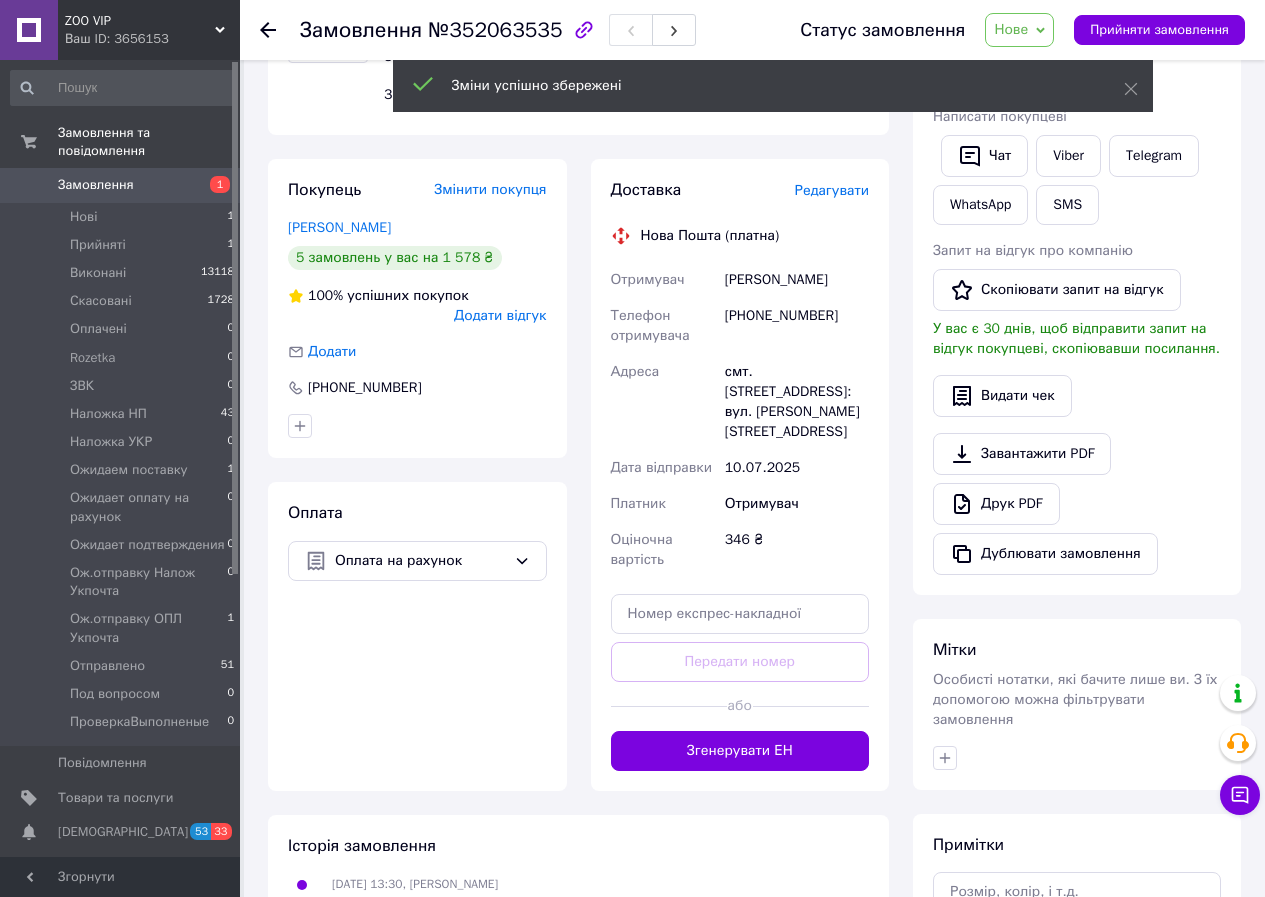 scroll, scrollTop: 267, scrollLeft: 0, axis: vertical 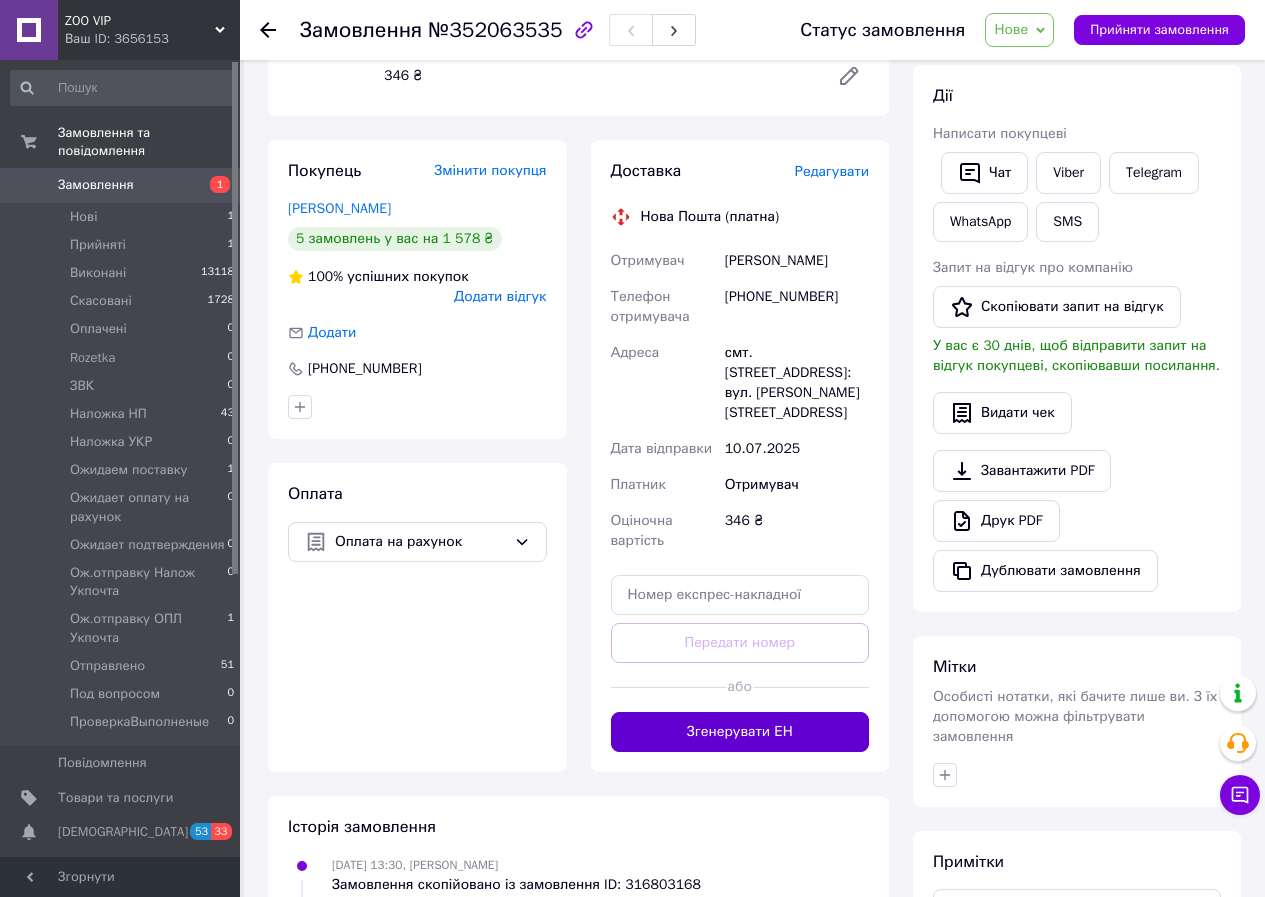 click on "Згенерувати ЕН" at bounding box center [740, 732] 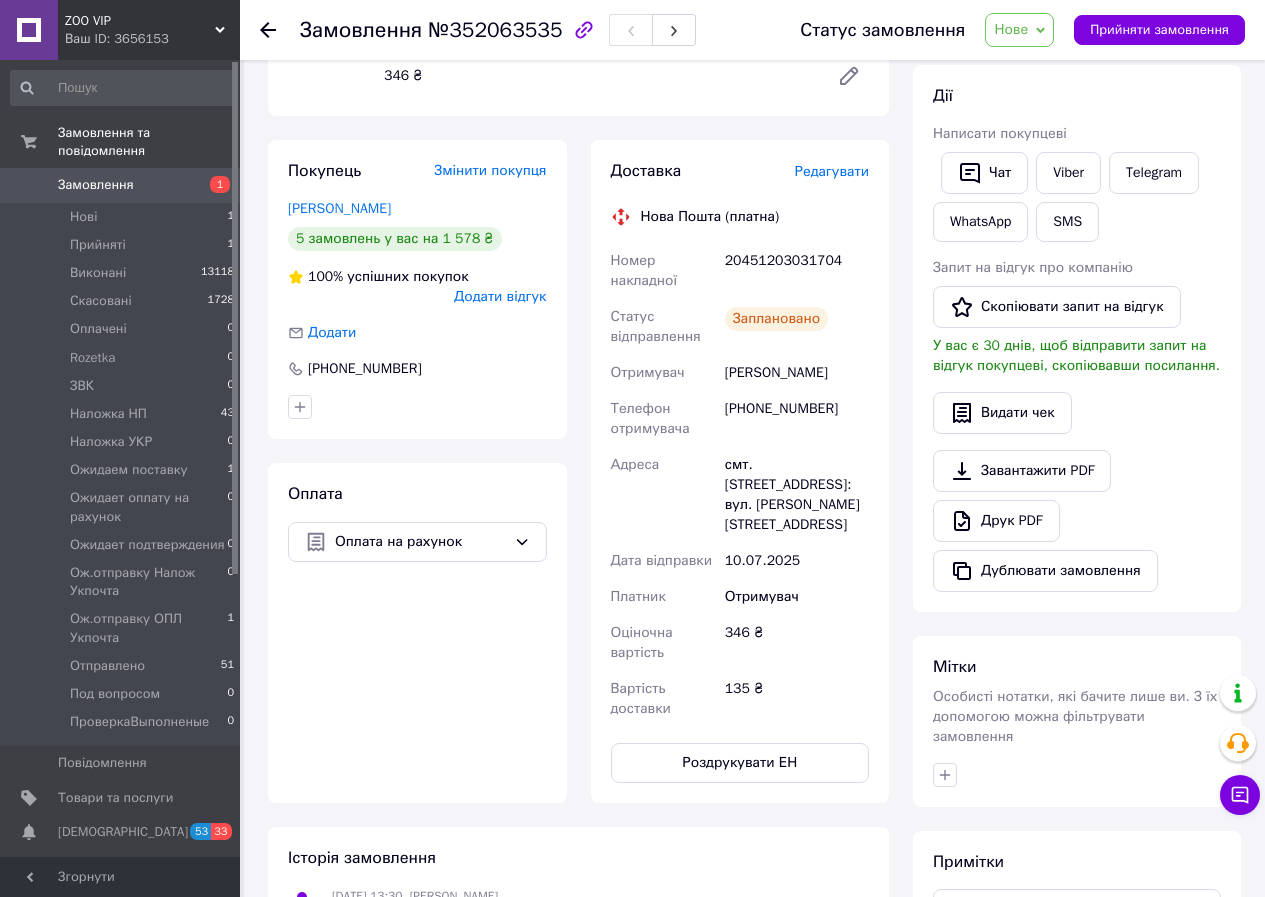 click on "20451203031704" at bounding box center (797, 271) 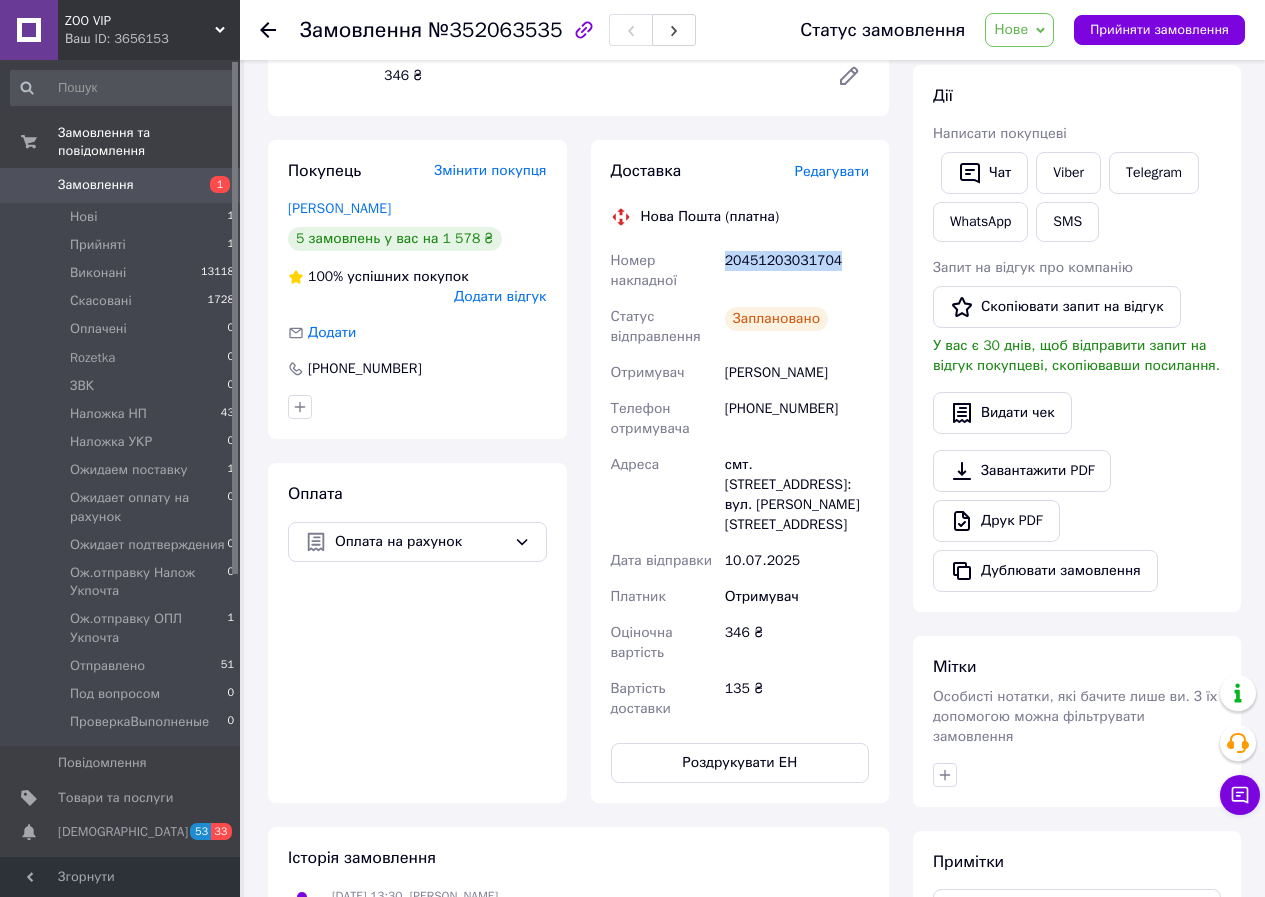 click on "20451203031704" at bounding box center [797, 271] 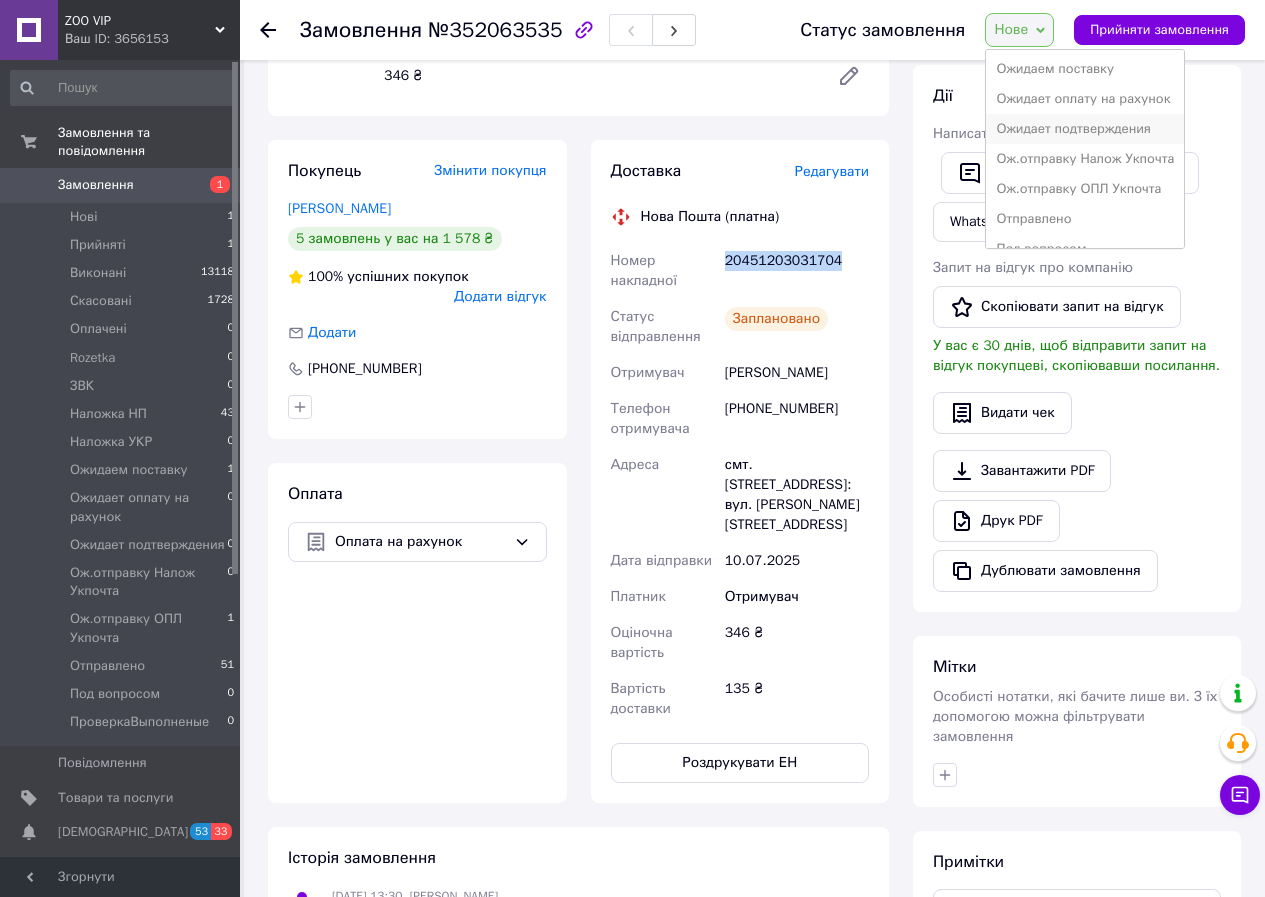 scroll, scrollTop: 267, scrollLeft: 0, axis: vertical 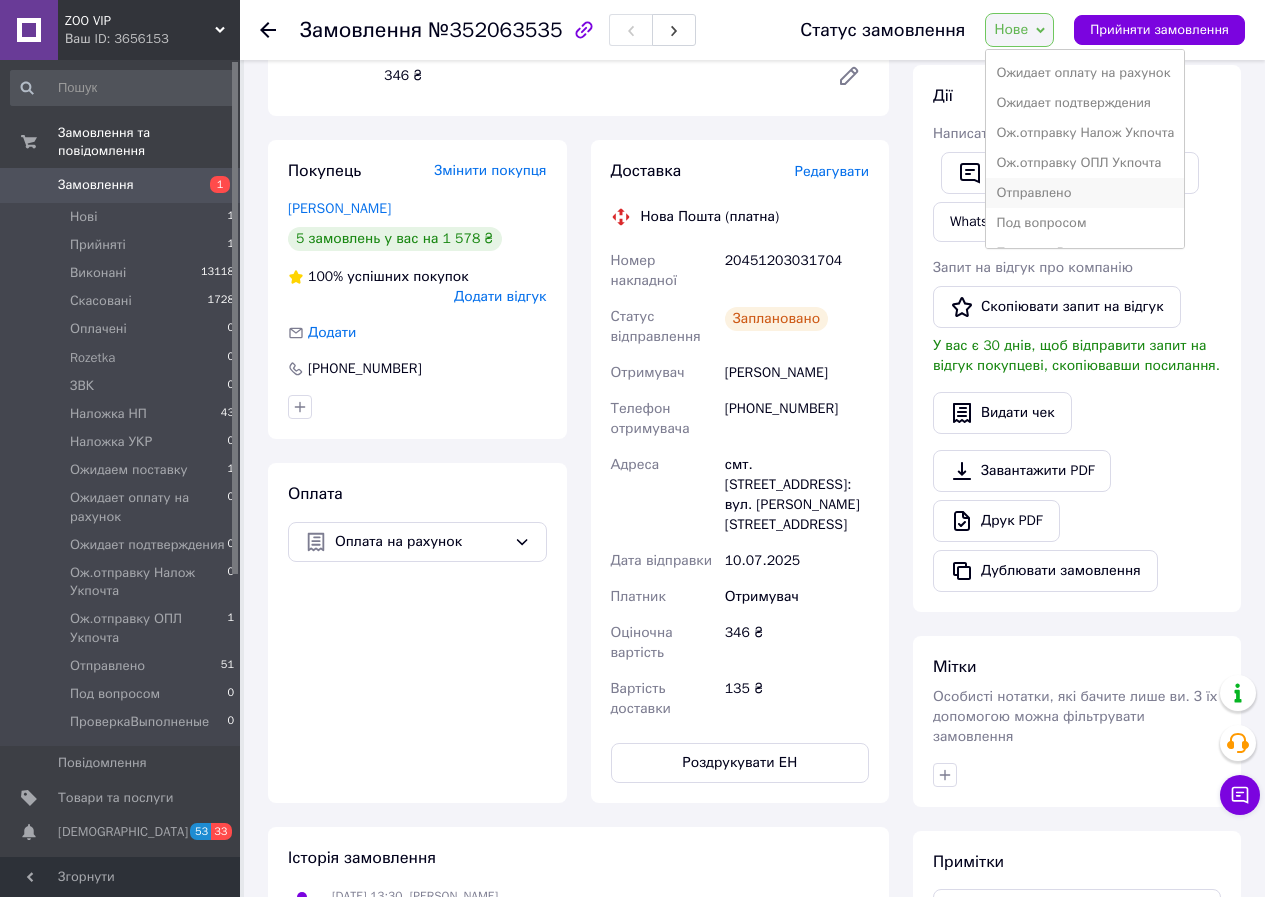 click on "Отправлено" at bounding box center (1085, 193) 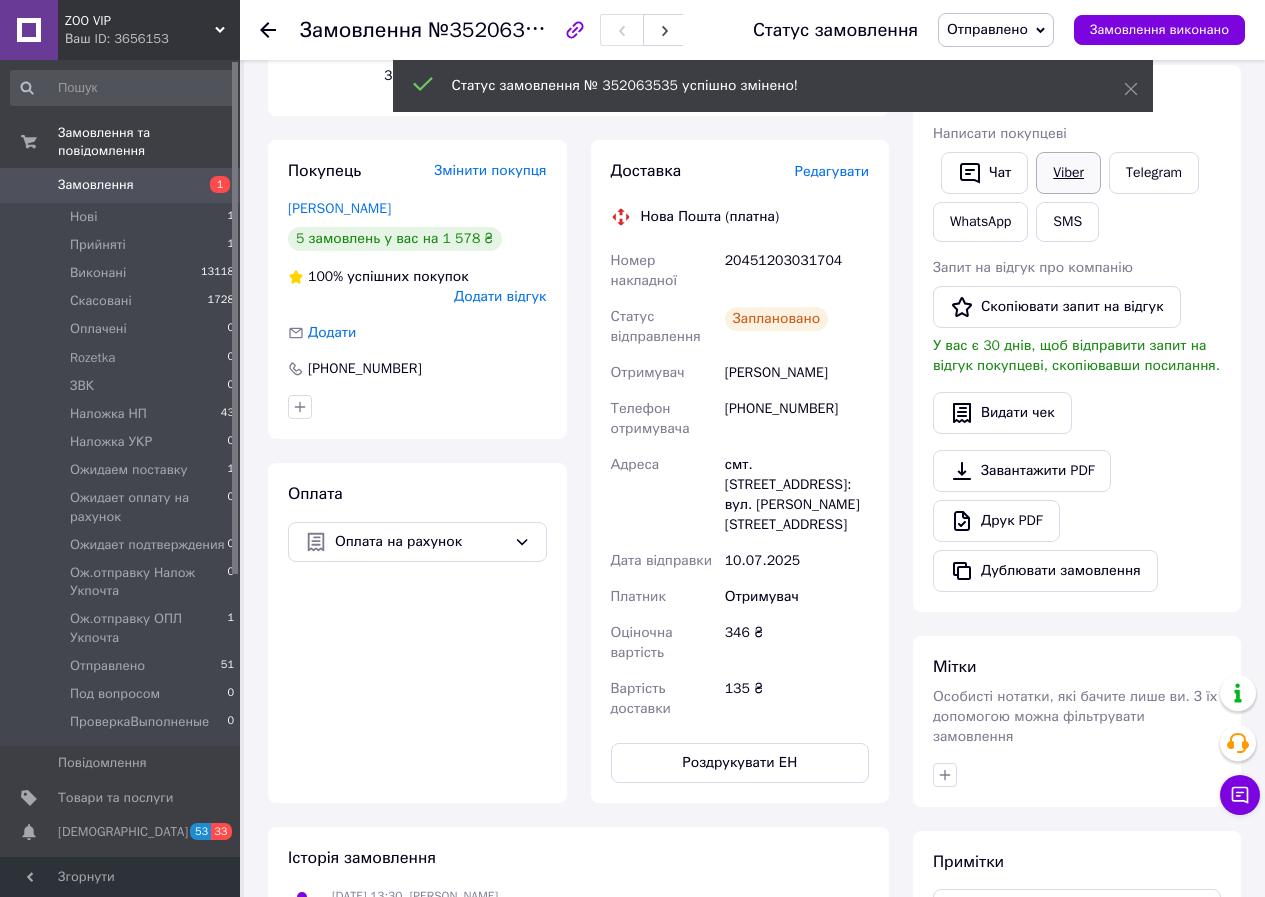click on "Viber" at bounding box center (1068, 173) 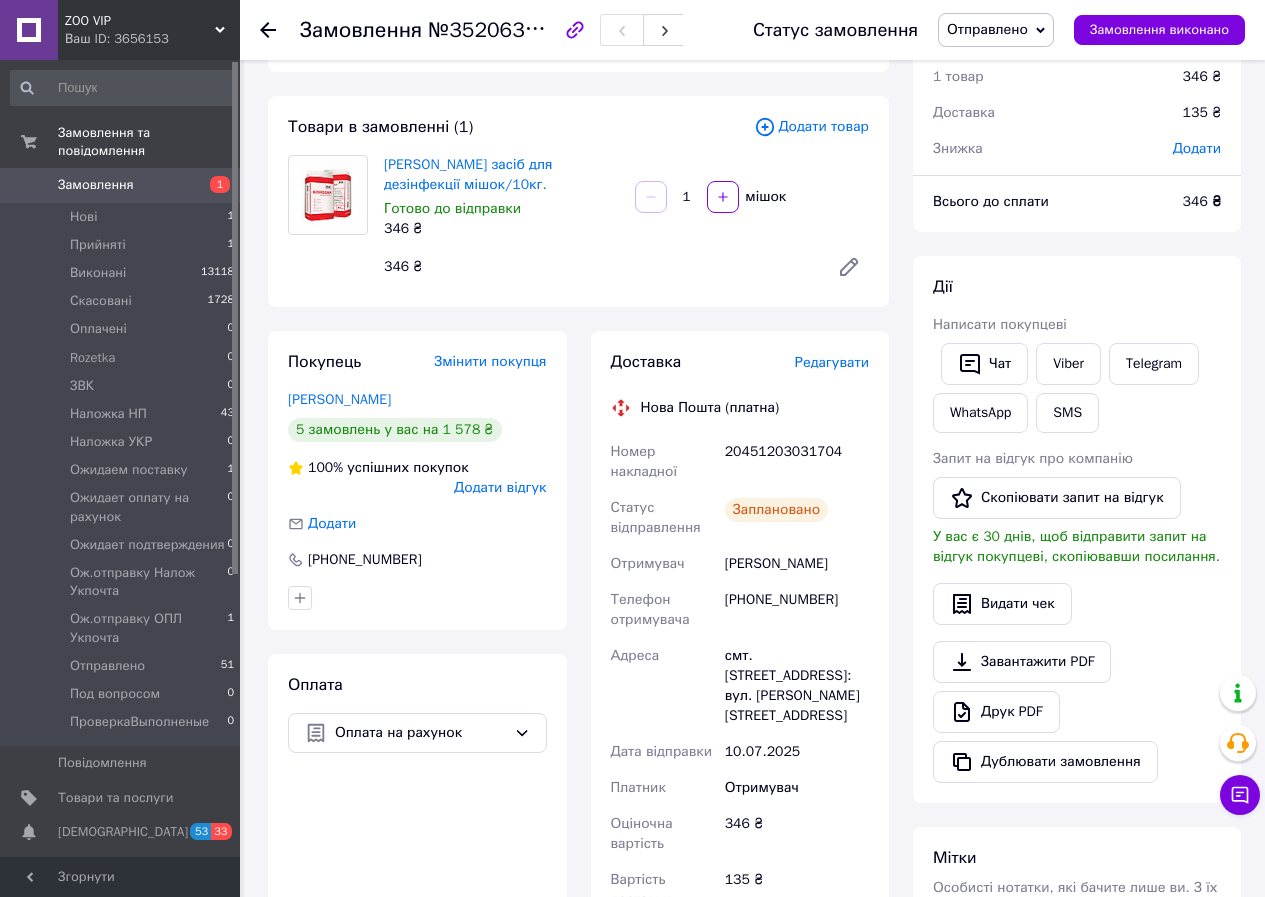 scroll, scrollTop: 0, scrollLeft: 0, axis: both 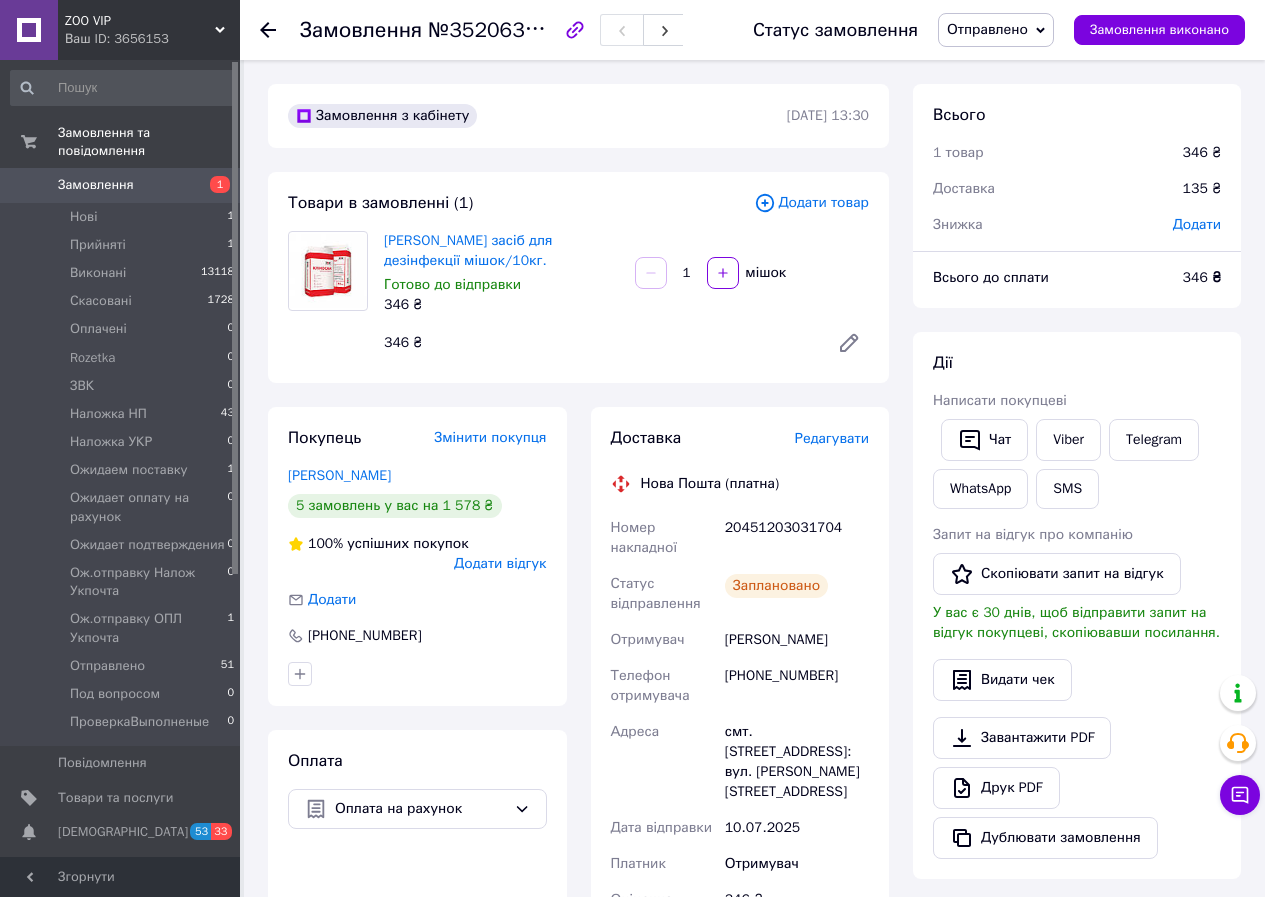 click on "Замовлення" at bounding box center (96, 185) 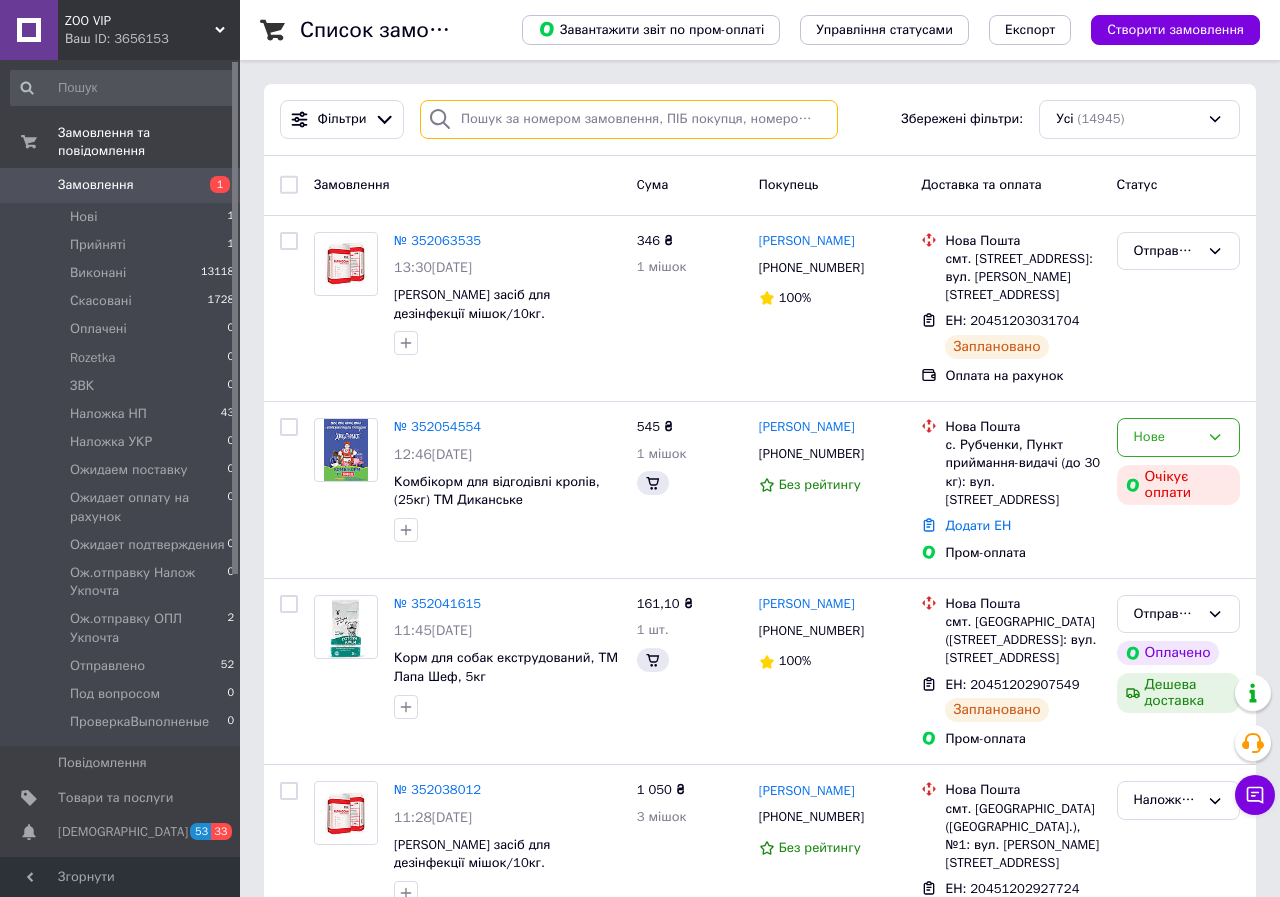 click at bounding box center [629, 119] 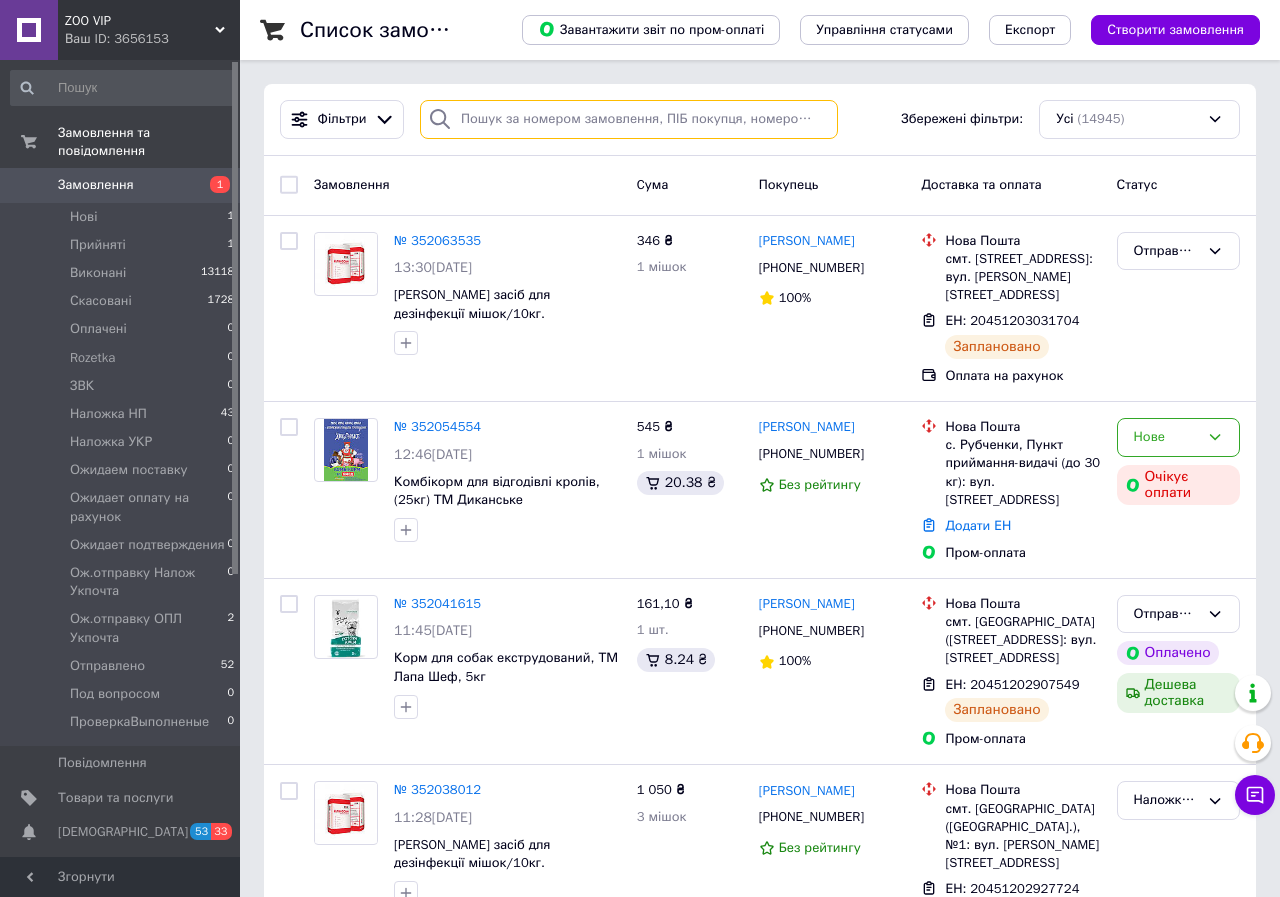 click at bounding box center (629, 119) 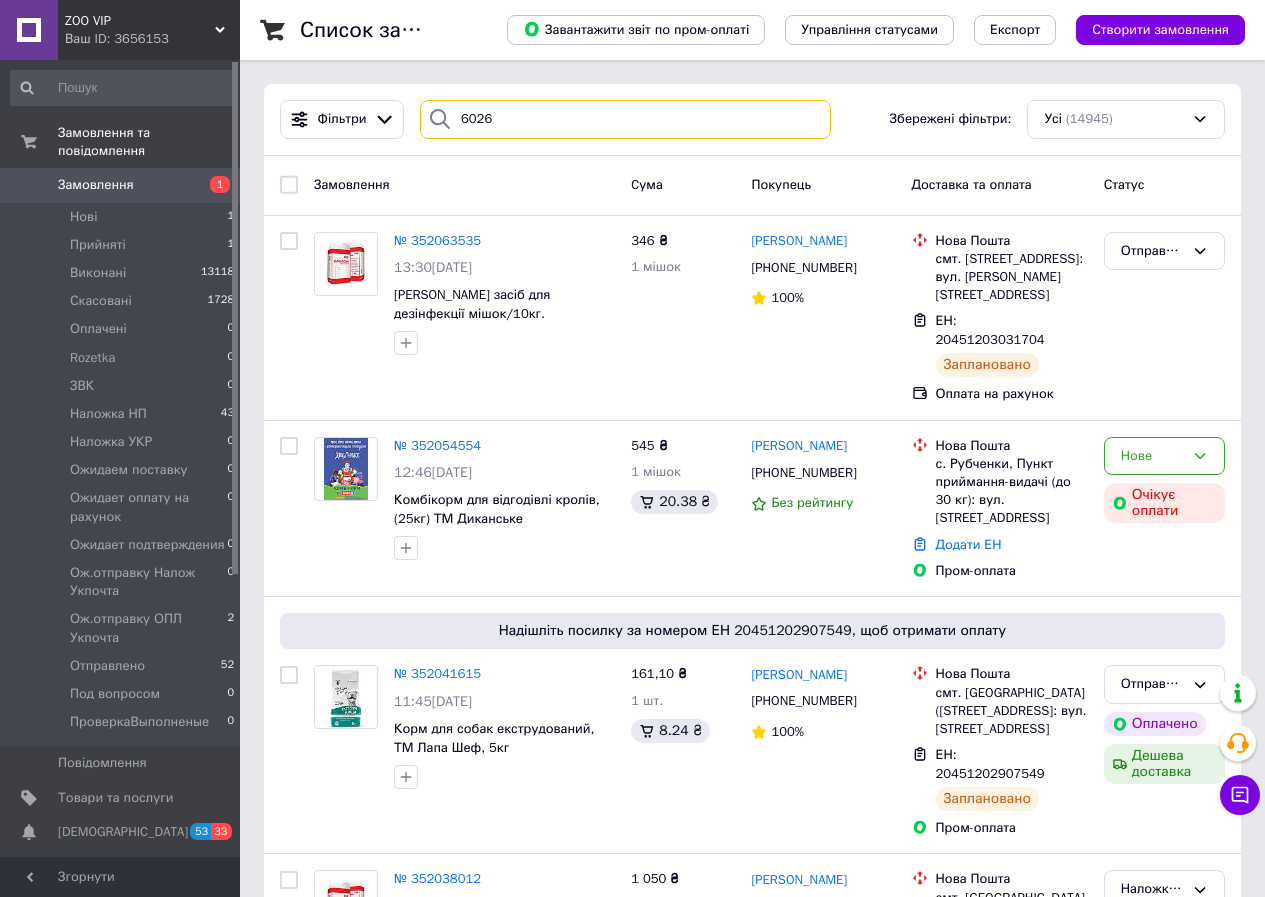 type on "6026" 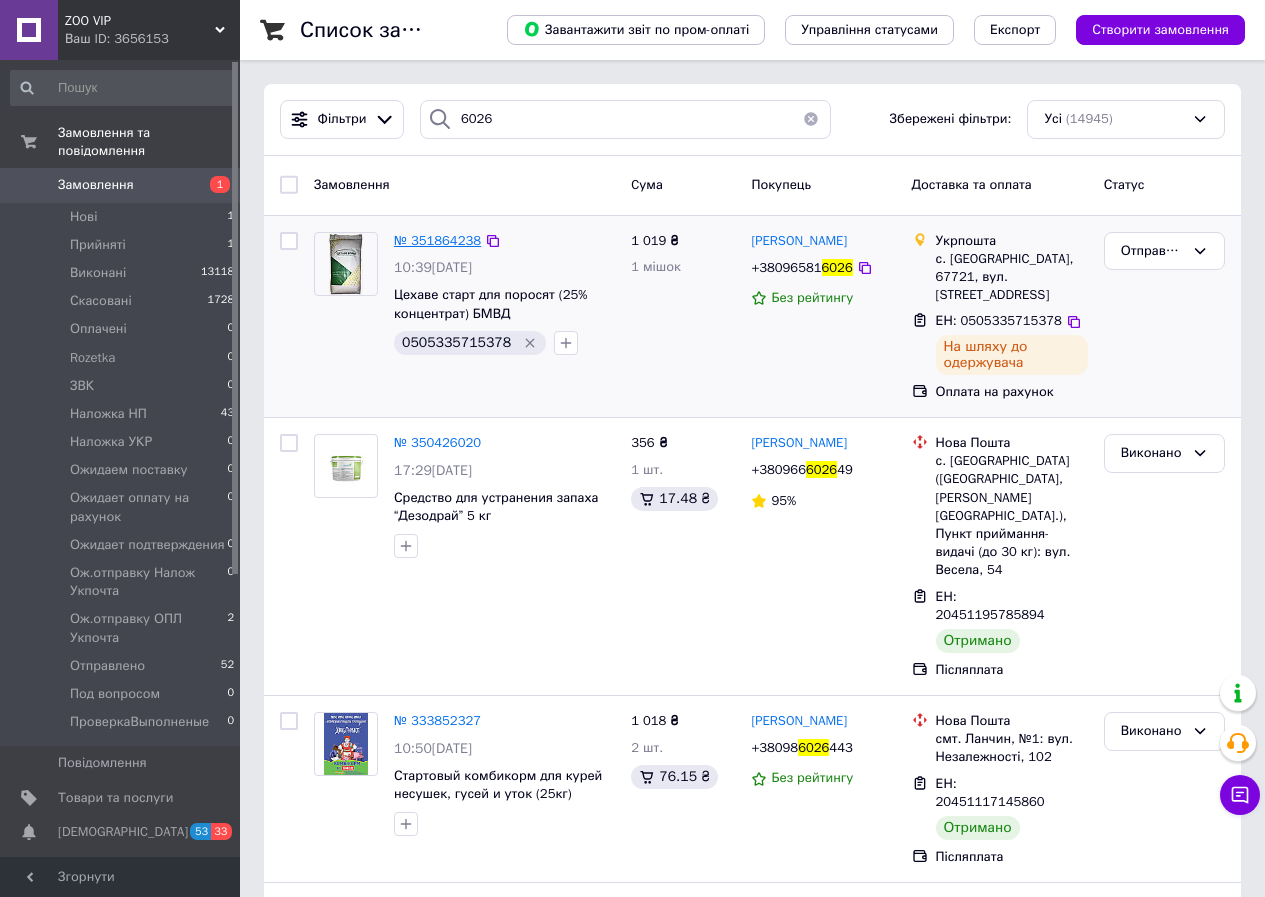 click on "№ 351864238" at bounding box center (437, 240) 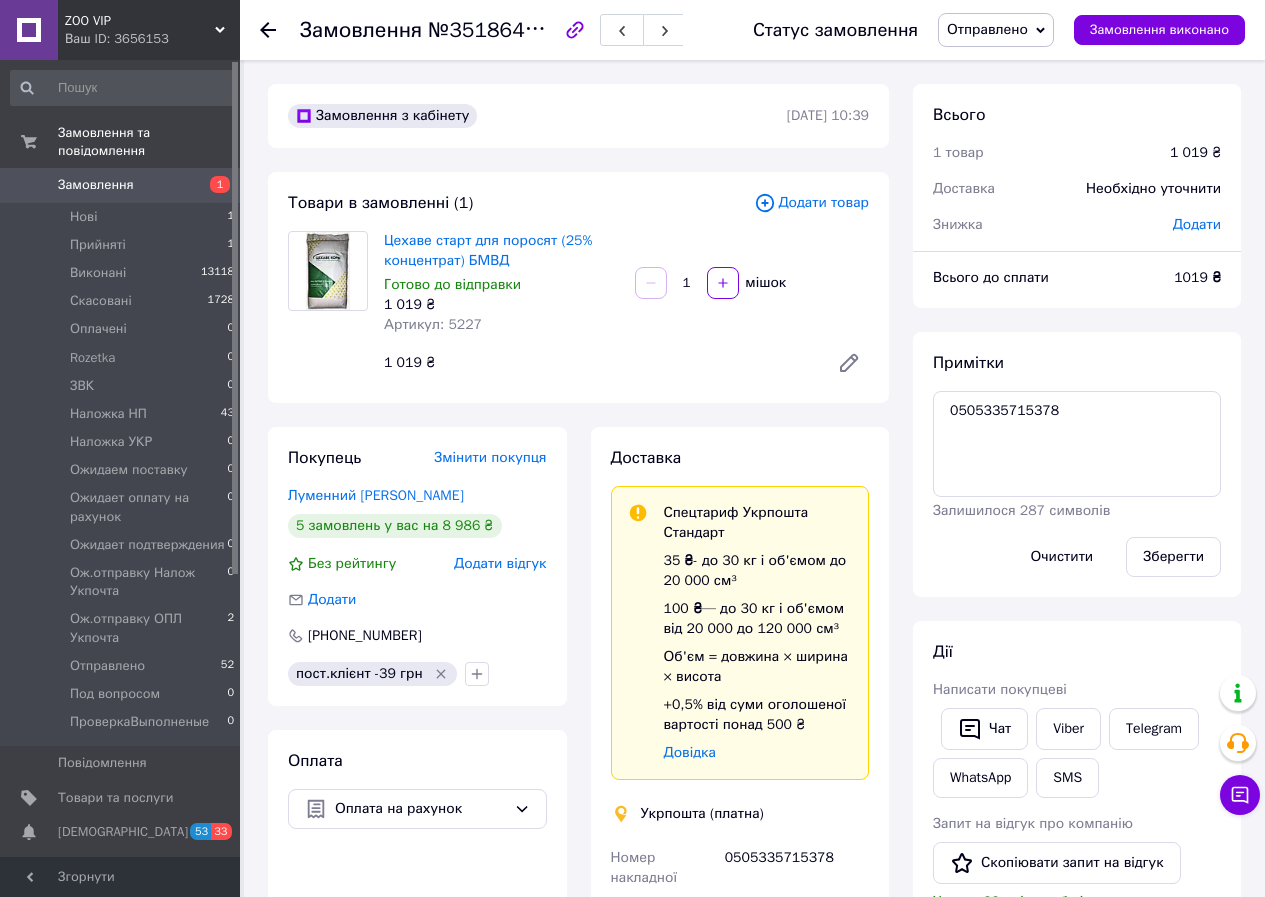 click on "Змінити покупця" at bounding box center (490, 457) 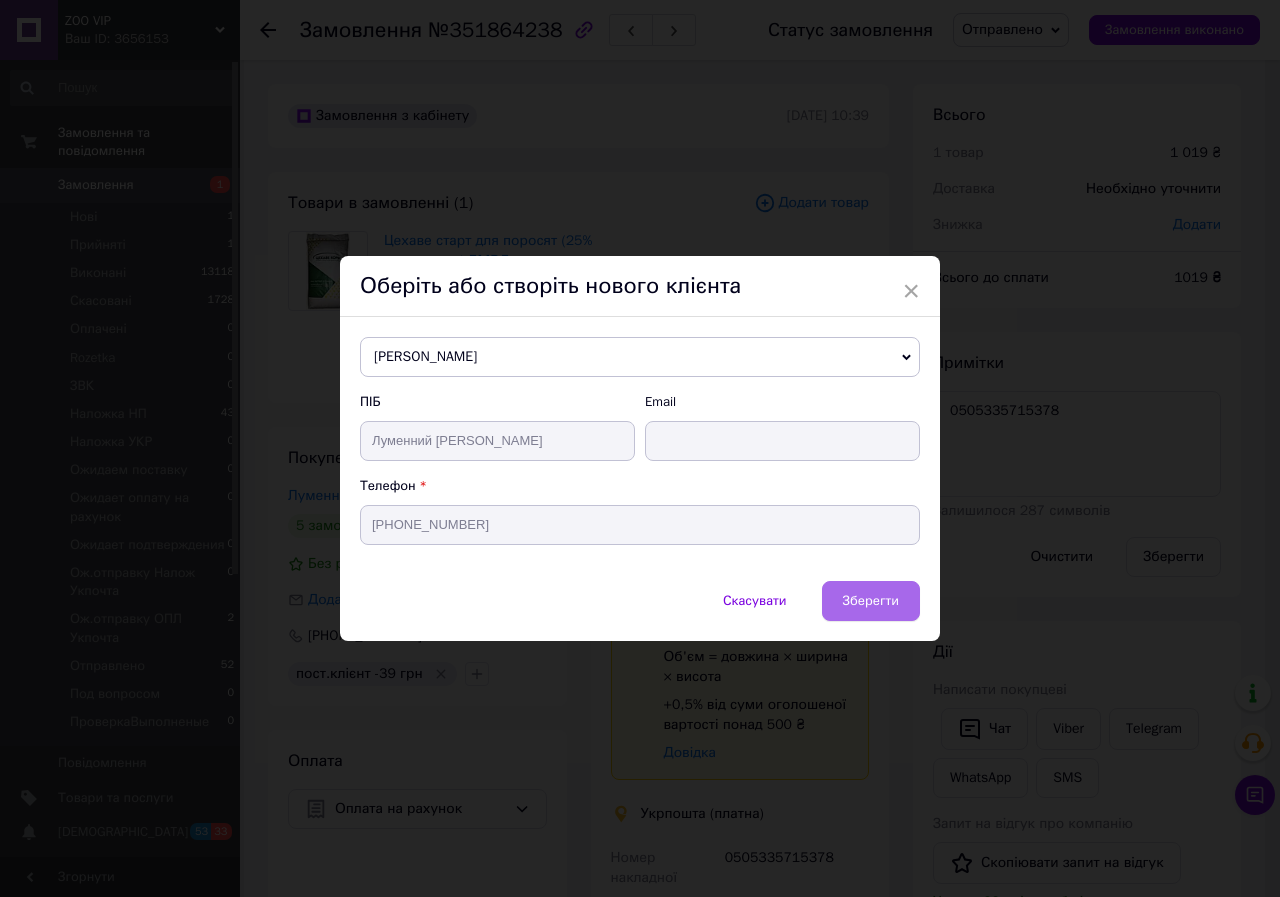 click on "Зберегти" at bounding box center [871, 600] 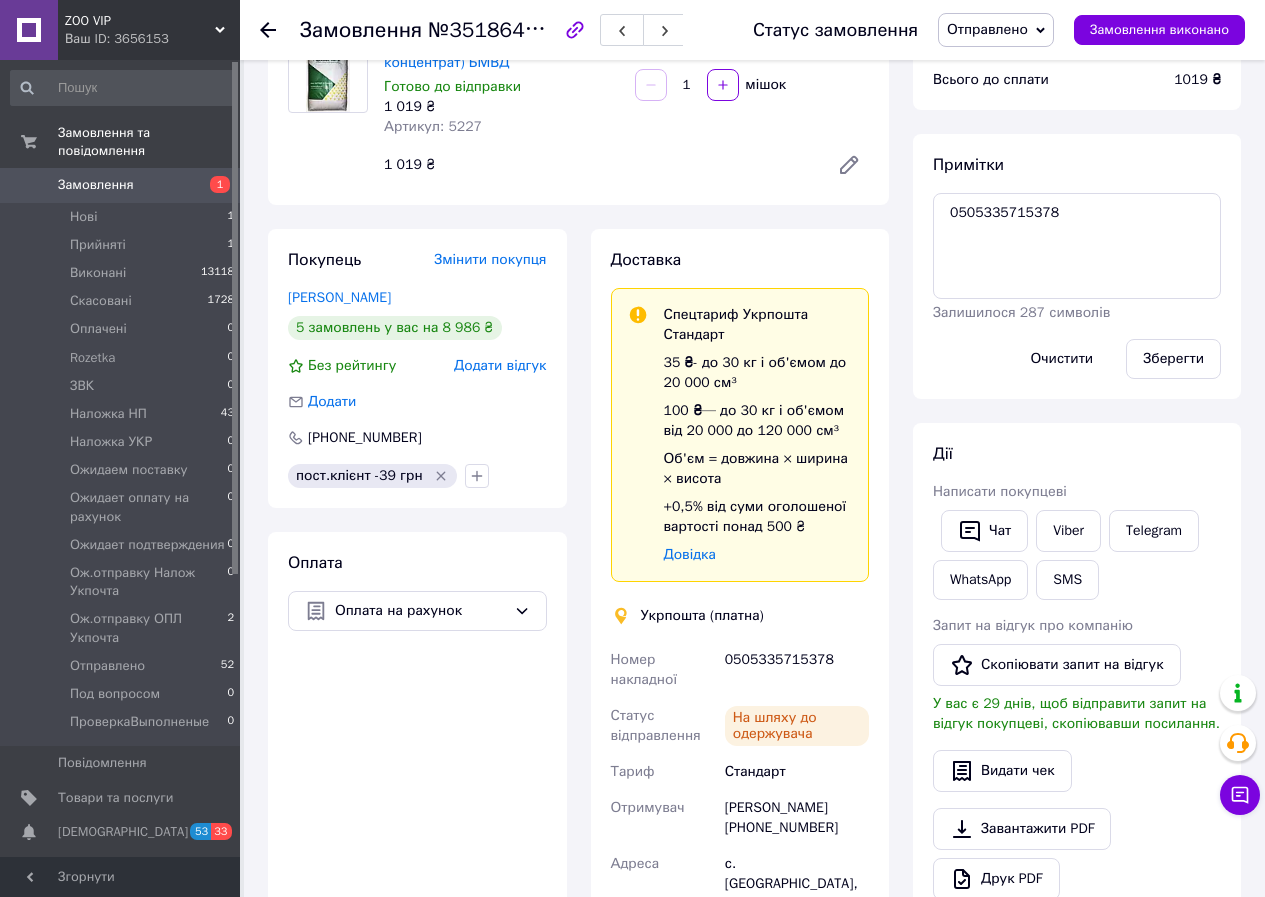 scroll, scrollTop: 533, scrollLeft: 0, axis: vertical 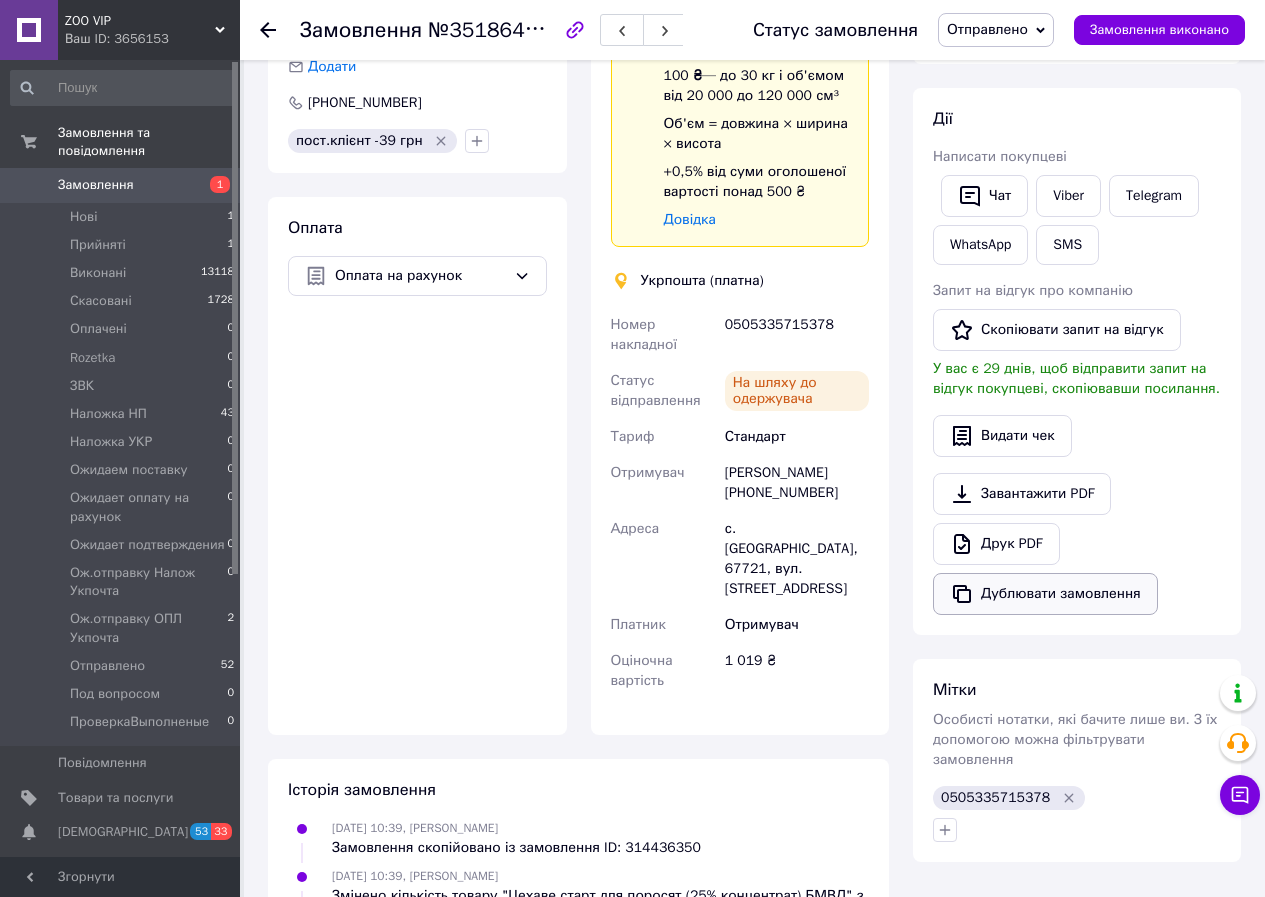click on "Дублювати замовлення" at bounding box center (1045, 594) 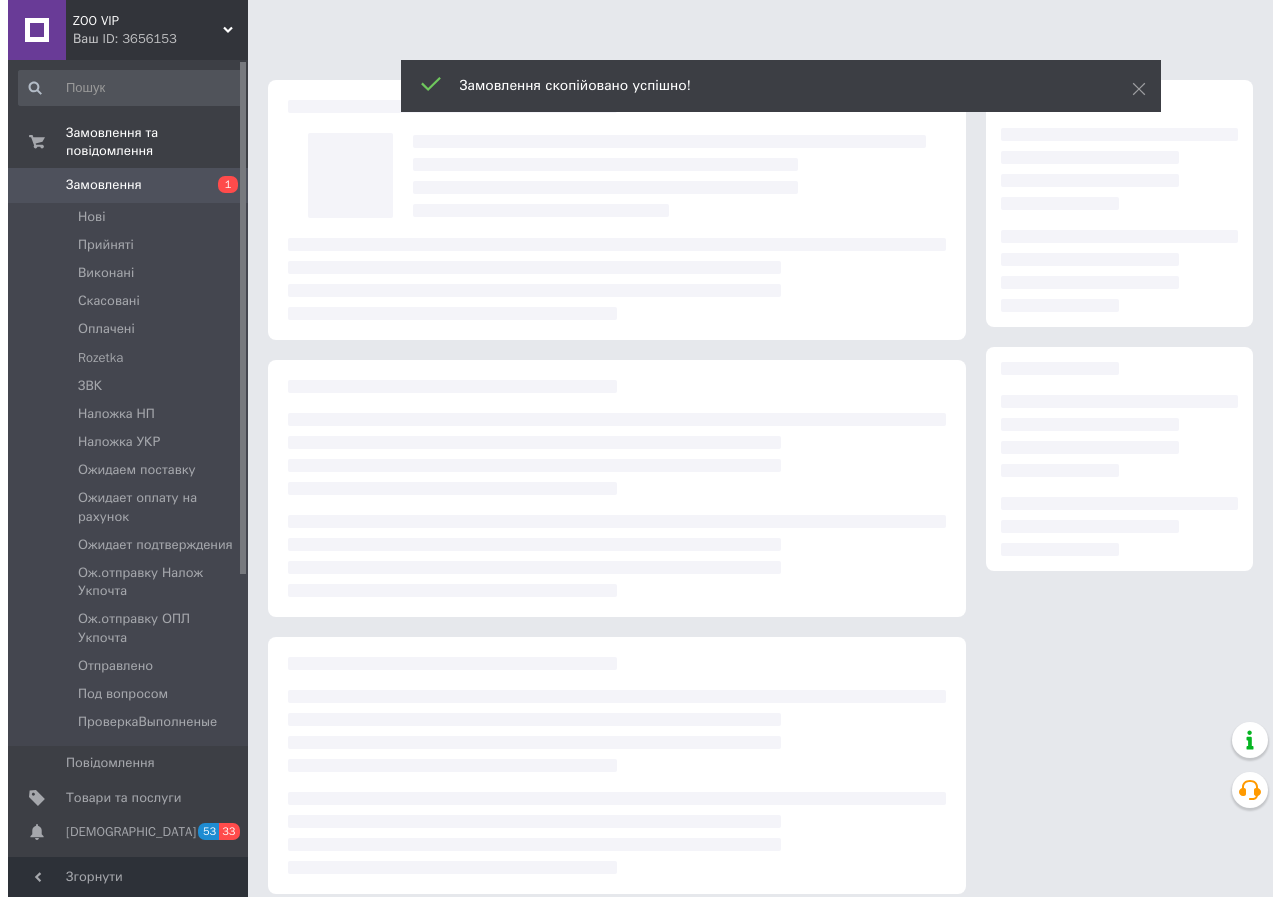 scroll, scrollTop: 0, scrollLeft: 0, axis: both 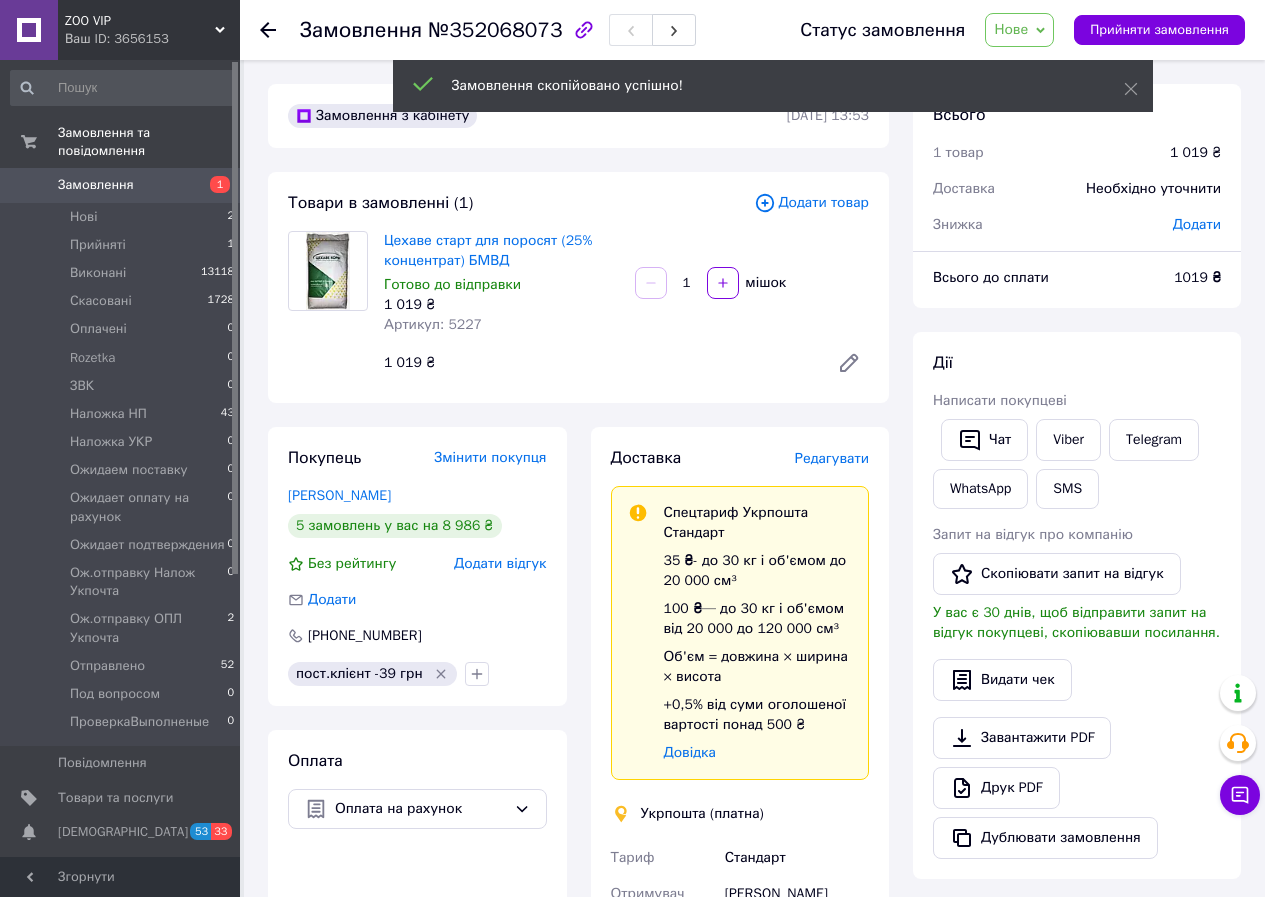 click on "Додати товар" at bounding box center (811, 203) 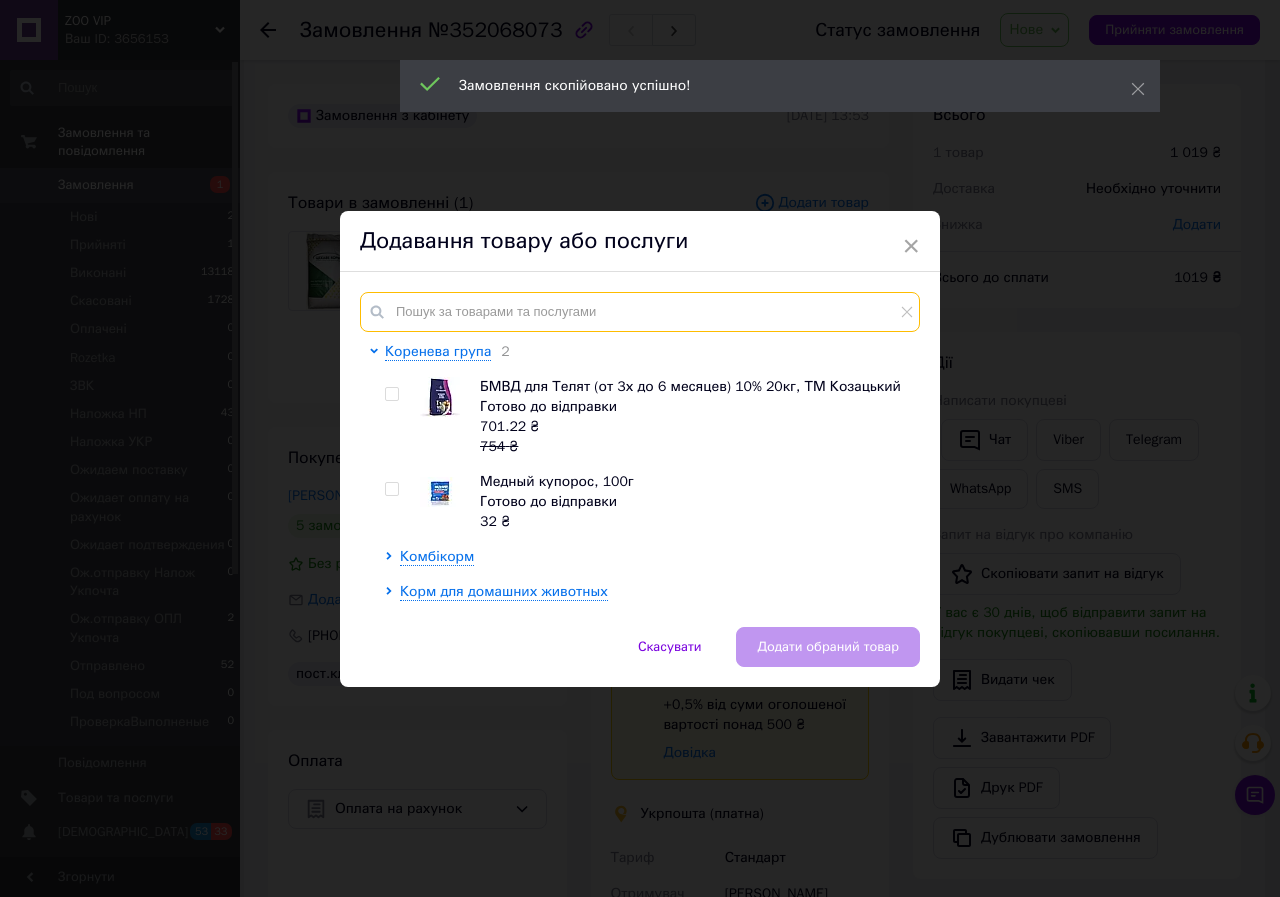 click at bounding box center (640, 312) 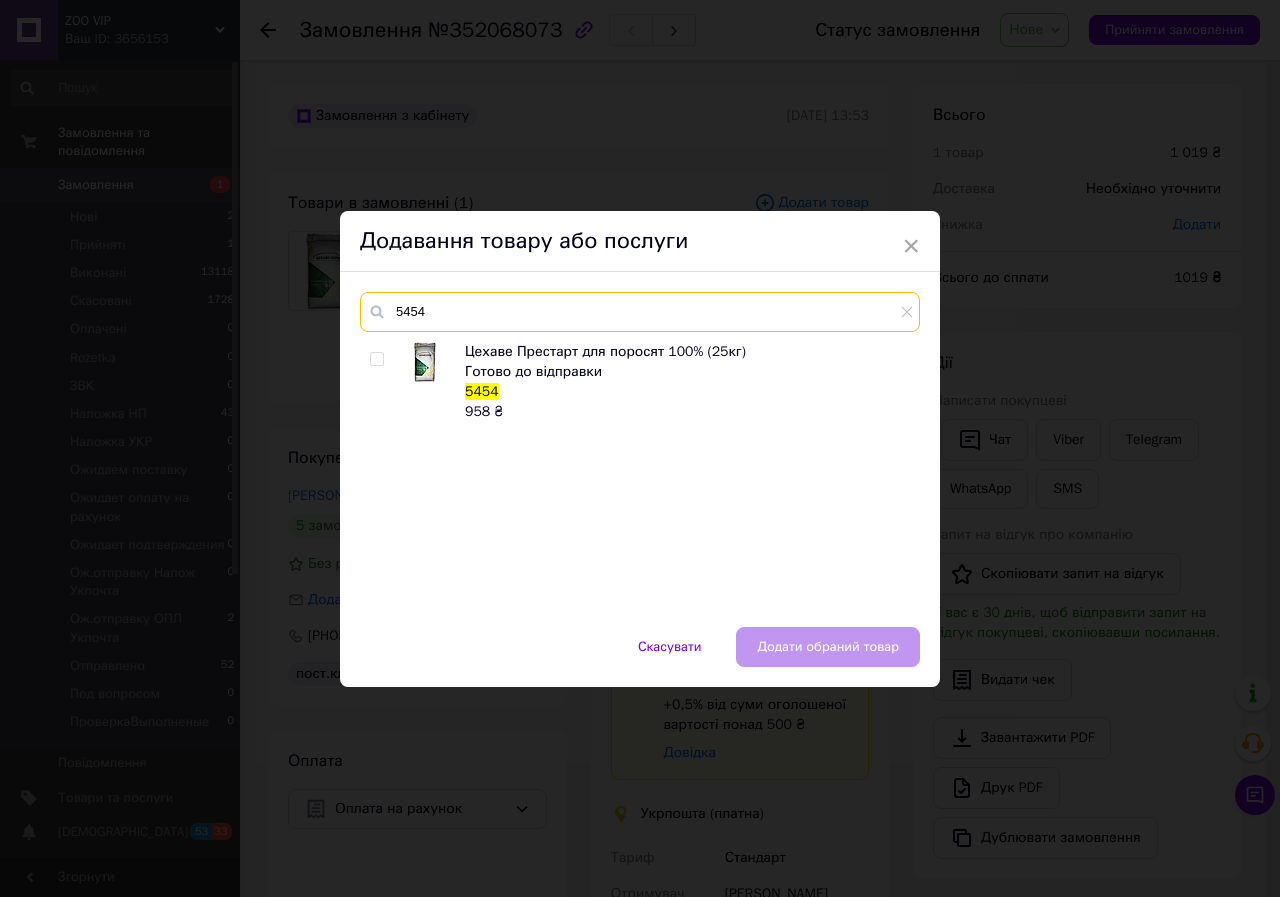 type on "5454" 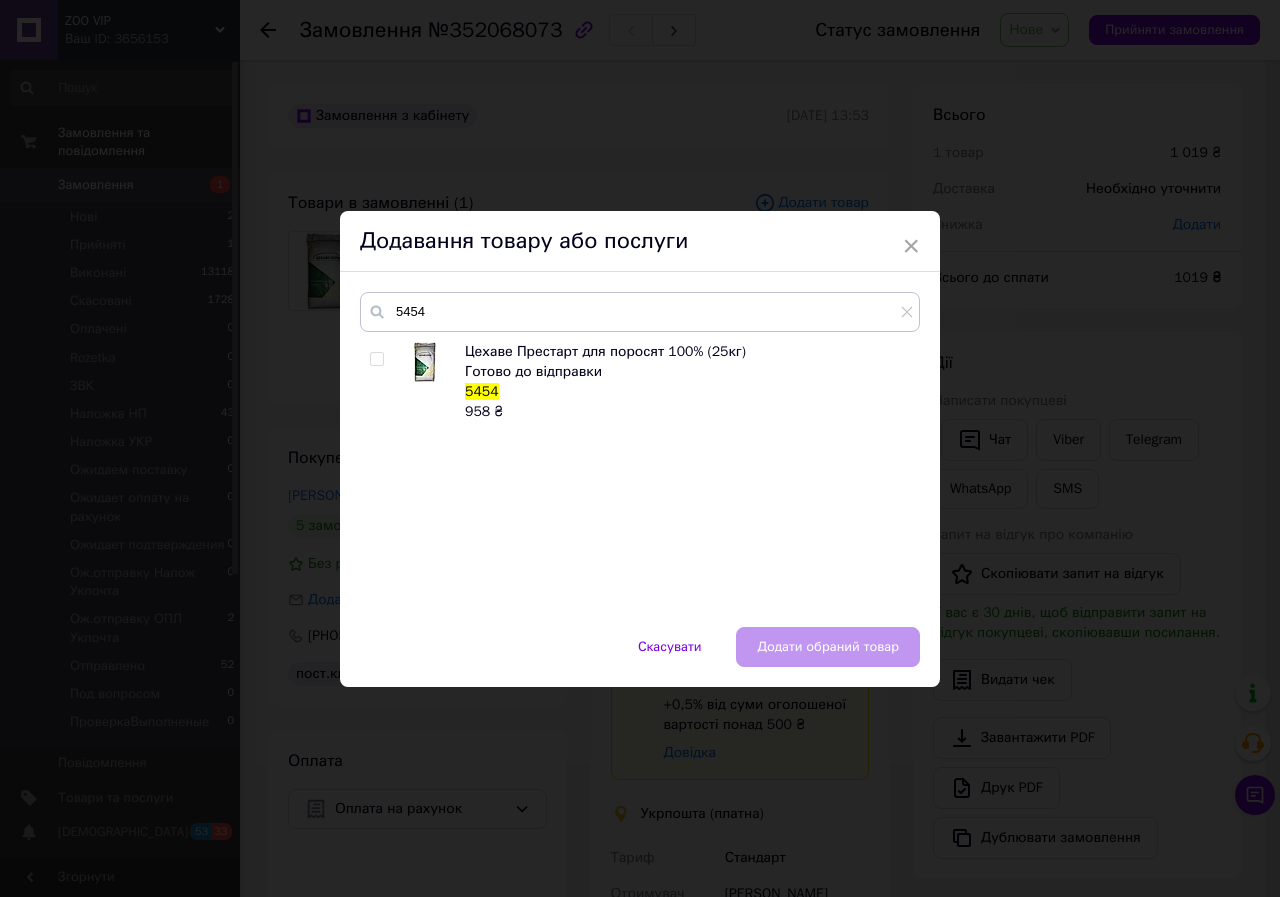 click at bounding box center (376, 359) 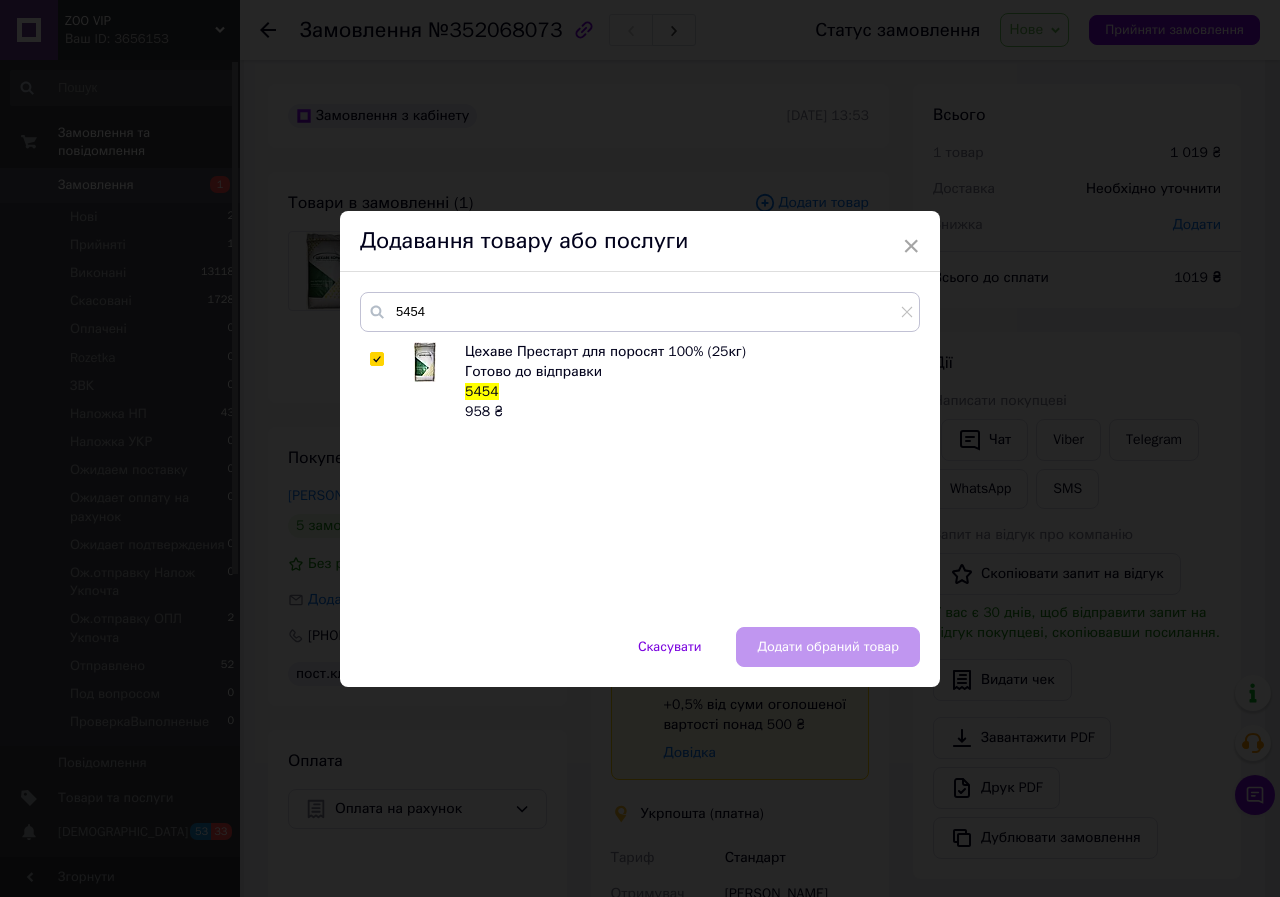 checkbox on "true" 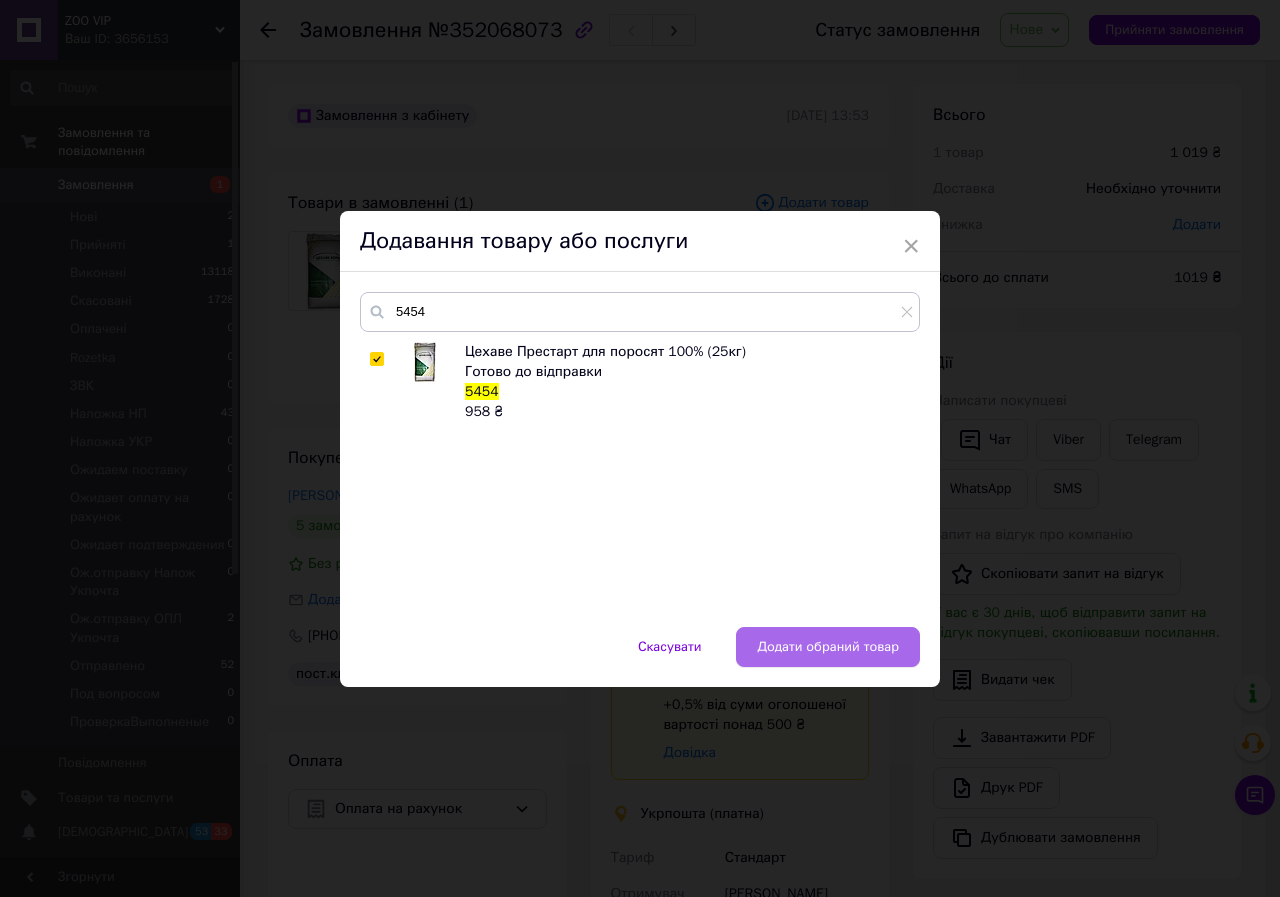 click on "Додати обраний товар" at bounding box center (828, 647) 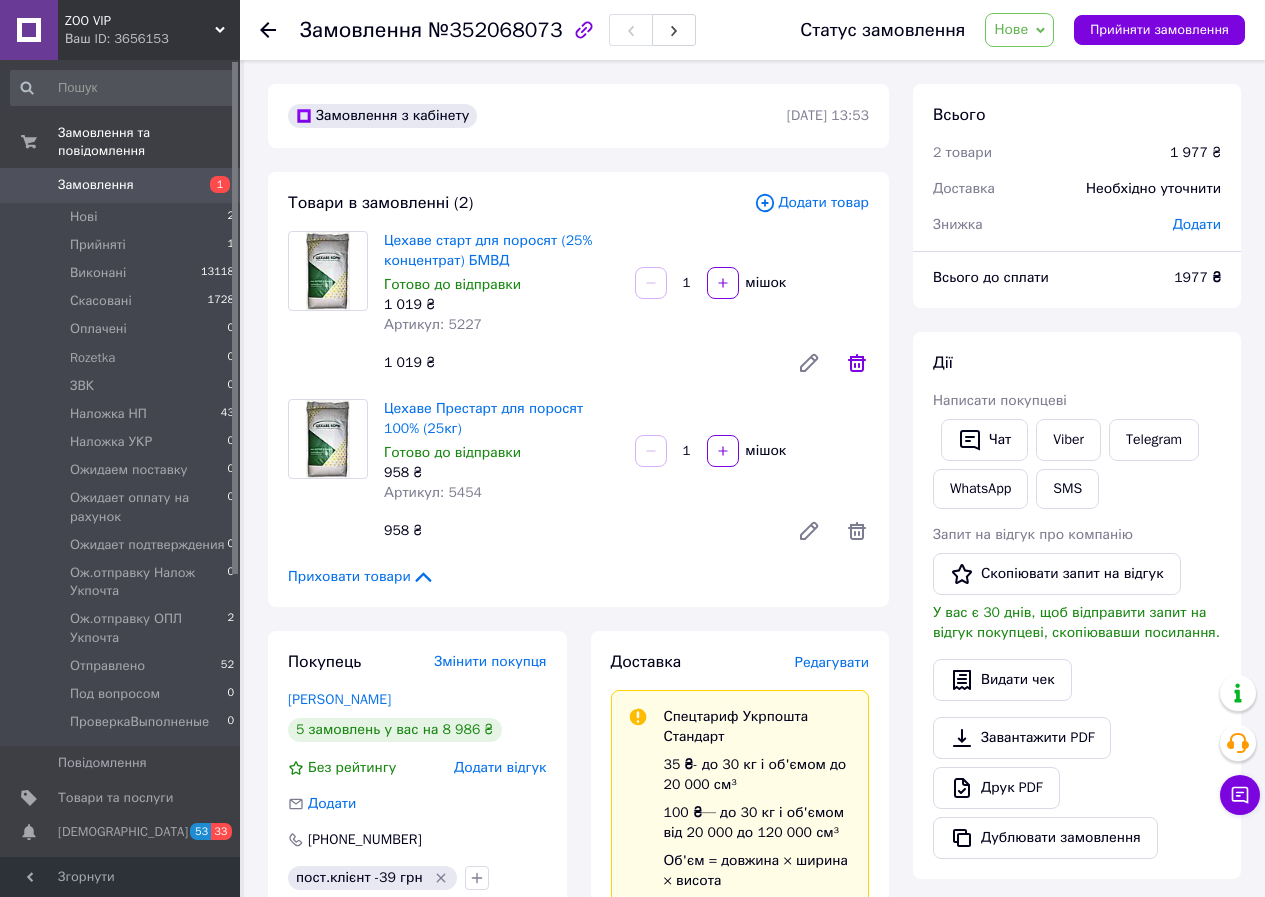 click 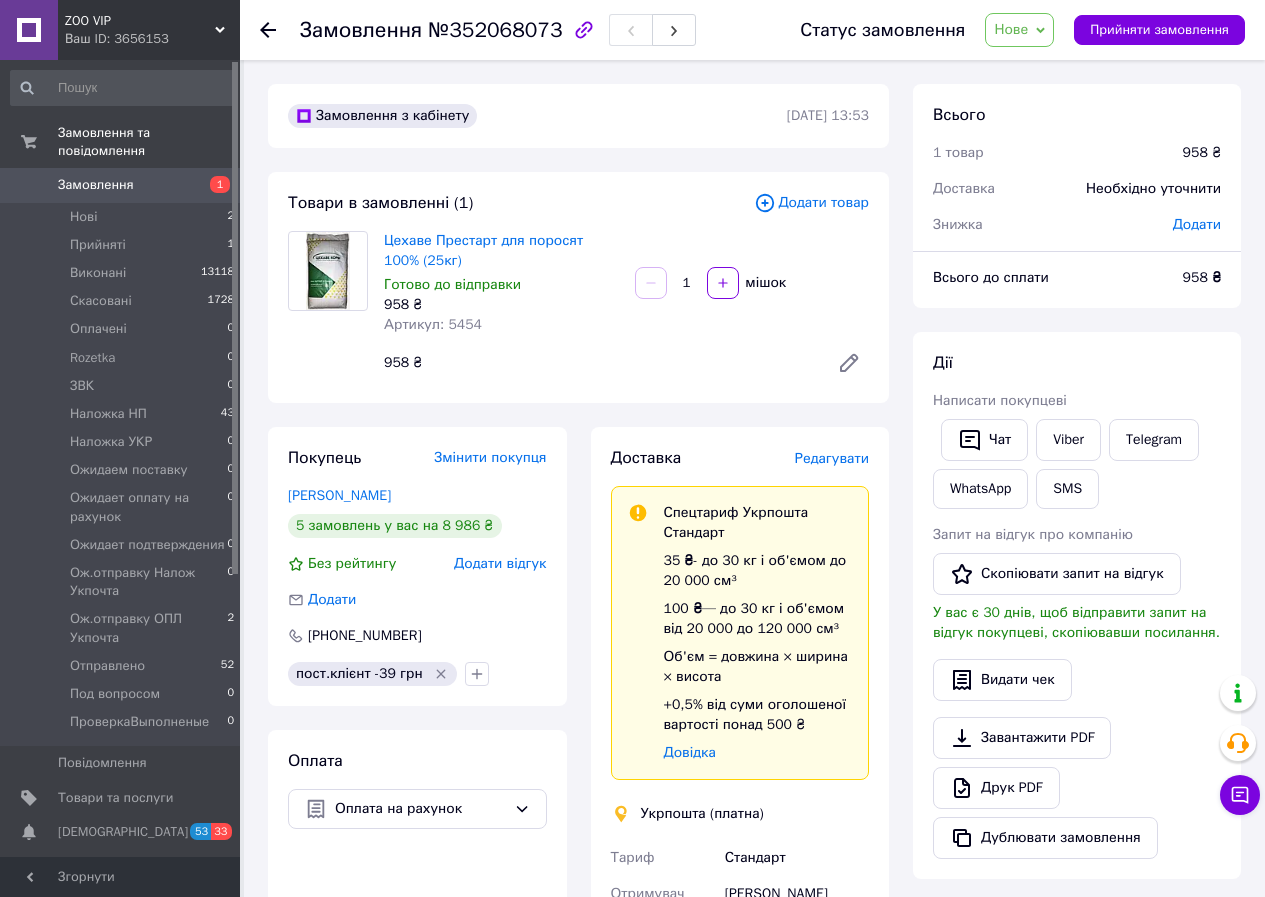 drag, startPoint x: 1225, startPoint y: 225, endPoint x: 1201, endPoint y: 230, distance: 24.5153 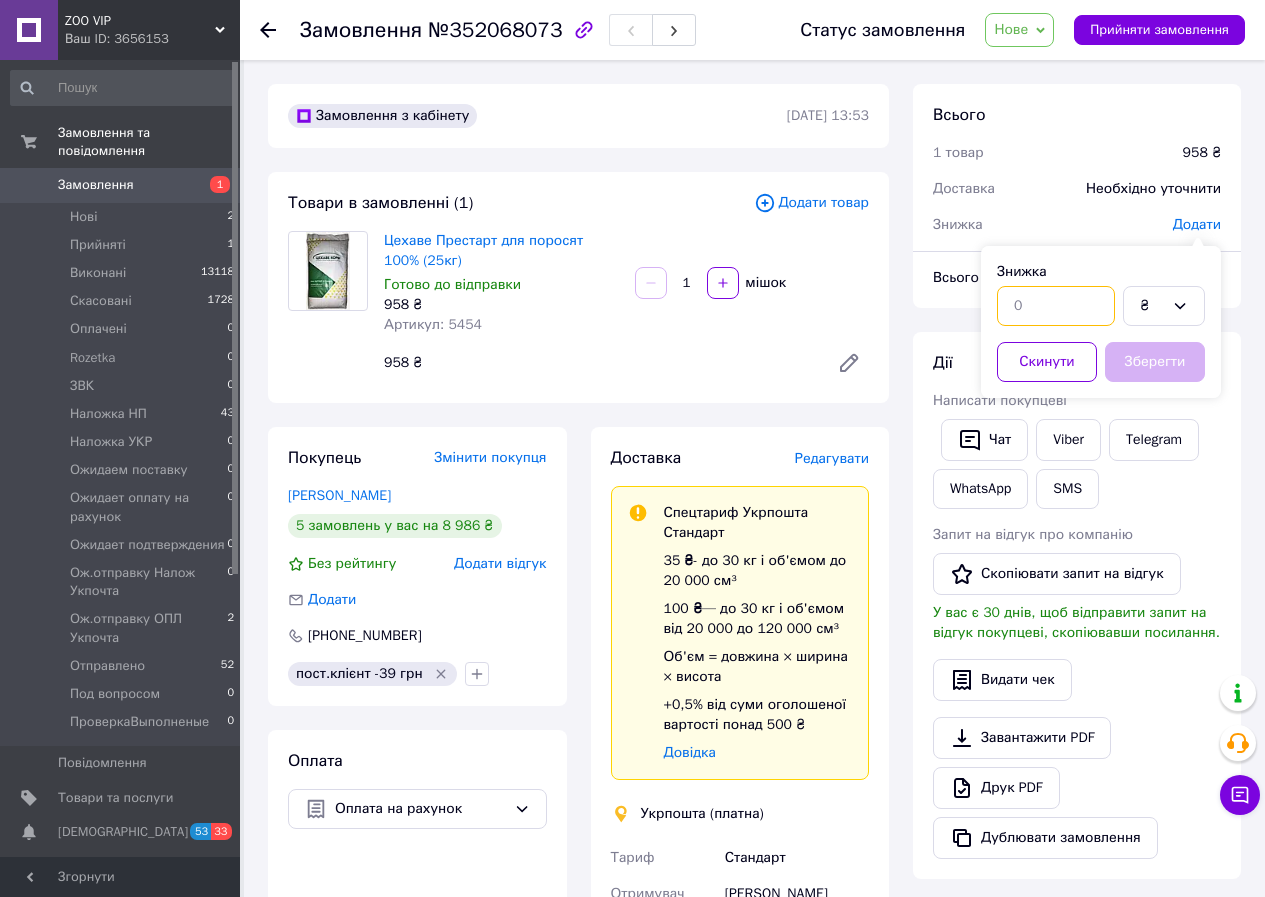 click at bounding box center (1056, 306) 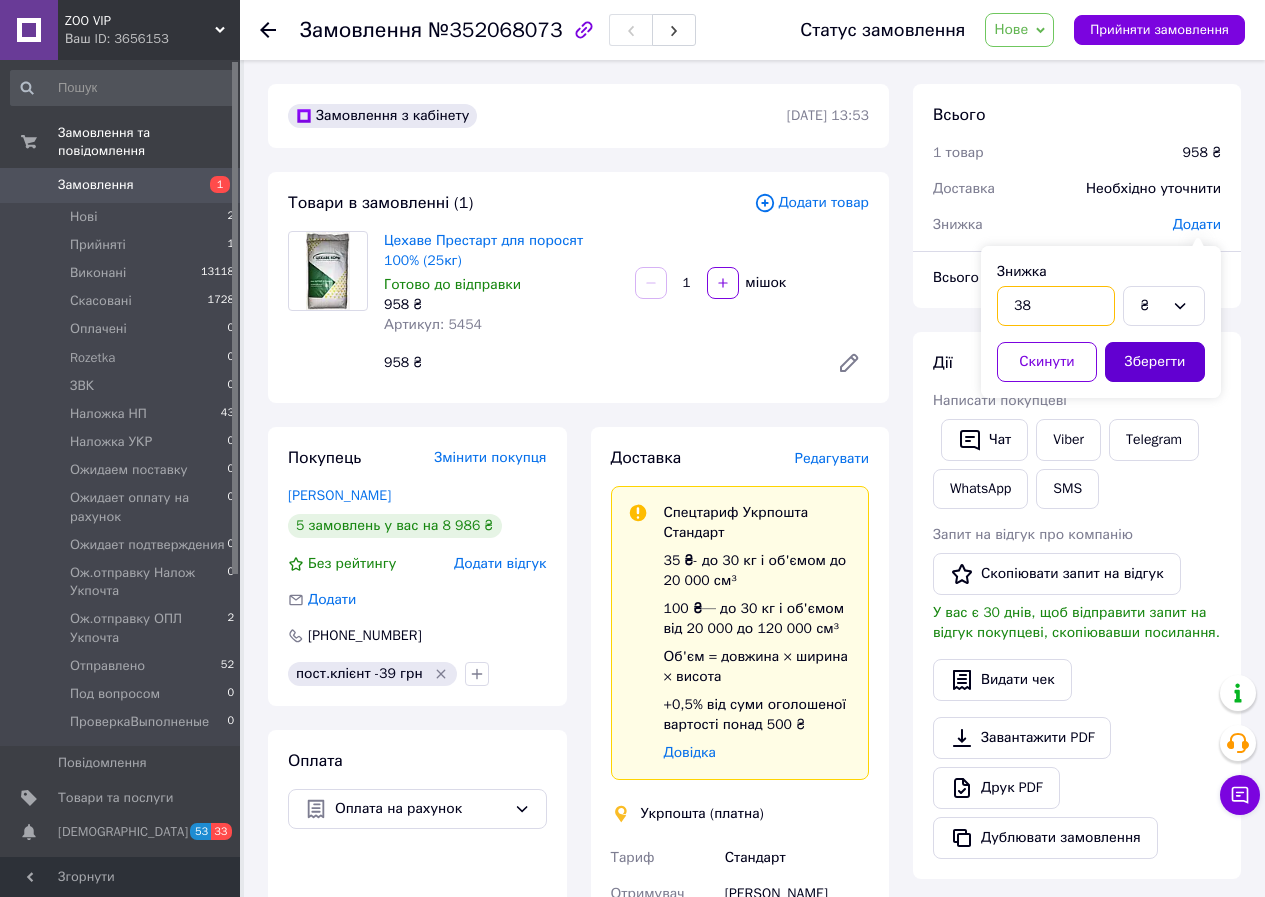 type on "38" 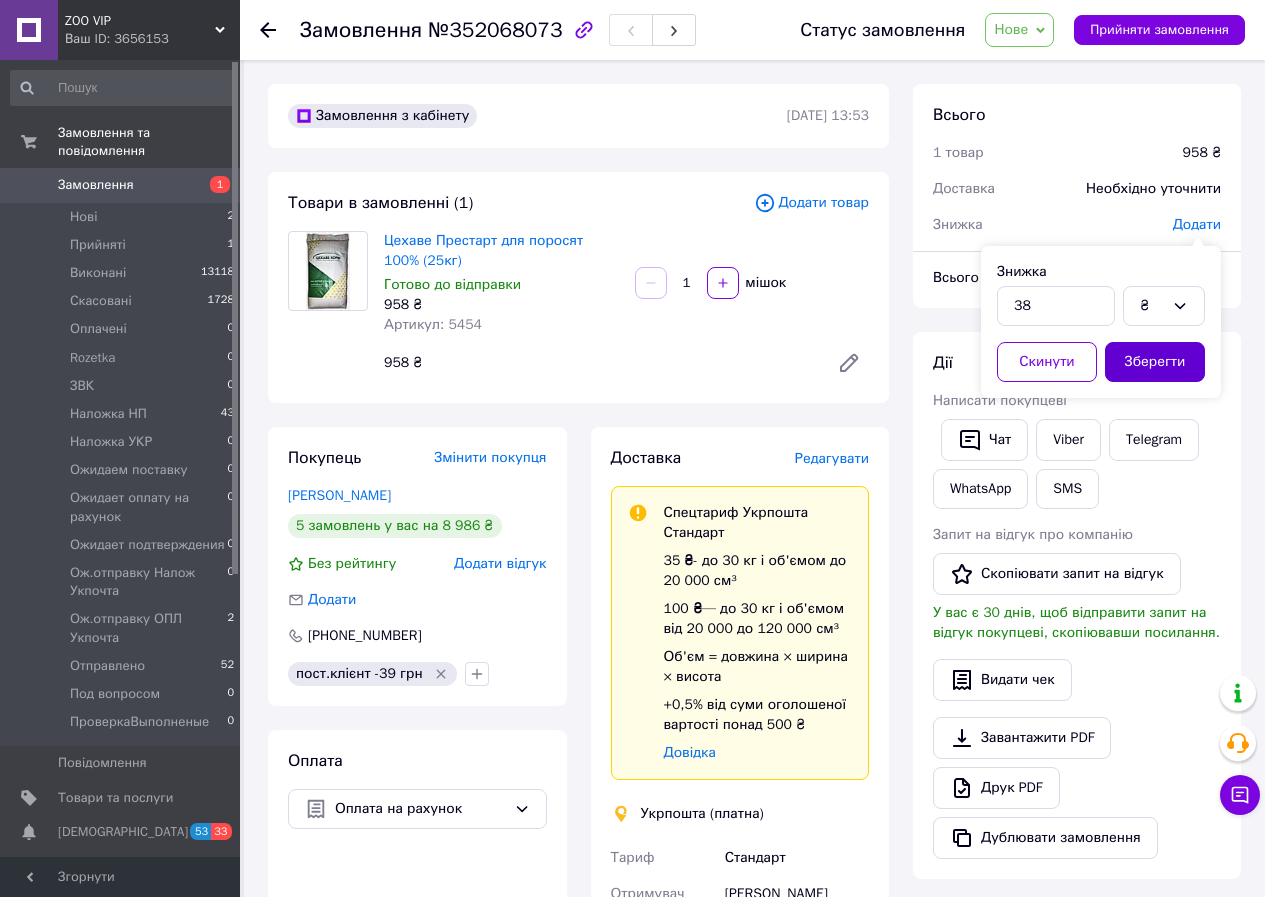 click on "Зберегти" at bounding box center (1155, 362) 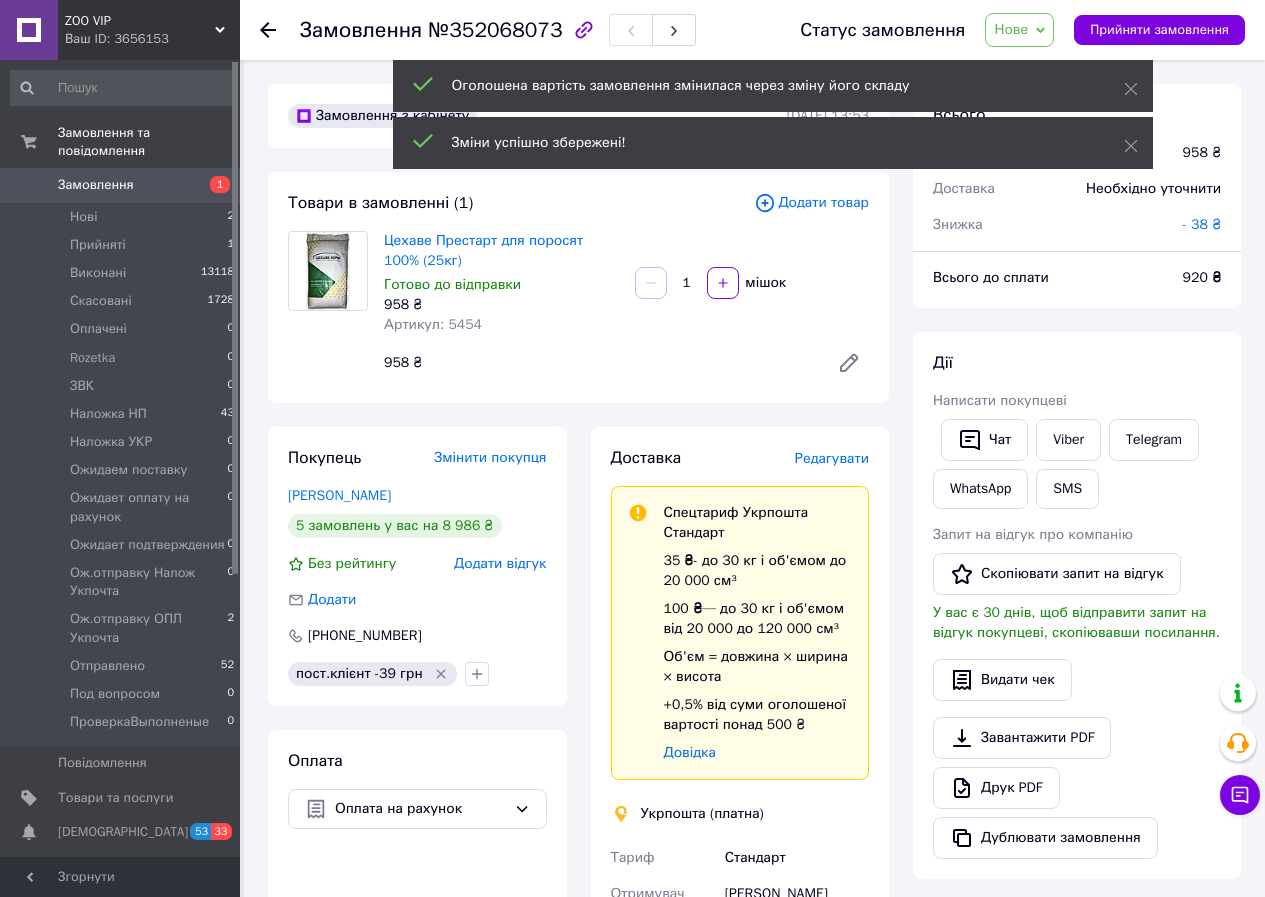 click on "Редагувати" at bounding box center [832, 458] 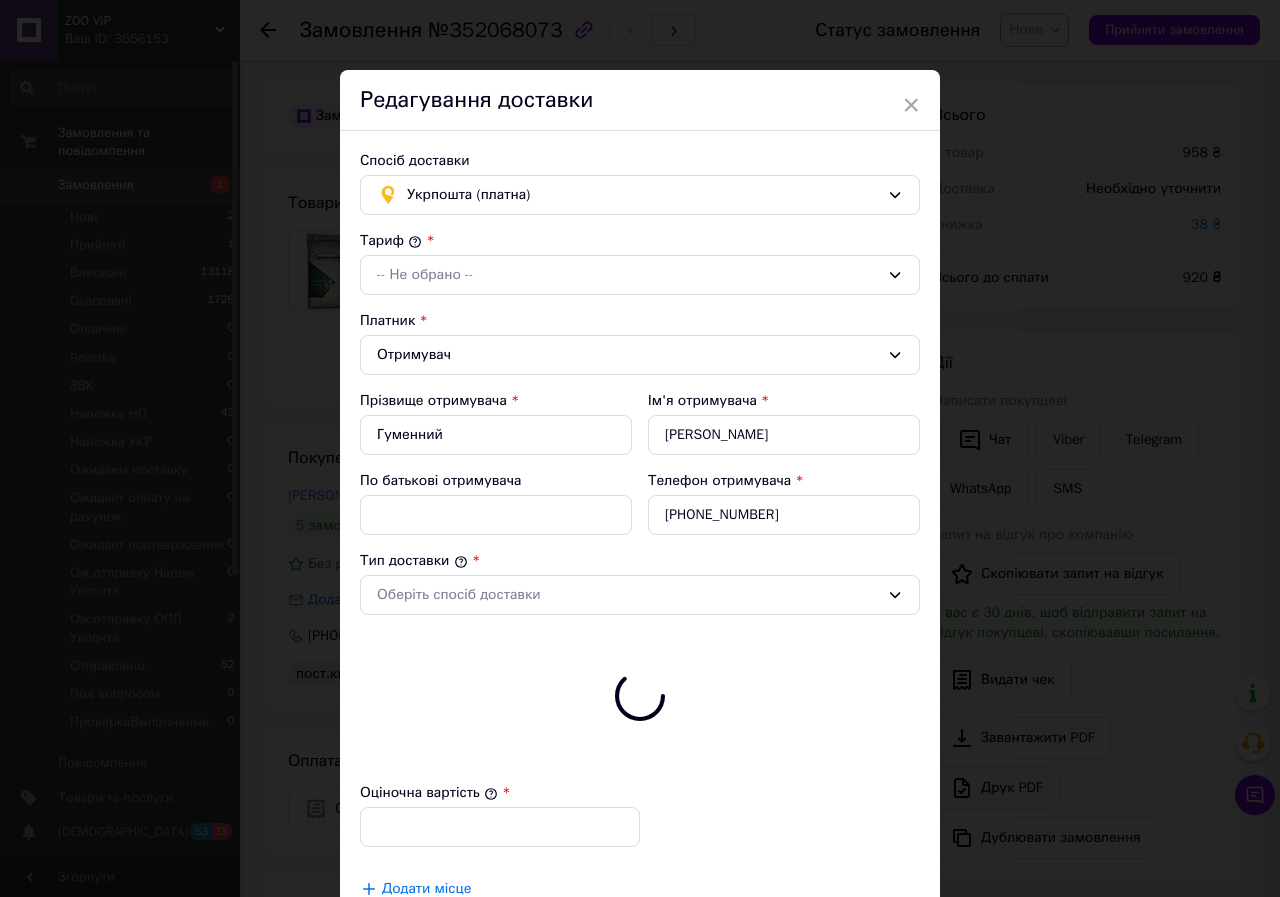 type on "920" 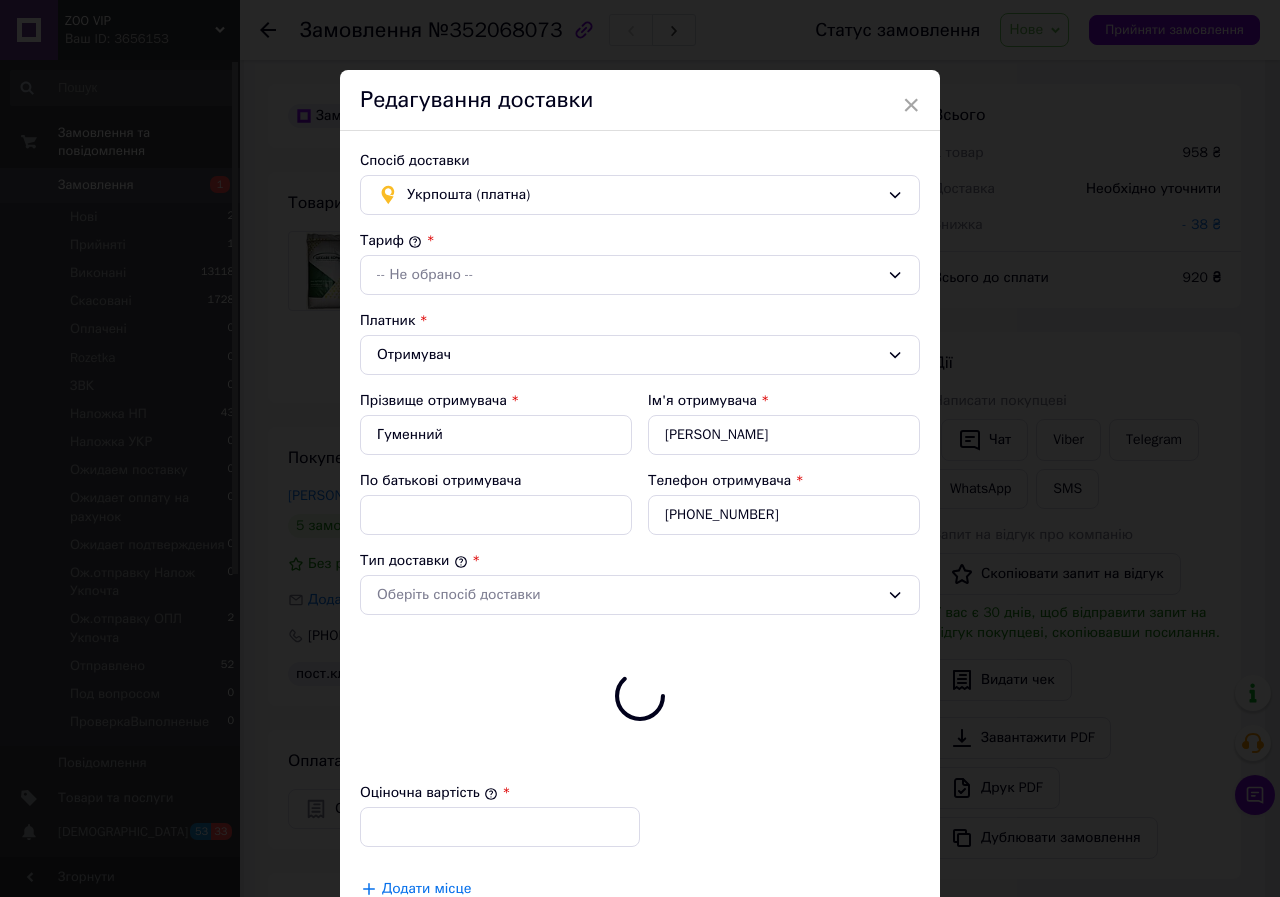 checkbox on "true" 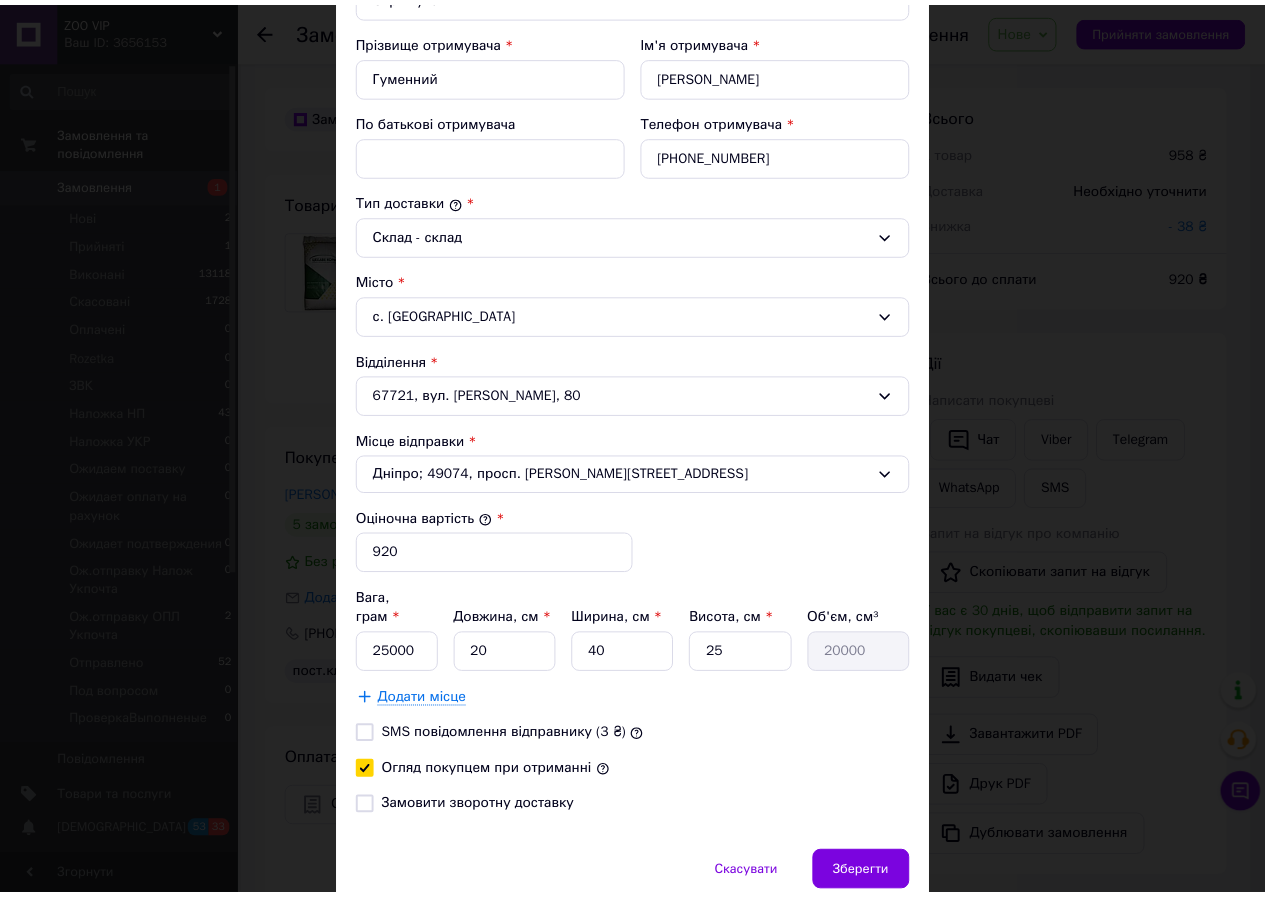 scroll, scrollTop: 400, scrollLeft: 0, axis: vertical 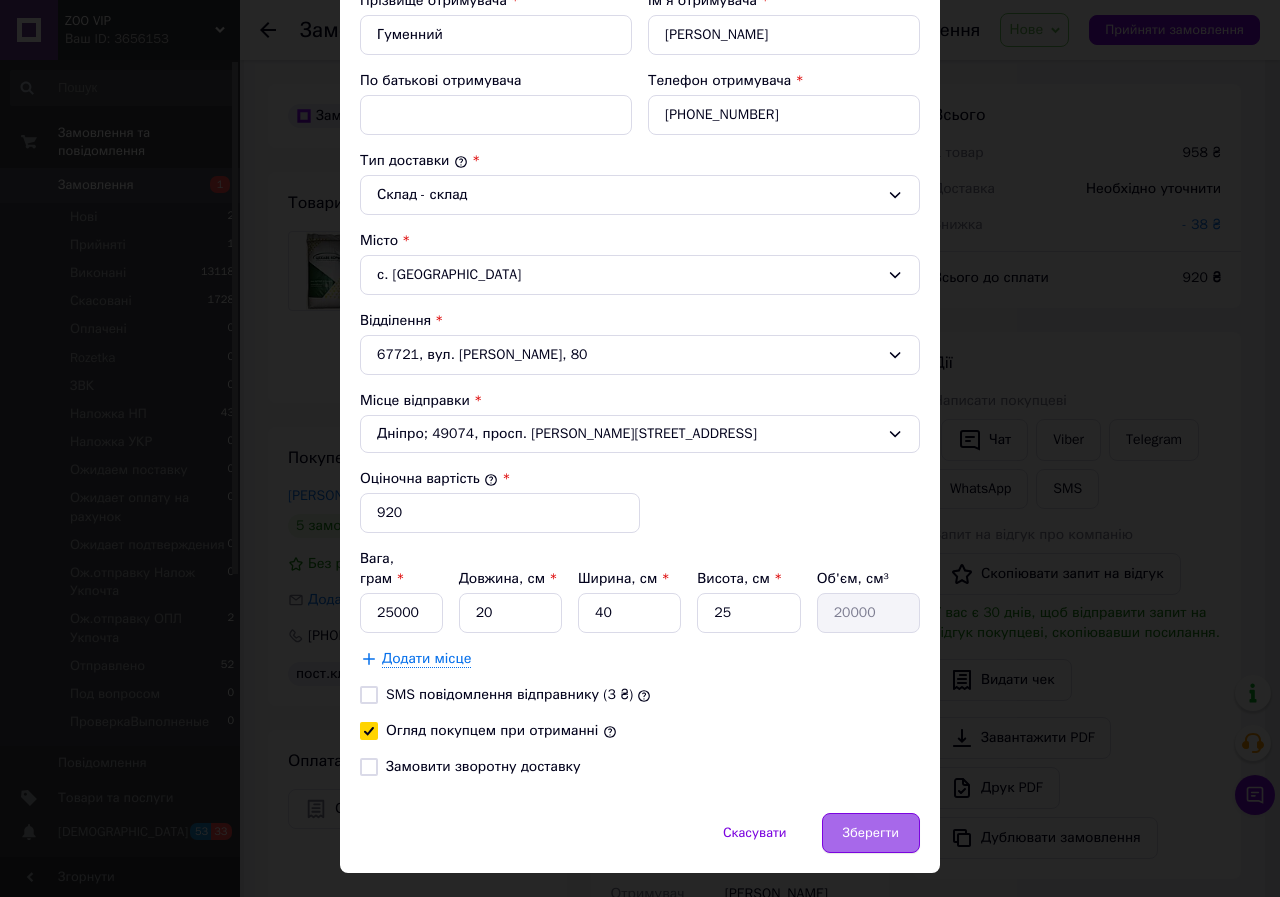 click on "Зберегти" at bounding box center [871, 833] 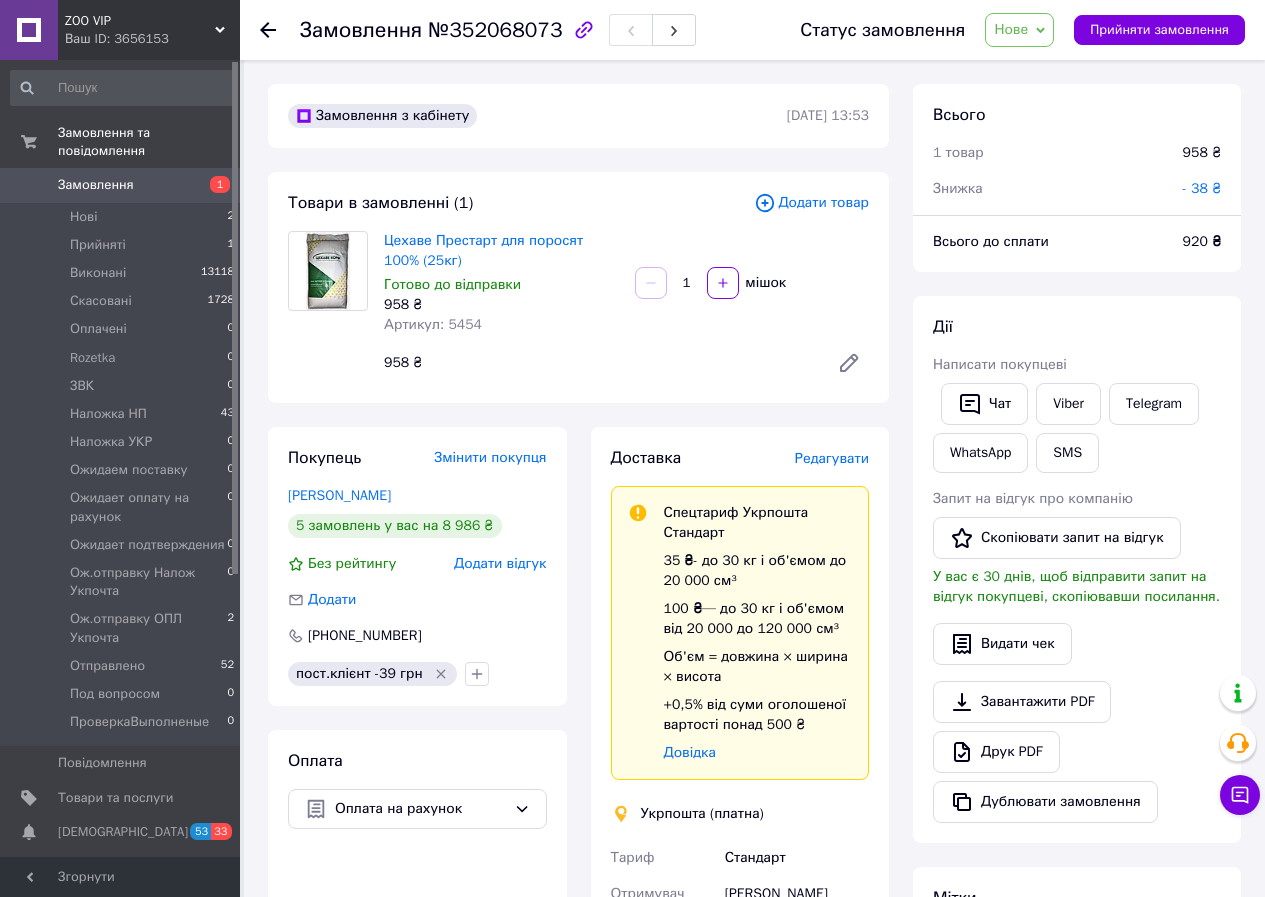 click on "Нове" at bounding box center [1011, 29] 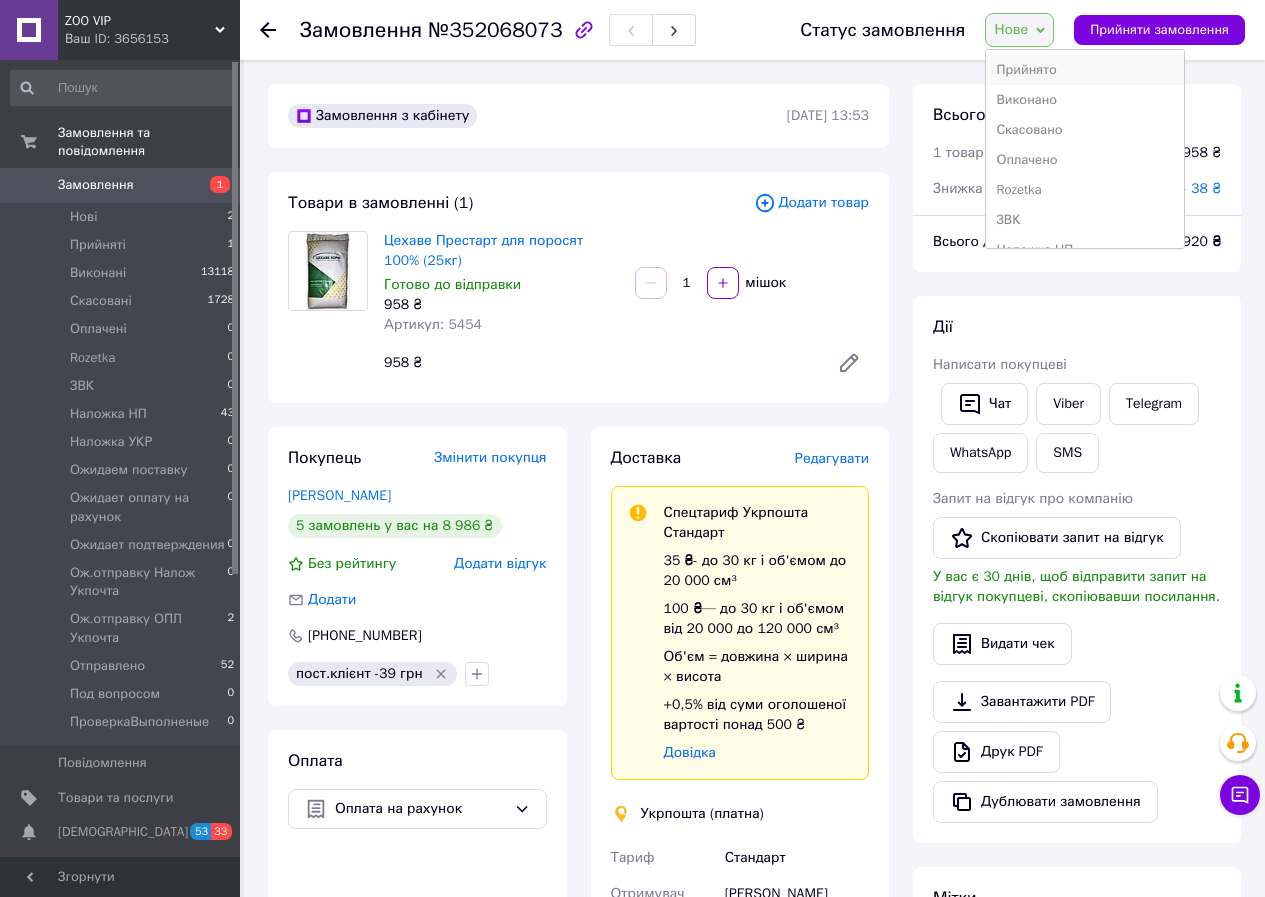 click on "Прийнято" at bounding box center (1085, 70) 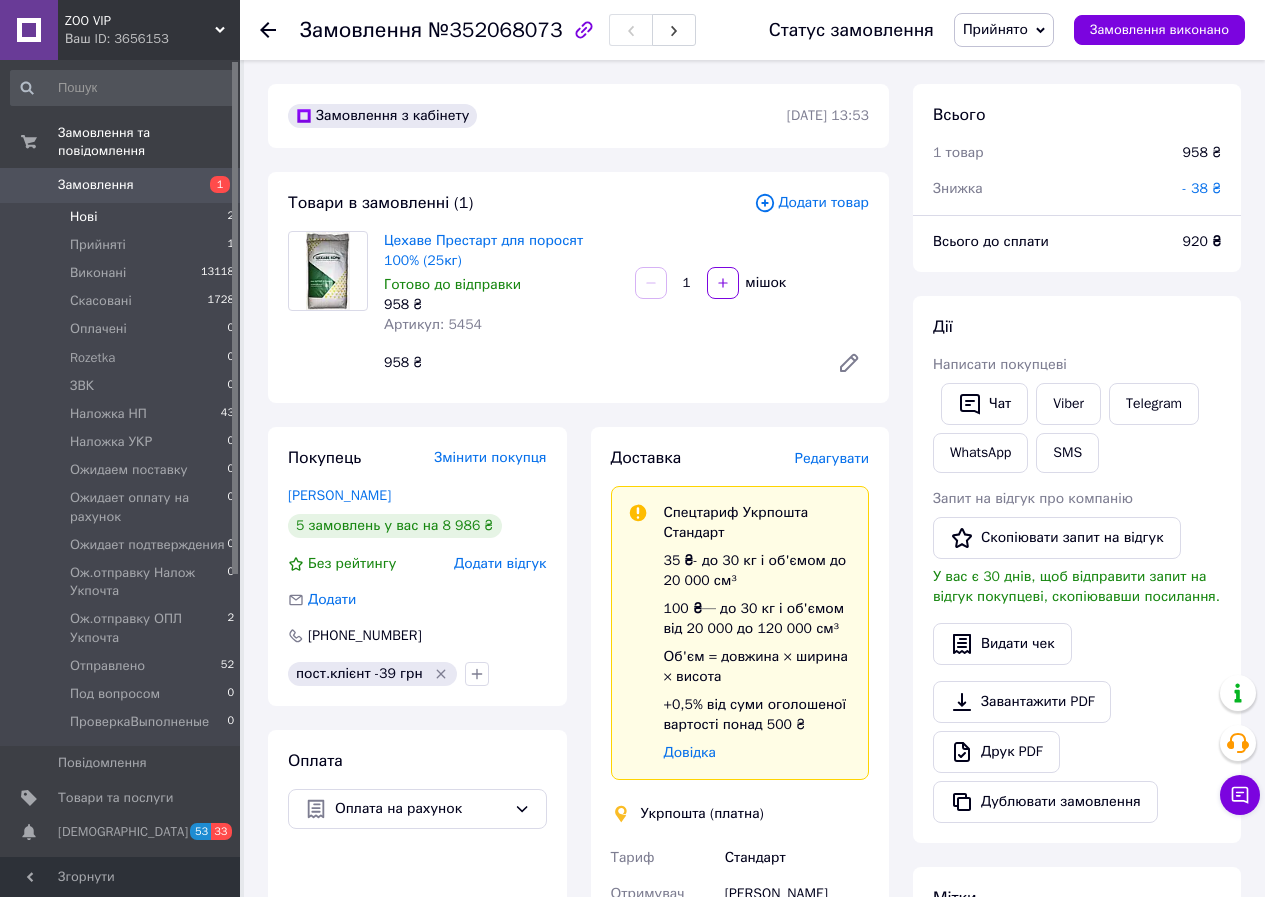click on "Нові" at bounding box center (83, 217) 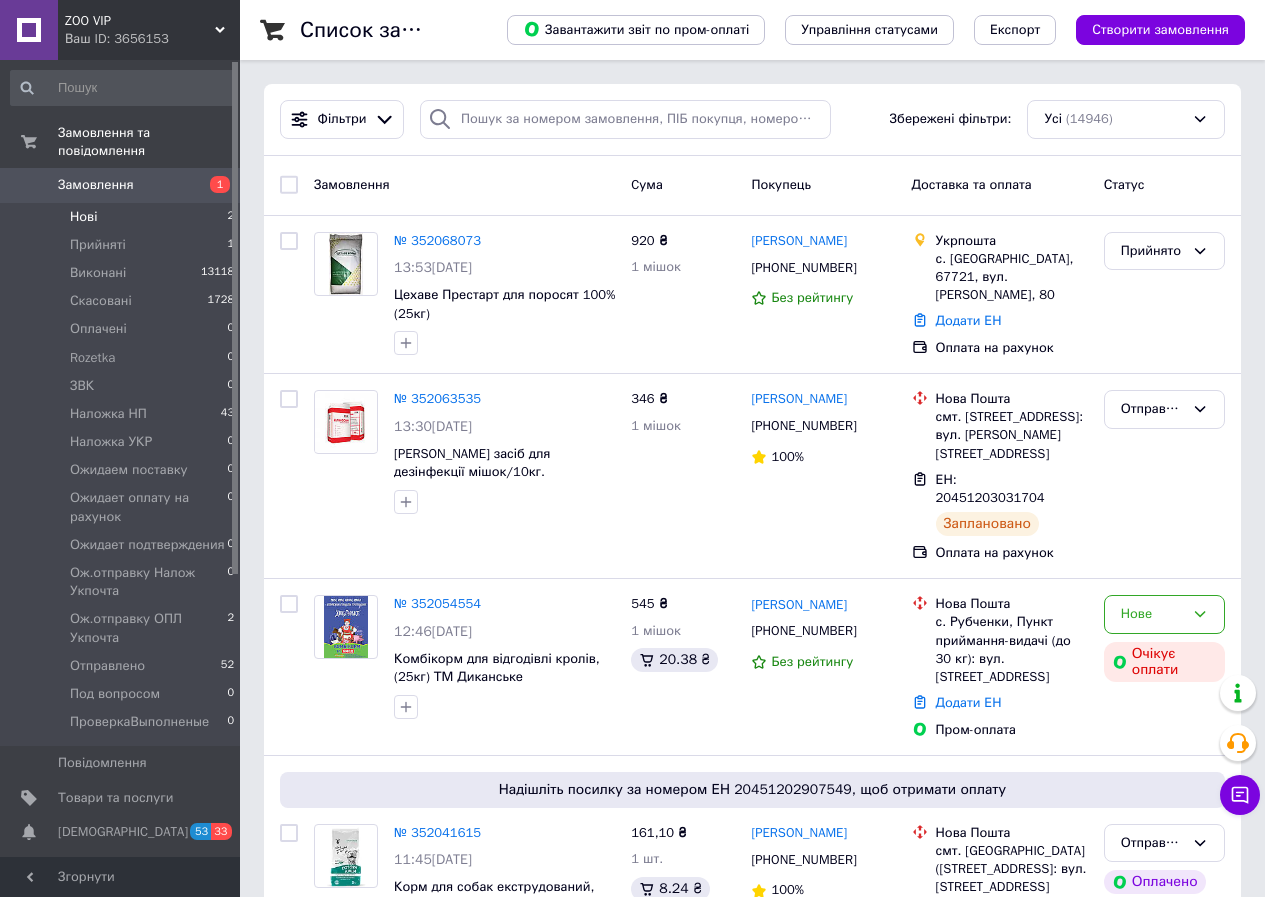click on "Нові" at bounding box center (83, 217) 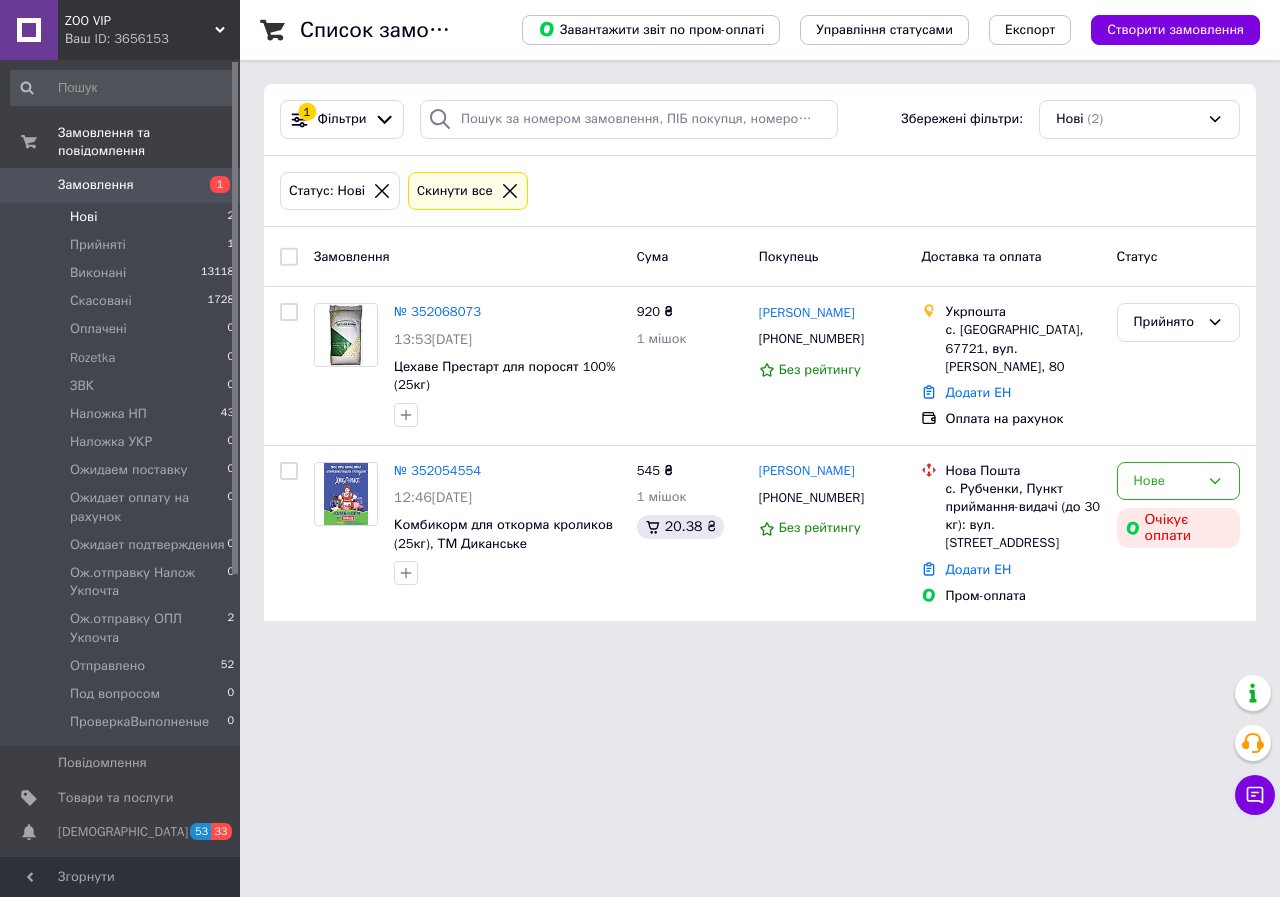 drag, startPoint x: 126, startPoint y: 771, endPoint x: 805, endPoint y: 802, distance: 679.7073 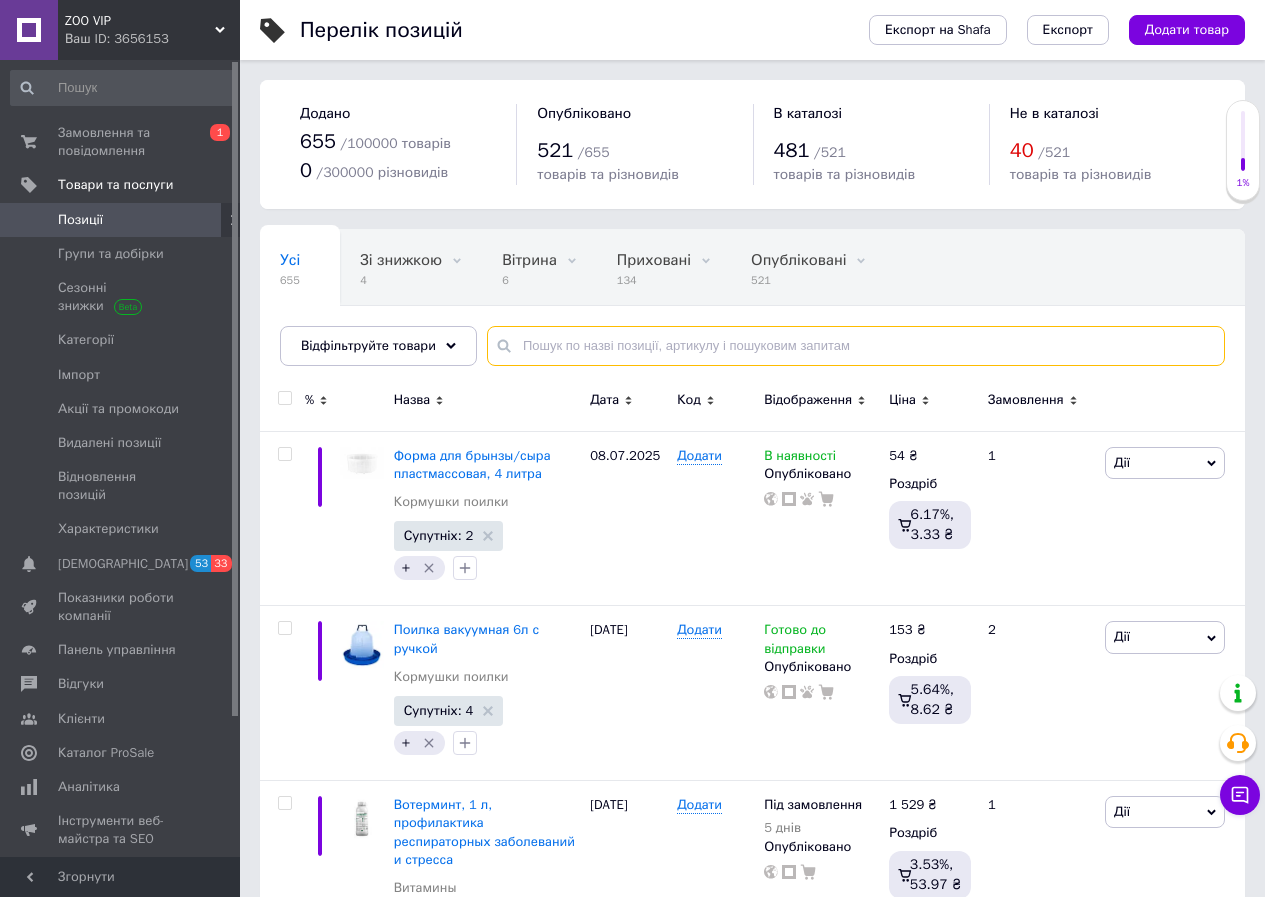 click at bounding box center [856, 346] 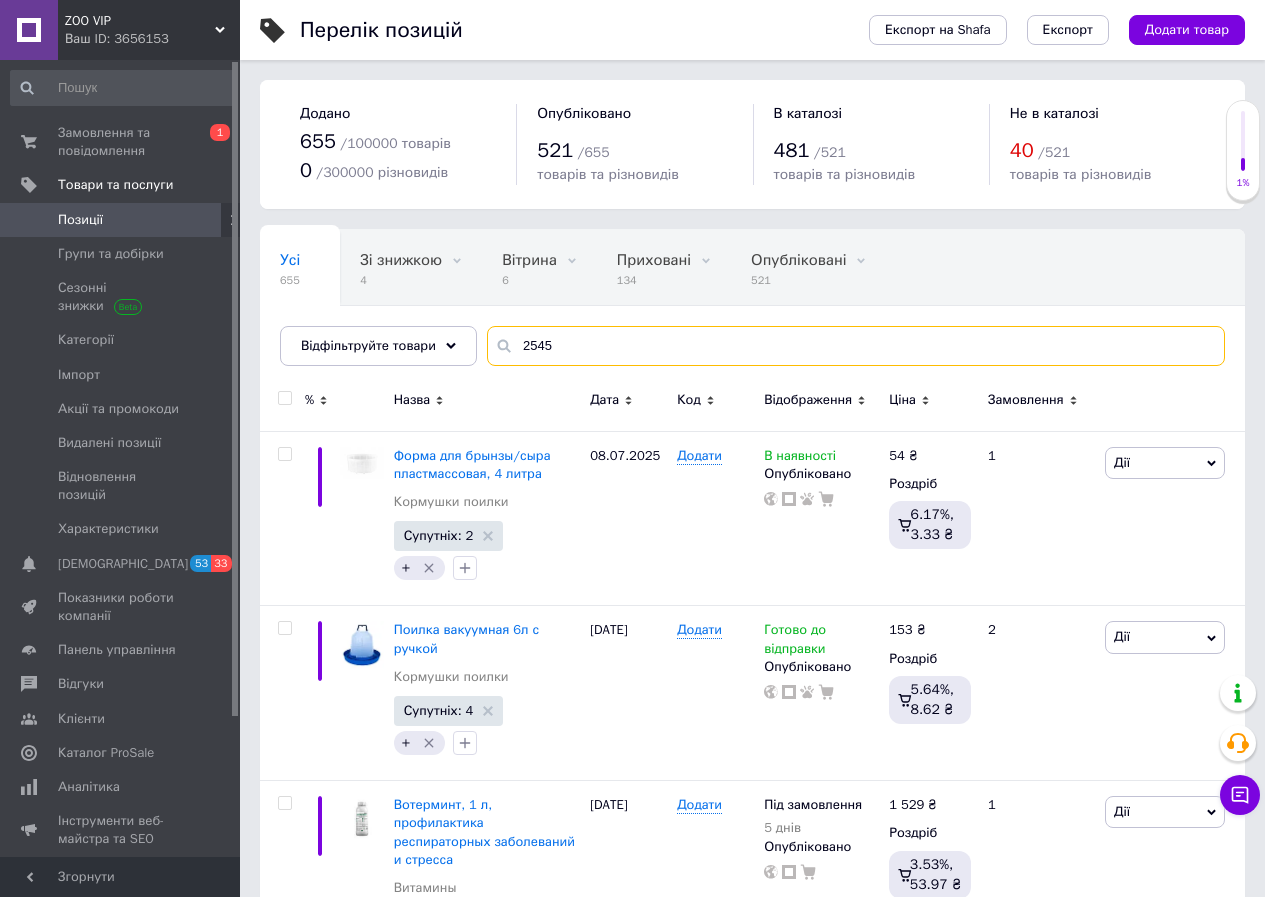 type on "2545" 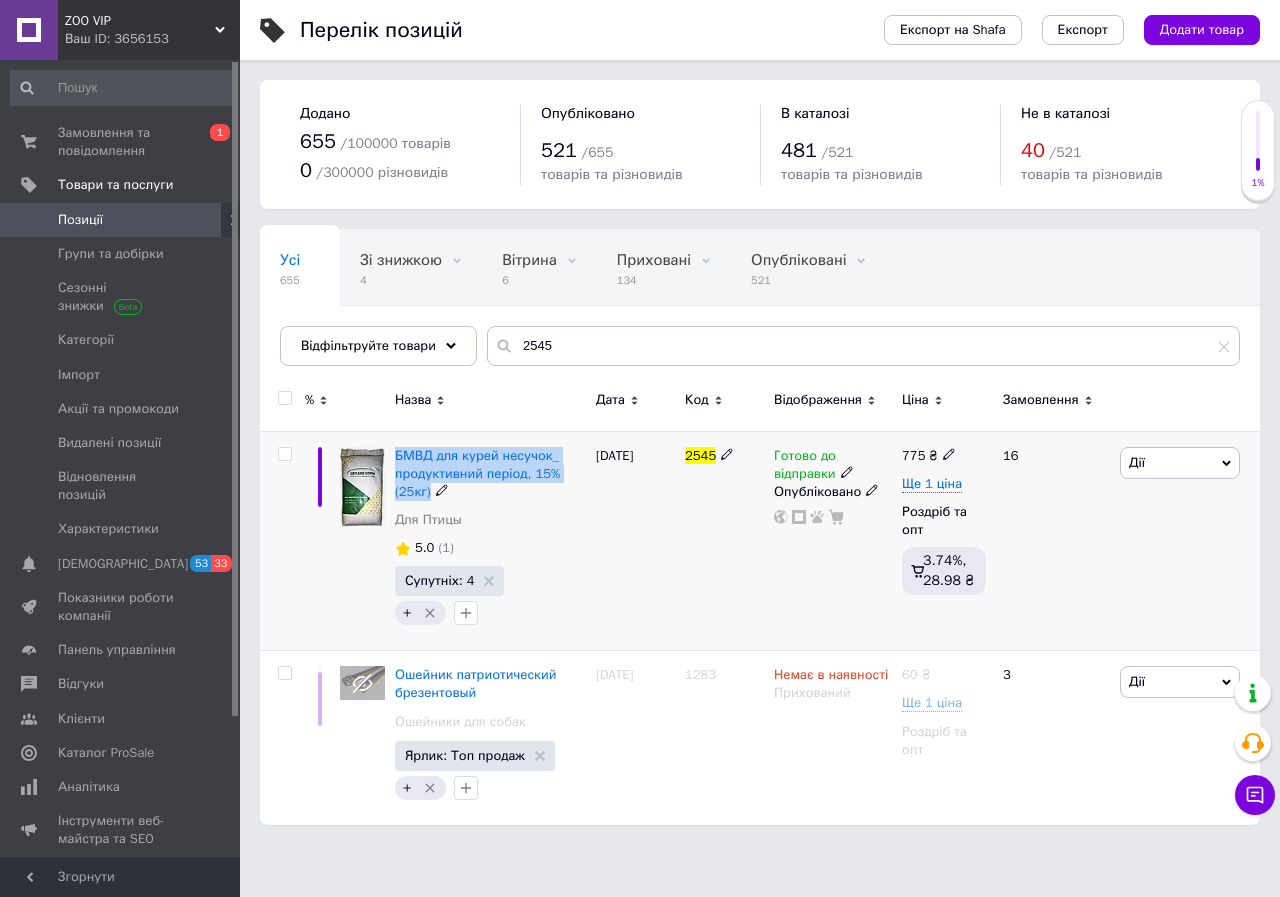 drag, startPoint x: 390, startPoint y: 454, endPoint x: 560, endPoint y: 485, distance: 172.80336 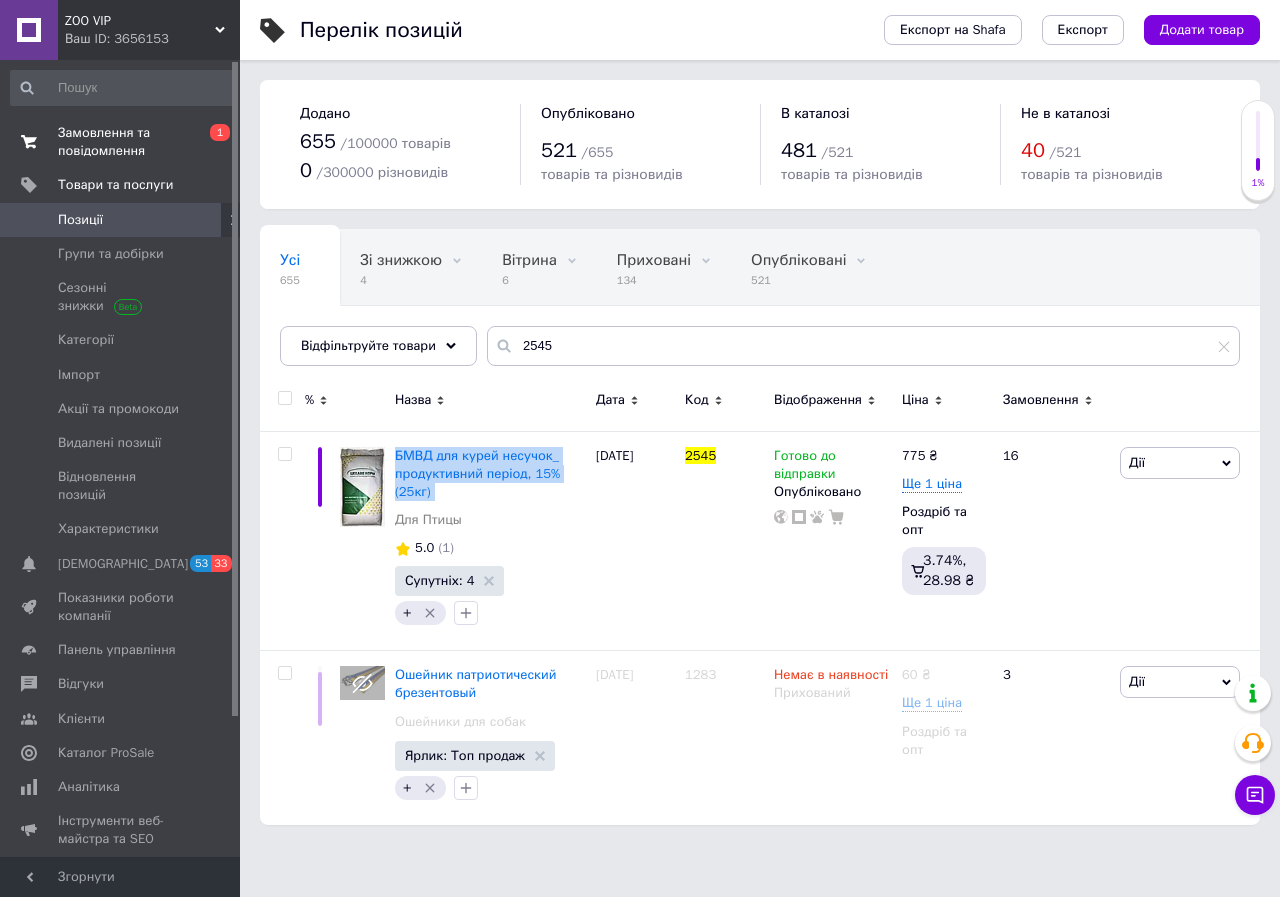 click on "Замовлення та повідомлення" at bounding box center (121, 142) 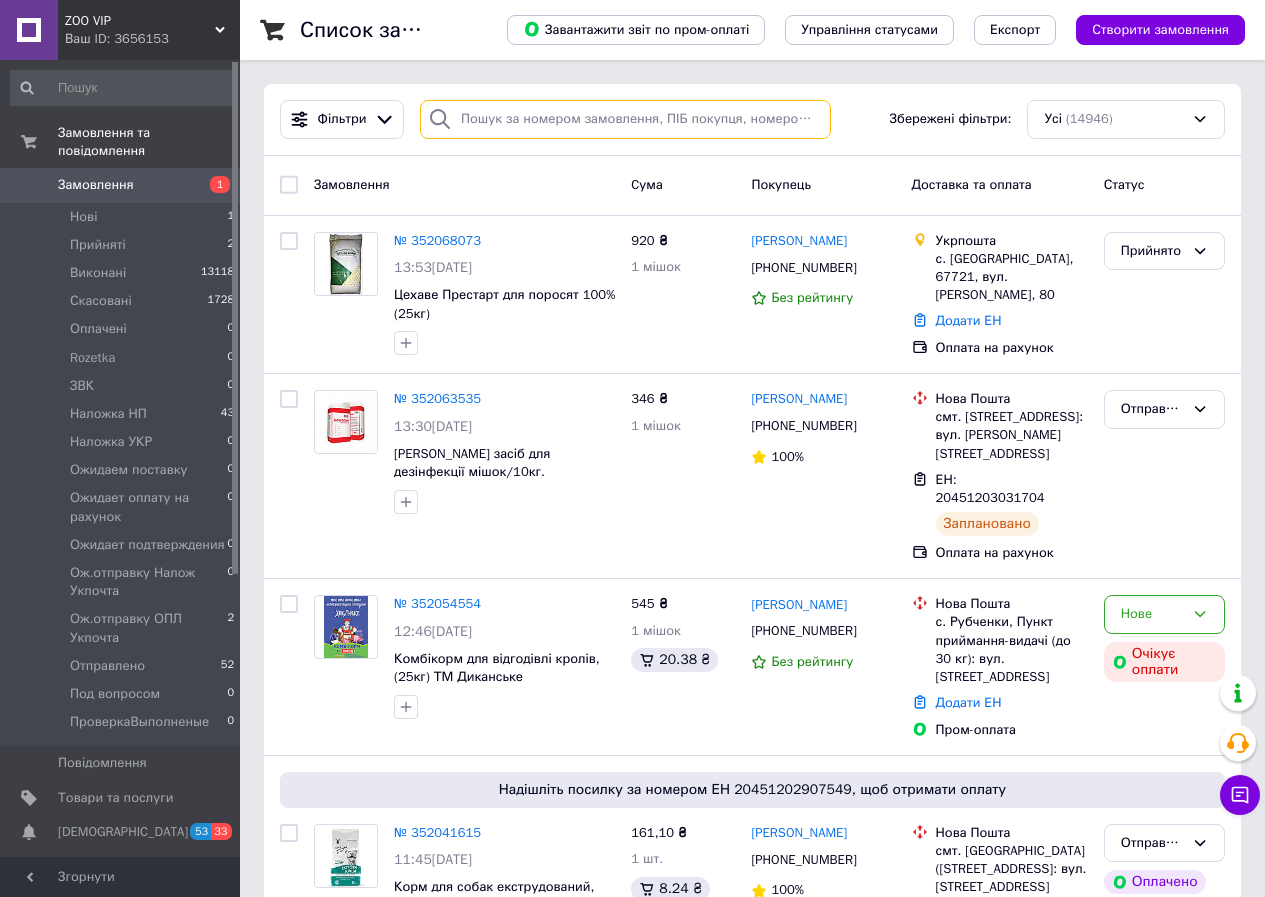 click at bounding box center [625, 119] 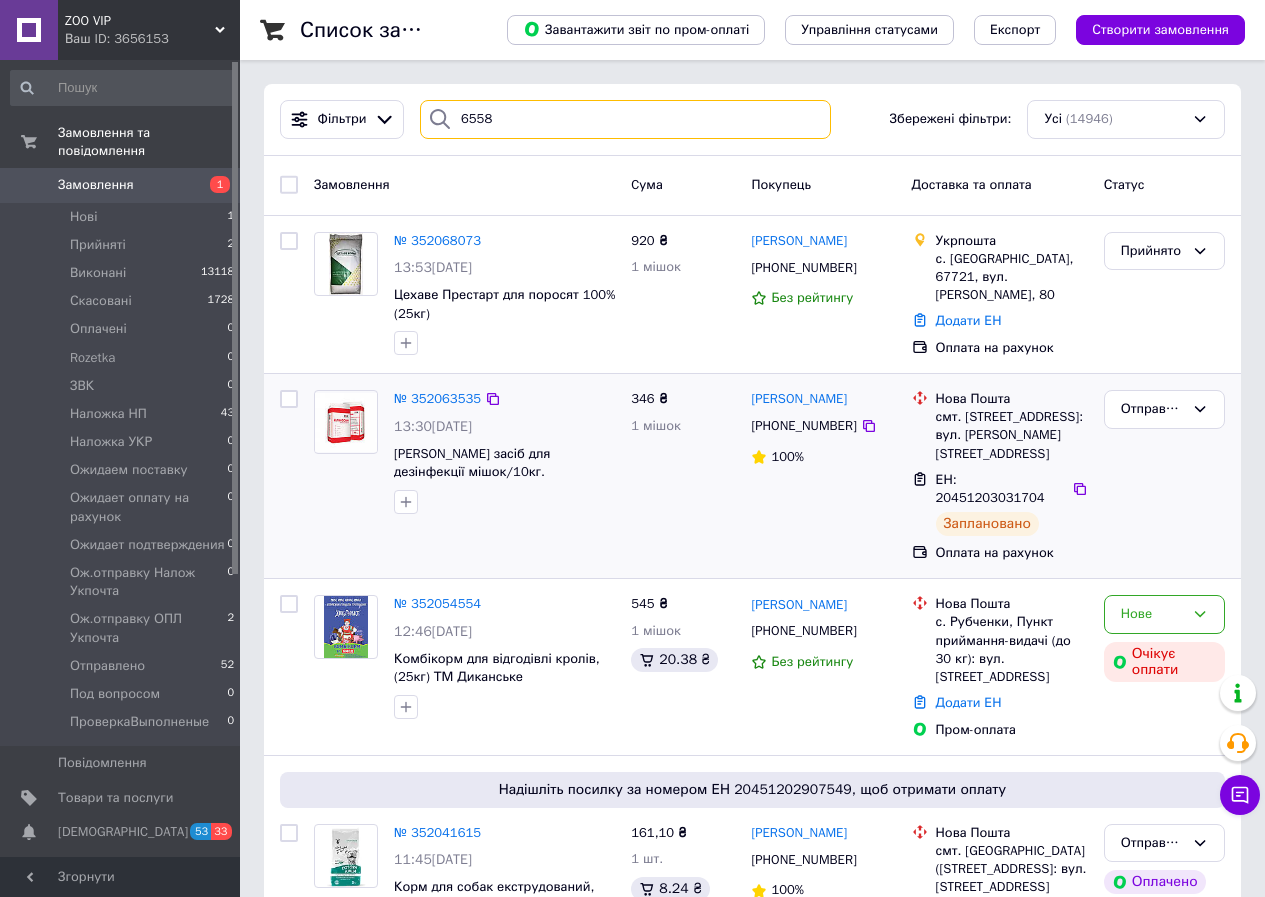 type on "6558" 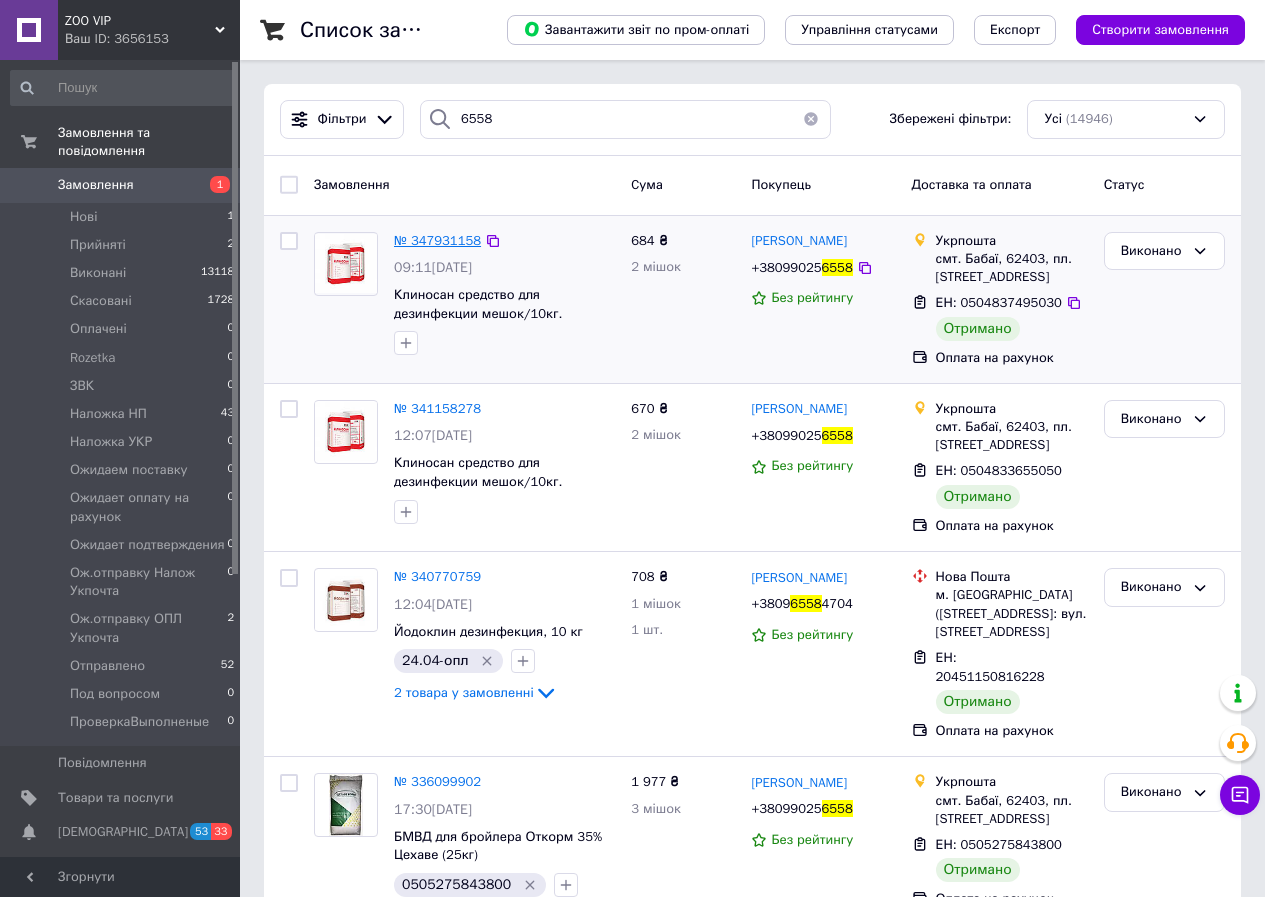 click on "№ 347931158" at bounding box center (437, 240) 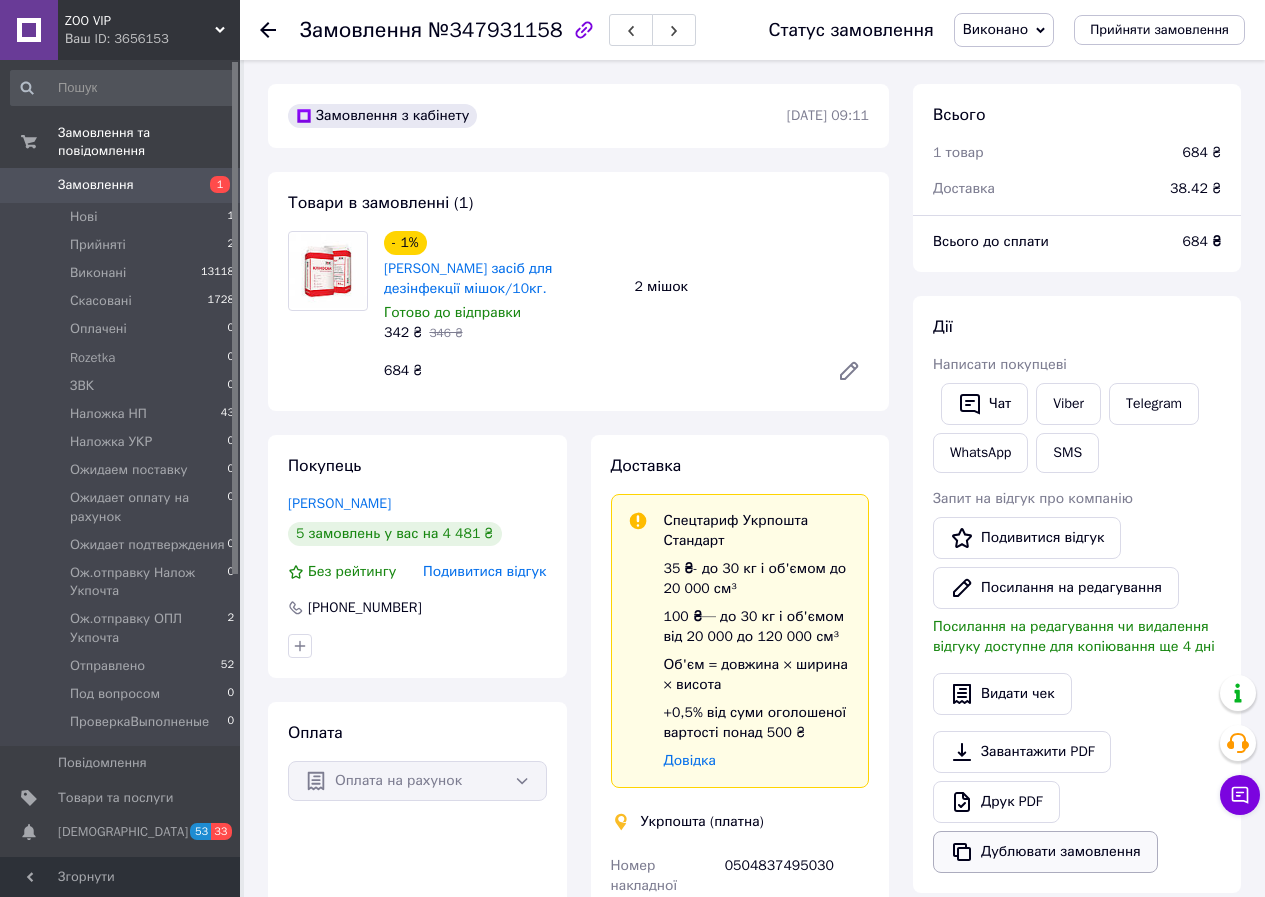 click on "Дублювати замовлення" at bounding box center [1045, 852] 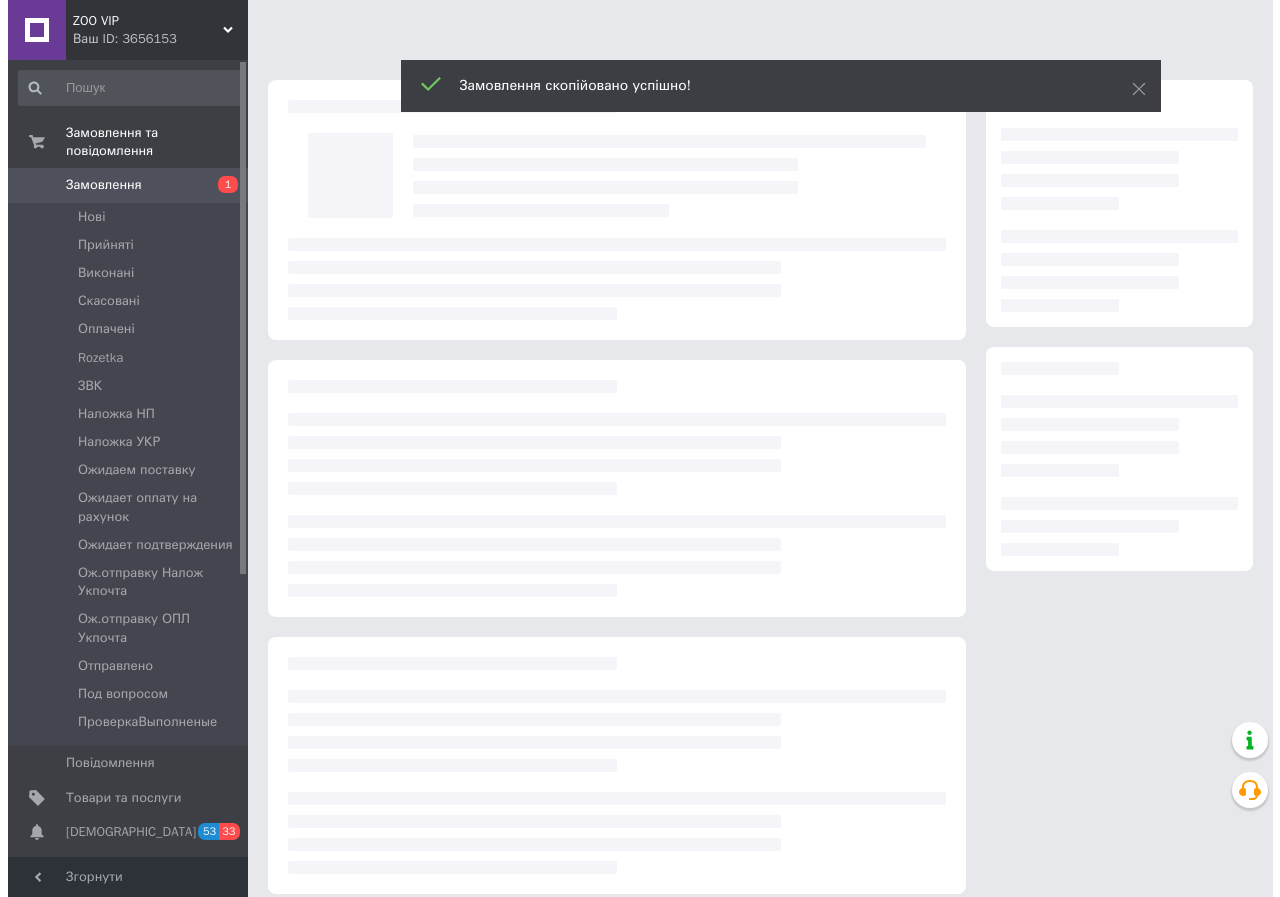 scroll, scrollTop: 0, scrollLeft: 0, axis: both 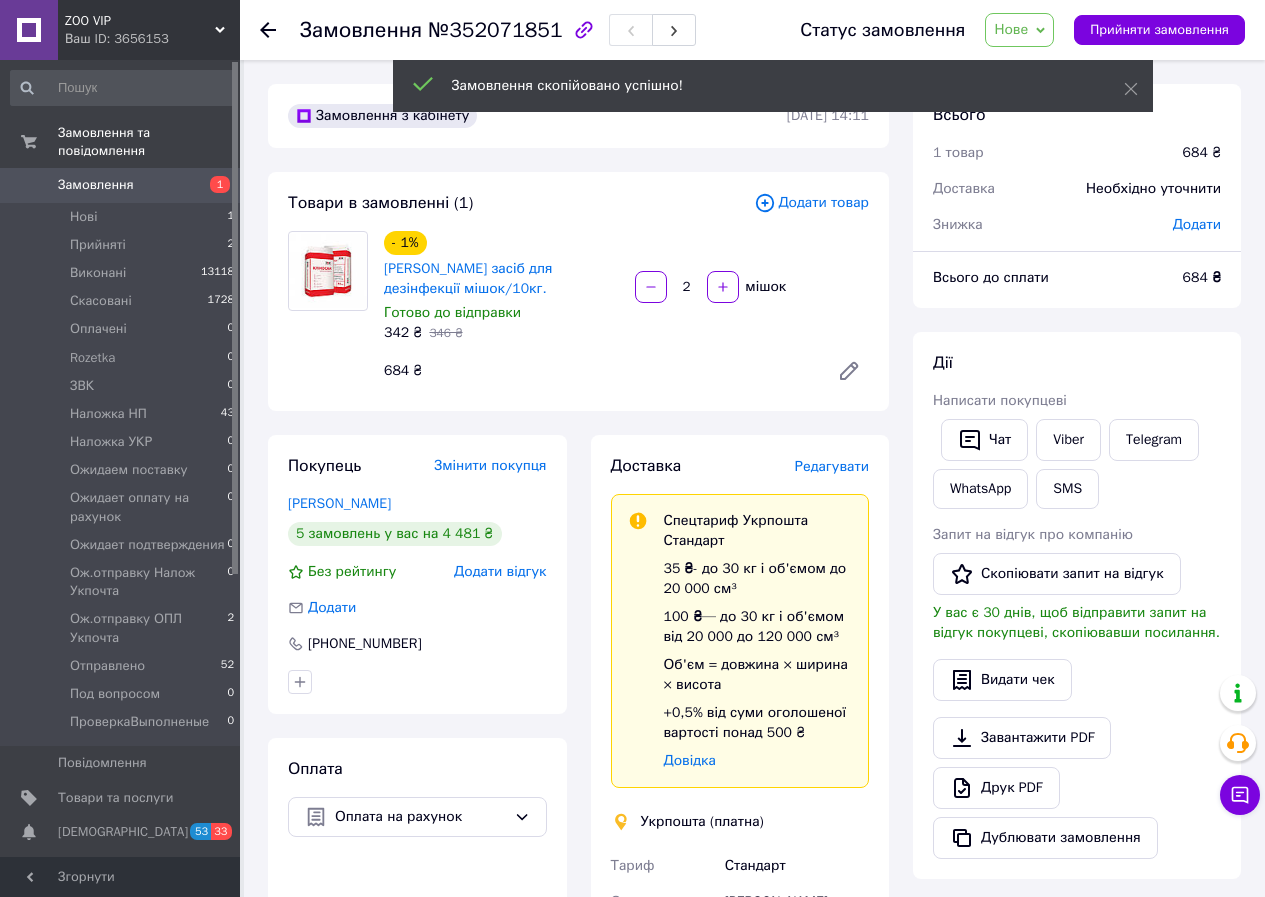 click on "Додати товар" at bounding box center (811, 203) 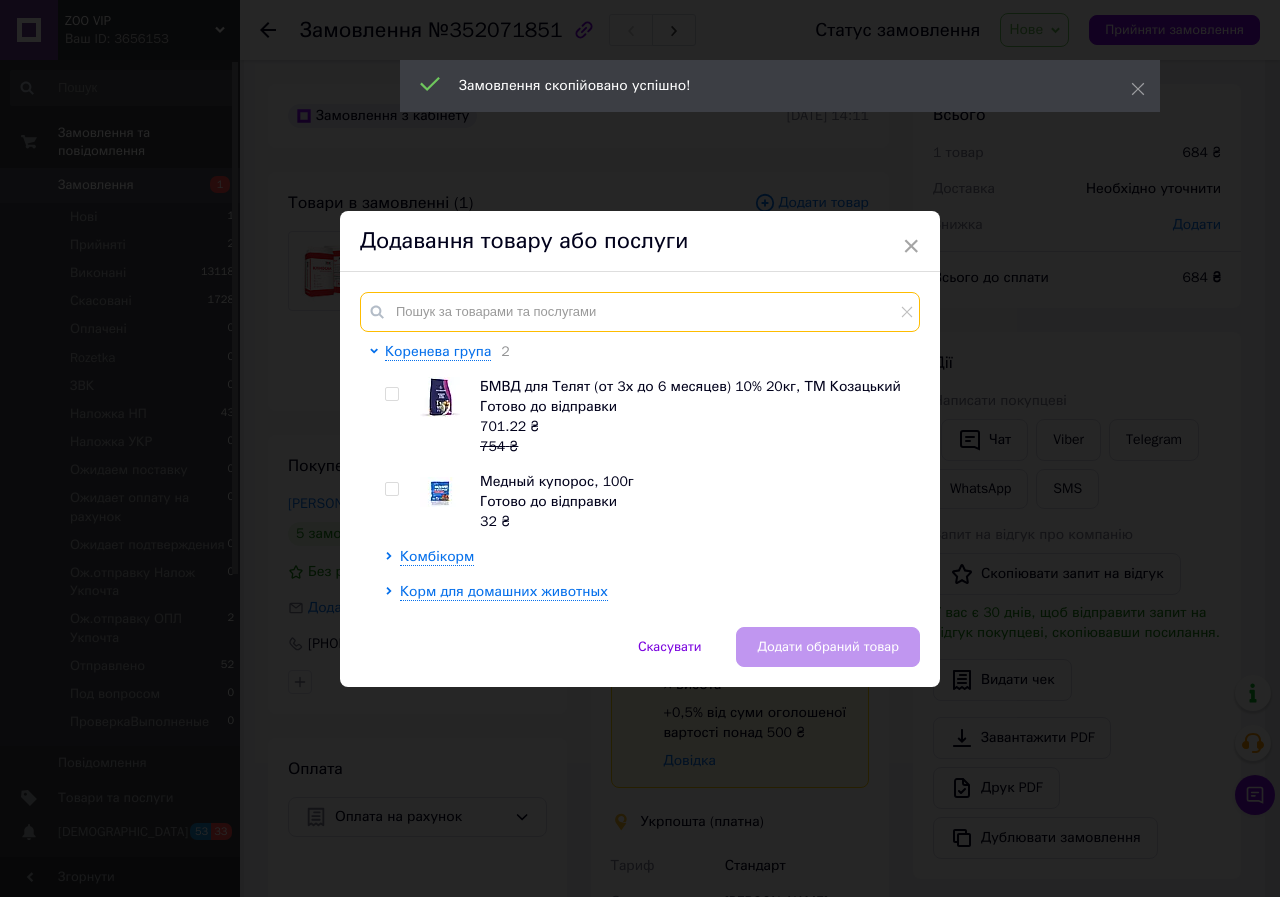 click at bounding box center (640, 312) 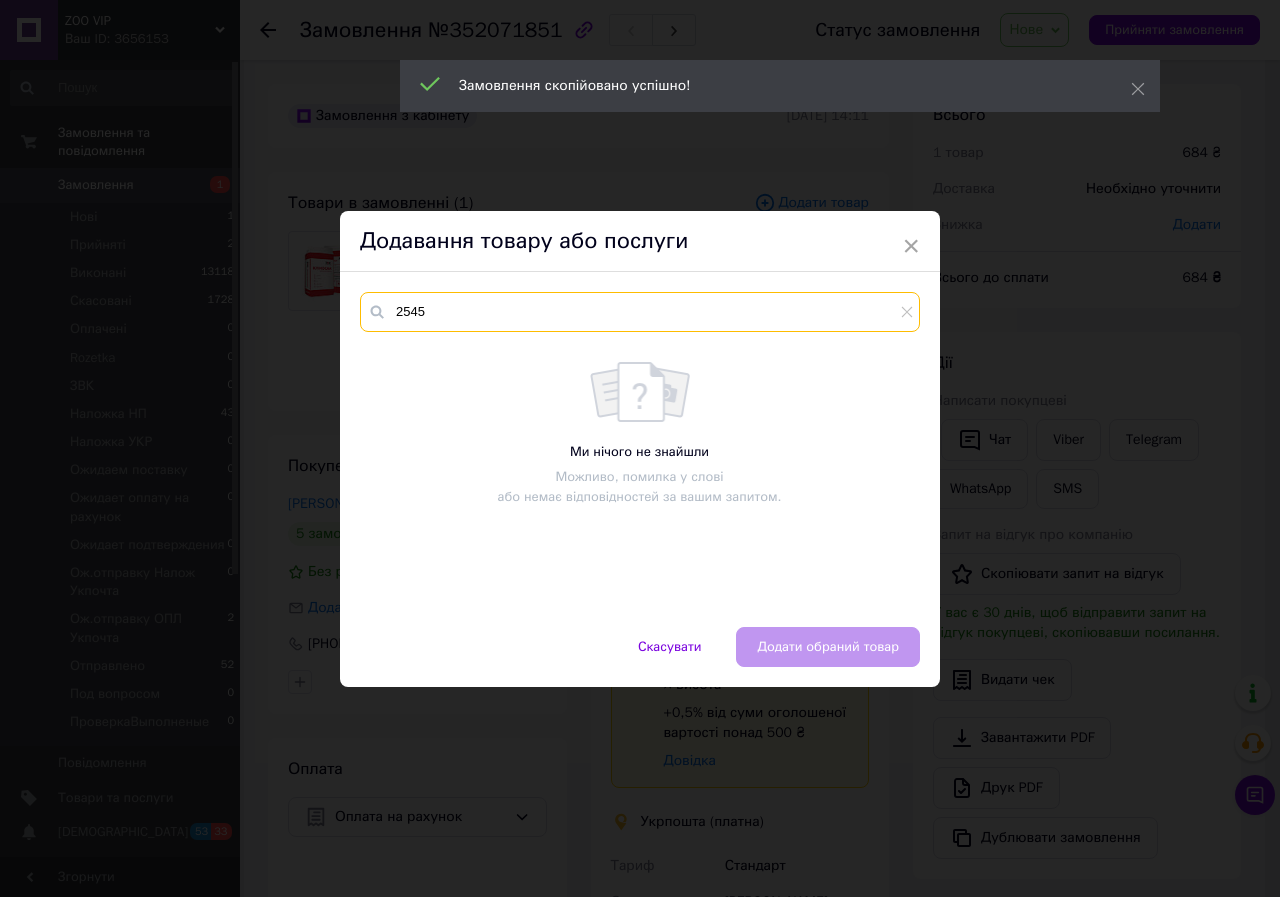 type on "2545" 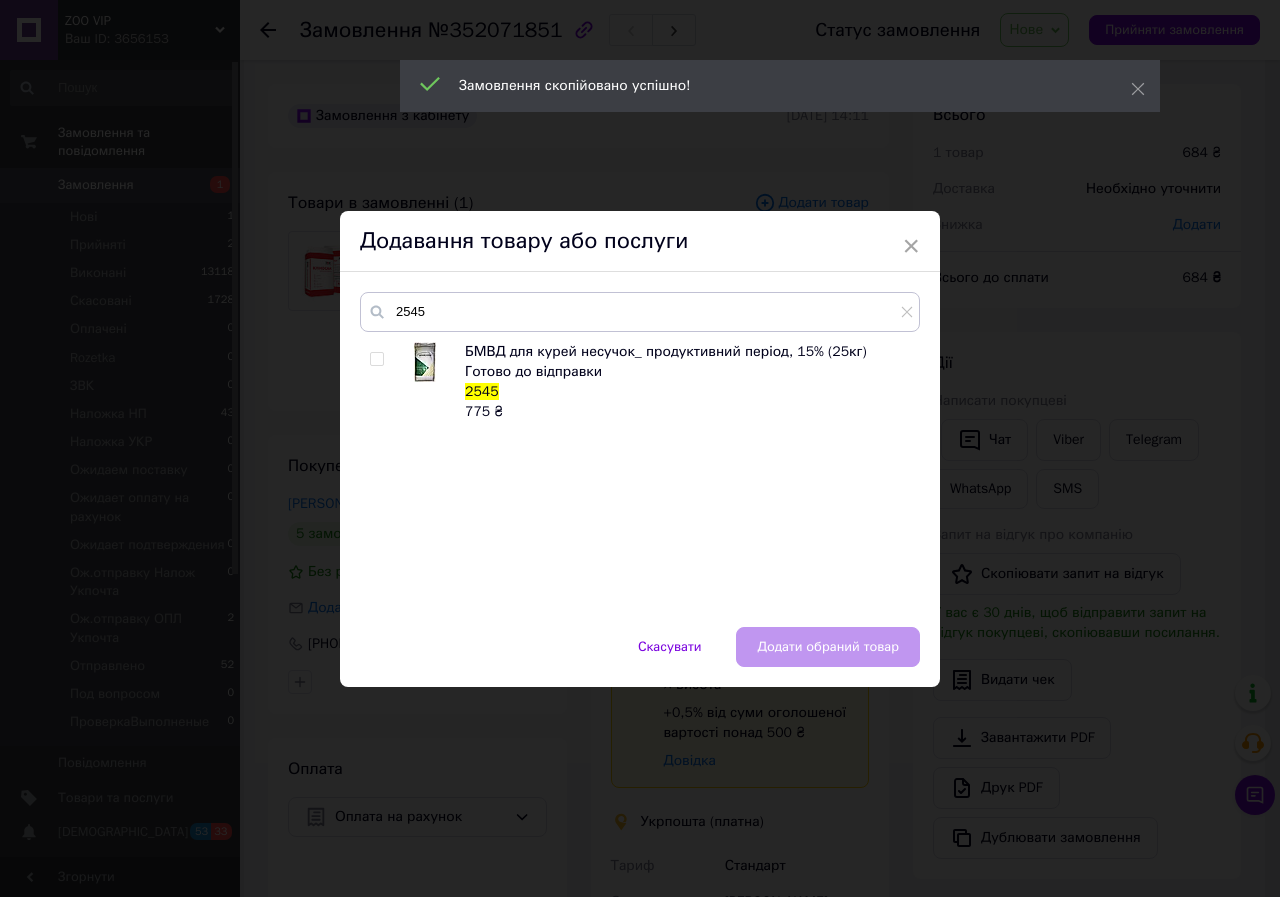 click at bounding box center [376, 359] 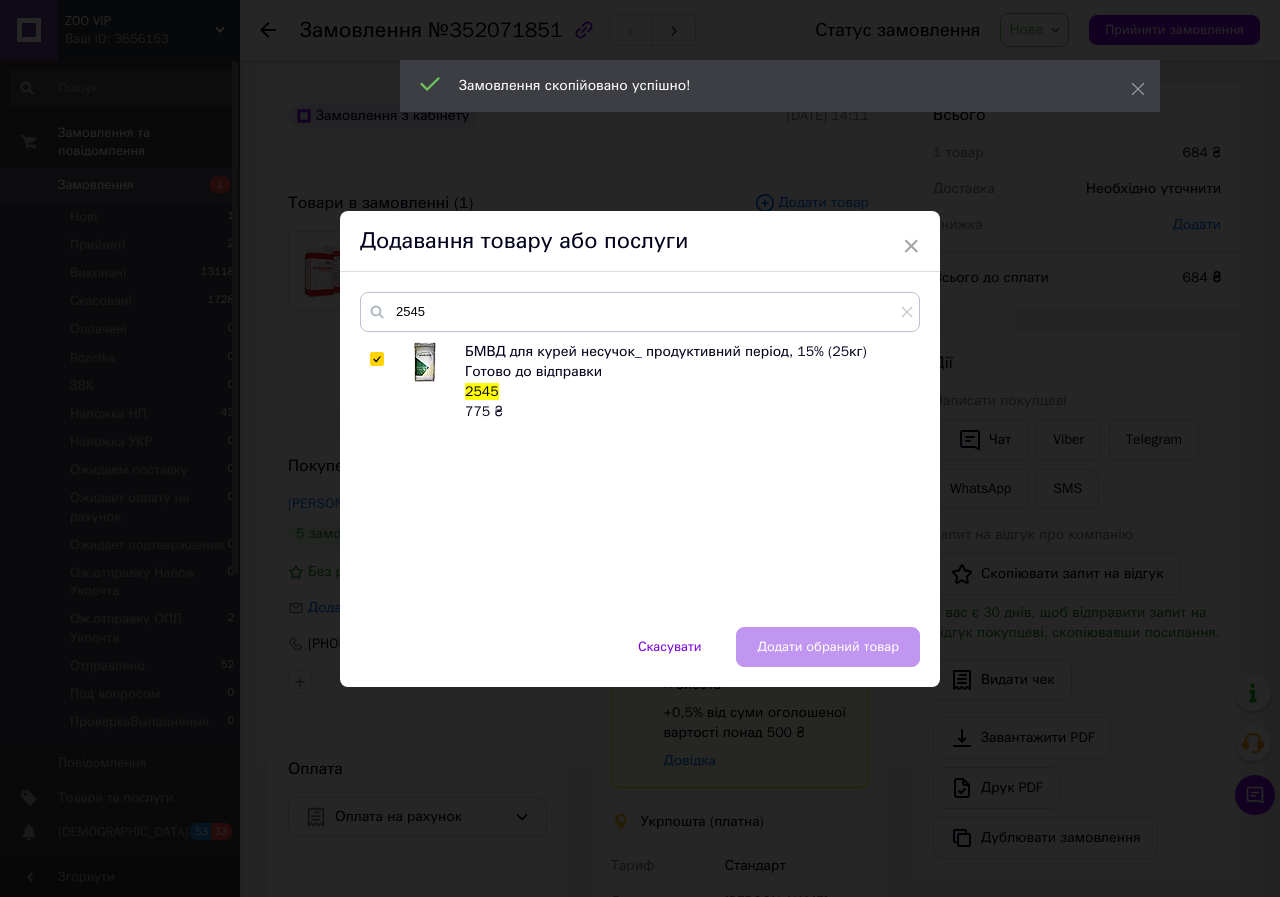 checkbox on "true" 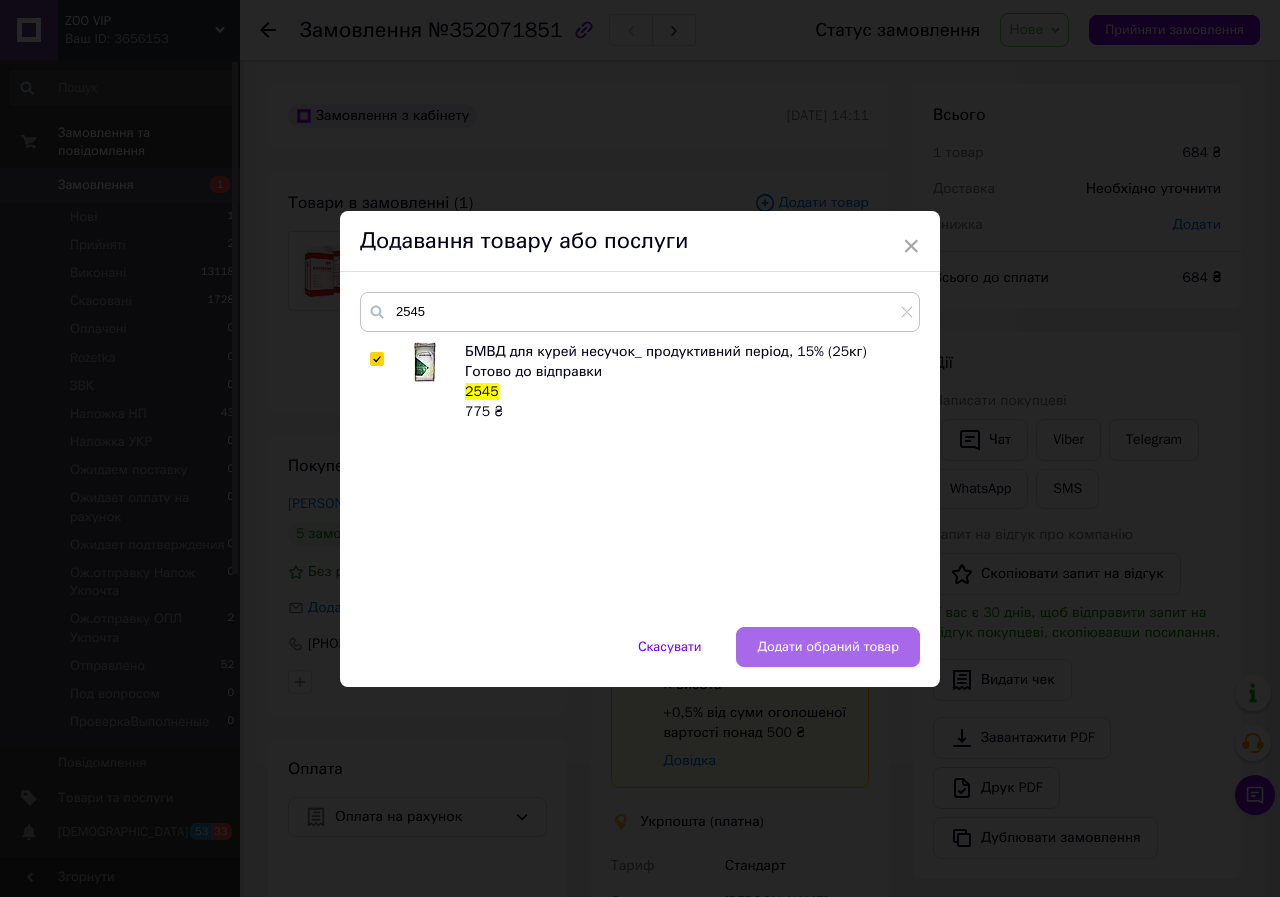 click on "Додати обраний товар" at bounding box center (828, 647) 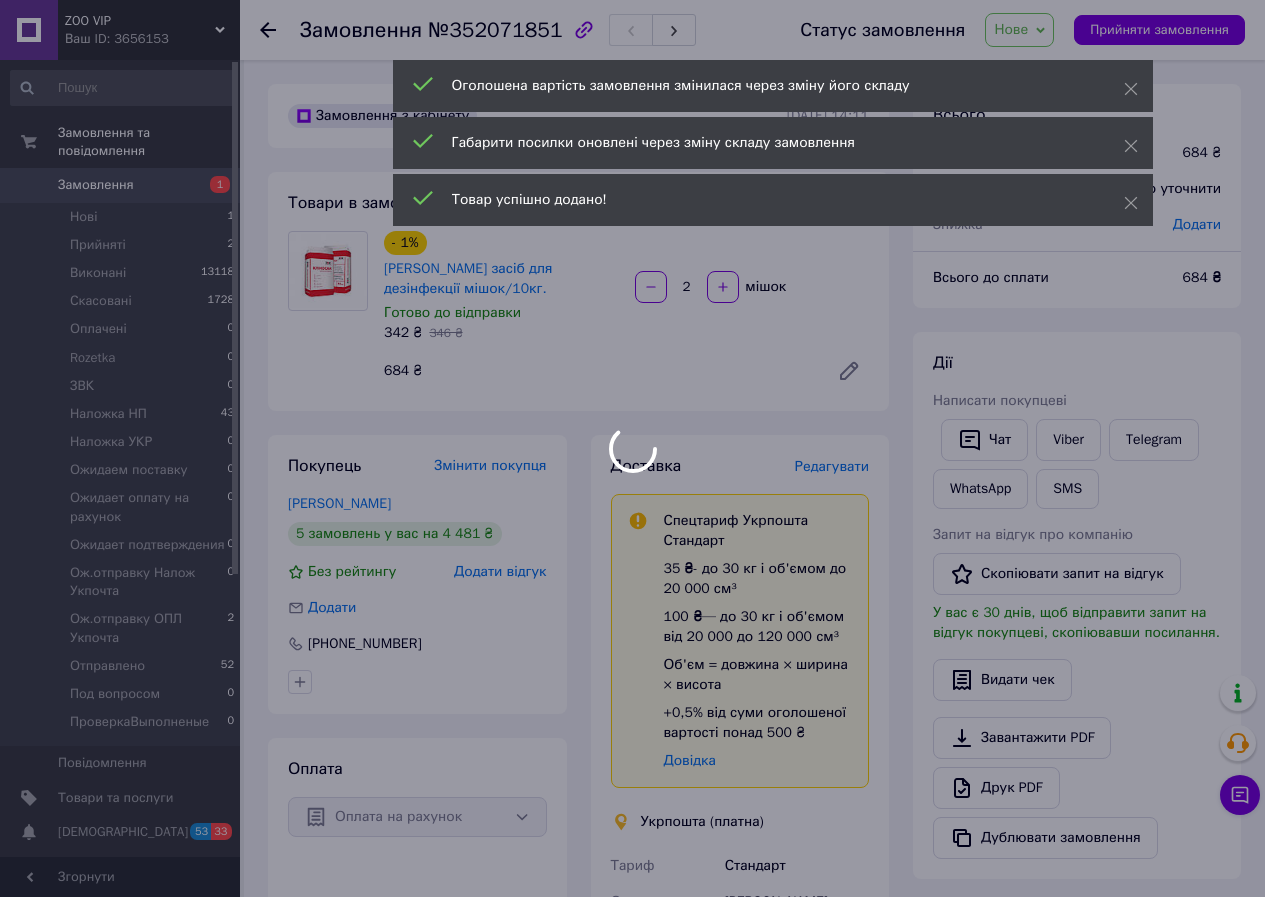 type on "1" 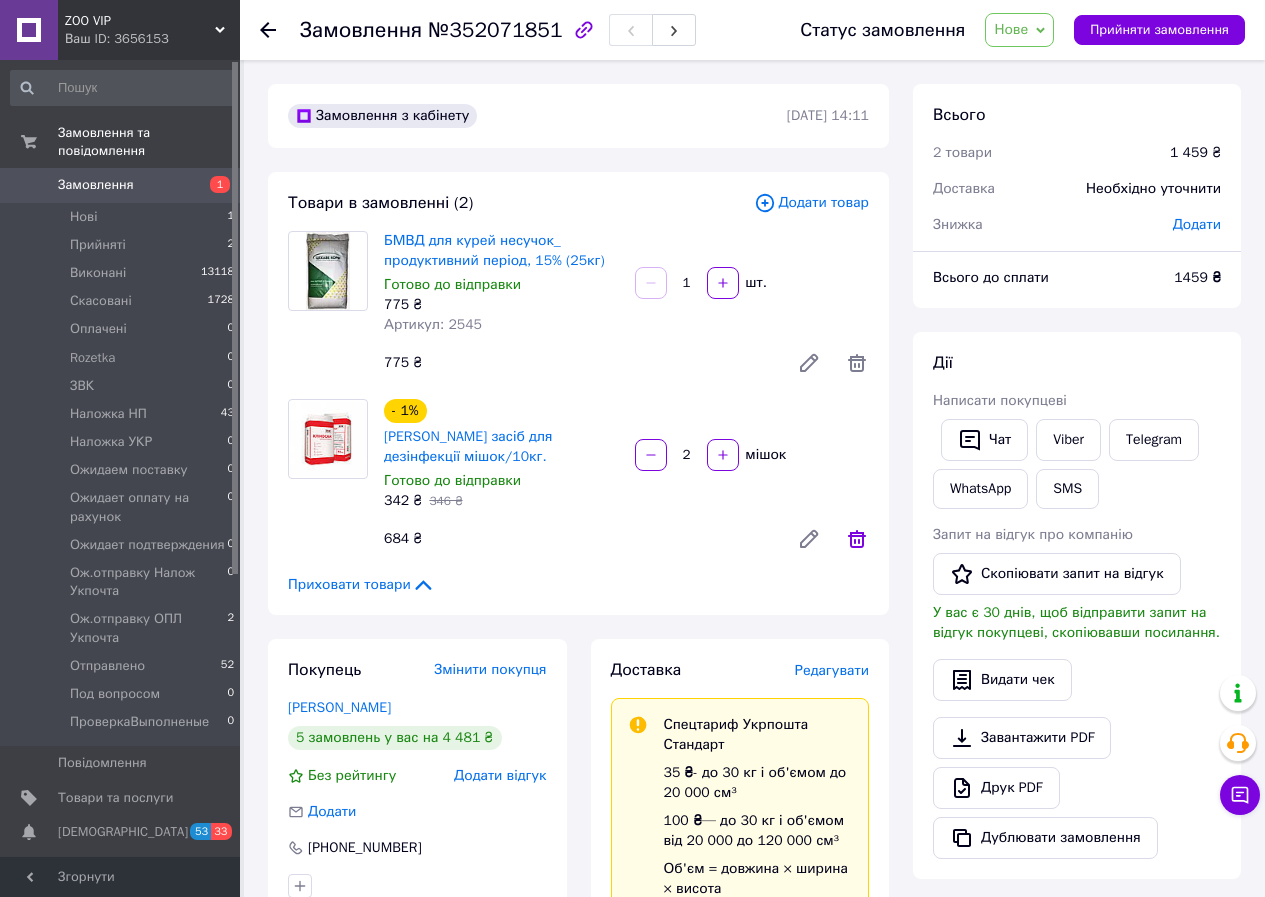 click 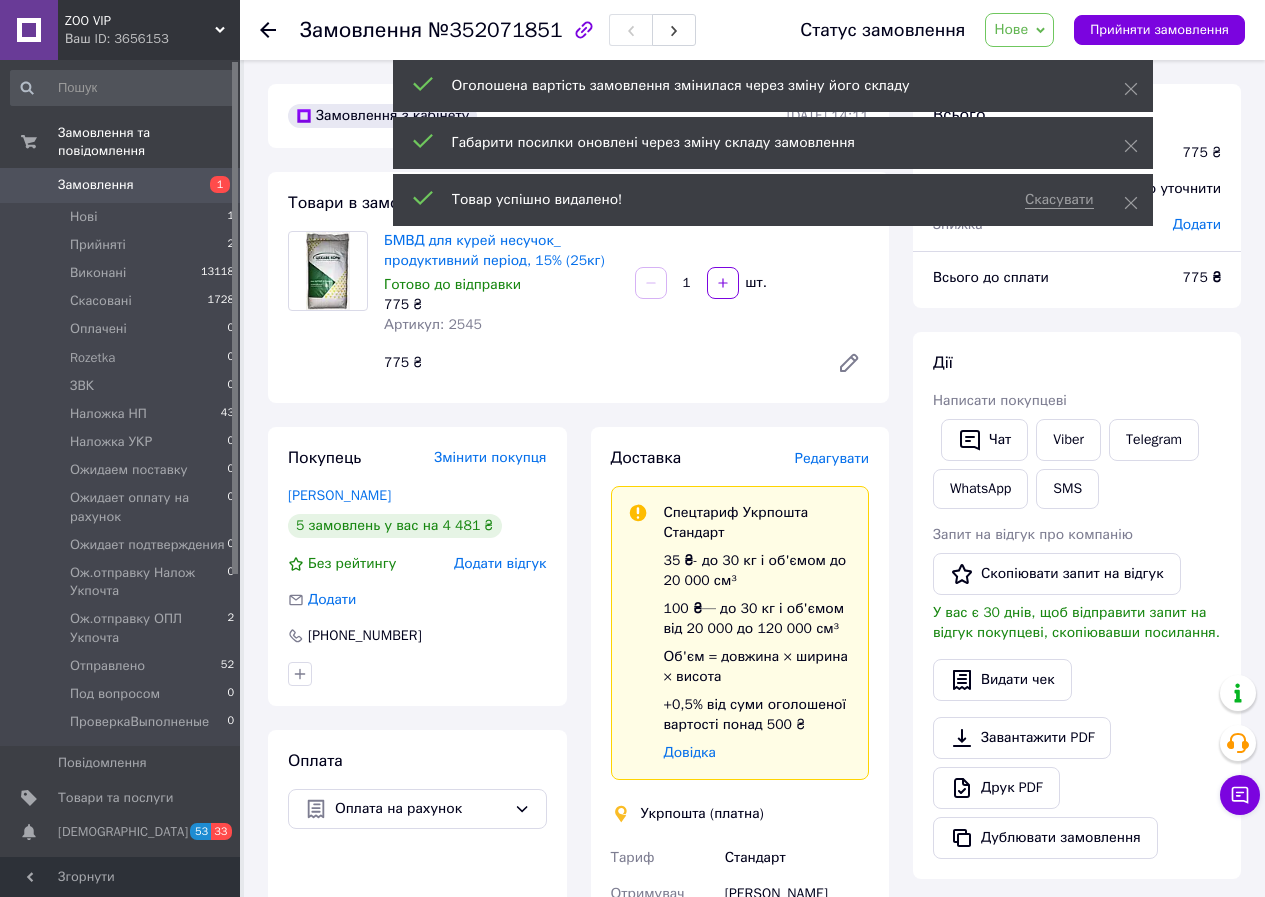 click on "Редагувати" at bounding box center [832, 458] 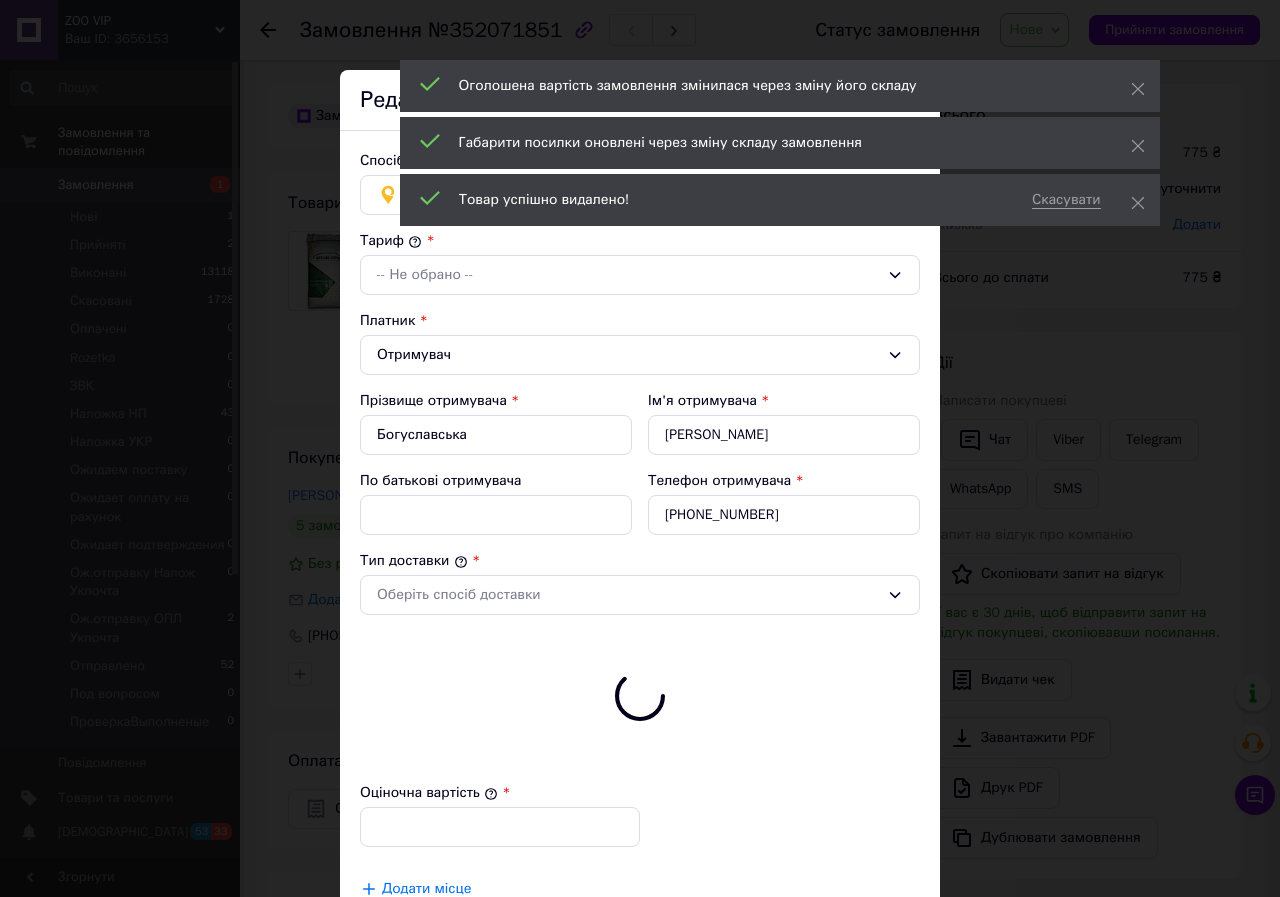 type on "775" 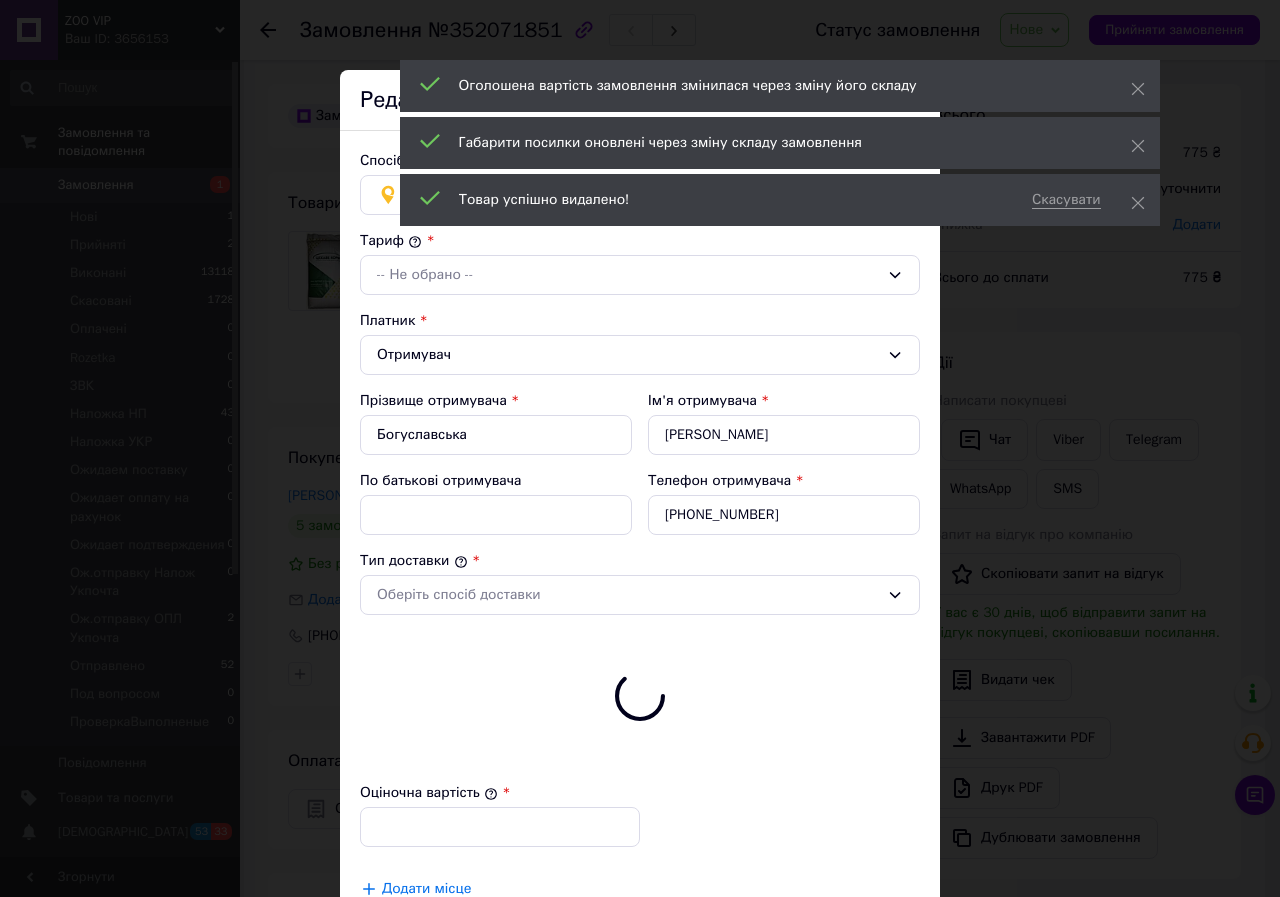 checkbox on "true" 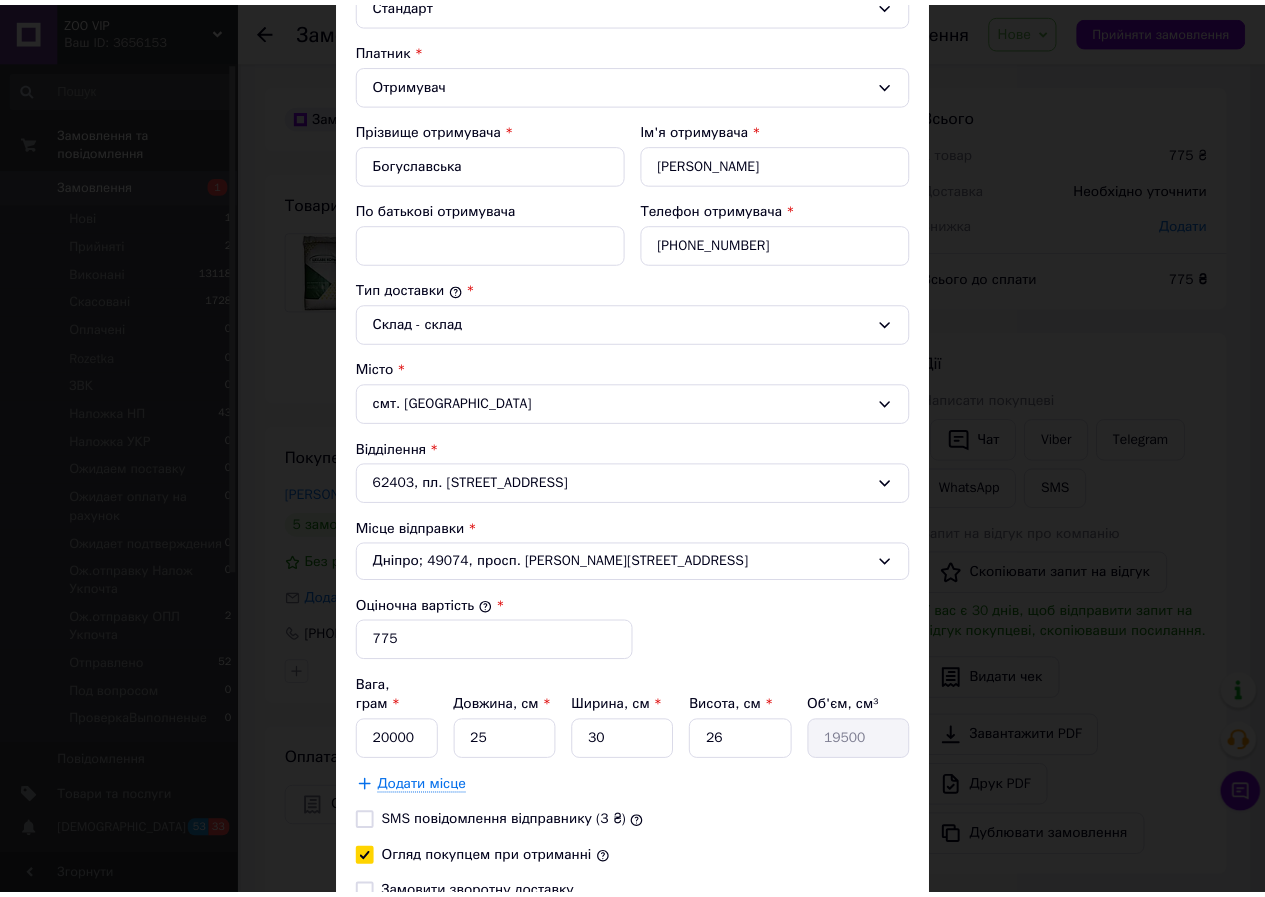 scroll, scrollTop: 333, scrollLeft: 0, axis: vertical 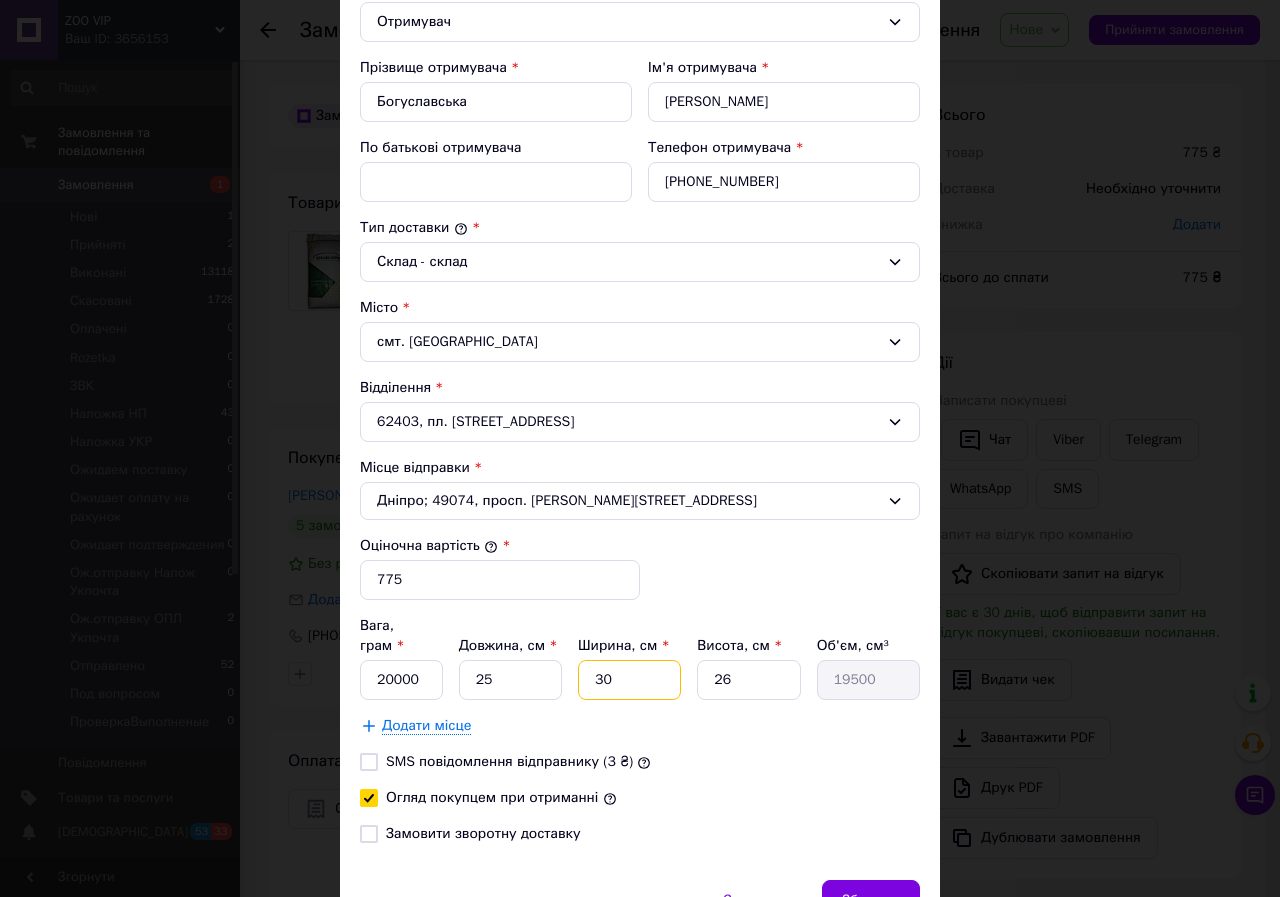 click on "30" at bounding box center [629, 680] 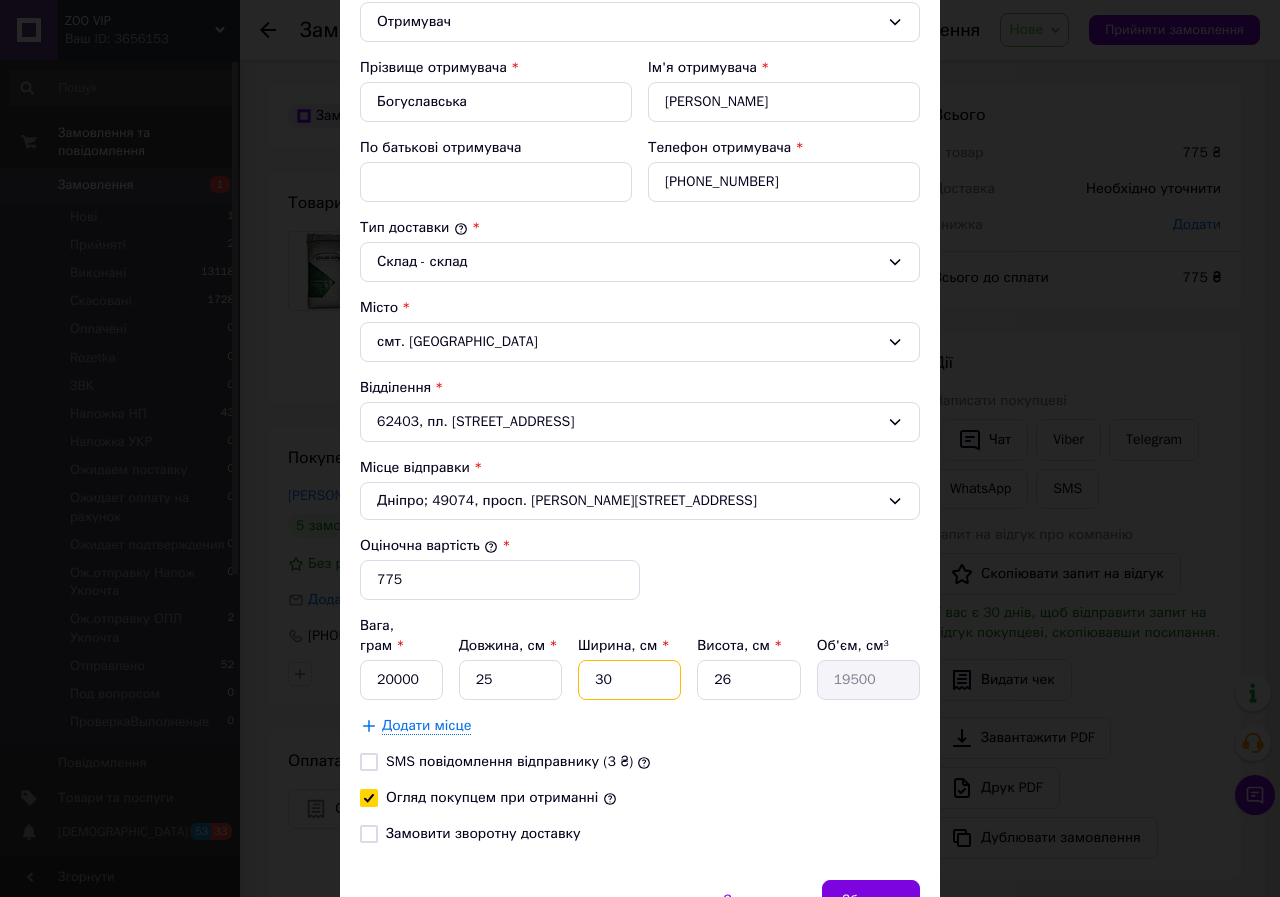type on "5" 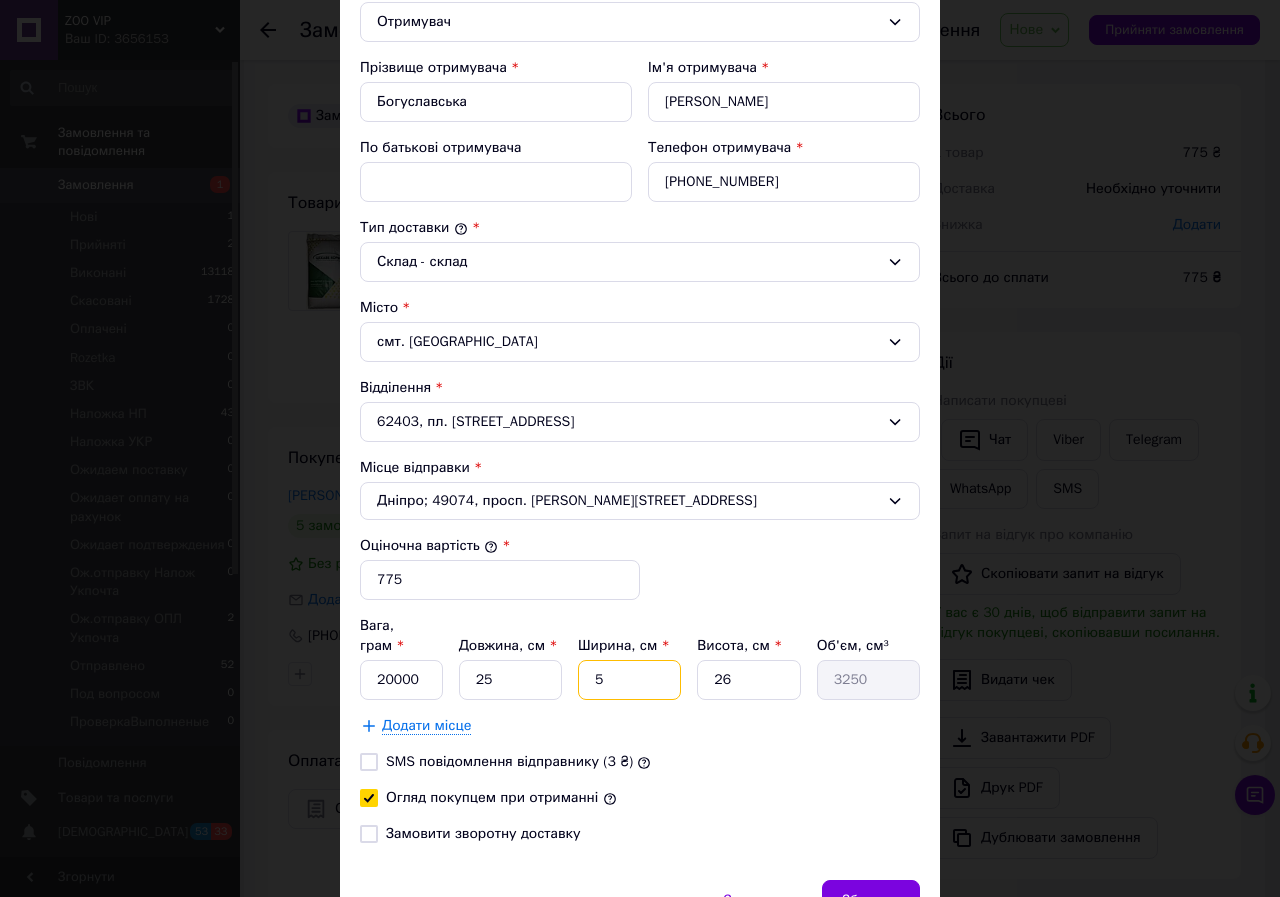 type on "50" 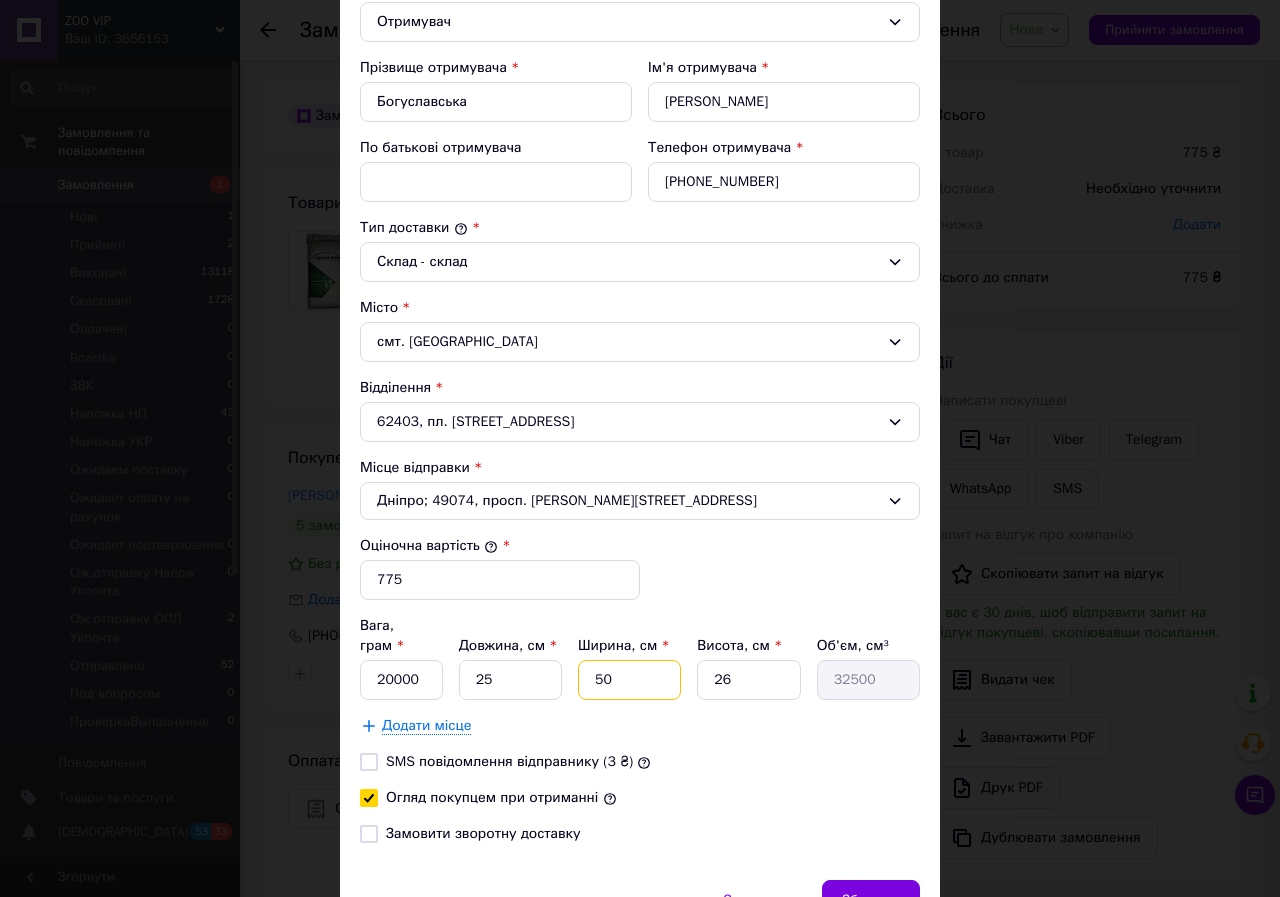 type on "50" 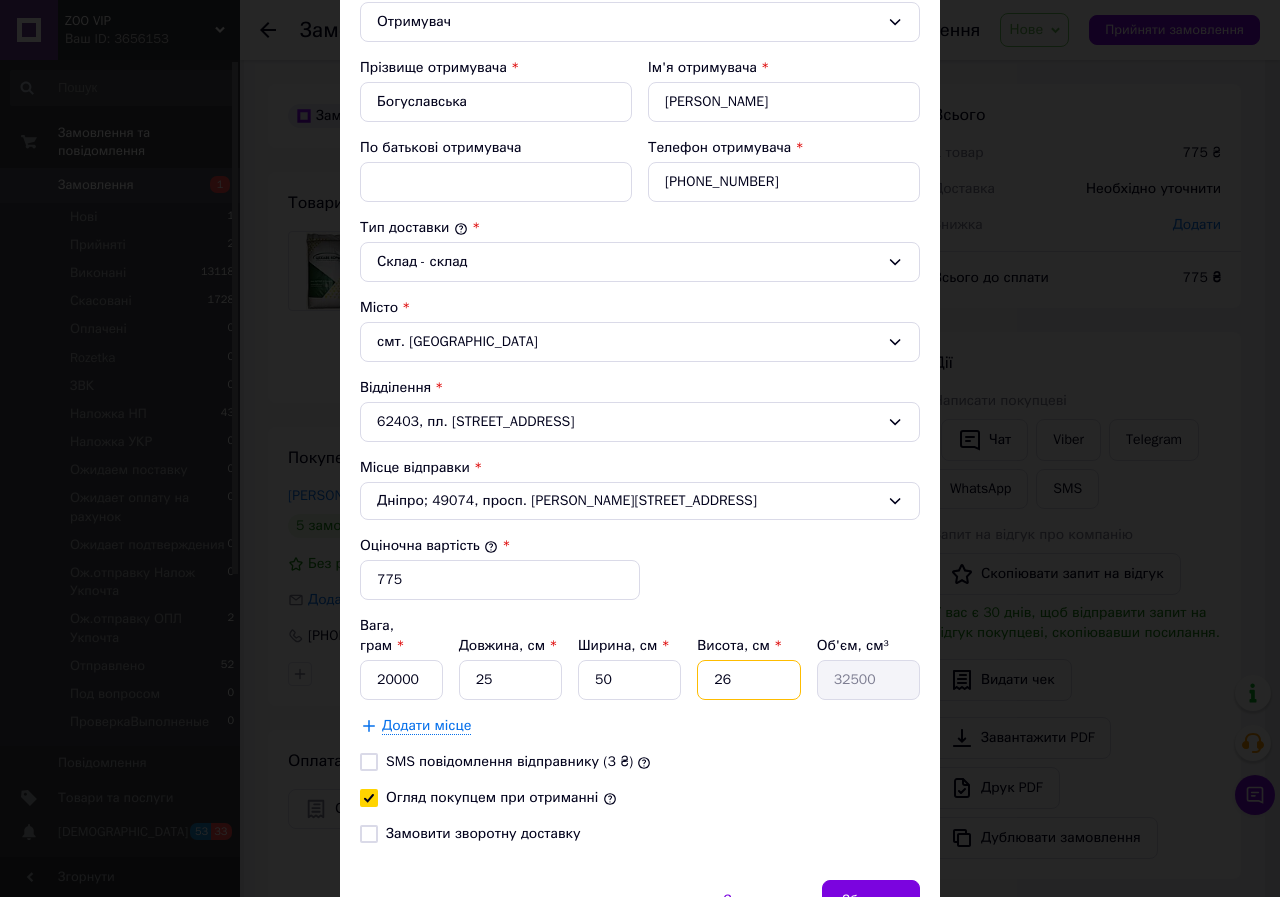 click on "26" at bounding box center [748, 680] 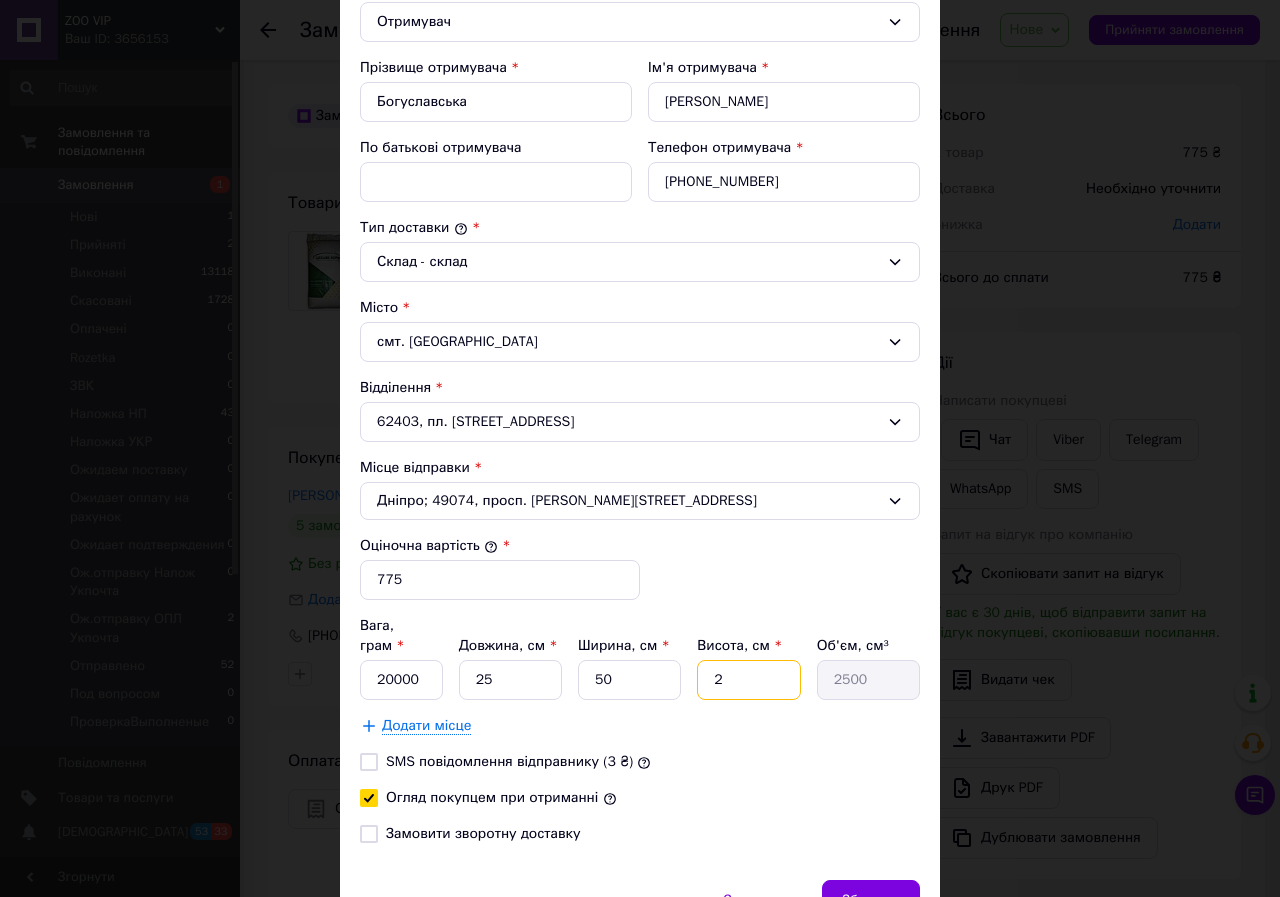 type on "25" 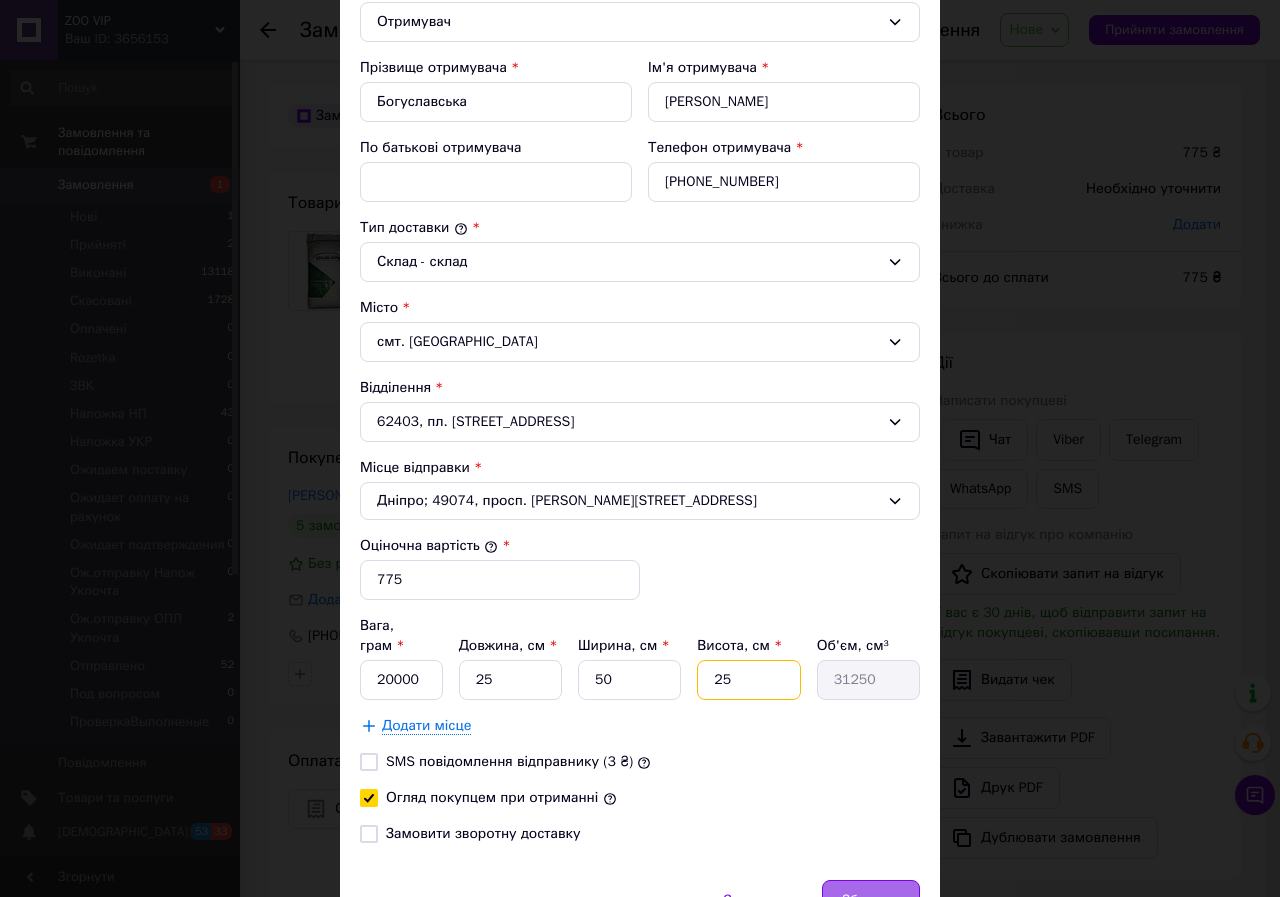 type on "25" 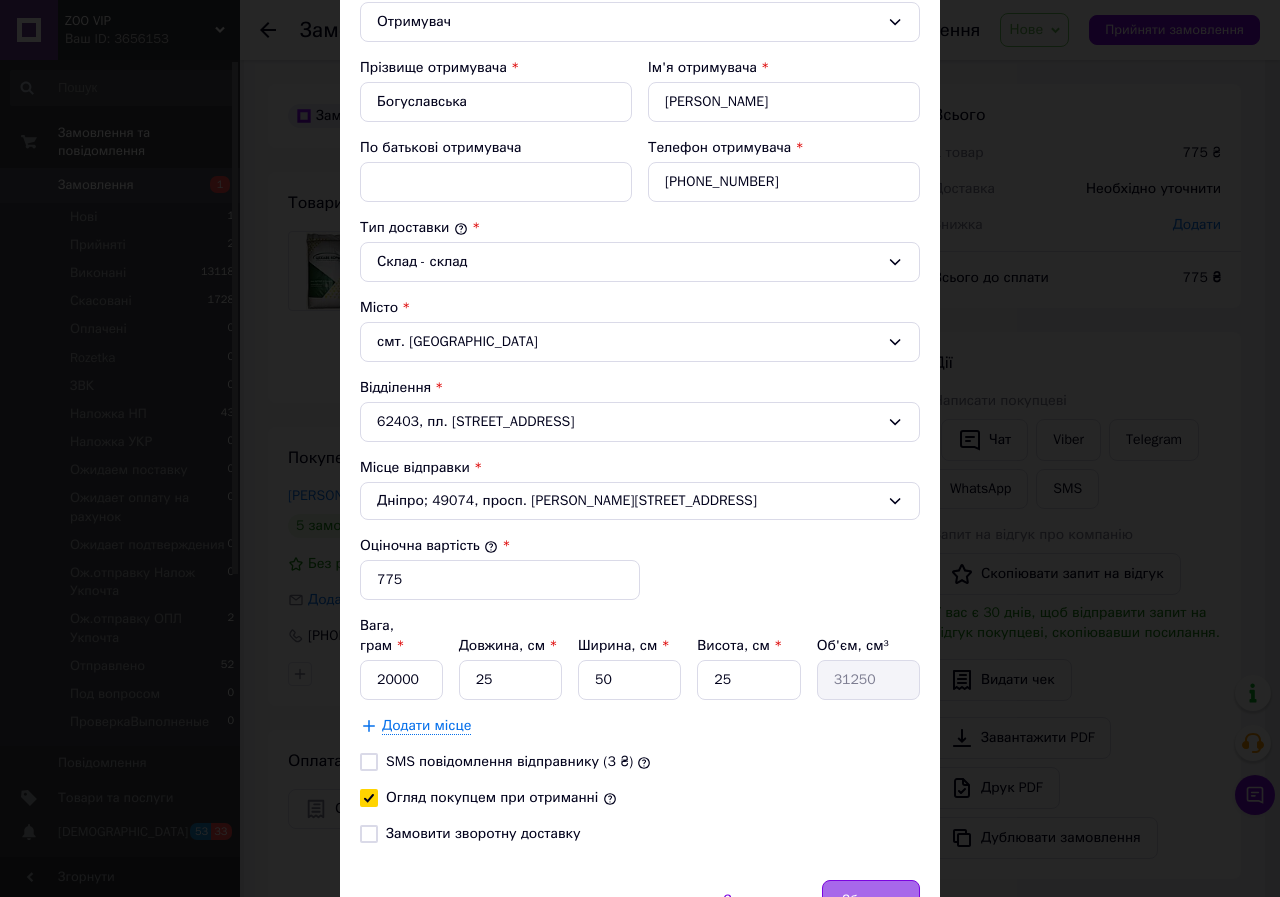 click on "Зберегти" at bounding box center (871, 900) 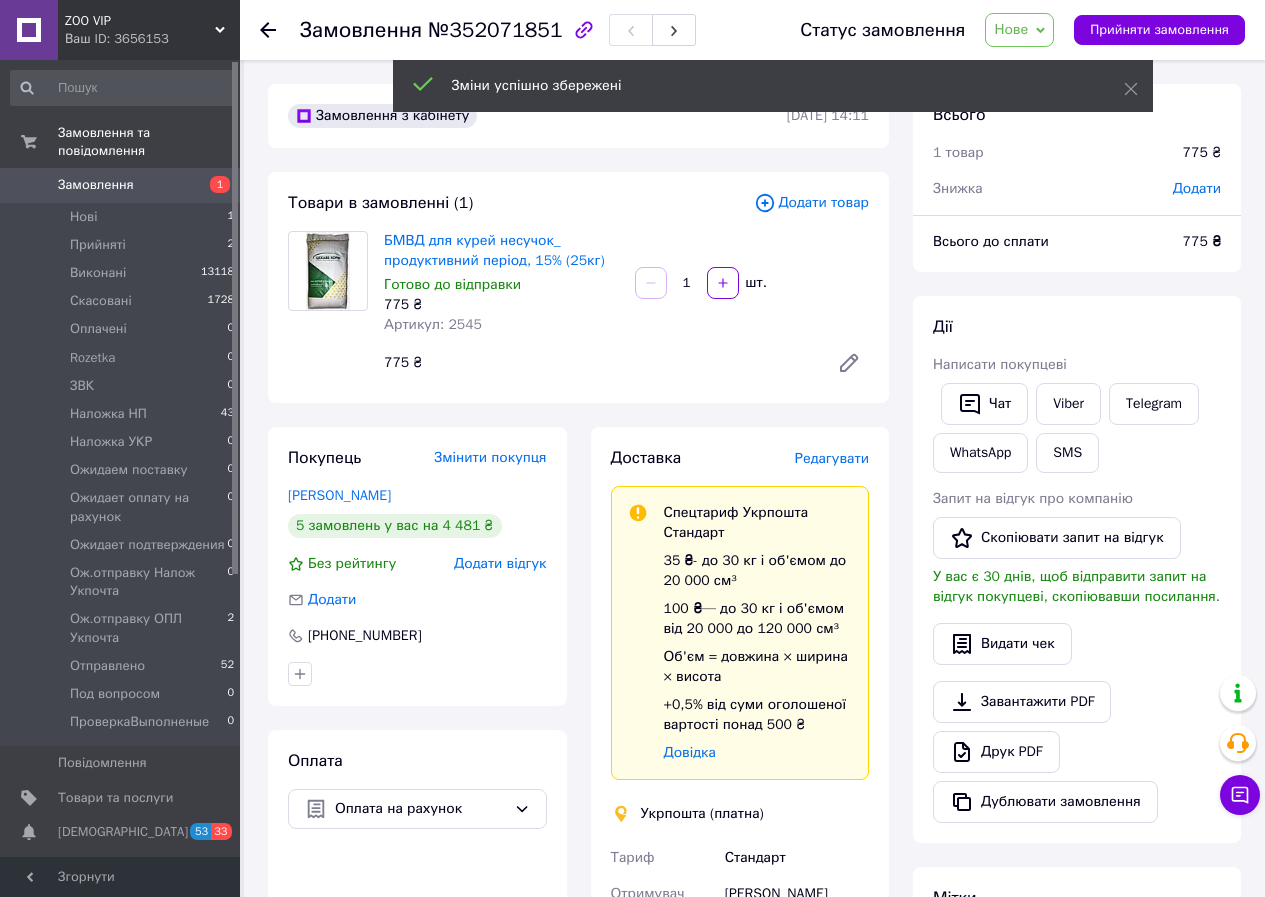 click on "Нове" at bounding box center [1019, 30] 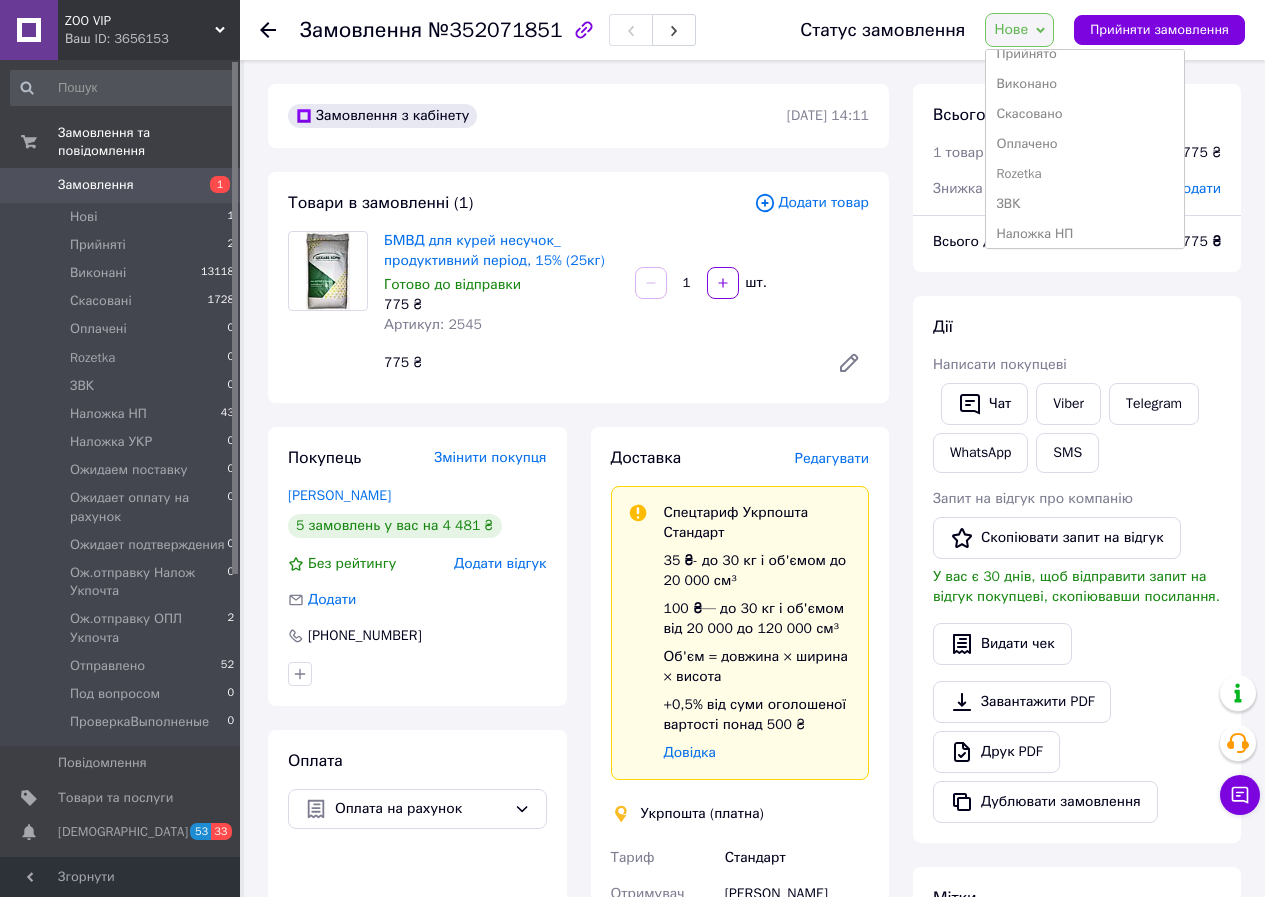scroll, scrollTop: 0, scrollLeft: 0, axis: both 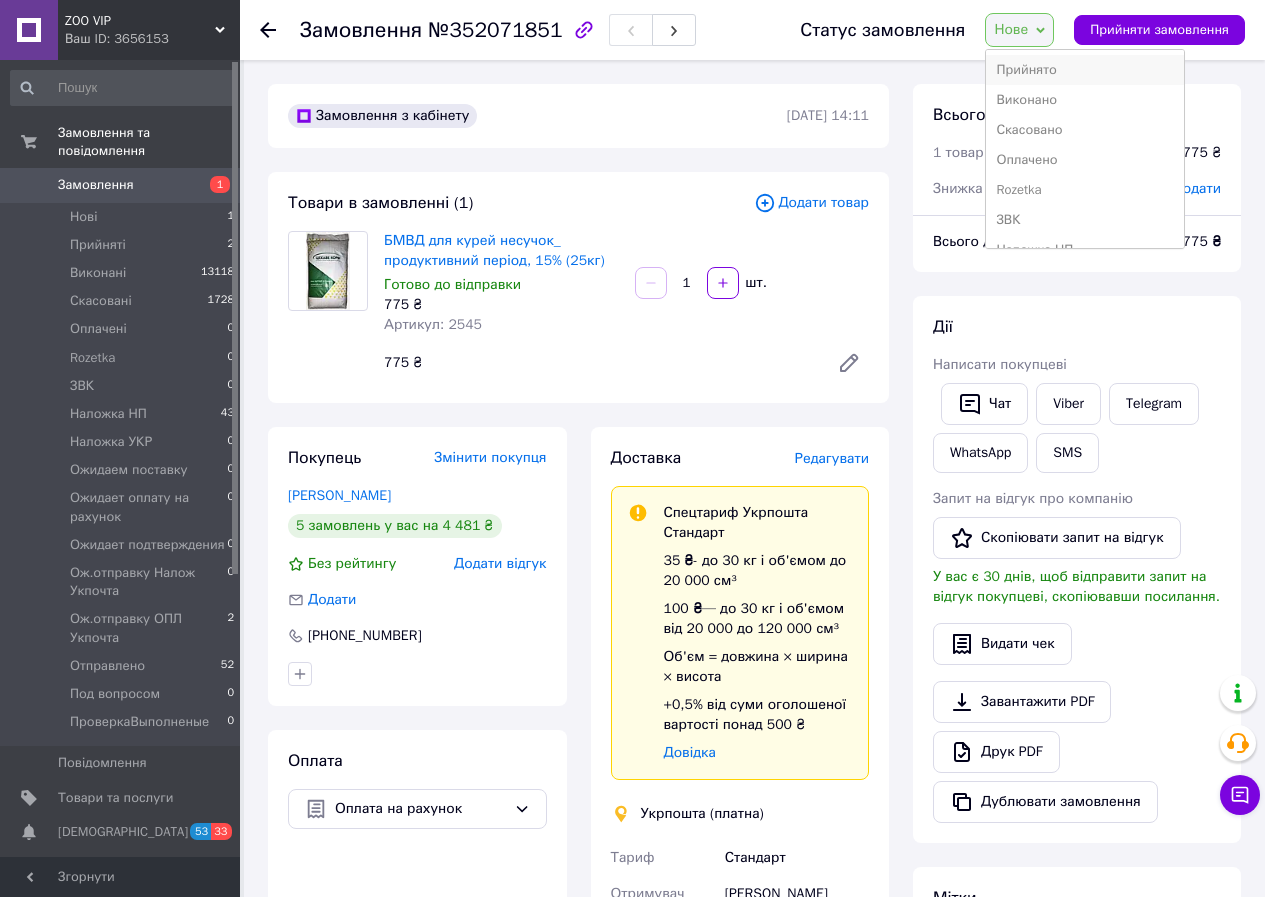click on "Прийнято" at bounding box center (1085, 70) 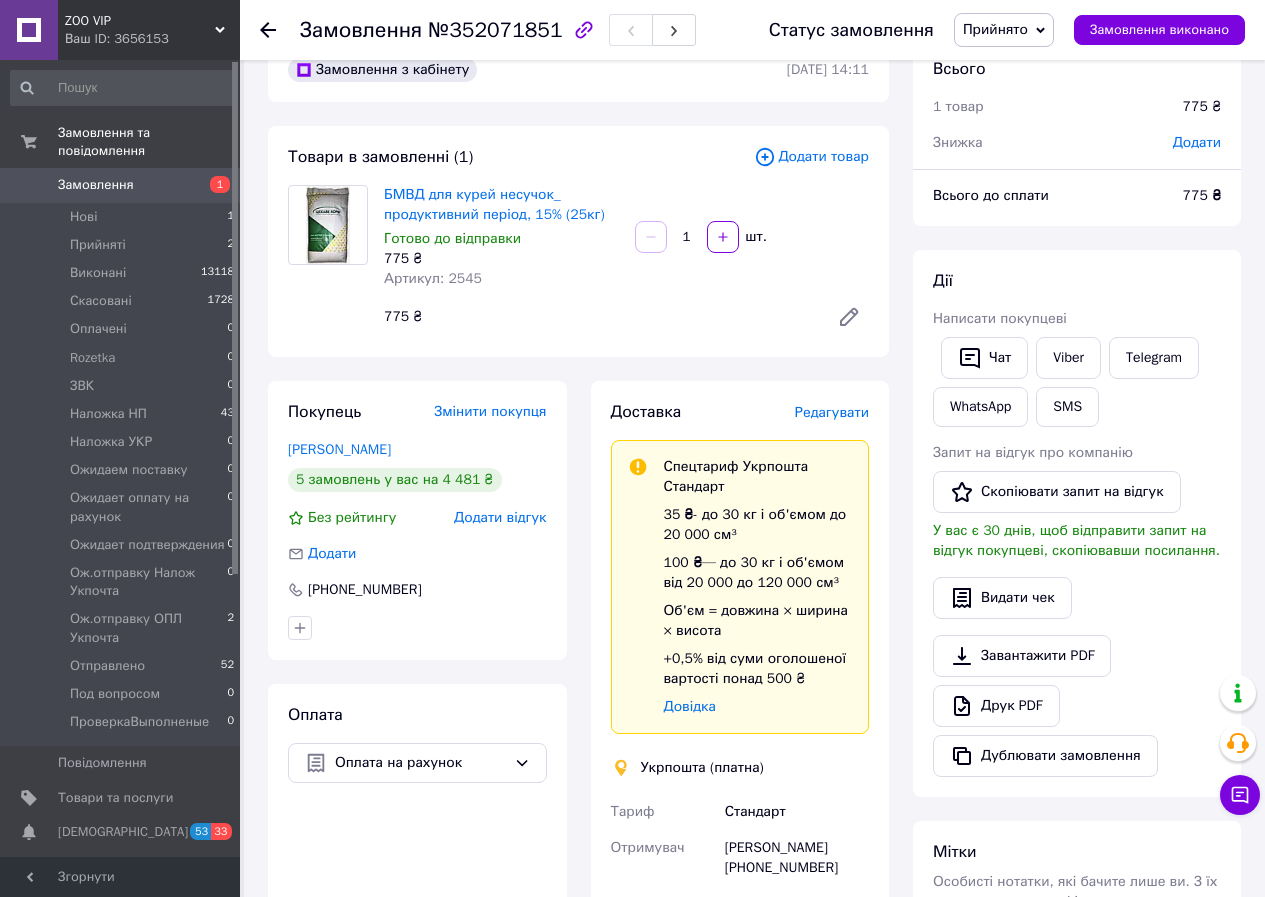scroll, scrollTop: 0, scrollLeft: 0, axis: both 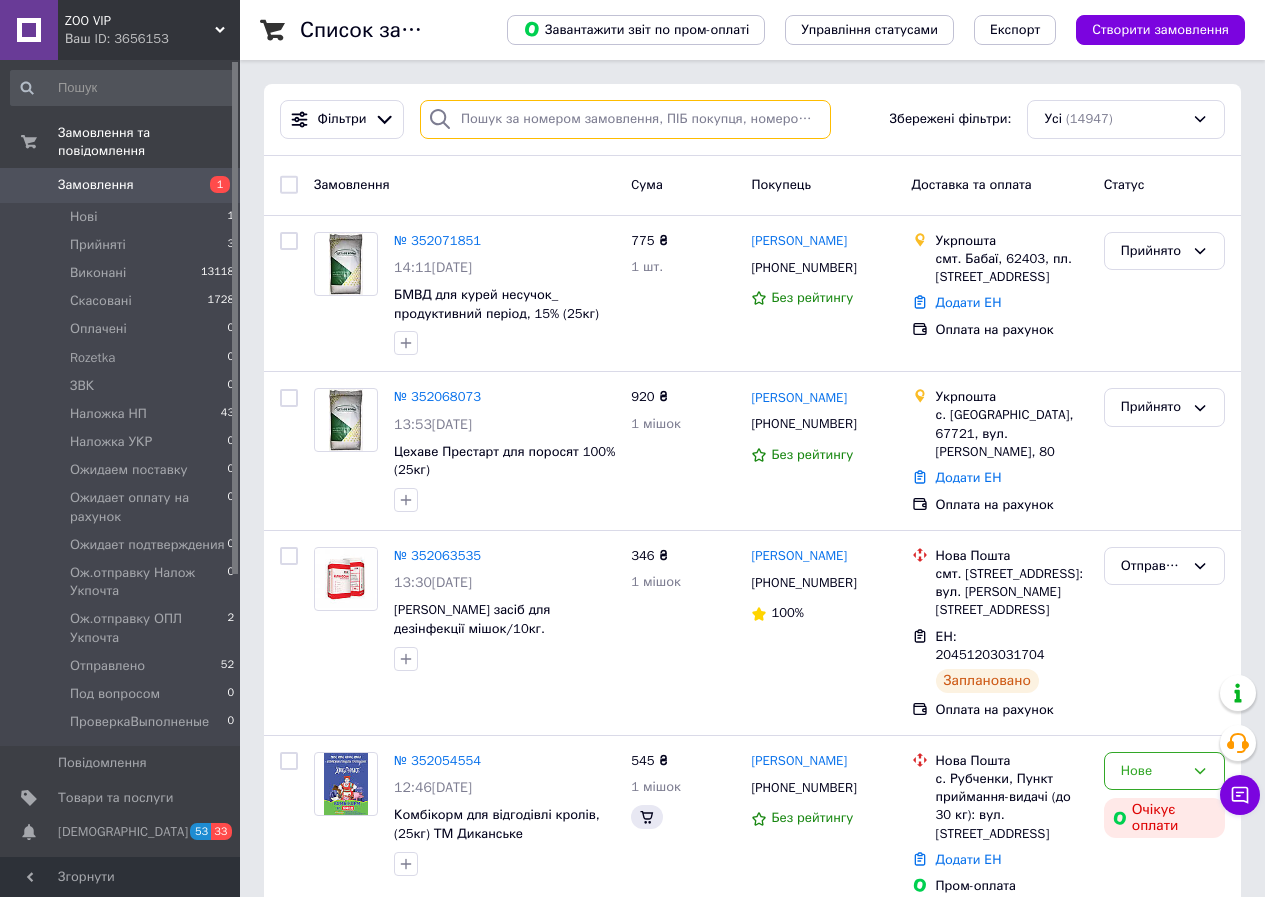 click at bounding box center (625, 119) 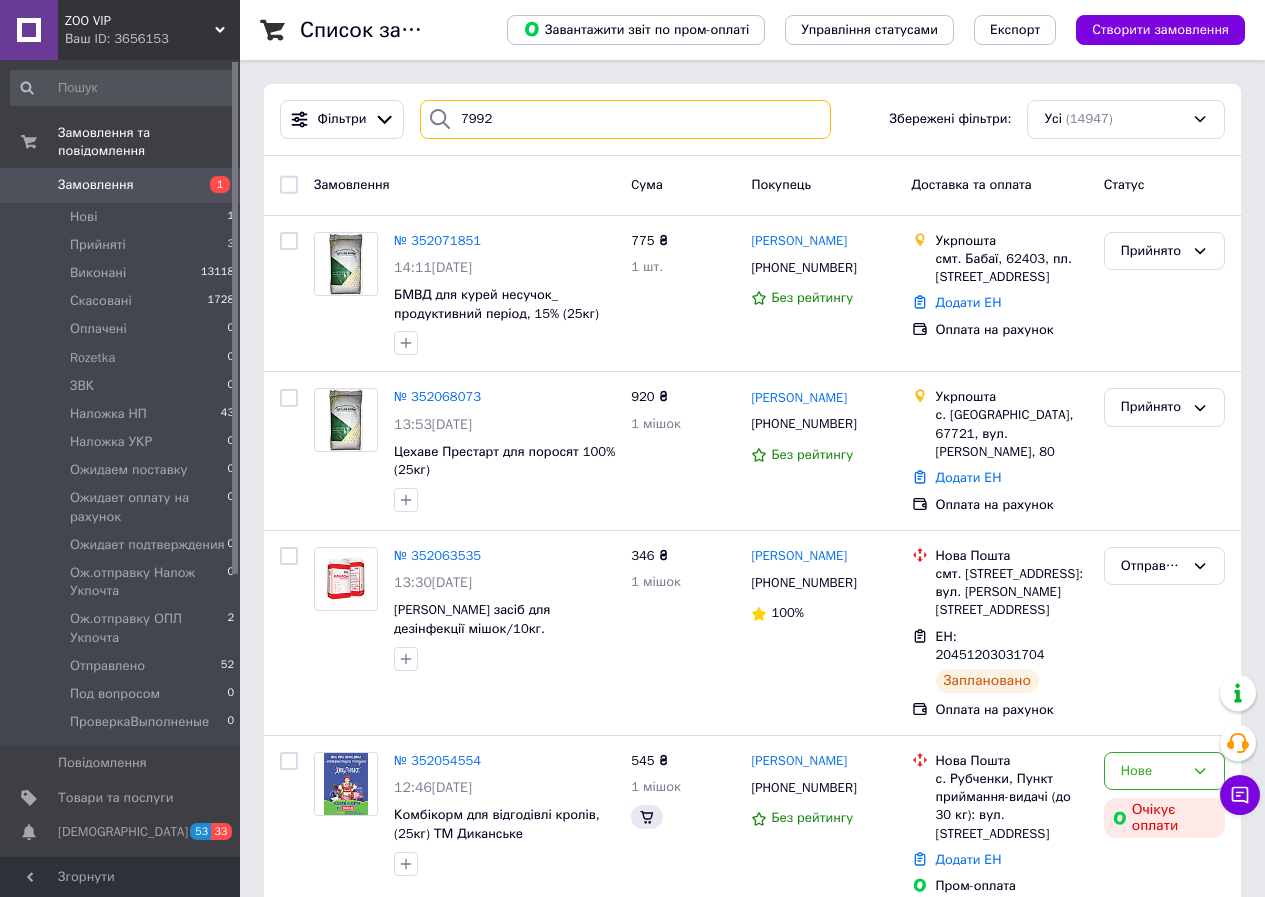 type on "7992" 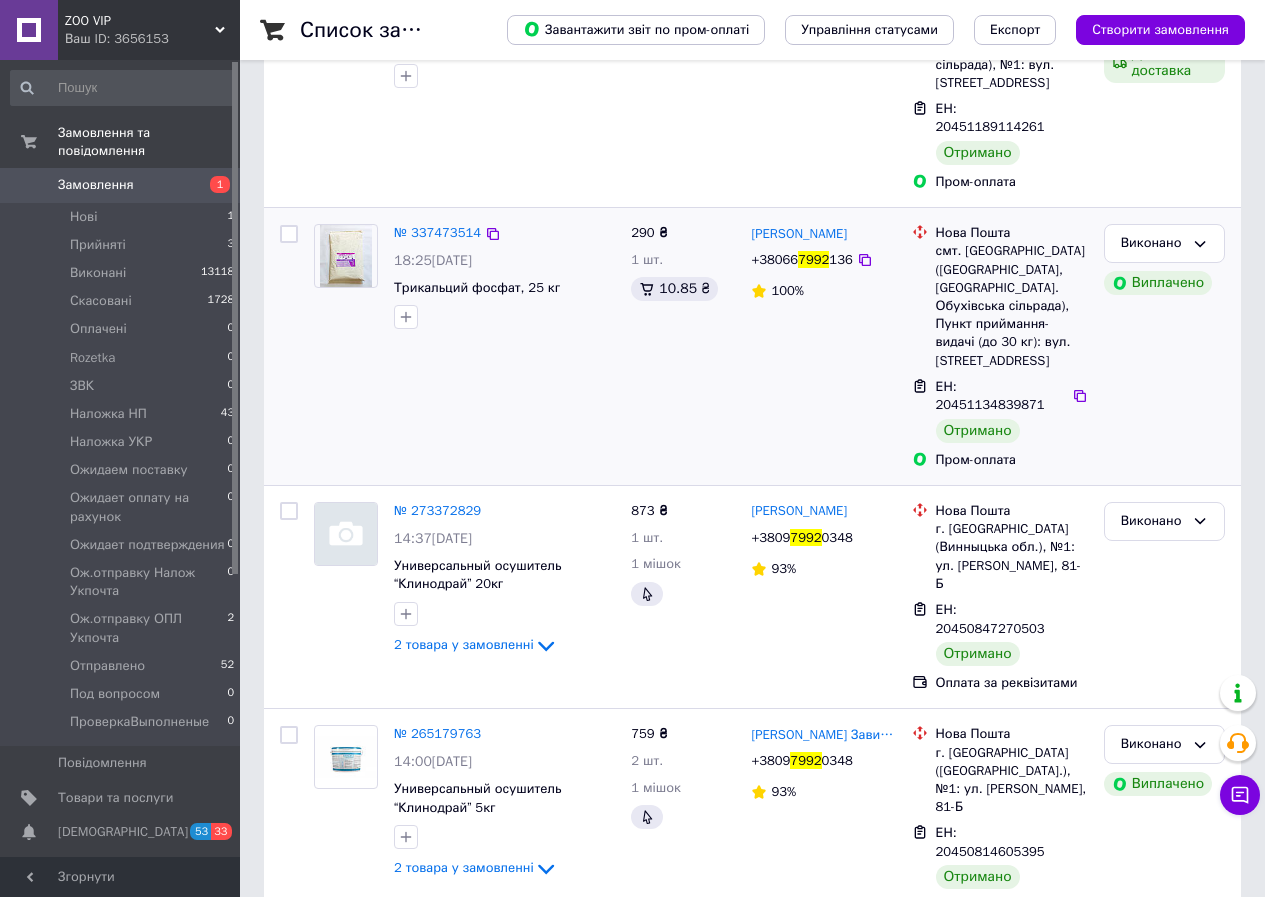 scroll, scrollTop: 358, scrollLeft: 0, axis: vertical 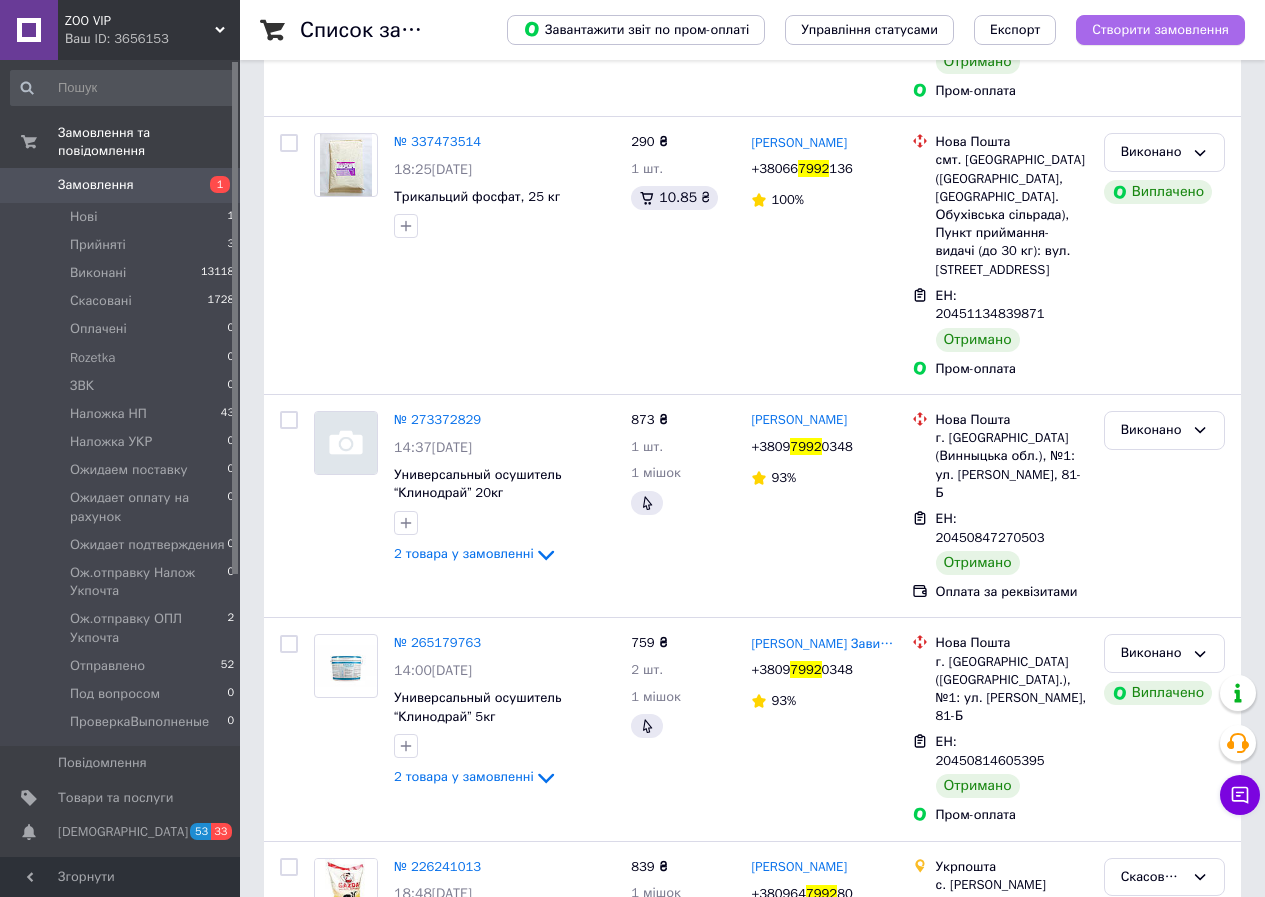 click on "Створити замовлення" at bounding box center [1160, 30] 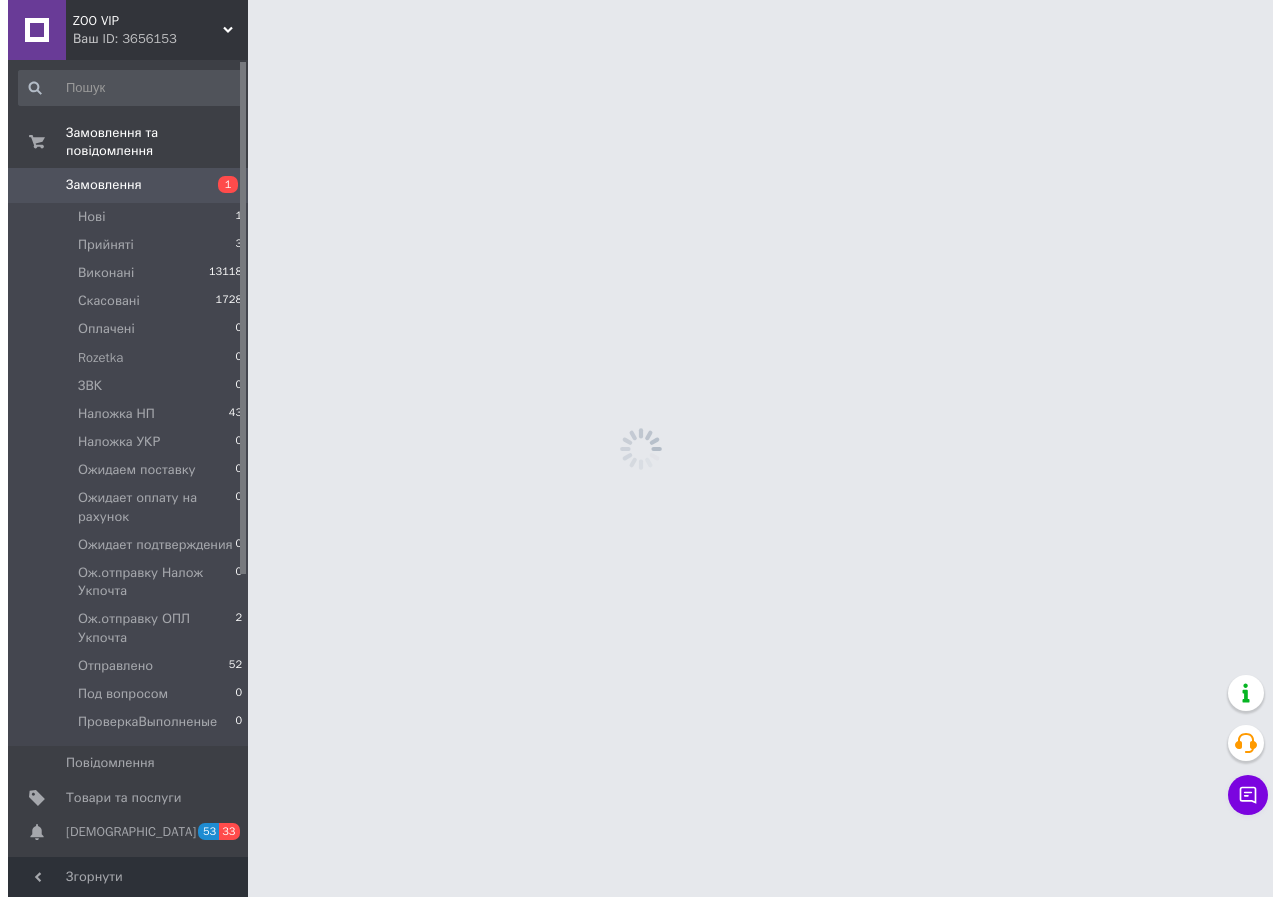 scroll, scrollTop: 0, scrollLeft: 0, axis: both 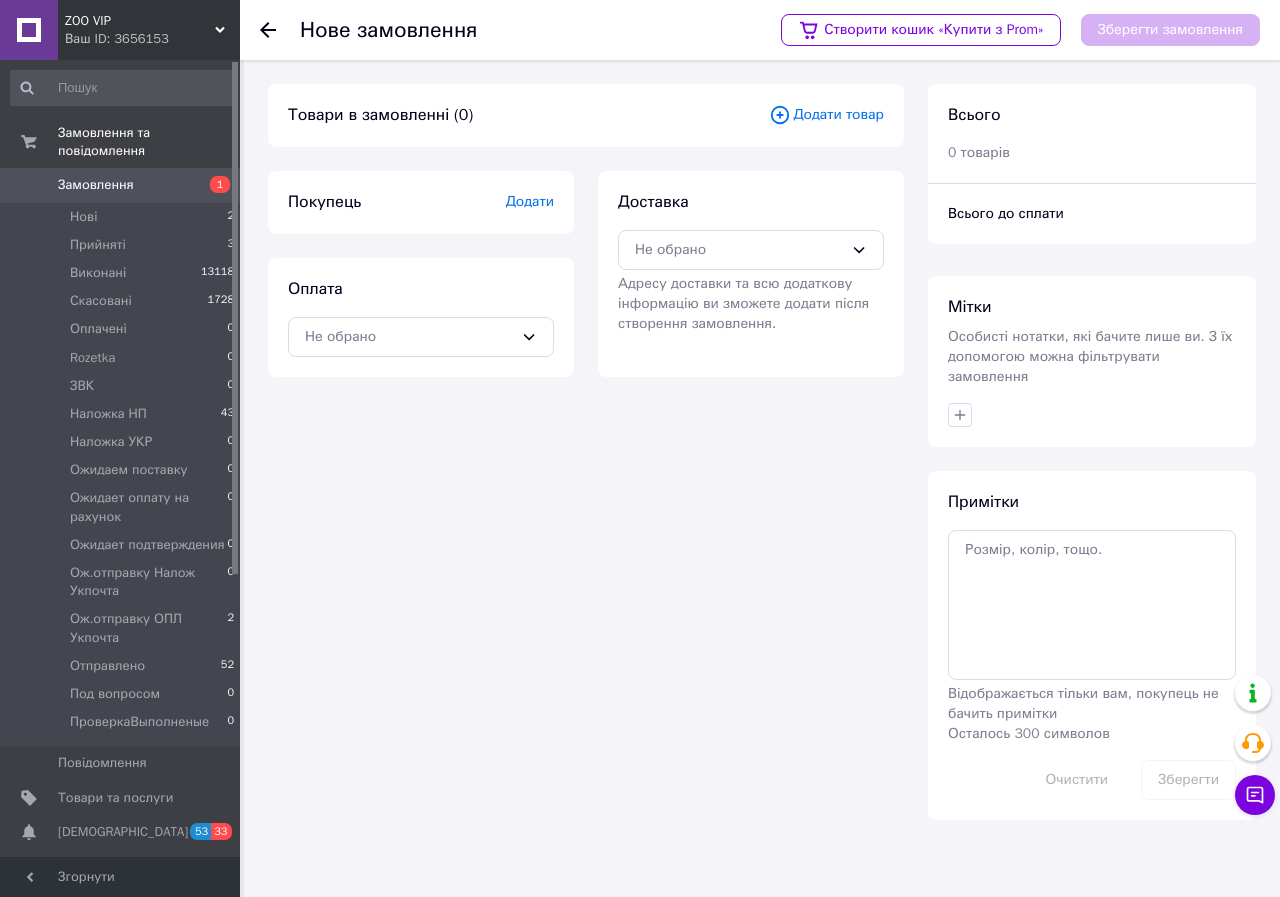 click on "Додати товар" at bounding box center (826, 115) 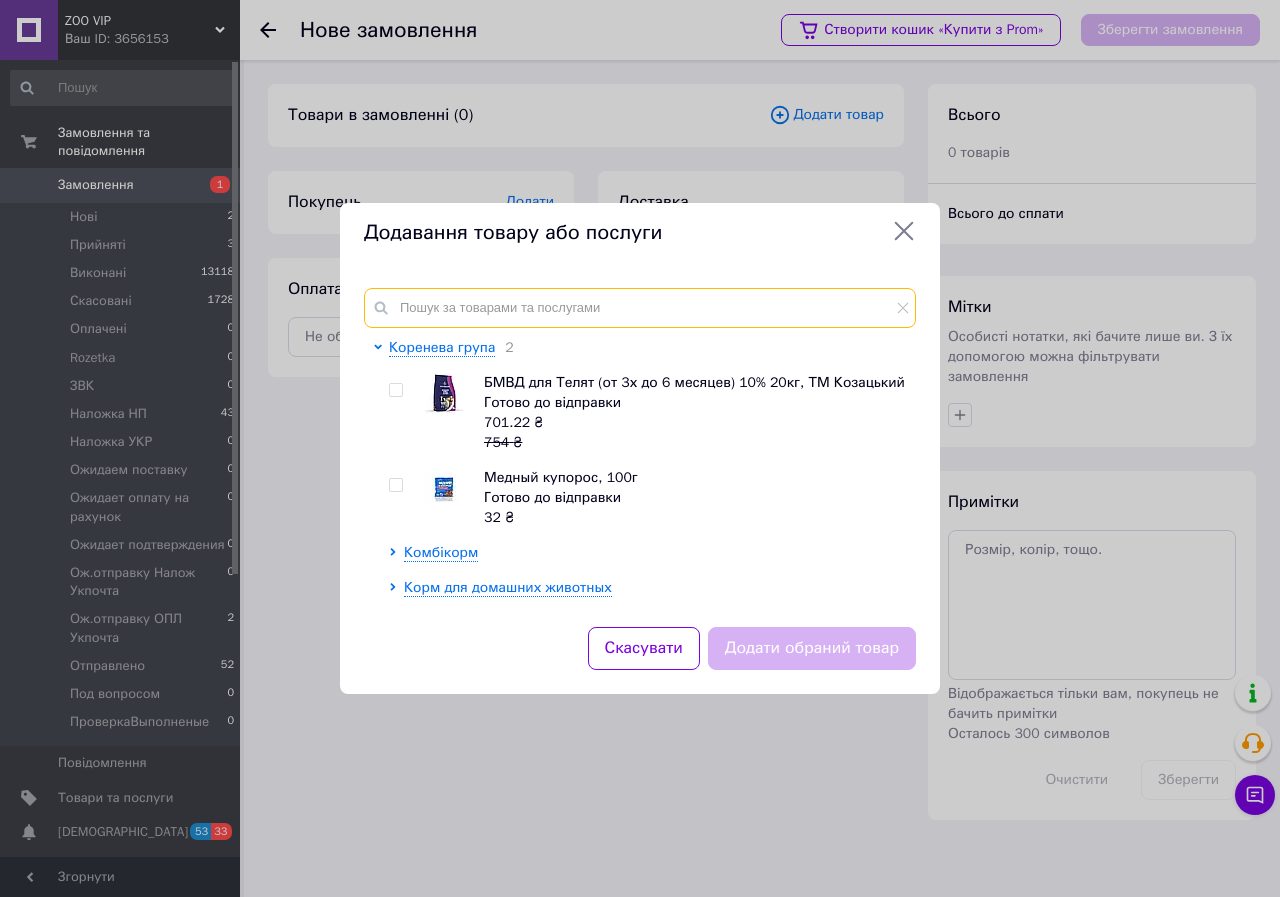 click at bounding box center (640, 308) 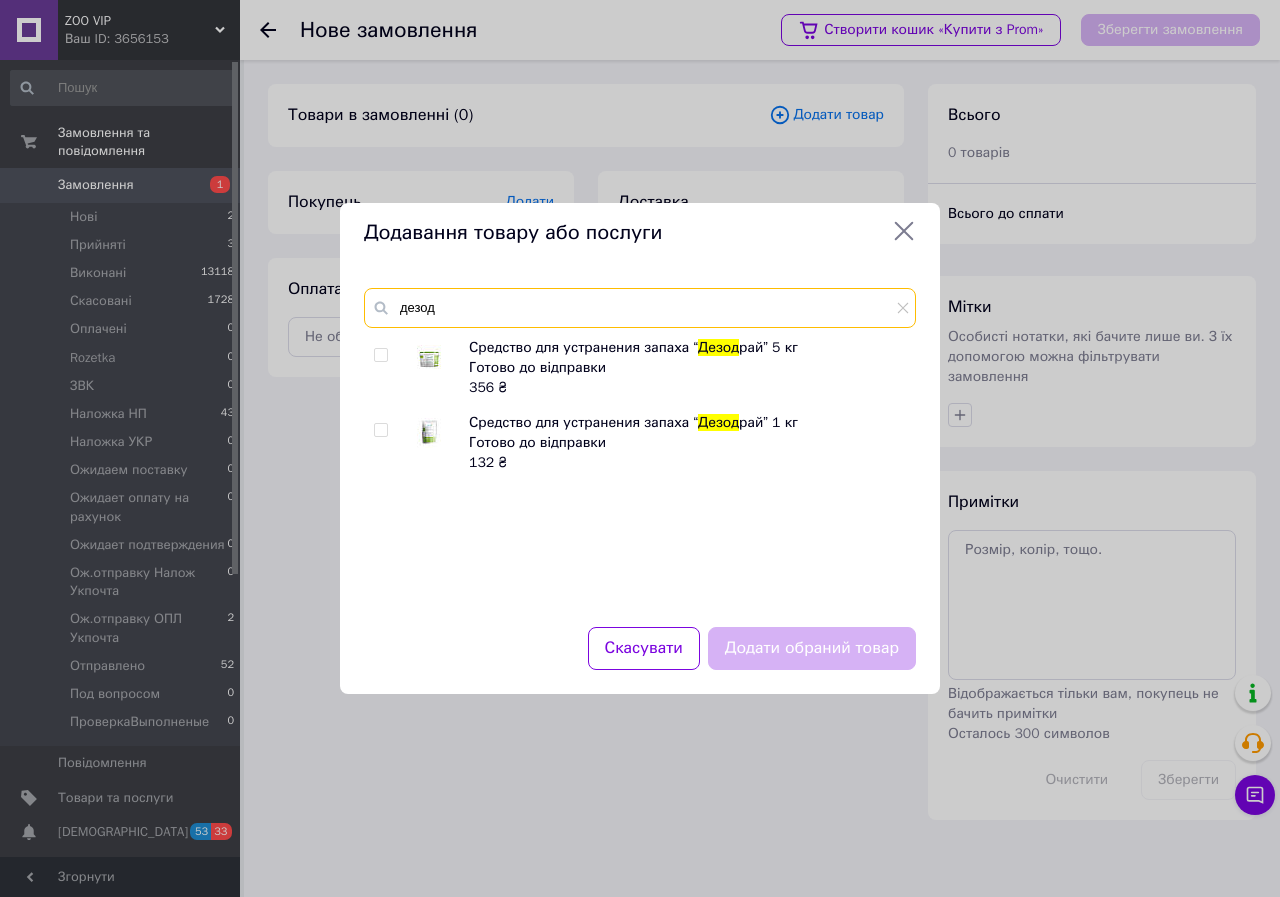 type on "дезод" 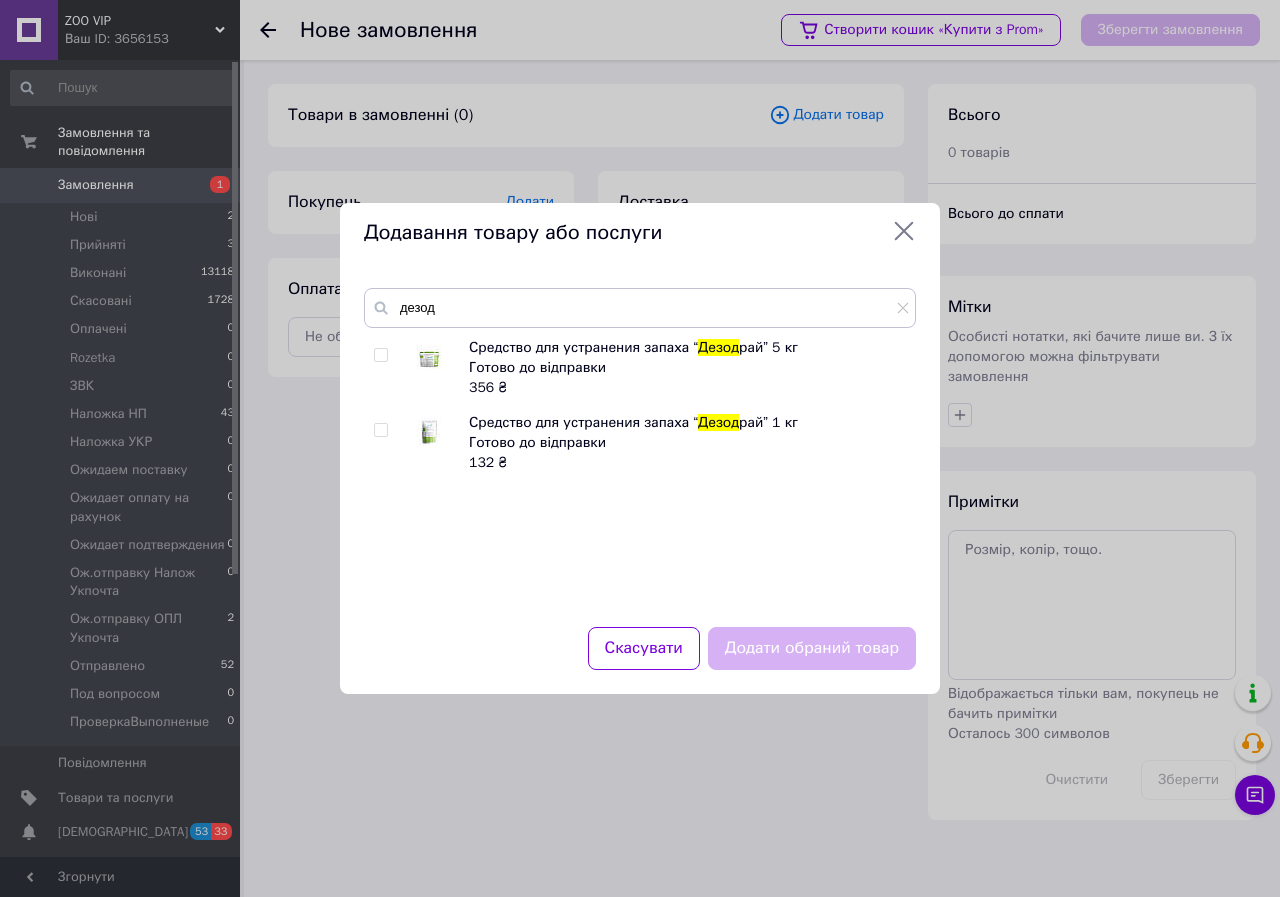 click at bounding box center (380, 355) 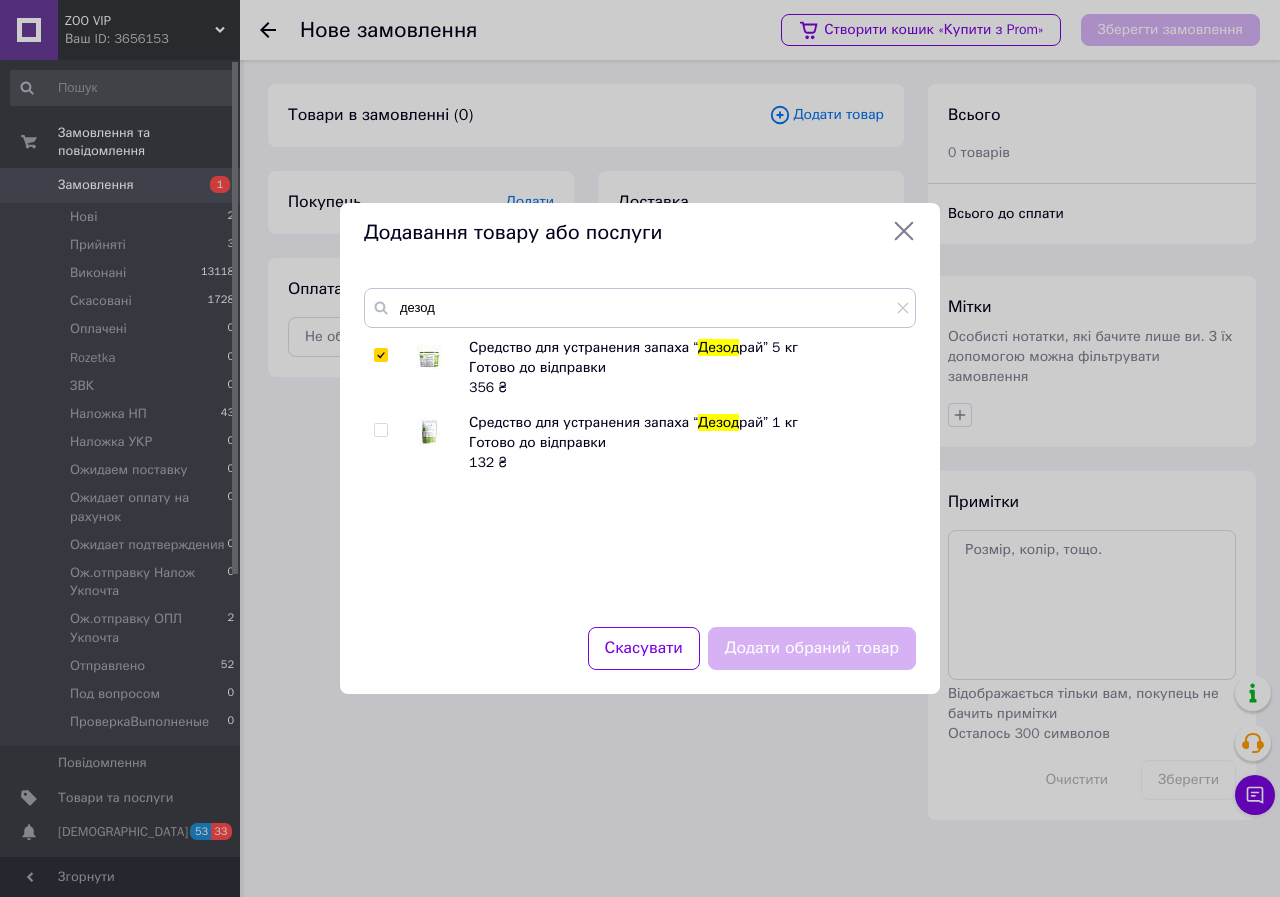 checkbox on "true" 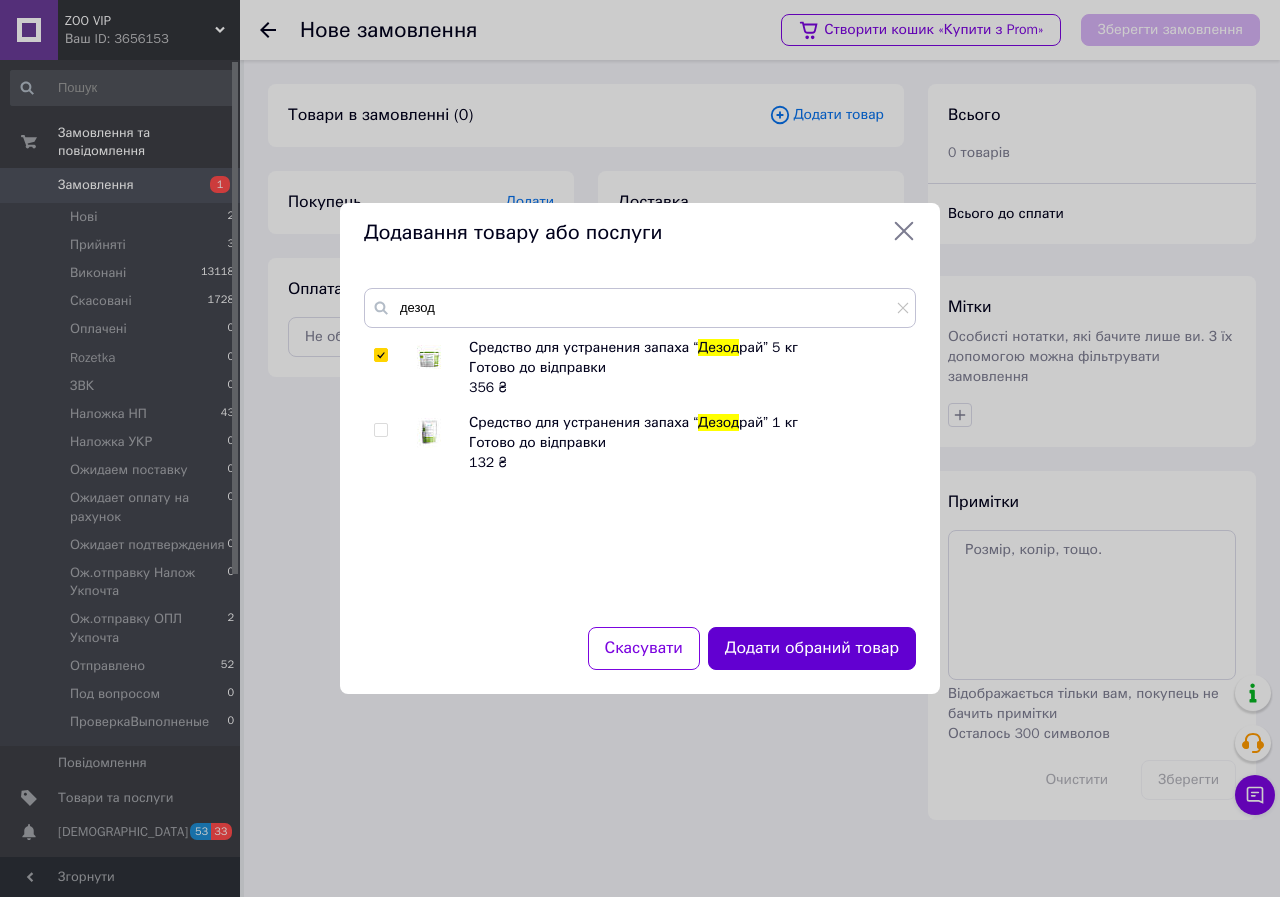 click on "Додати обраний товар" at bounding box center (812, 648) 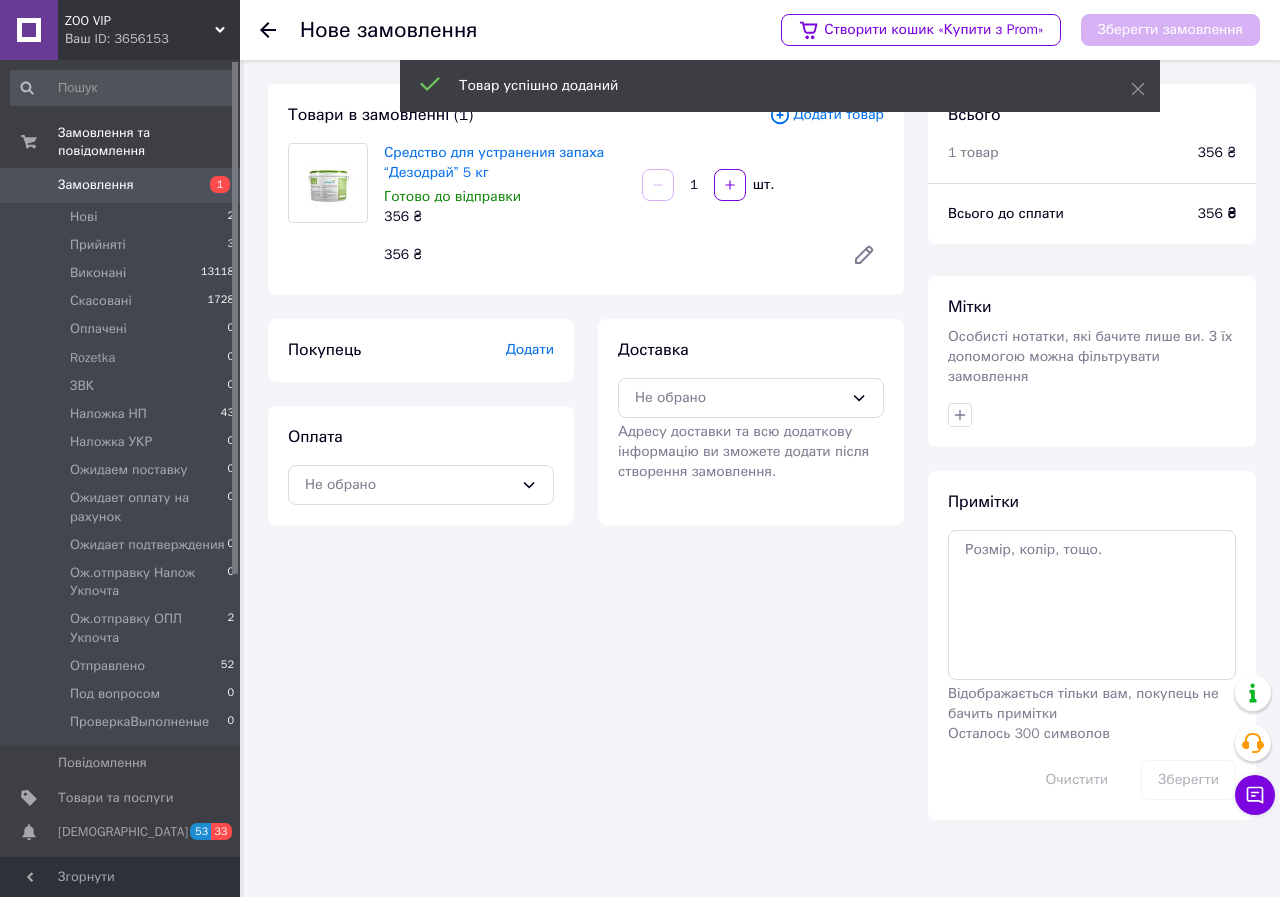 click on "Додати" at bounding box center [530, 349] 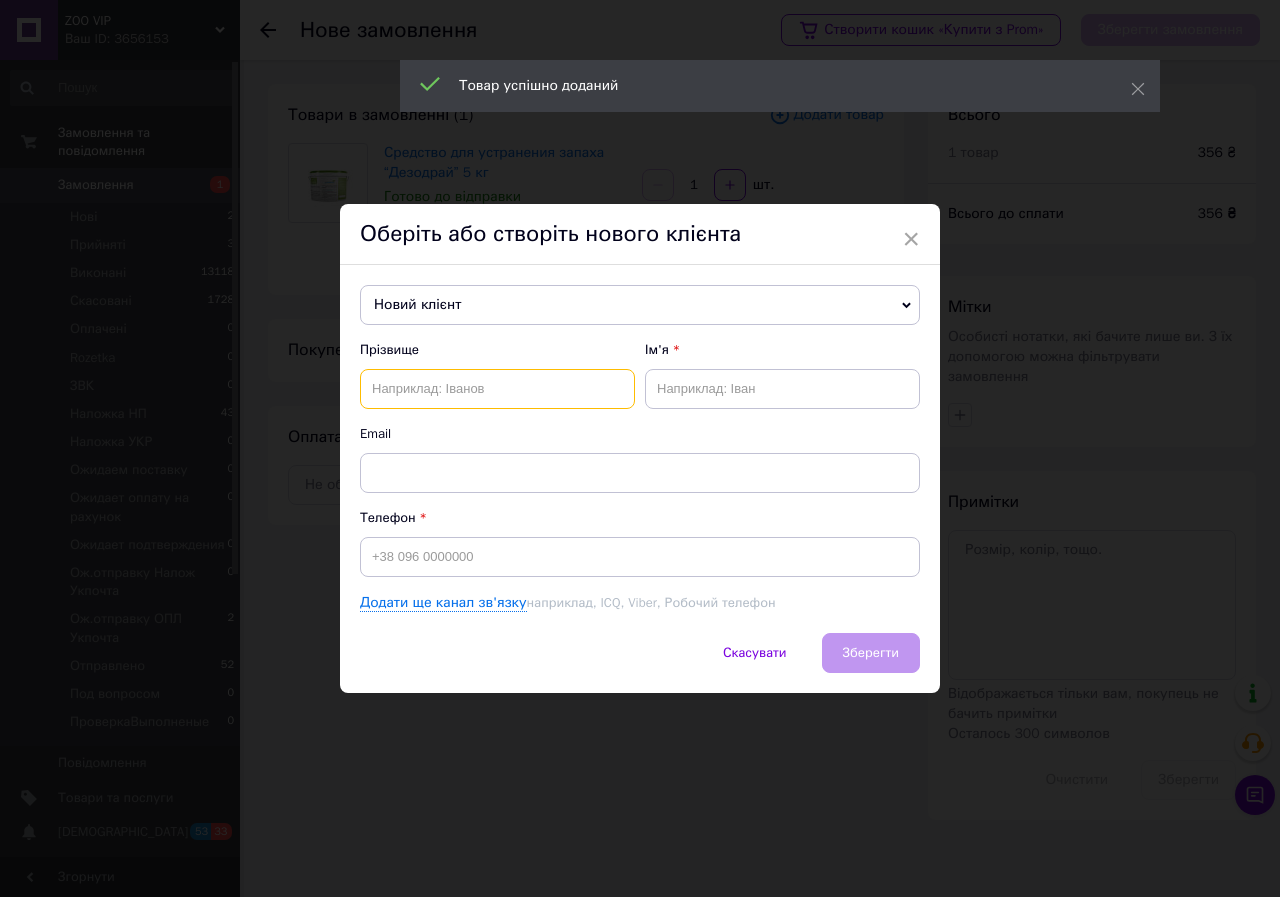 click at bounding box center [497, 389] 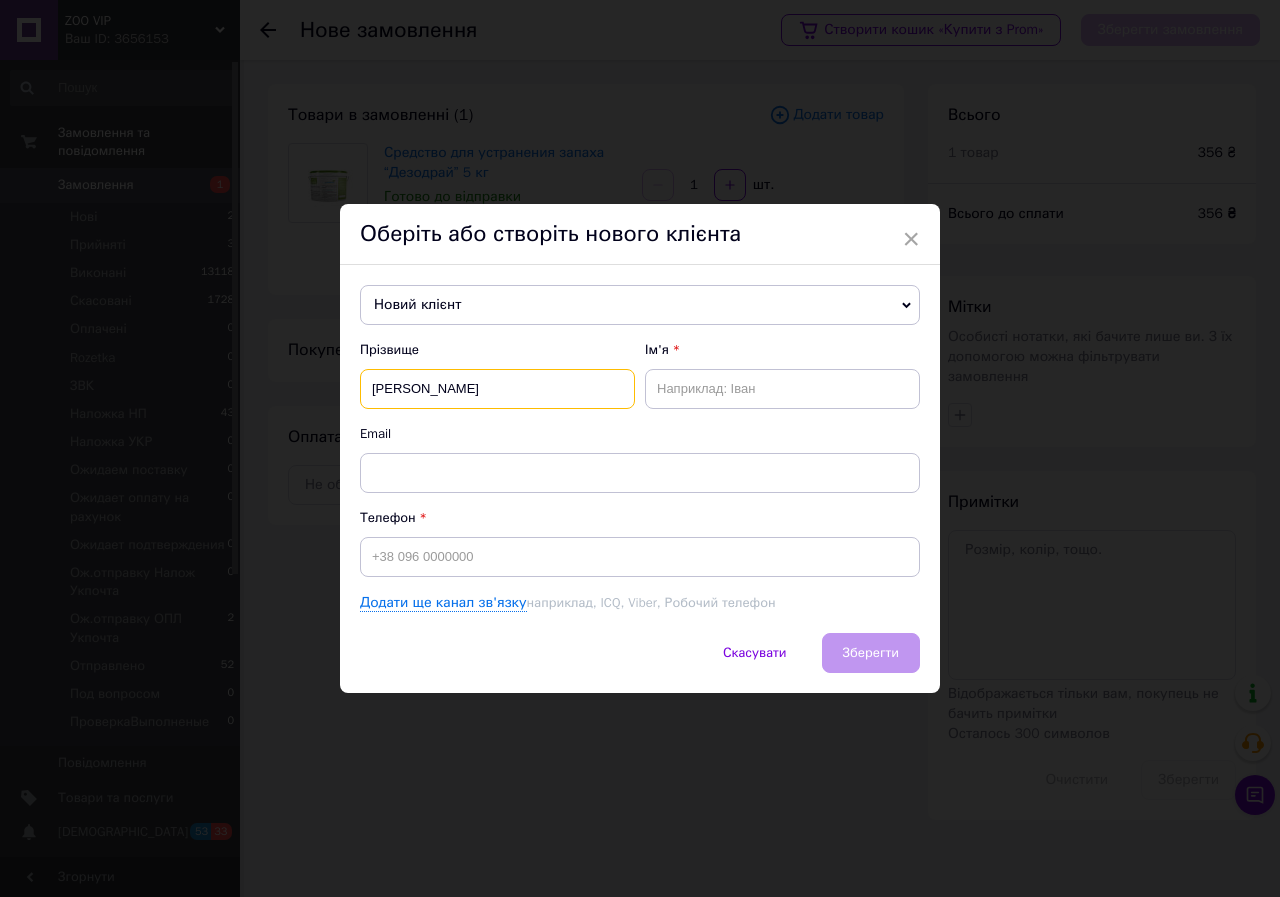 type on "Денесюк" 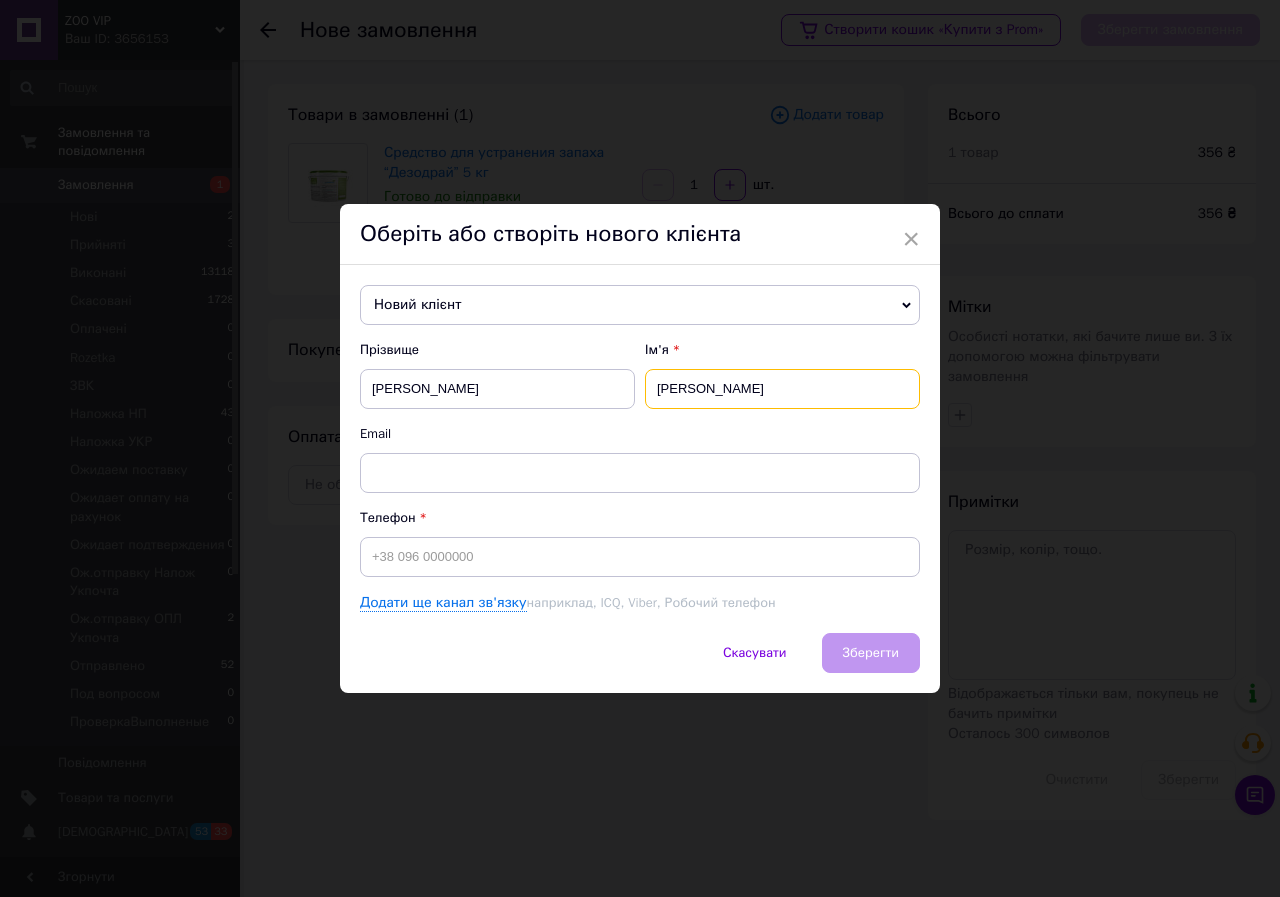 type on "Олександр" 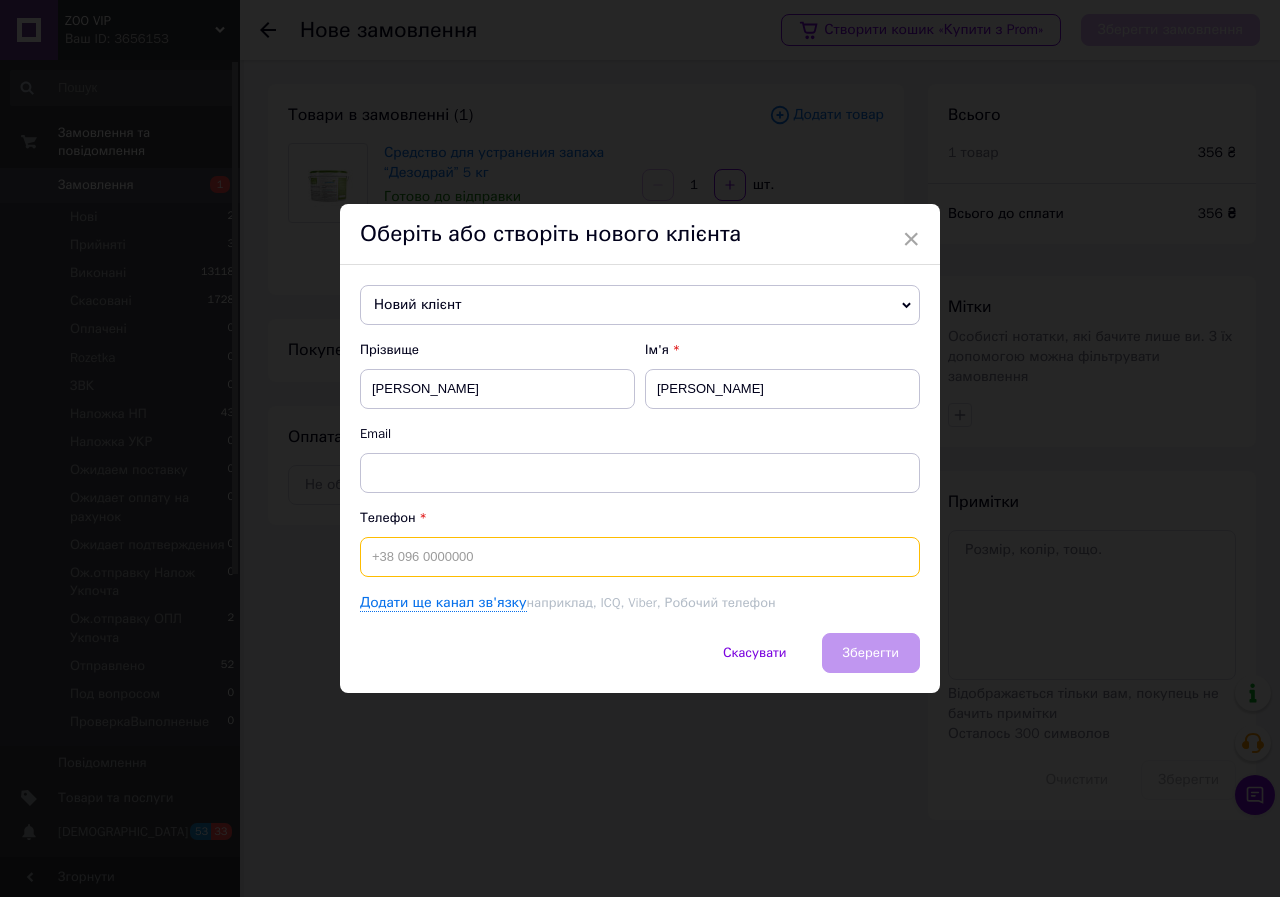 click at bounding box center (640, 557) 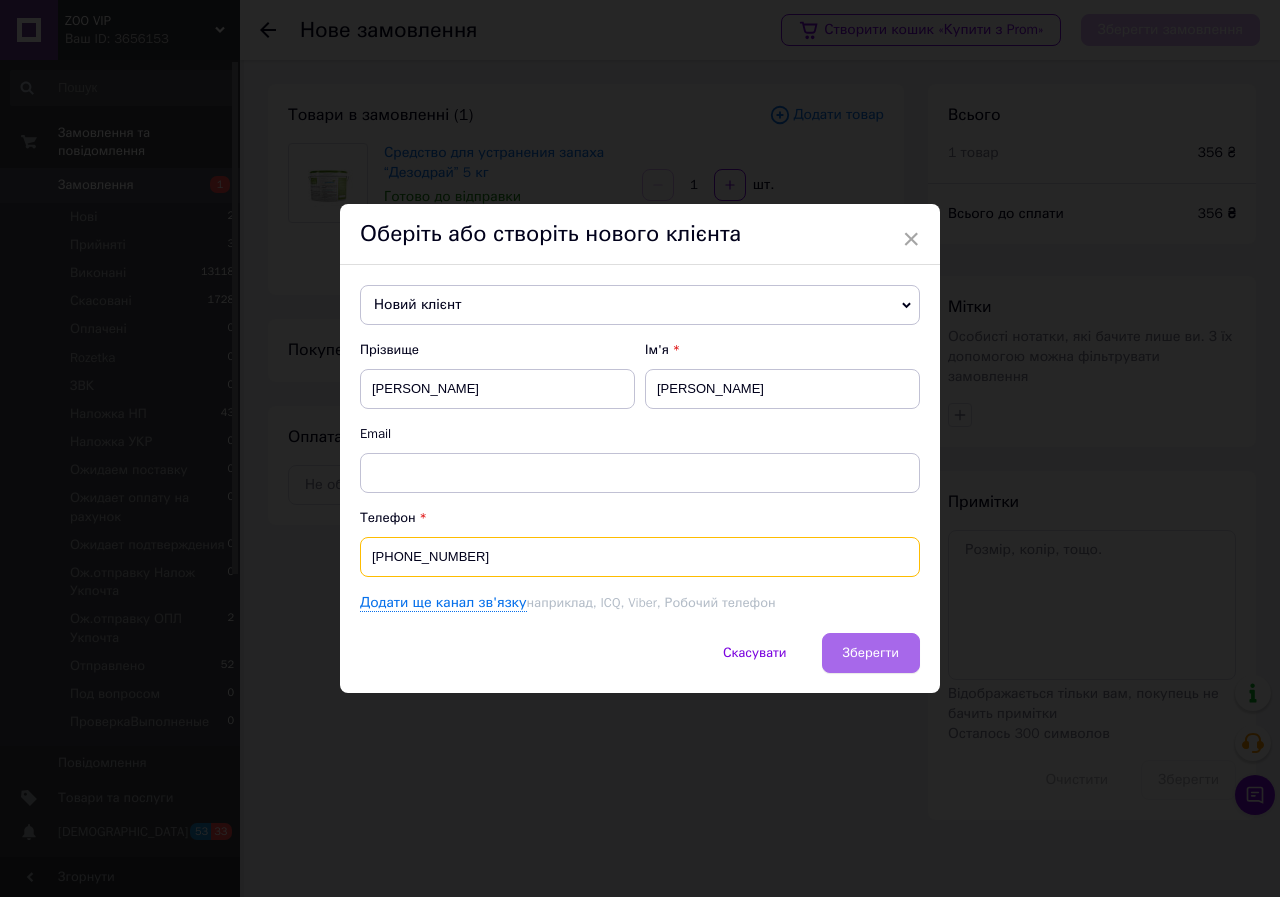 type on "[PHONE_NUMBER]" 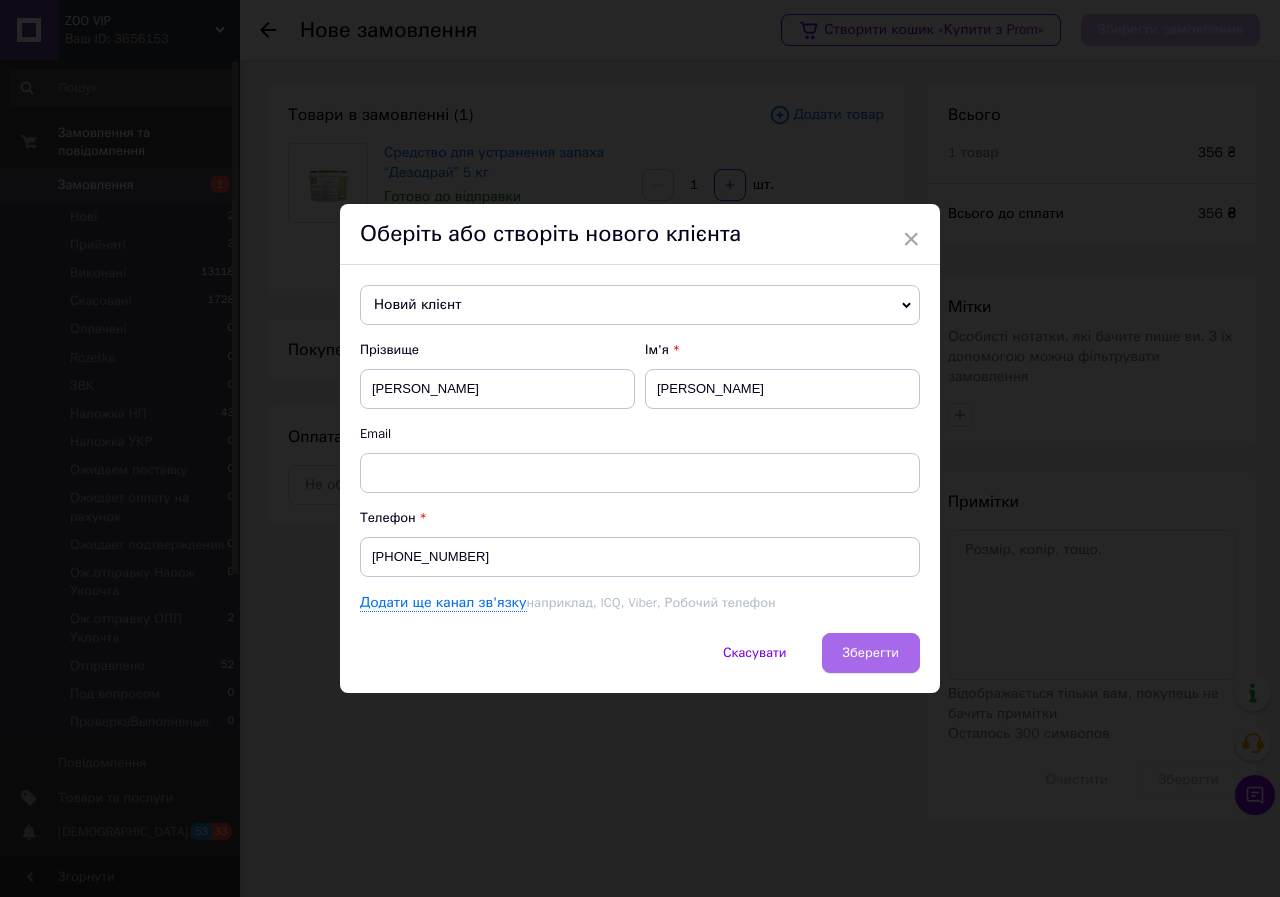 click on "Зберегти" at bounding box center [871, 653] 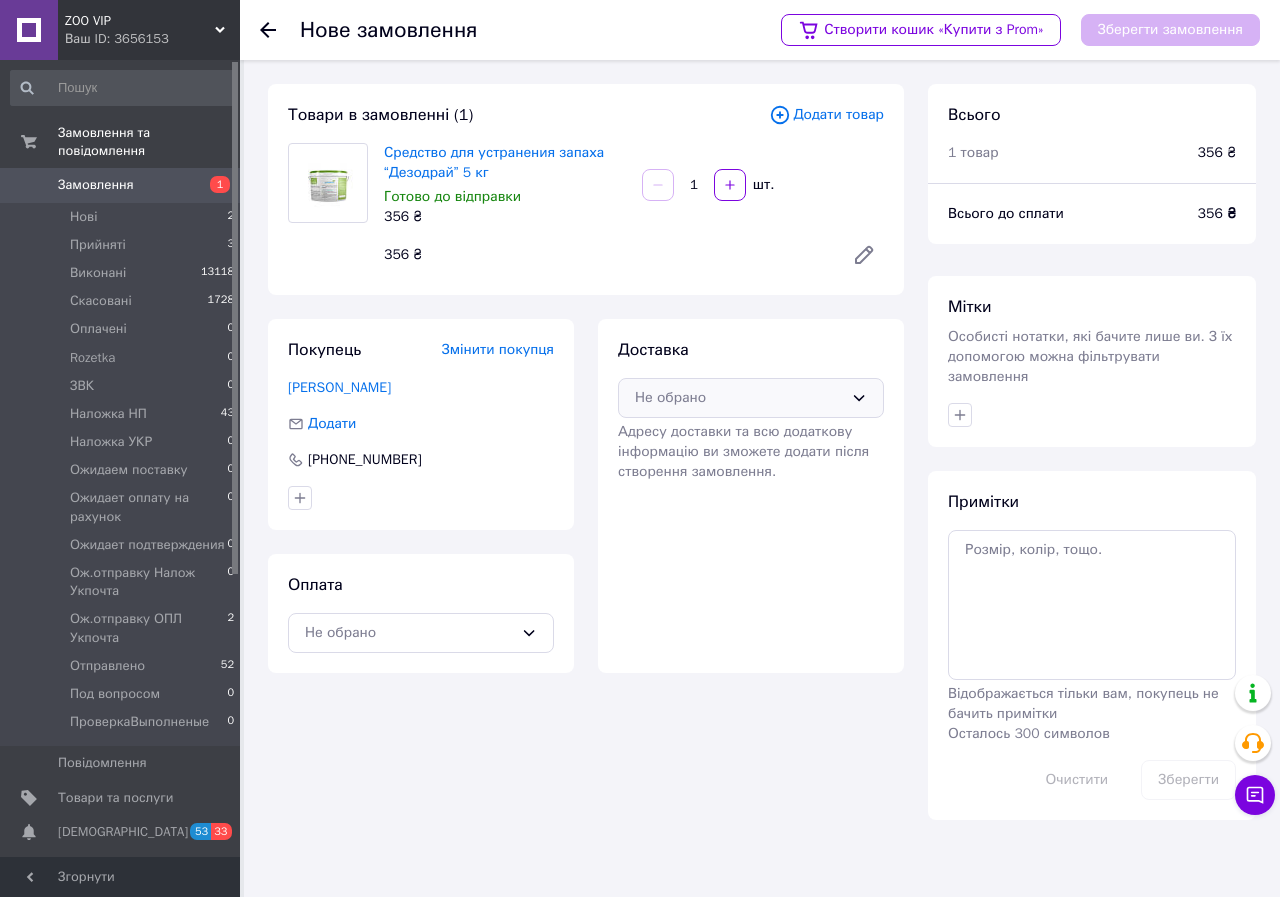 click on "Не обрано" at bounding box center (739, 398) 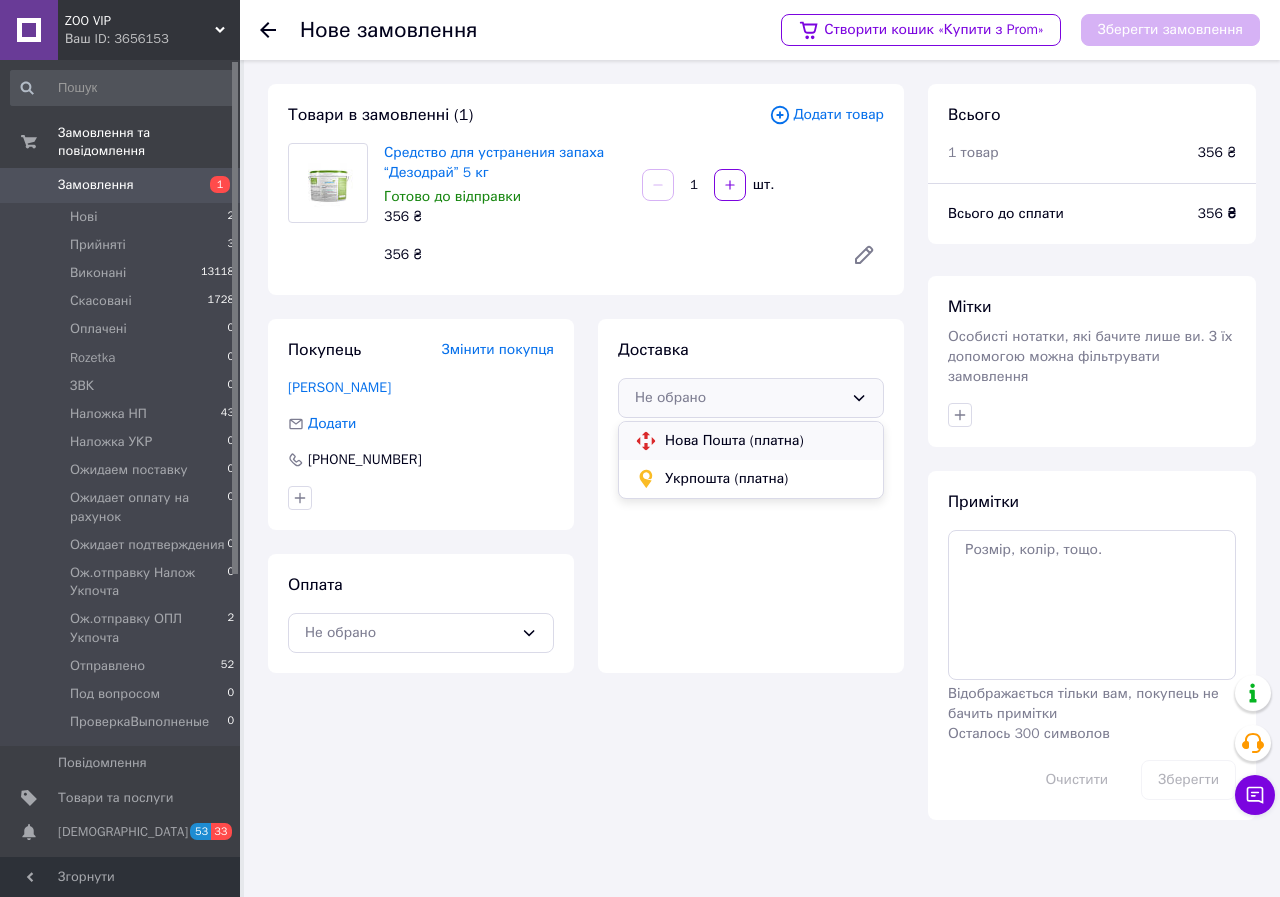 click on "Нова Пошта (платна)" at bounding box center (766, 441) 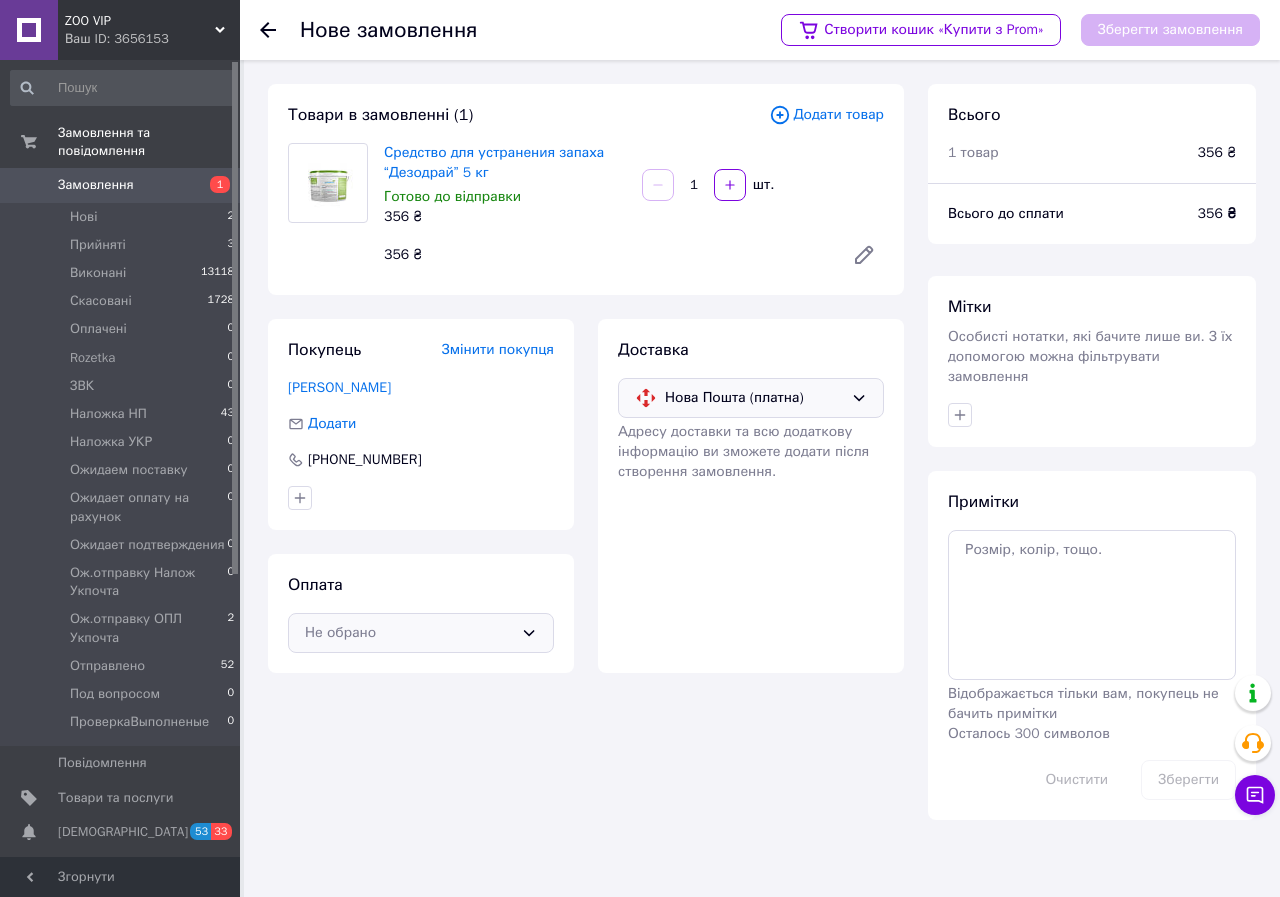 click on "Не обрано" at bounding box center [409, 633] 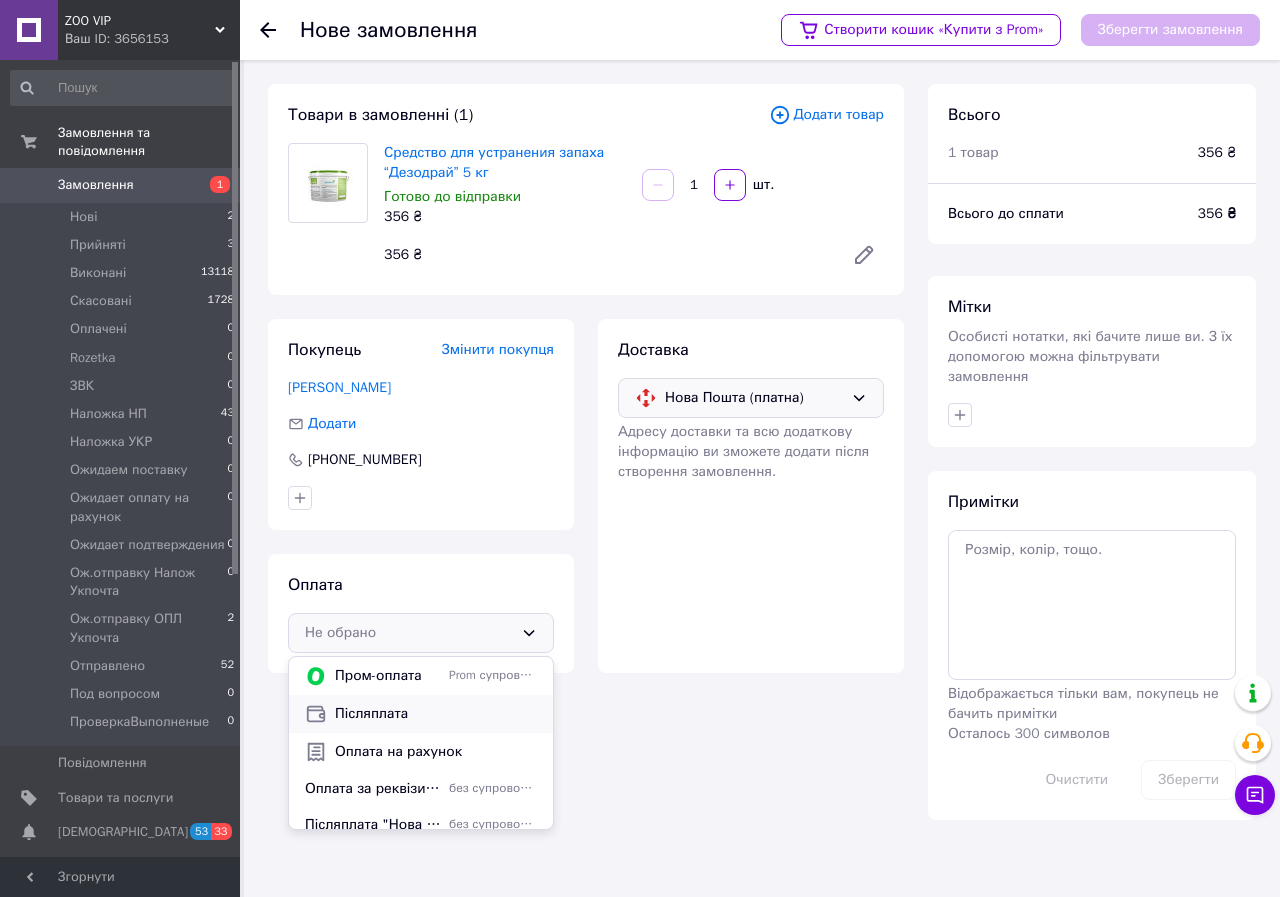 click on "Післяплата" at bounding box center [436, 714] 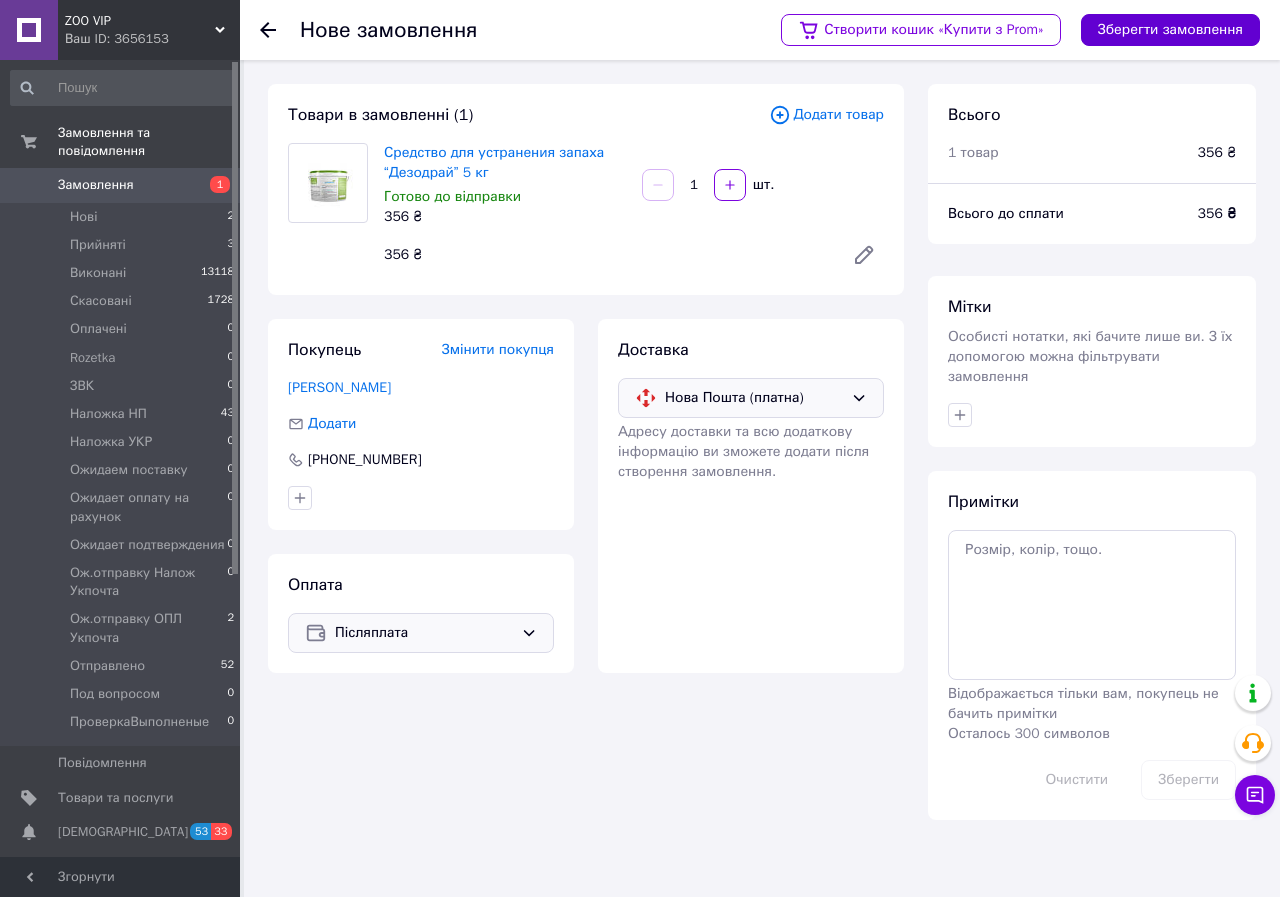 click on "Зберегти замовлення" at bounding box center [1170, 30] 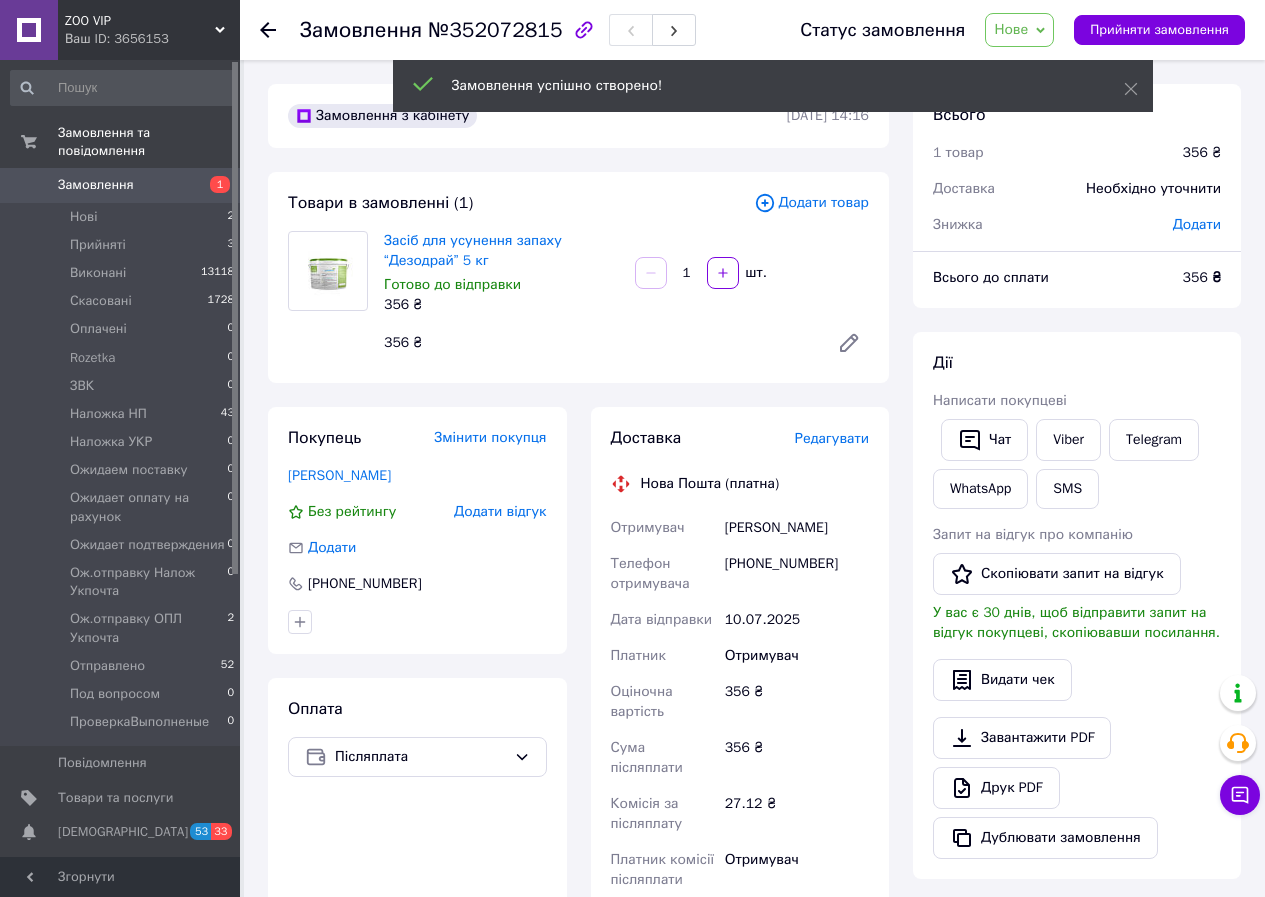 click on "Редагувати" at bounding box center [832, 438] 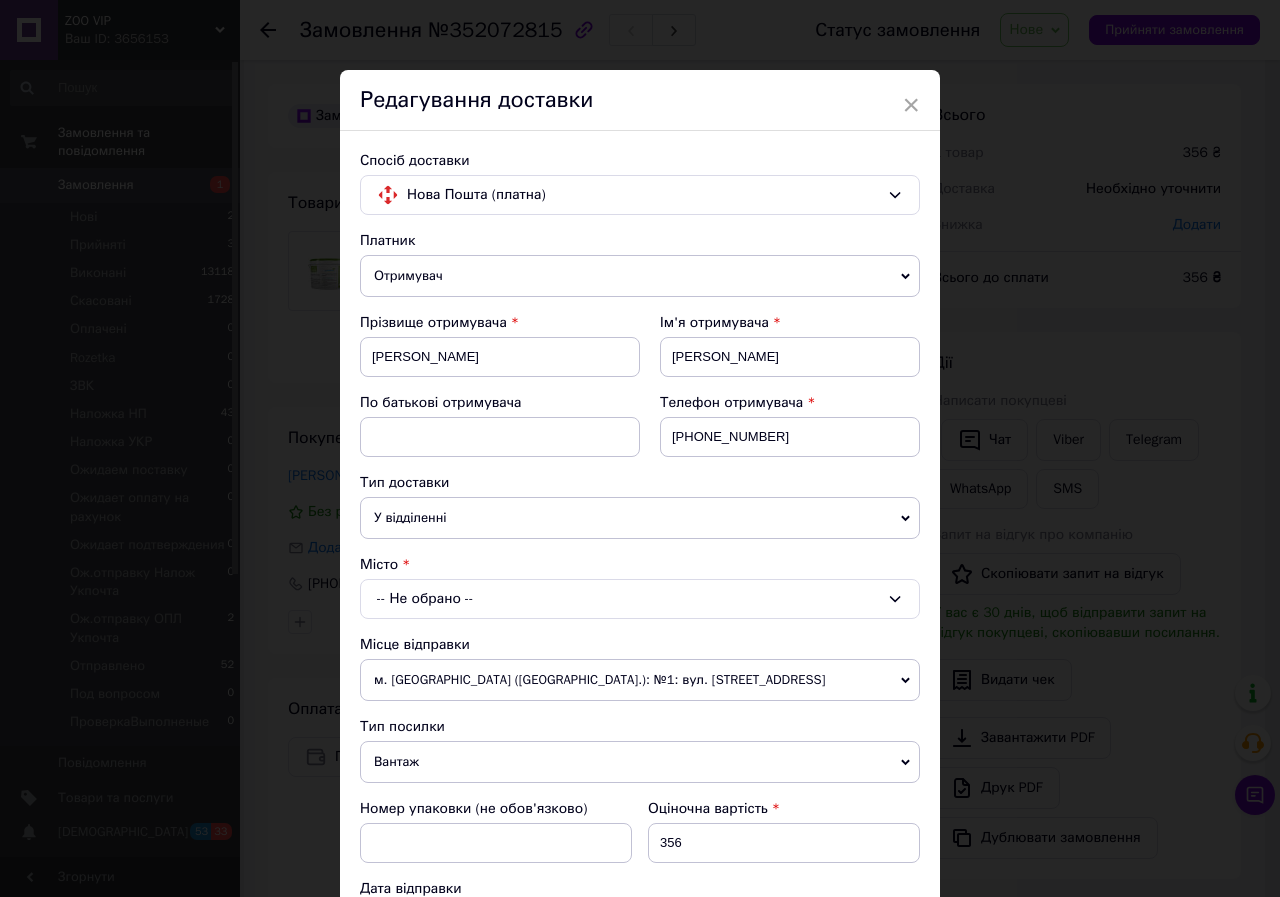 click on "-- Не обрано --" at bounding box center [640, 599] 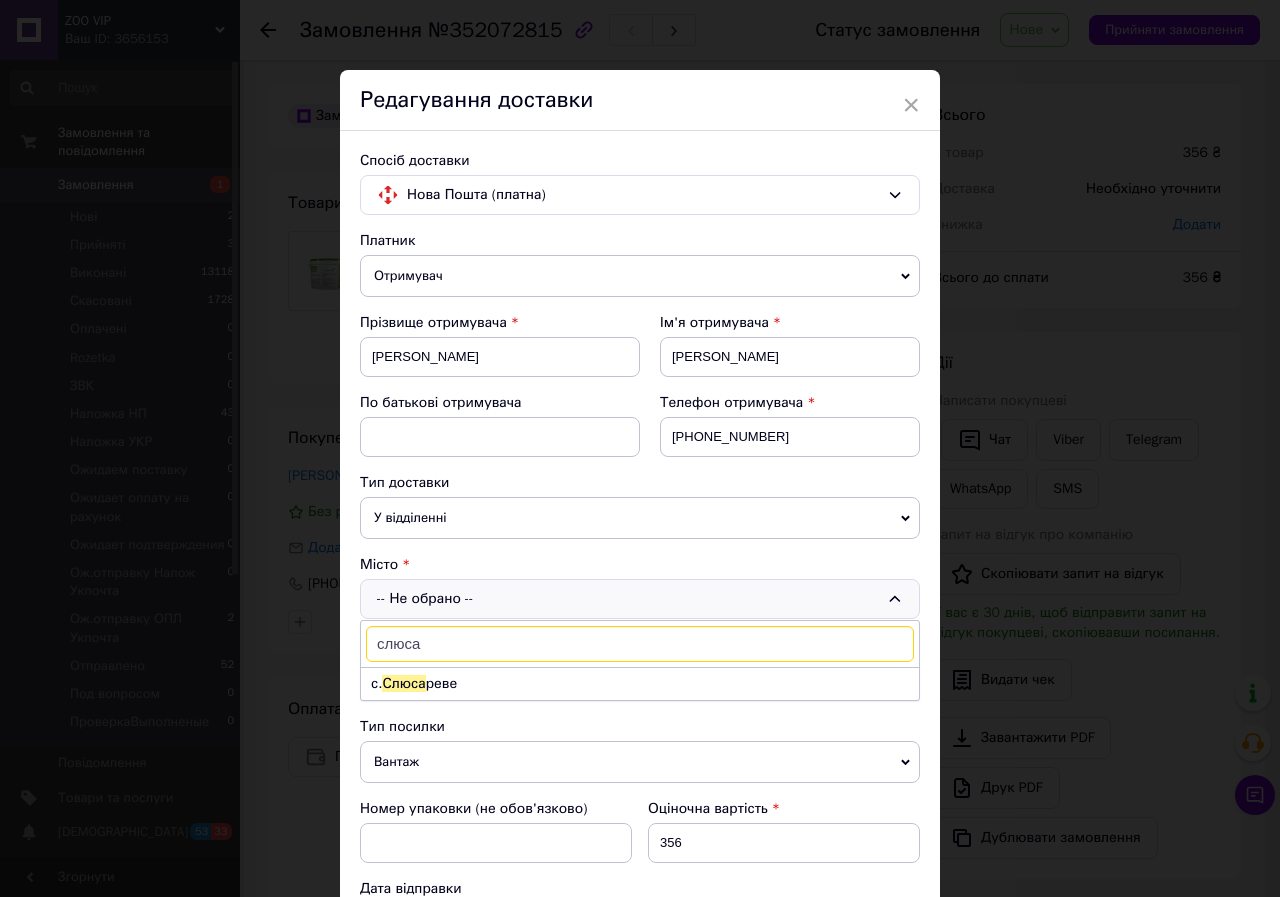 type on "слюса" 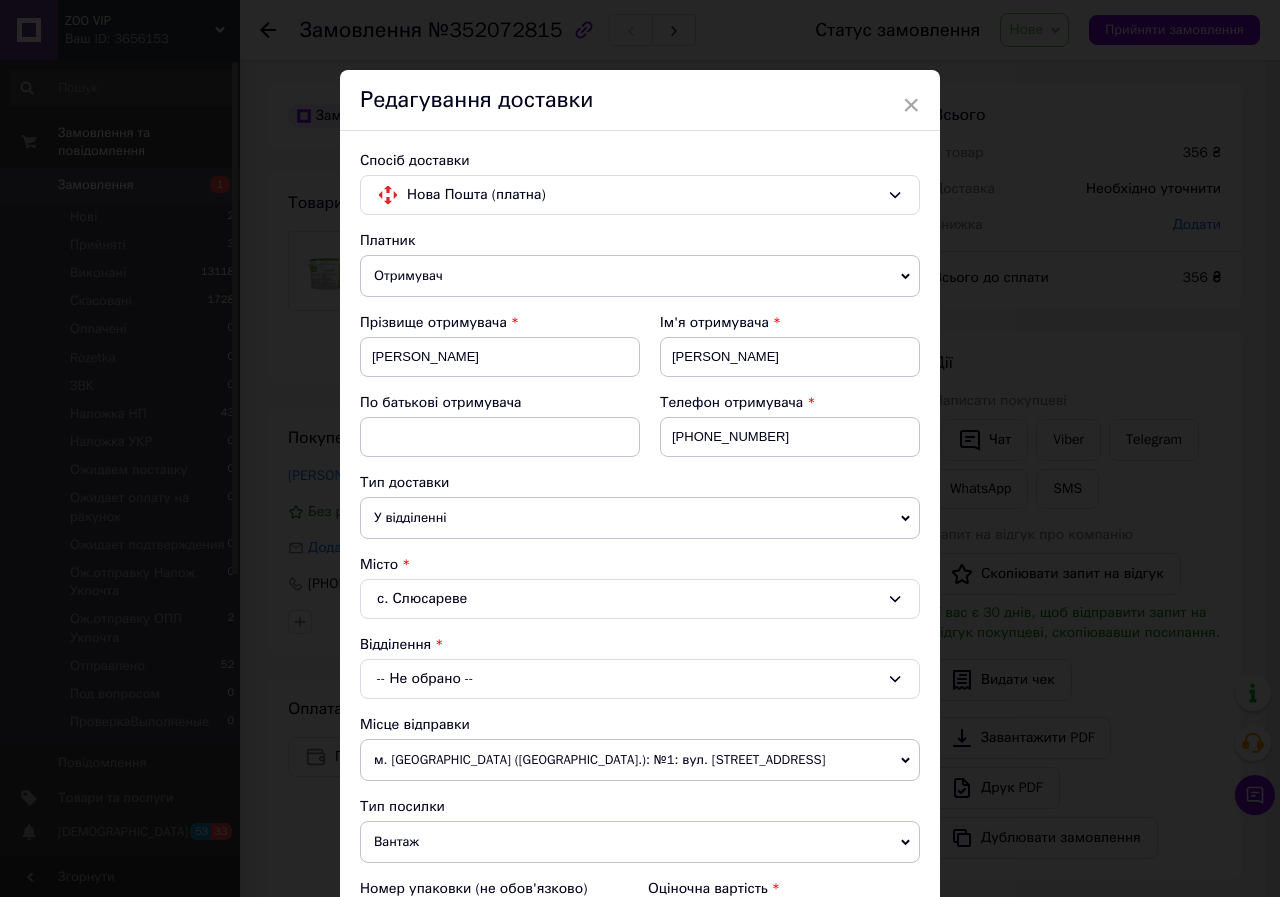 click on "-- Не обрано --" at bounding box center (640, 679) 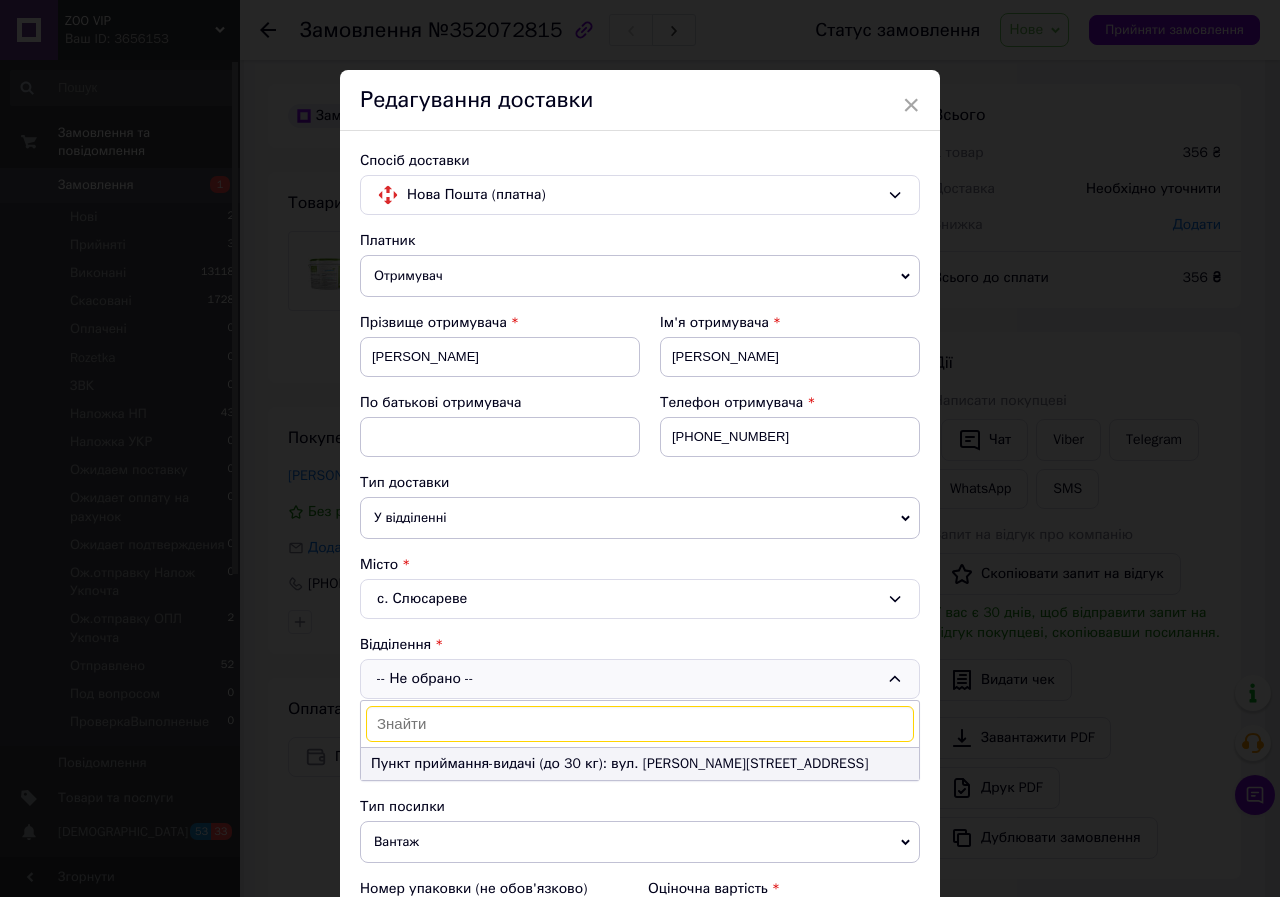 click on "Пункт приймання-видачі (до 30 кг): вул. Панасюка, 11" at bounding box center [640, 764] 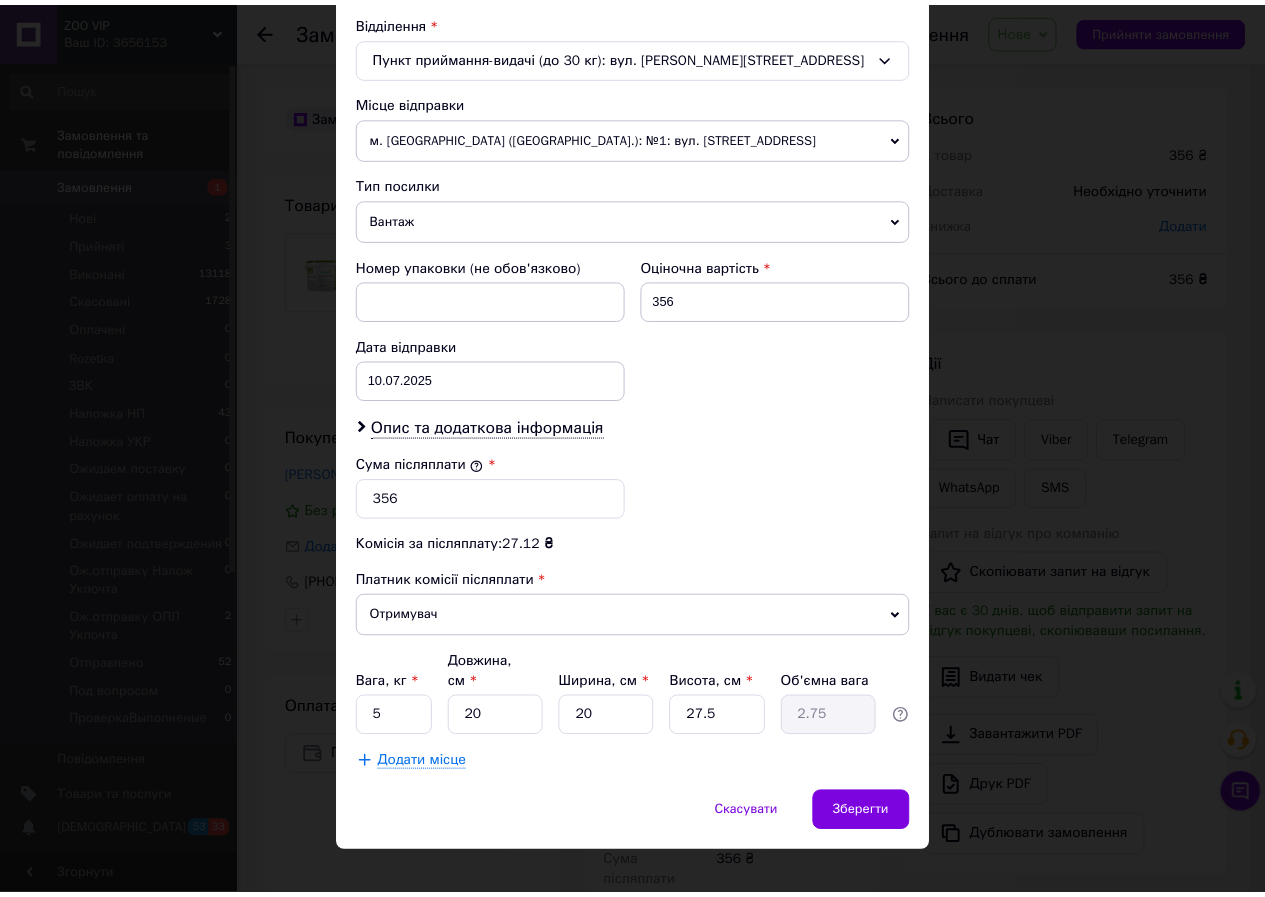 scroll, scrollTop: 629, scrollLeft: 0, axis: vertical 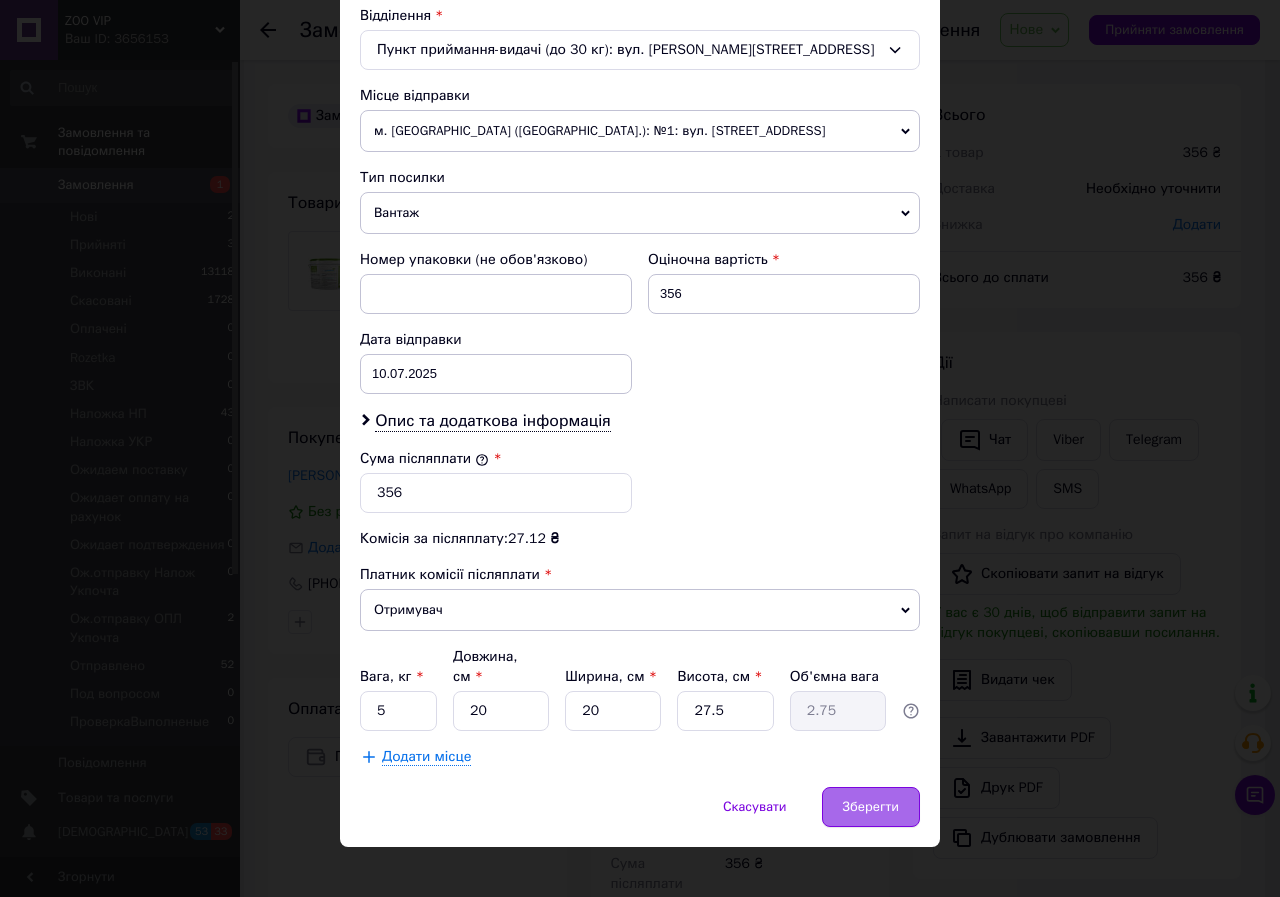 click on "Зберегти" at bounding box center (871, 807) 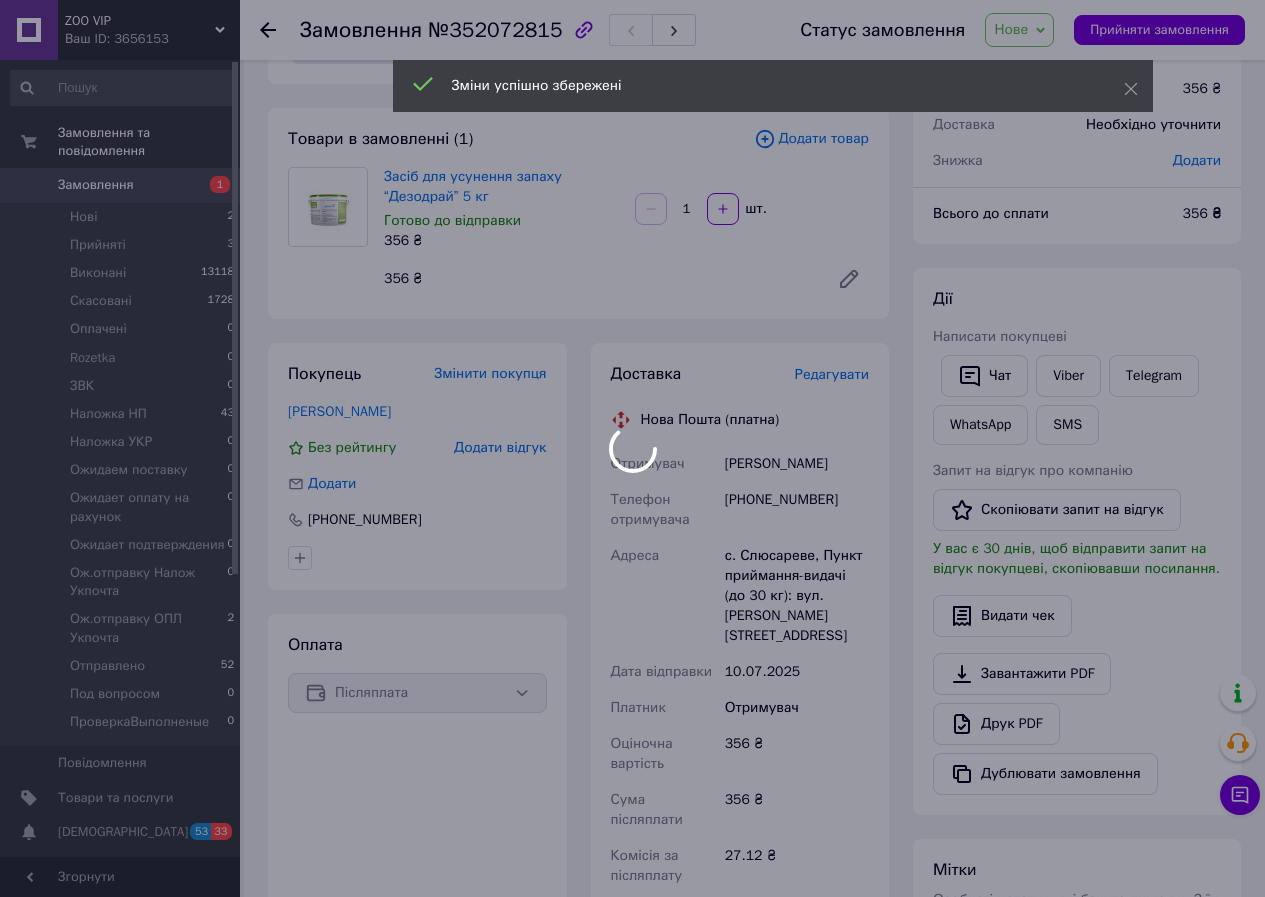 scroll, scrollTop: 67, scrollLeft: 0, axis: vertical 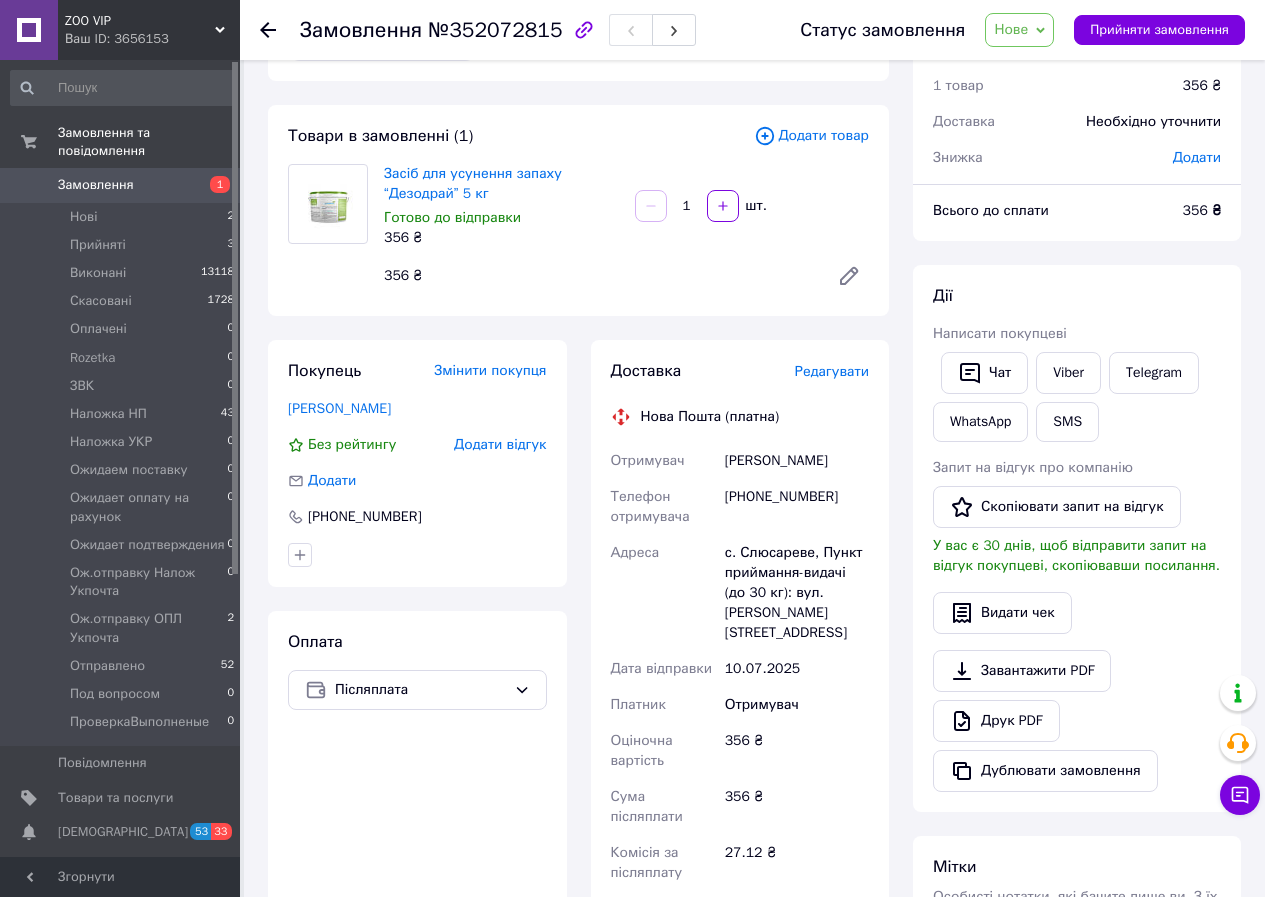 click on "Нове" at bounding box center (1011, 29) 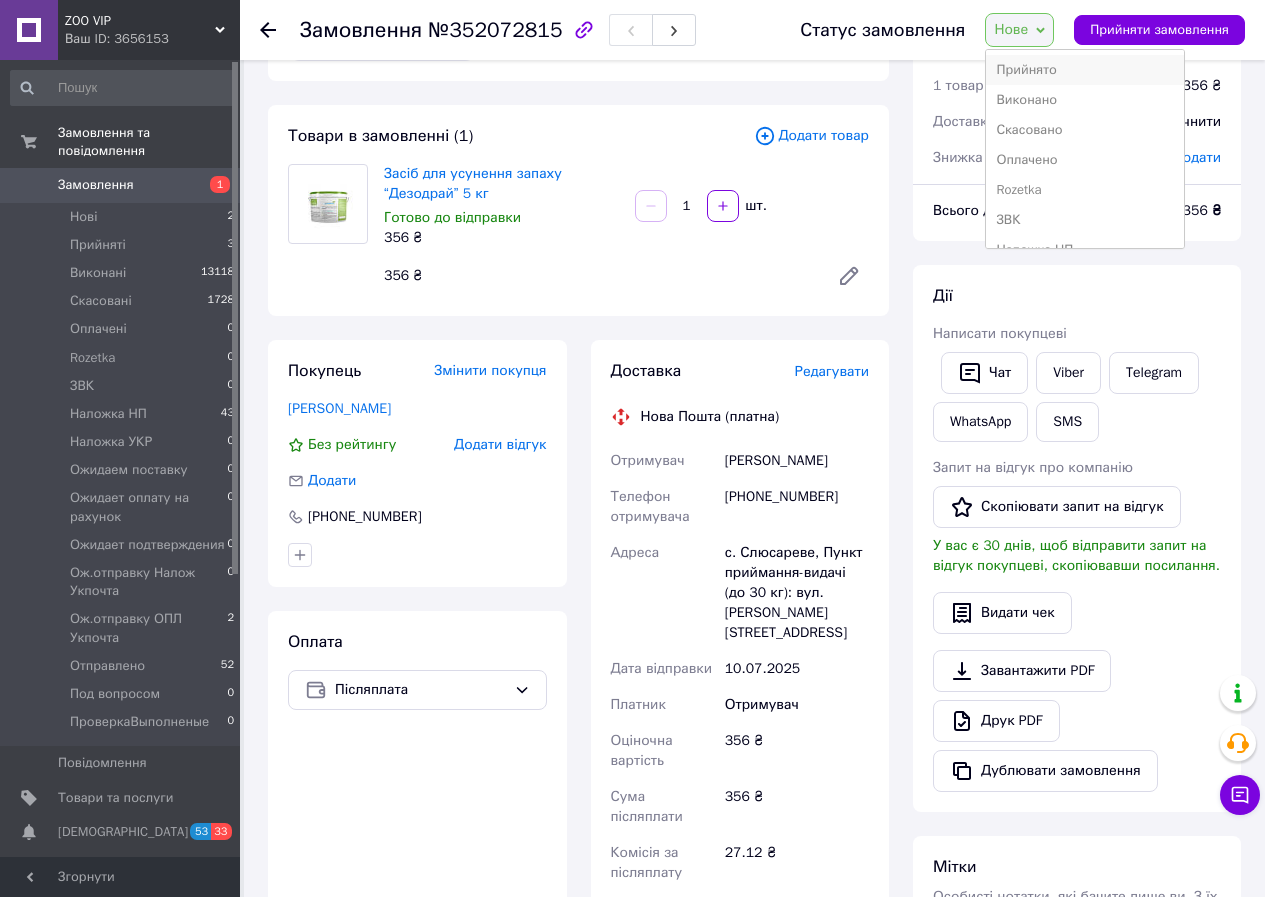 click on "Прийнято" at bounding box center (1085, 70) 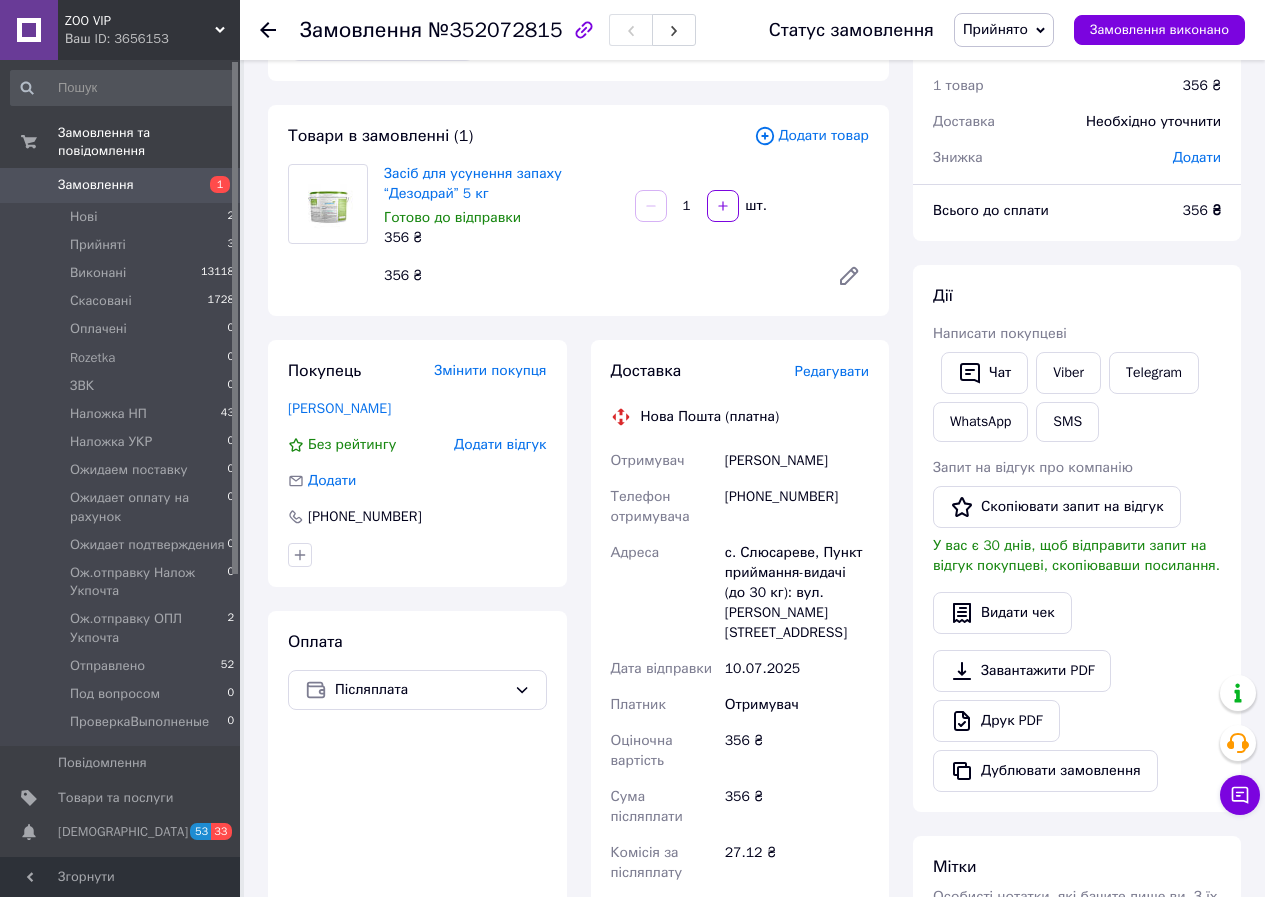 scroll, scrollTop: 0, scrollLeft: 0, axis: both 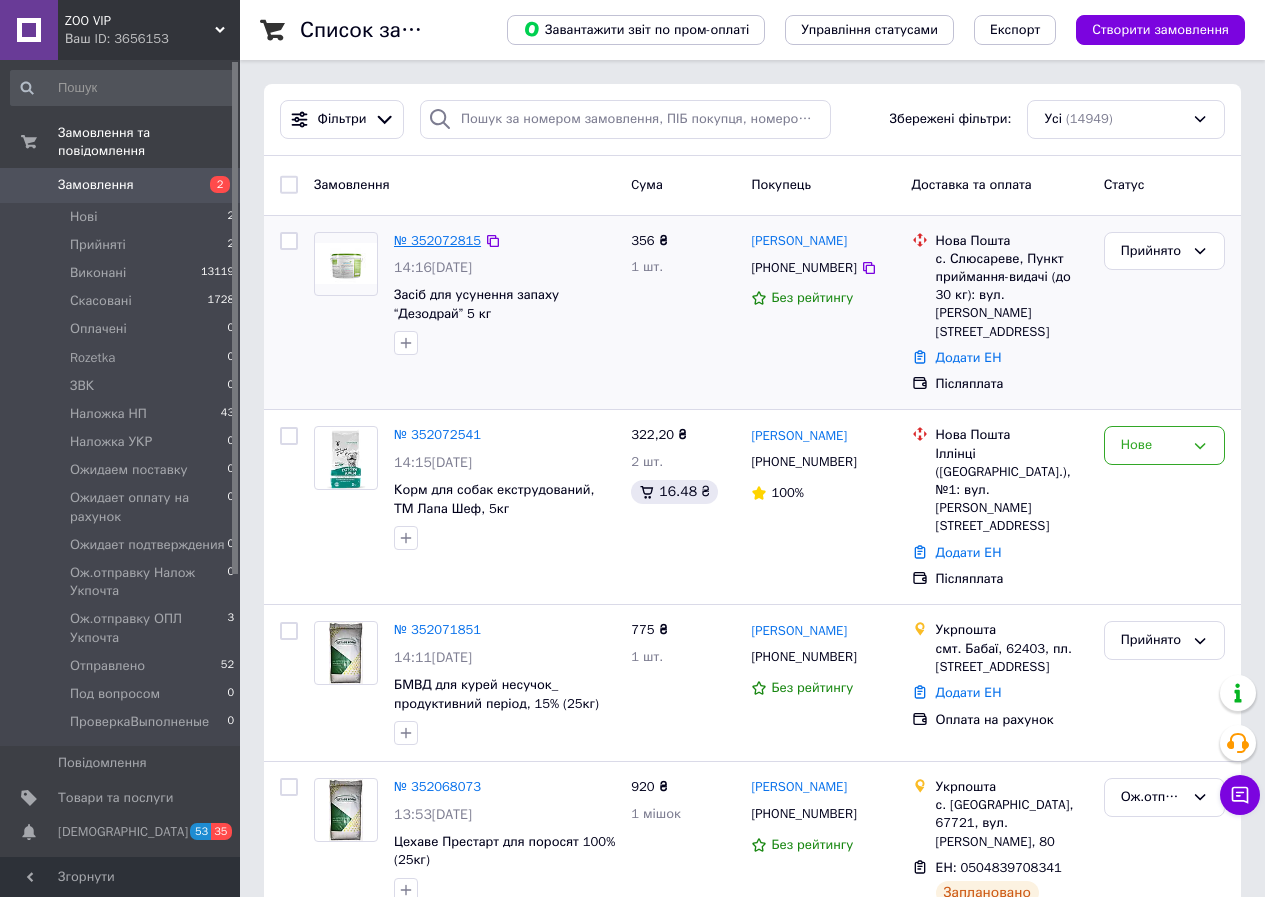 click on "№ 352072815" at bounding box center [437, 240] 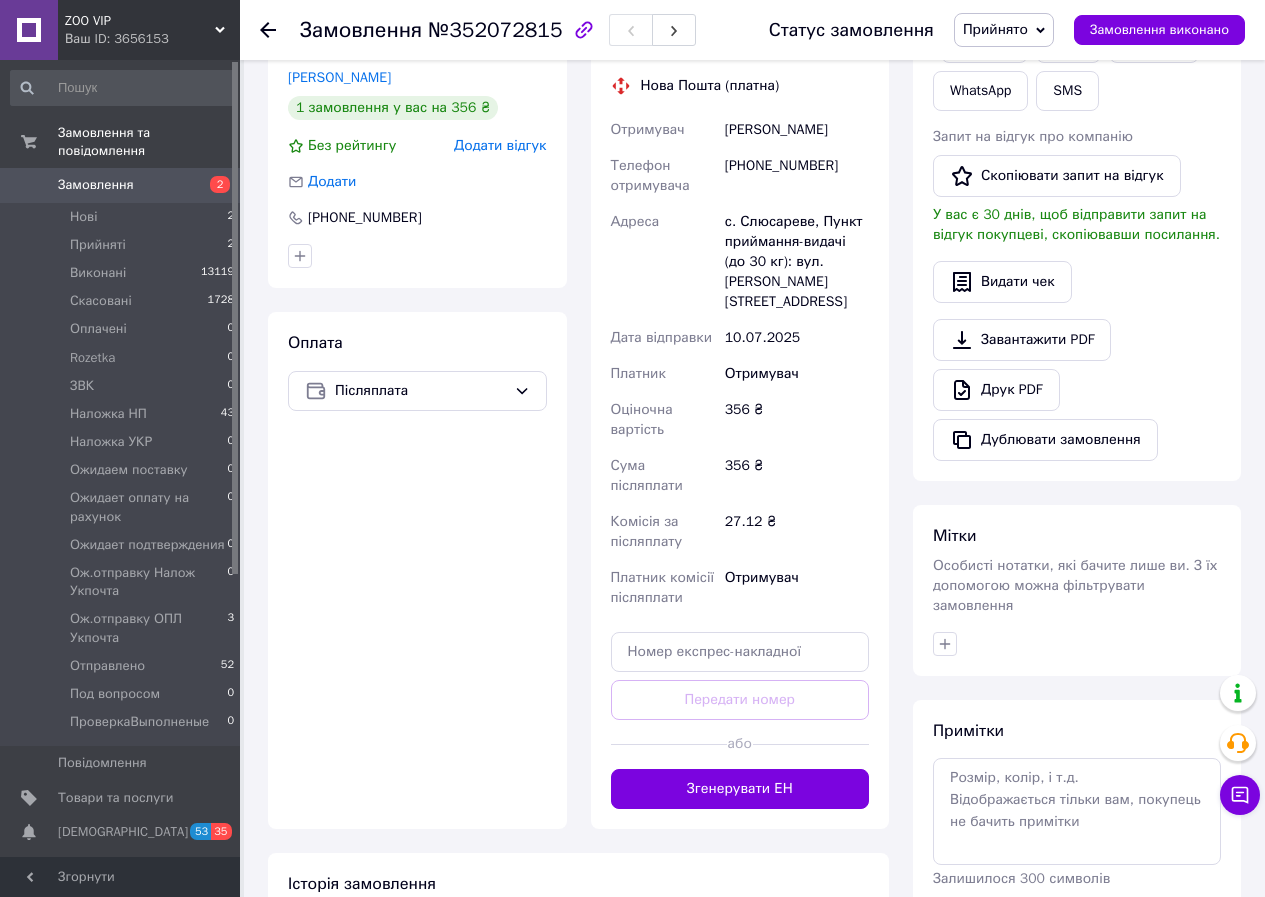 scroll, scrollTop: 400, scrollLeft: 0, axis: vertical 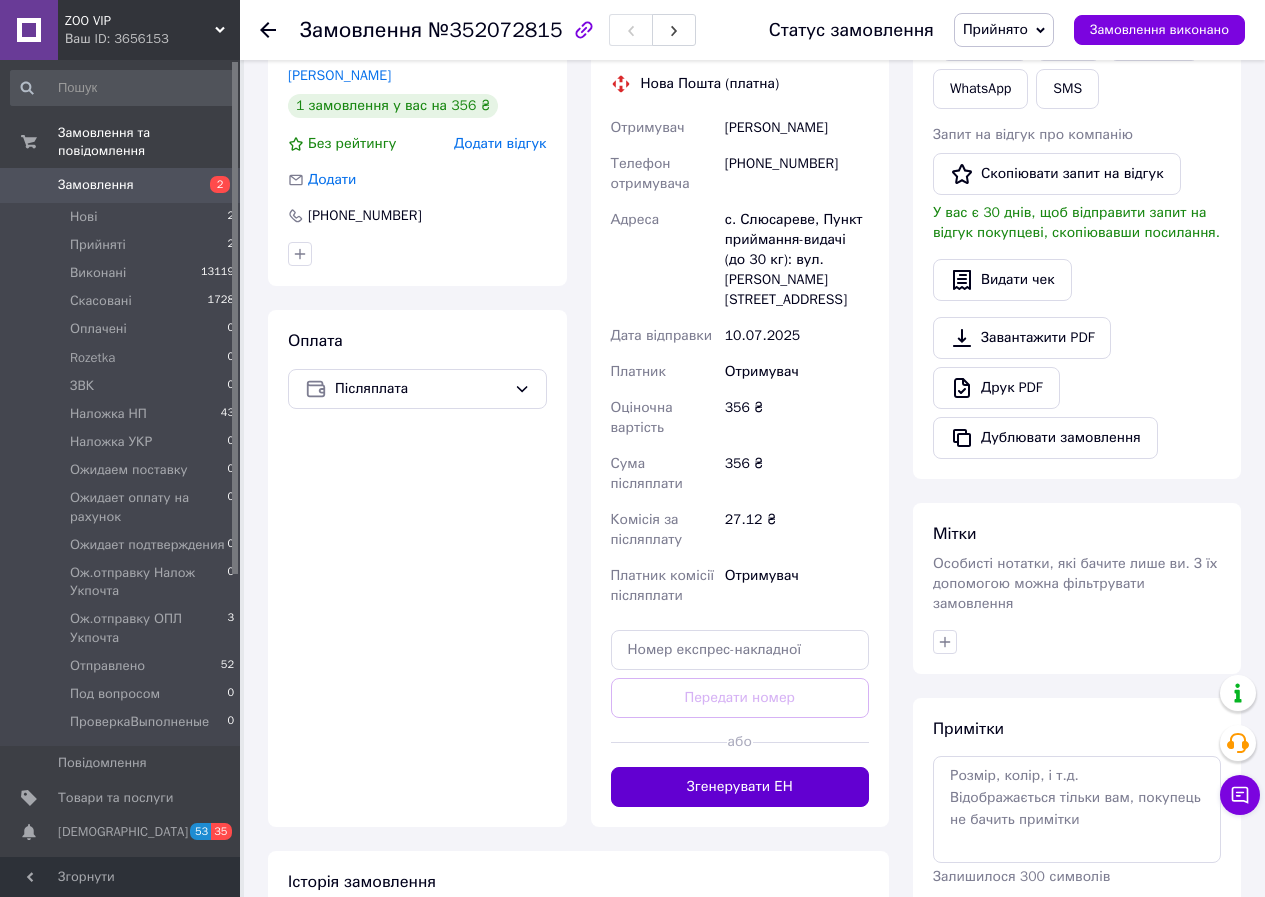 click on "Згенерувати ЕН" at bounding box center (740, 787) 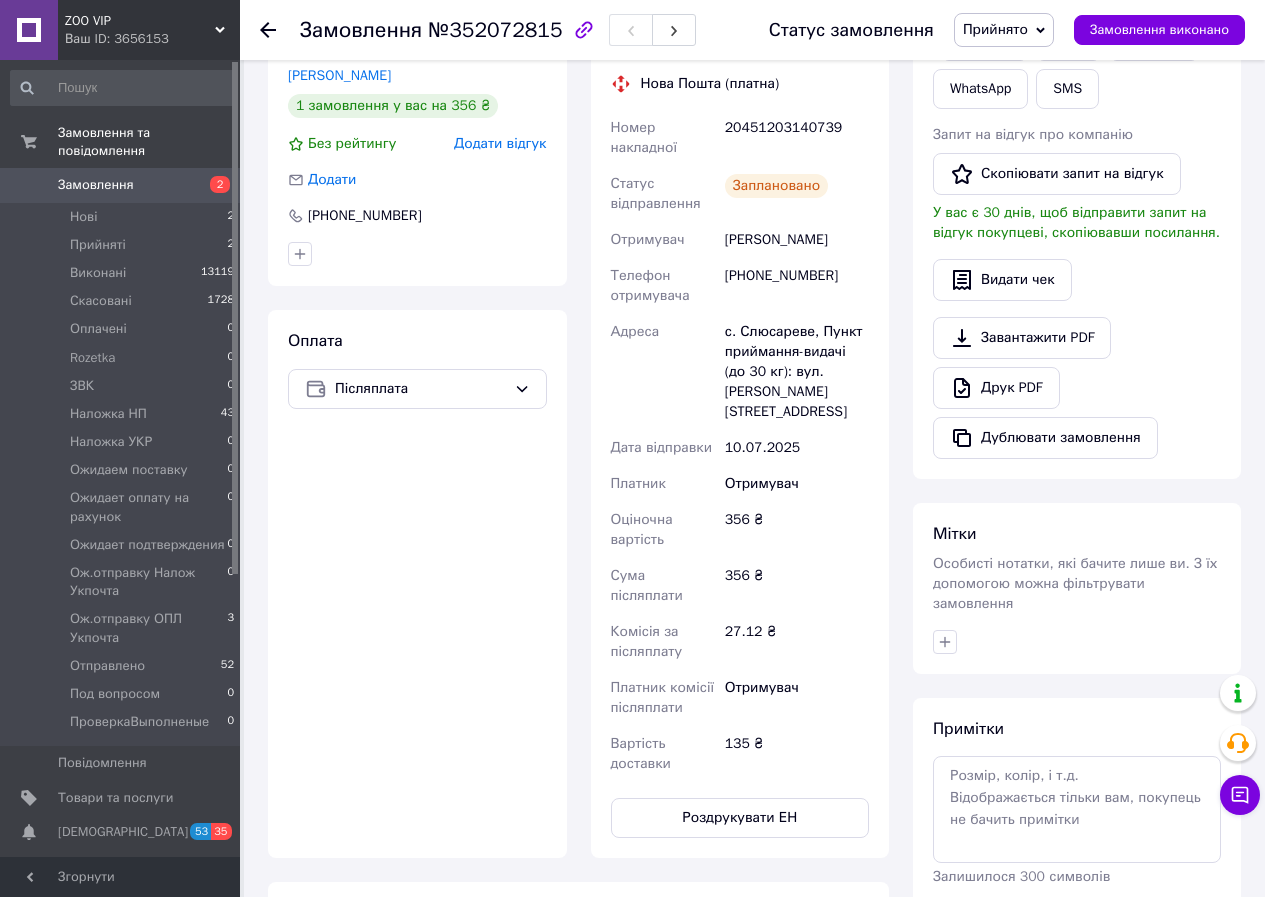 click on "Прийнято" at bounding box center [995, 29] 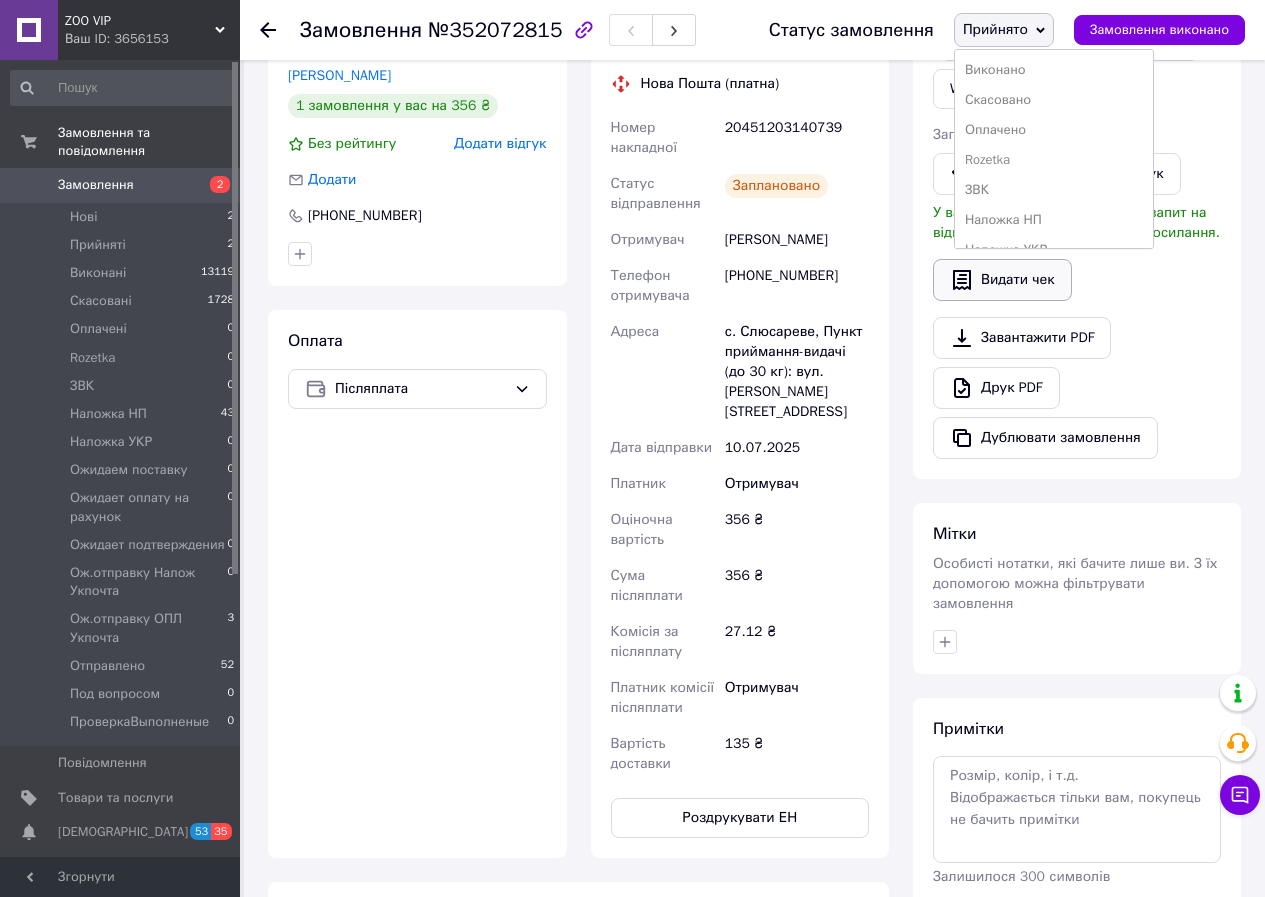 drag, startPoint x: 1050, startPoint y: 216, endPoint x: 988, endPoint y: 286, distance: 93.50936 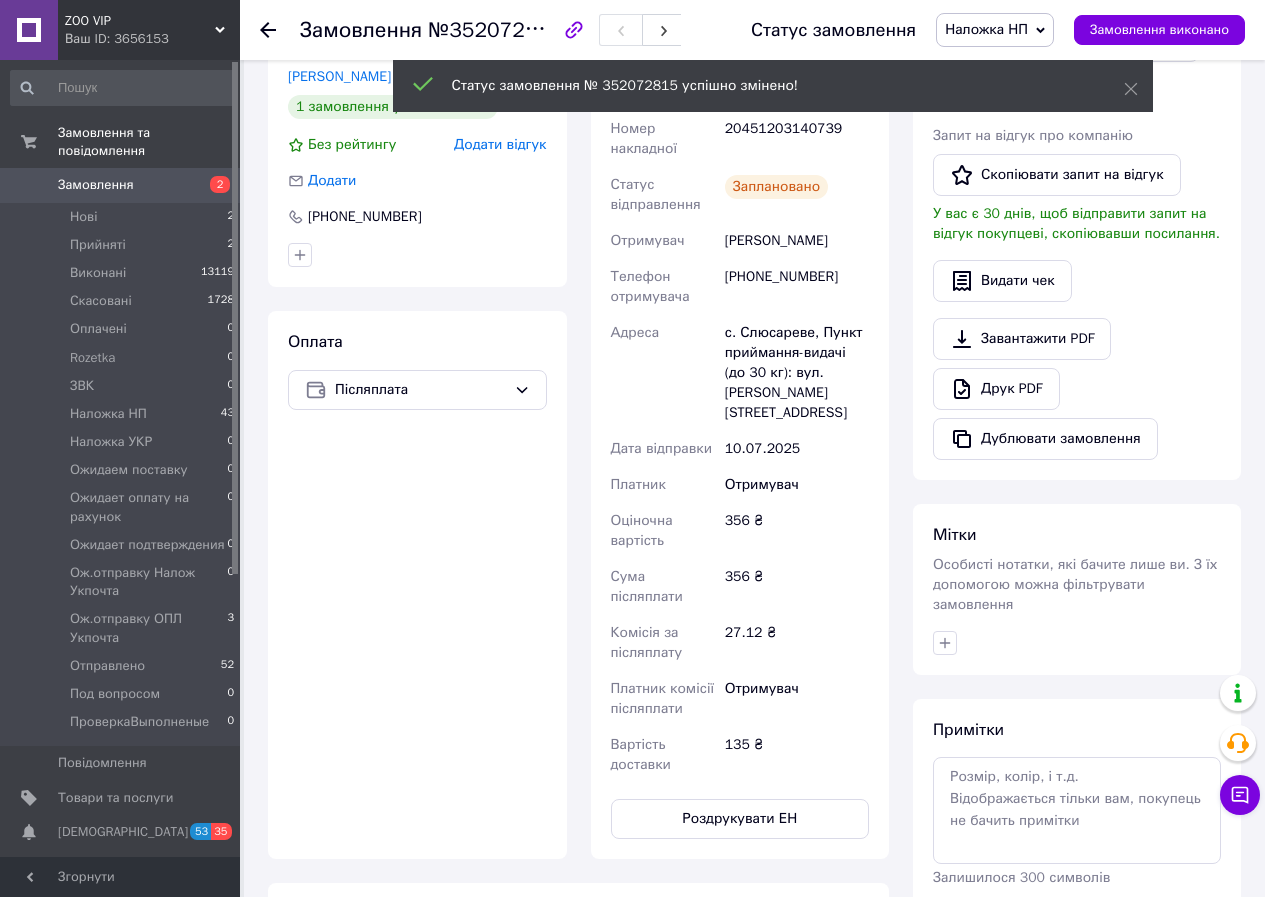 scroll, scrollTop: 333, scrollLeft: 0, axis: vertical 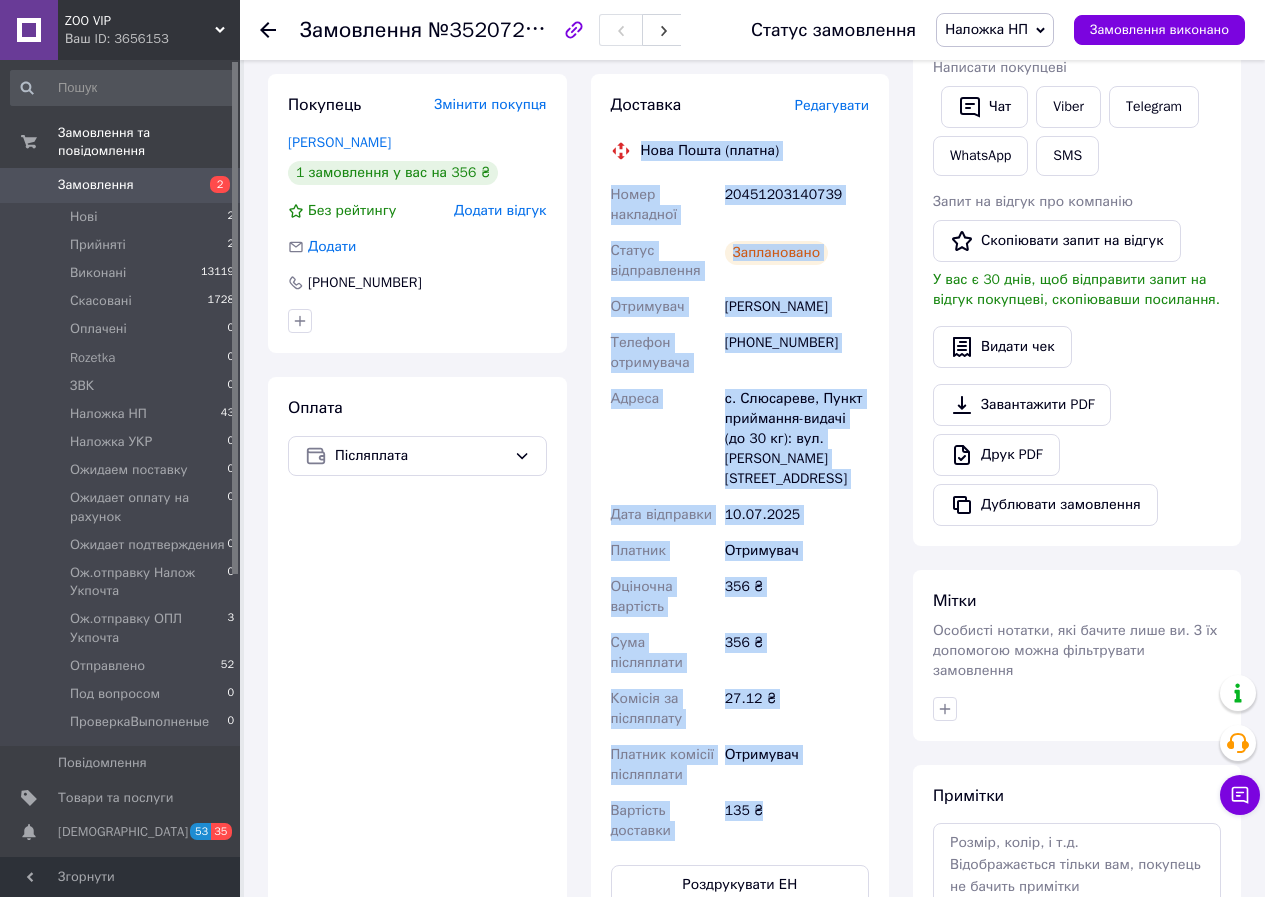 drag, startPoint x: 644, startPoint y: 146, endPoint x: 845, endPoint y: 757, distance: 643.2123 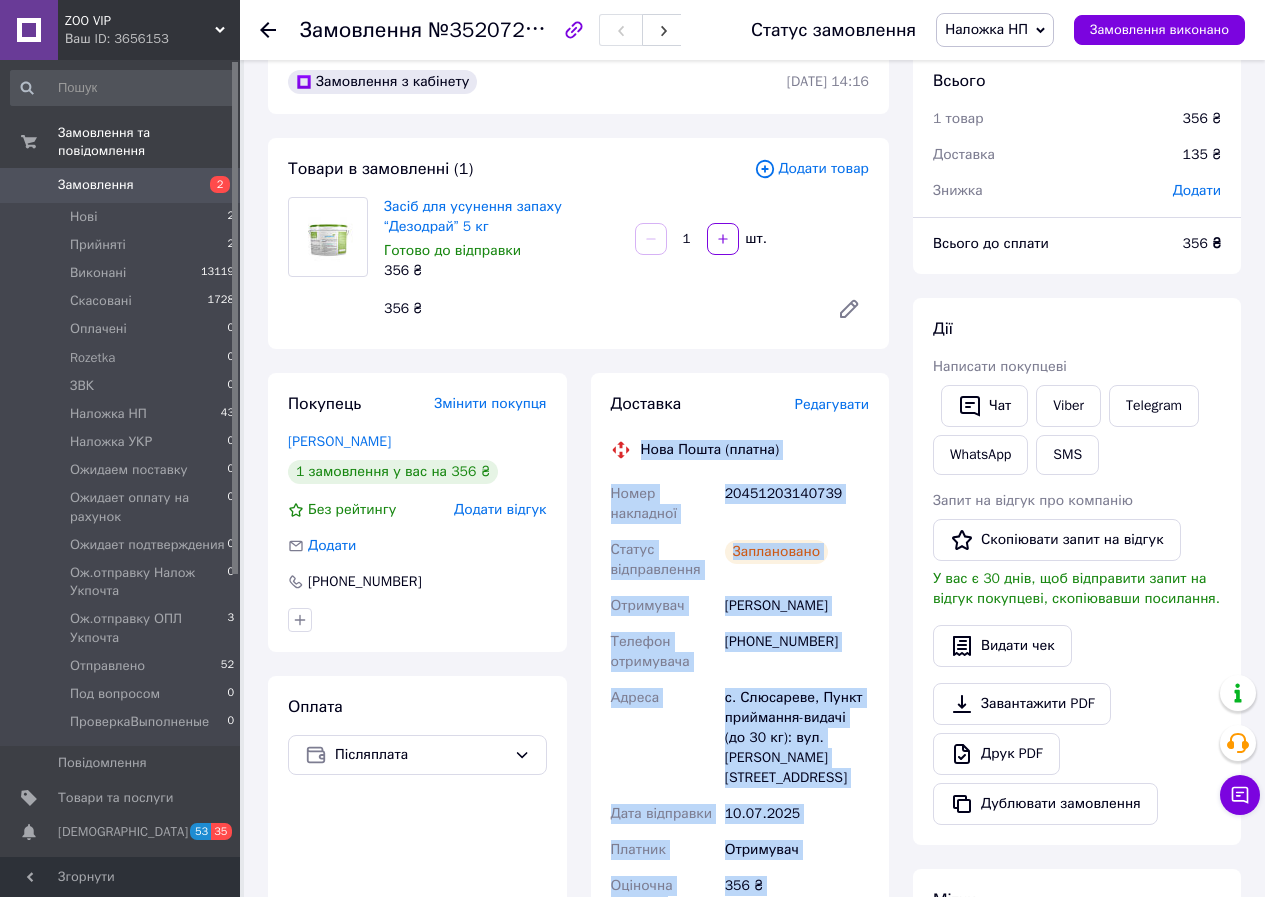 scroll, scrollTop: 0, scrollLeft: 0, axis: both 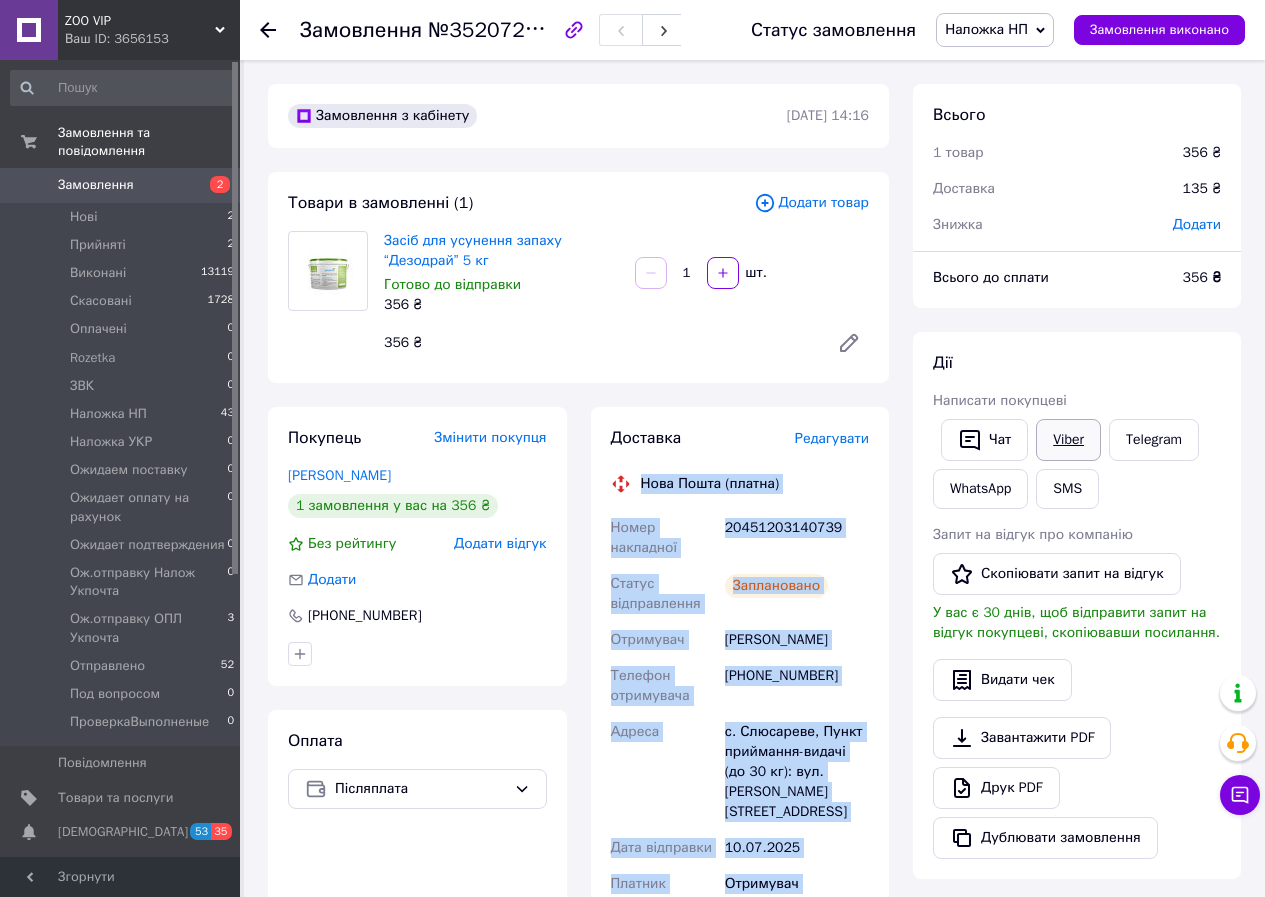 click on "Viber" at bounding box center [1068, 440] 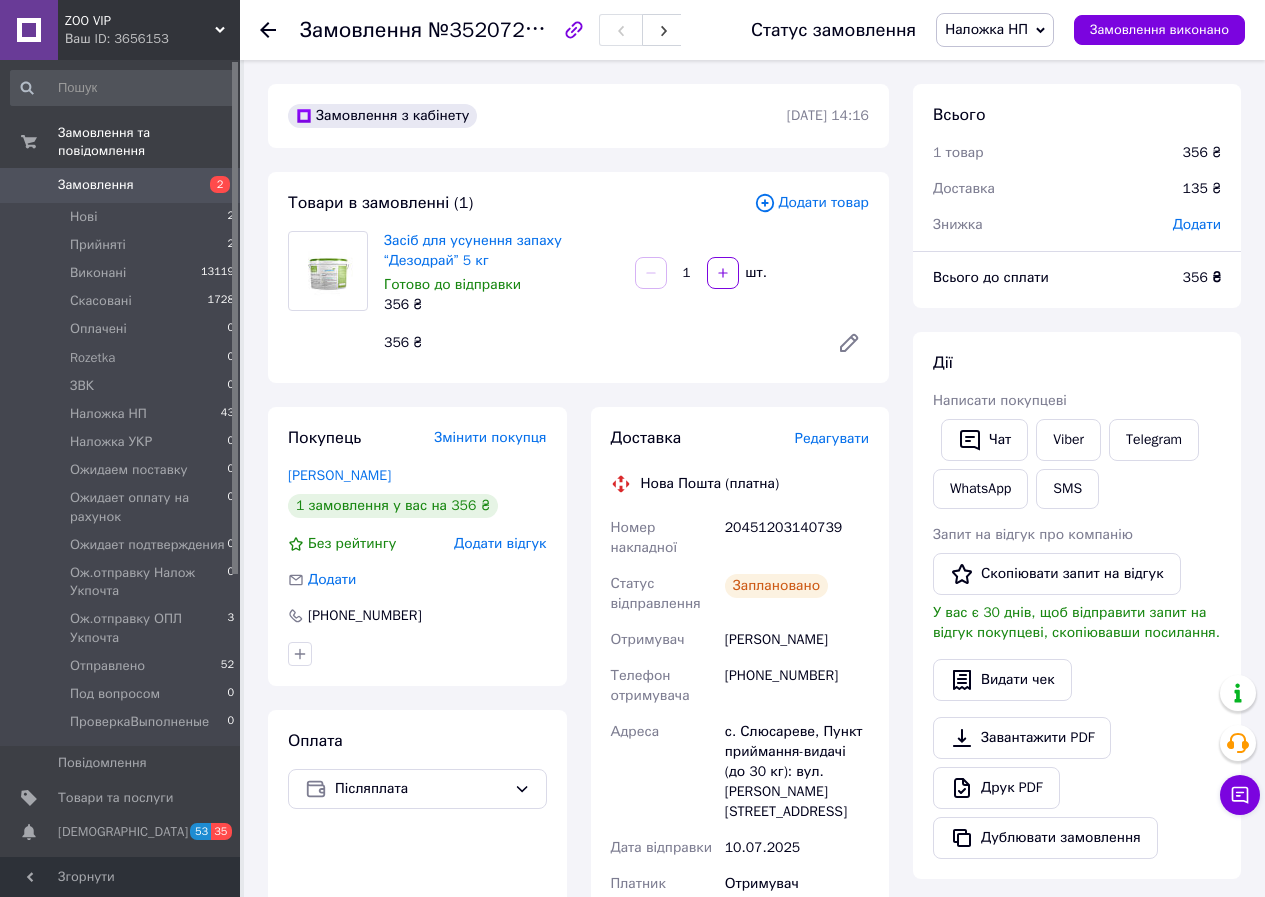 click 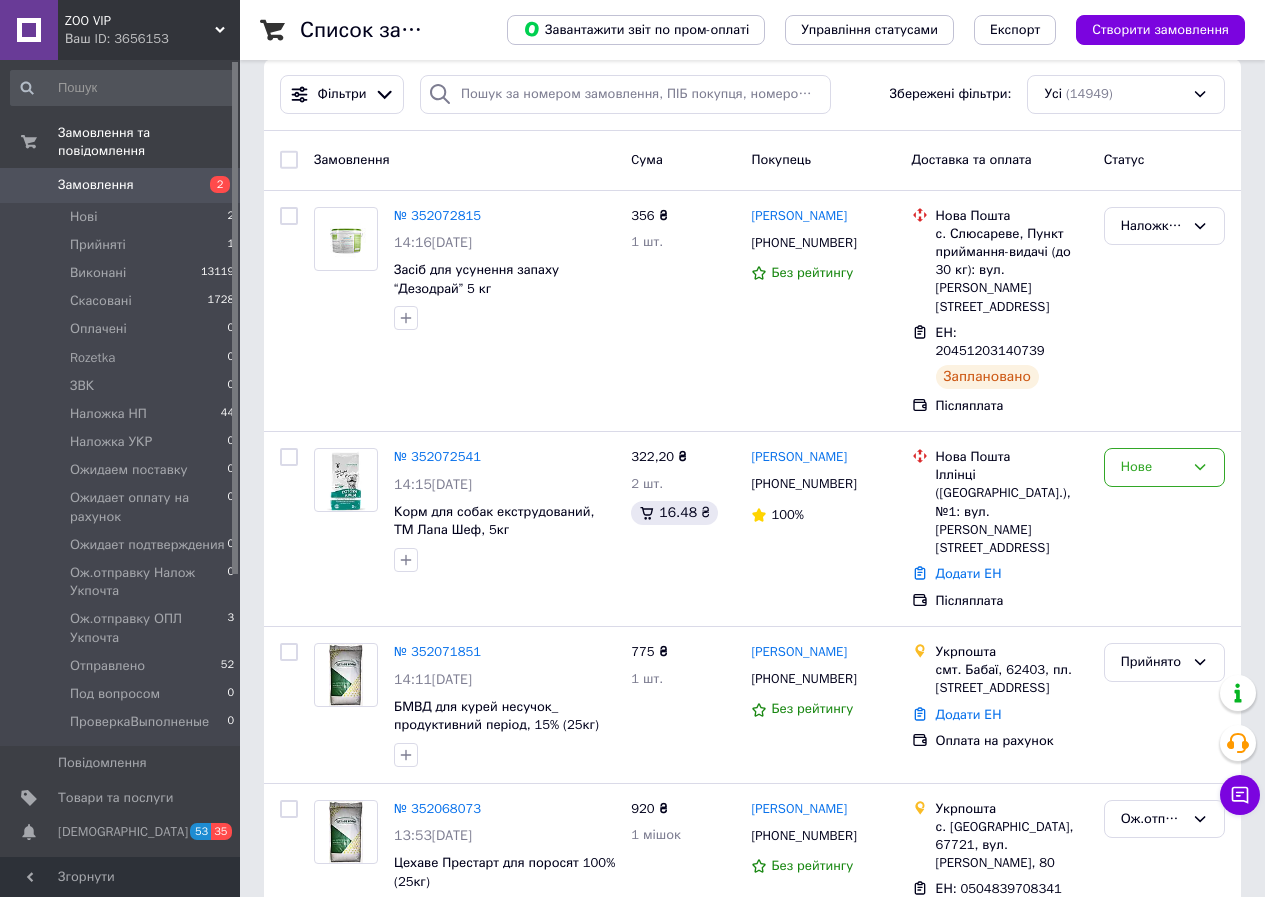 scroll, scrollTop: 0, scrollLeft: 0, axis: both 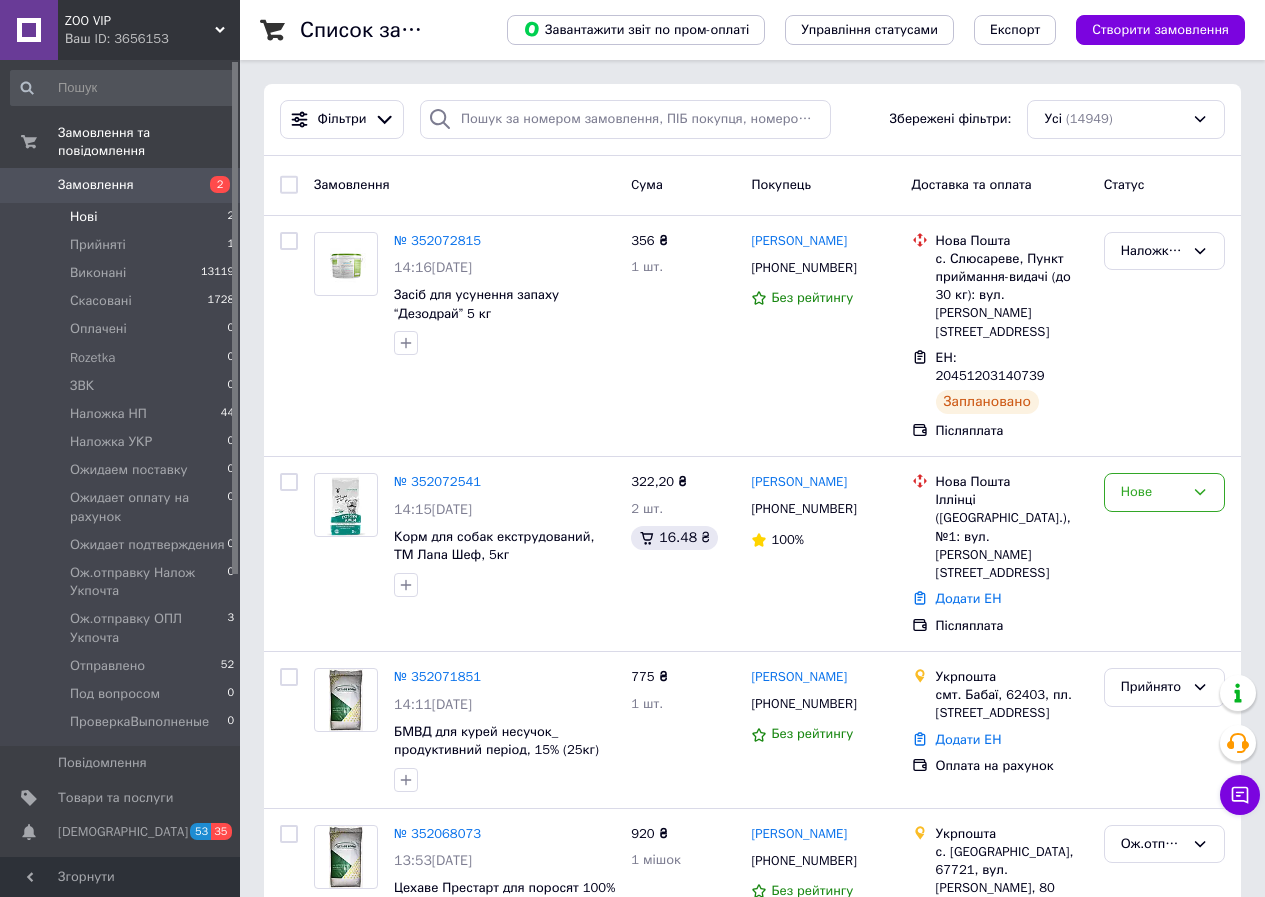 click on "Нові 2" at bounding box center (123, 217) 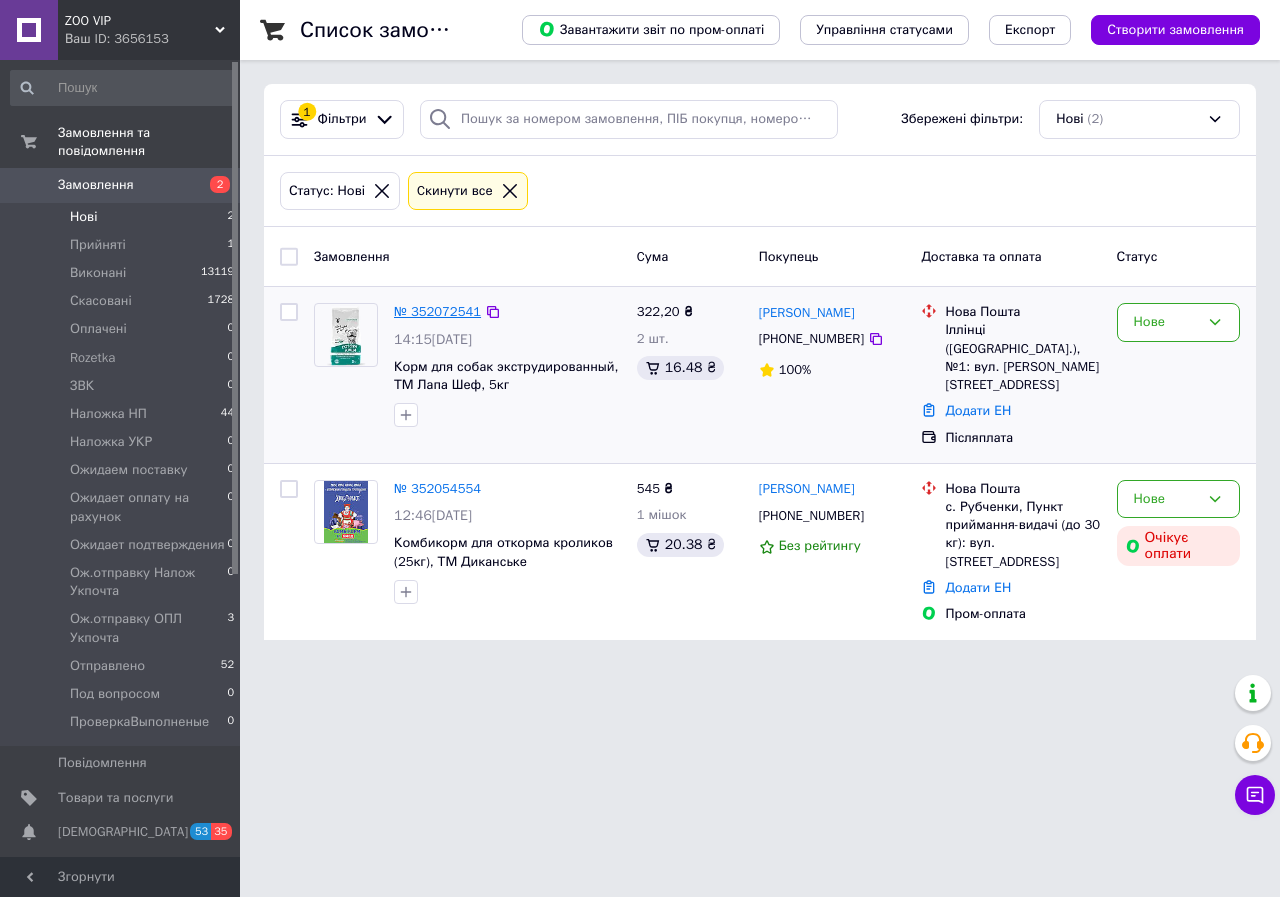 click on "№ 352072541" at bounding box center [437, 311] 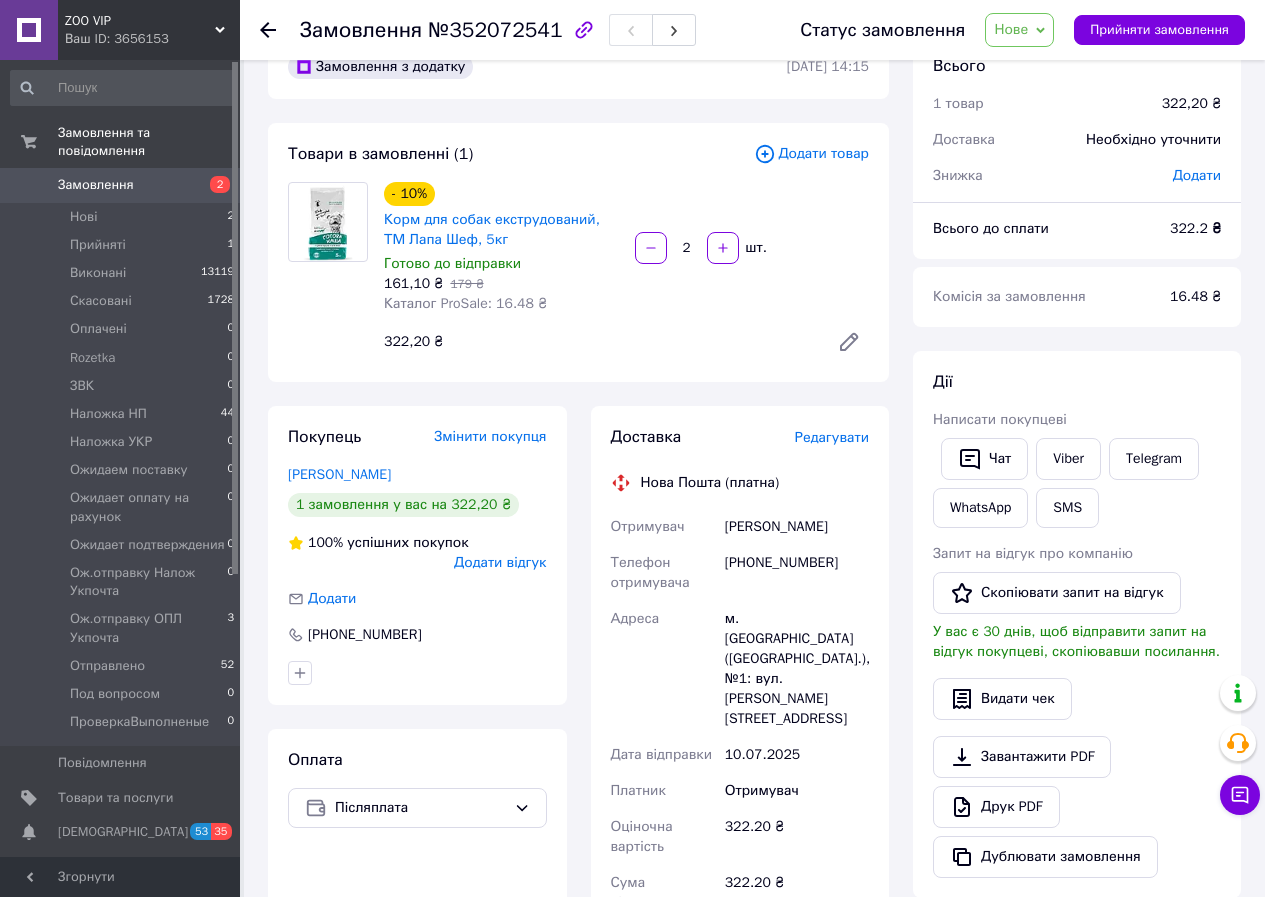 scroll, scrollTop: 67, scrollLeft: 0, axis: vertical 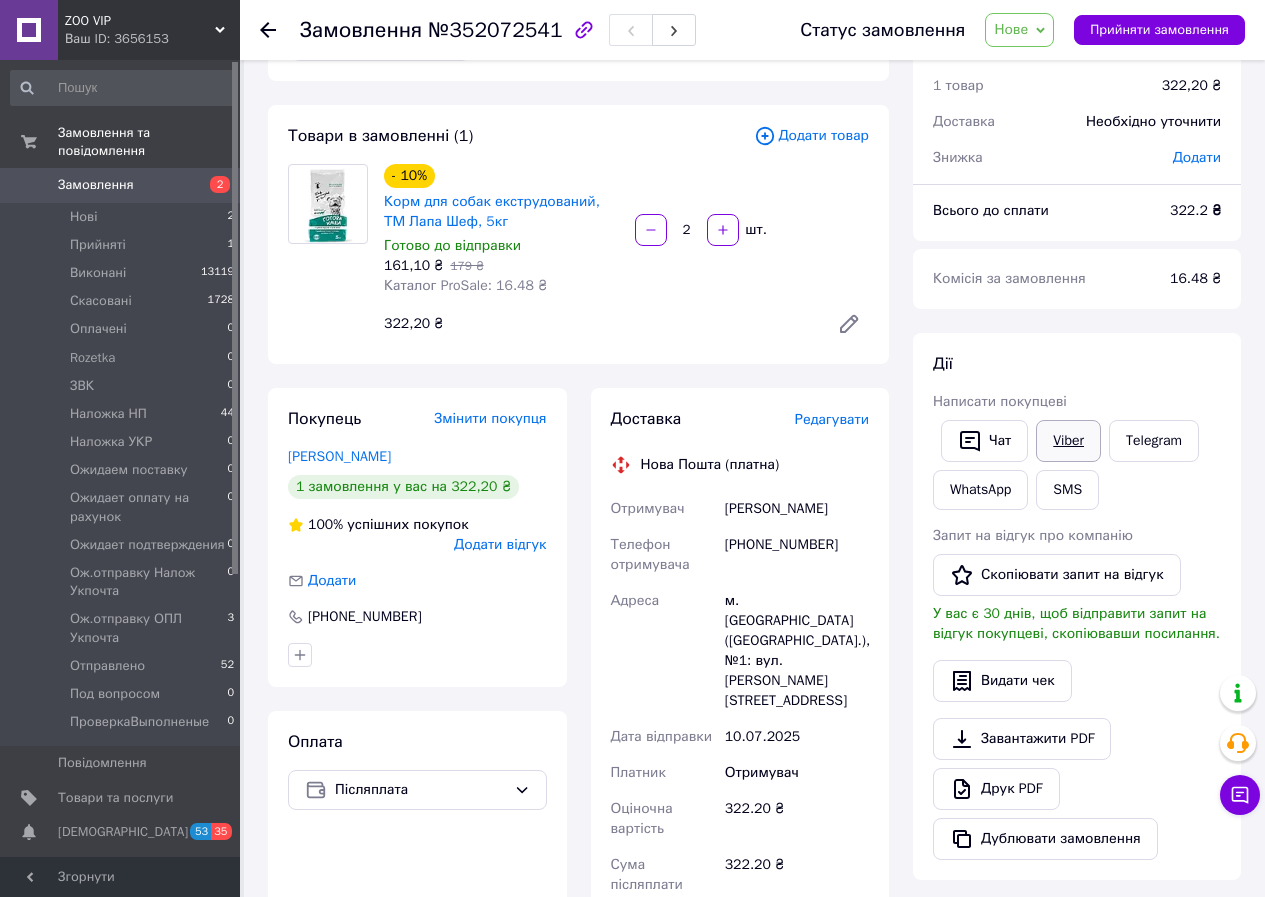 click on "Viber" at bounding box center (1068, 441) 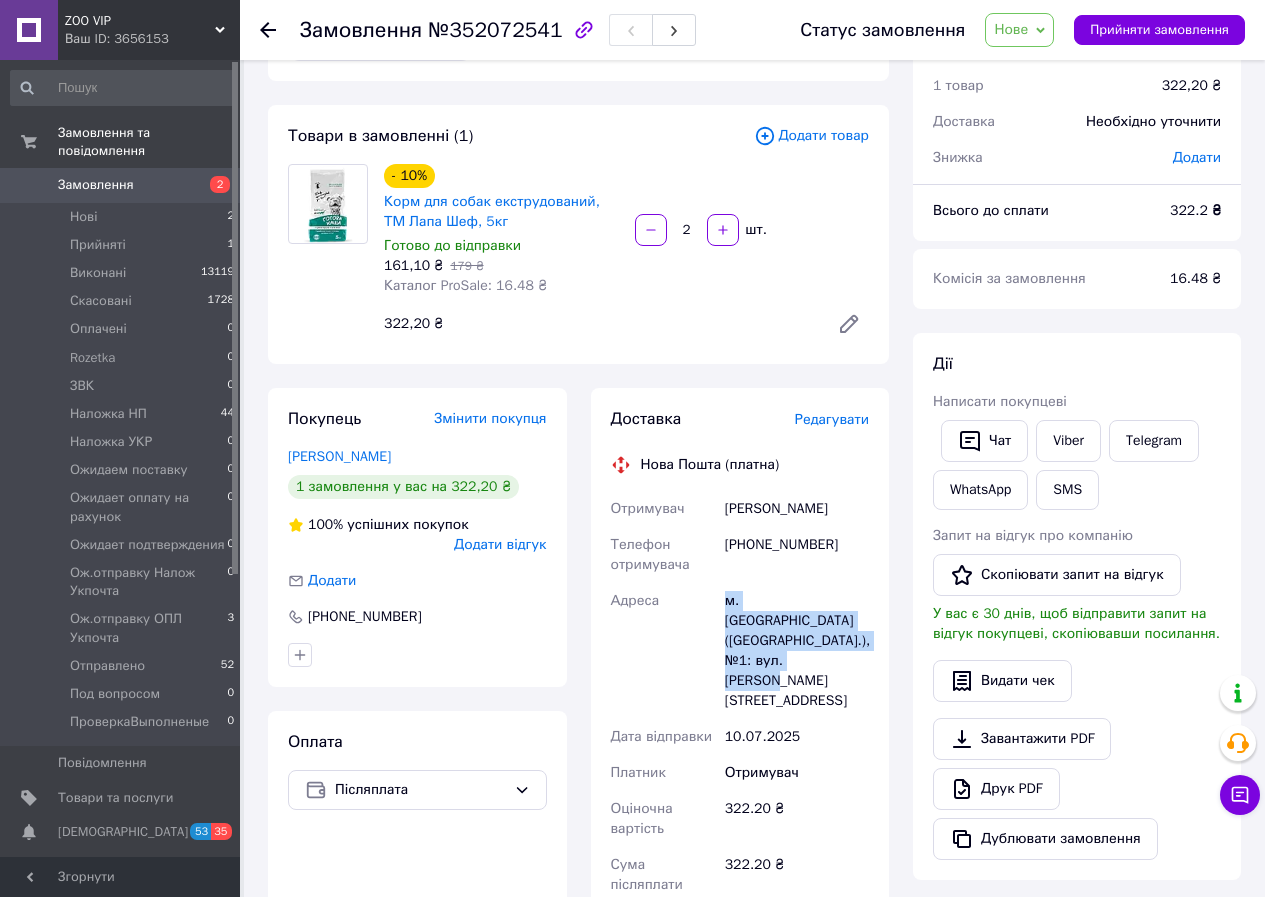 drag, startPoint x: 717, startPoint y: 599, endPoint x: 810, endPoint y: 663, distance: 112.89375 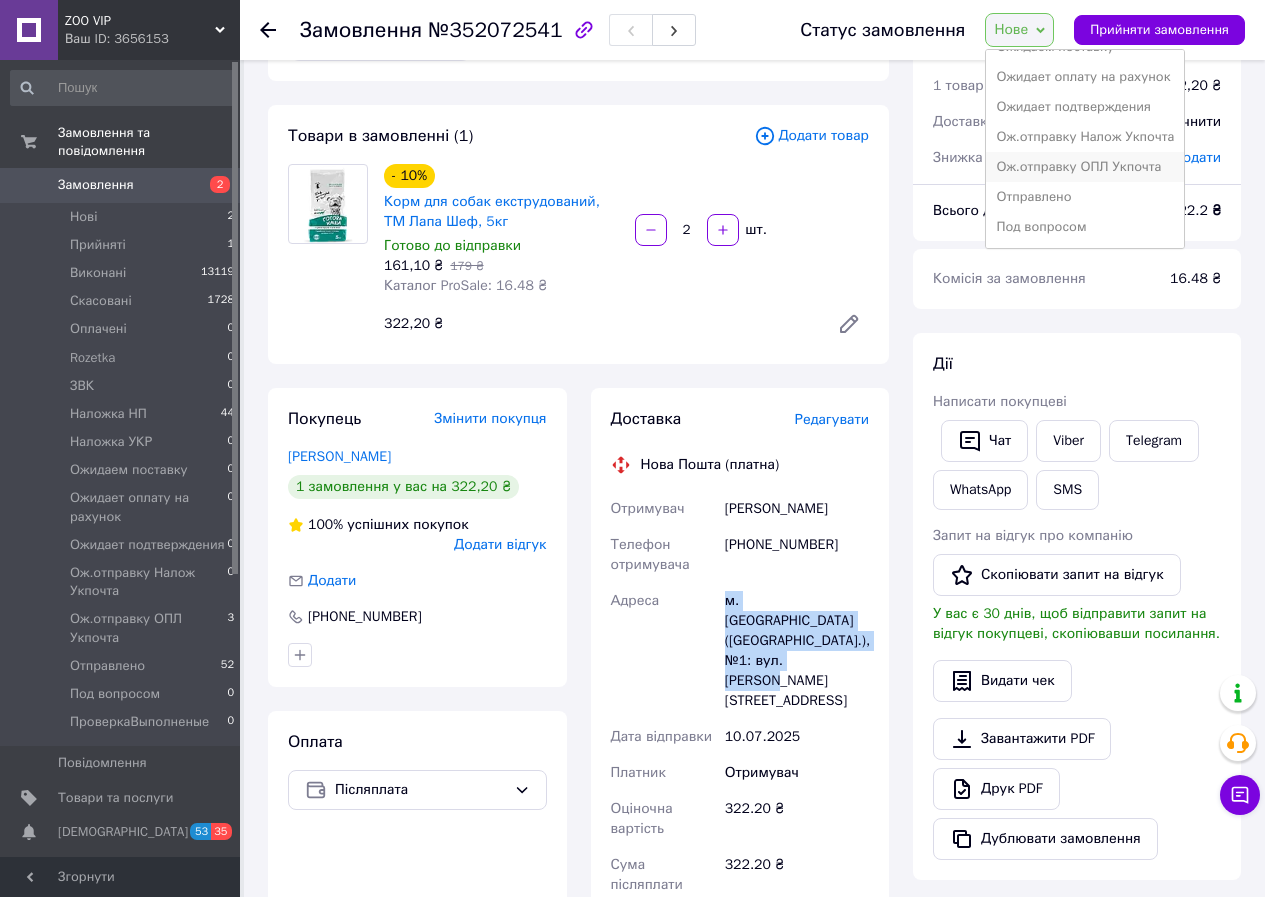 scroll, scrollTop: 267, scrollLeft: 0, axis: vertical 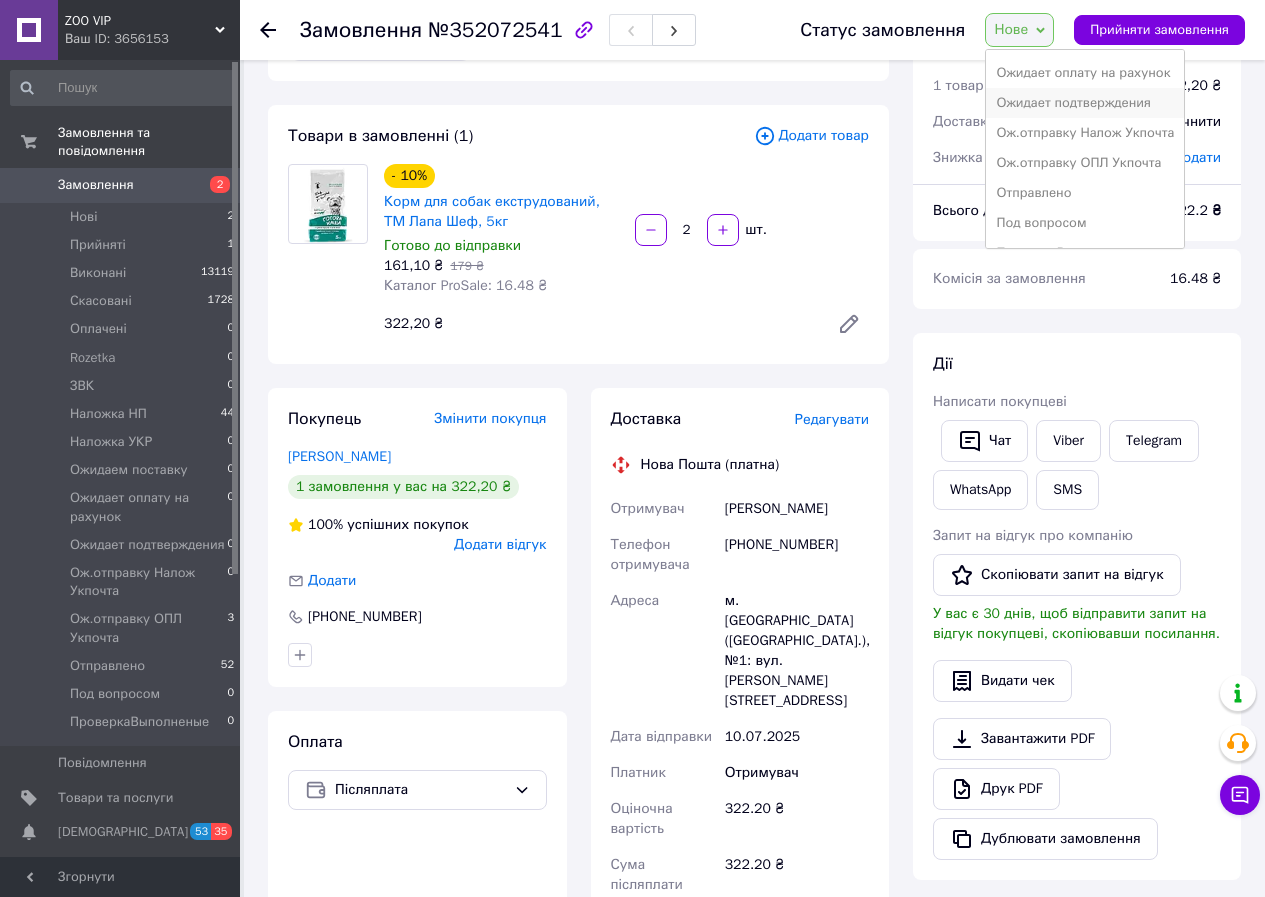 click on "Ожидает подтверждения" at bounding box center (1085, 103) 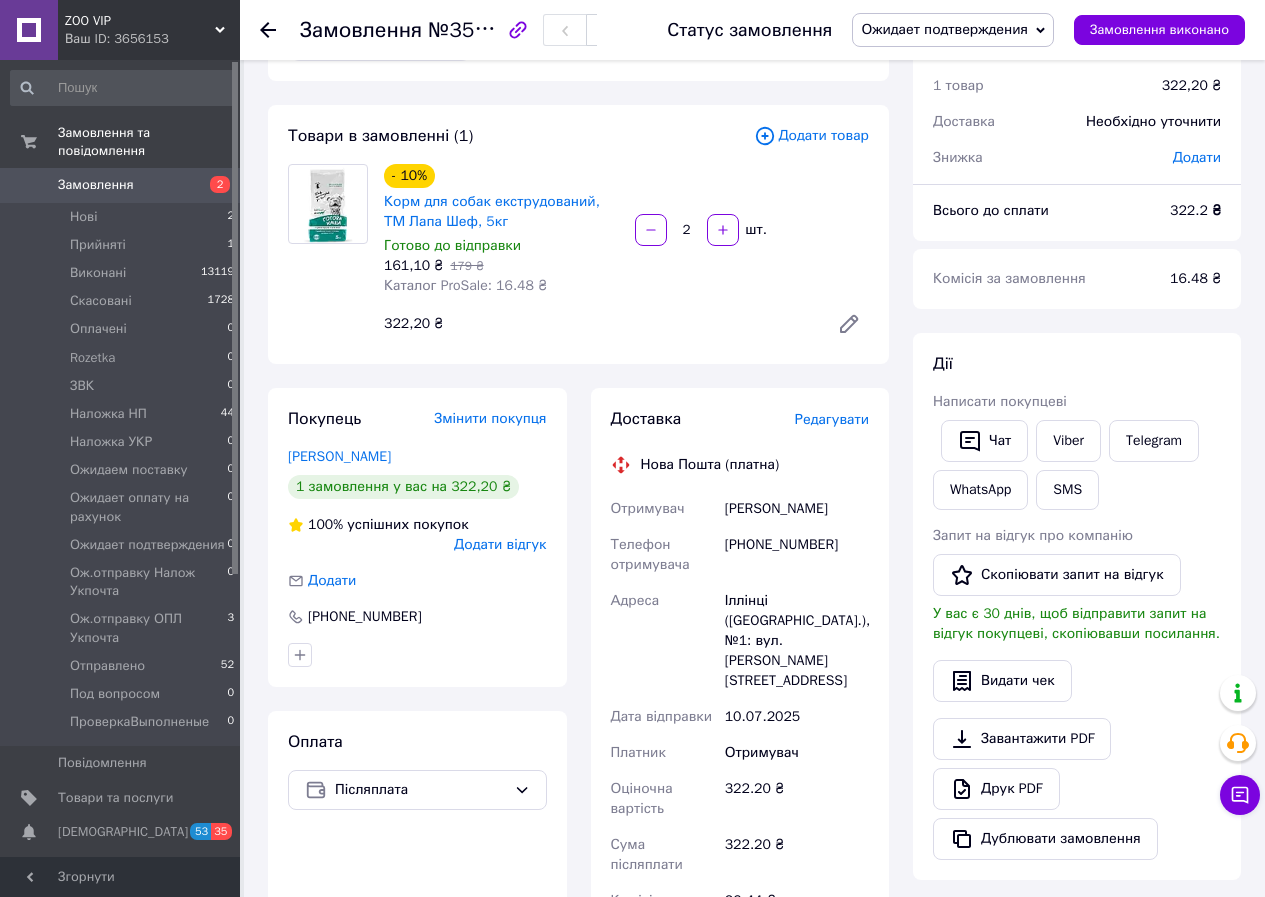 click 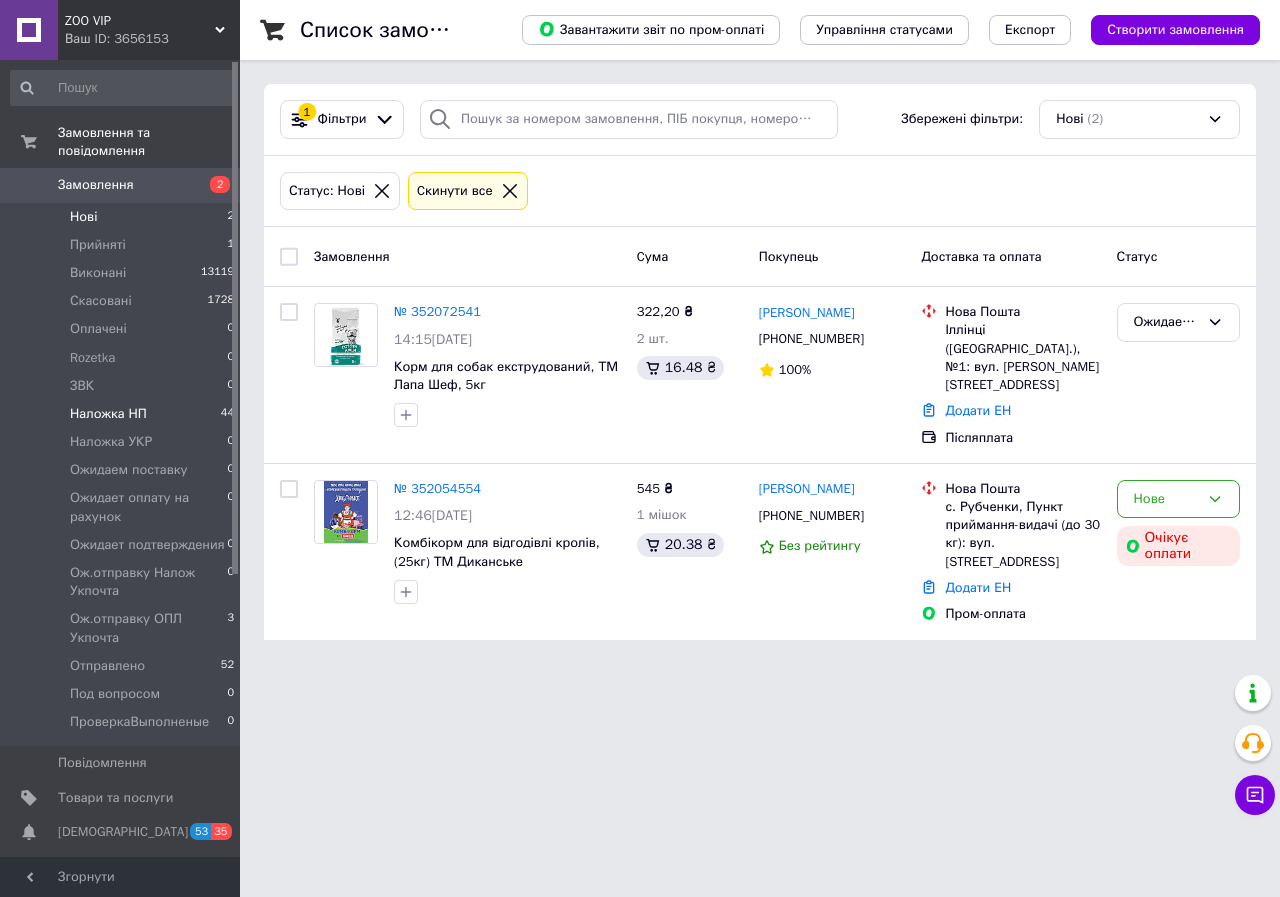 click on "Наложка НП" at bounding box center (108, 414) 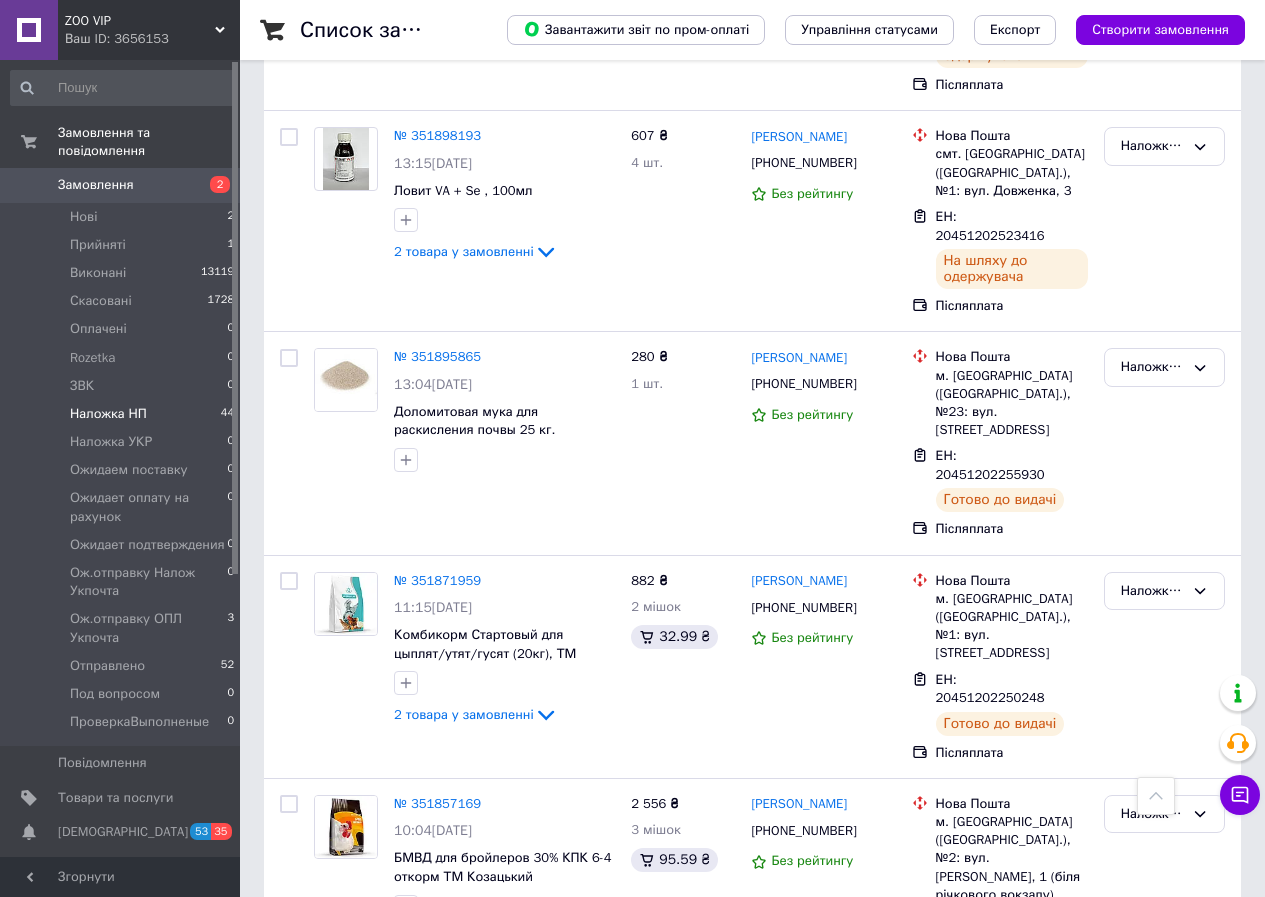 scroll, scrollTop: 1733, scrollLeft: 0, axis: vertical 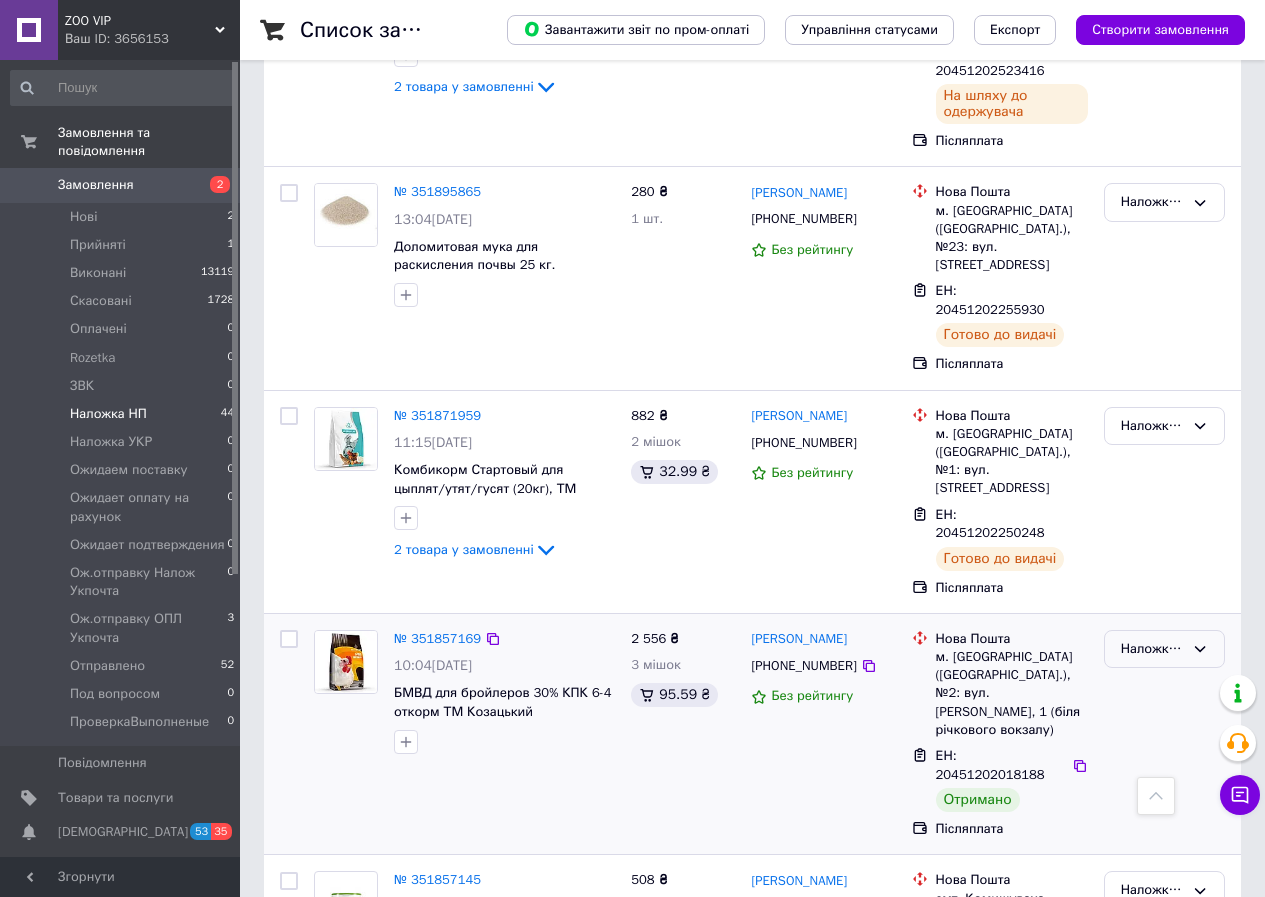 click on "Наложка НП" at bounding box center (1152, 649) 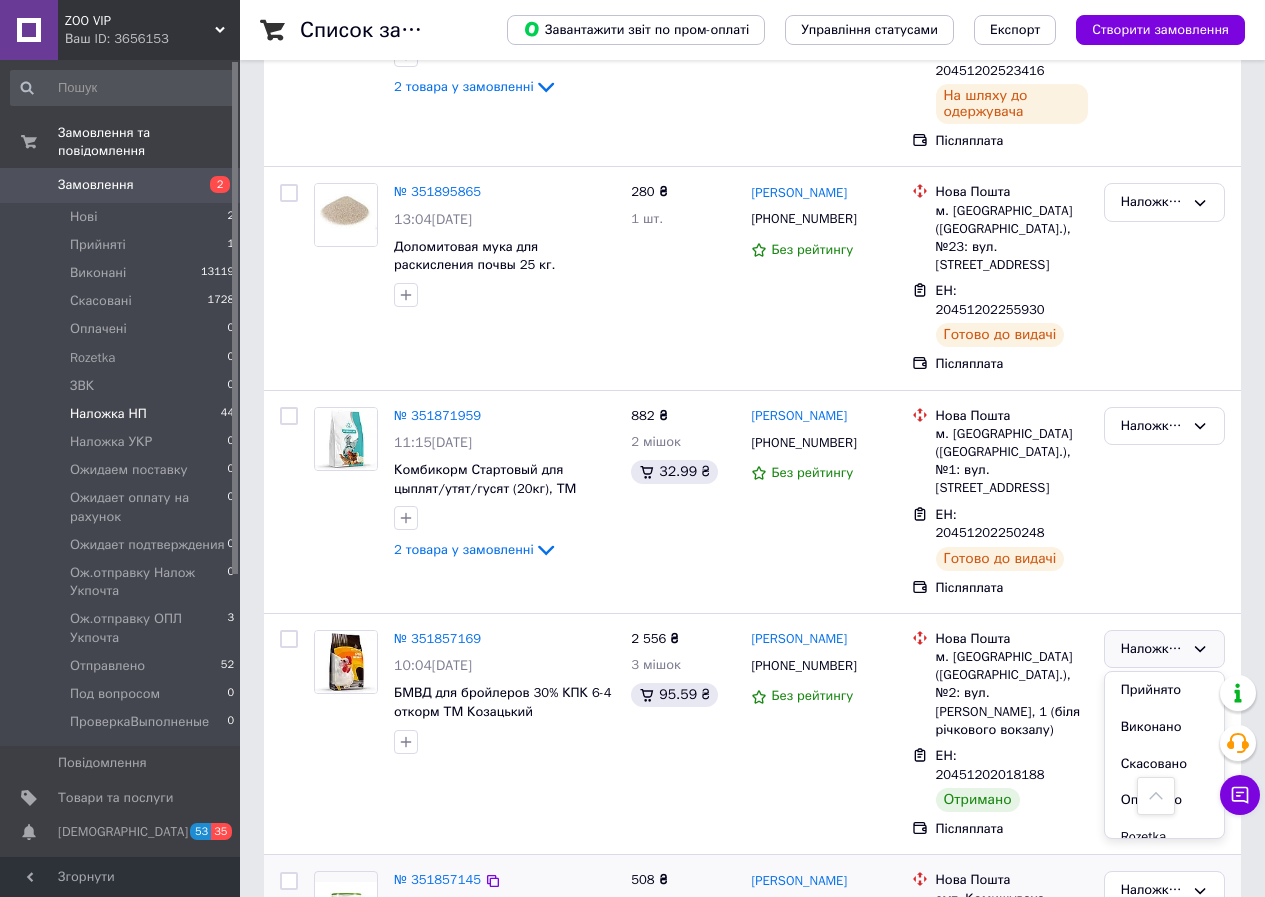 drag, startPoint x: 1135, startPoint y: 408, endPoint x: 920, endPoint y: 645, distance: 319.99063 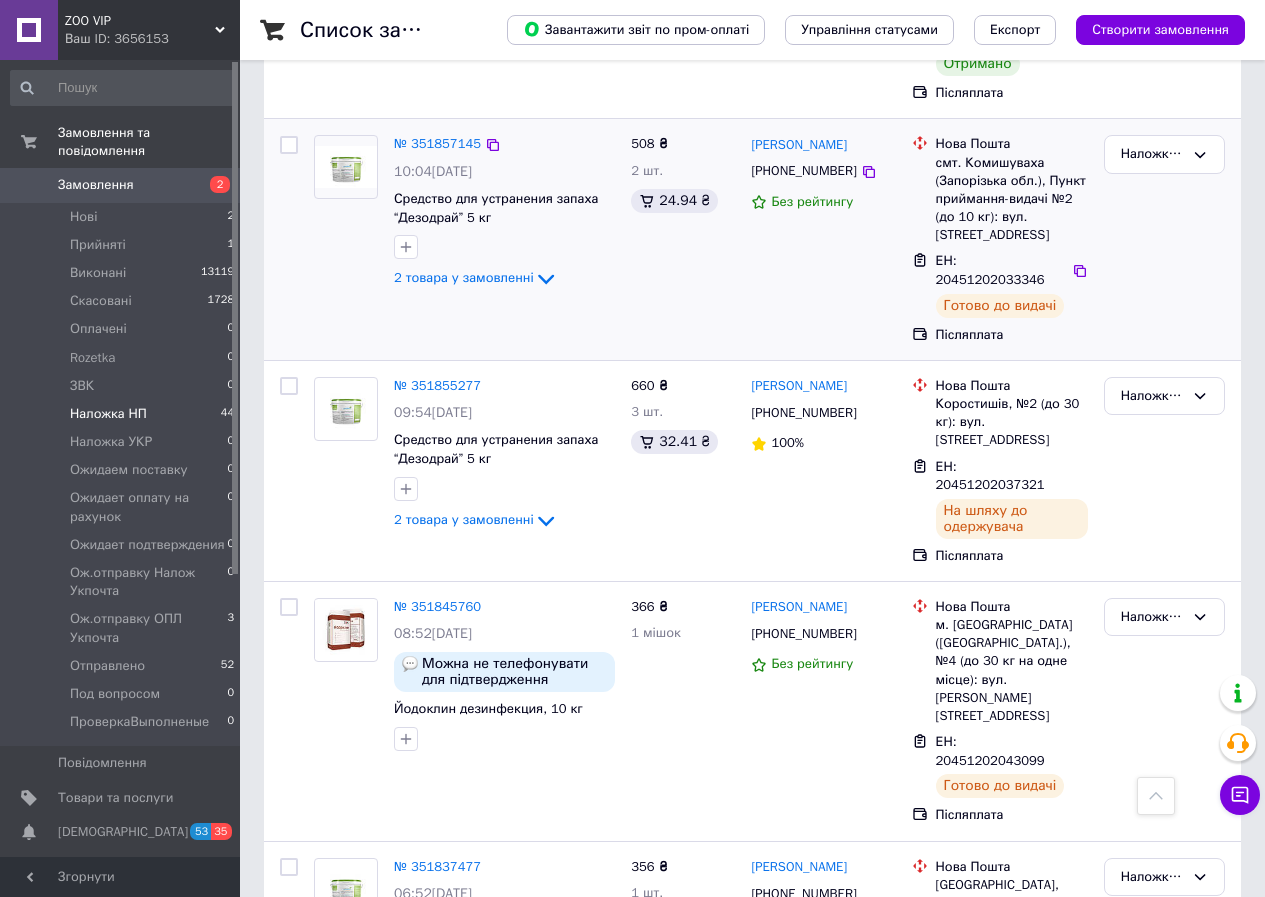 scroll, scrollTop: 4000, scrollLeft: 0, axis: vertical 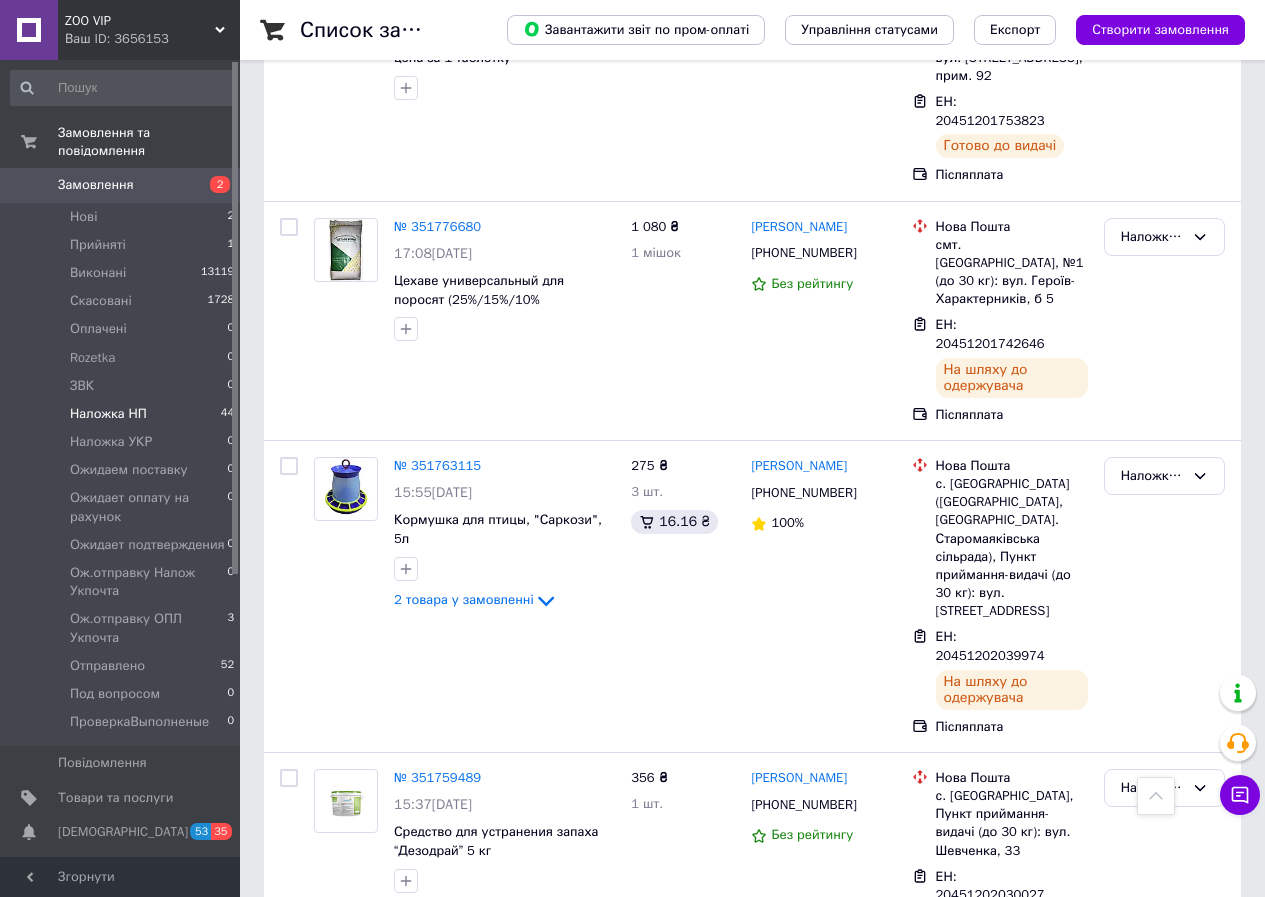 click on "№ 351746681" at bounding box center [437, 1016] 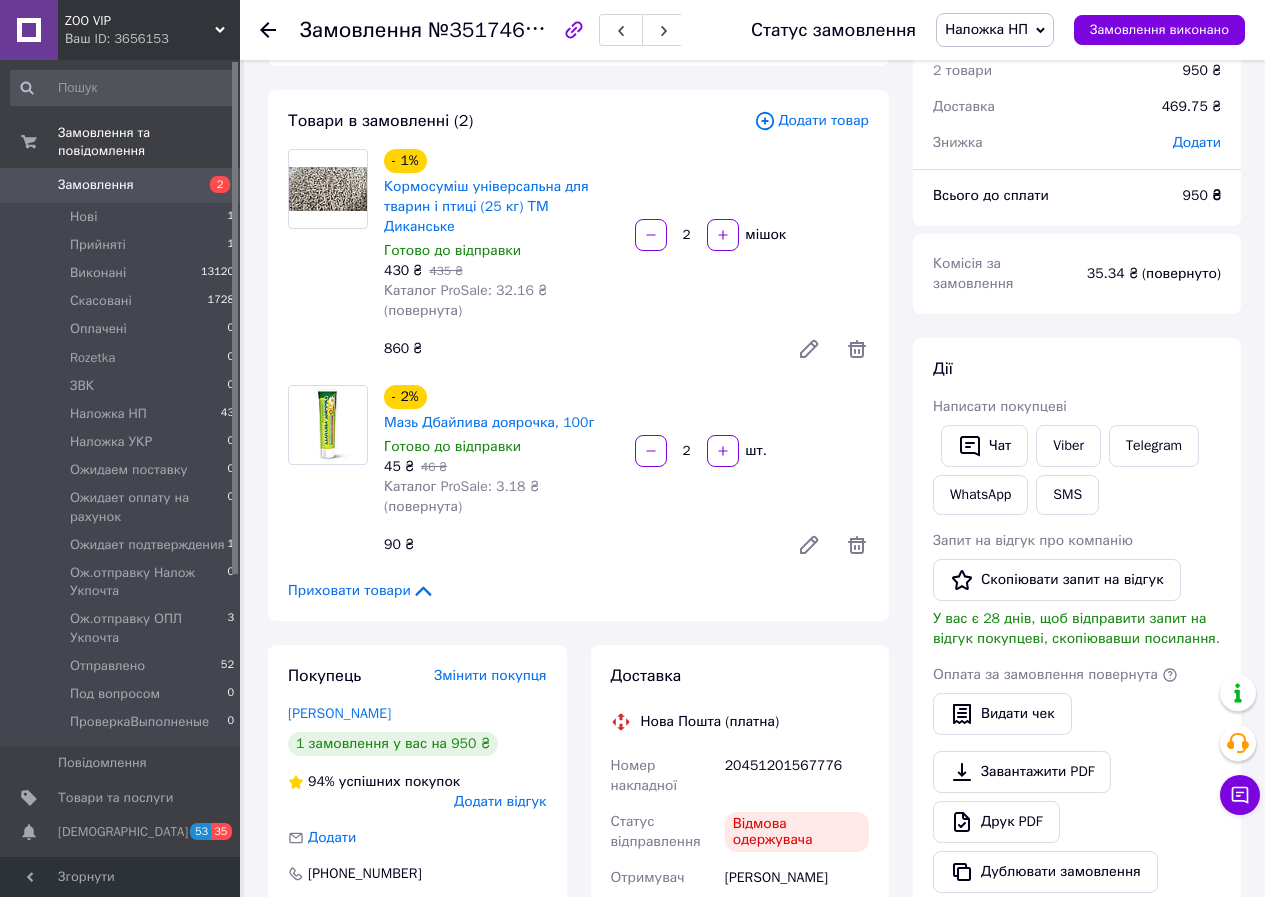 scroll, scrollTop: 49, scrollLeft: 0, axis: vertical 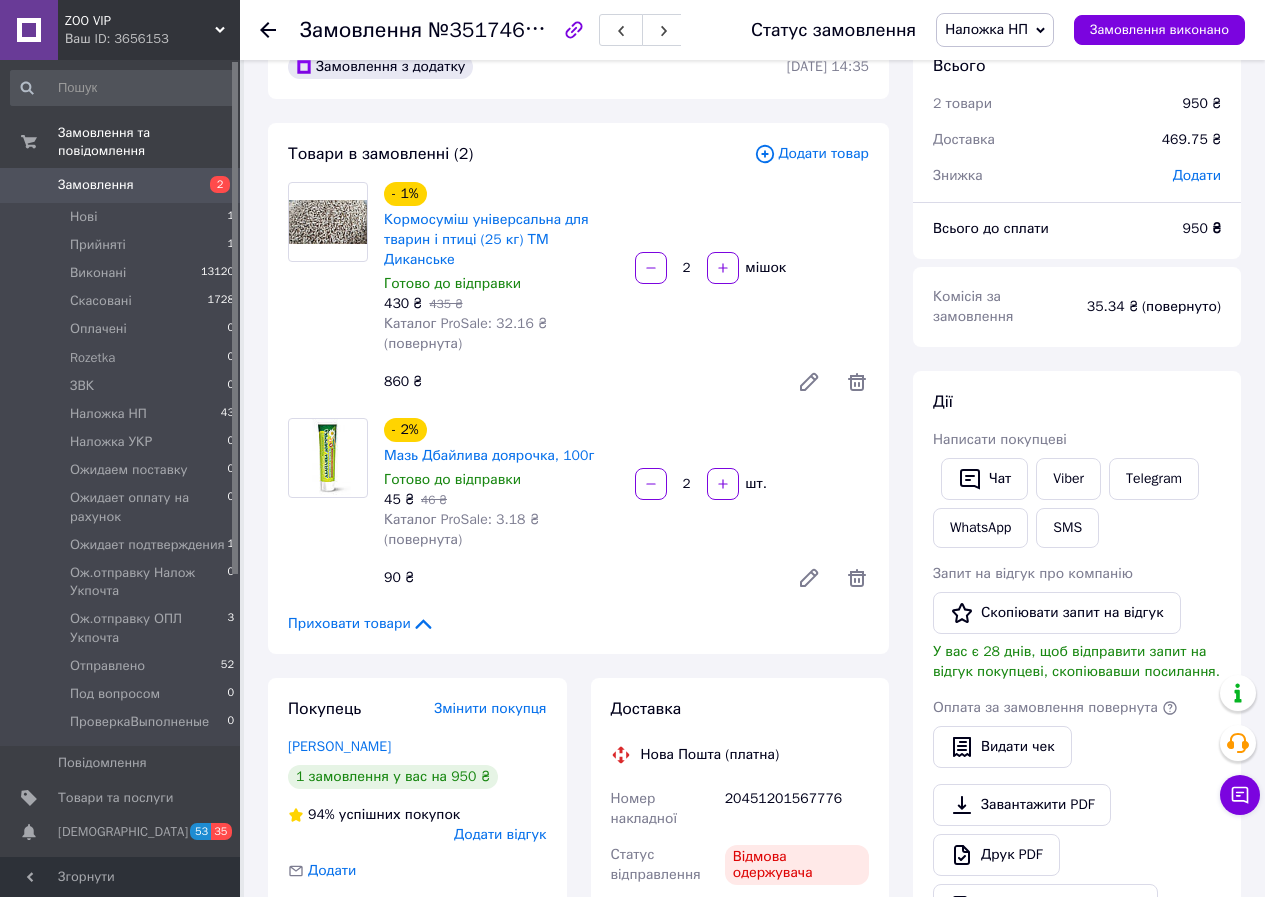 click on "20451201567776" at bounding box center (797, 809) 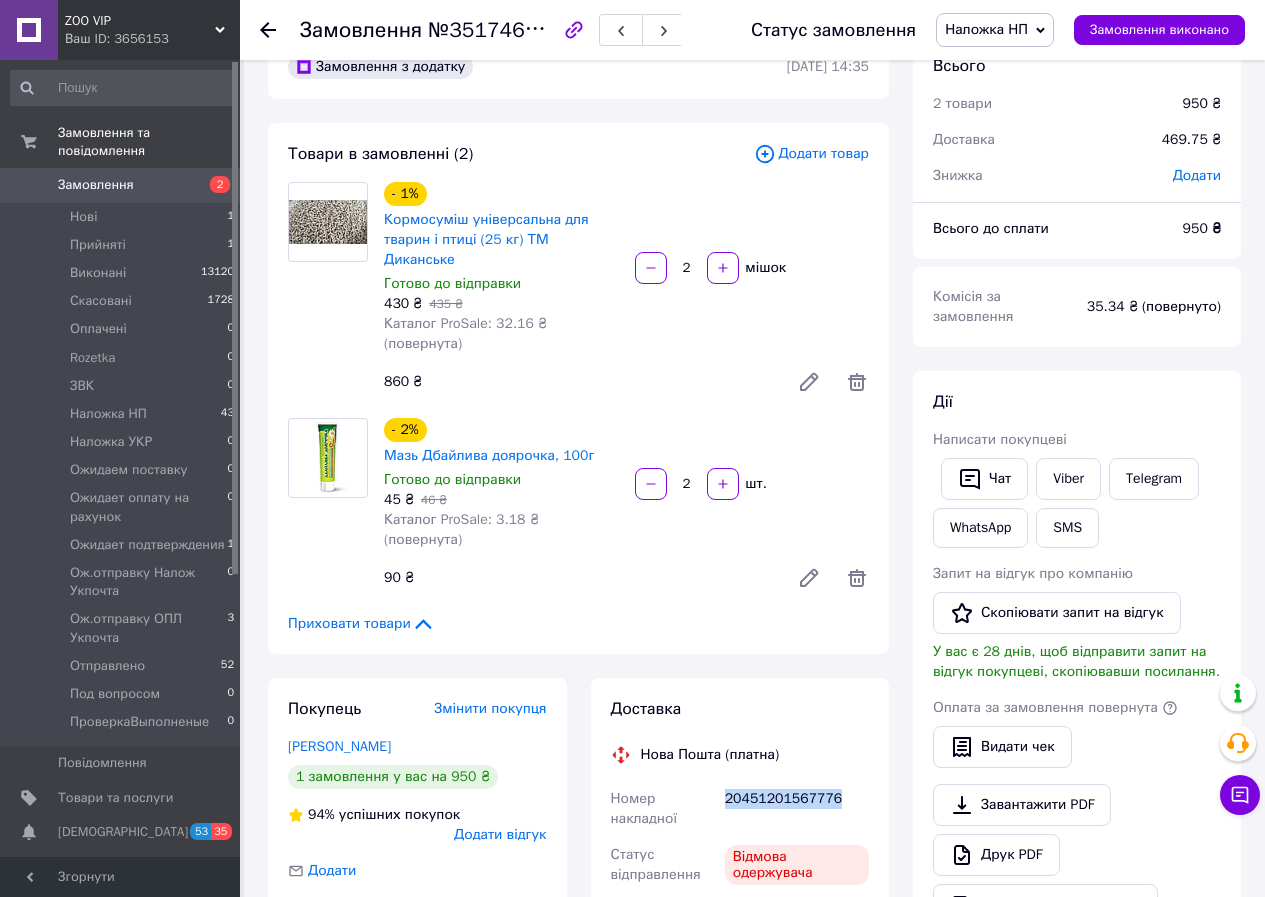 click on "20451201567776" at bounding box center (797, 809) 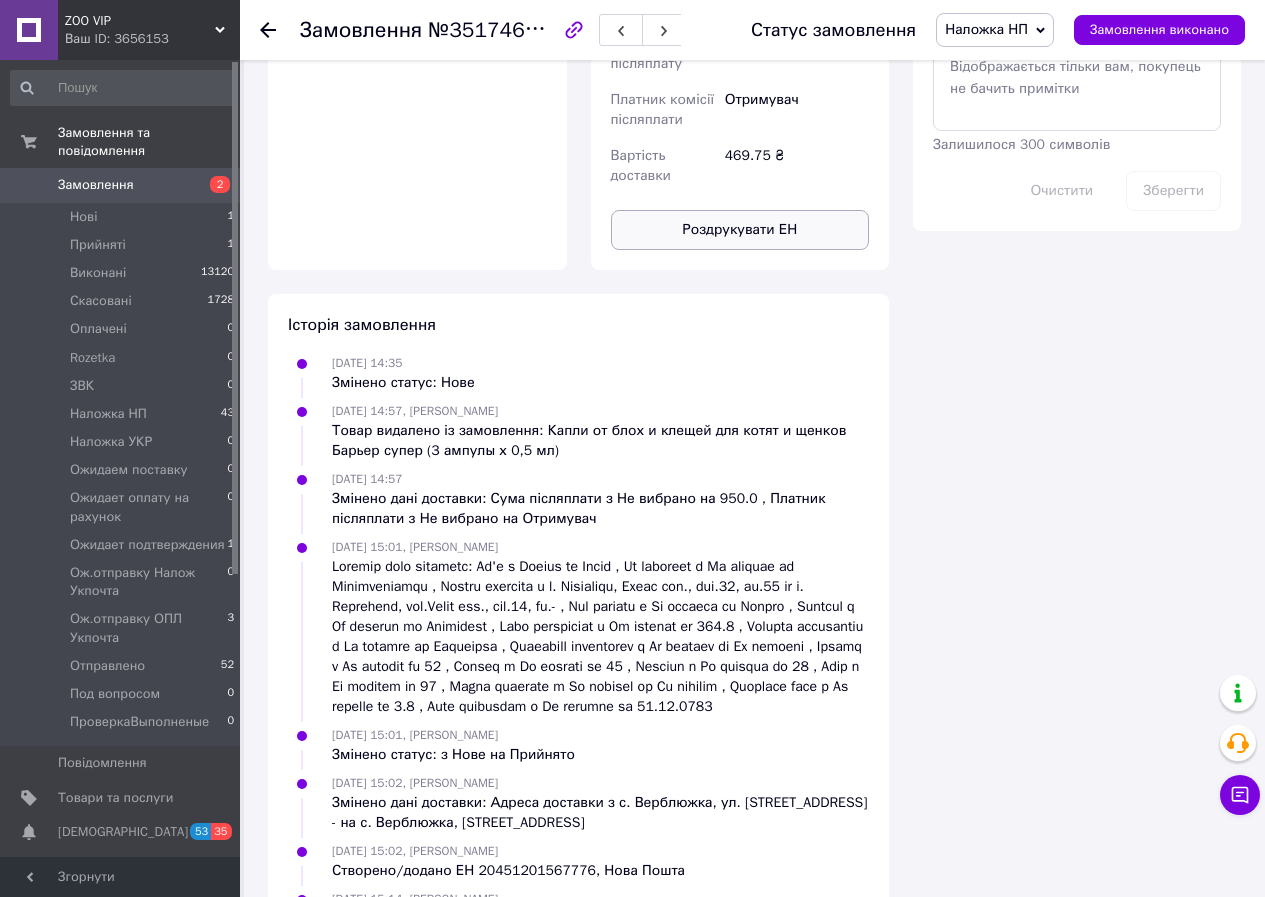 scroll, scrollTop: 1284, scrollLeft: 0, axis: vertical 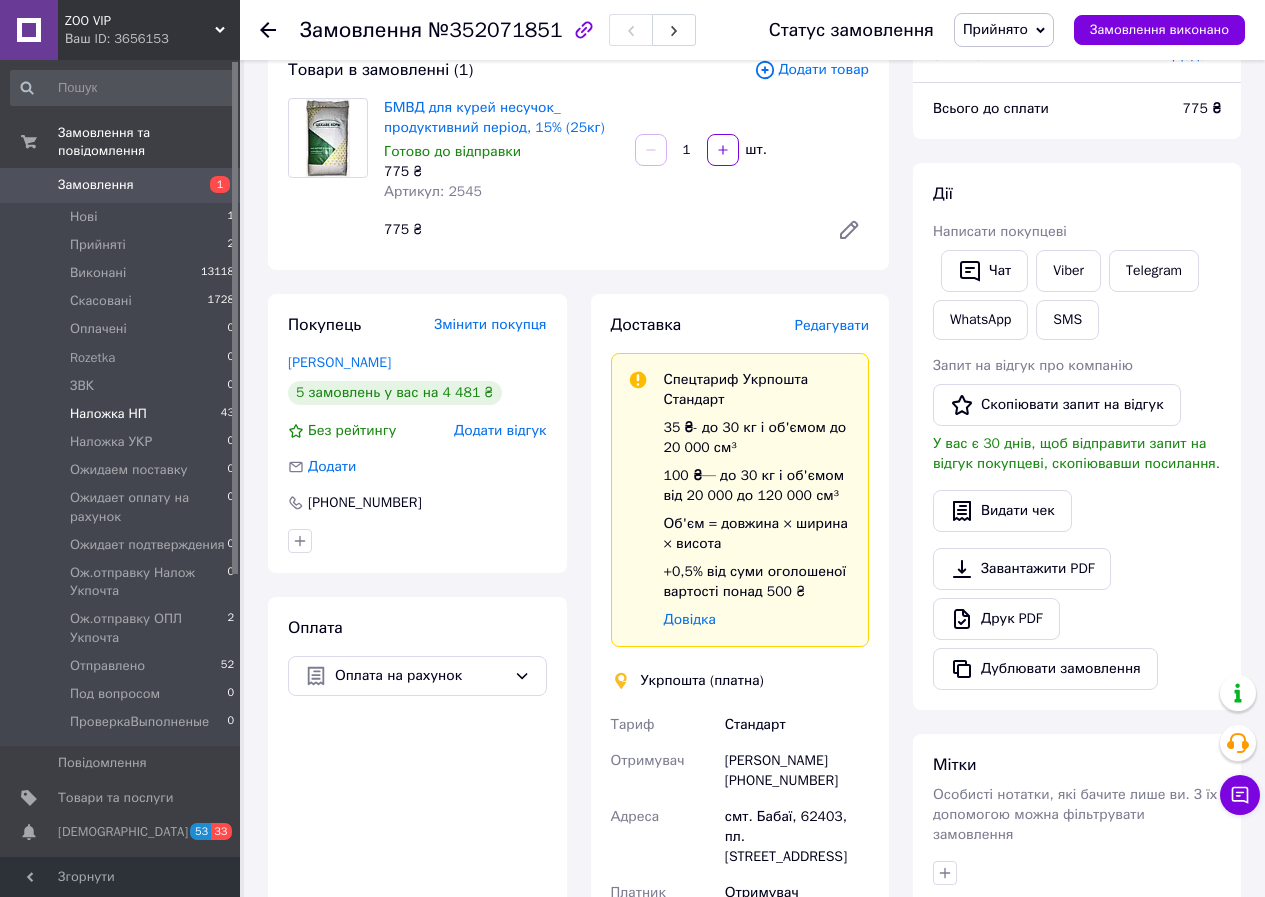 click on "Наложка НП 43" at bounding box center [123, 414] 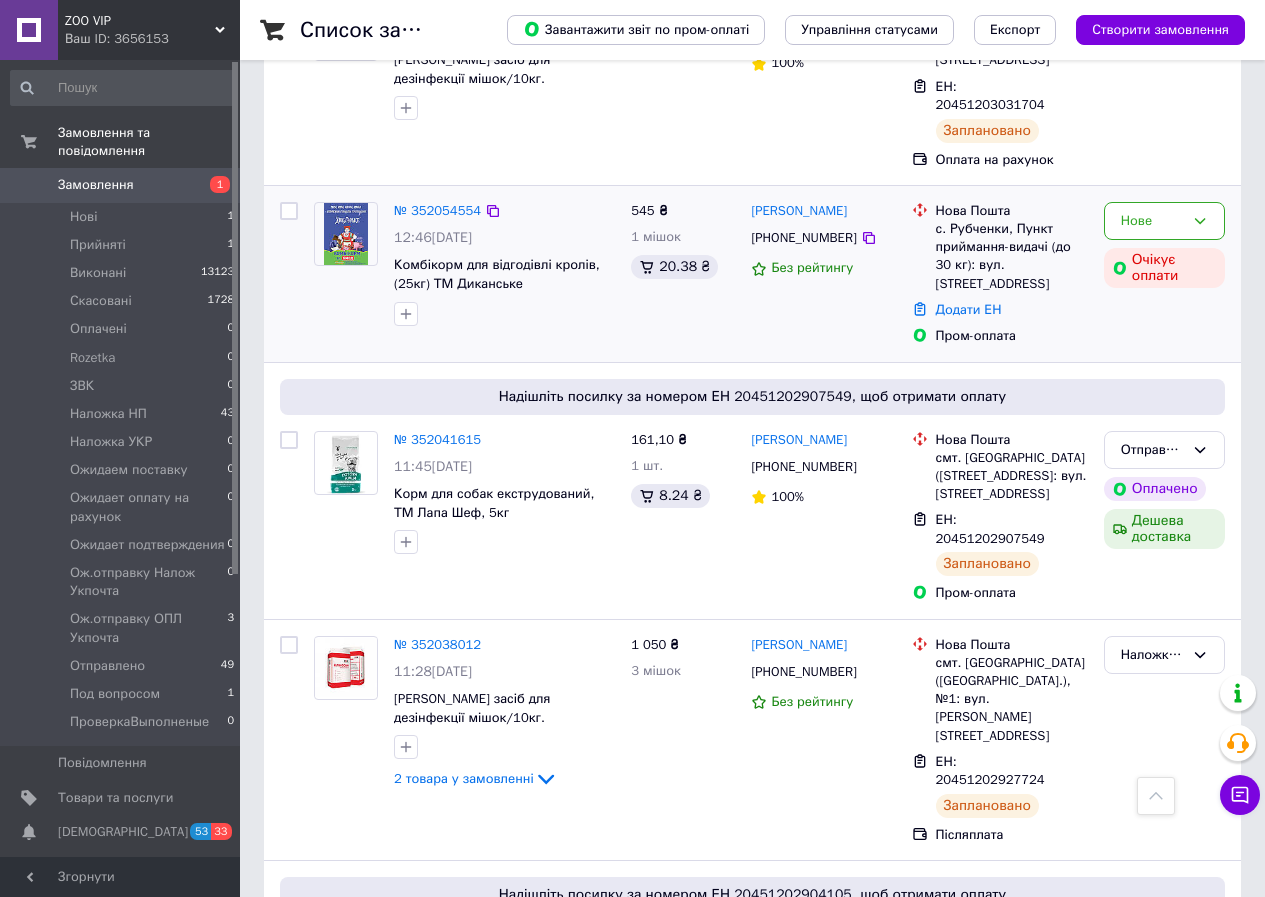 scroll, scrollTop: 1067, scrollLeft: 0, axis: vertical 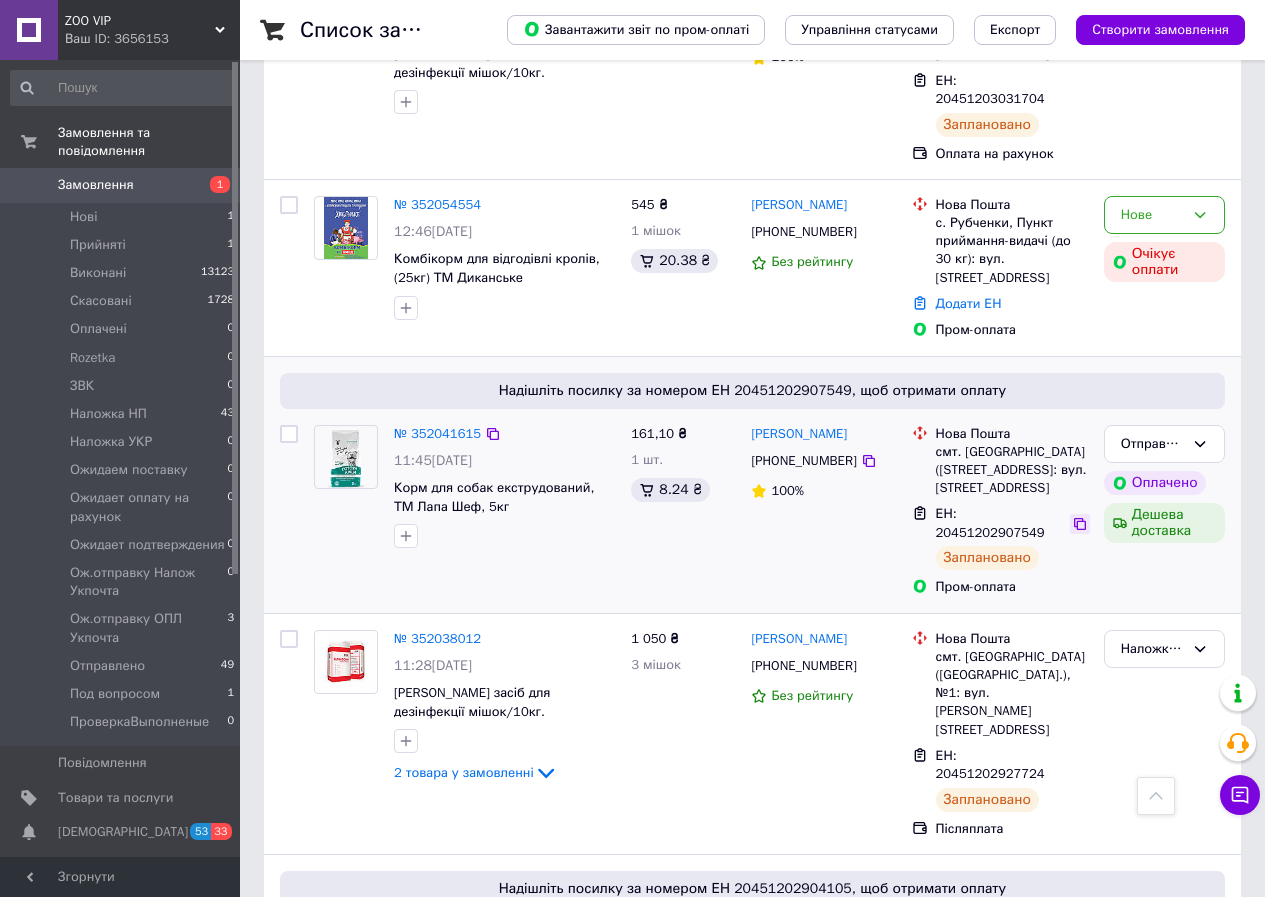 click 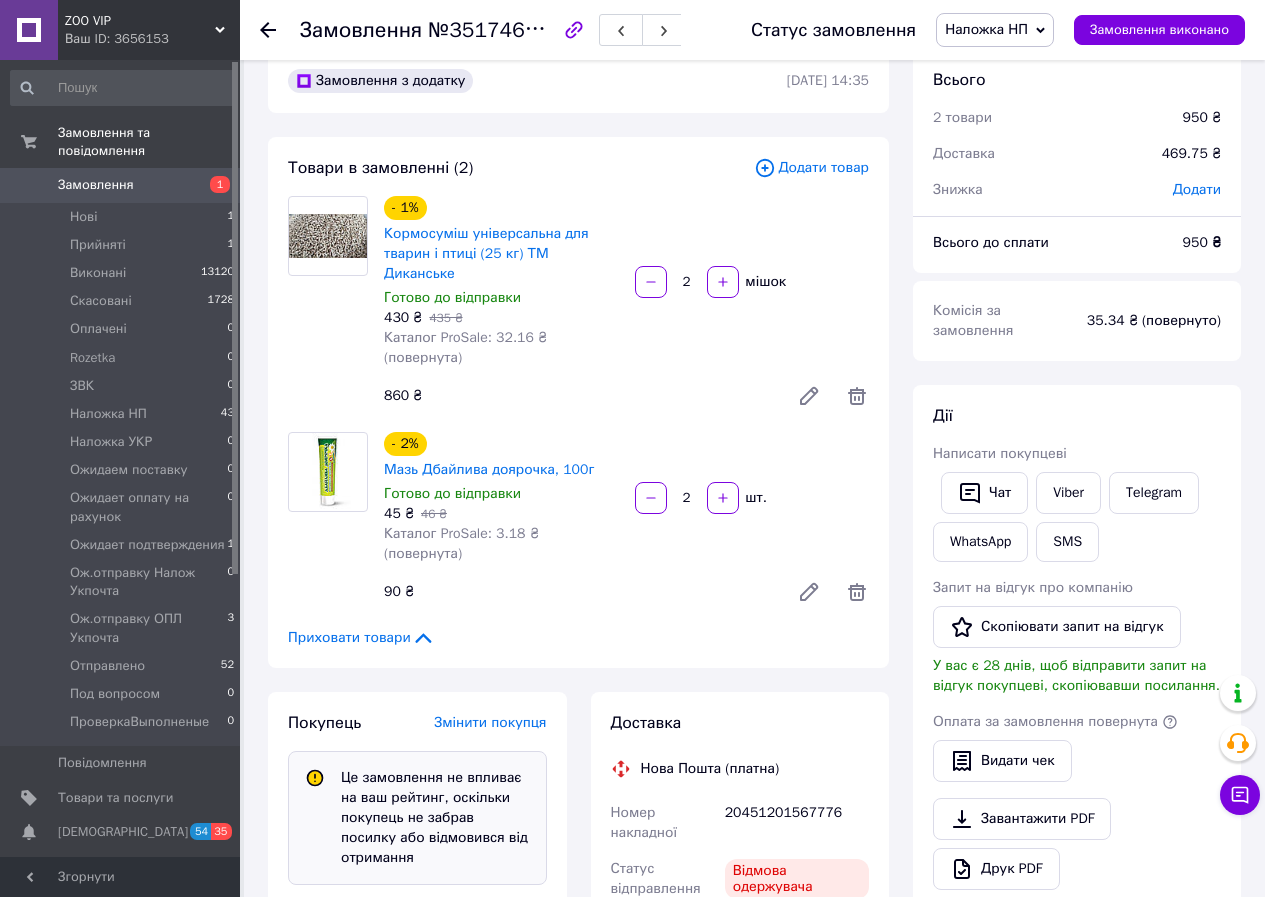 scroll, scrollTop: 67, scrollLeft: 0, axis: vertical 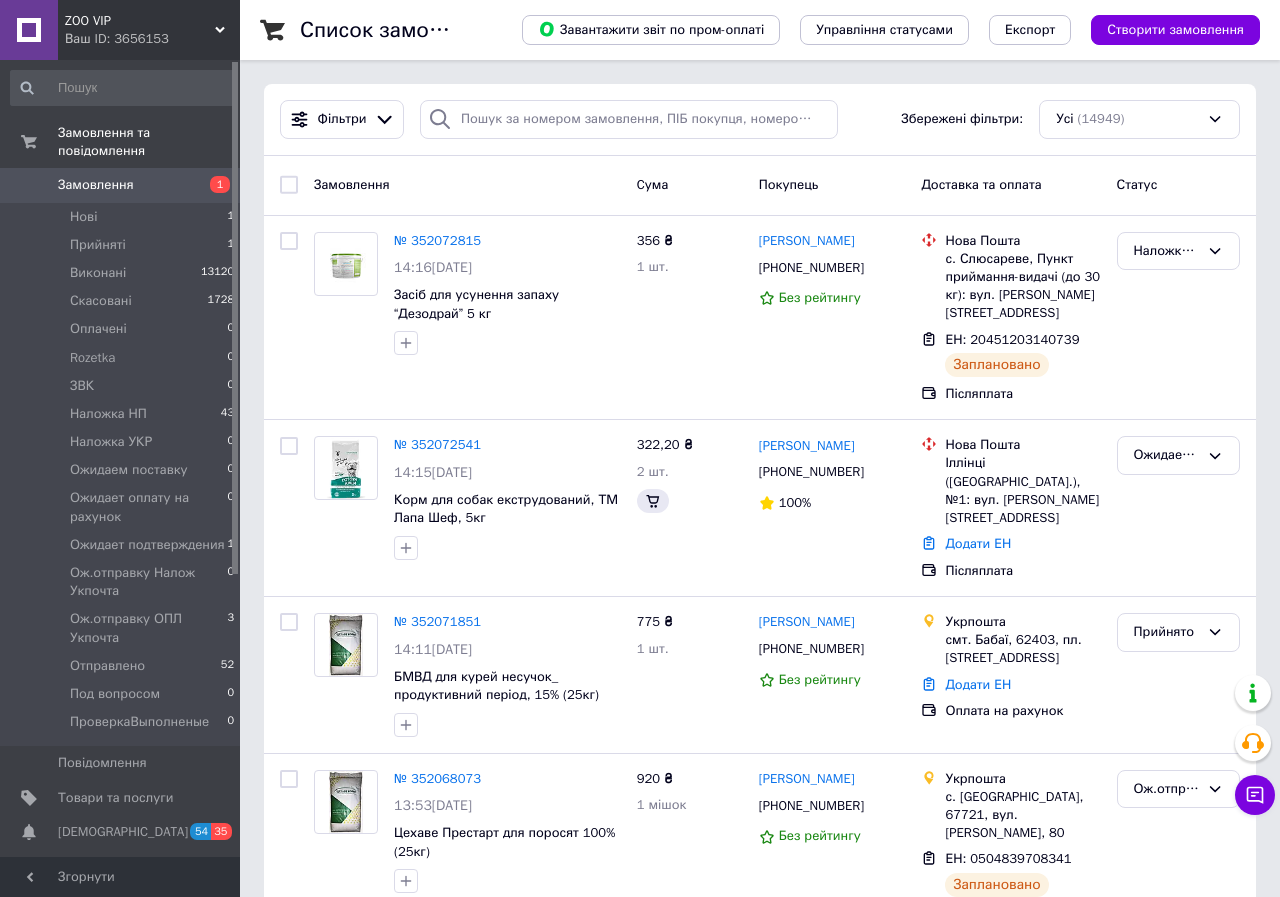 click on "№ 352072541" at bounding box center (437, 444) 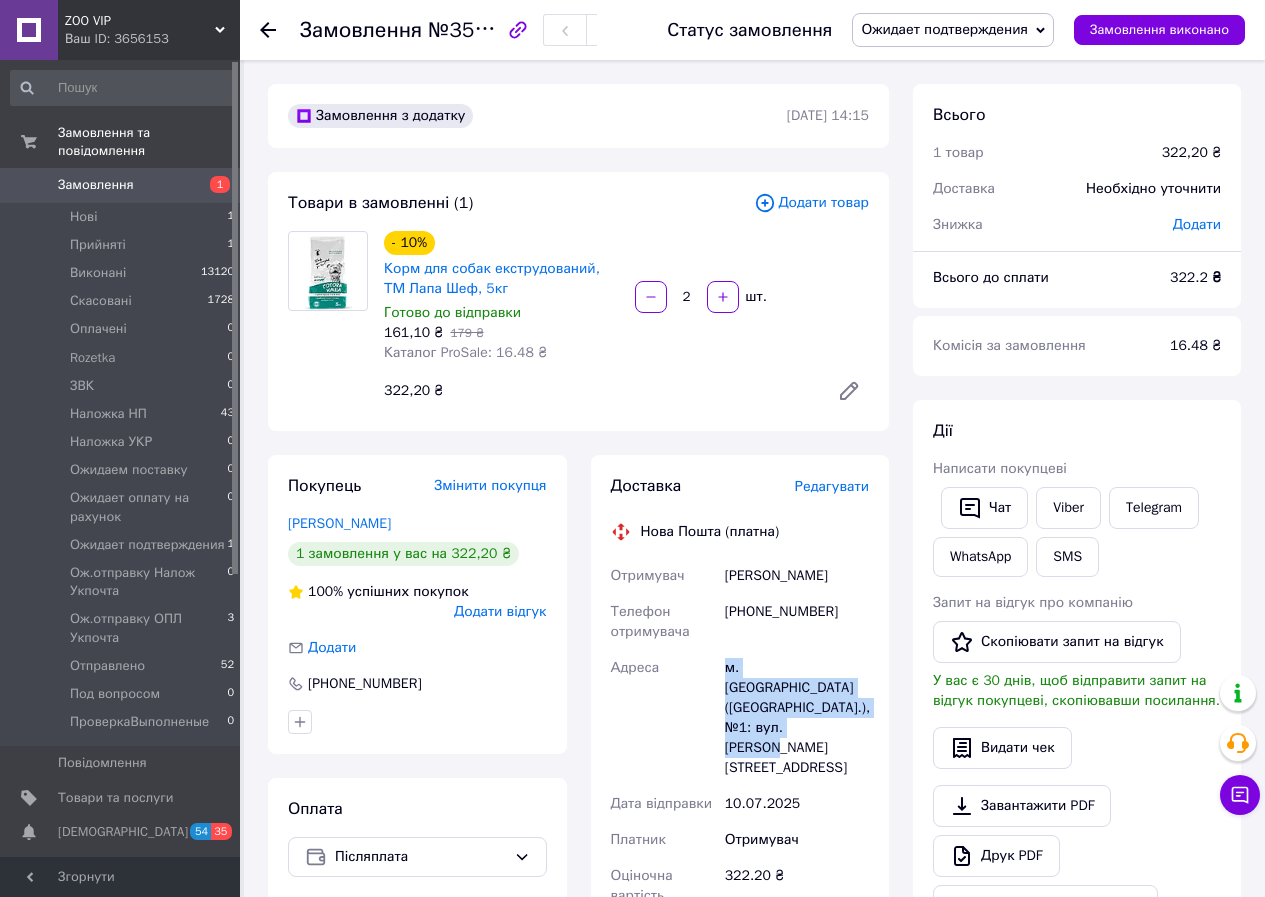 drag, startPoint x: 722, startPoint y: 665, endPoint x: 820, endPoint y: 724, distance: 114.38969 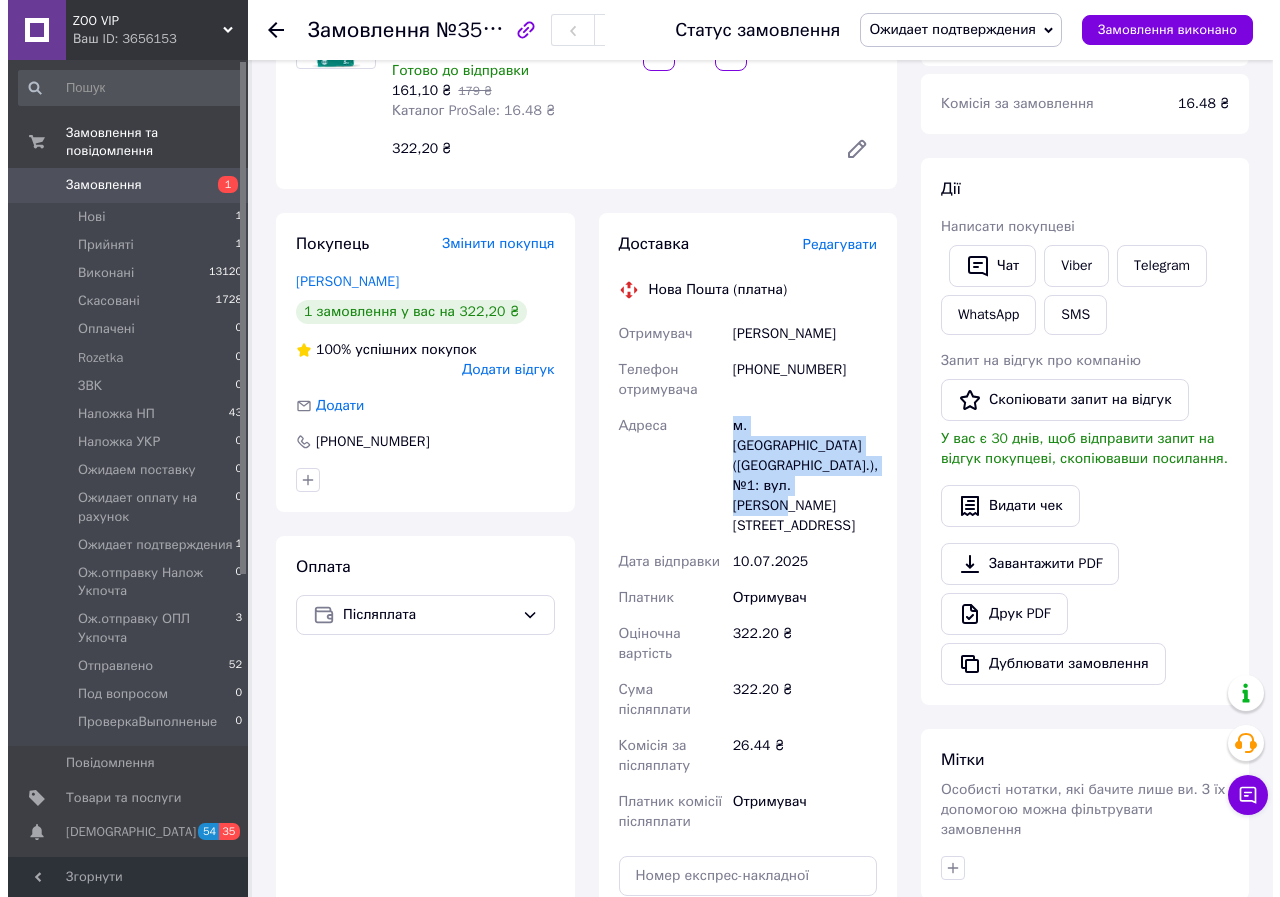 scroll, scrollTop: 267, scrollLeft: 0, axis: vertical 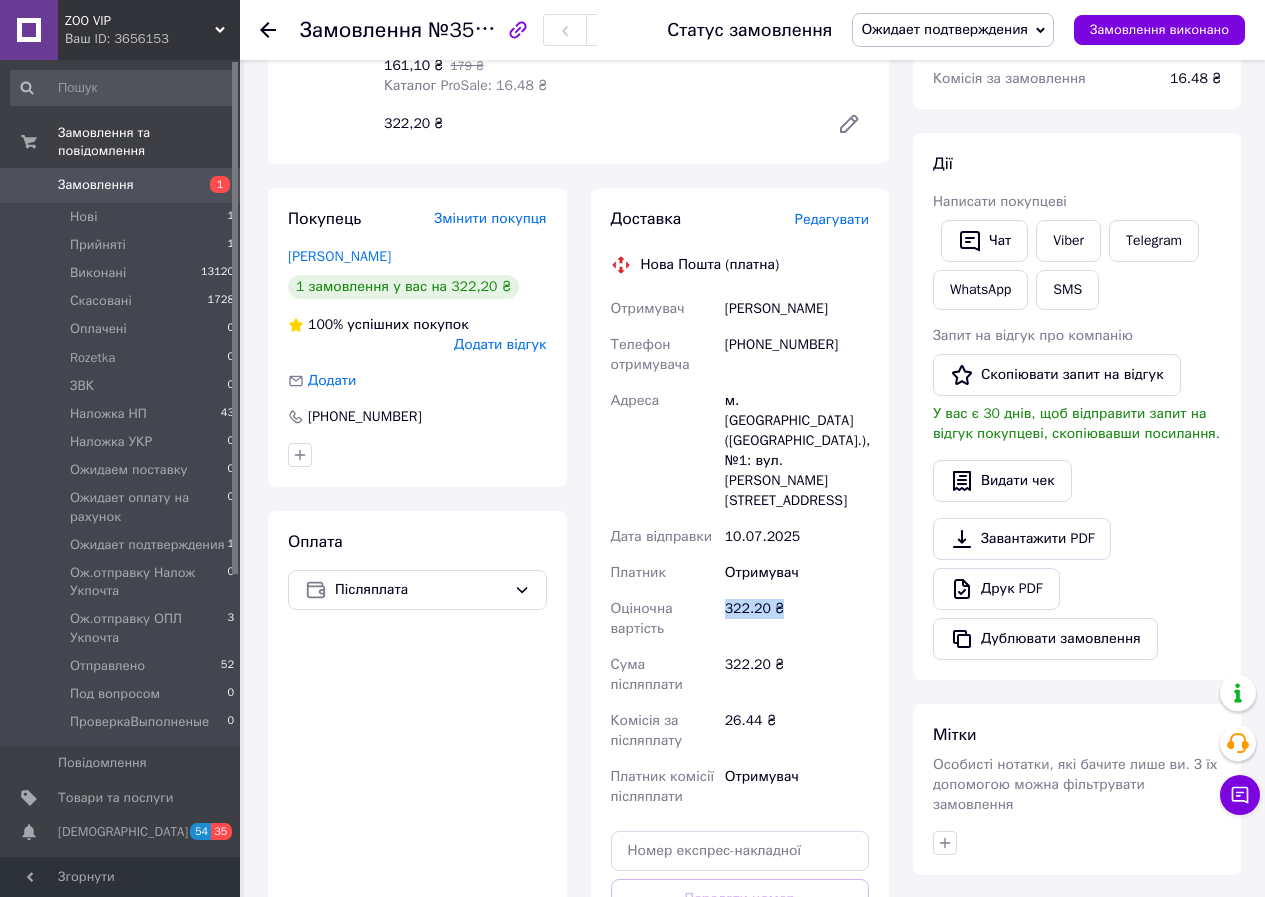 drag, startPoint x: 720, startPoint y: 571, endPoint x: 783, endPoint y: 584, distance: 64.327286 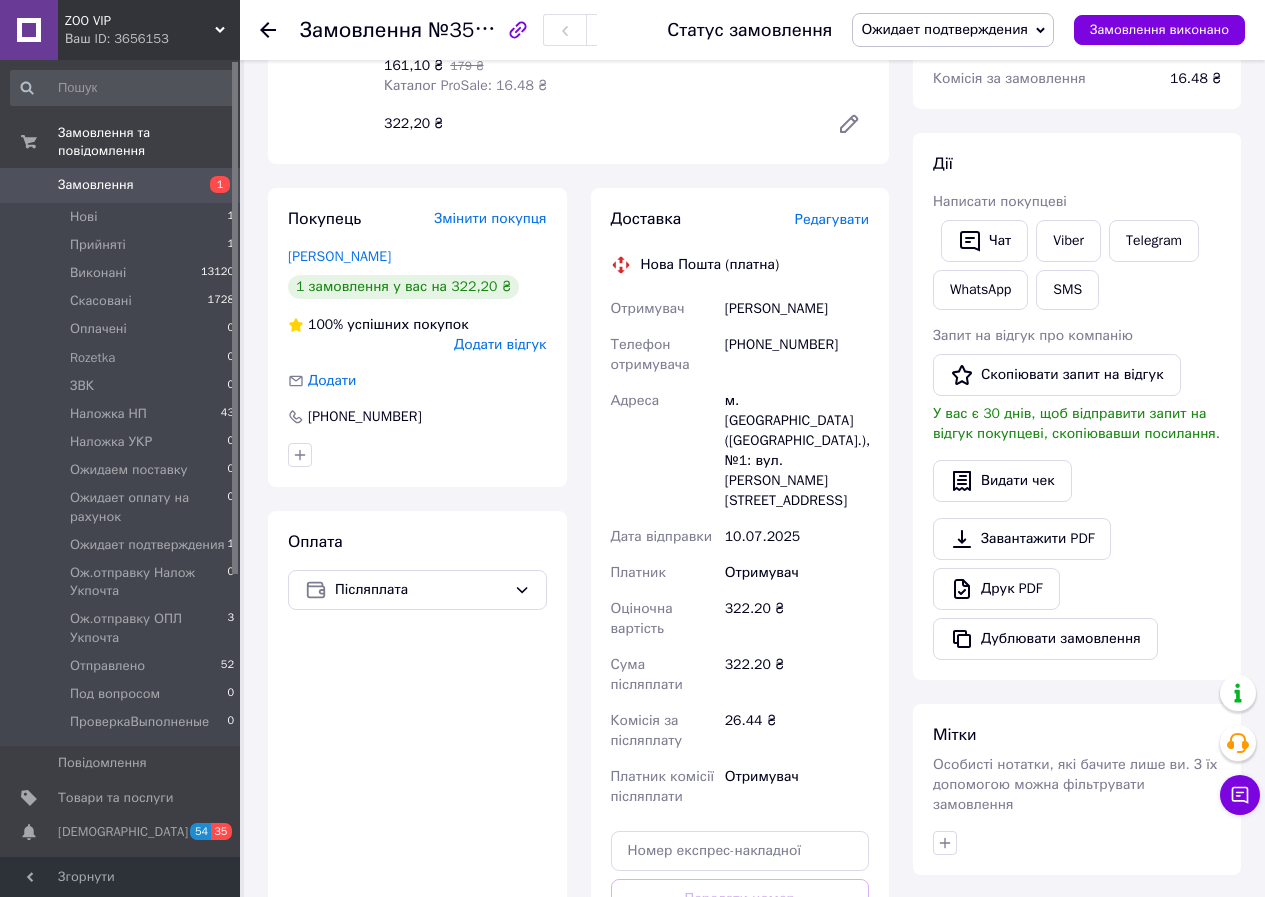 click on "Редагувати" at bounding box center [832, 219] 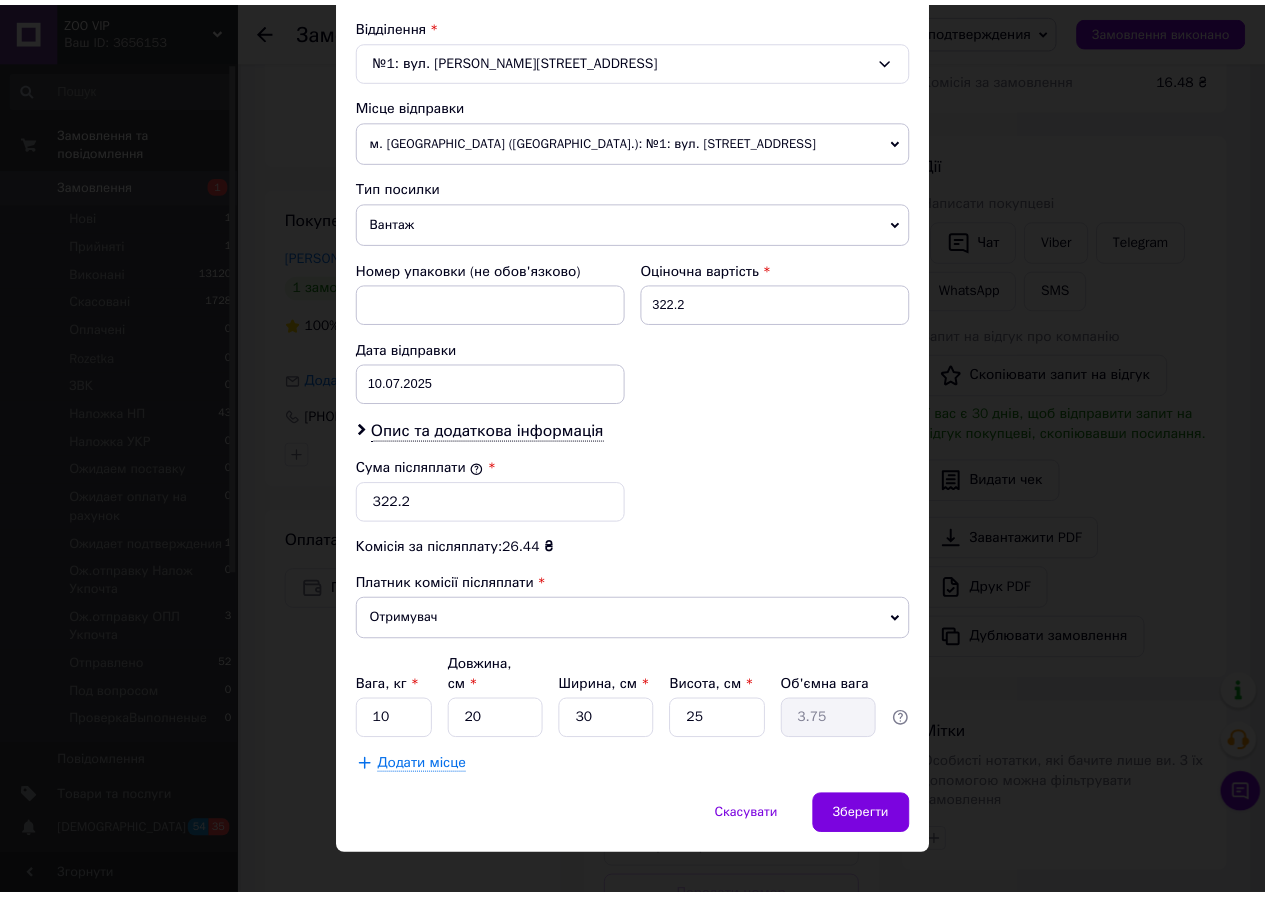 scroll, scrollTop: 629, scrollLeft: 0, axis: vertical 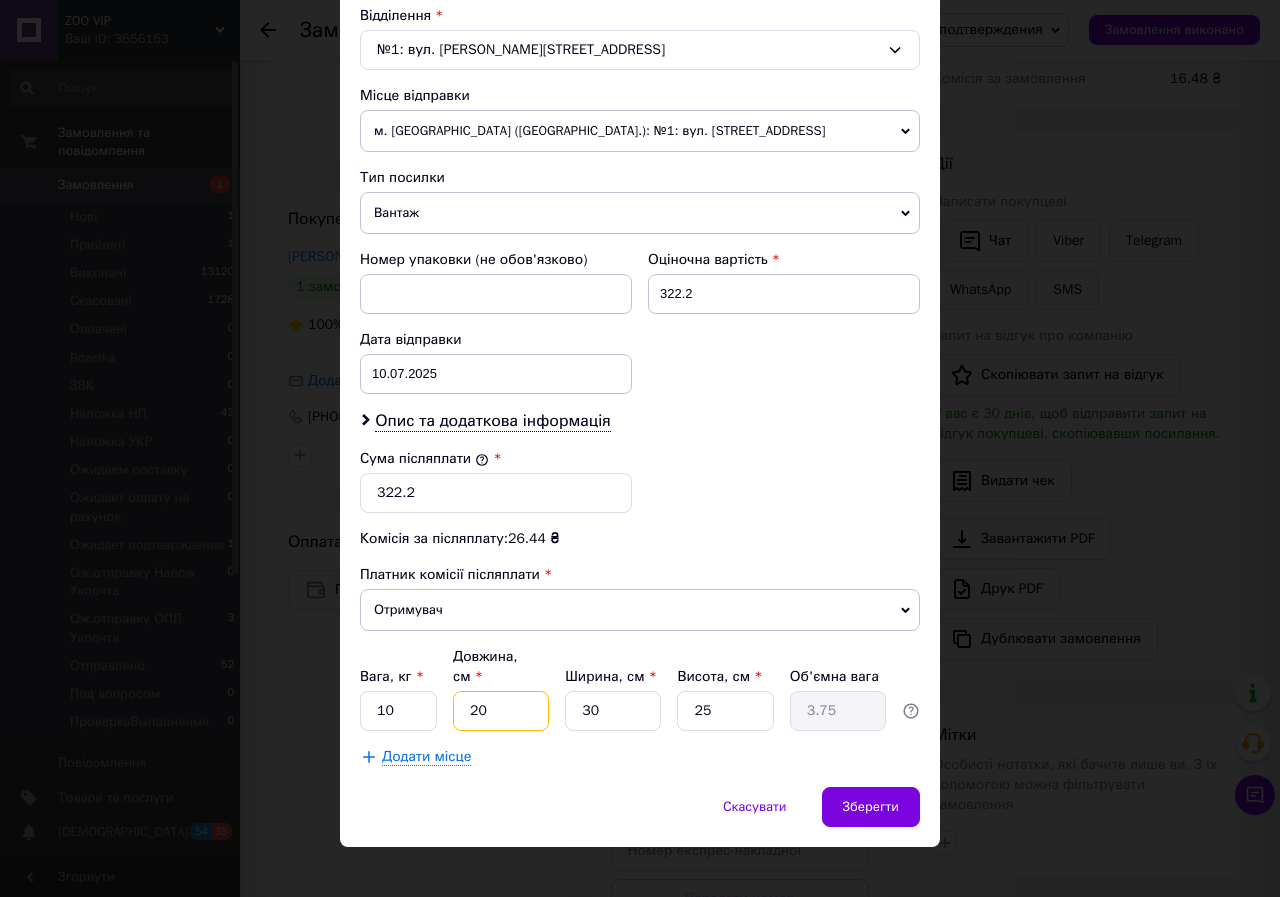click on "20" at bounding box center (501, 711) 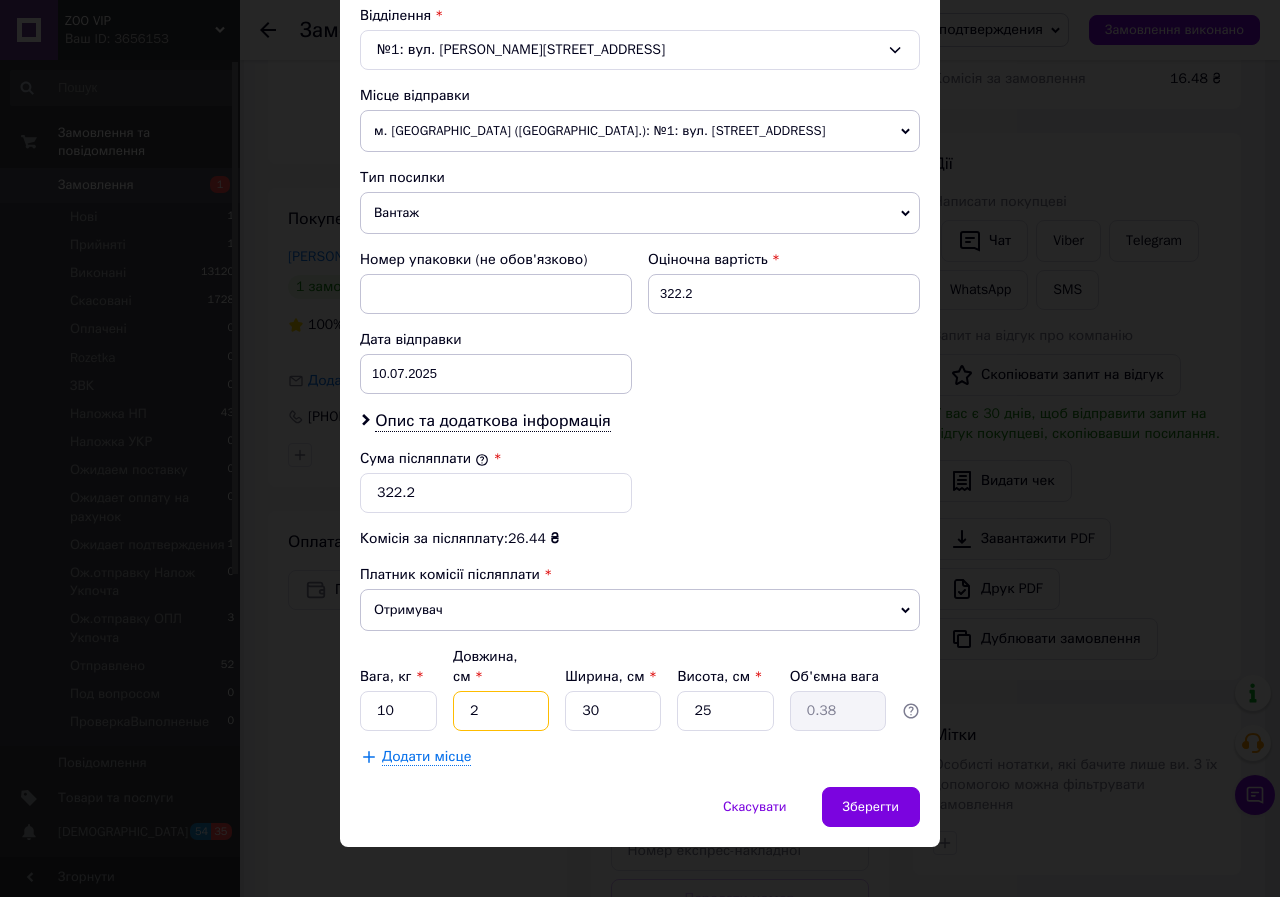 type on "25" 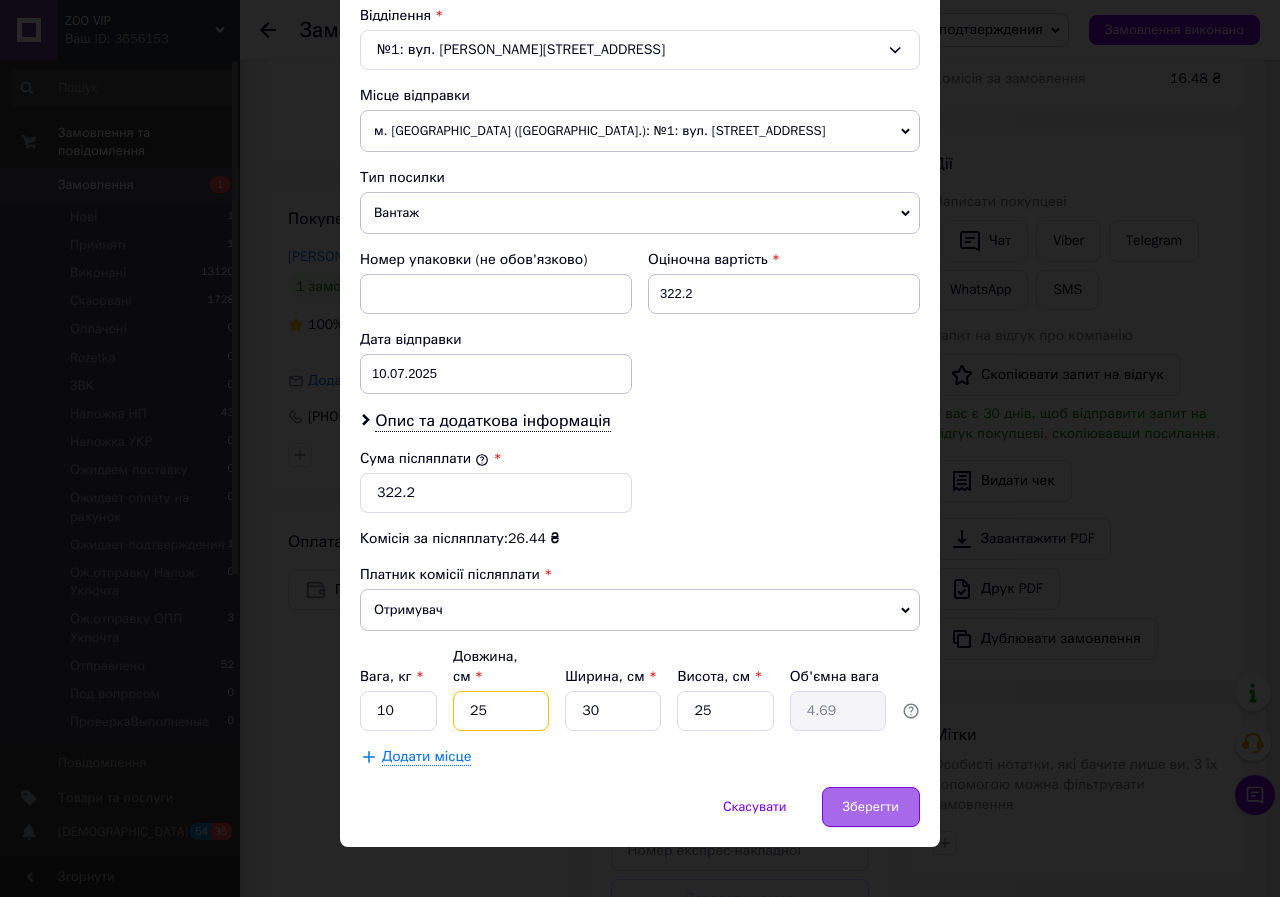 type on "25" 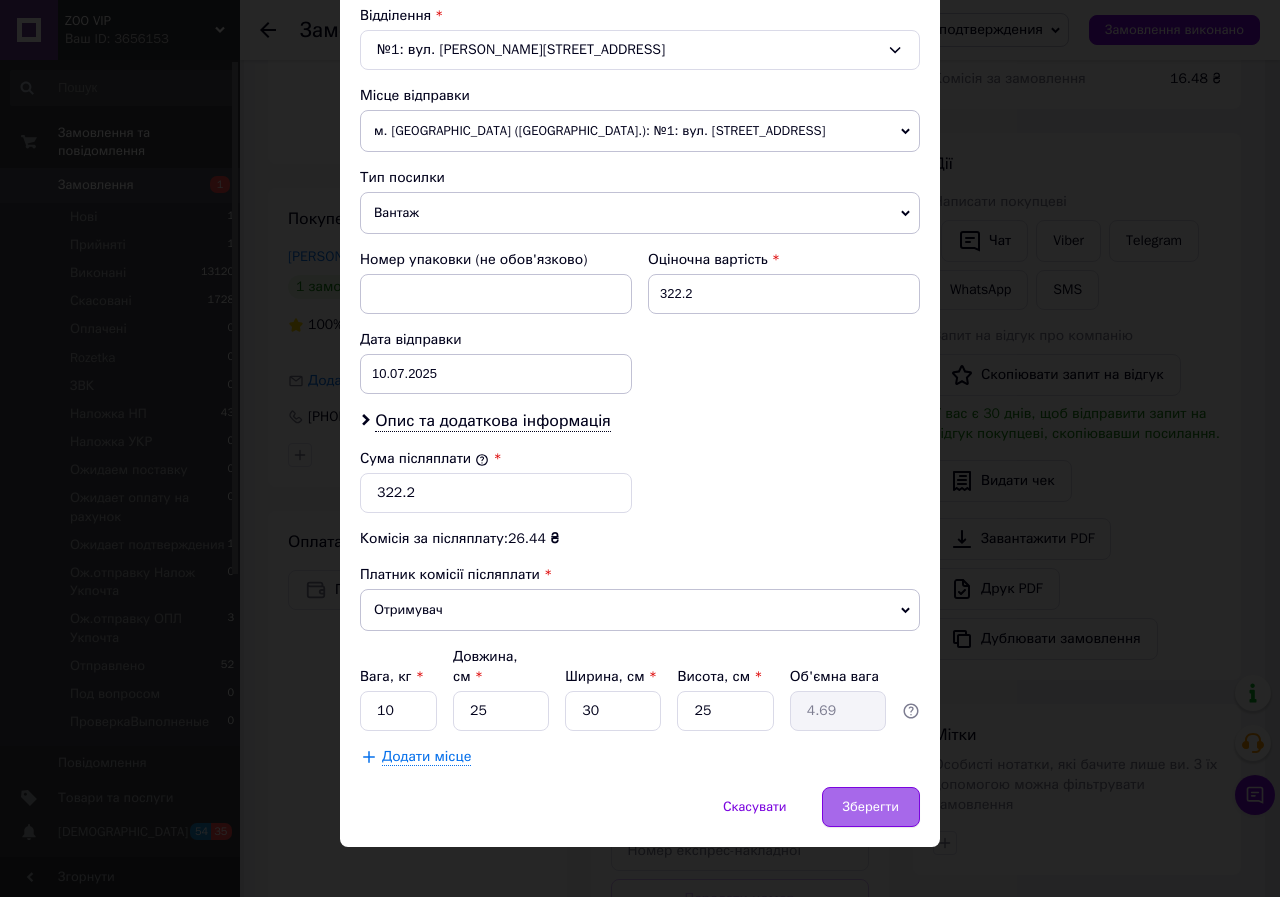 click on "Зберегти" at bounding box center [871, 807] 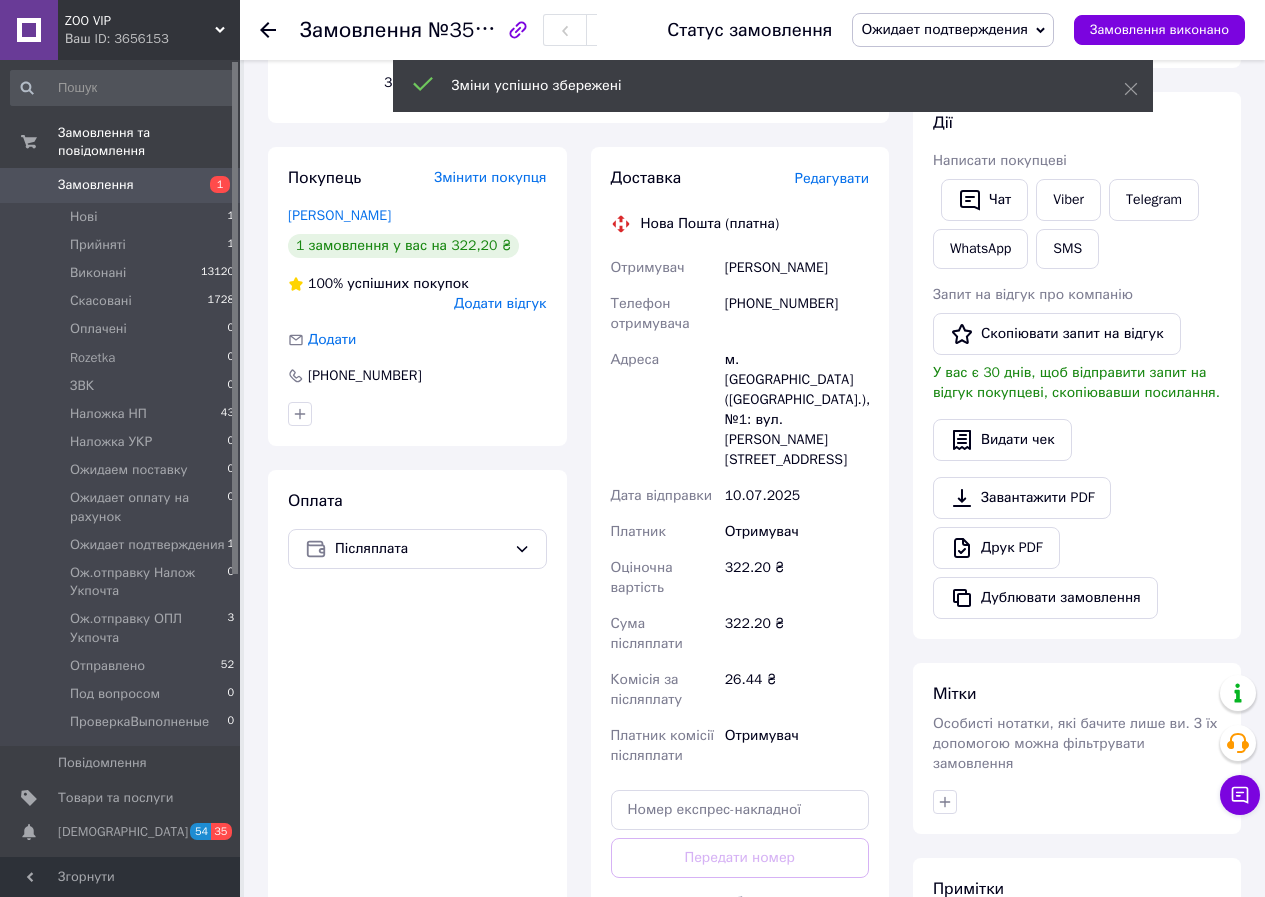 scroll, scrollTop: 333, scrollLeft: 0, axis: vertical 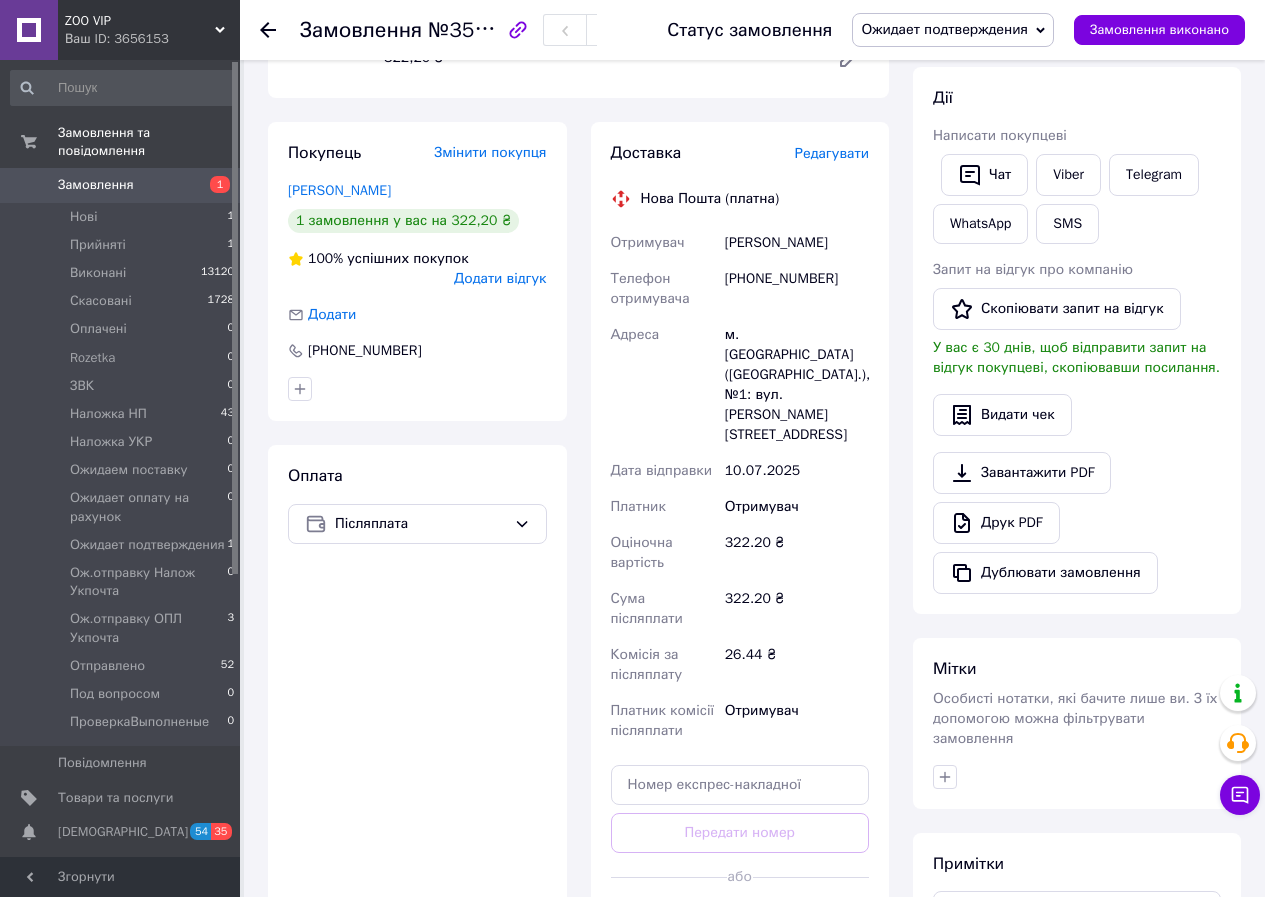 click on "Згенерувати ЕН" at bounding box center [740, 922] 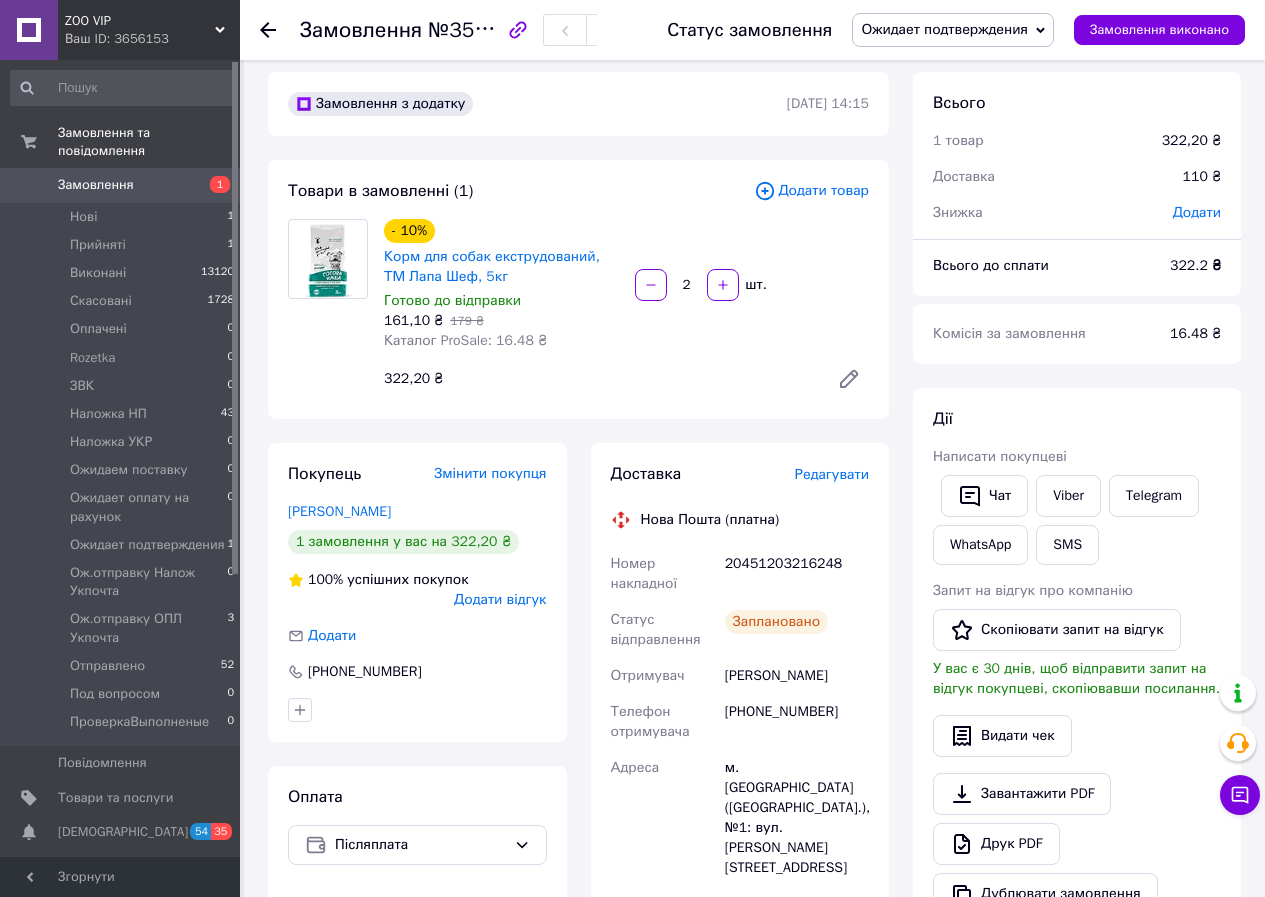 scroll, scrollTop: 0, scrollLeft: 0, axis: both 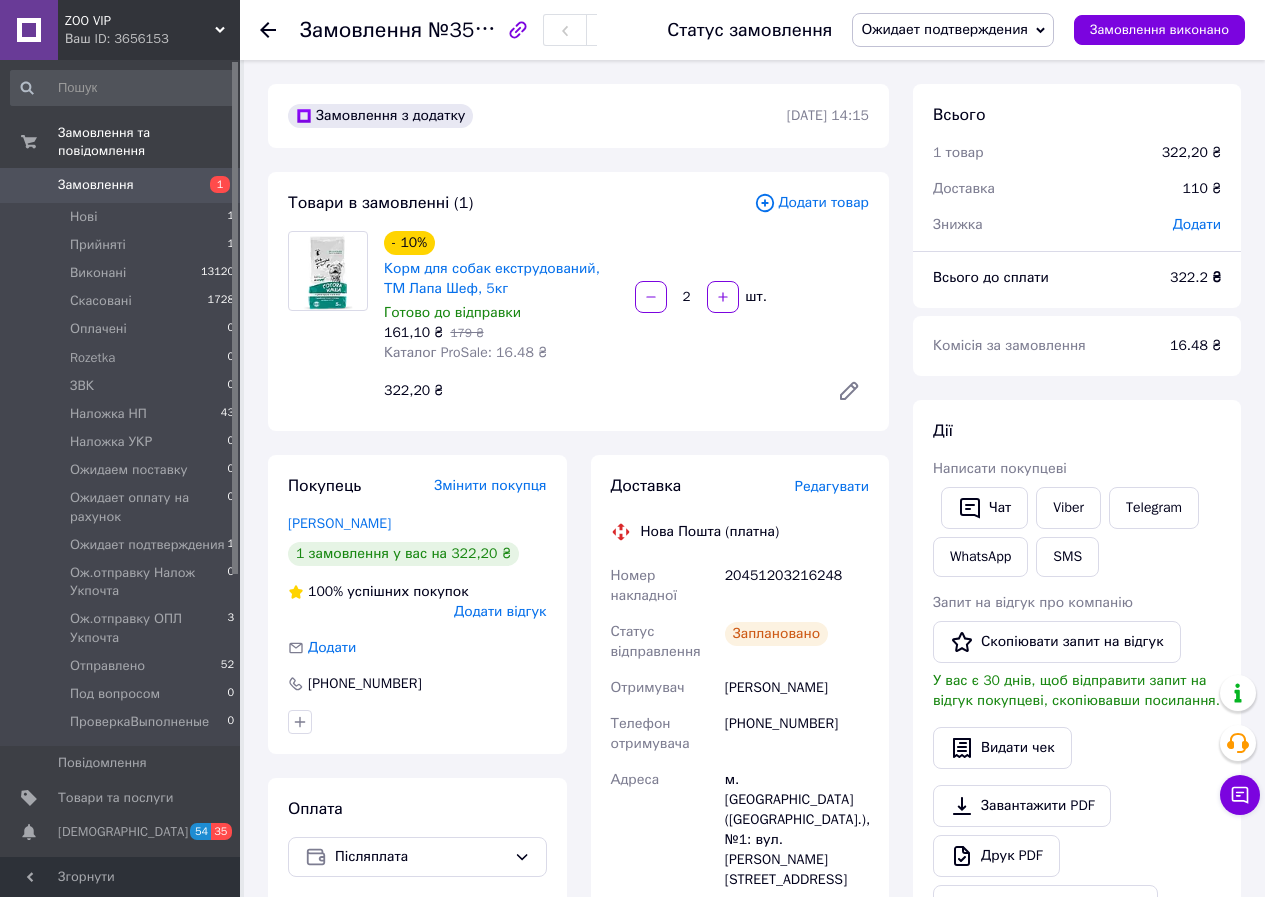 click on "Ожидает подтверждения" at bounding box center [944, 29] 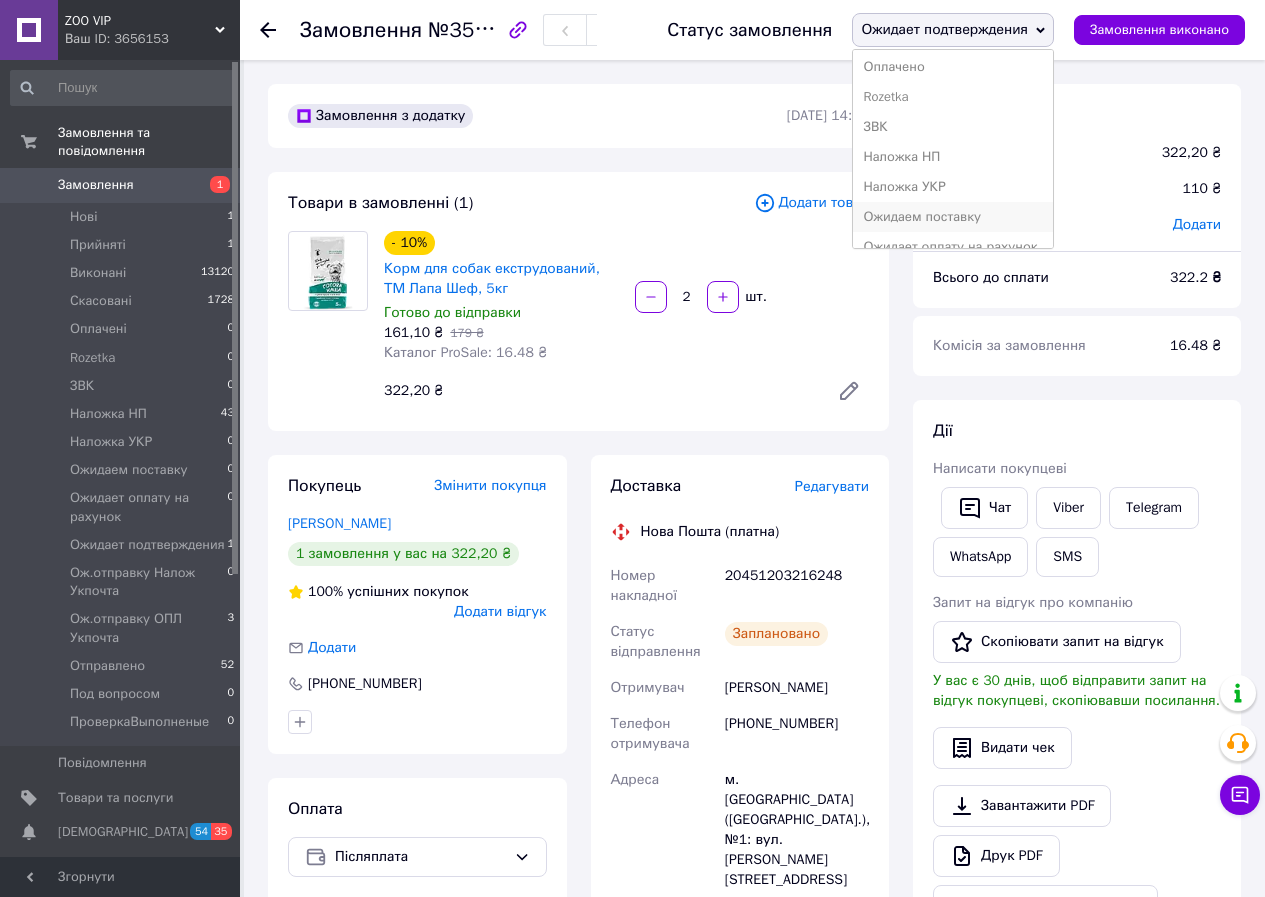 scroll, scrollTop: 133, scrollLeft: 0, axis: vertical 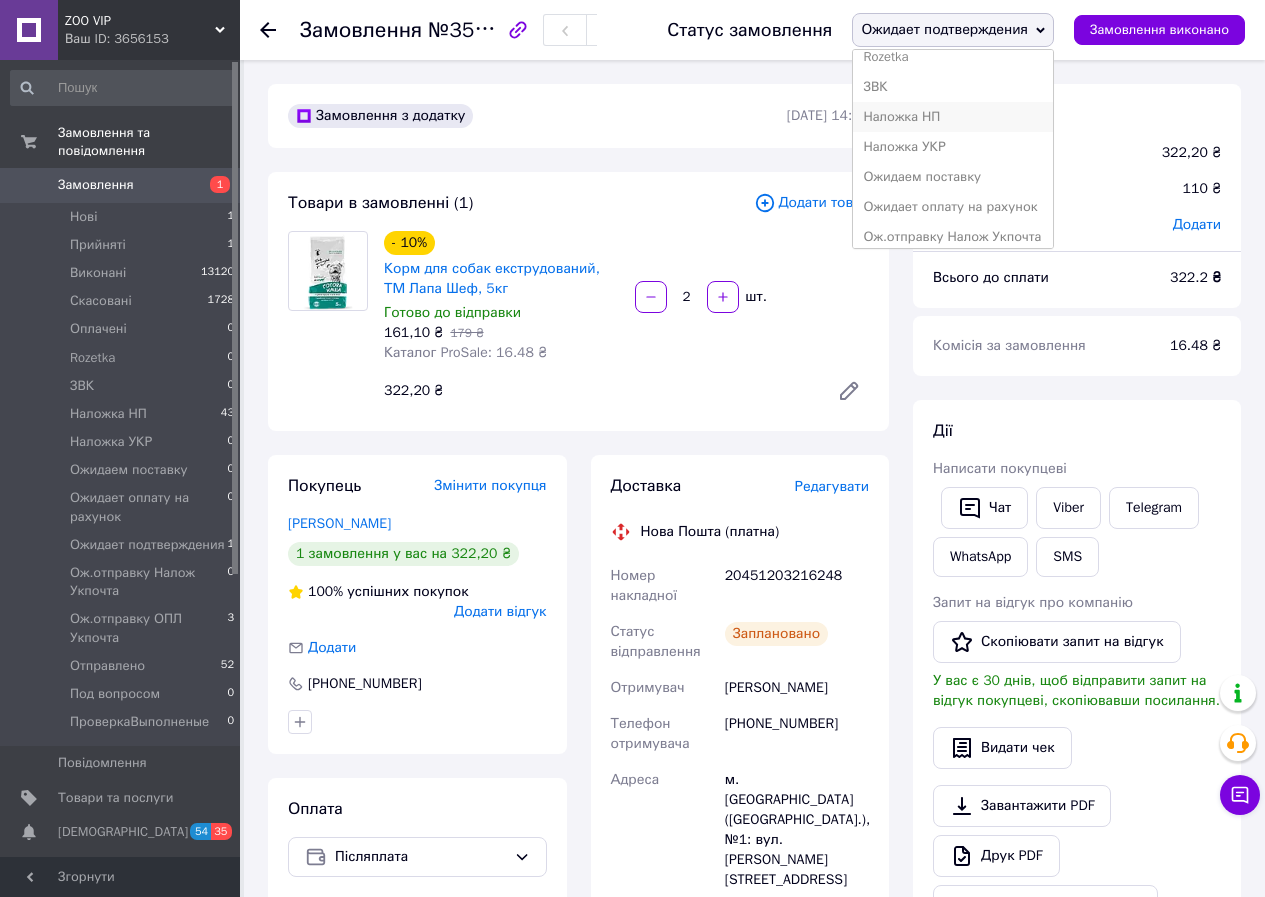 click on "Наложка НП" at bounding box center (953, 117) 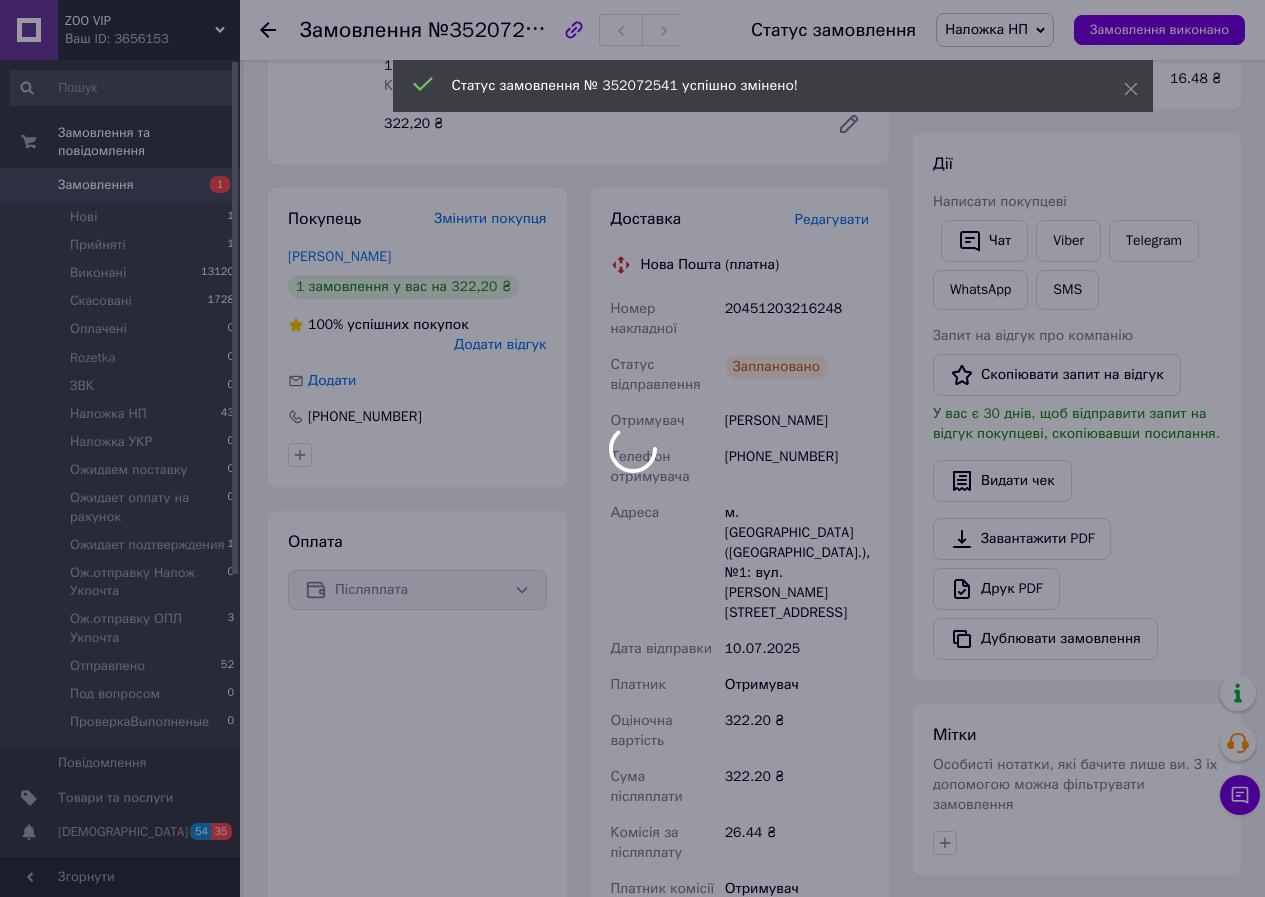 scroll, scrollTop: 333, scrollLeft: 0, axis: vertical 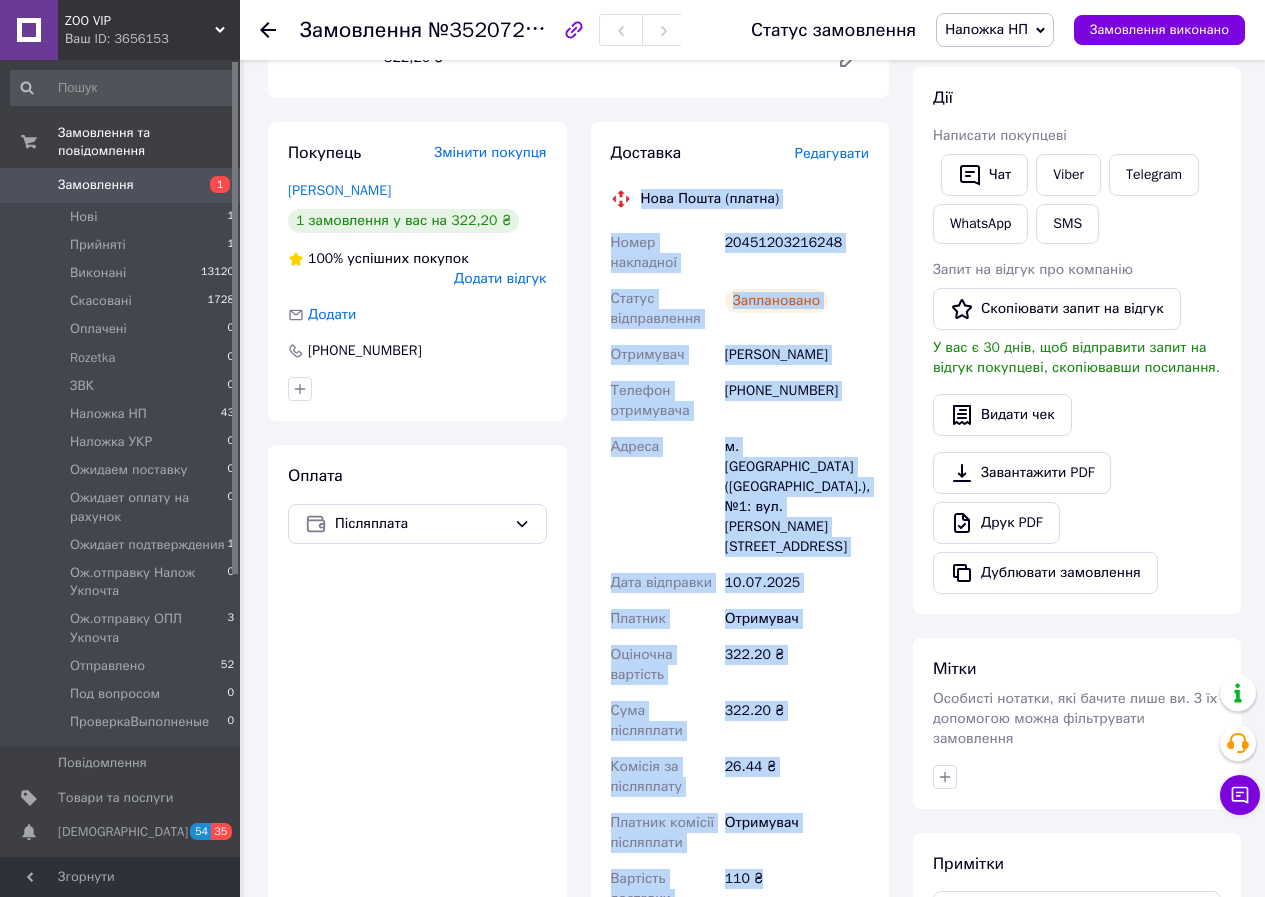 drag, startPoint x: 642, startPoint y: 199, endPoint x: 830, endPoint y: 815, distance: 644.0497 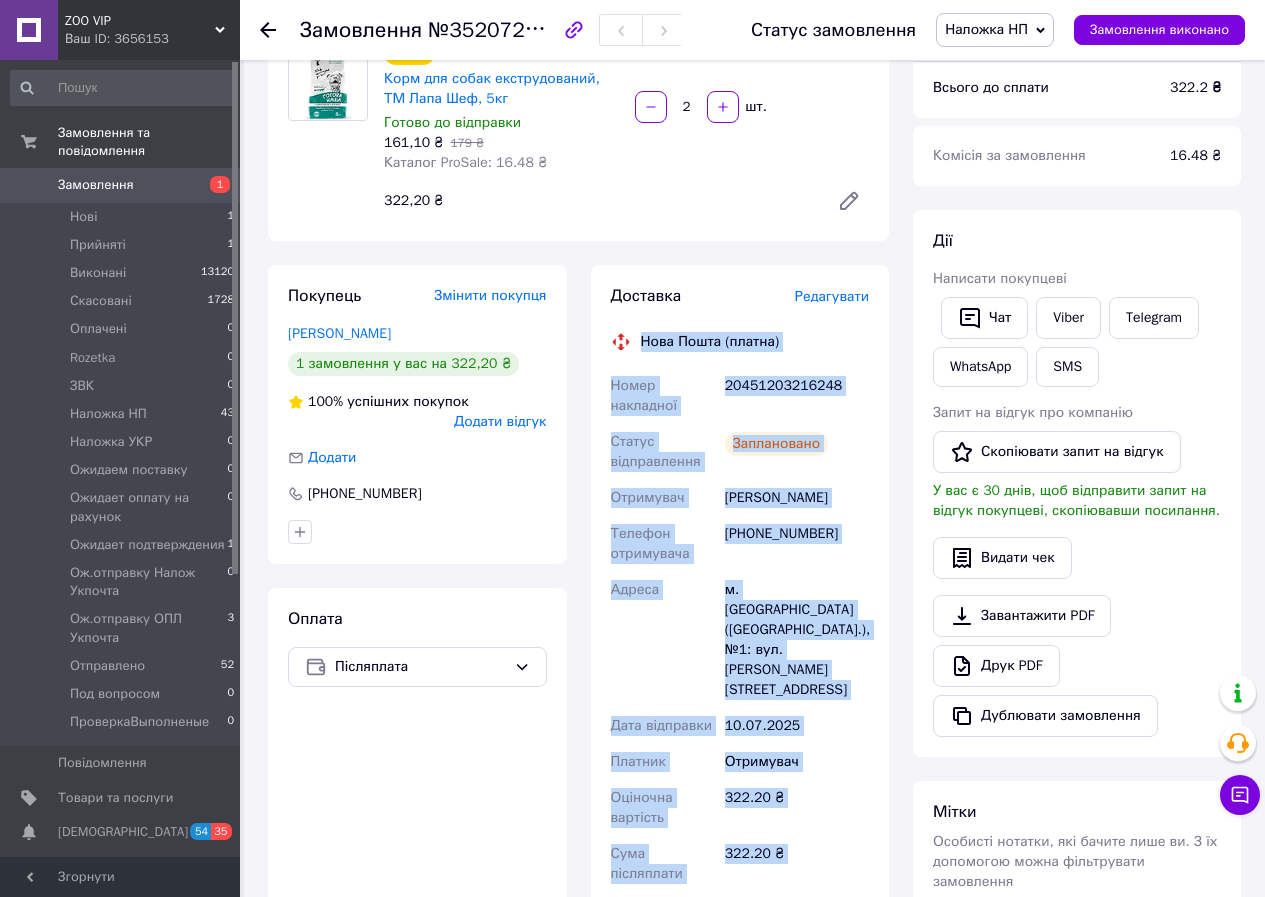 scroll, scrollTop: 133, scrollLeft: 0, axis: vertical 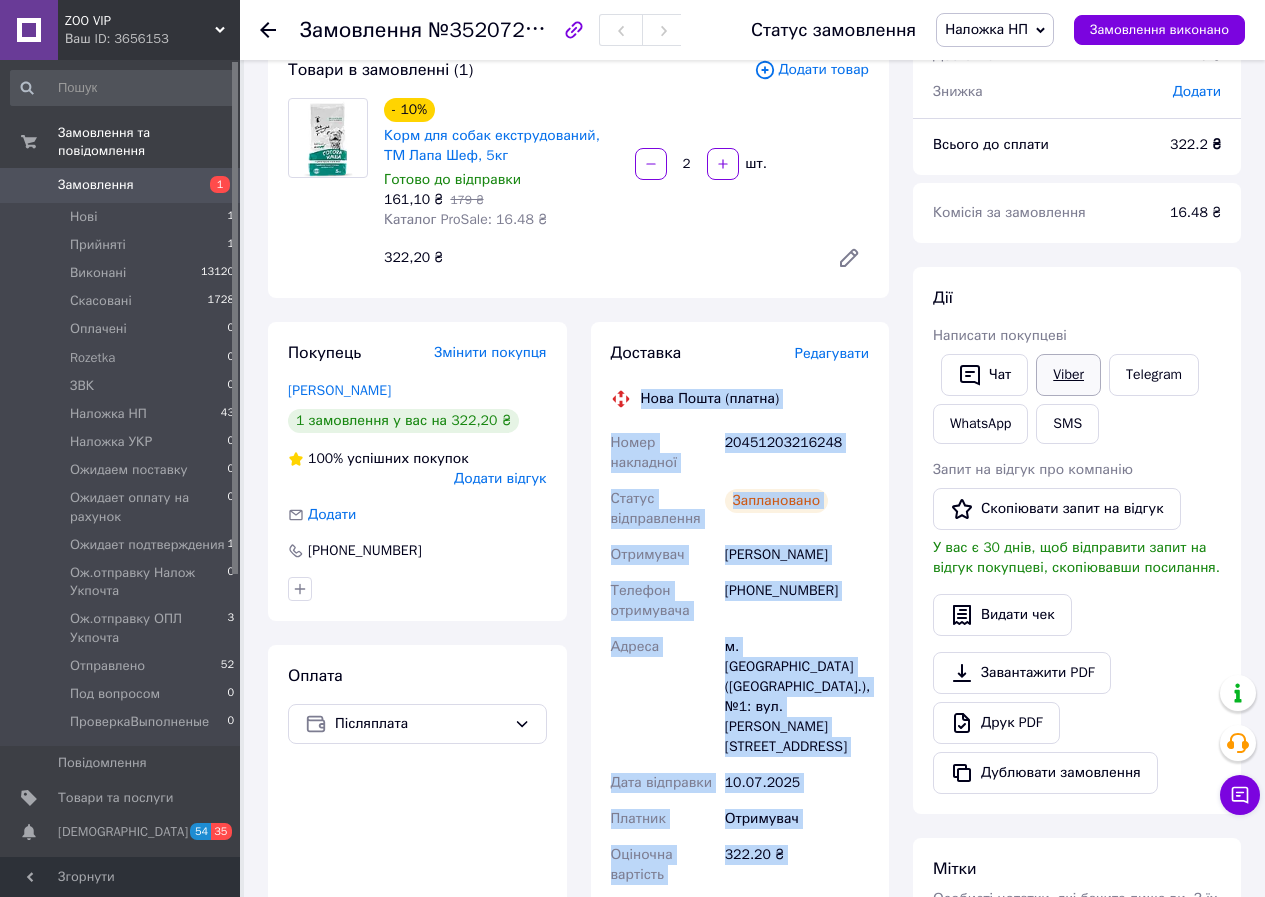 click on "Viber" at bounding box center [1068, 375] 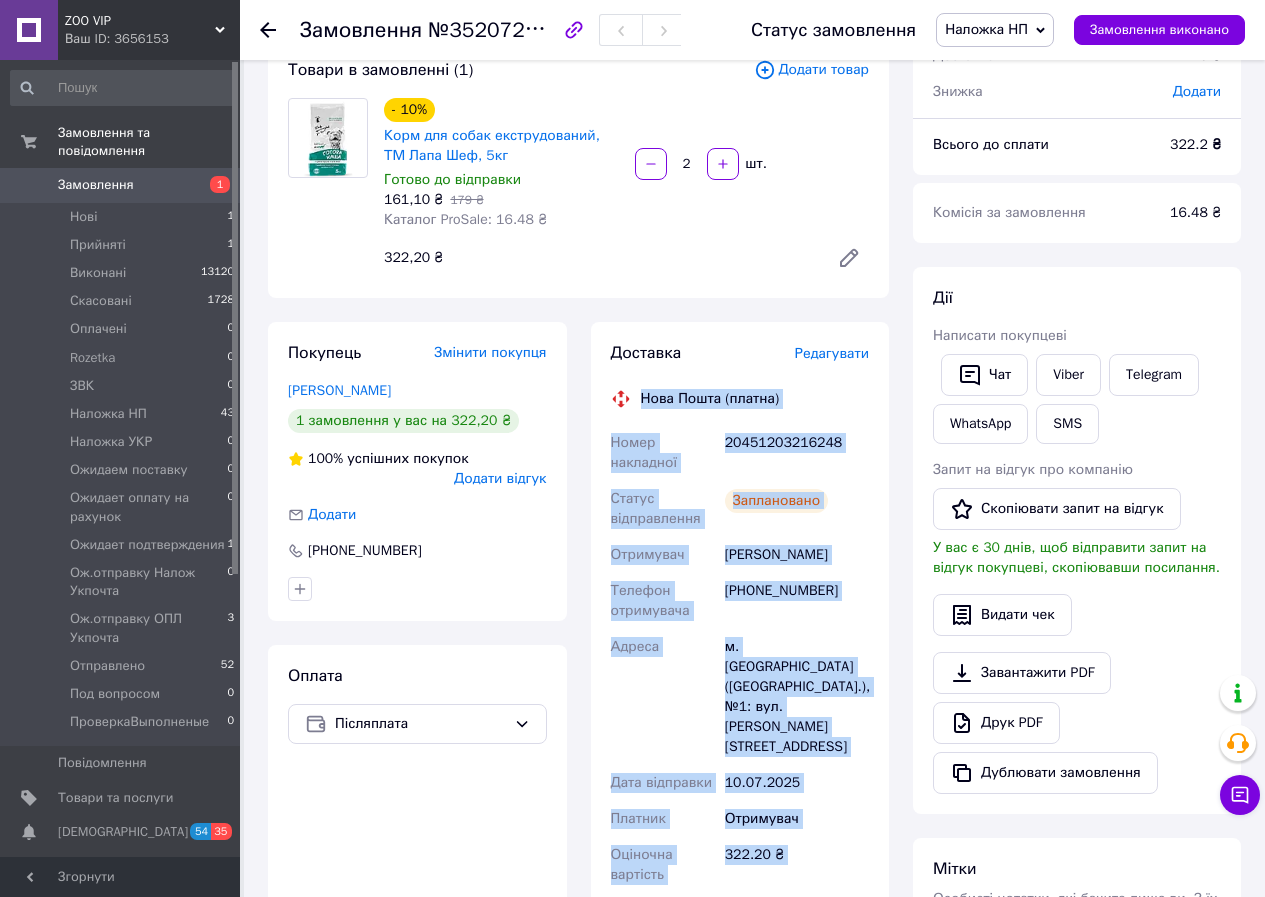 click on "20451203216248" at bounding box center [797, 453] 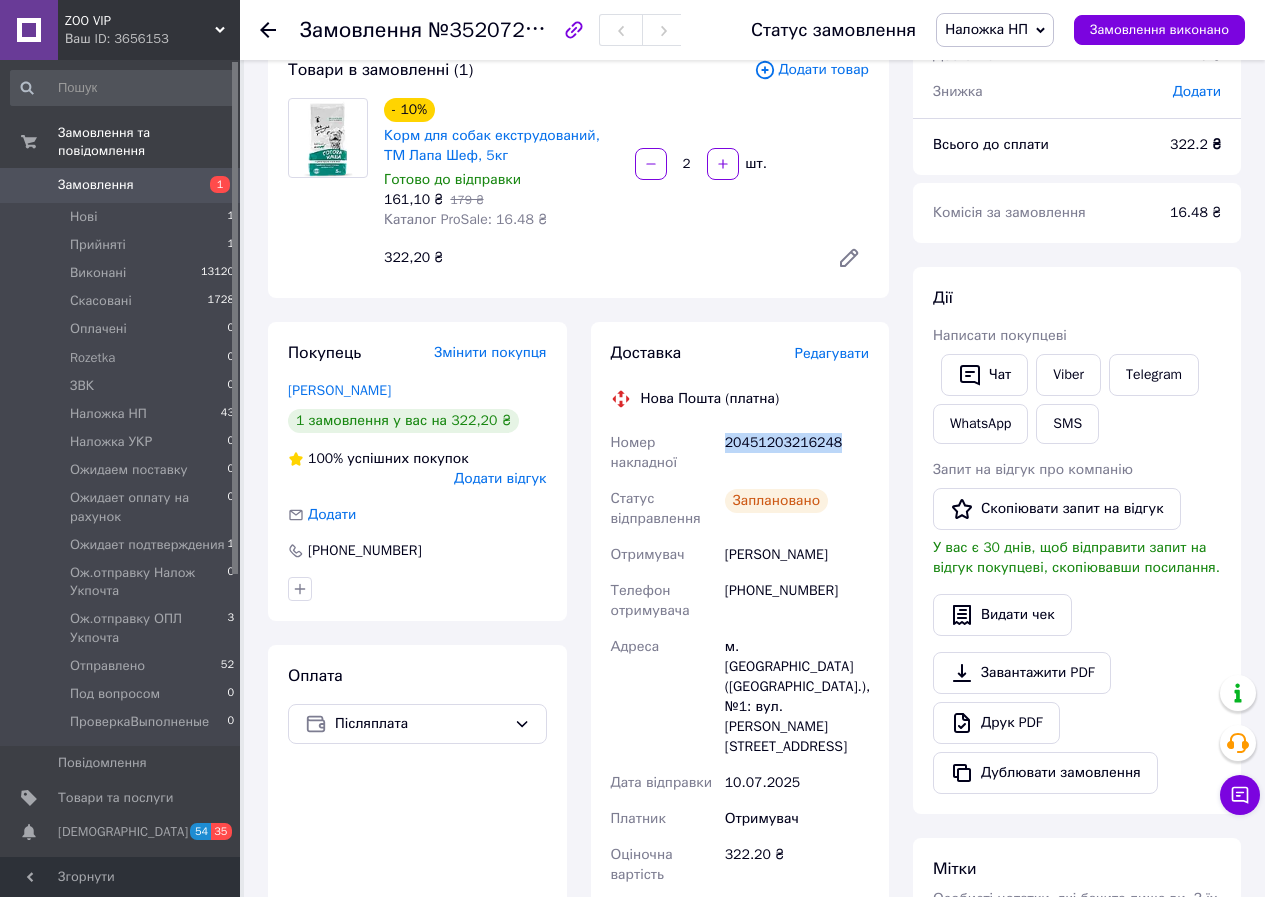 click on "20451203216248" at bounding box center [797, 453] 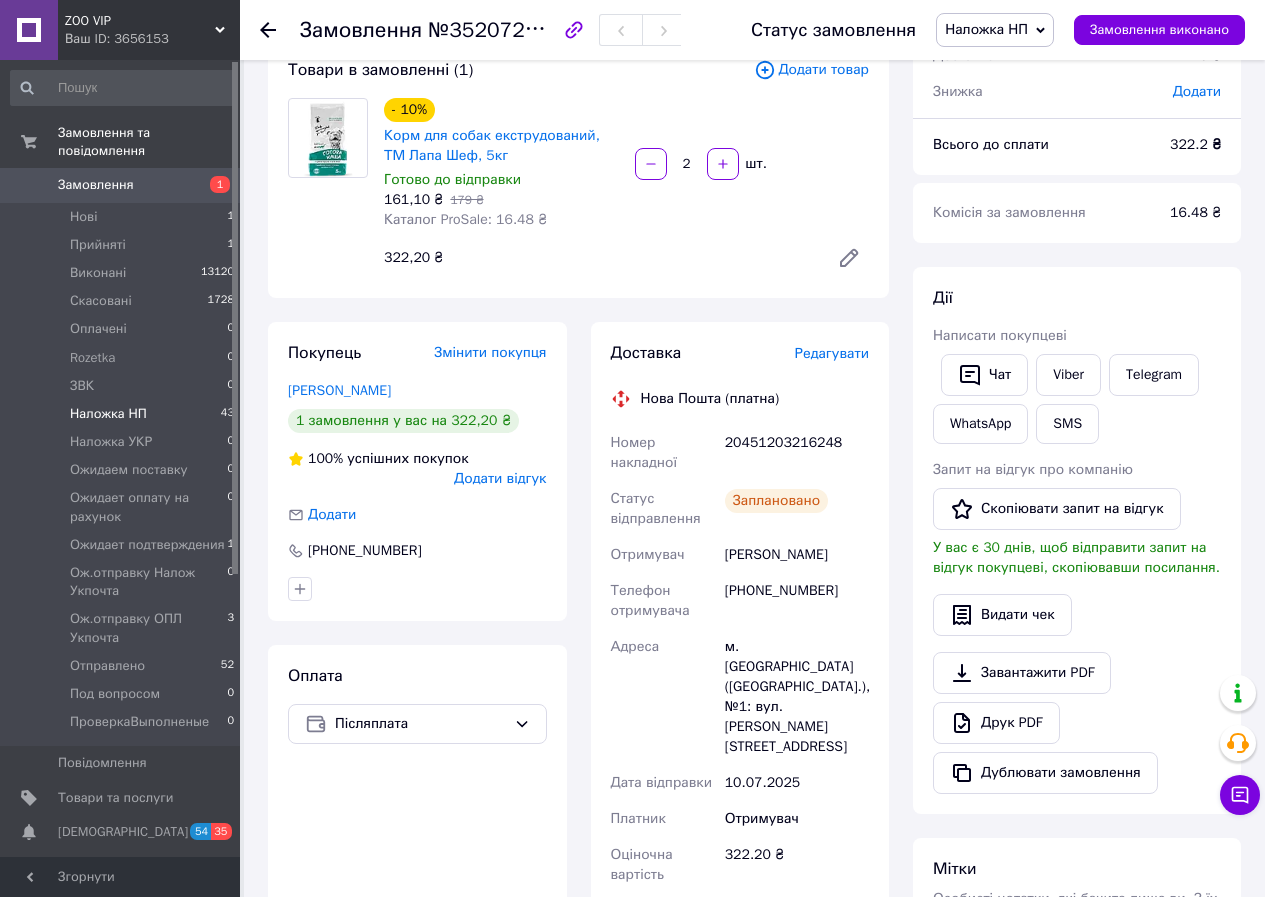 click on "Наложка НП" at bounding box center (108, 414) 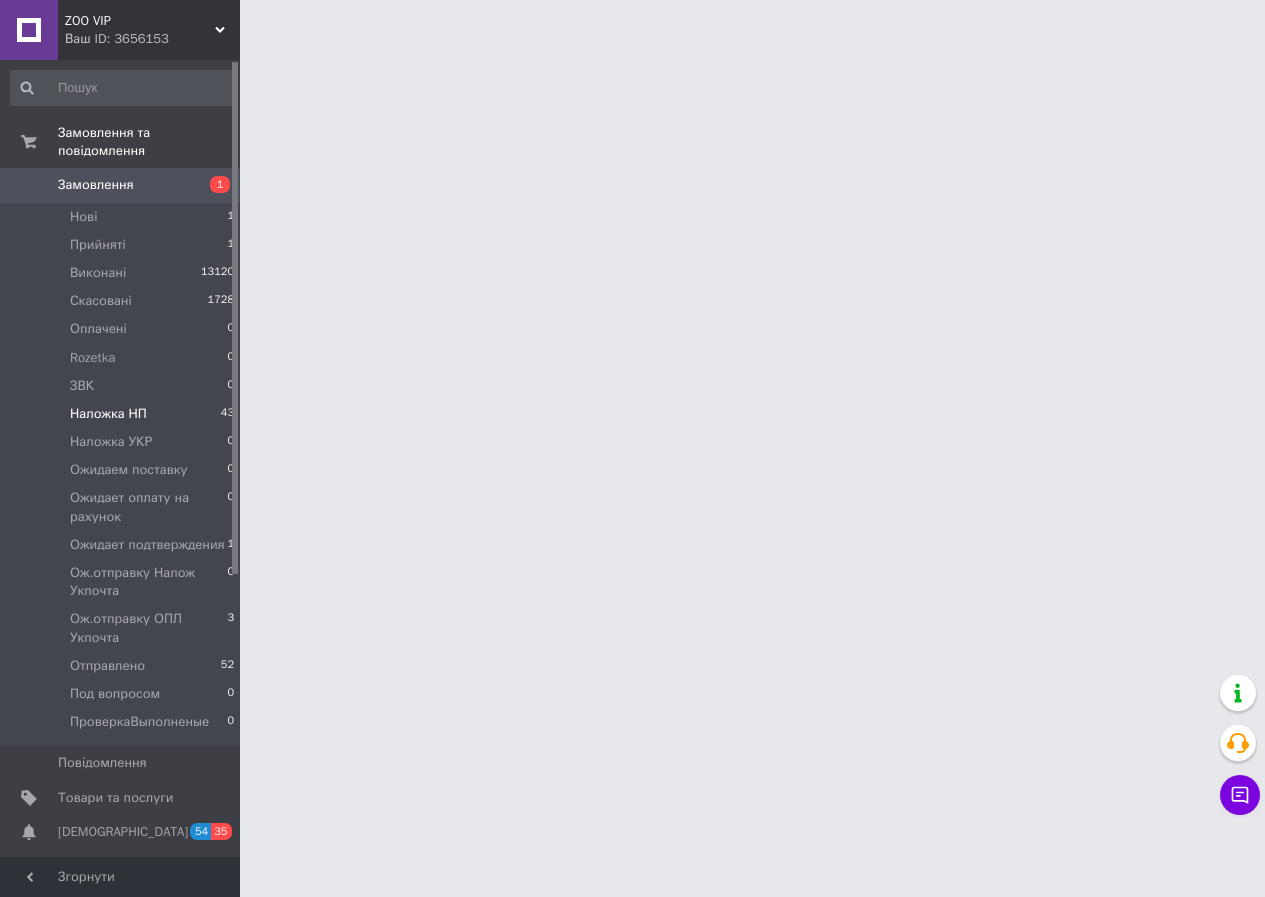 scroll, scrollTop: 0, scrollLeft: 0, axis: both 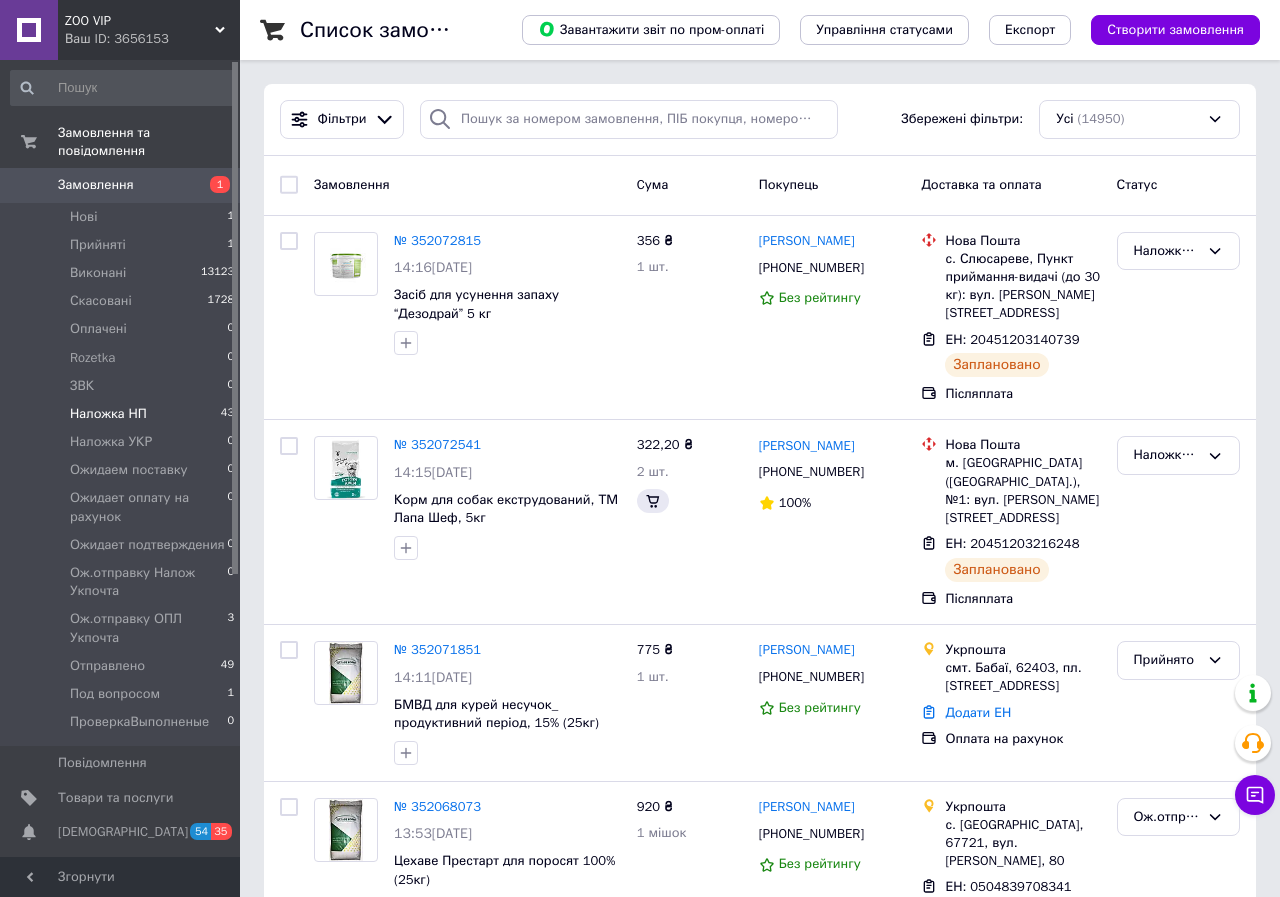 click on "Наложка НП" at bounding box center (108, 414) 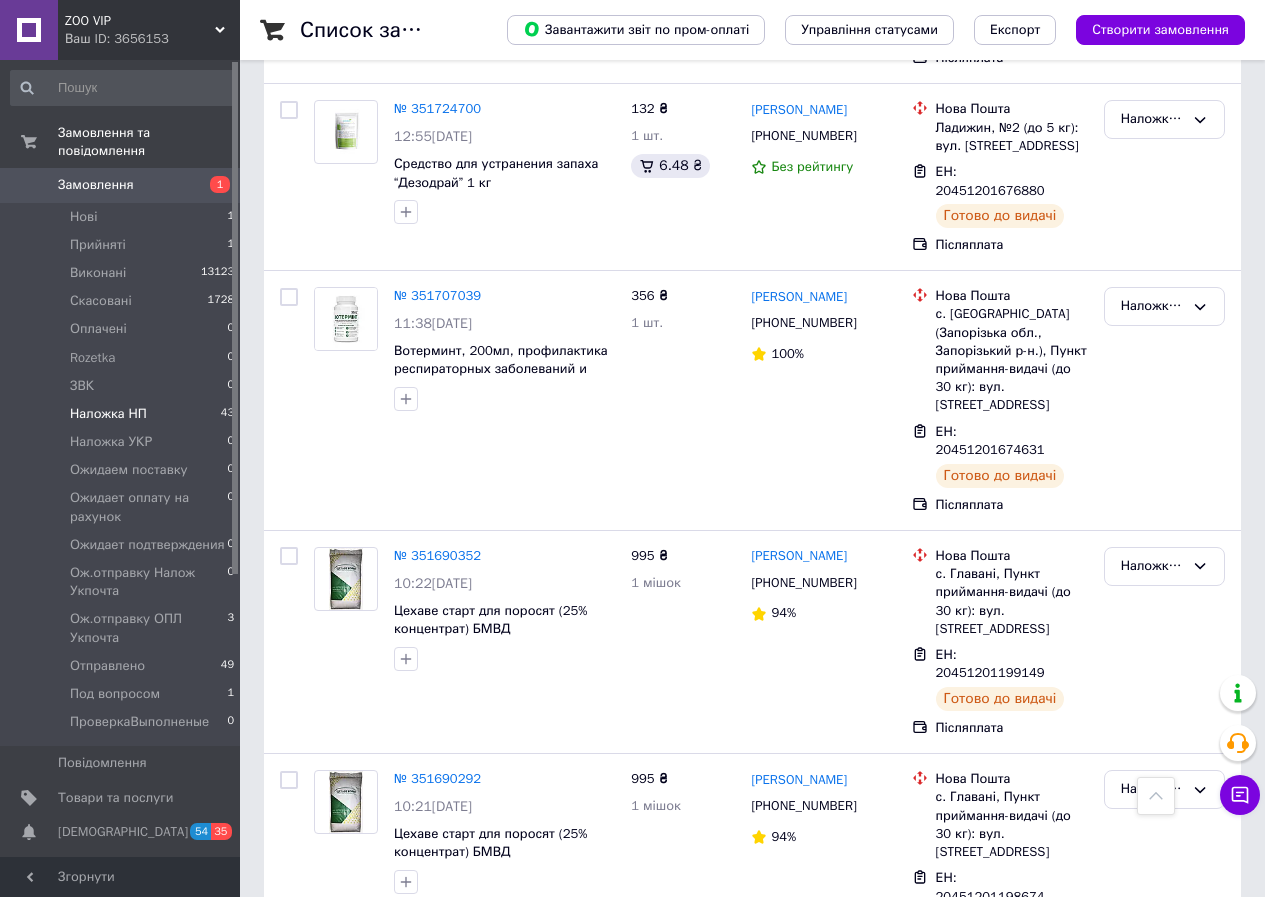scroll, scrollTop: 5133, scrollLeft: 0, axis: vertical 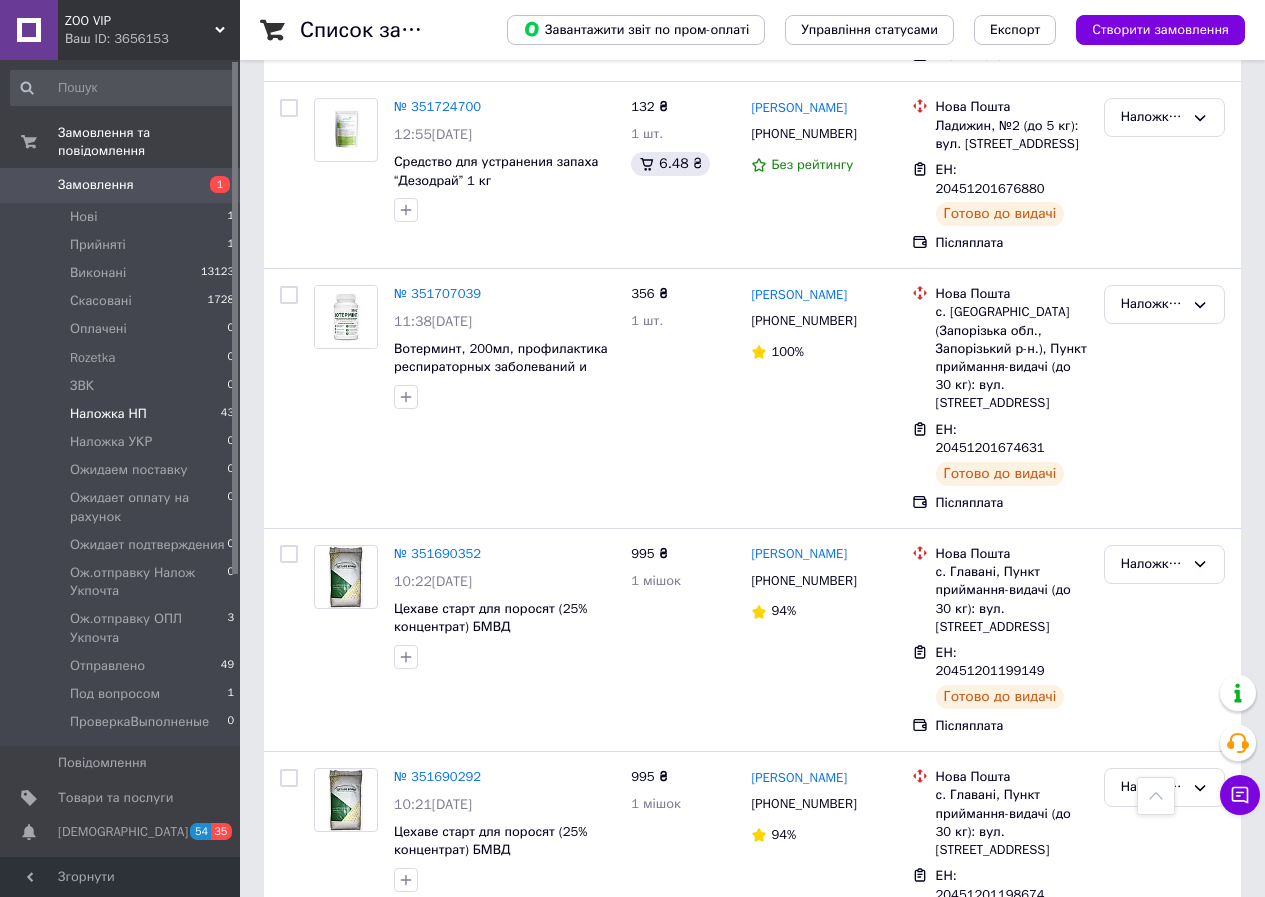 click on "Наложка НП" at bounding box center (1152, 1286) 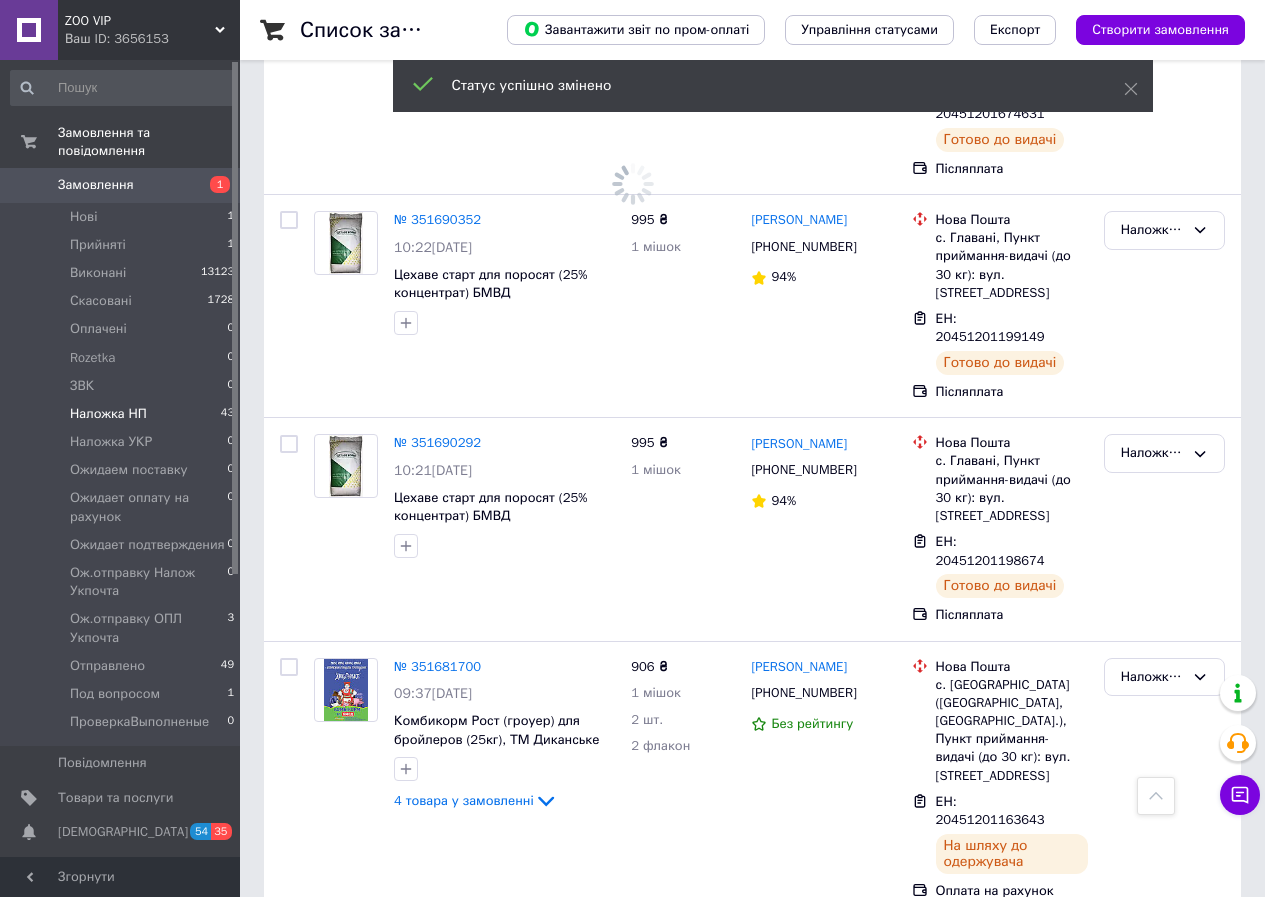scroll, scrollTop: 6333, scrollLeft: 0, axis: vertical 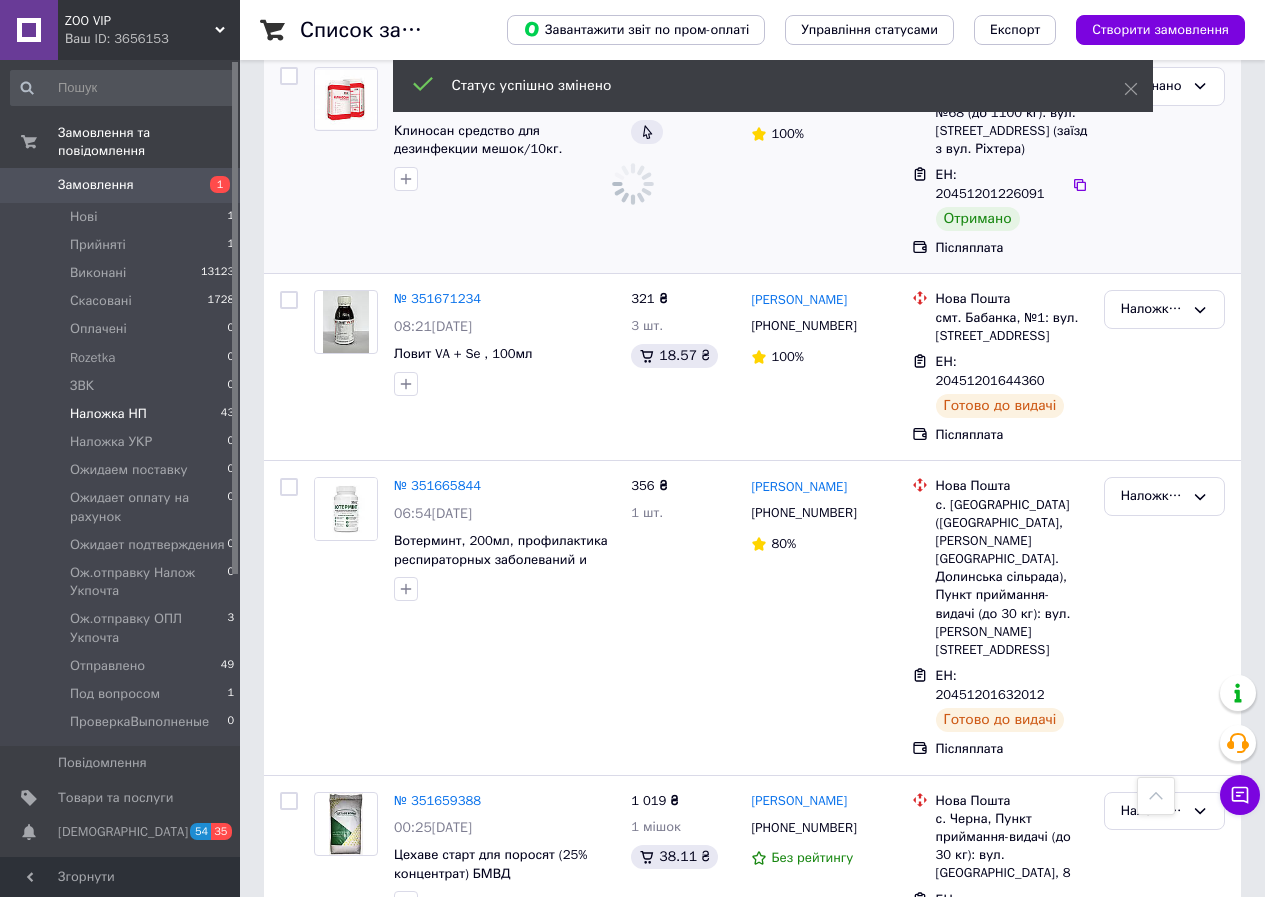 click on "Наложка НП" at bounding box center [1152, 1346] 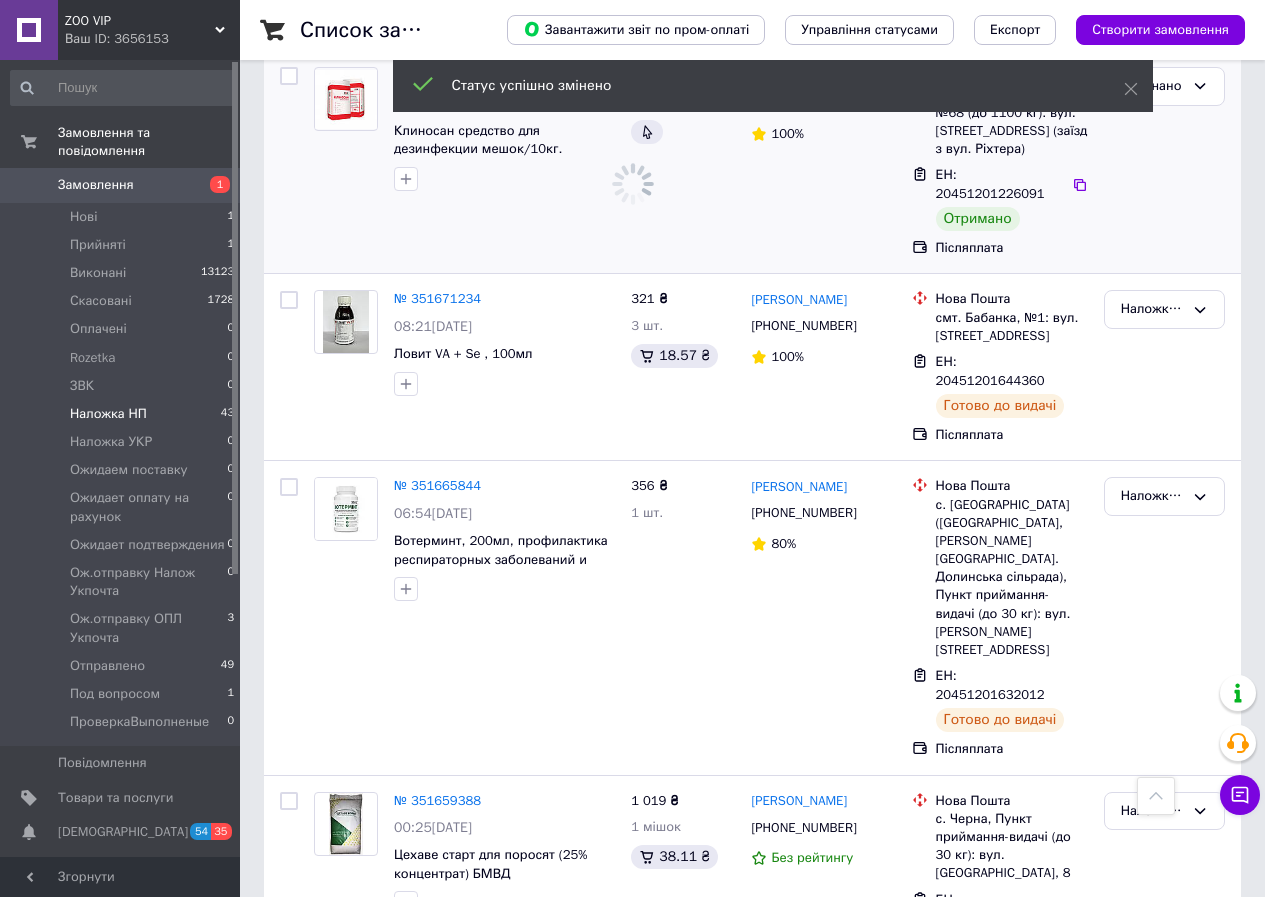 click on "Виконано" at bounding box center [1164, 1424] 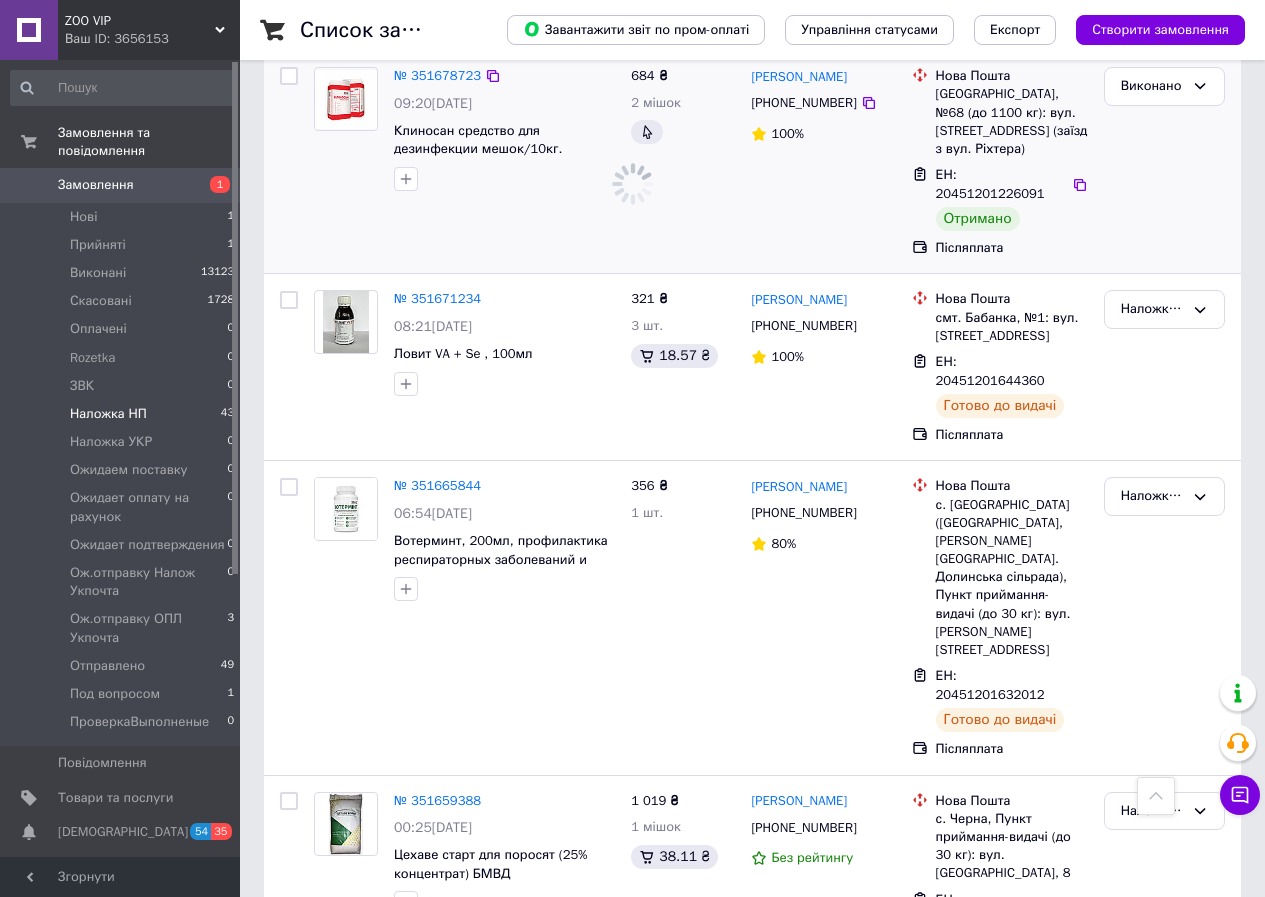 scroll, scrollTop: 6634, scrollLeft: 0, axis: vertical 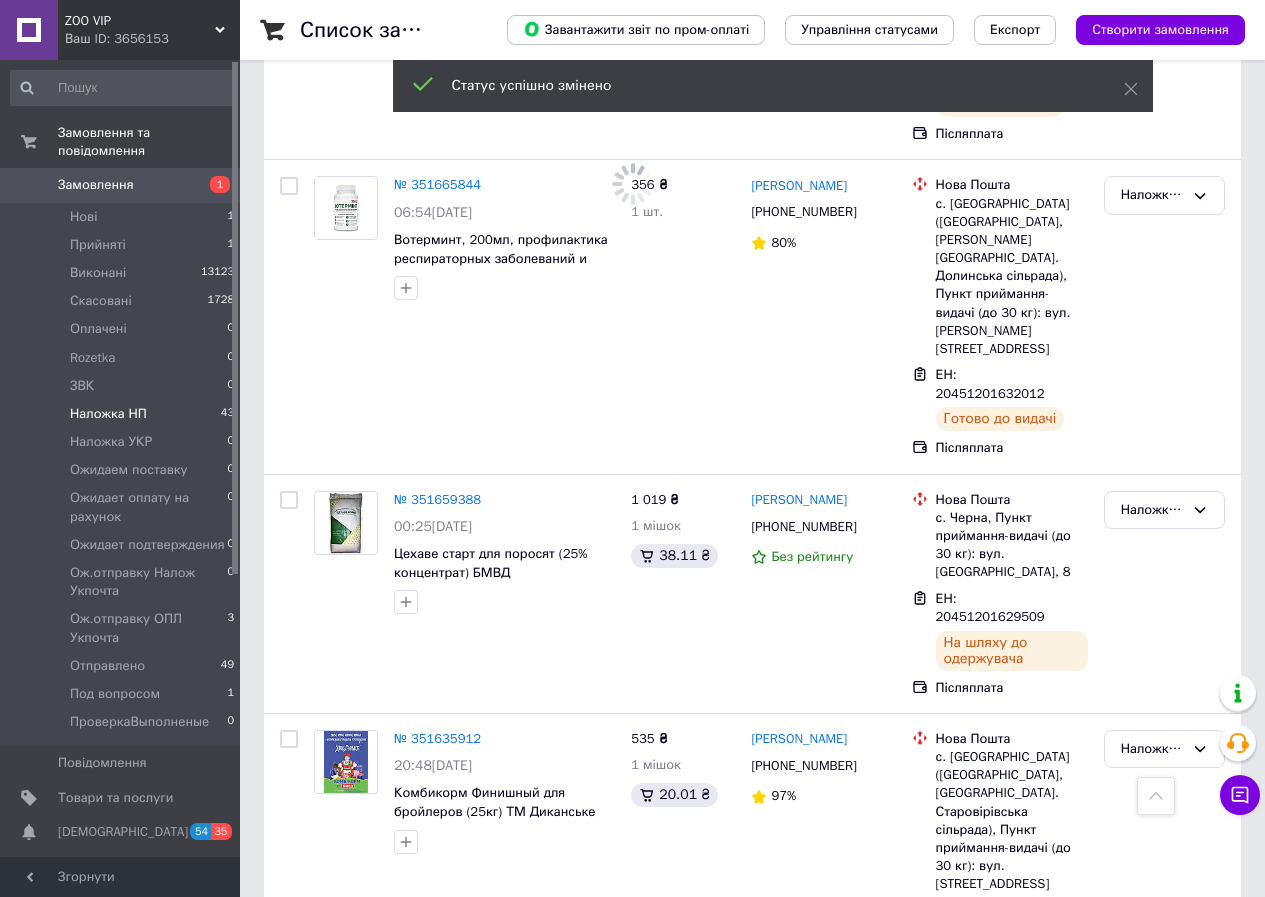 click on "Наложка НП" at bounding box center (1152, 2179) 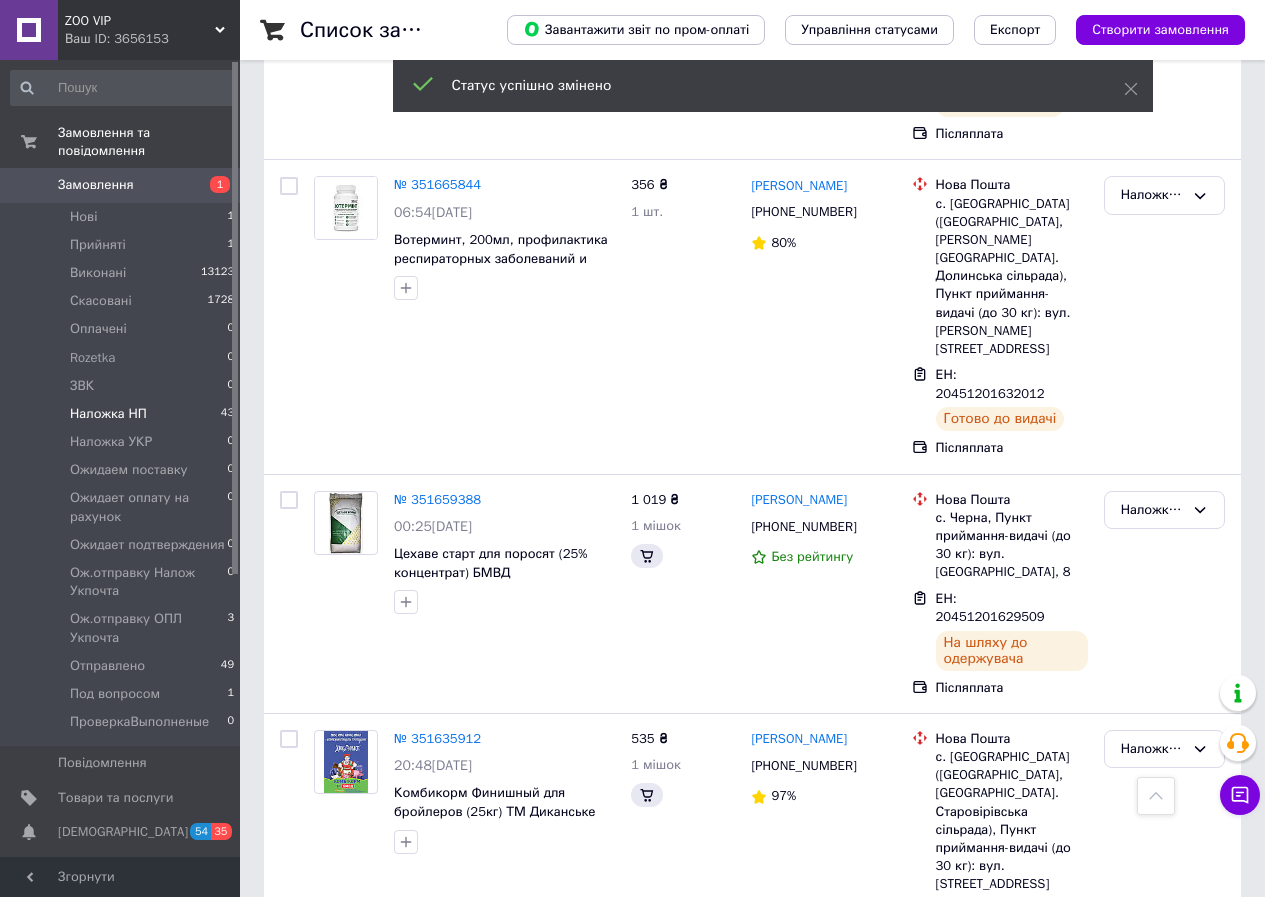 scroll, scrollTop: 7400, scrollLeft: 0, axis: vertical 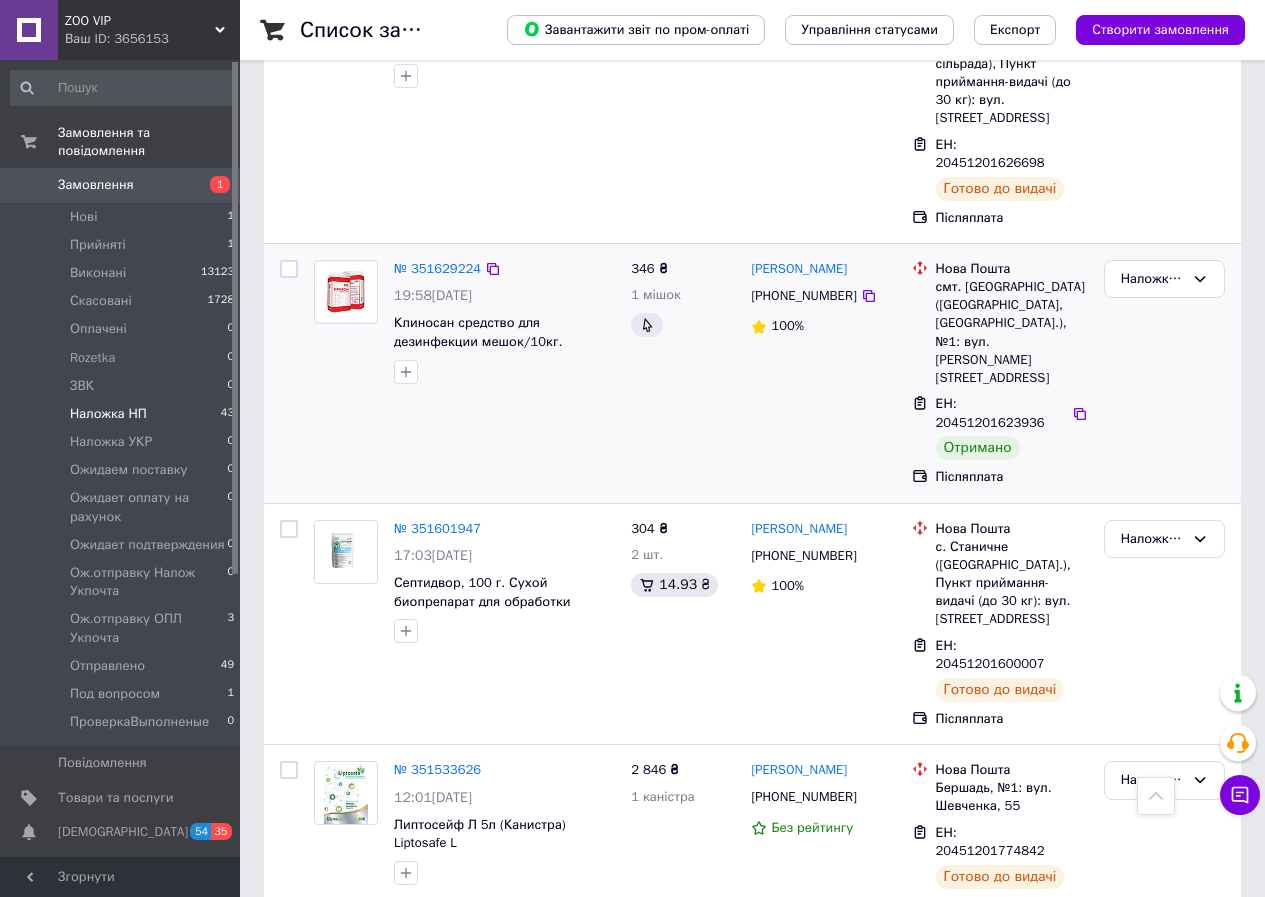 click on "Виконано" at bounding box center (1164, 1492) 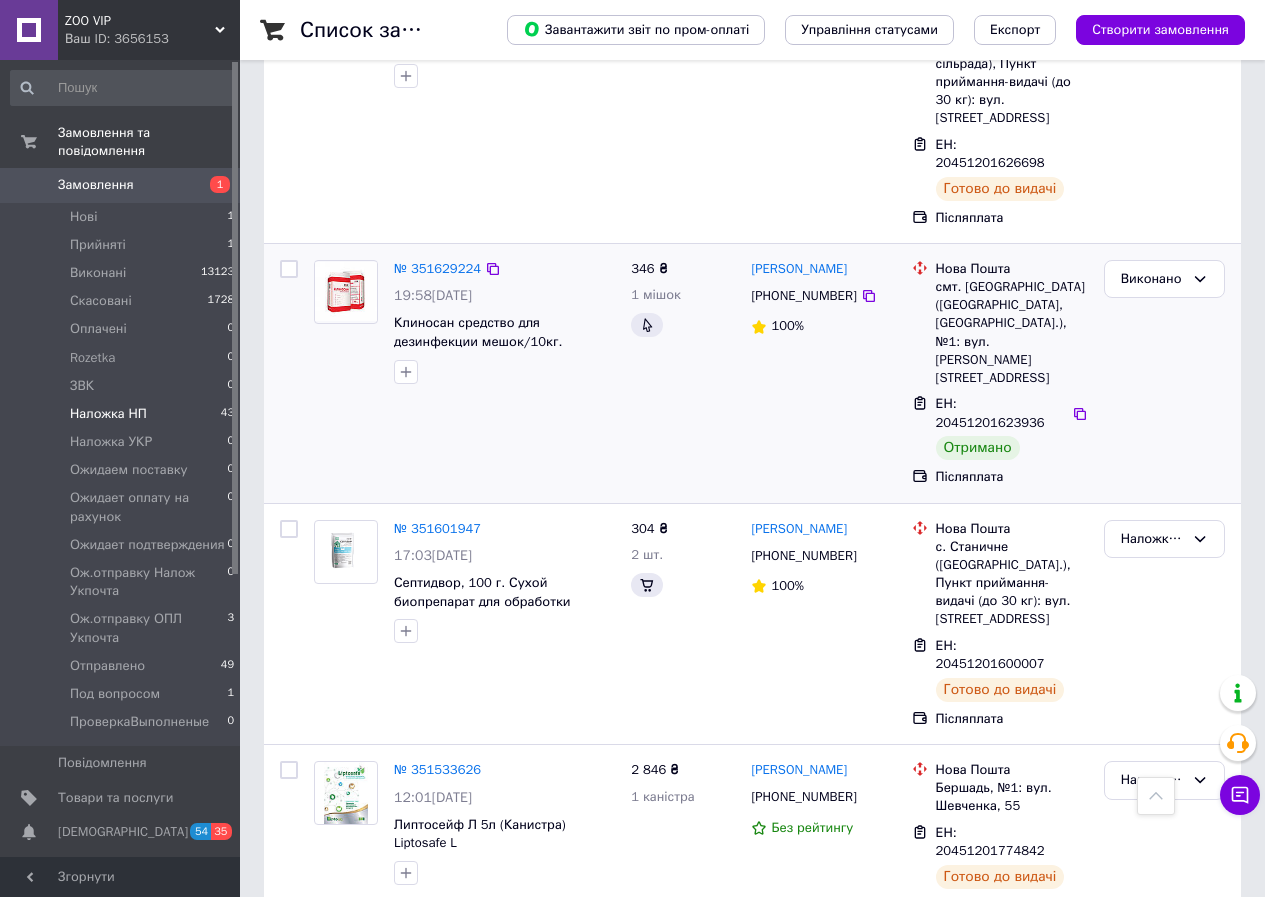click on "Наложка НП" at bounding box center [1152, 1860] 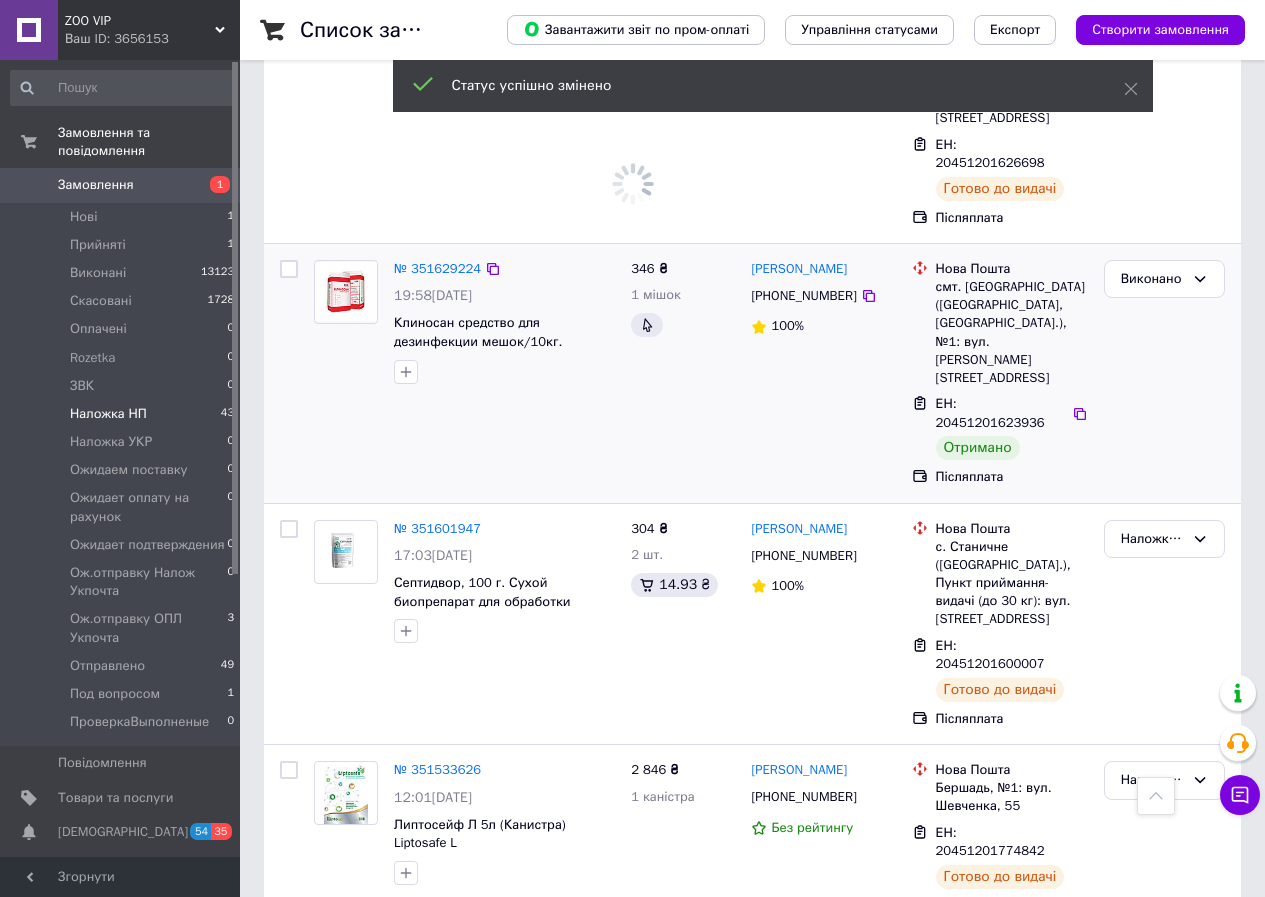 click on "Виконано" at bounding box center (1164, 1938) 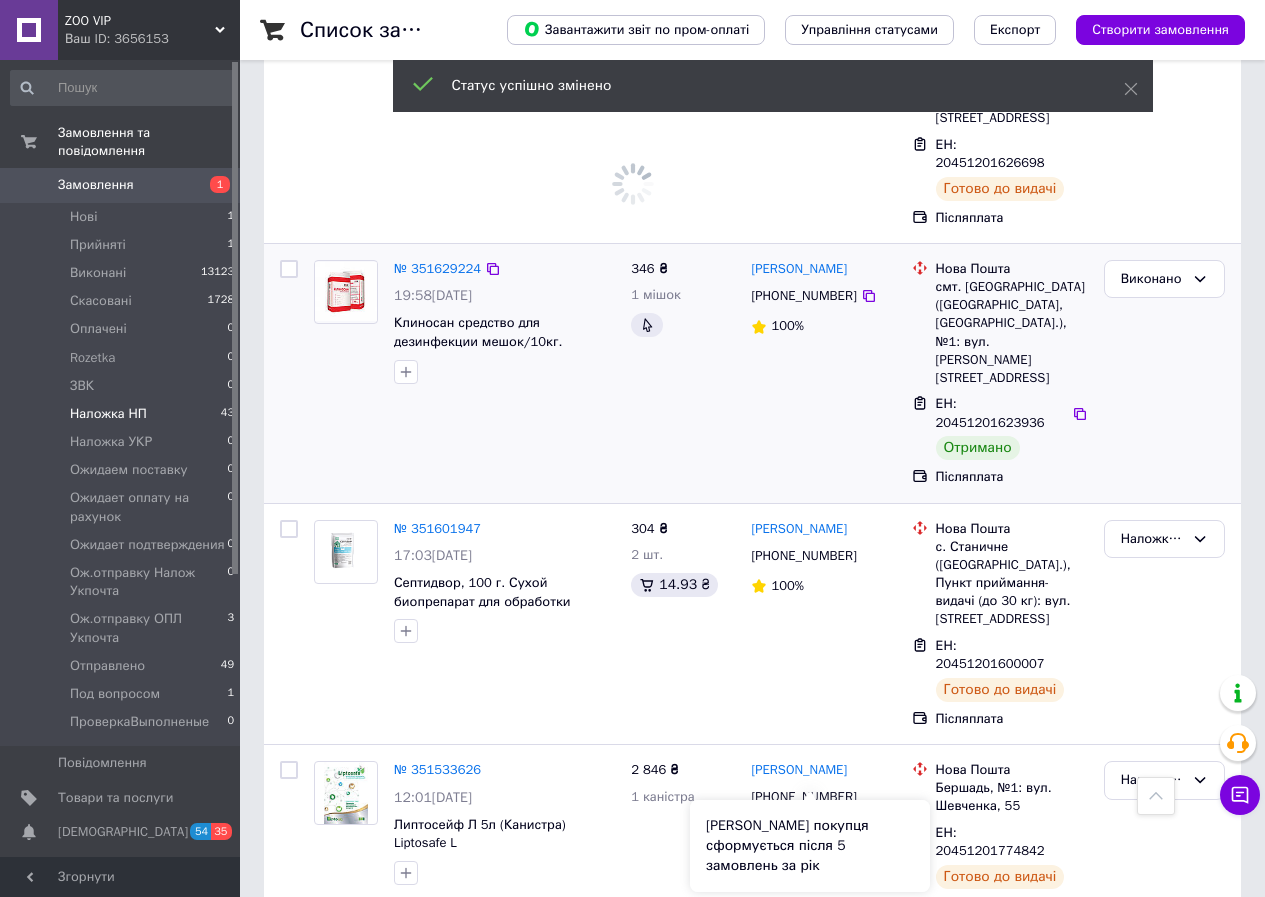 scroll, scrollTop: 7549, scrollLeft: 0, axis: vertical 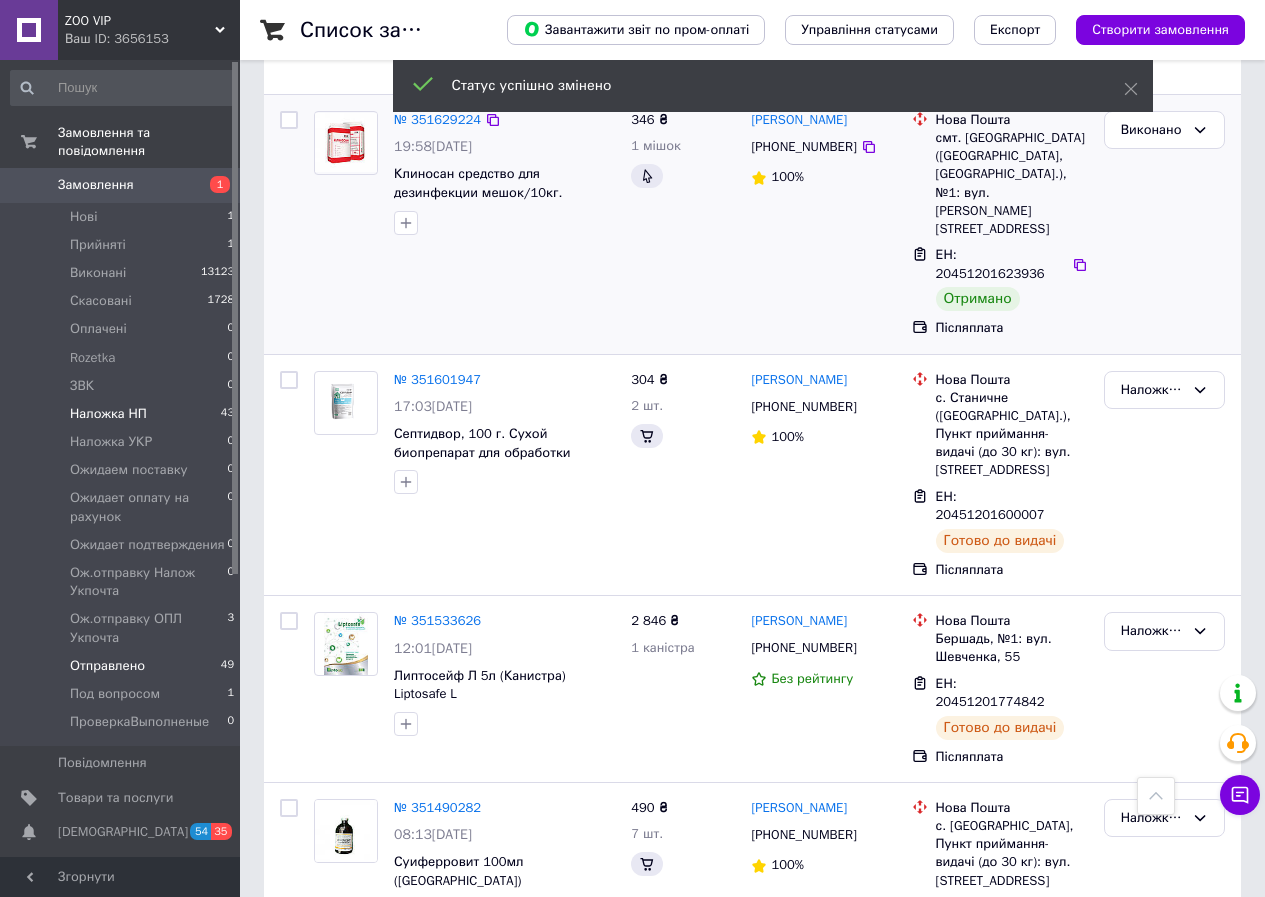 click on "Отправлено" at bounding box center (107, 666) 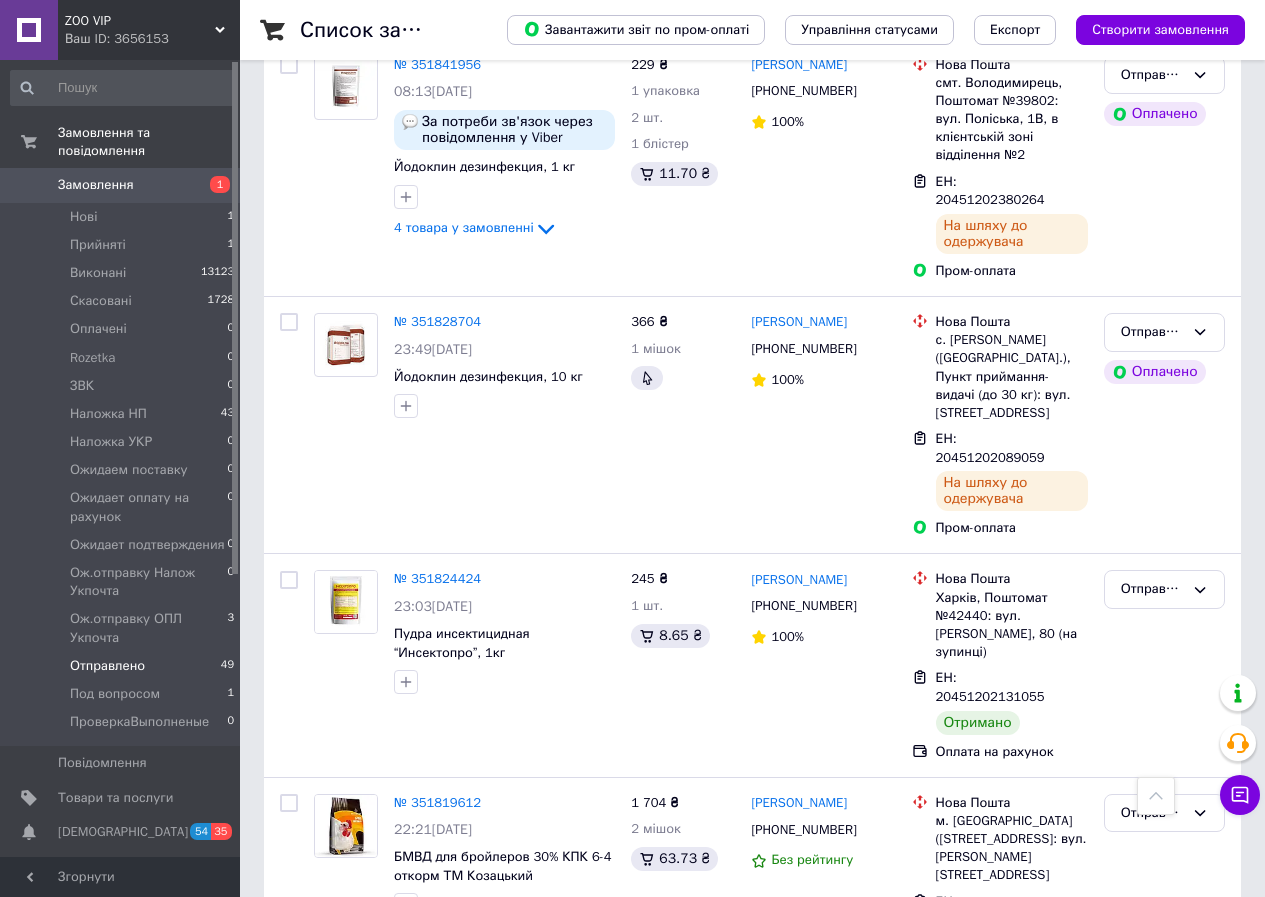 scroll, scrollTop: 3467, scrollLeft: 0, axis: vertical 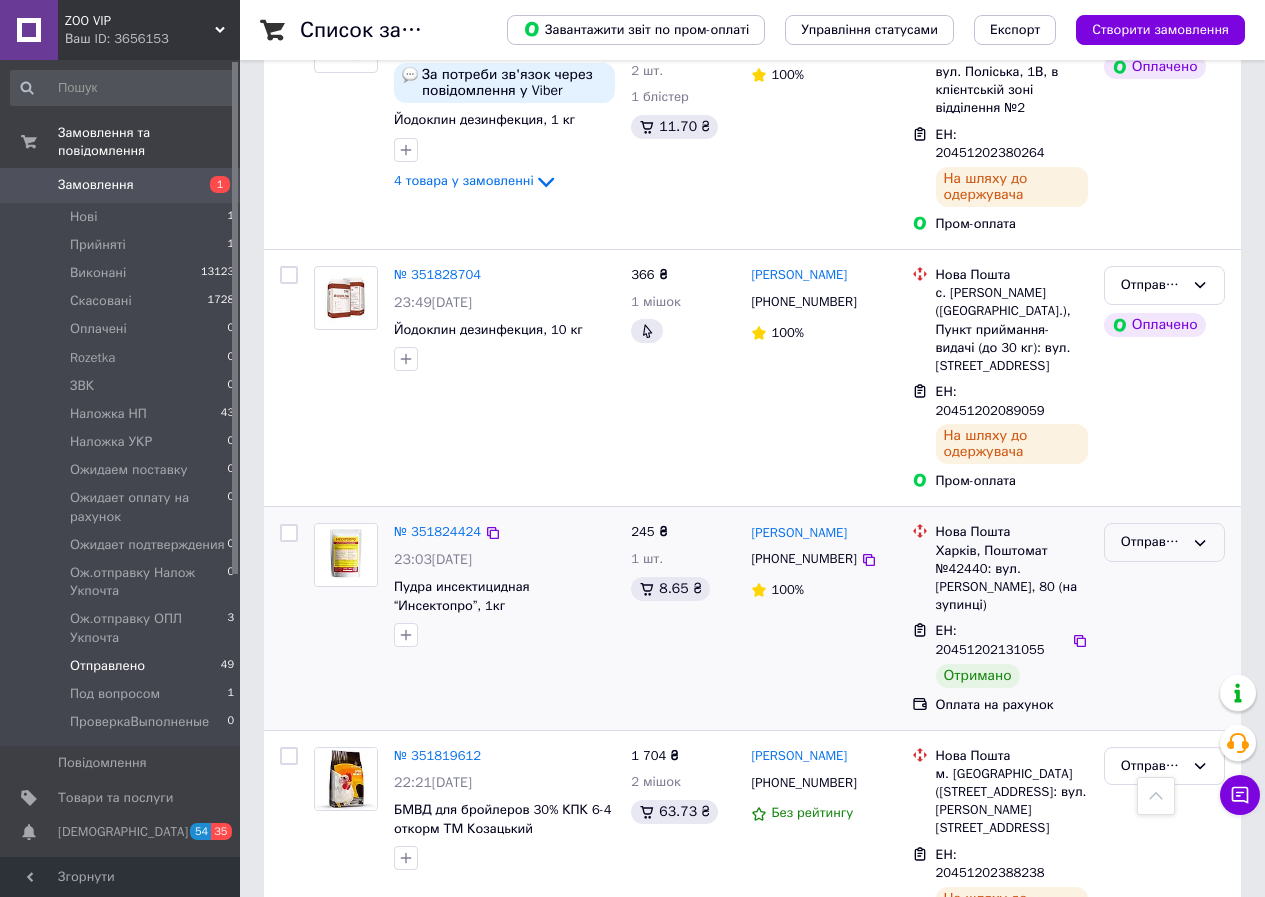 click on "Отправлено" at bounding box center [1152, 542] 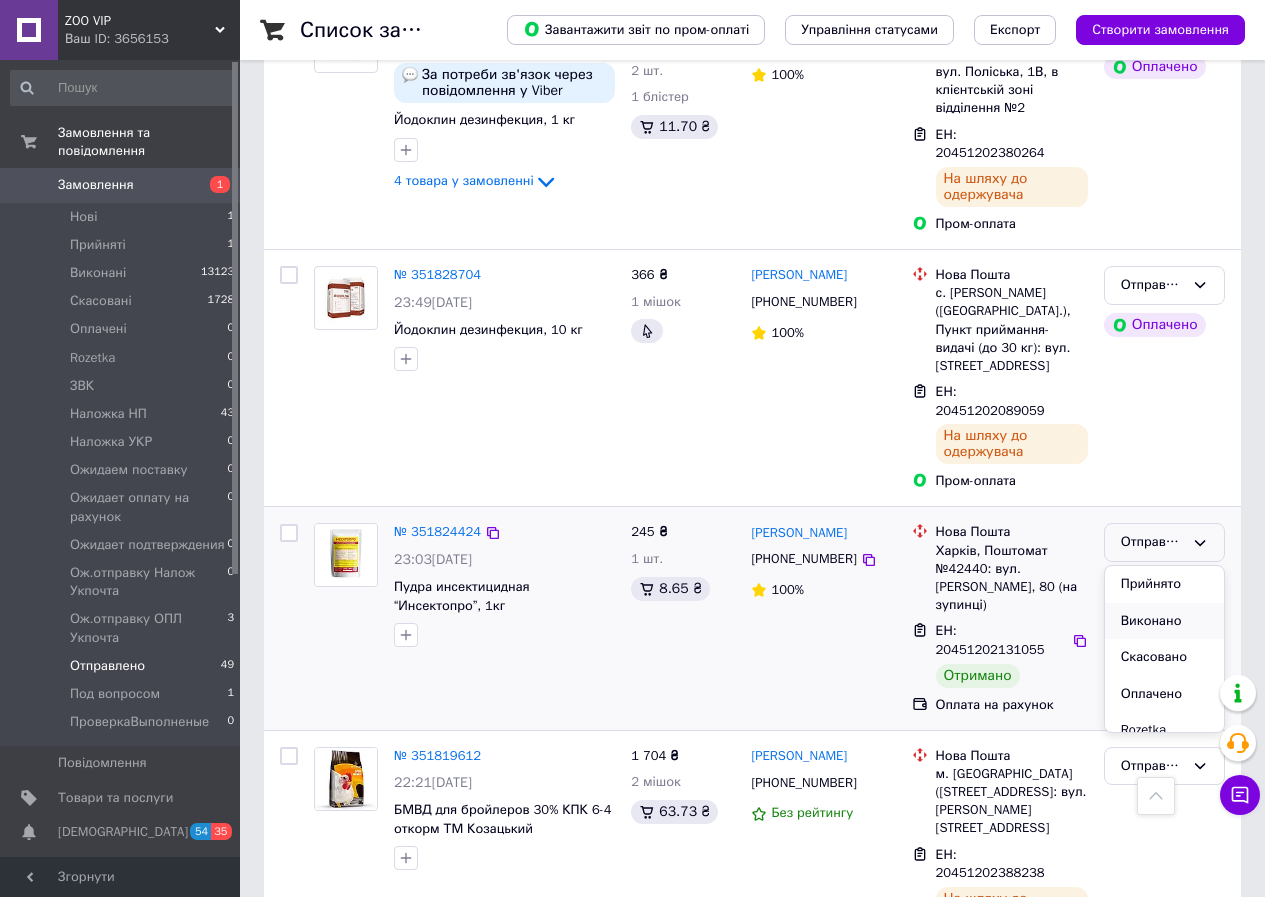 click on "Виконано" at bounding box center [1164, 621] 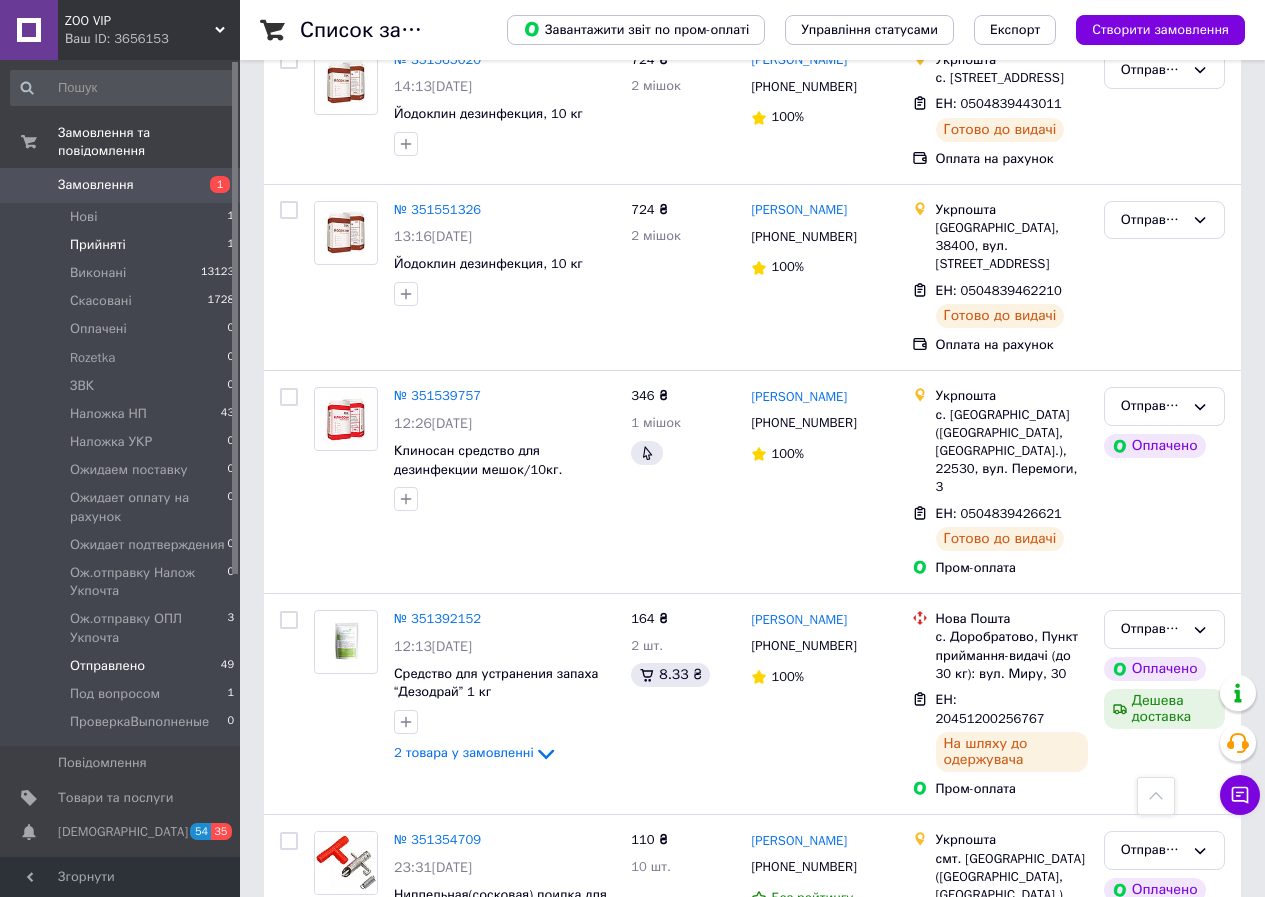 scroll, scrollTop: 9718, scrollLeft: 0, axis: vertical 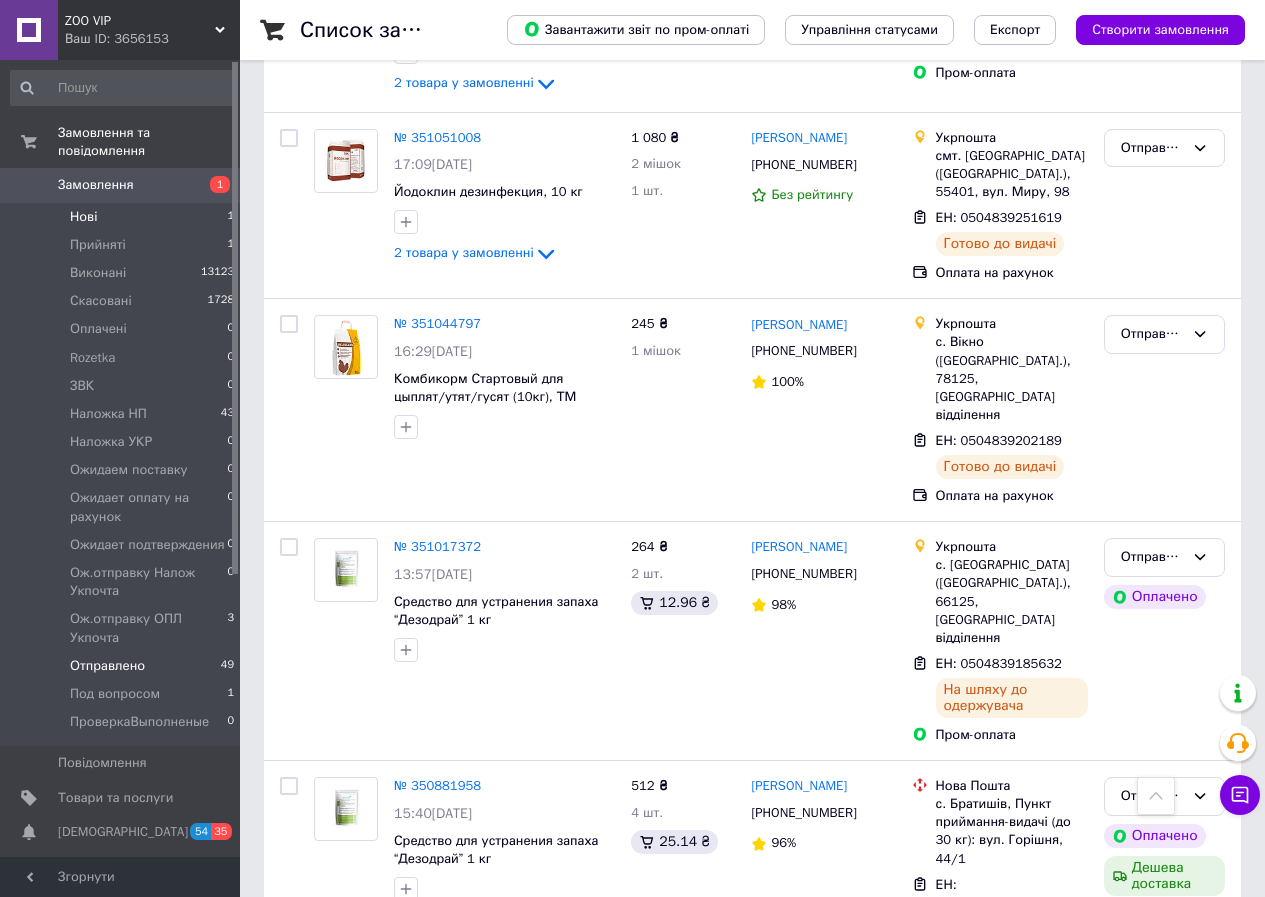 click on "Нові 1" at bounding box center [123, 217] 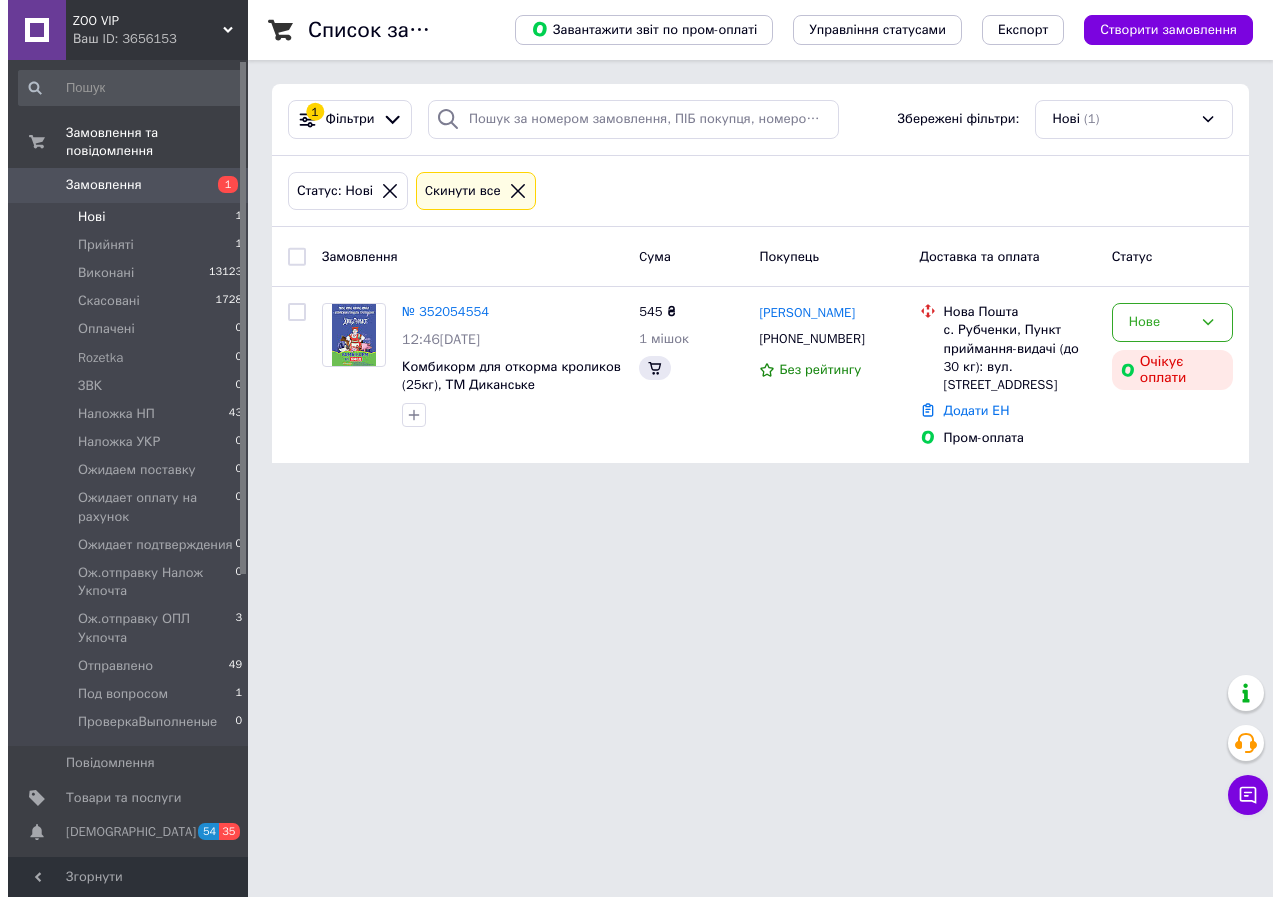 scroll, scrollTop: 0, scrollLeft: 0, axis: both 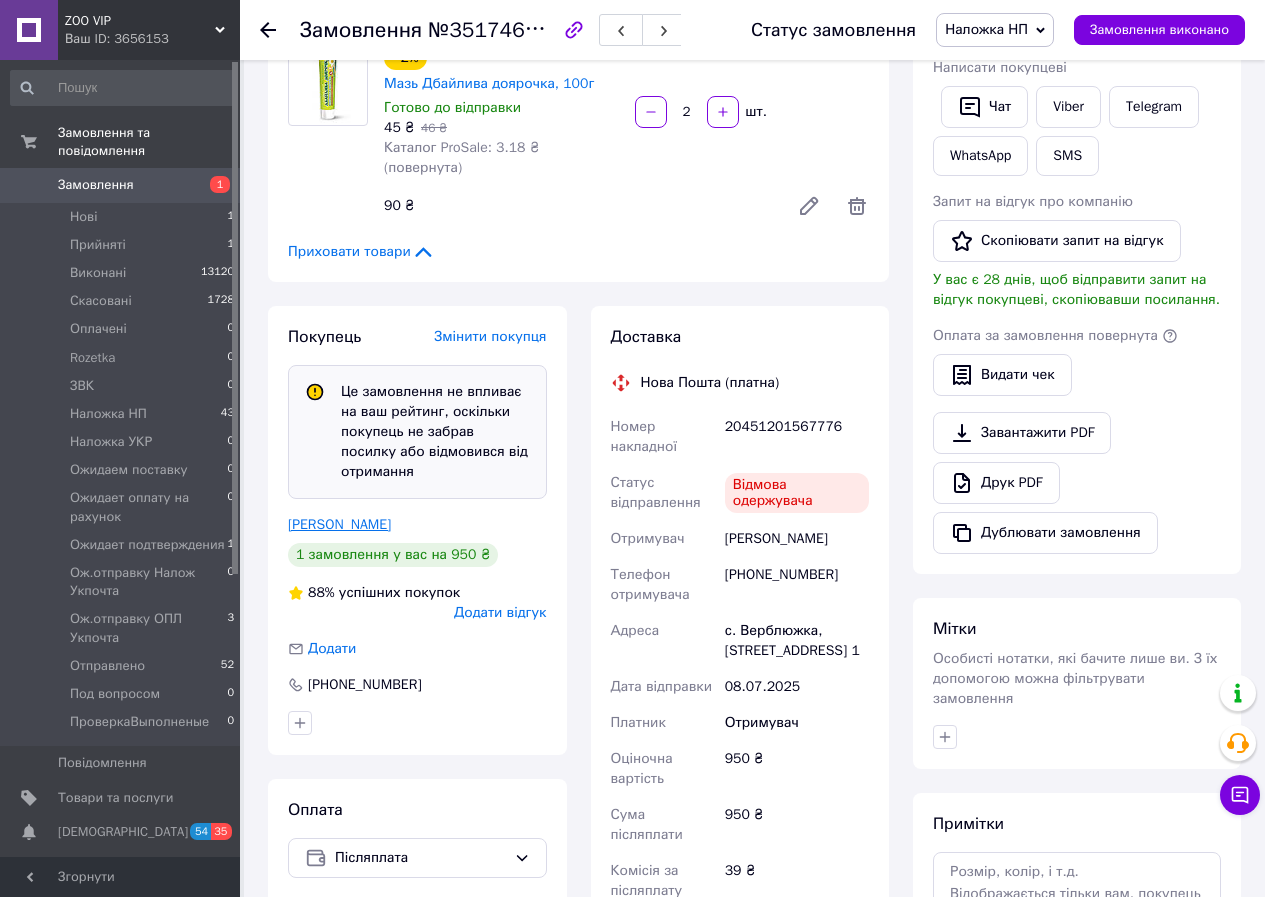 click on "[PERSON_NAME]" at bounding box center [339, 524] 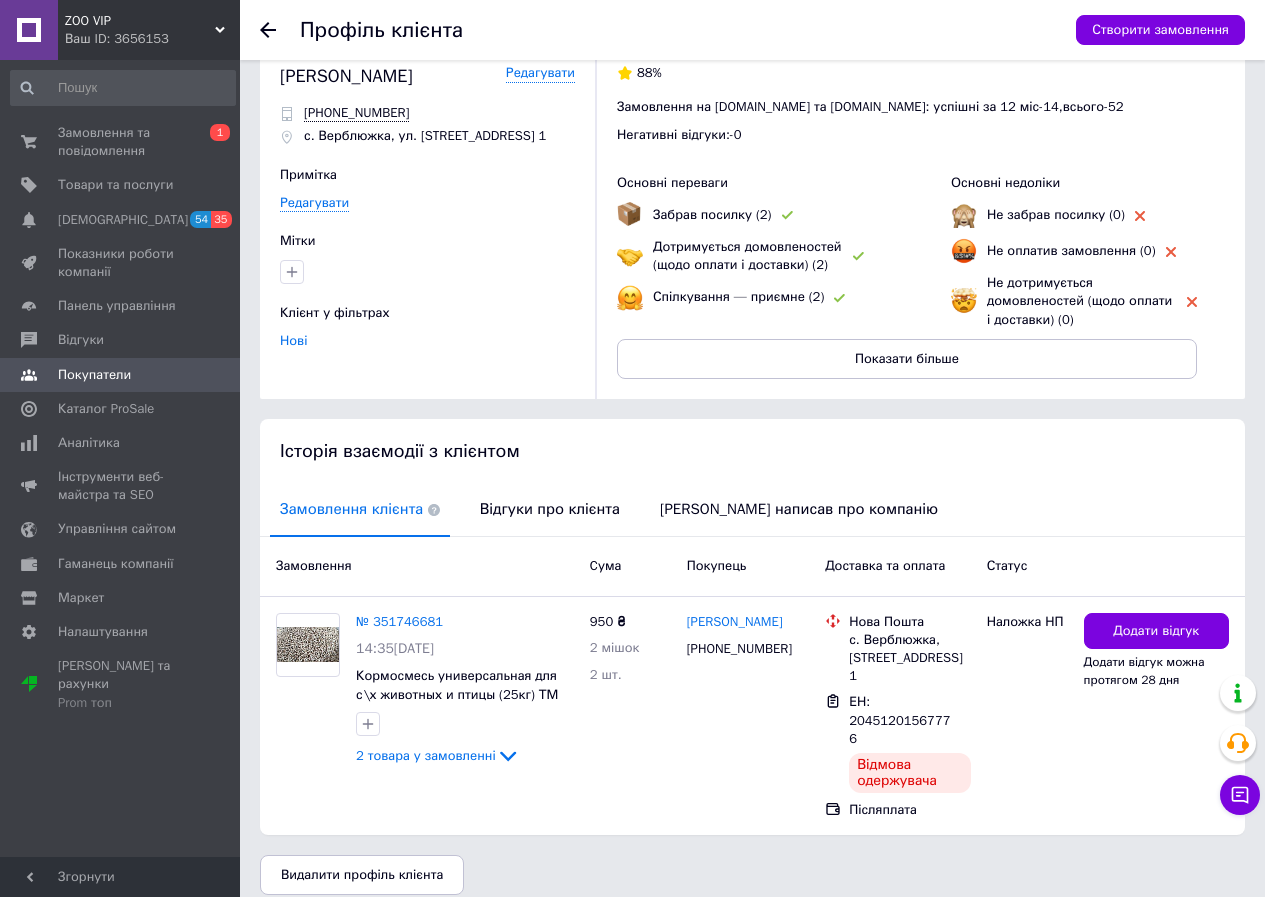 scroll, scrollTop: 0, scrollLeft: 0, axis: both 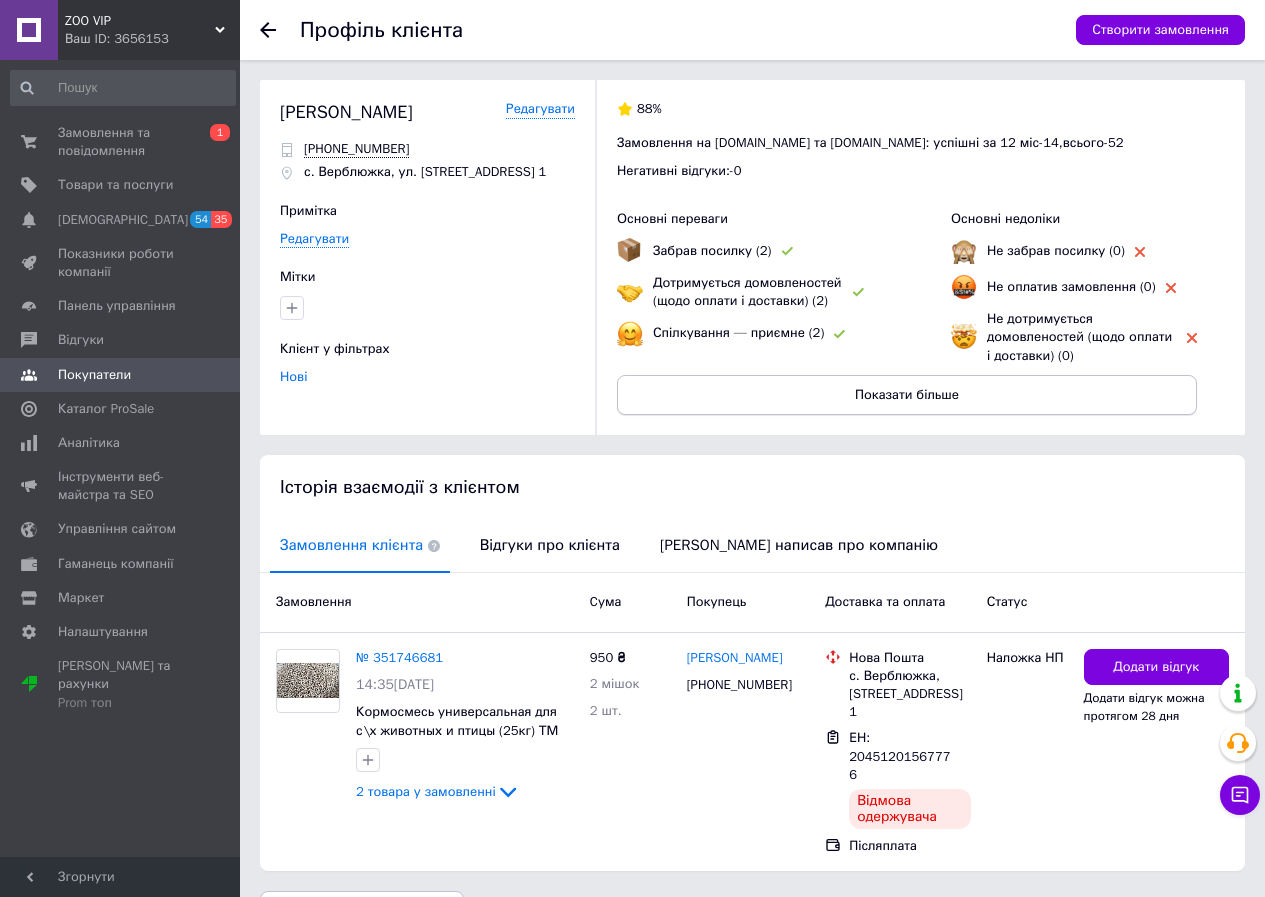 click on "Показати більше" at bounding box center (907, 395) 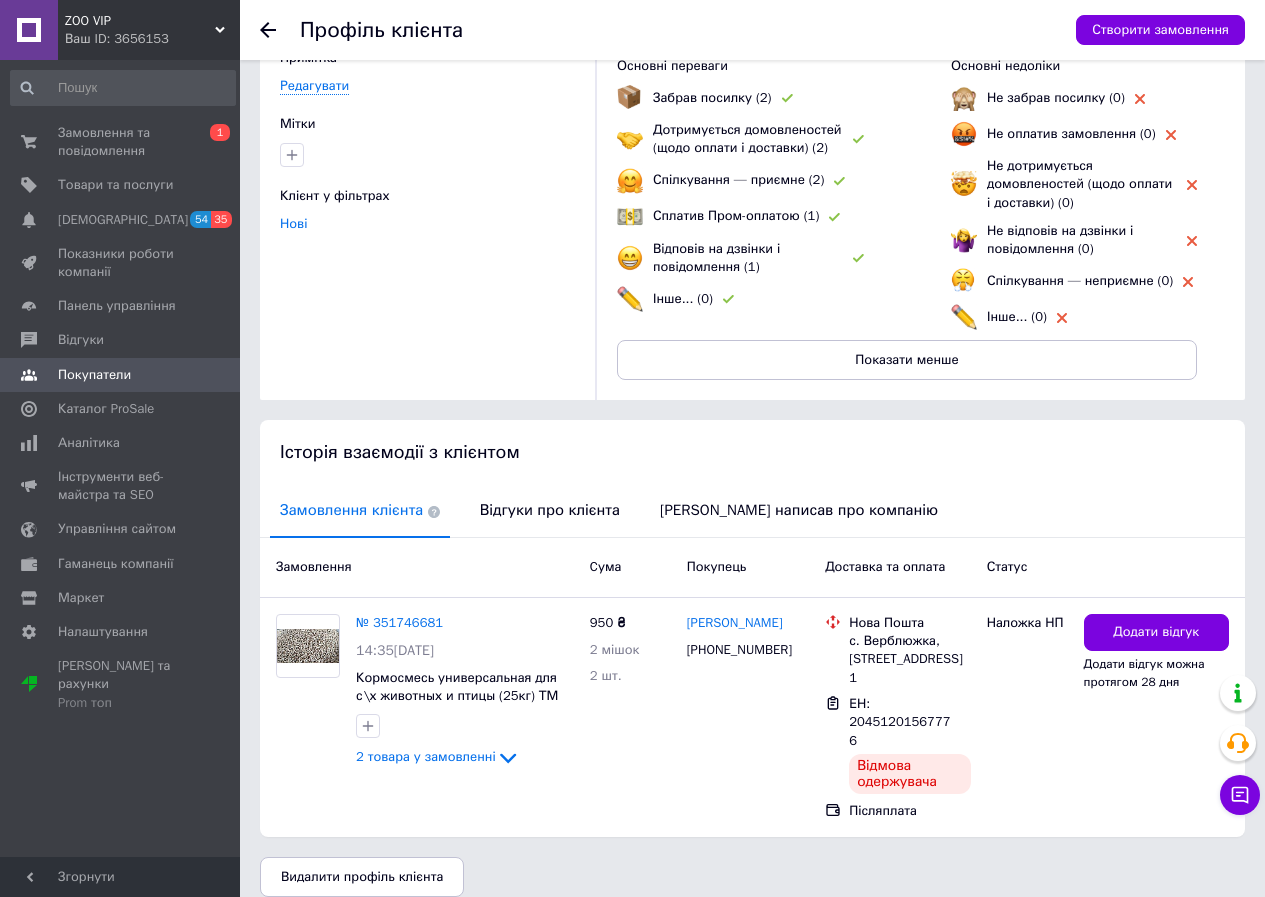 scroll, scrollTop: 154, scrollLeft: 0, axis: vertical 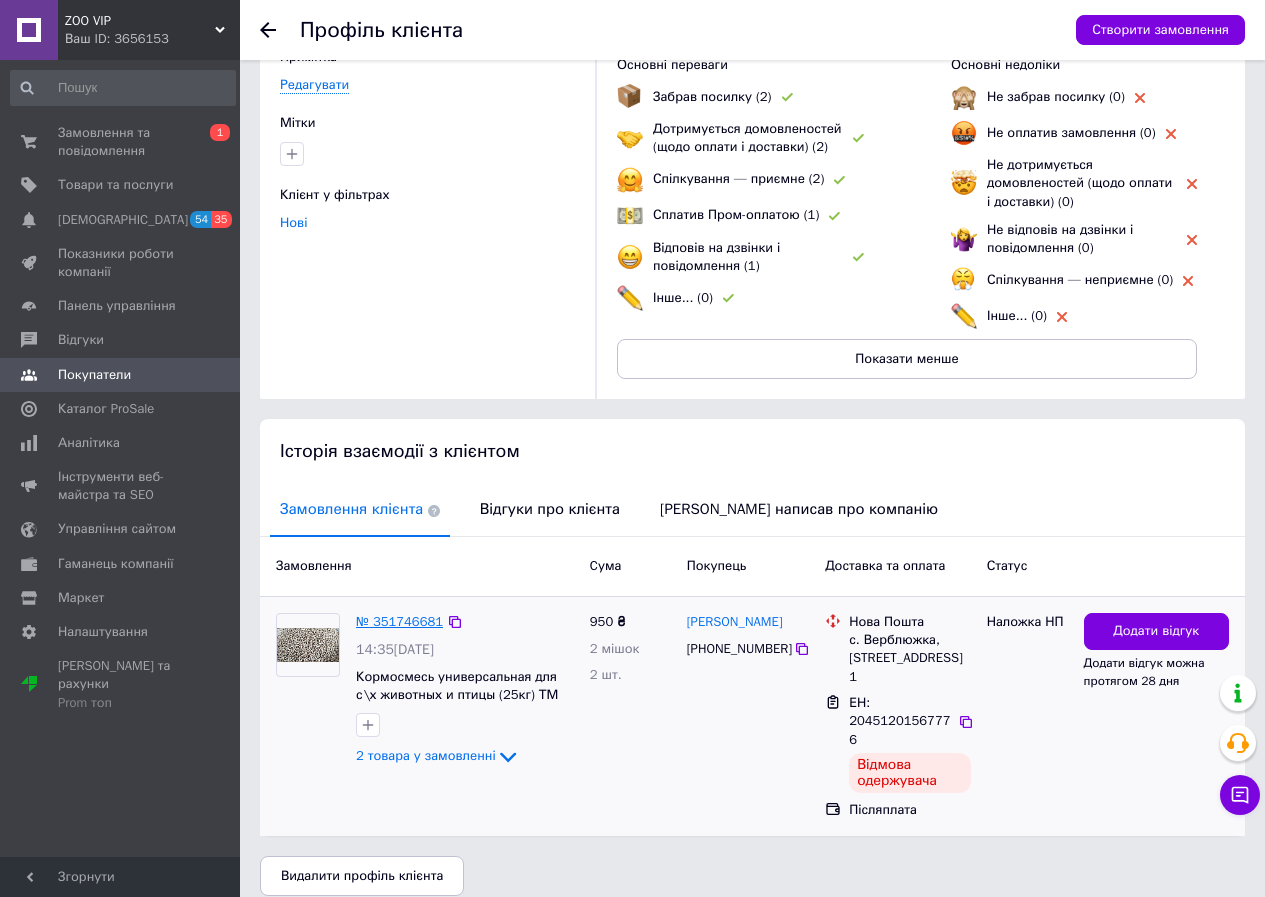 click on "№ 351746681" at bounding box center [399, 621] 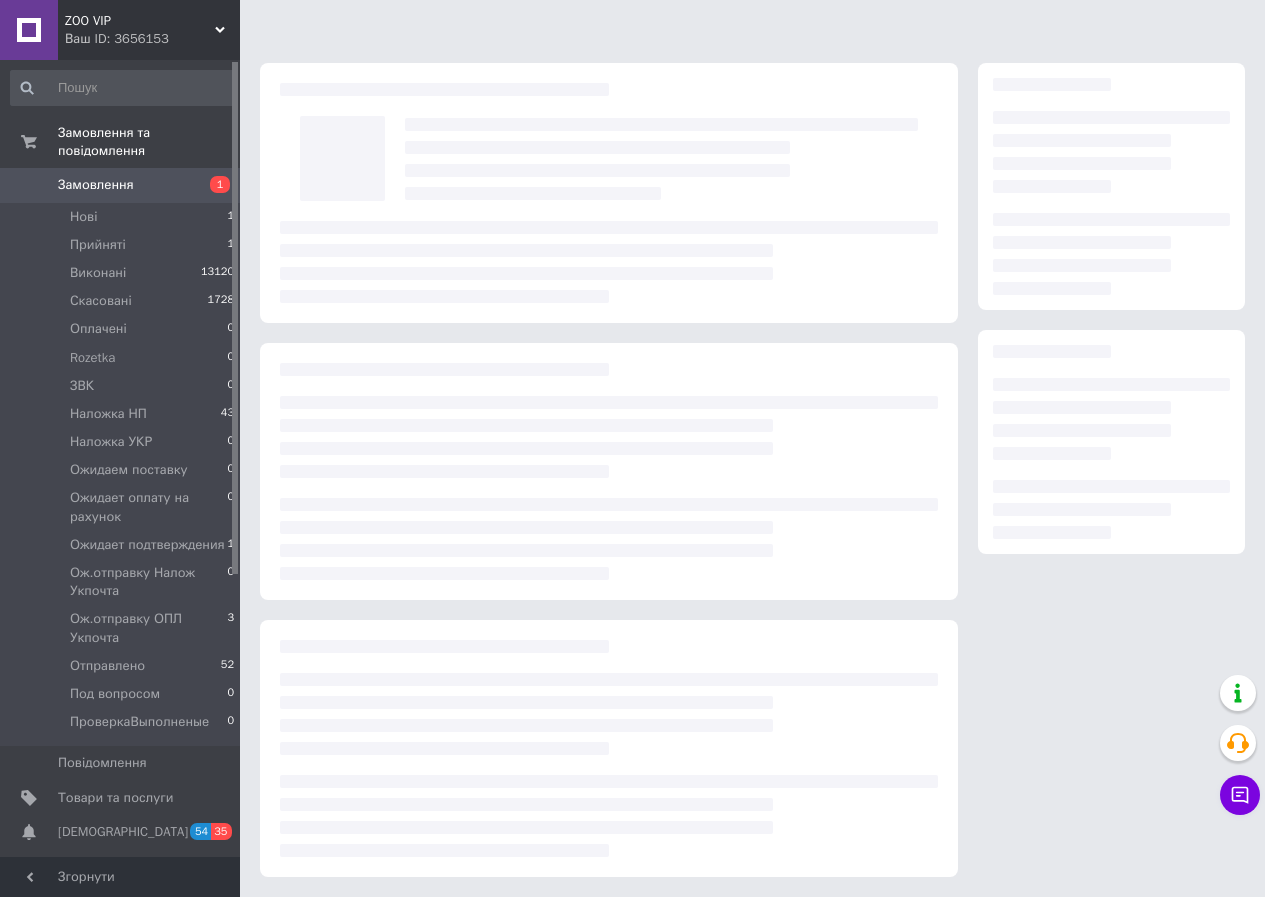 scroll, scrollTop: 0, scrollLeft: 0, axis: both 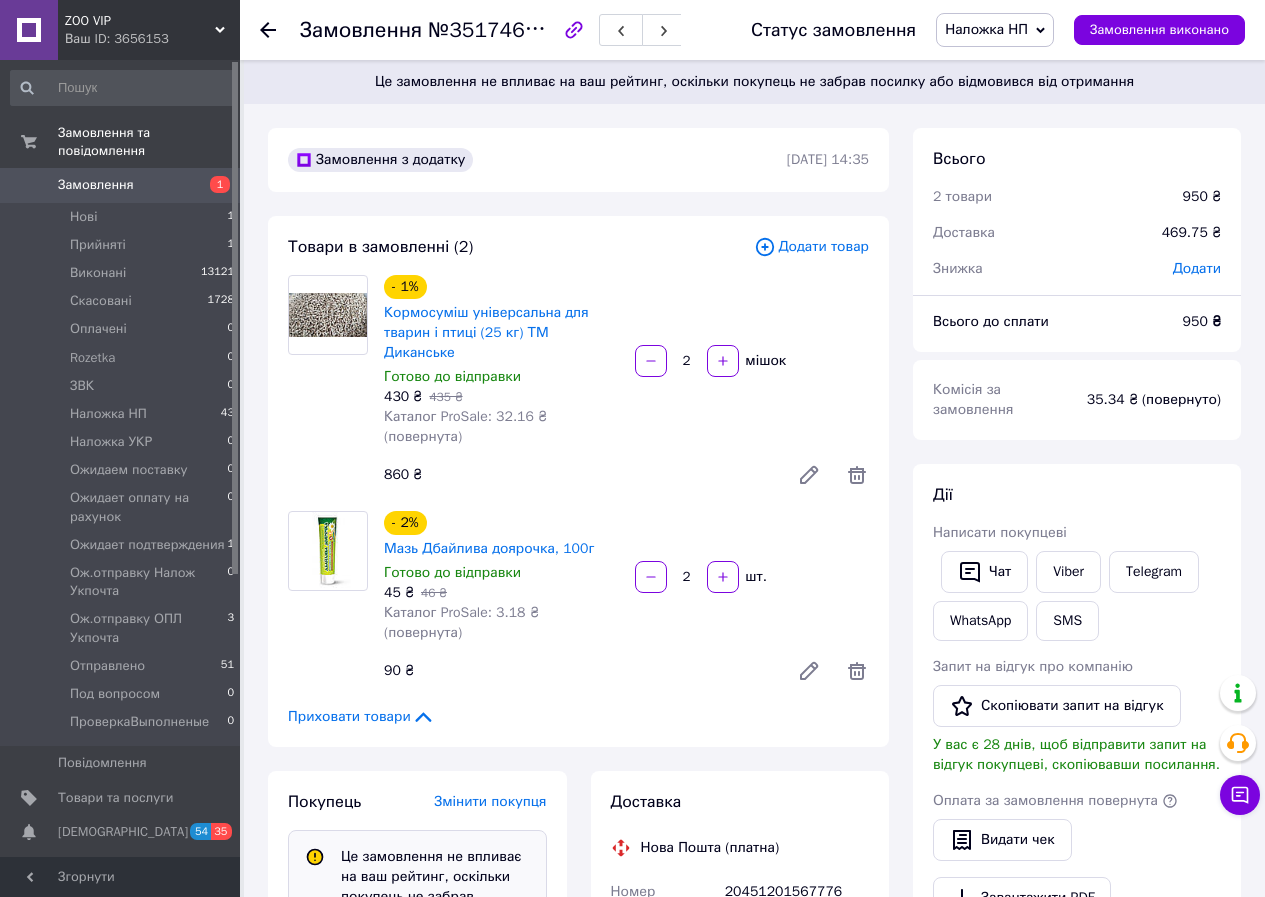 click on "Наложка НП" at bounding box center [986, 29] 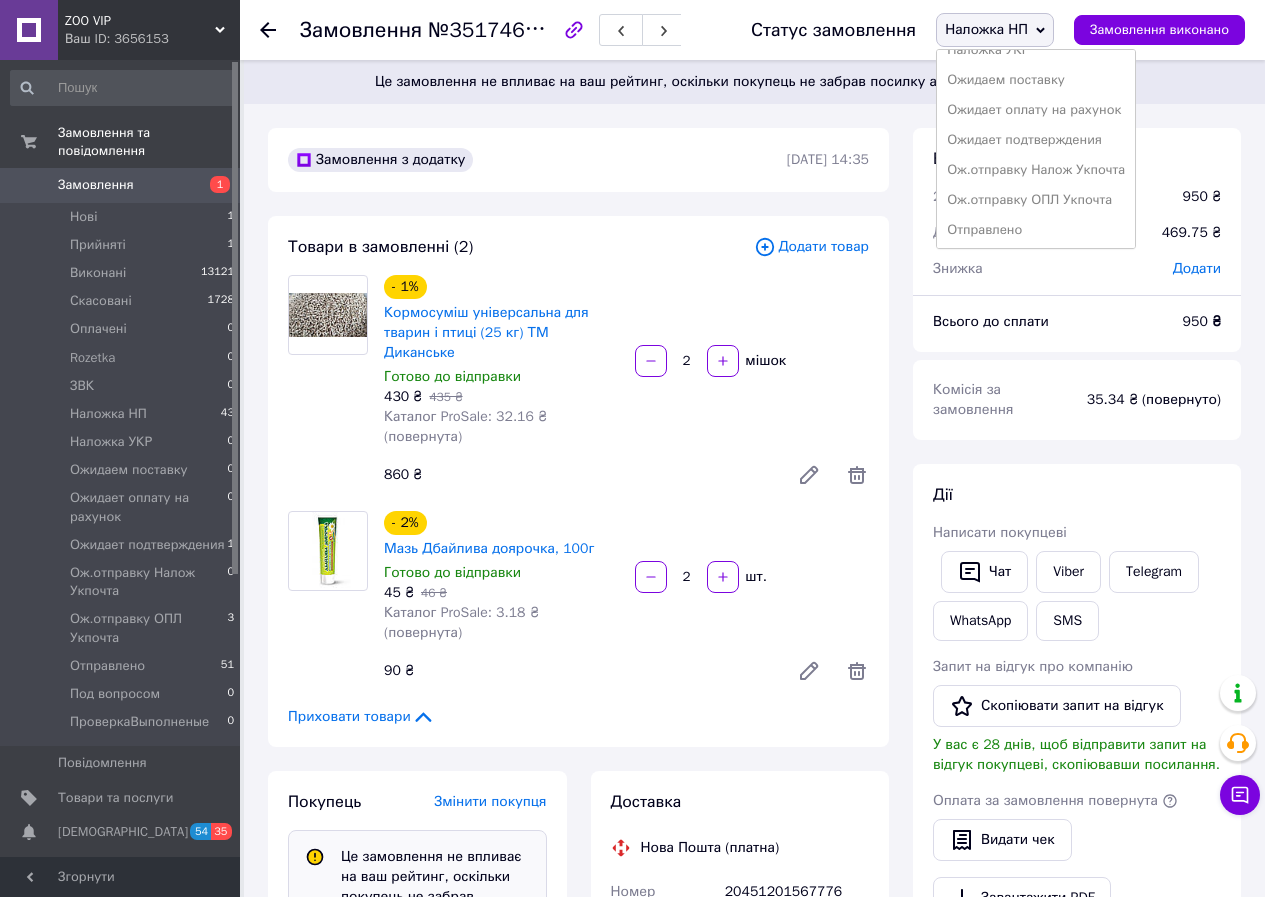 scroll, scrollTop: 262, scrollLeft: 0, axis: vertical 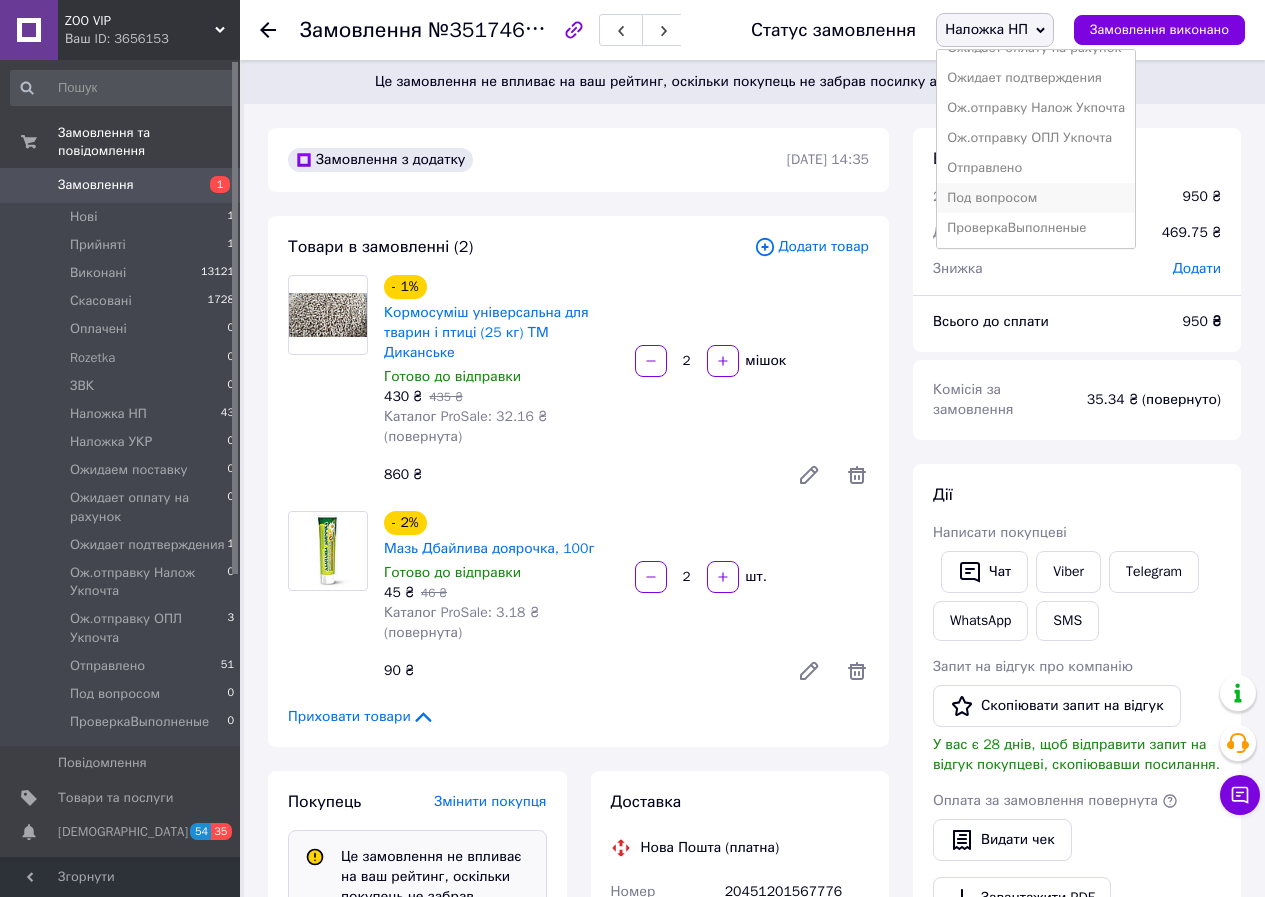 click on "Под вопросом" at bounding box center [1036, 198] 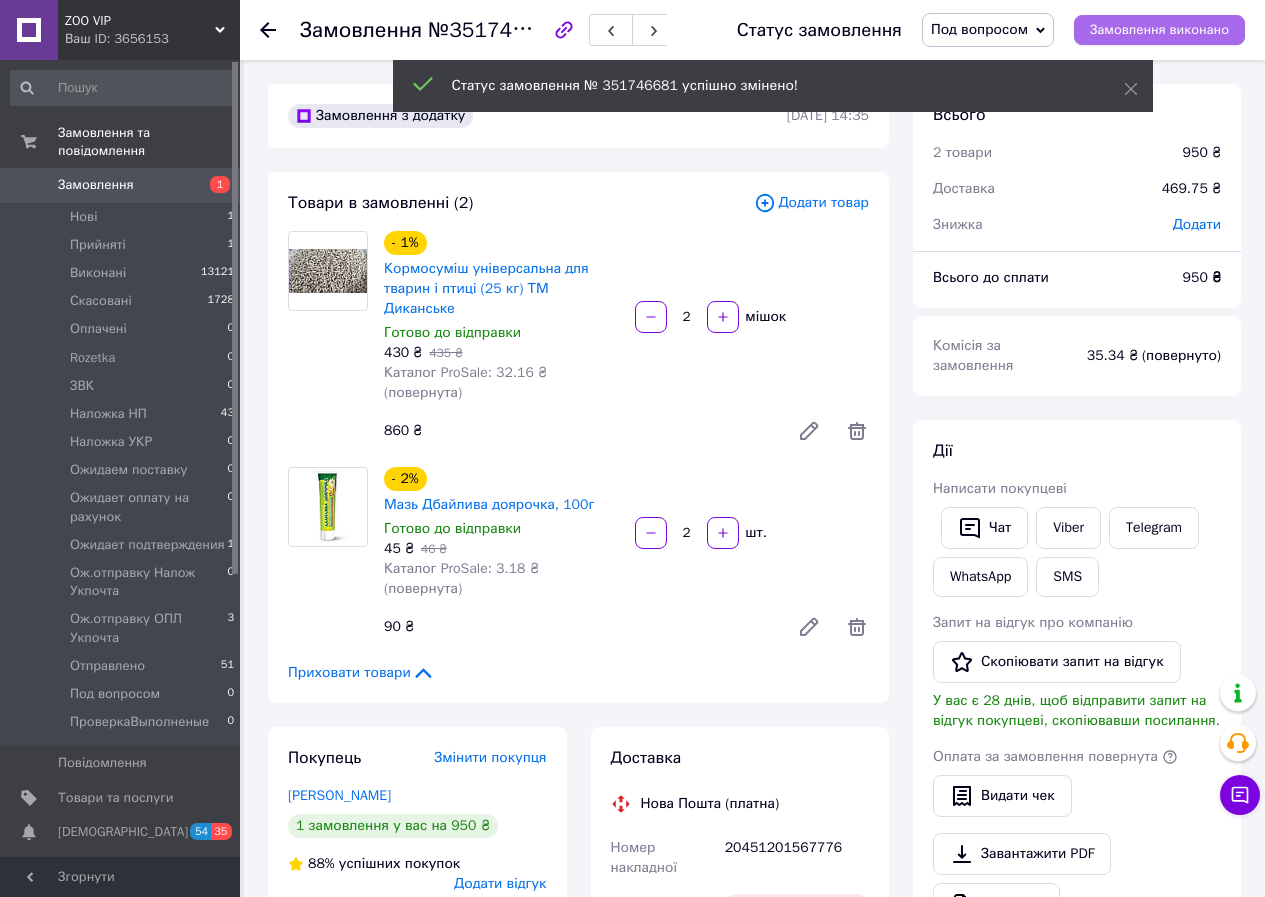 scroll, scrollTop: 92, scrollLeft: 0, axis: vertical 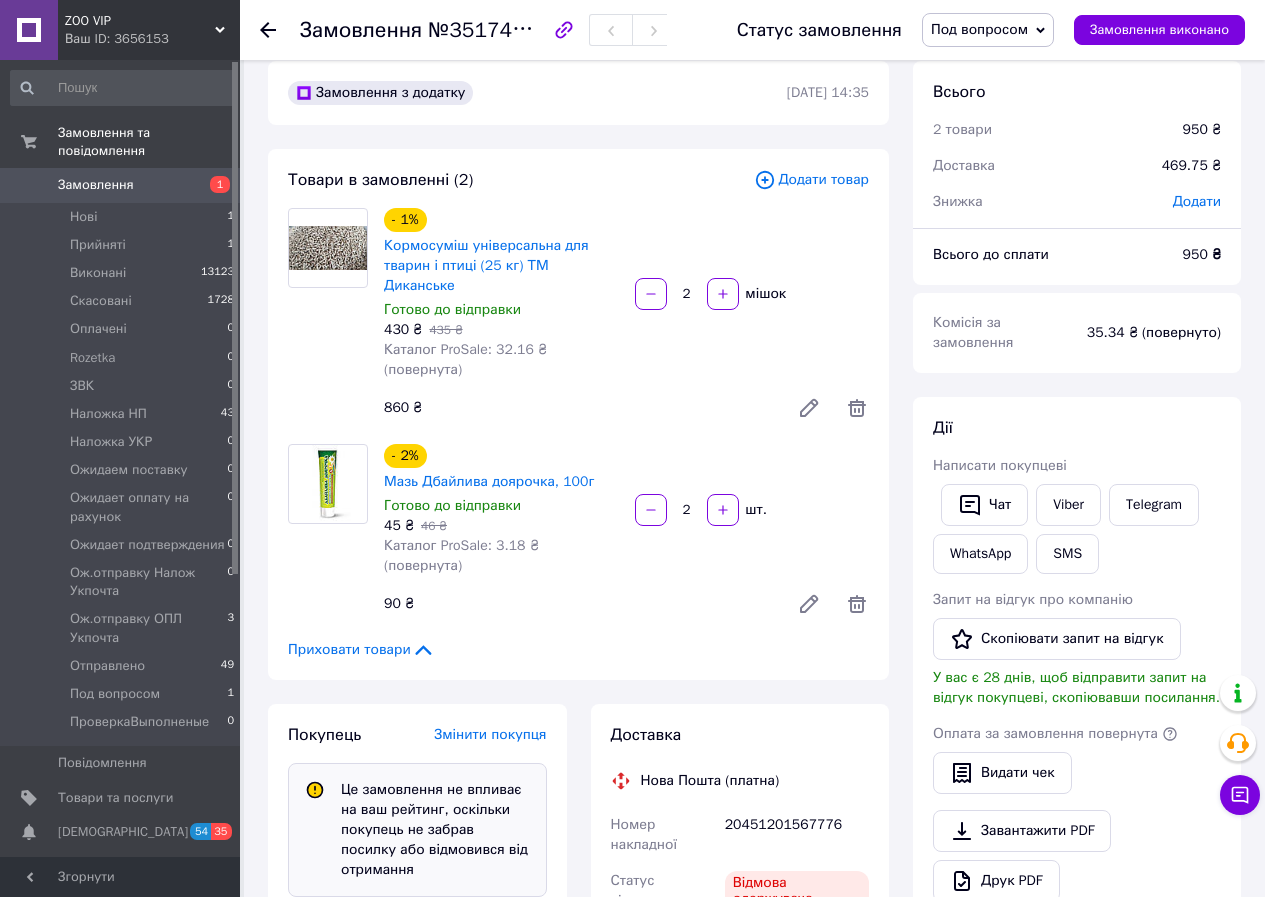 click on "20451201567776" at bounding box center [797, 835] 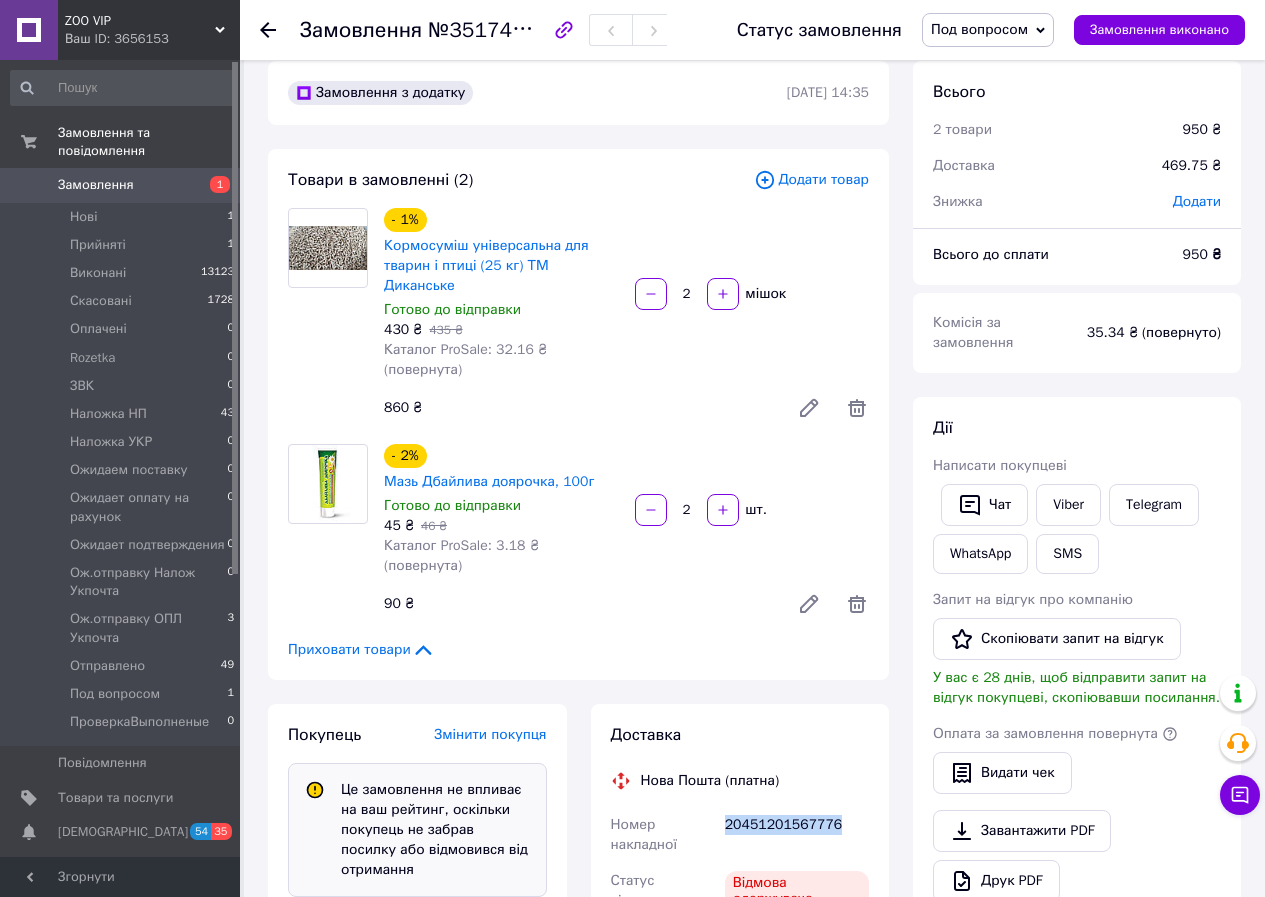 click on "20451201567776" at bounding box center [797, 835] 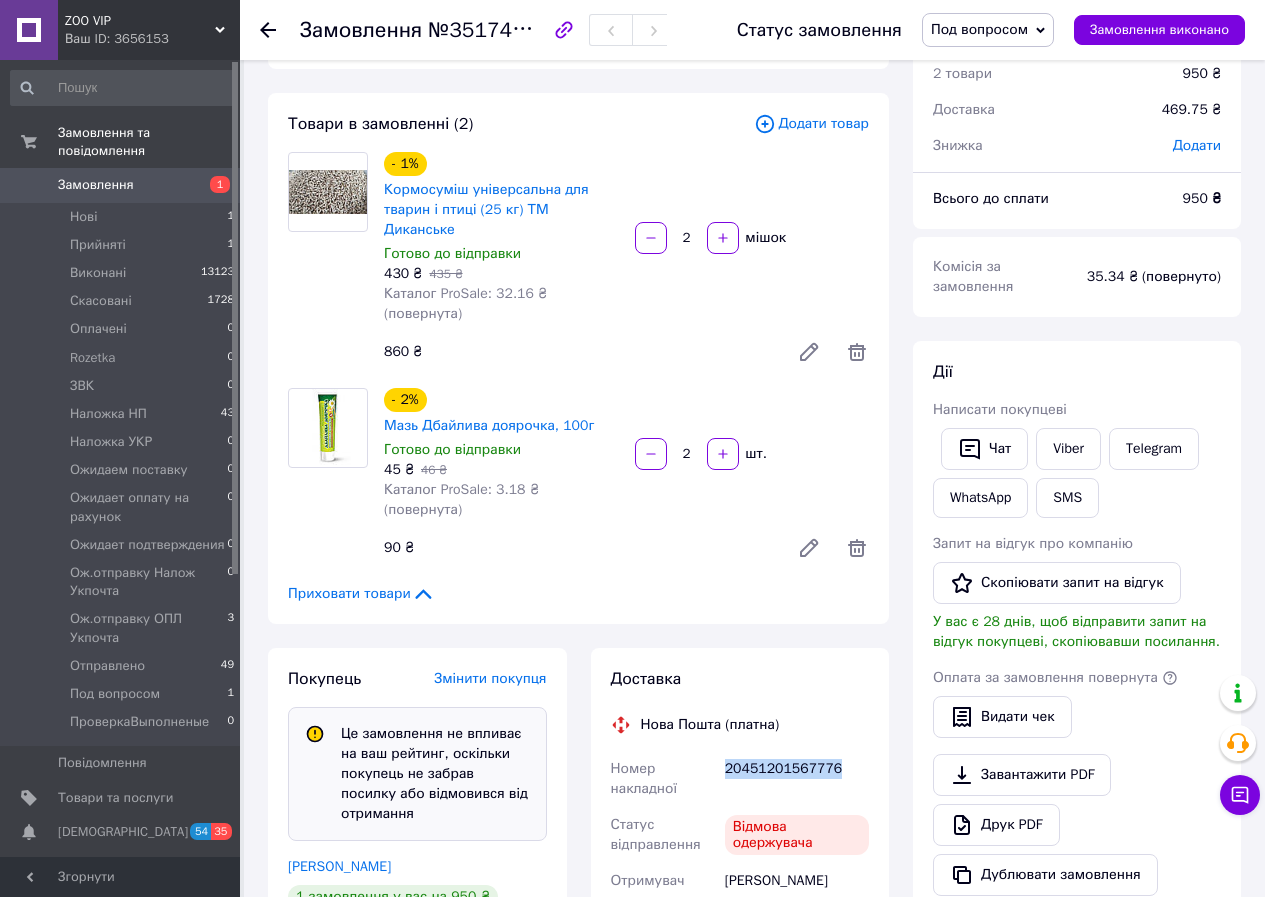 scroll, scrollTop: 133, scrollLeft: 0, axis: vertical 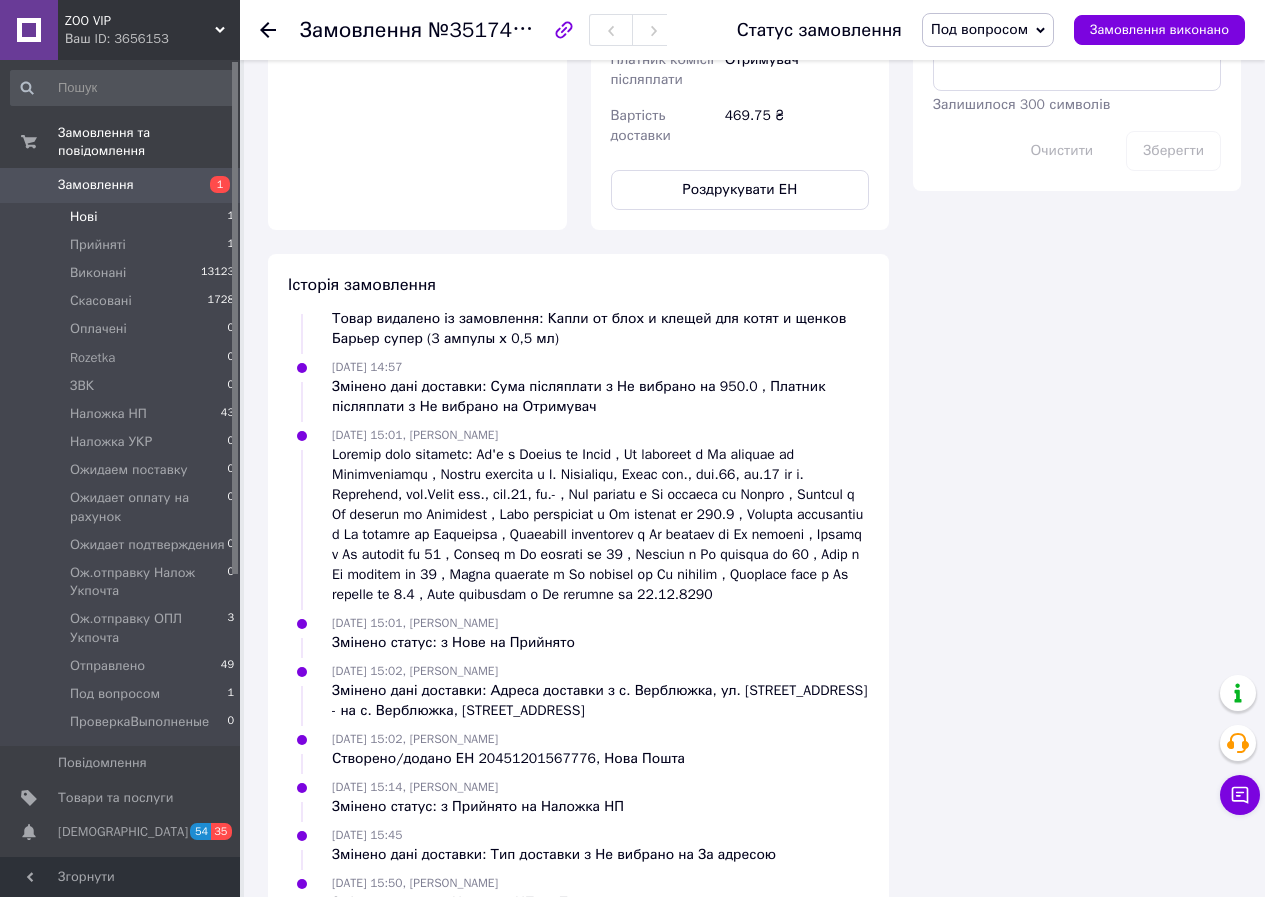 click on "Нові" at bounding box center [83, 217] 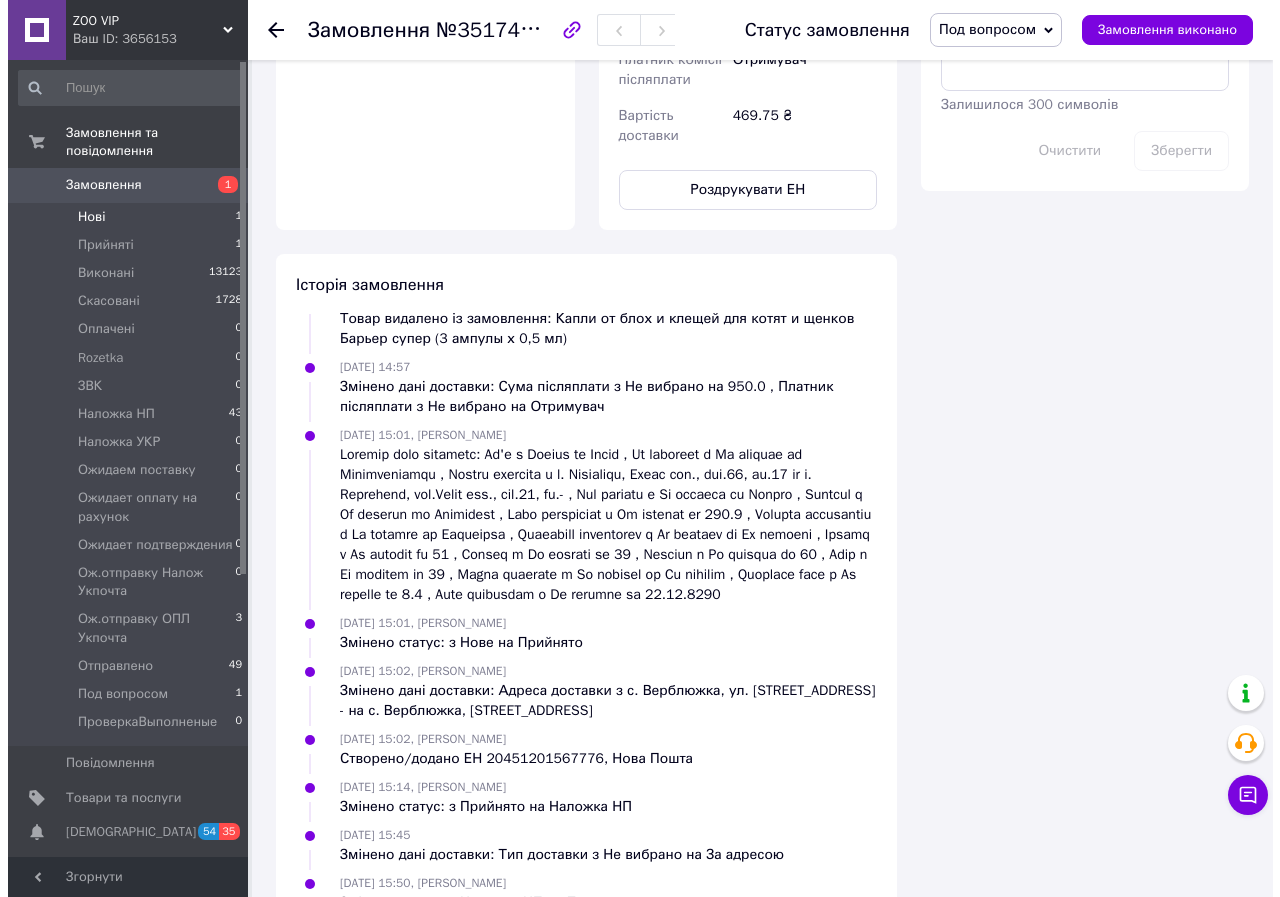 scroll, scrollTop: 0, scrollLeft: 0, axis: both 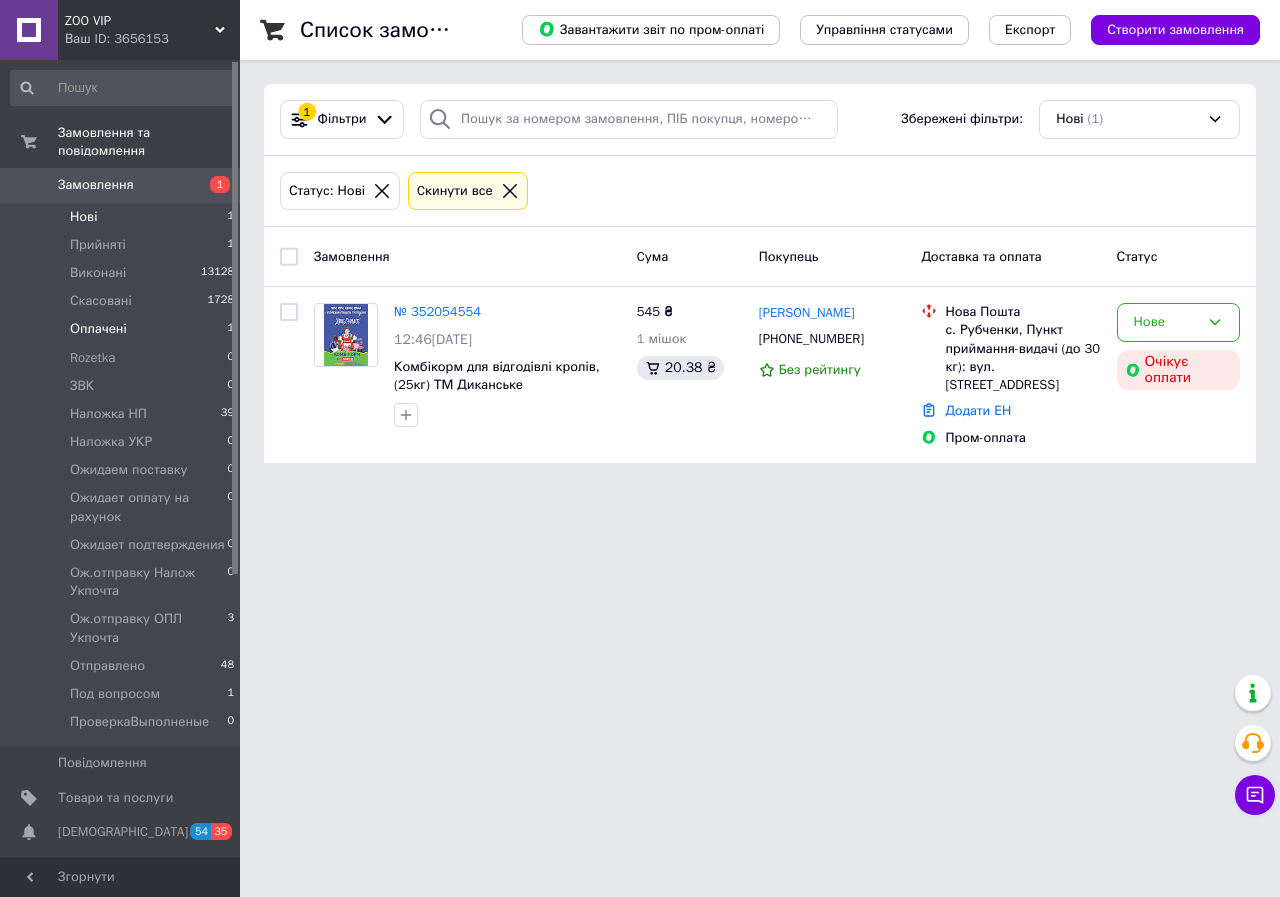 click on "Оплачені" at bounding box center [98, 329] 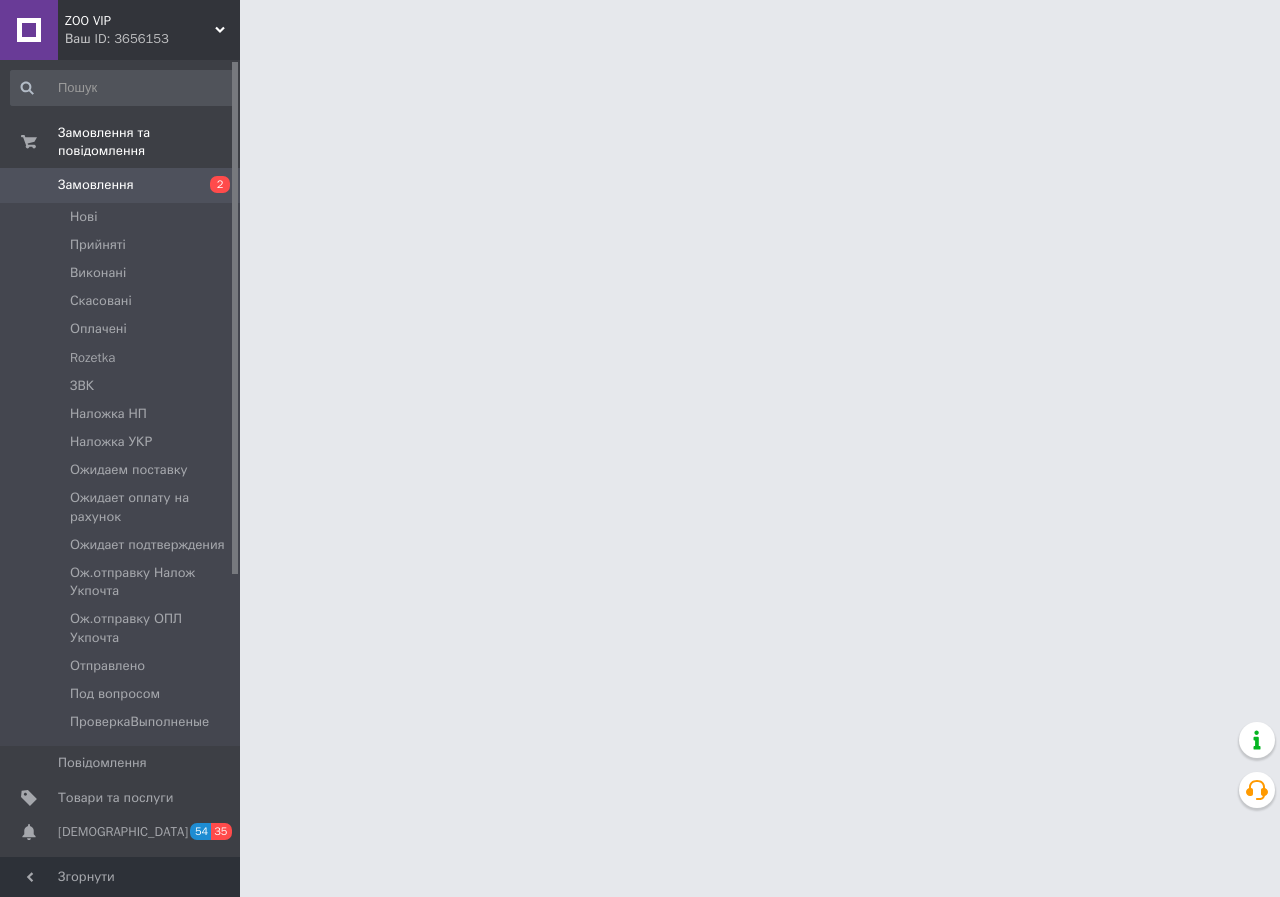 scroll, scrollTop: 0, scrollLeft: 0, axis: both 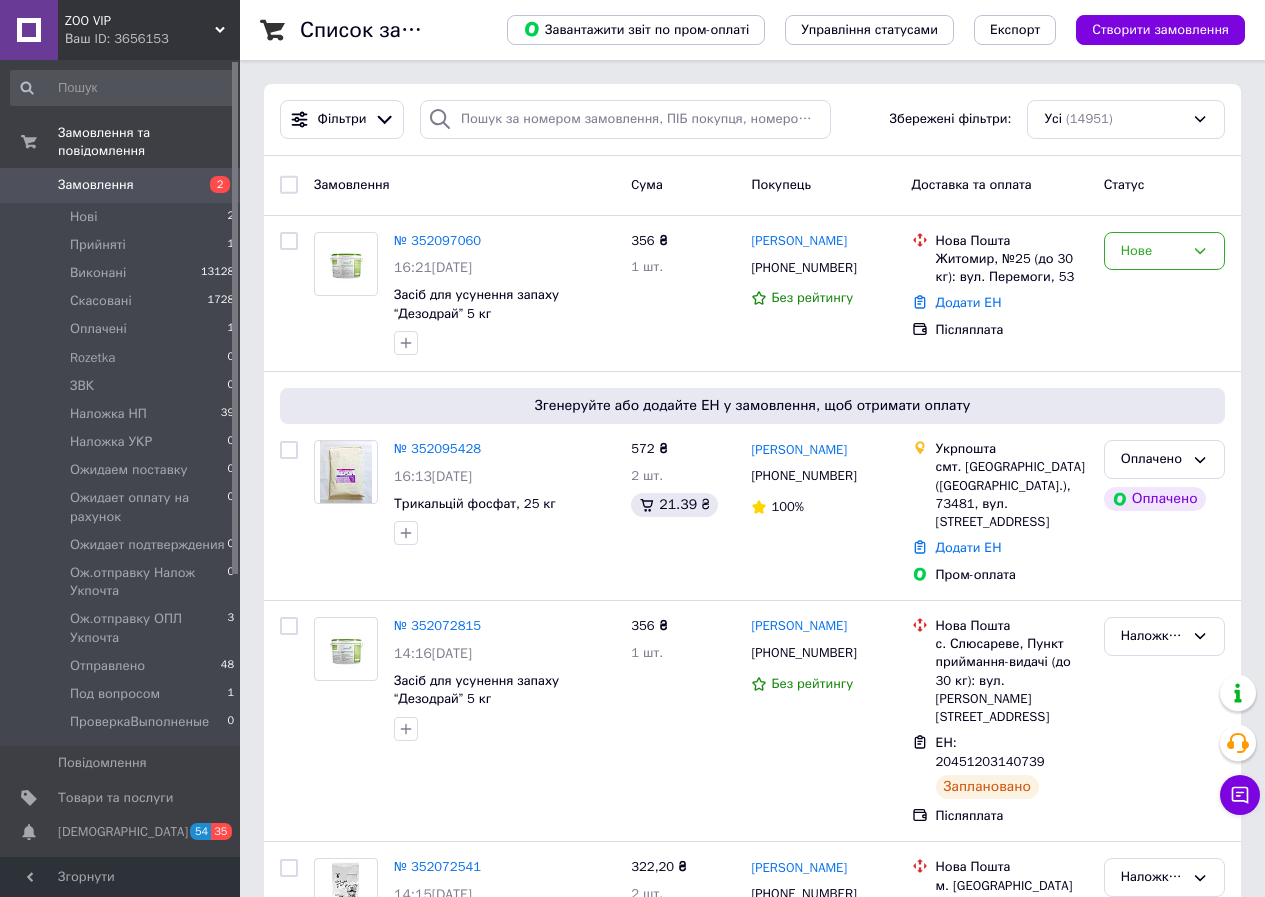 click on "ZOO VIP" at bounding box center (140, 21) 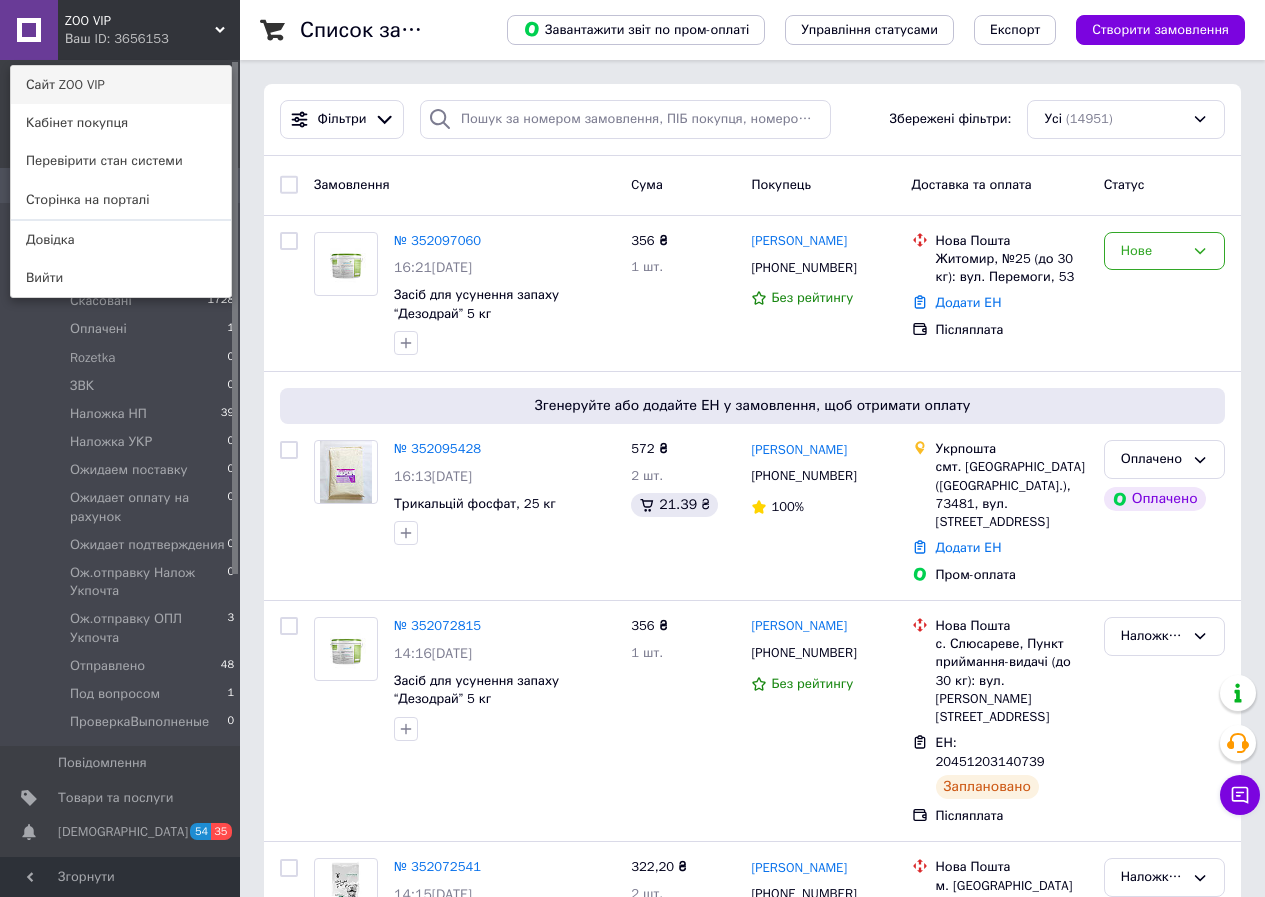 click on "Сайт ZOO VIP" at bounding box center (121, 85) 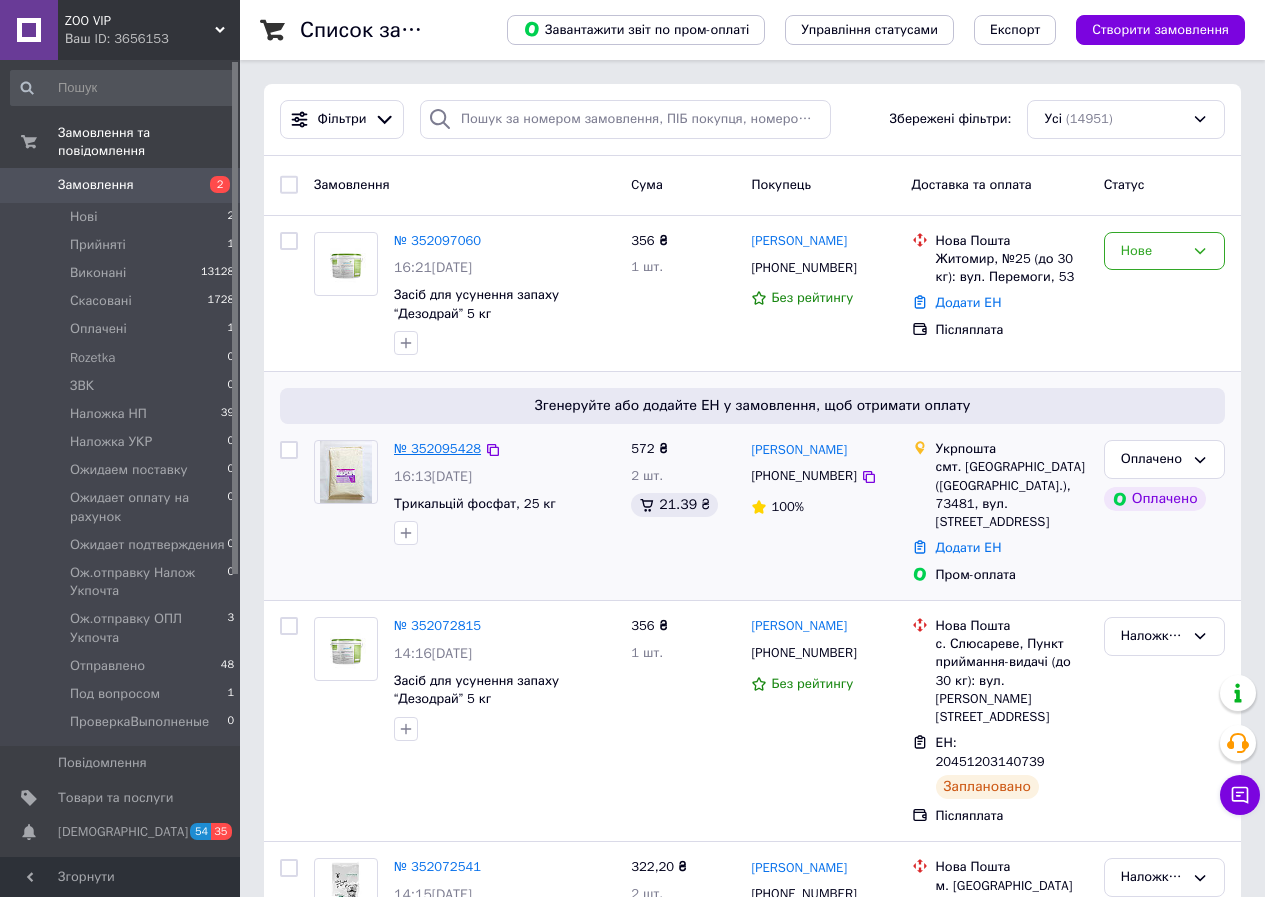click on "№ 352095428" at bounding box center (437, 448) 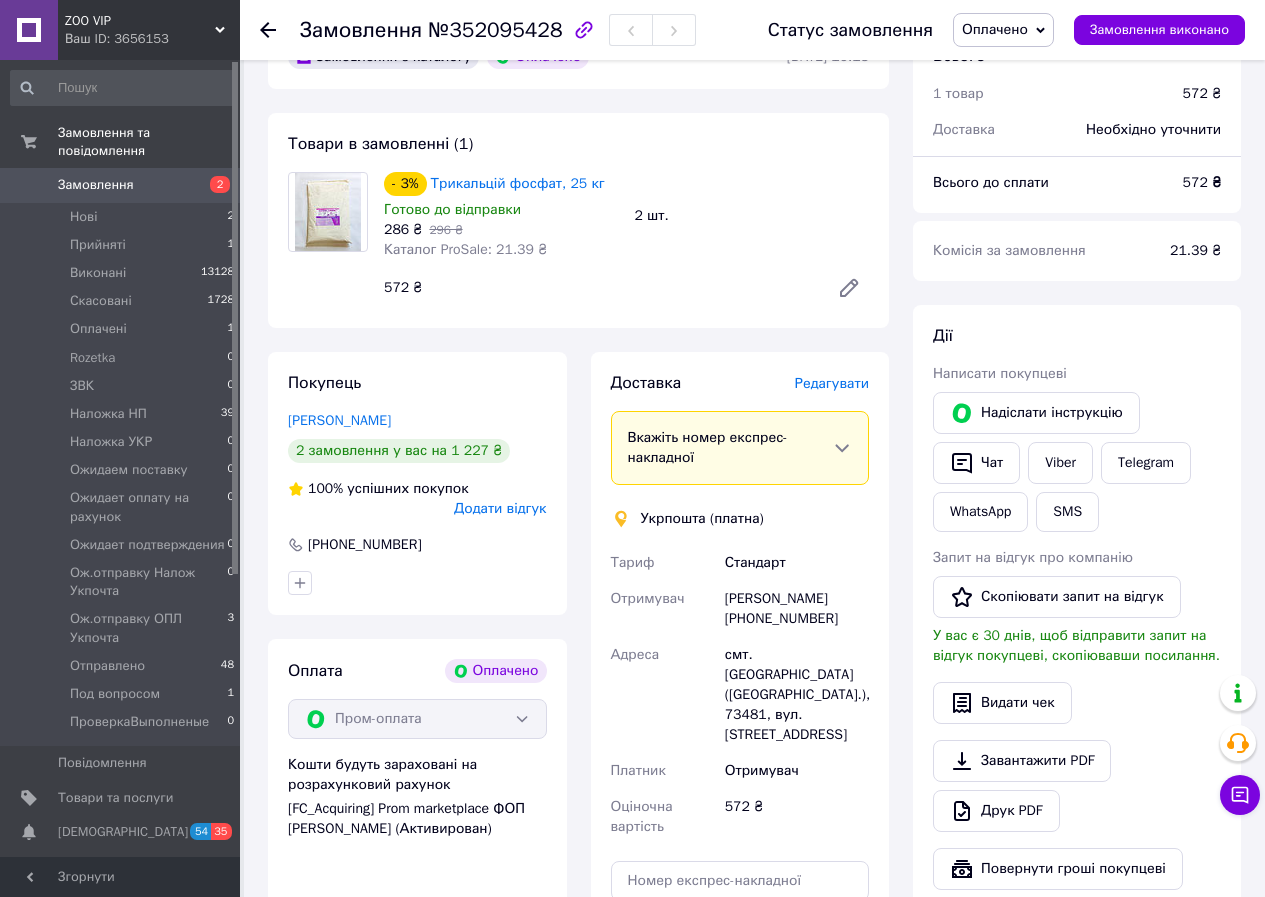 scroll, scrollTop: 667, scrollLeft: 0, axis: vertical 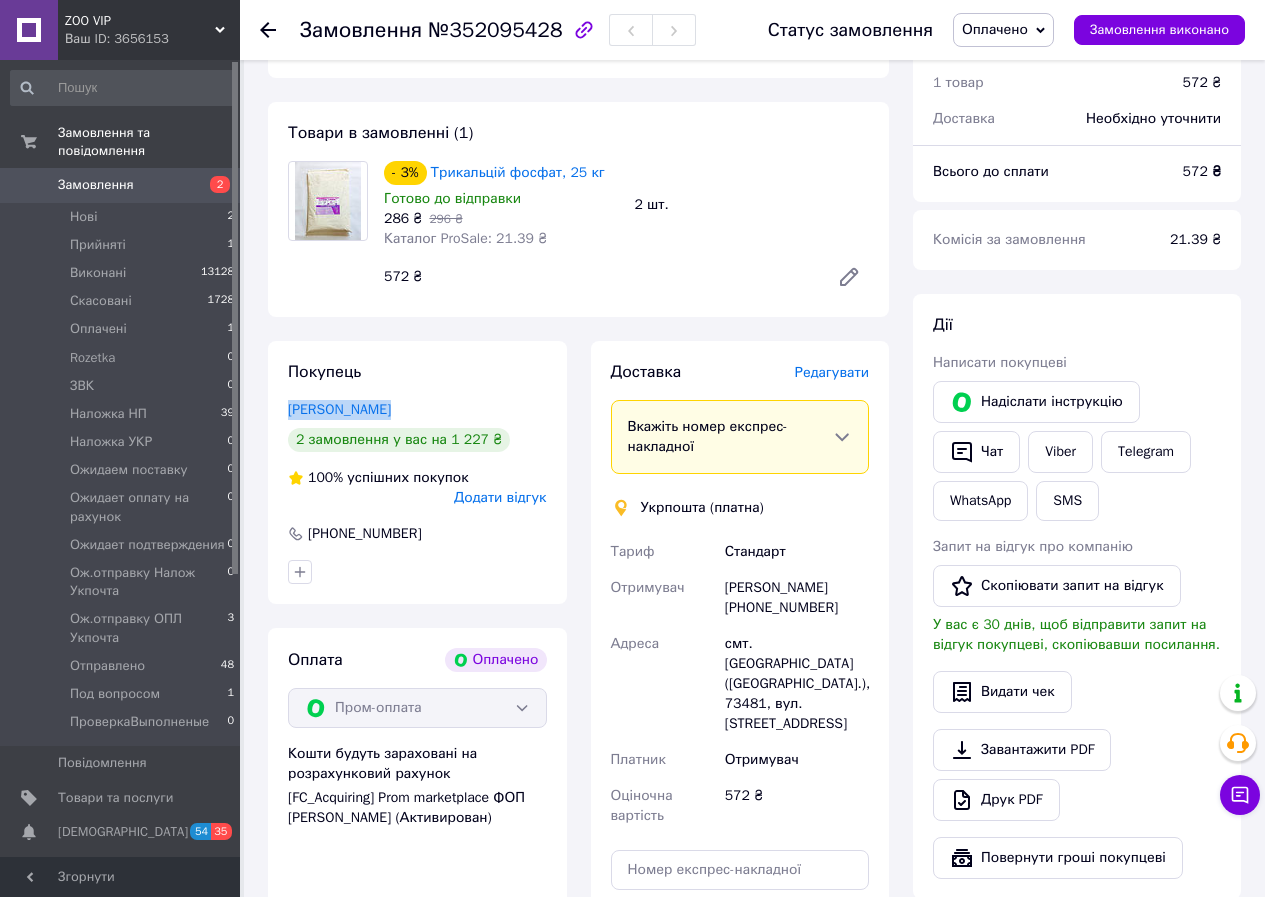 drag, startPoint x: 282, startPoint y: 408, endPoint x: 441, endPoint y: 425, distance: 159.90622 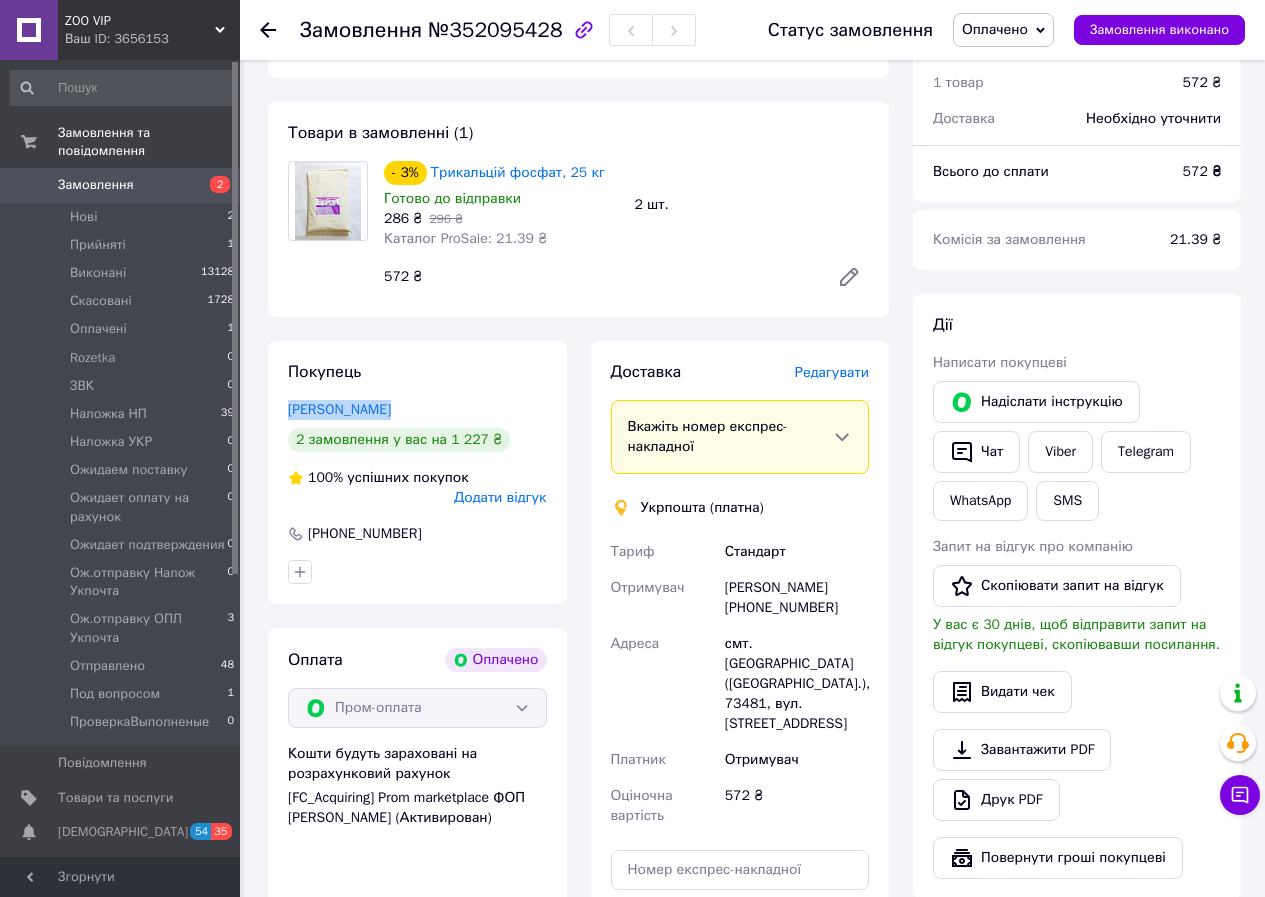 drag, startPoint x: 752, startPoint y: 605, endPoint x: 832, endPoint y: 611, distance: 80.224686 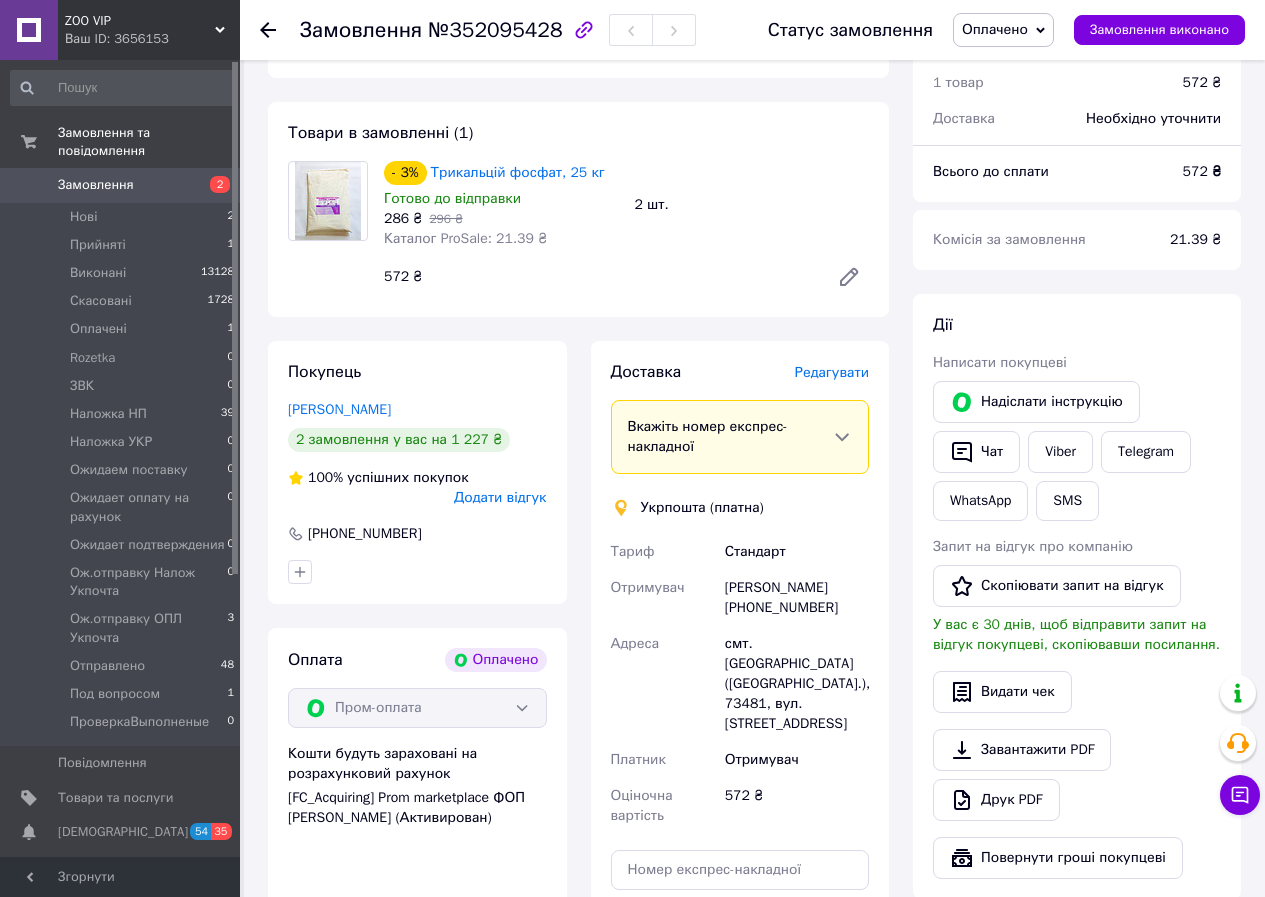 click on "смт. [GEOGRAPHIC_DATA] ([GEOGRAPHIC_DATA].), 73481, вул. [STREET_ADDRESS]" at bounding box center [797, 684] 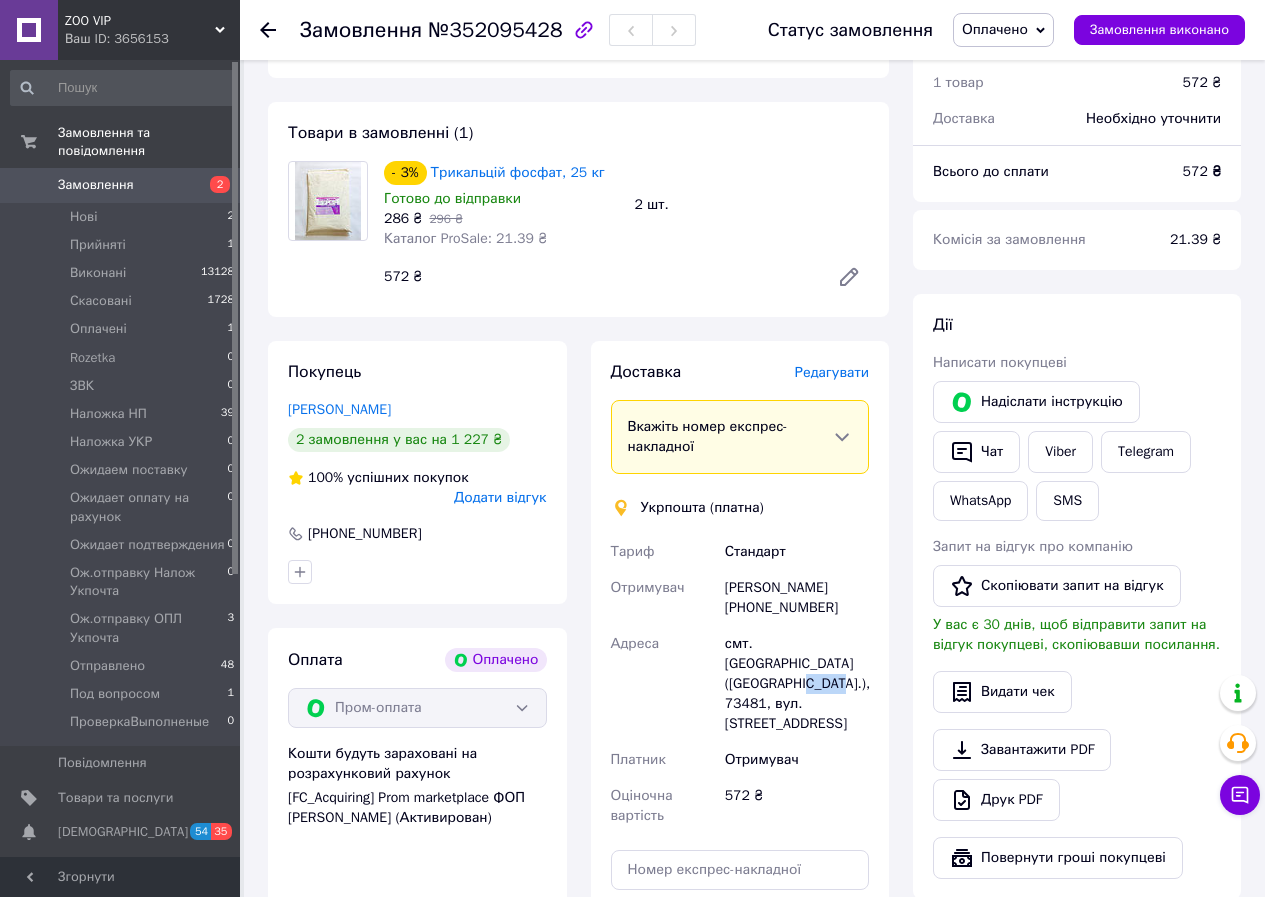 click on "смт. [GEOGRAPHIC_DATA] ([GEOGRAPHIC_DATA].), 73481, вул. [STREET_ADDRESS]" at bounding box center (797, 684) 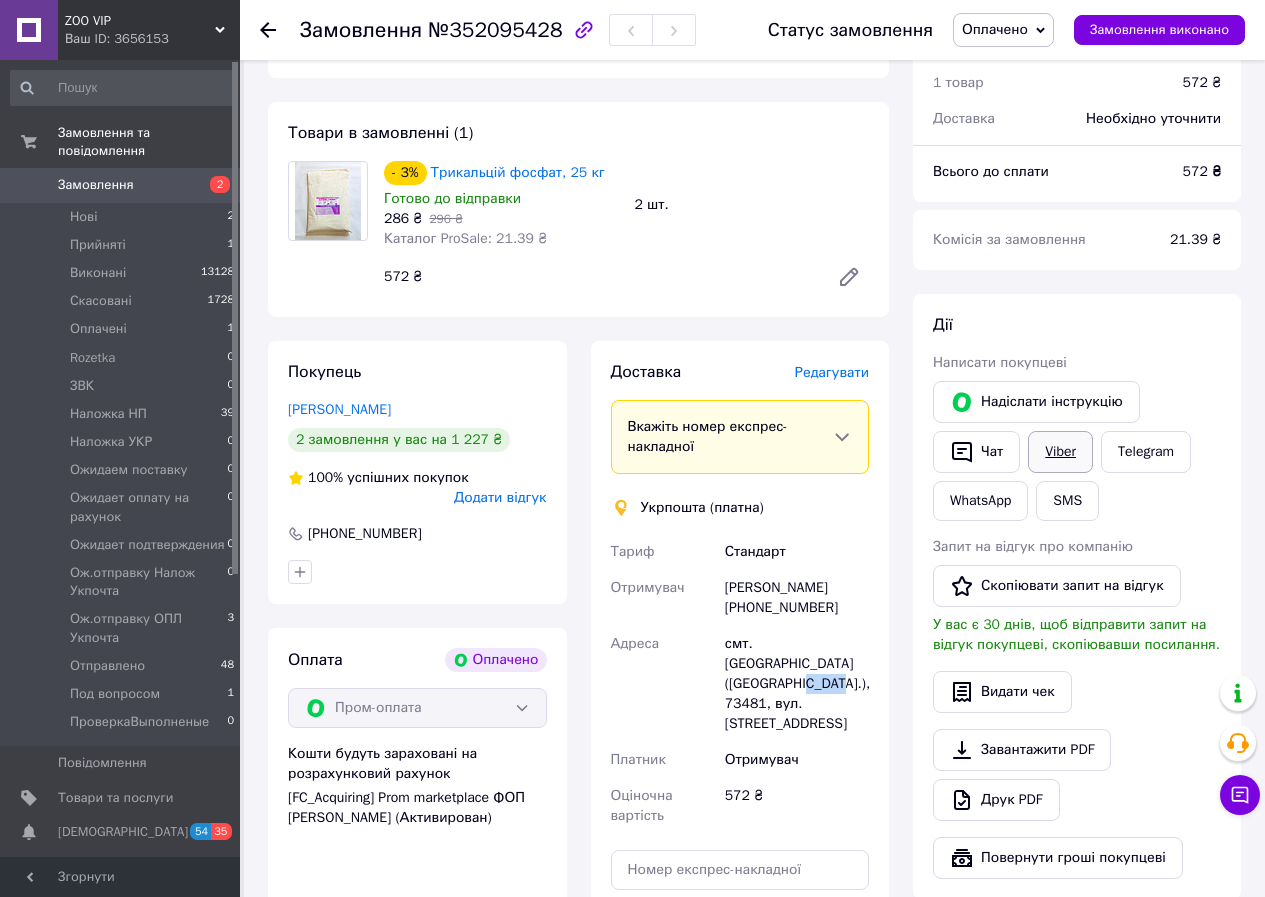 click on "Viber" at bounding box center (1060, 452) 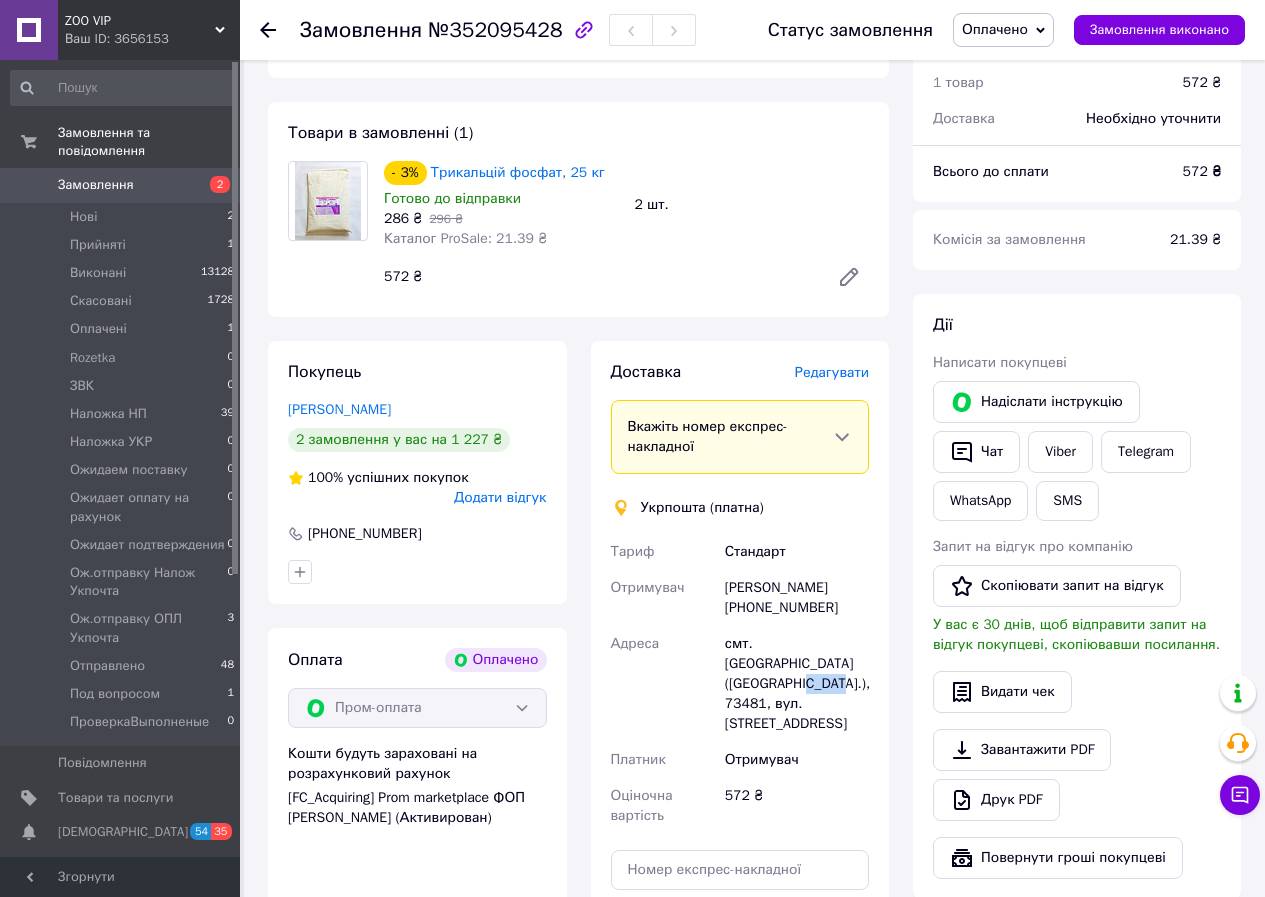 click on "Оплачено" at bounding box center (995, 29) 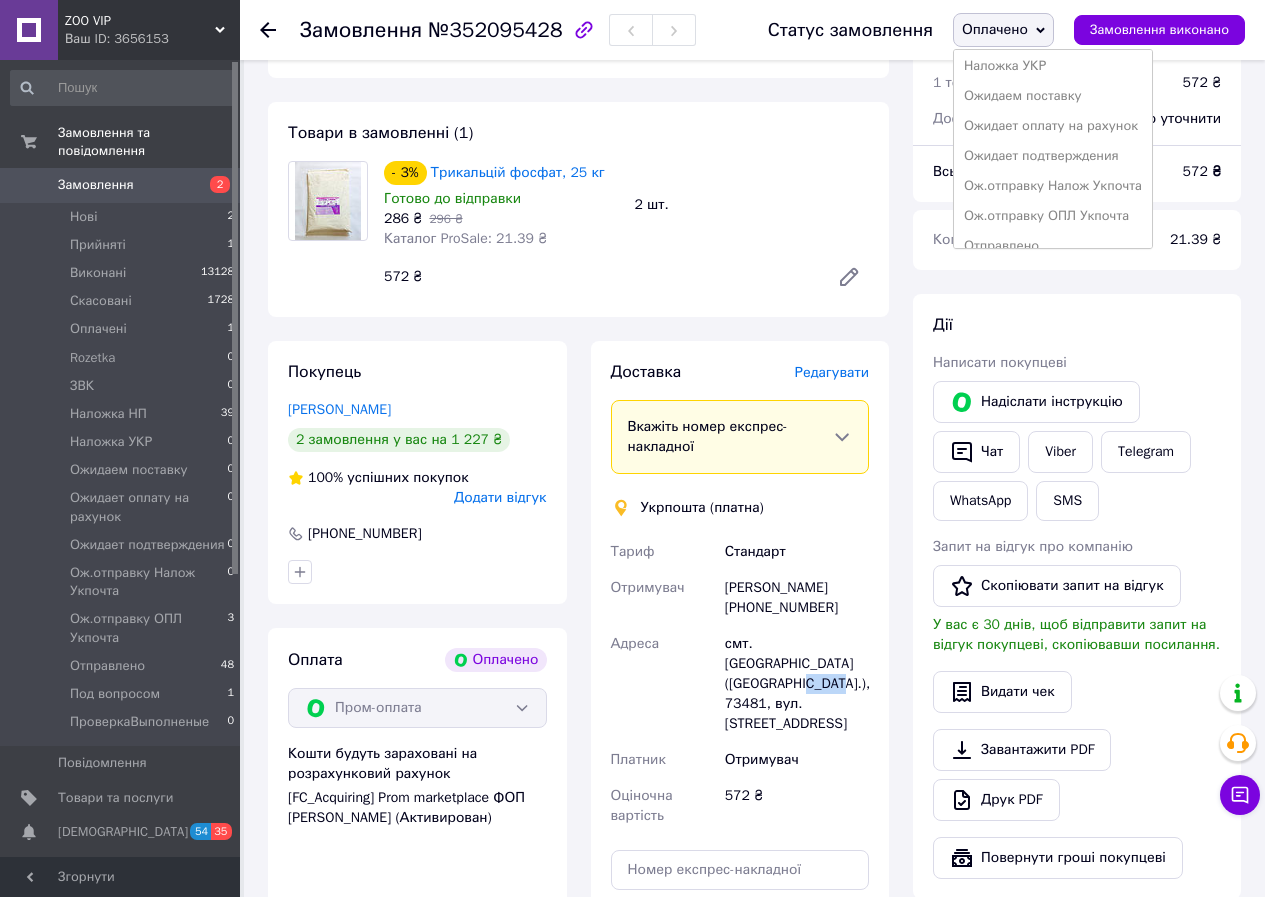 scroll, scrollTop: 262, scrollLeft: 0, axis: vertical 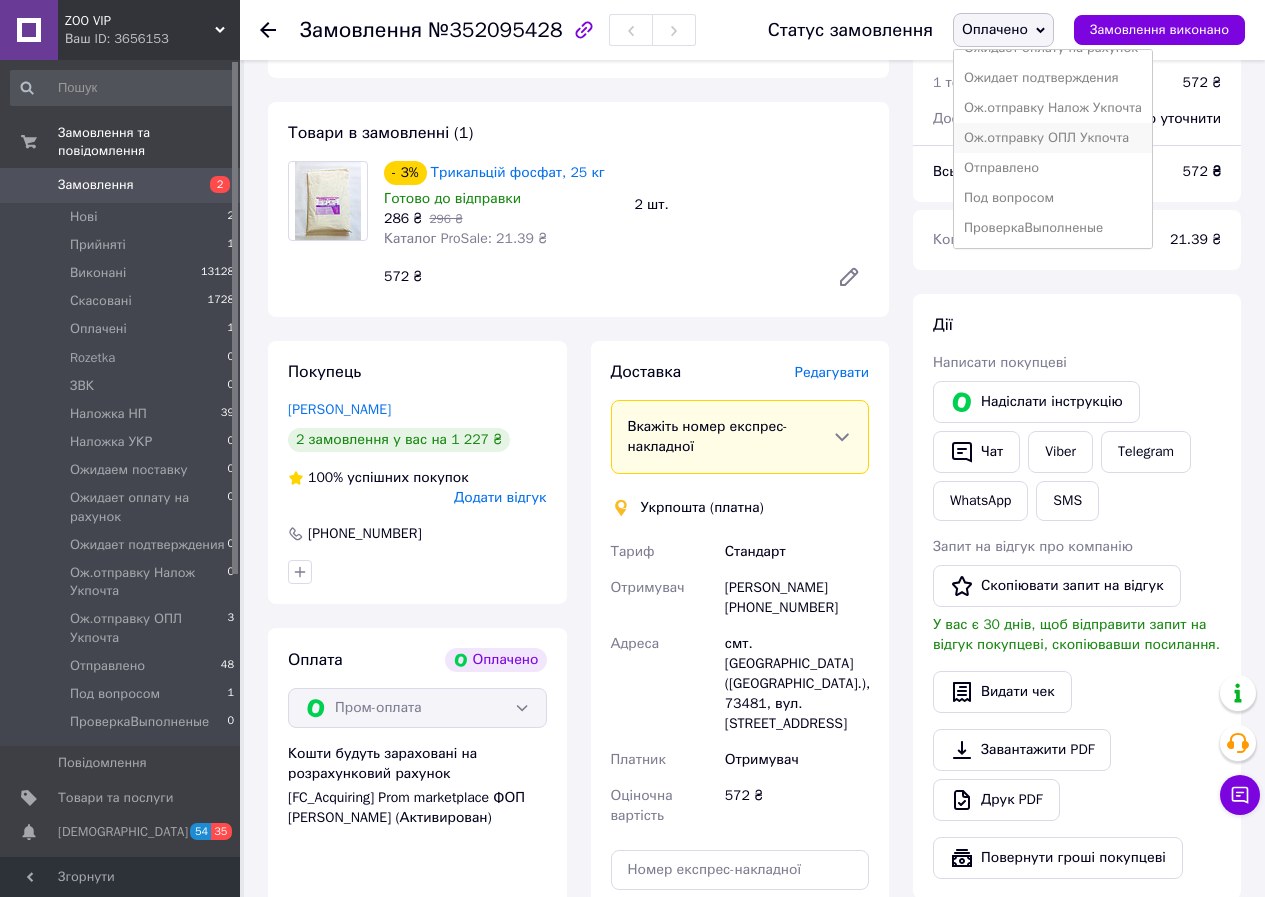 click on "Ож.отправку ОПЛ Укпочта" at bounding box center (1053, 138) 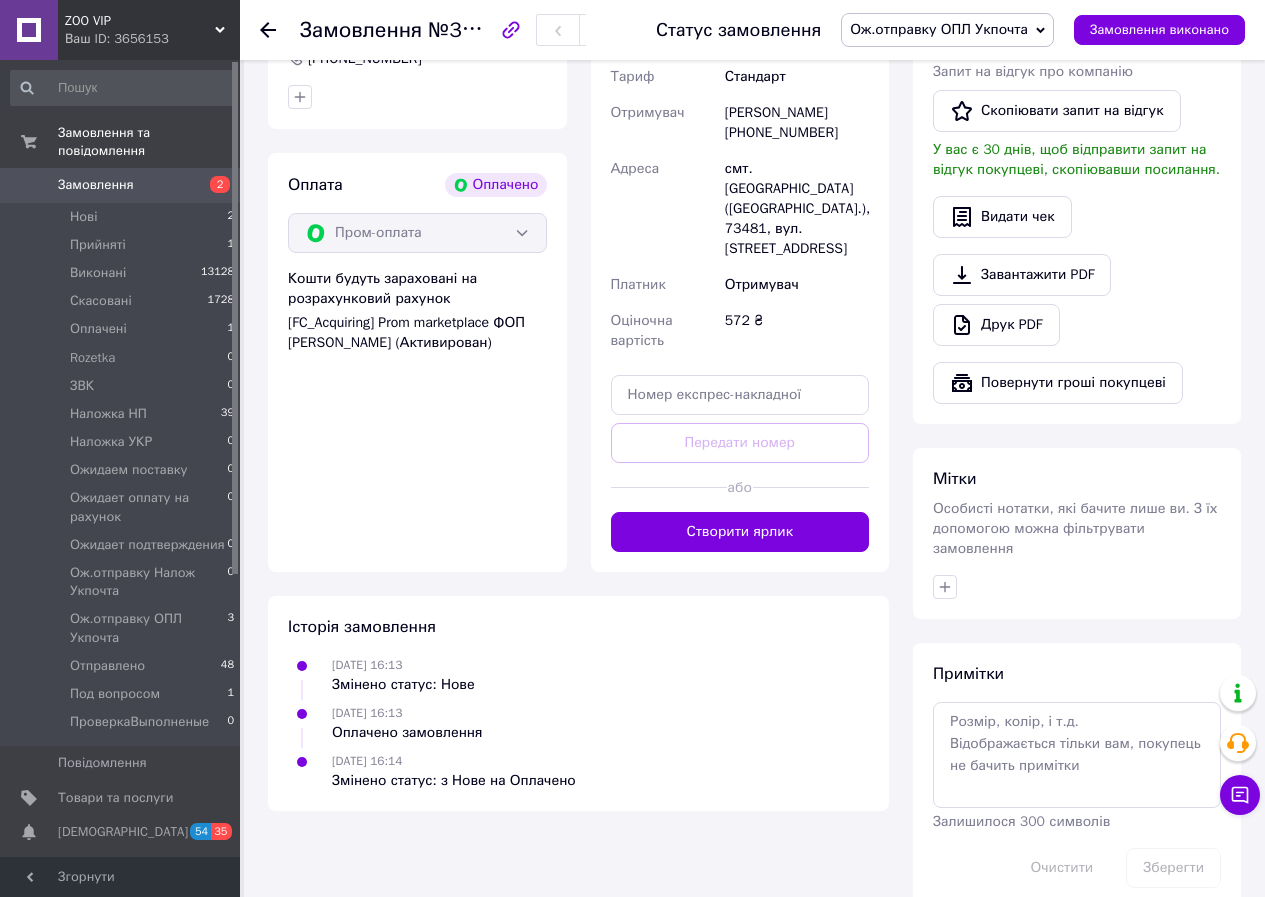 scroll, scrollTop: 1157, scrollLeft: 0, axis: vertical 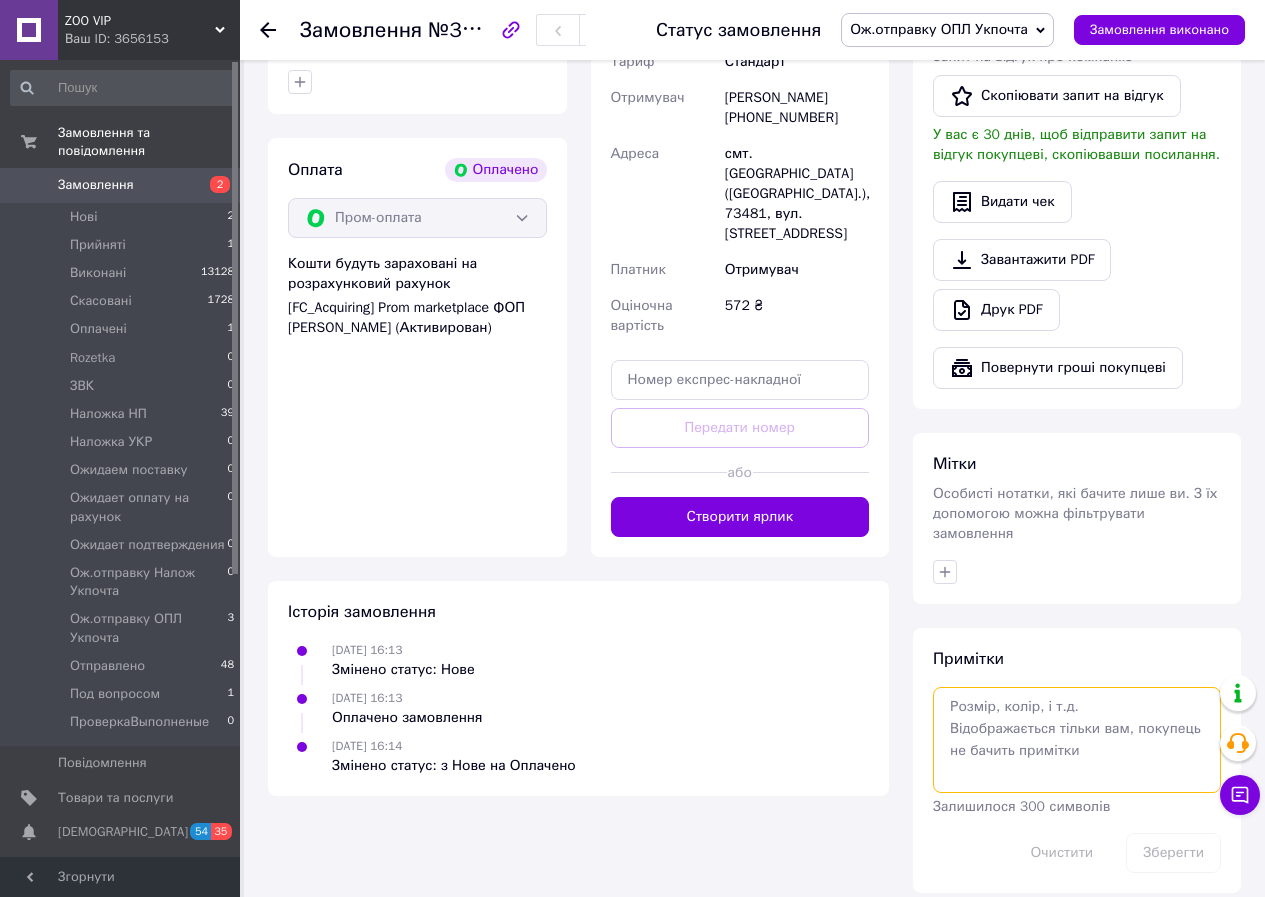 click at bounding box center (1077, 740) 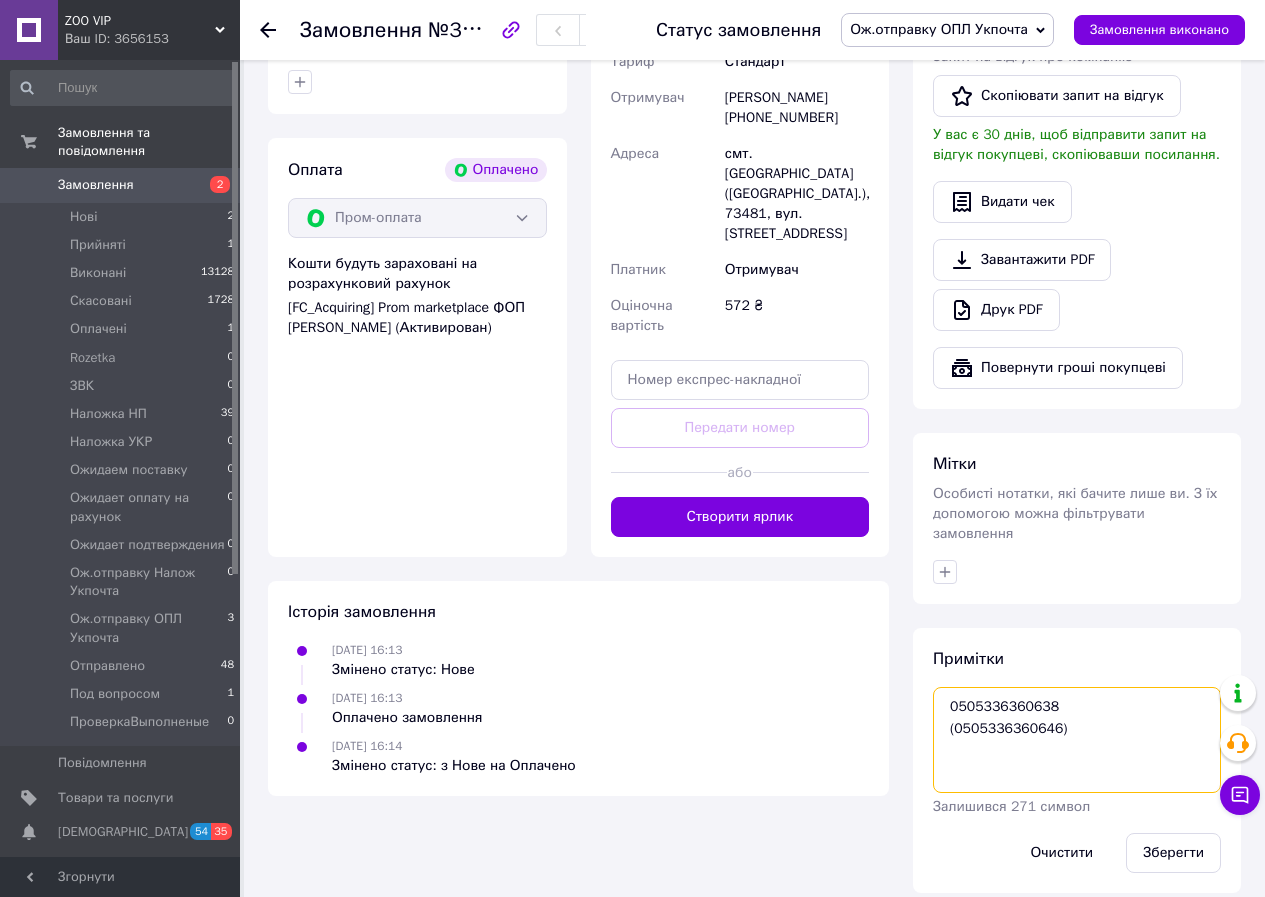 click on "0505336360638
(0505336360646)" at bounding box center (1077, 740) 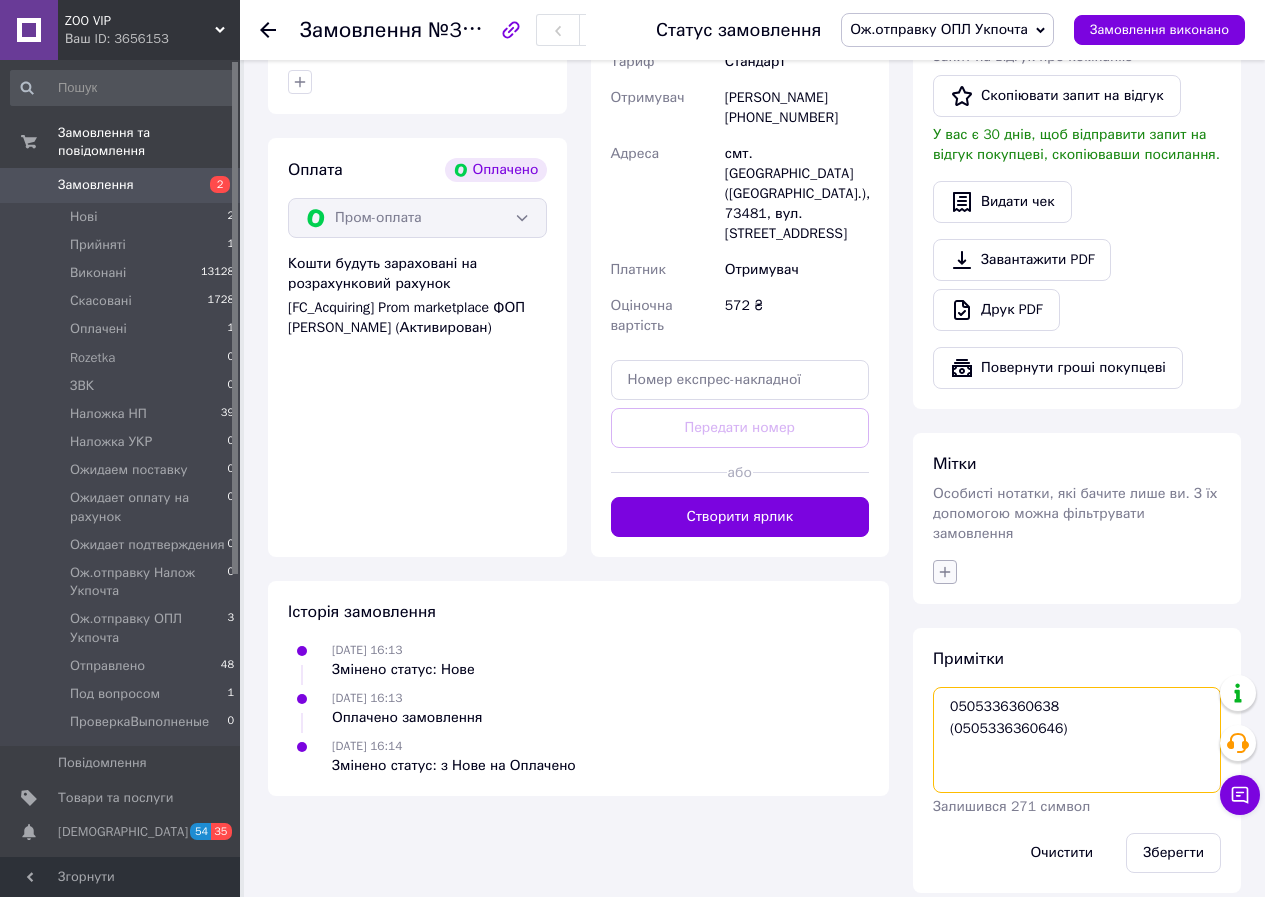 type on "0505336360638
(0505336360646)" 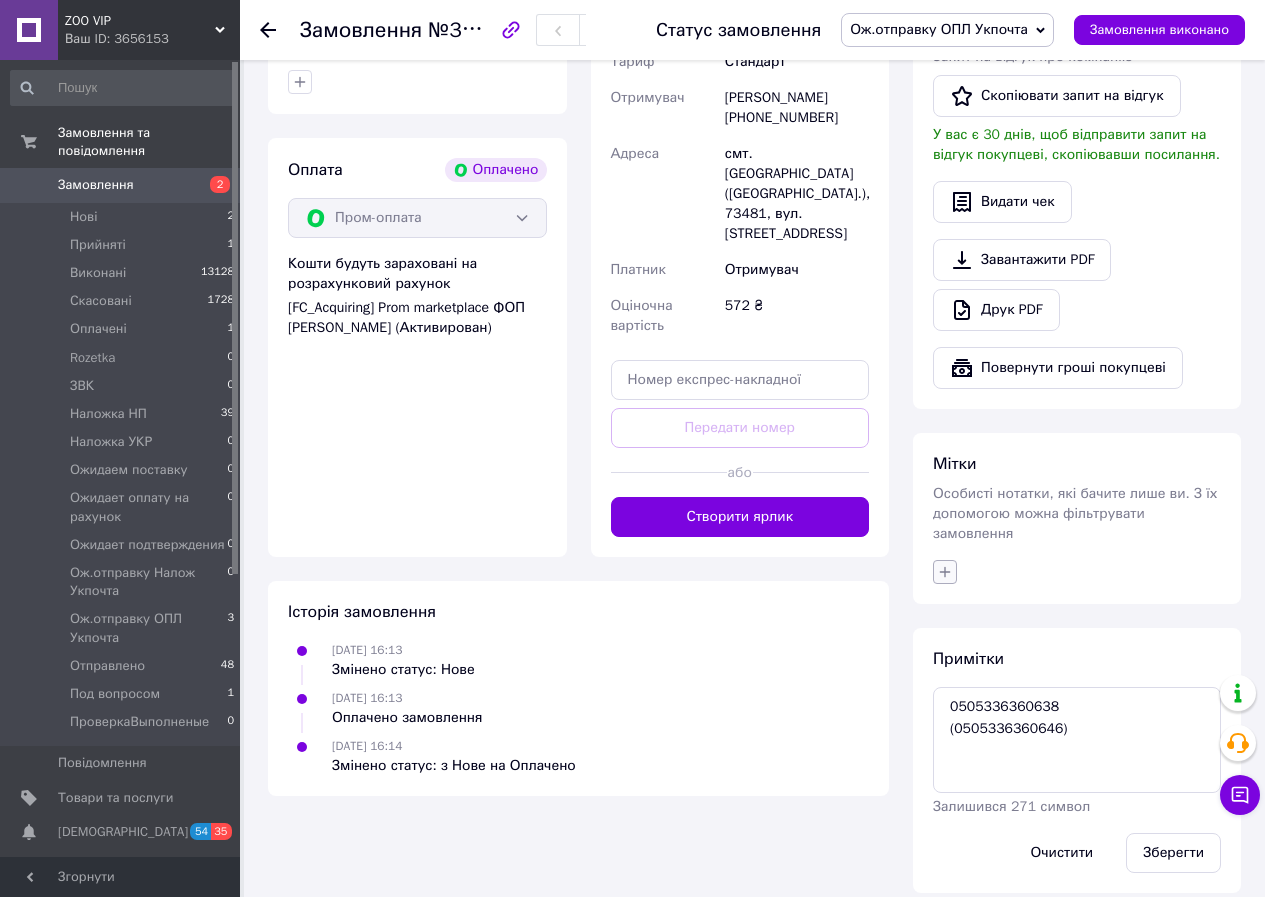 click 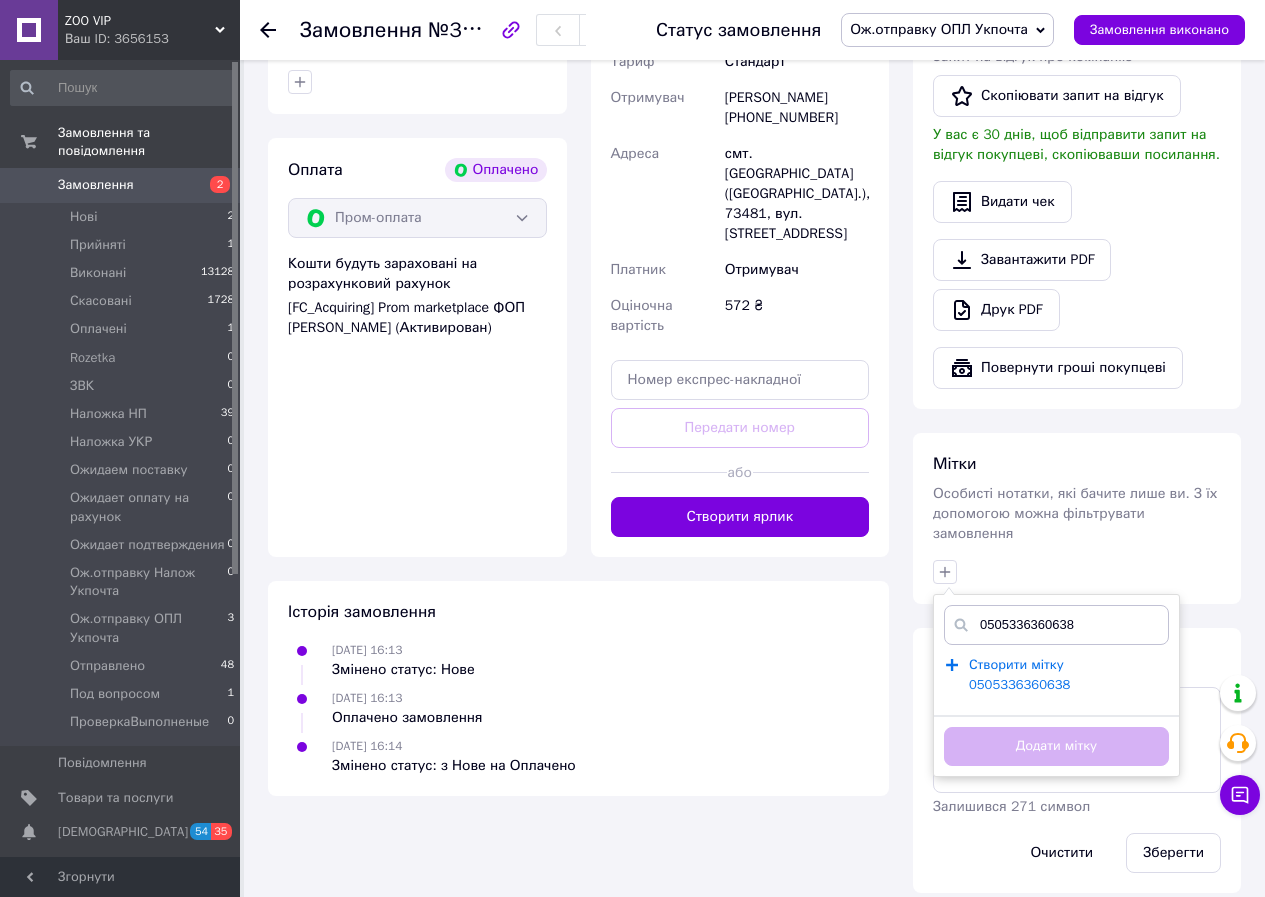 type on "0505336360638" 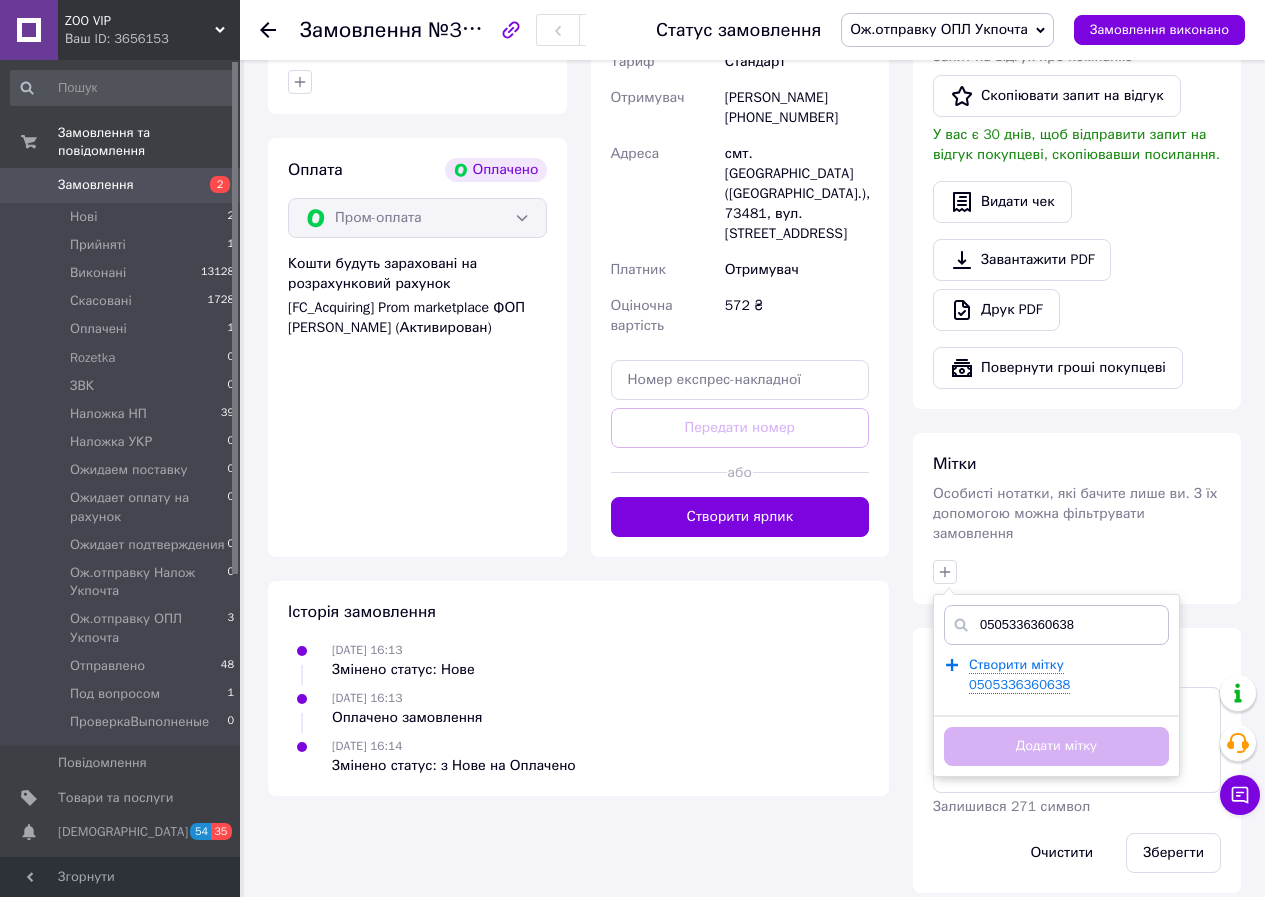 type 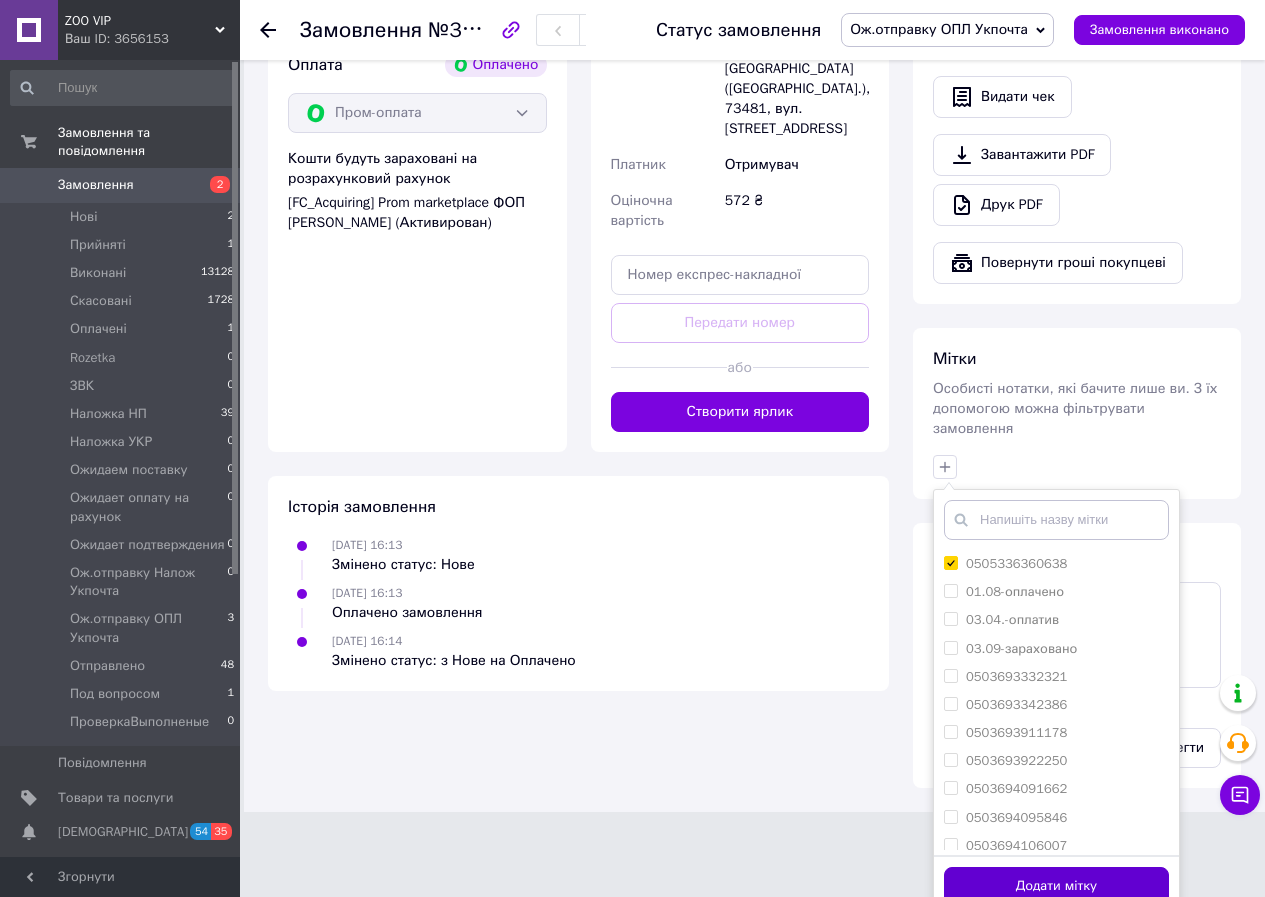 click on "Додати мітку" at bounding box center (1056, 886) 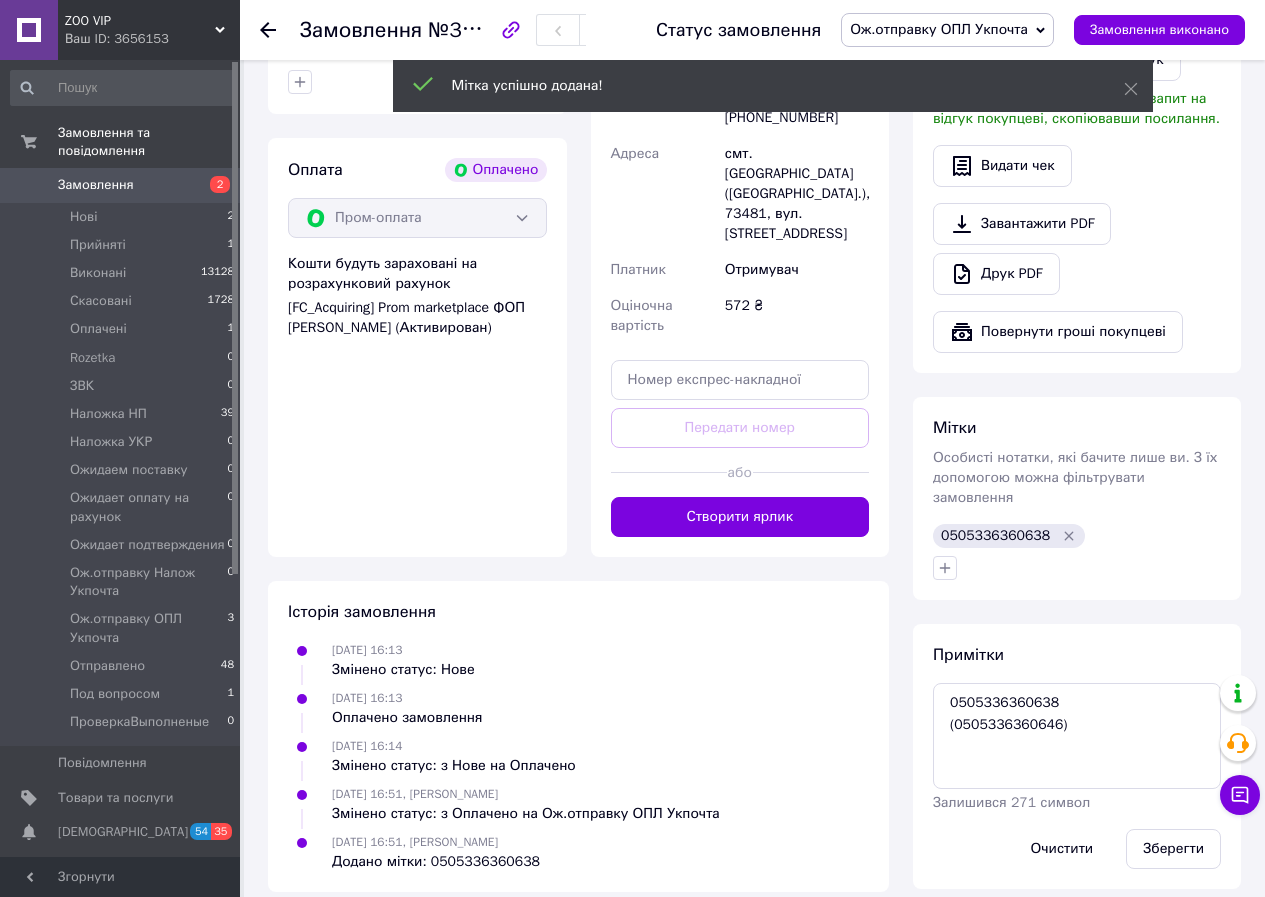 scroll, scrollTop: 1156, scrollLeft: 0, axis: vertical 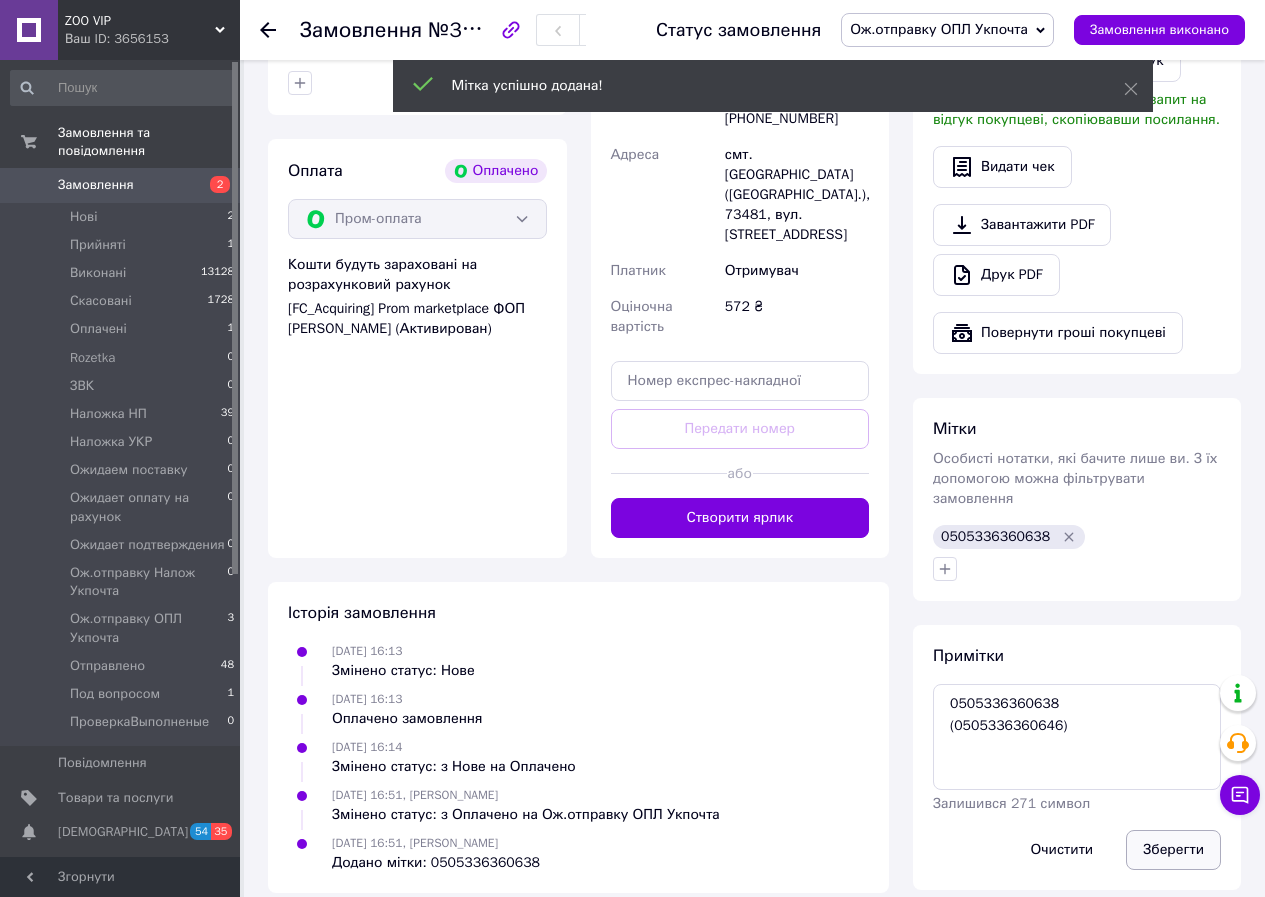 click on "Зберегти" at bounding box center [1173, 850] 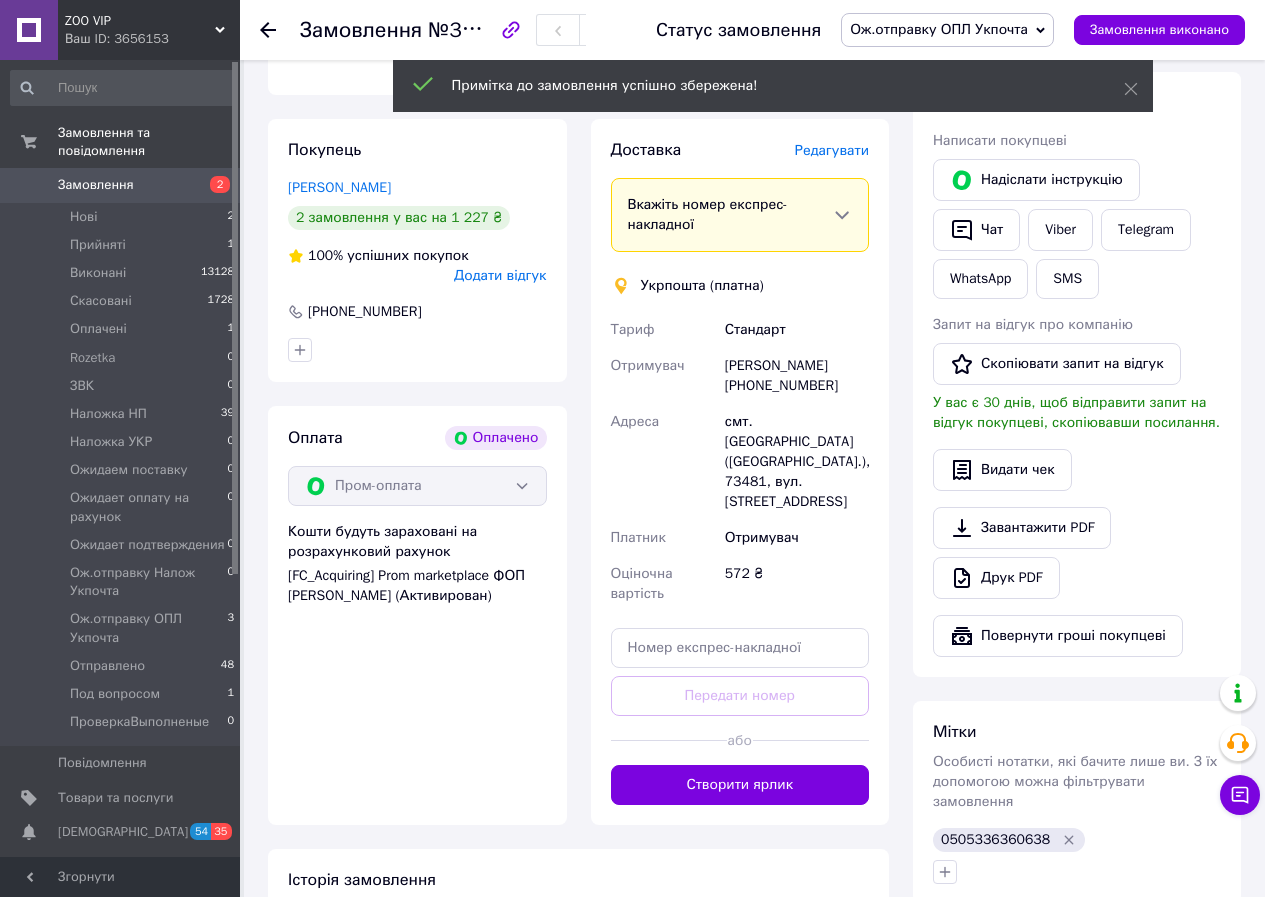 scroll, scrollTop: 623, scrollLeft: 0, axis: vertical 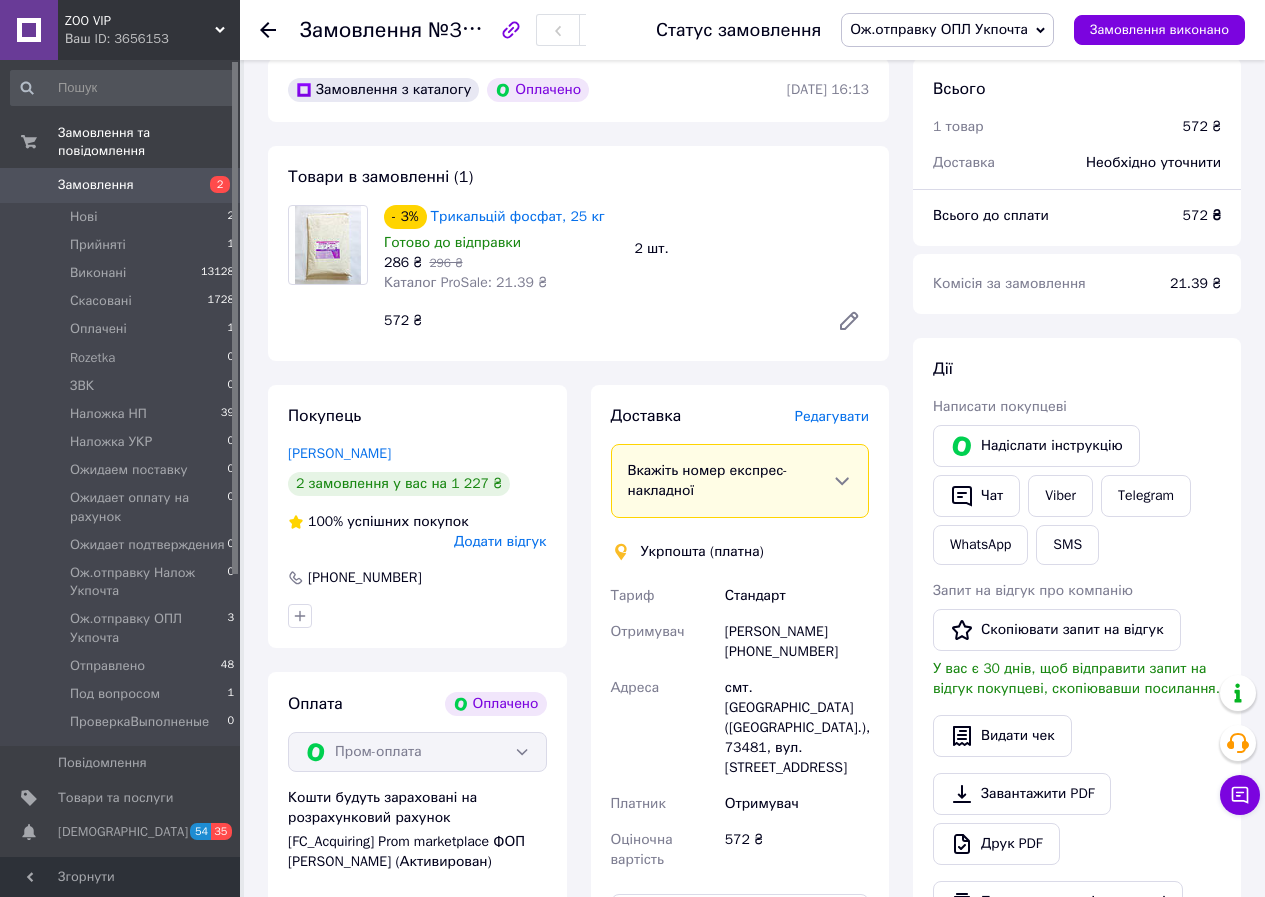 click on "Замовлення" at bounding box center [96, 185] 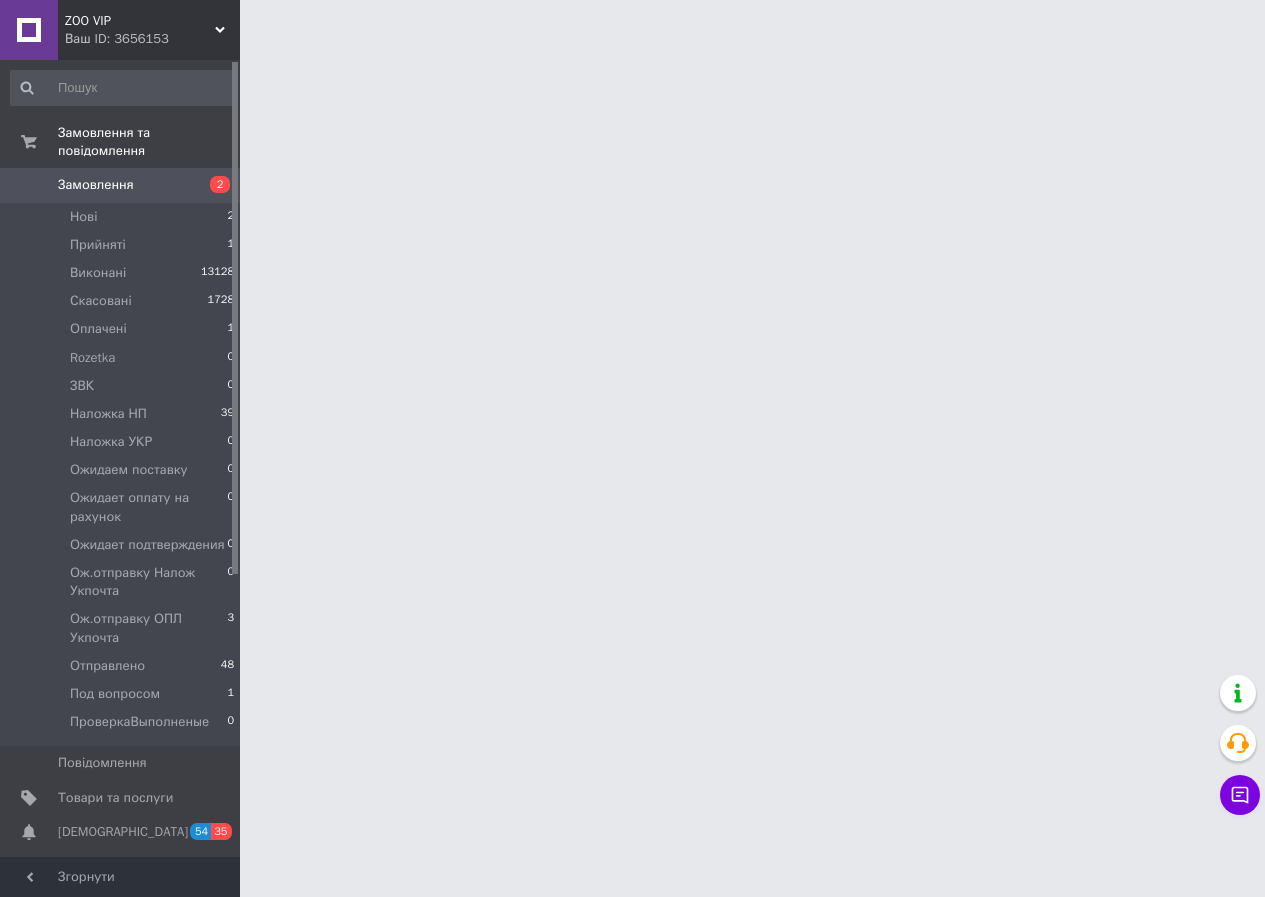 scroll, scrollTop: 0, scrollLeft: 0, axis: both 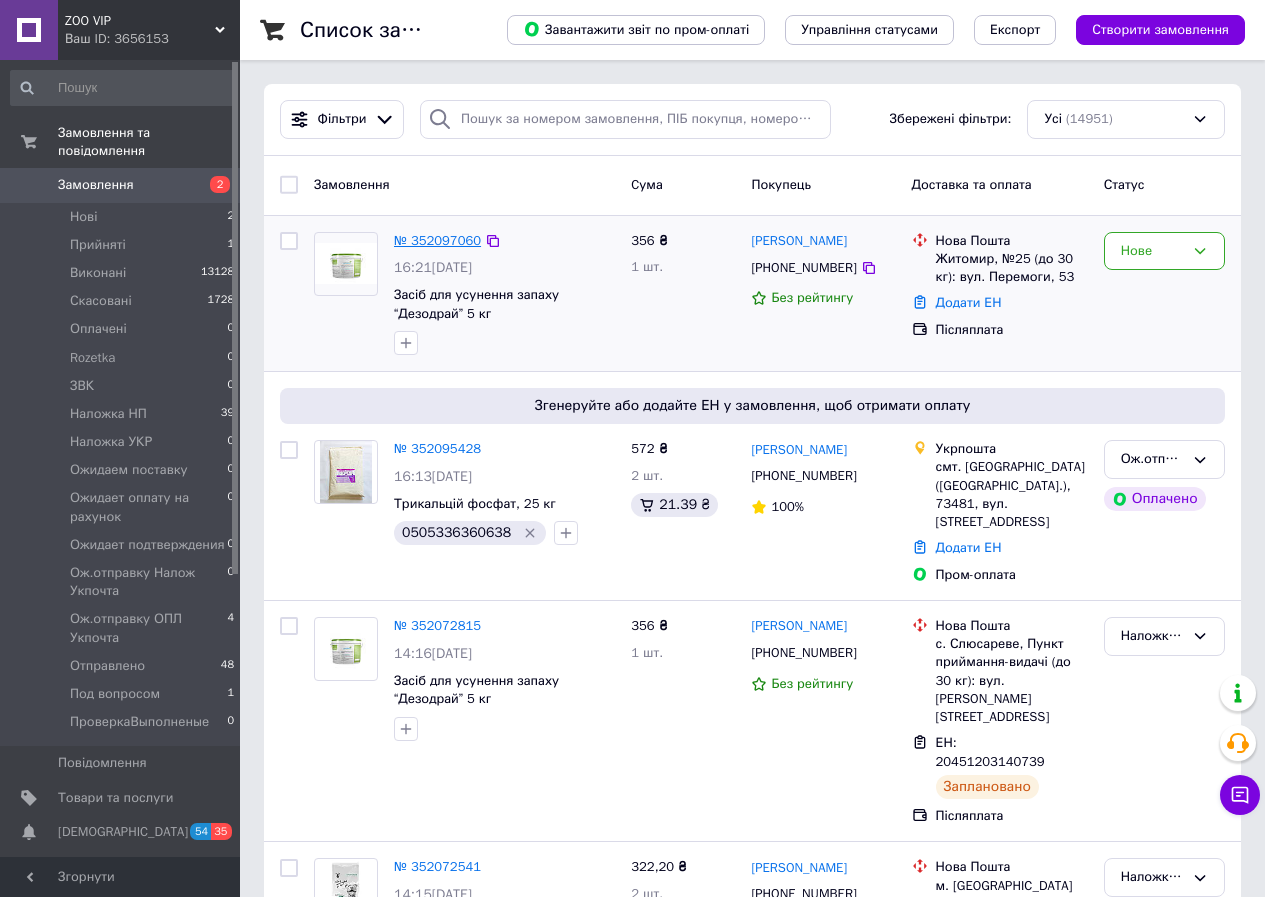 click on "№ 352097060" at bounding box center [437, 240] 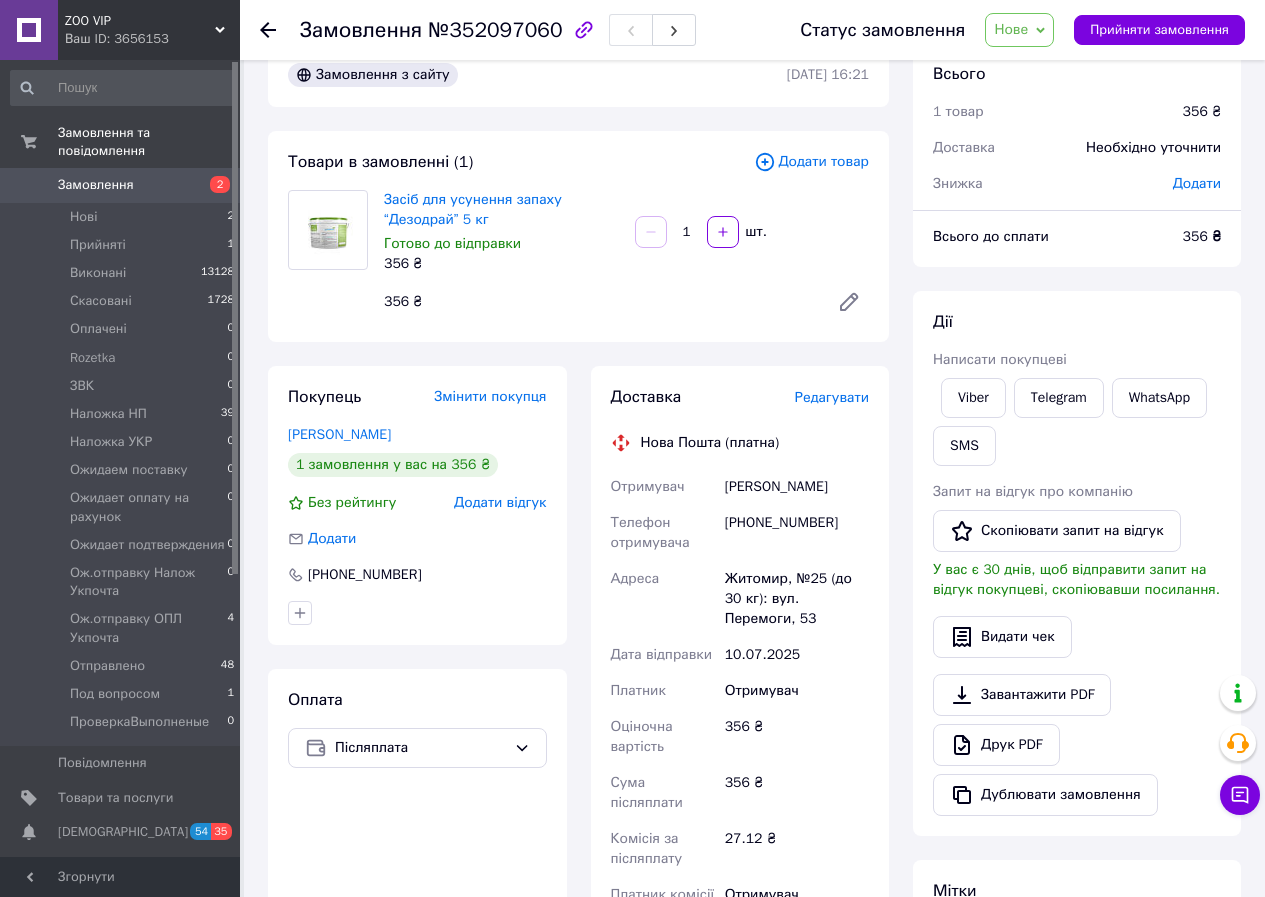 scroll, scrollTop: 67, scrollLeft: 0, axis: vertical 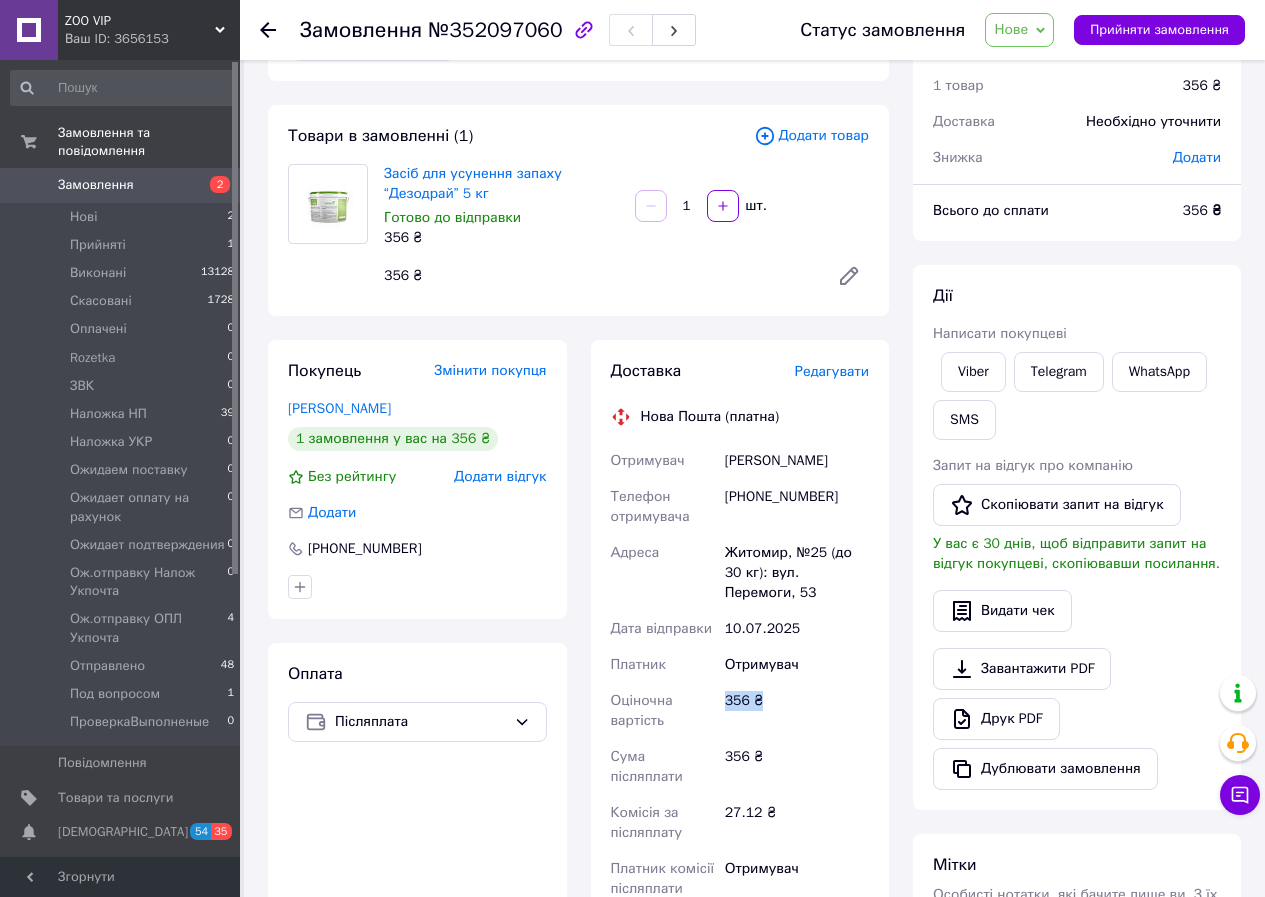 drag, startPoint x: 725, startPoint y: 685, endPoint x: 809, endPoint y: 687, distance: 84.0238 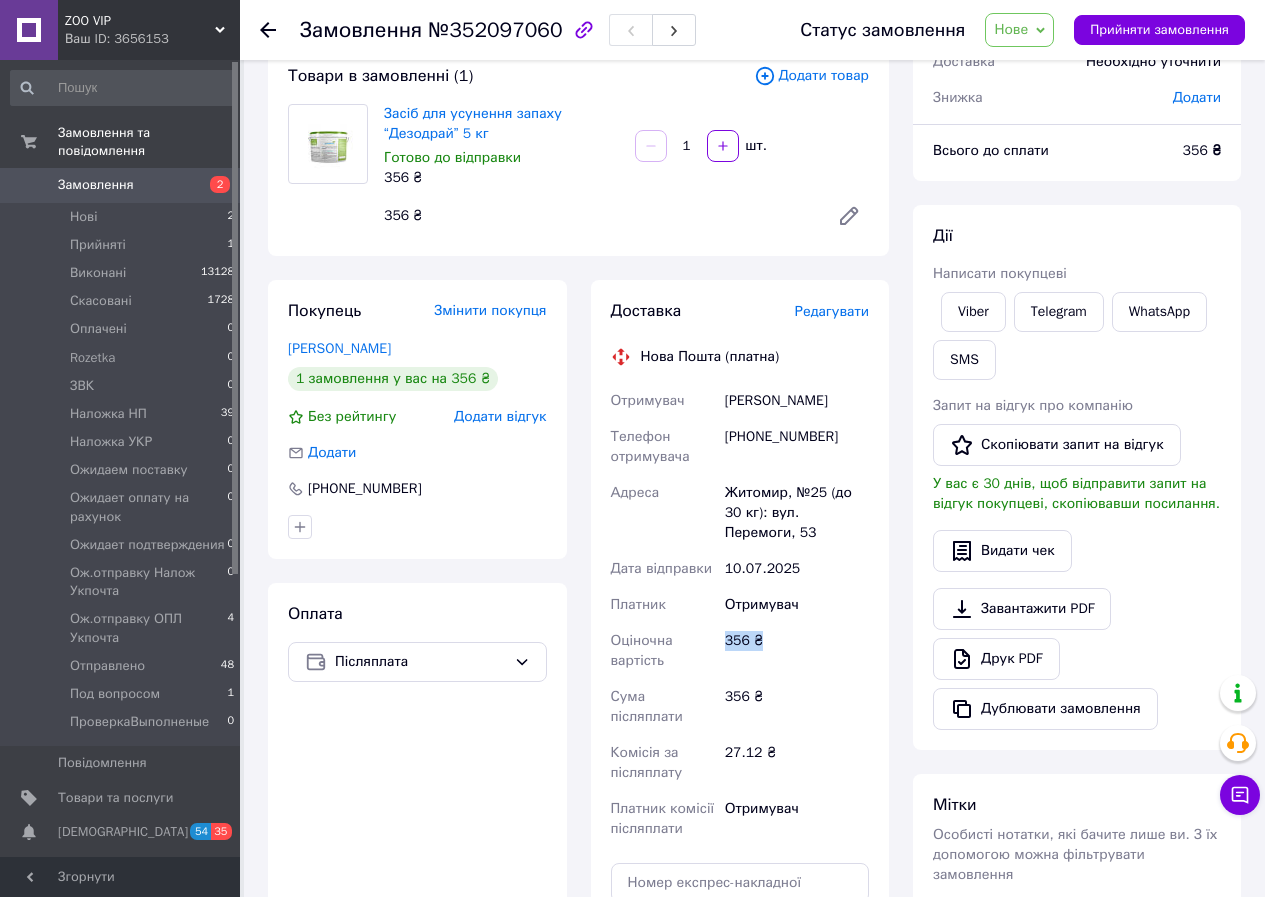 scroll, scrollTop: 133, scrollLeft: 0, axis: vertical 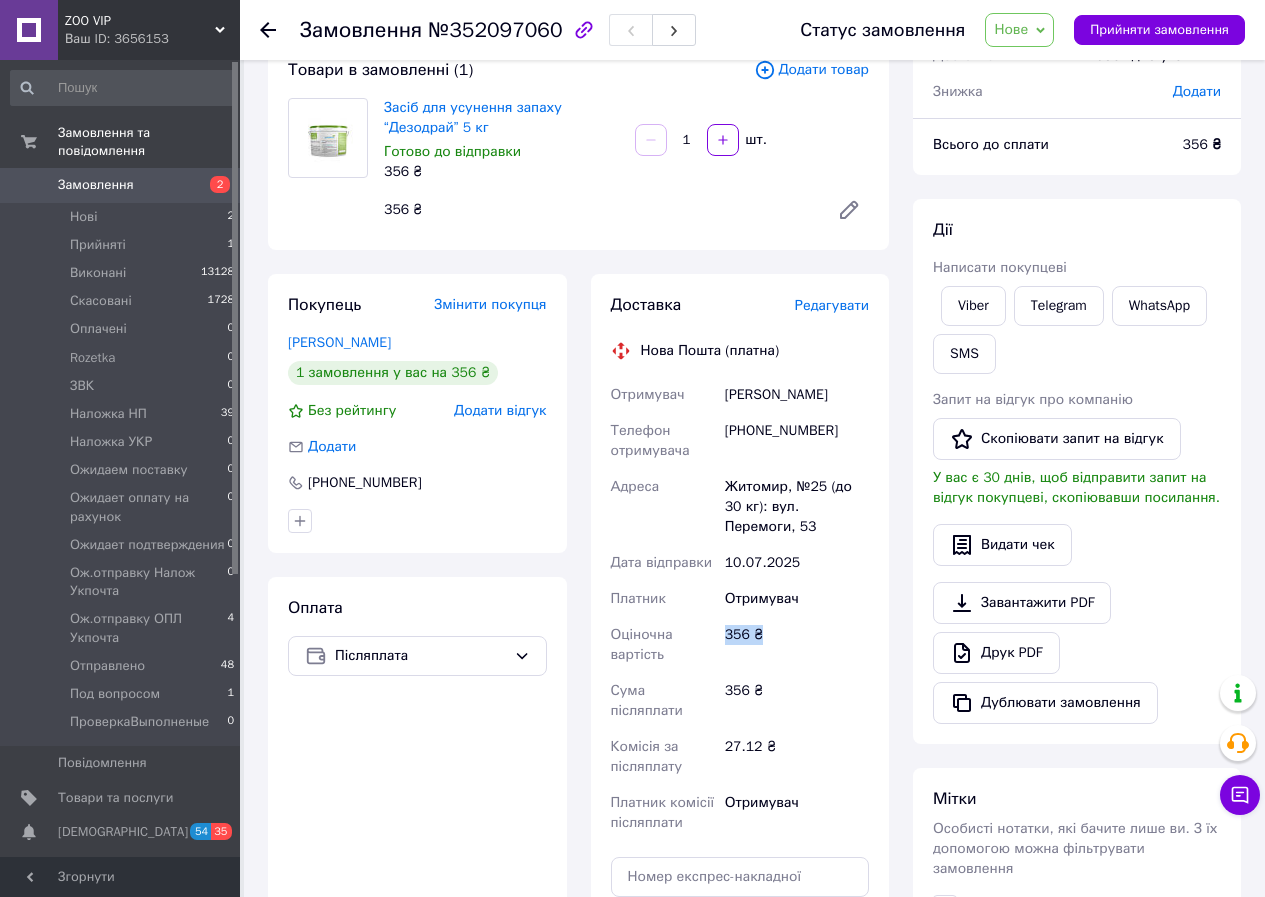 click on "Нове" at bounding box center (1011, 29) 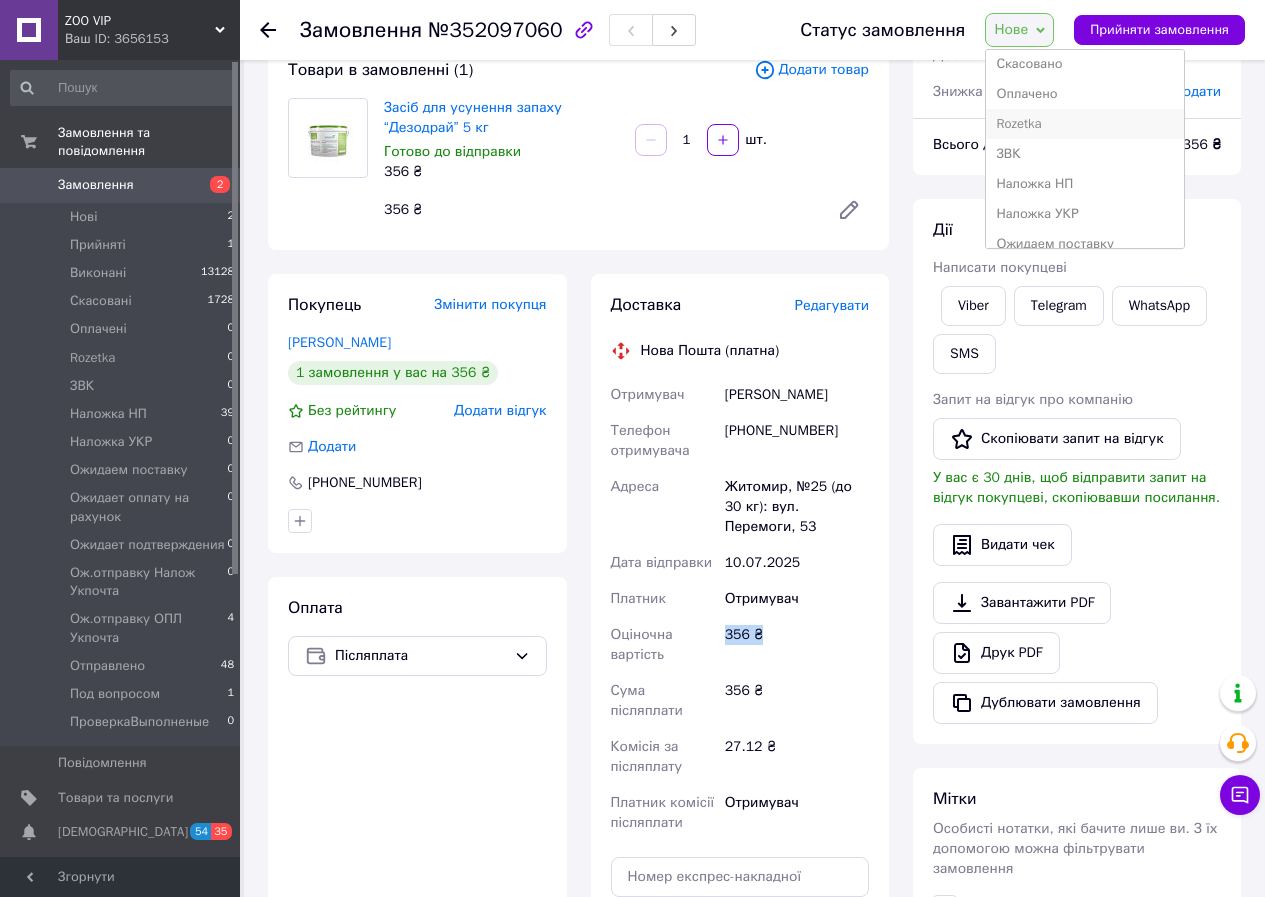 scroll, scrollTop: 67, scrollLeft: 0, axis: vertical 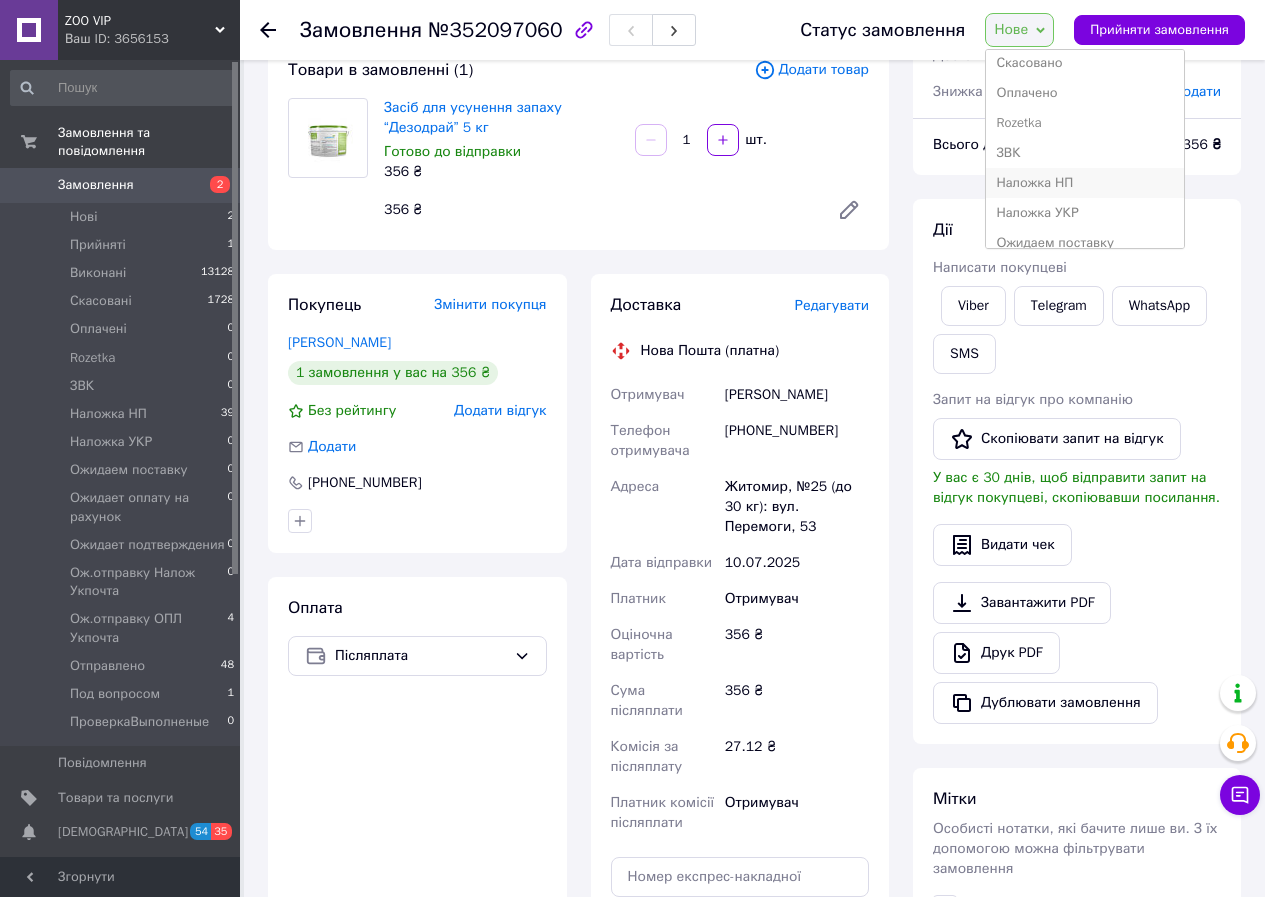 click on "Наложка НП" at bounding box center (1085, 183) 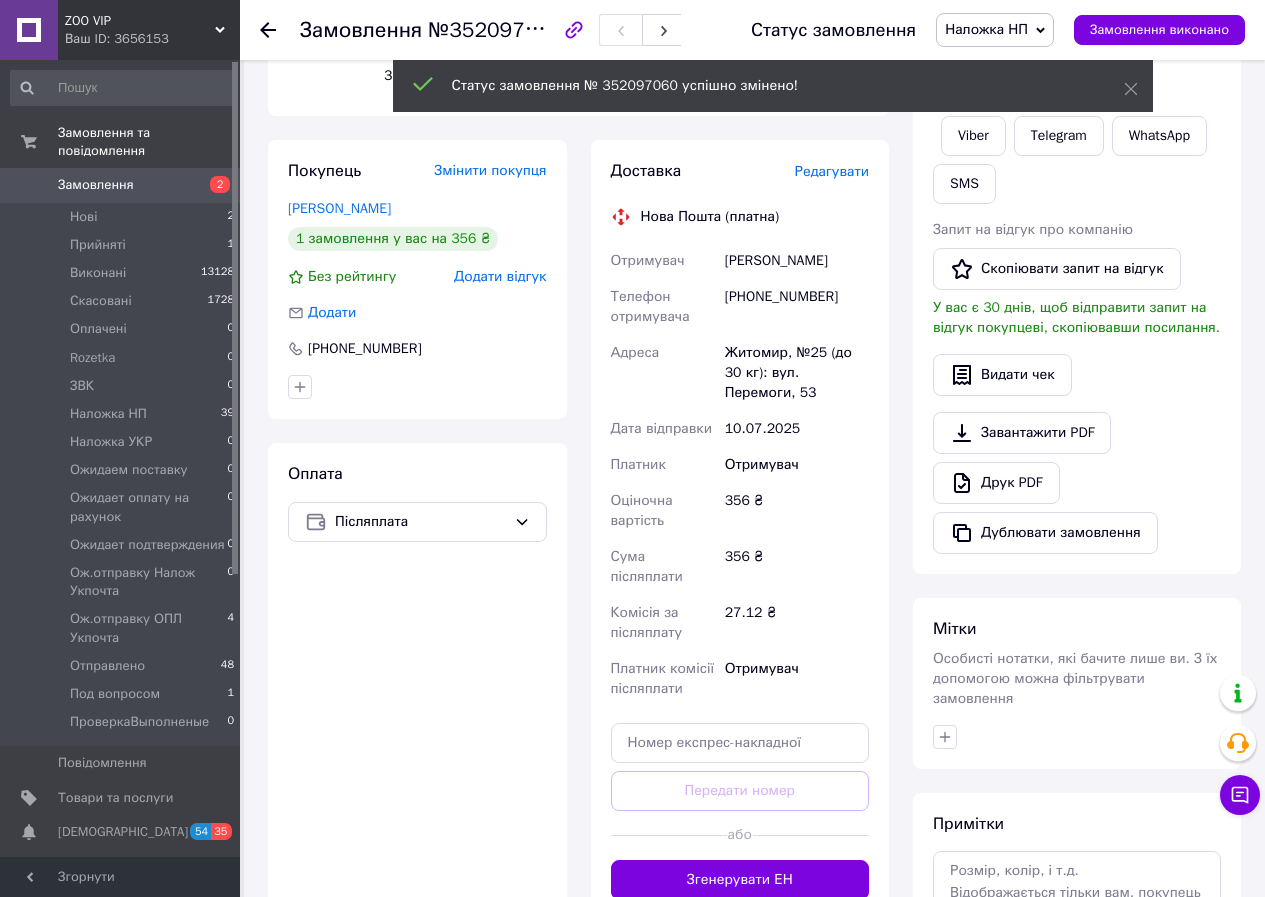 scroll, scrollTop: 333, scrollLeft: 0, axis: vertical 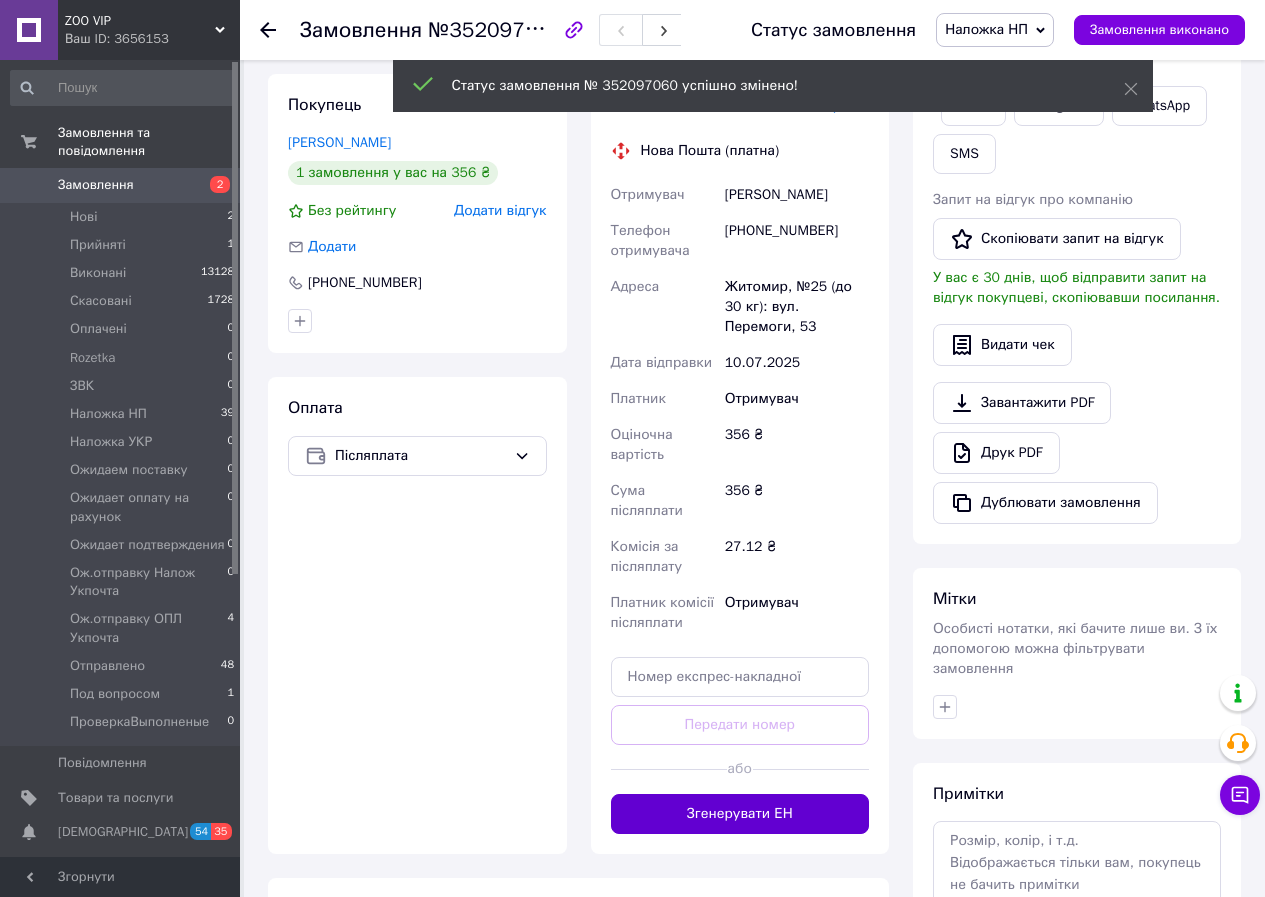 click on "Згенерувати ЕН" at bounding box center [740, 814] 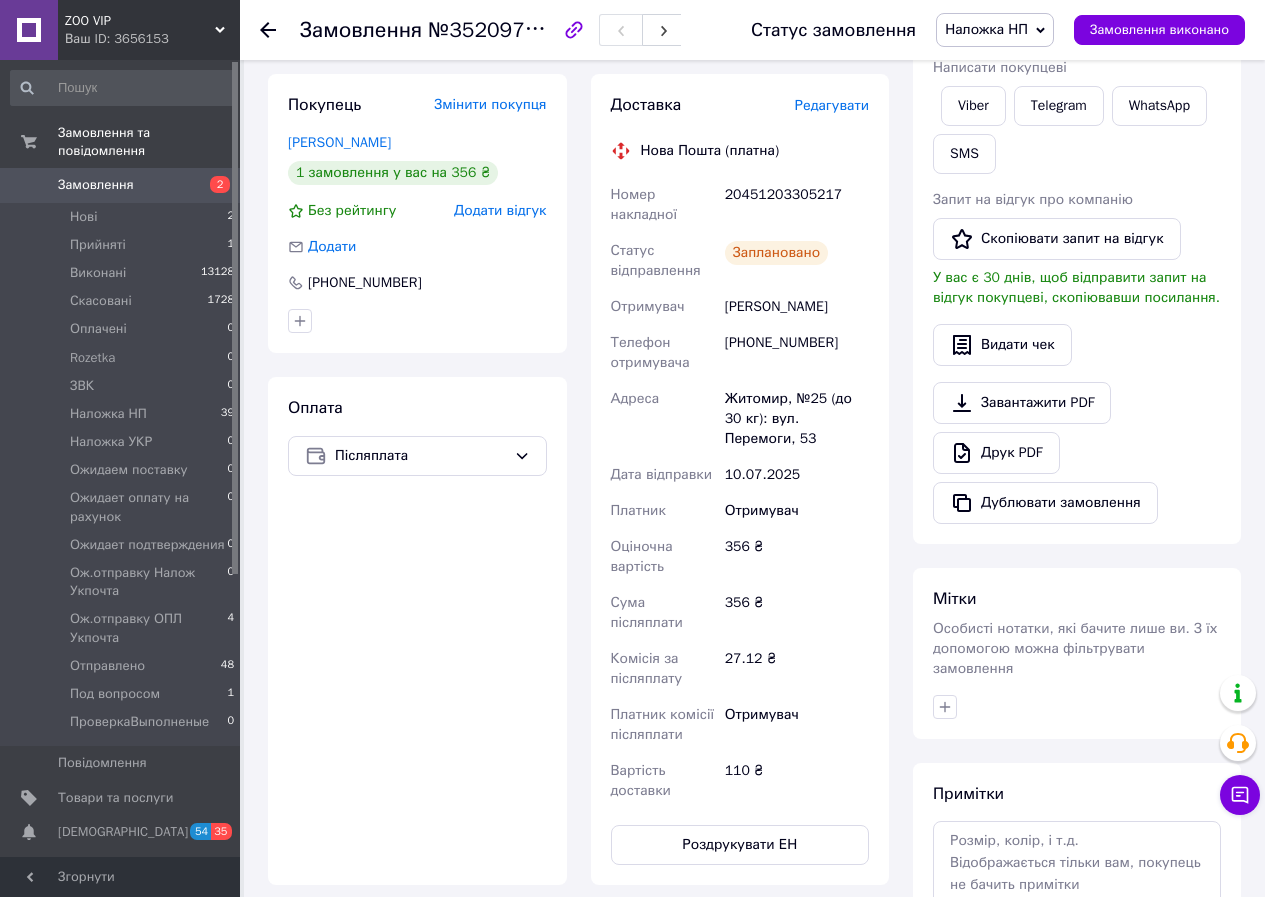click on "20451203305217" at bounding box center [797, 205] 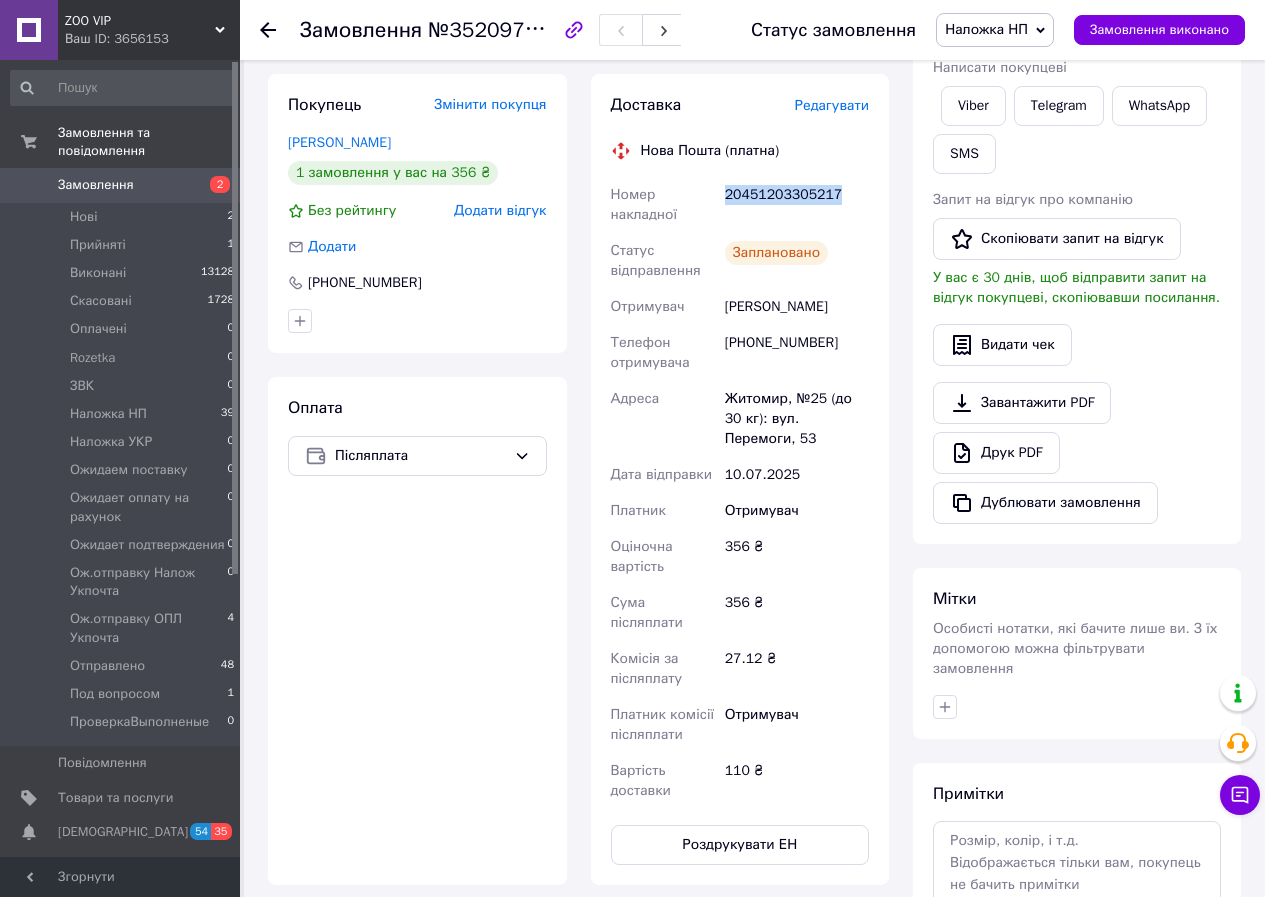 click on "20451203305217" at bounding box center (797, 205) 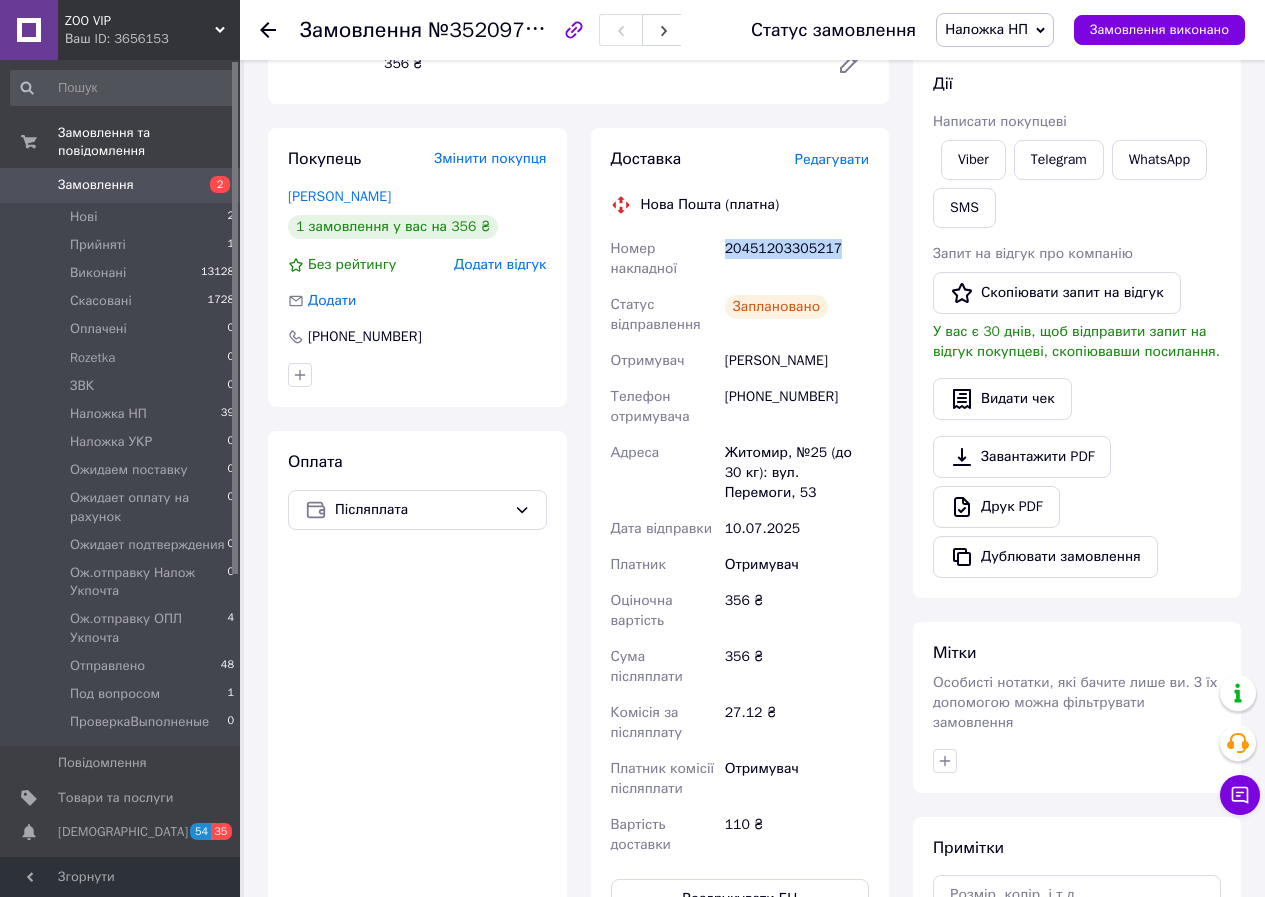 scroll, scrollTop: 133, scrollLeft: 0, axis: vertical 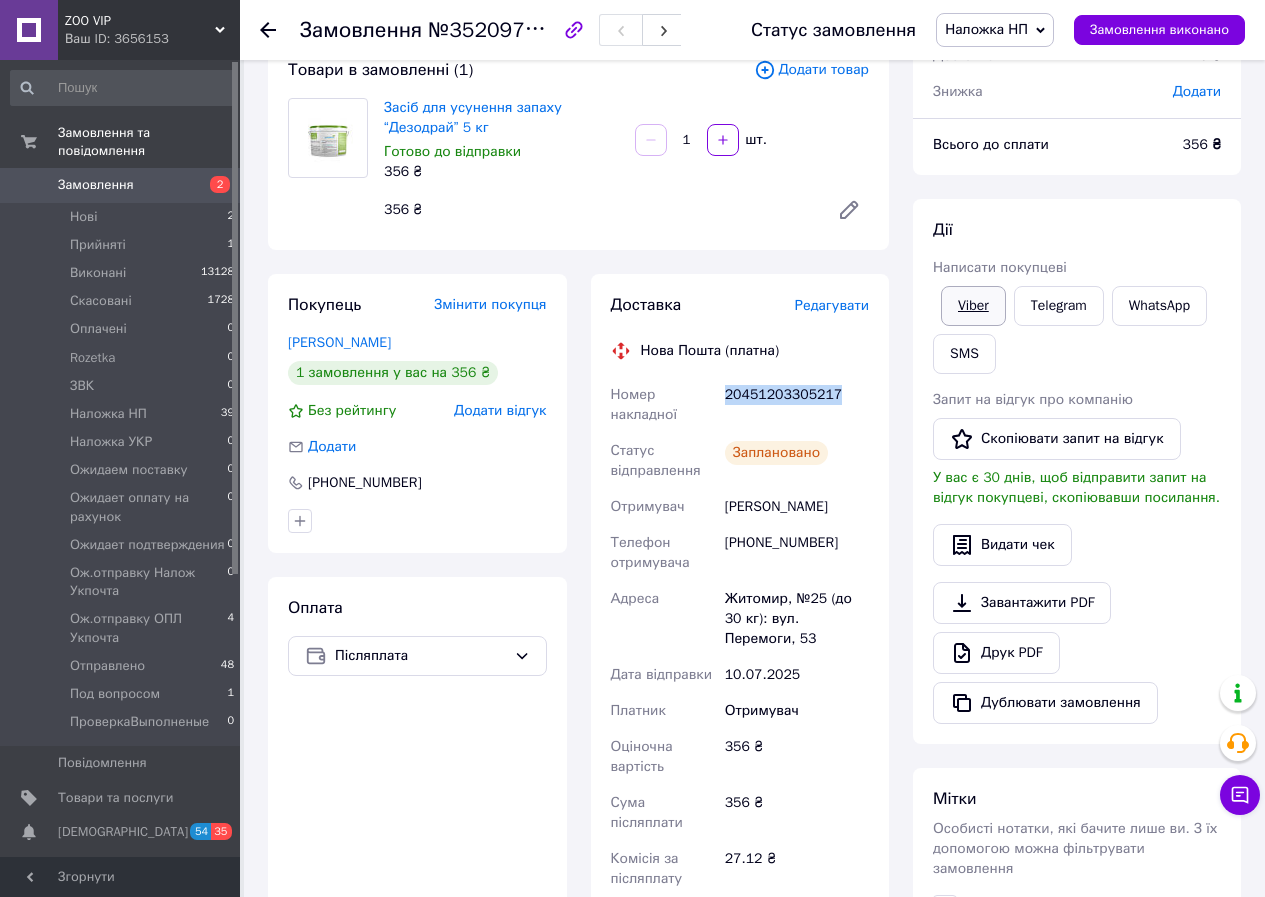 click on "Viber" at bounding box center (973, 306) 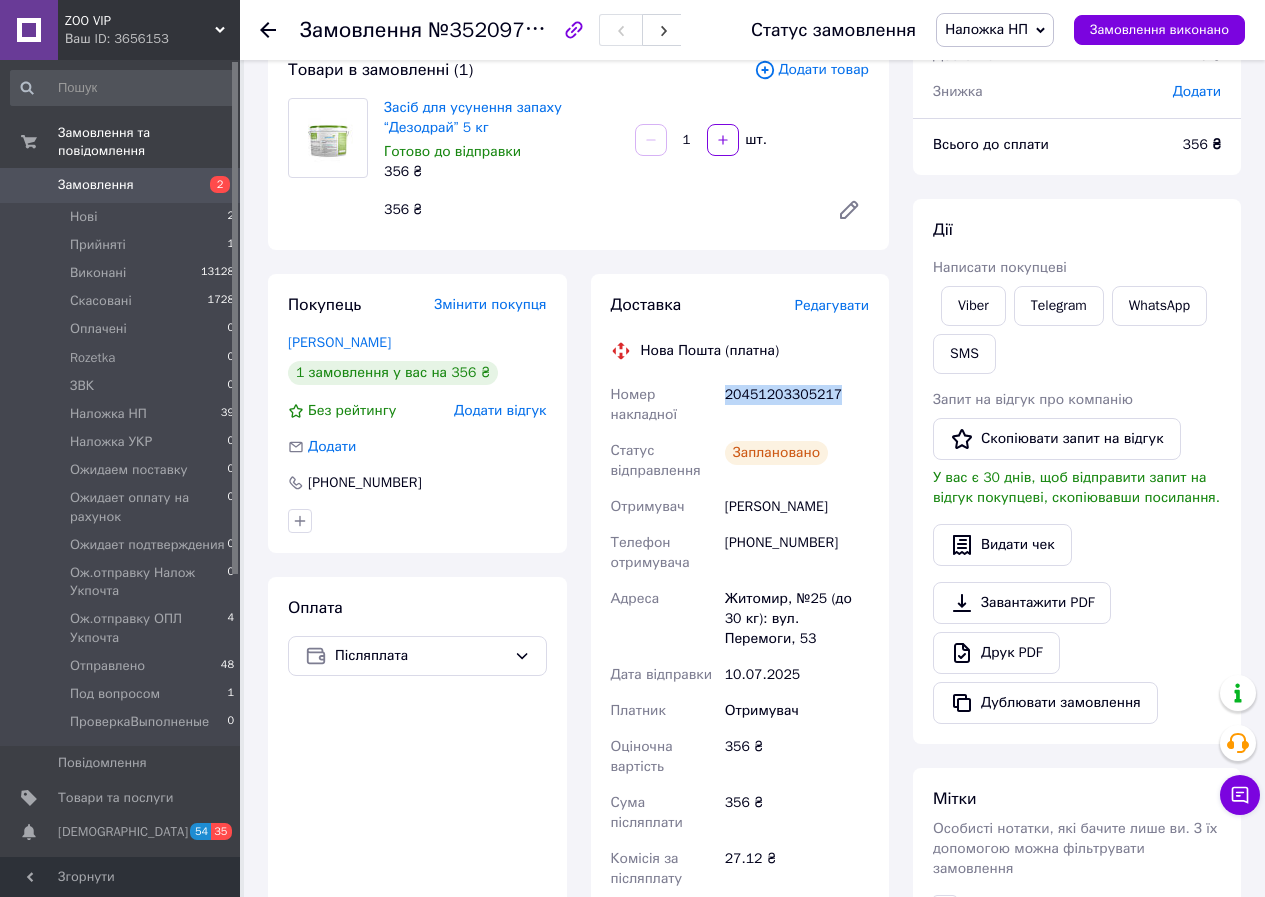 click on "Viber" at bounding box center [973, 306] 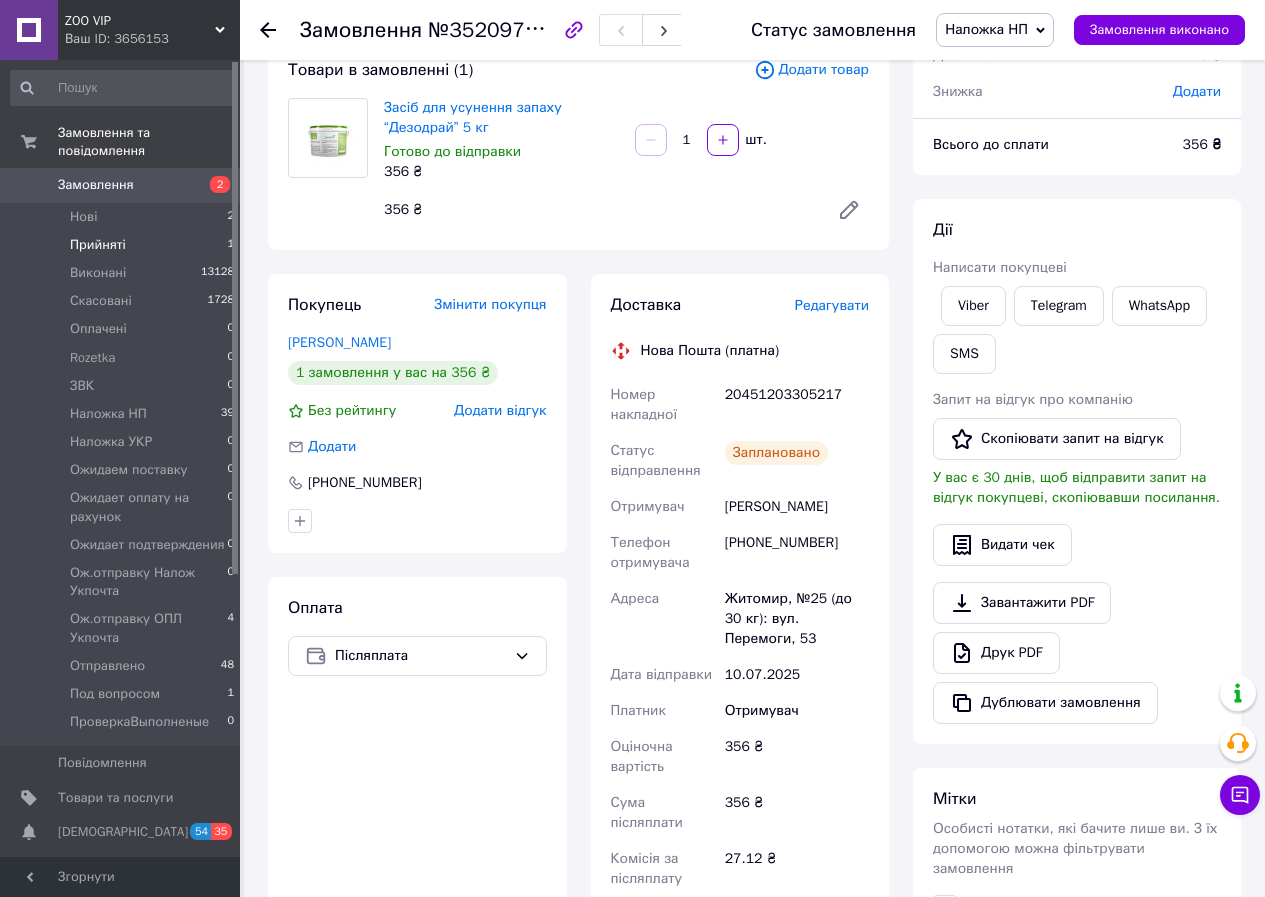 click on "Прийняті" at bounding box center (98, 245) 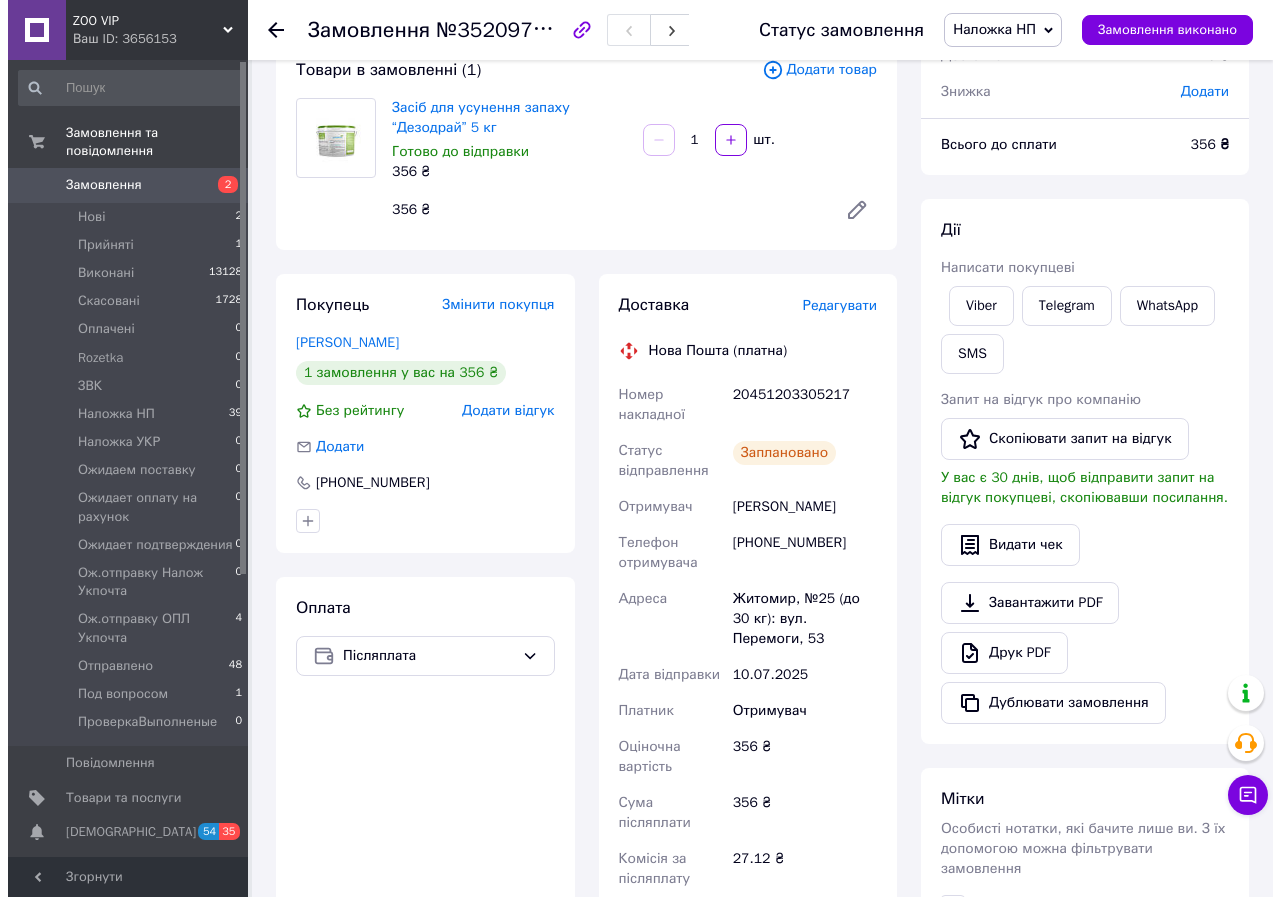 scroll, scrollTop: 0, scrollLeft: 0, axis: both 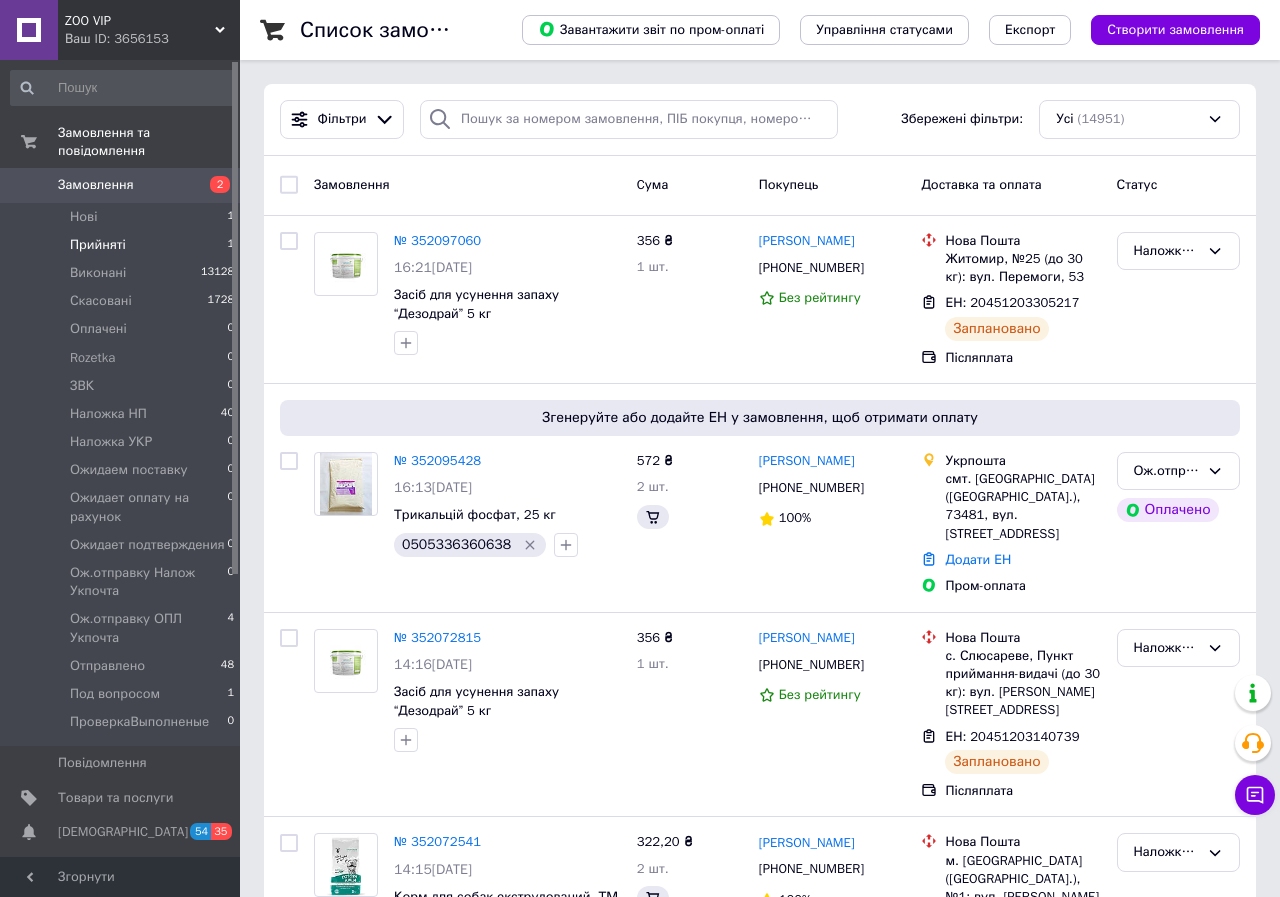 click on "Прийняті" at bounding box center [98, 245] 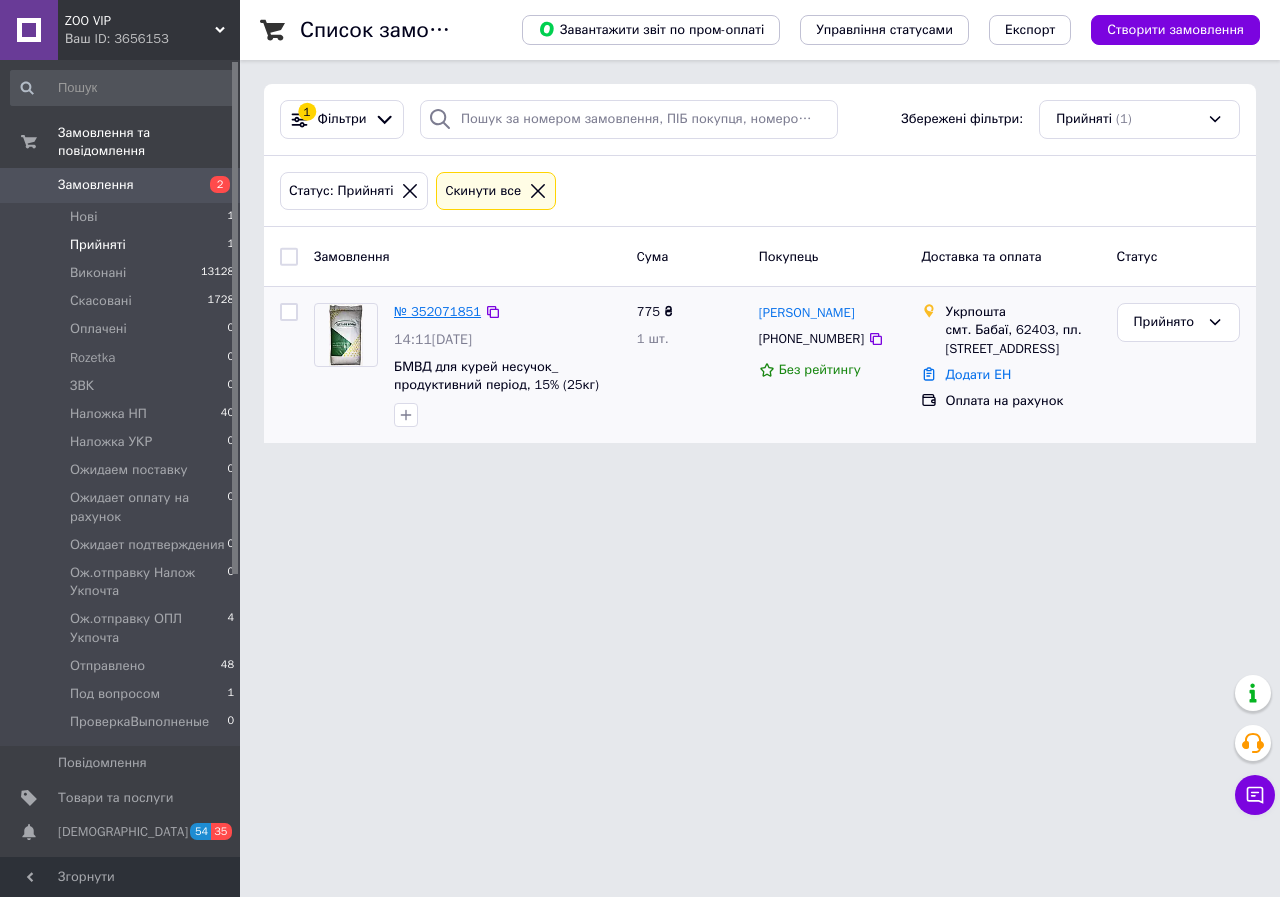 click on "№ 352071851" at bounding box center (437, 311) 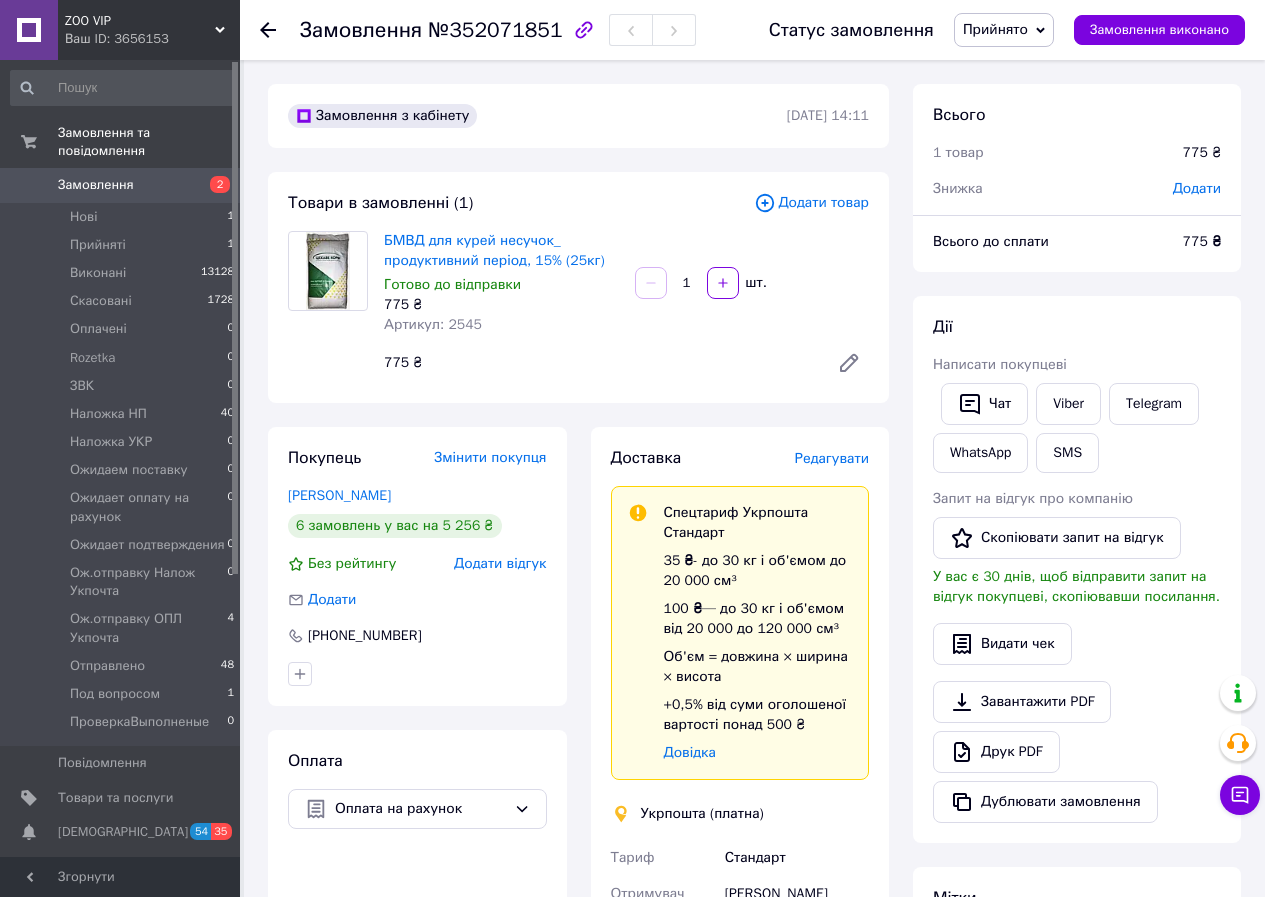 click on "Редагувати" at bounding box center [832, 458] 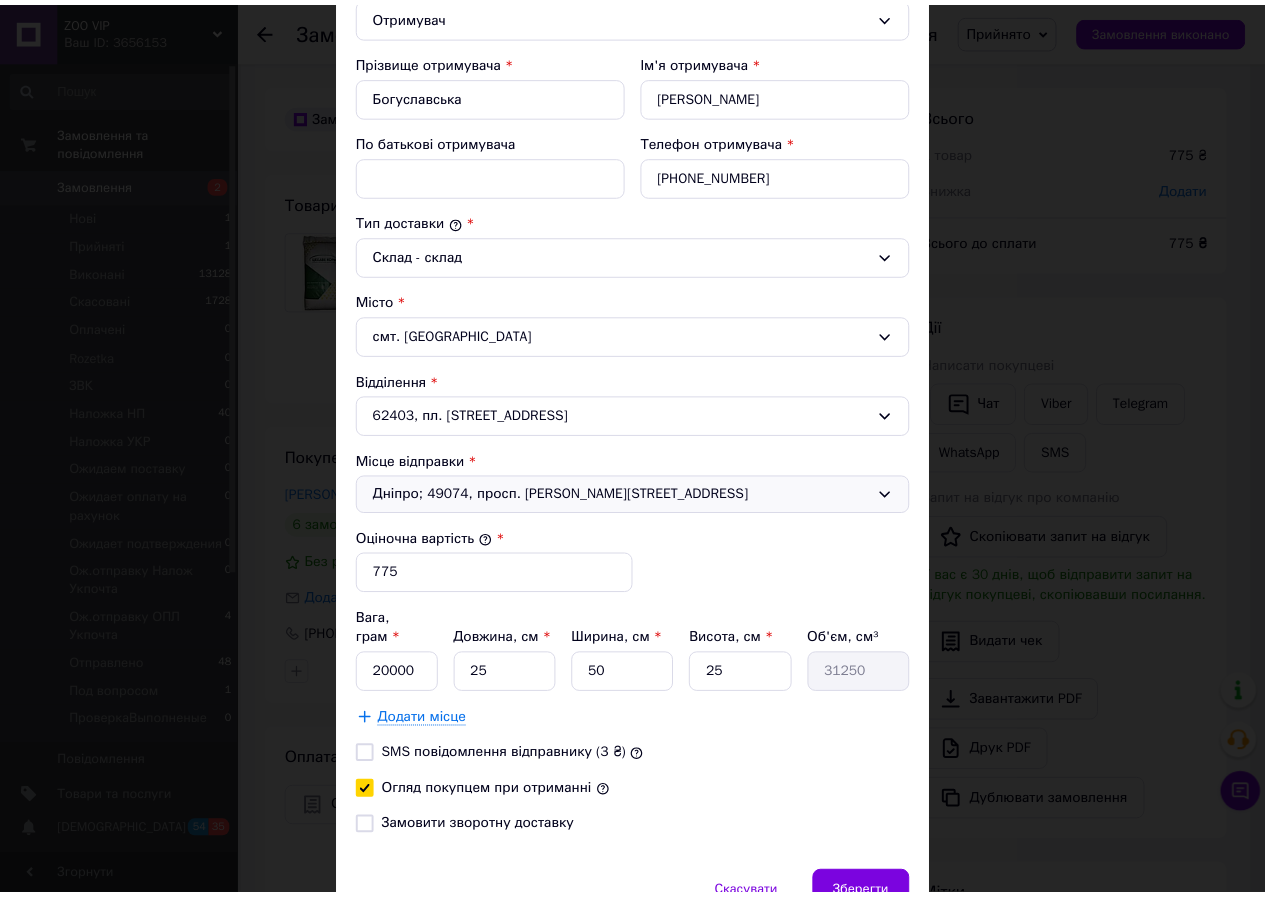 scroll, scrollTop: 426, scrollLeft: 0, axis: vertical 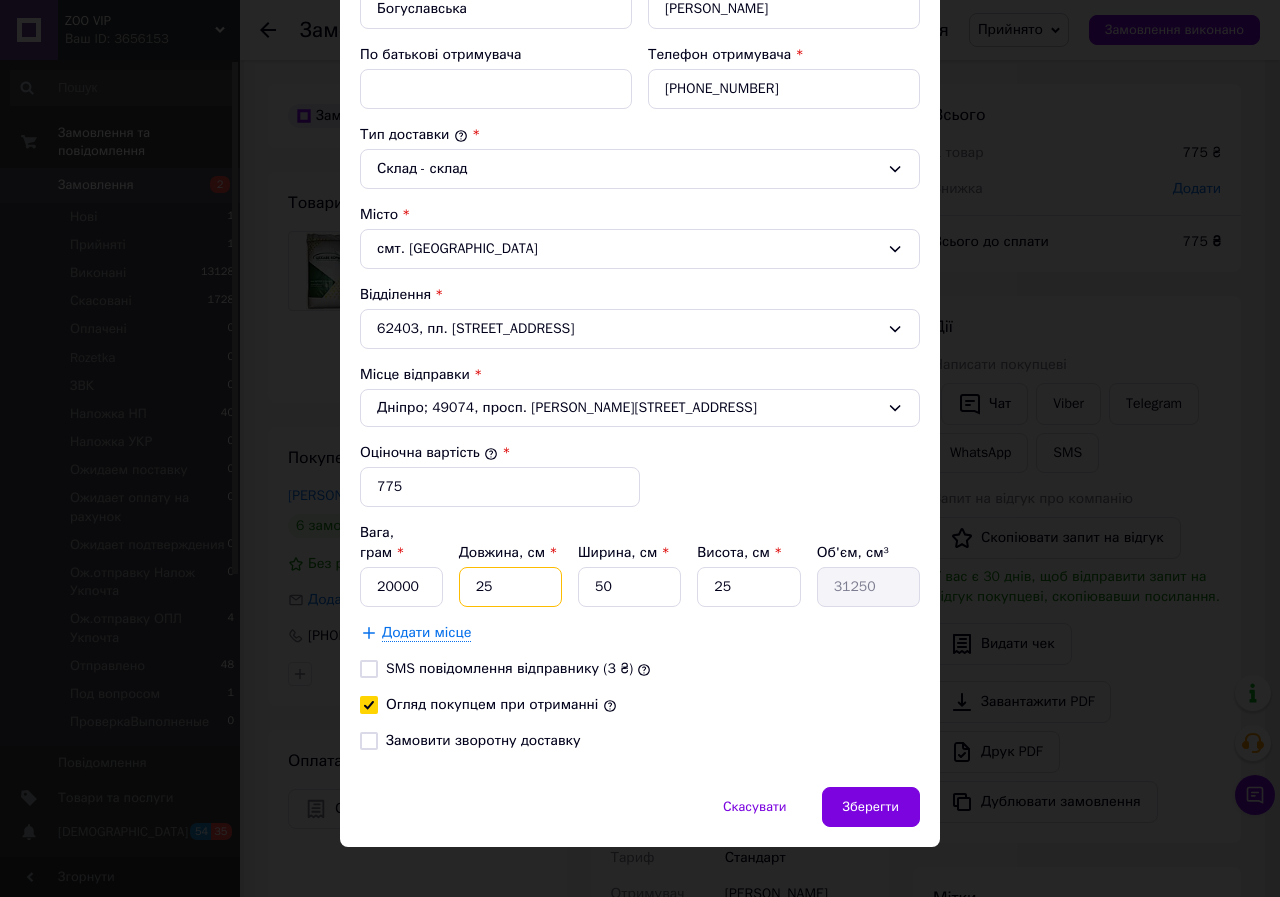 click on "25" at bounding box center [510, 587] 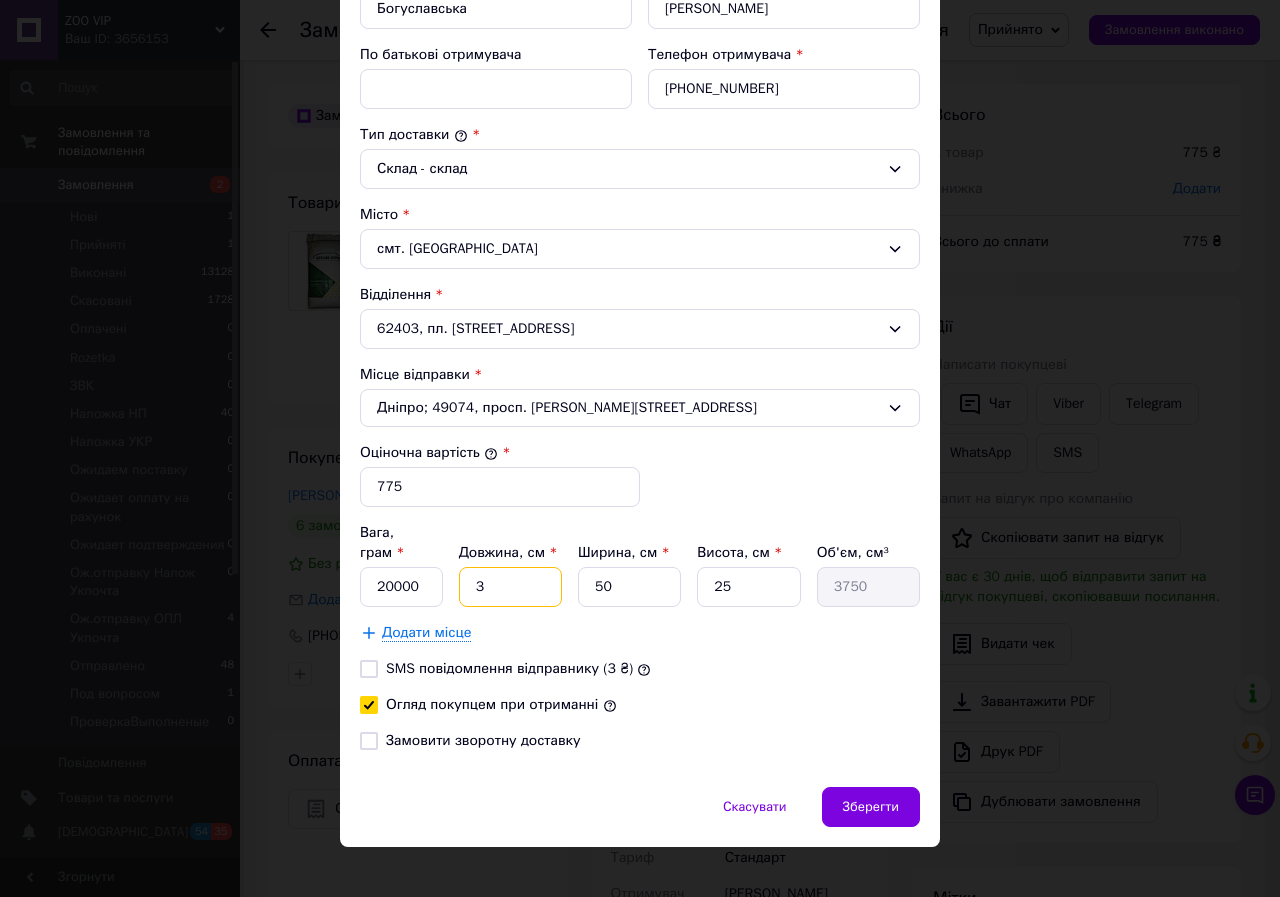 type on "37" 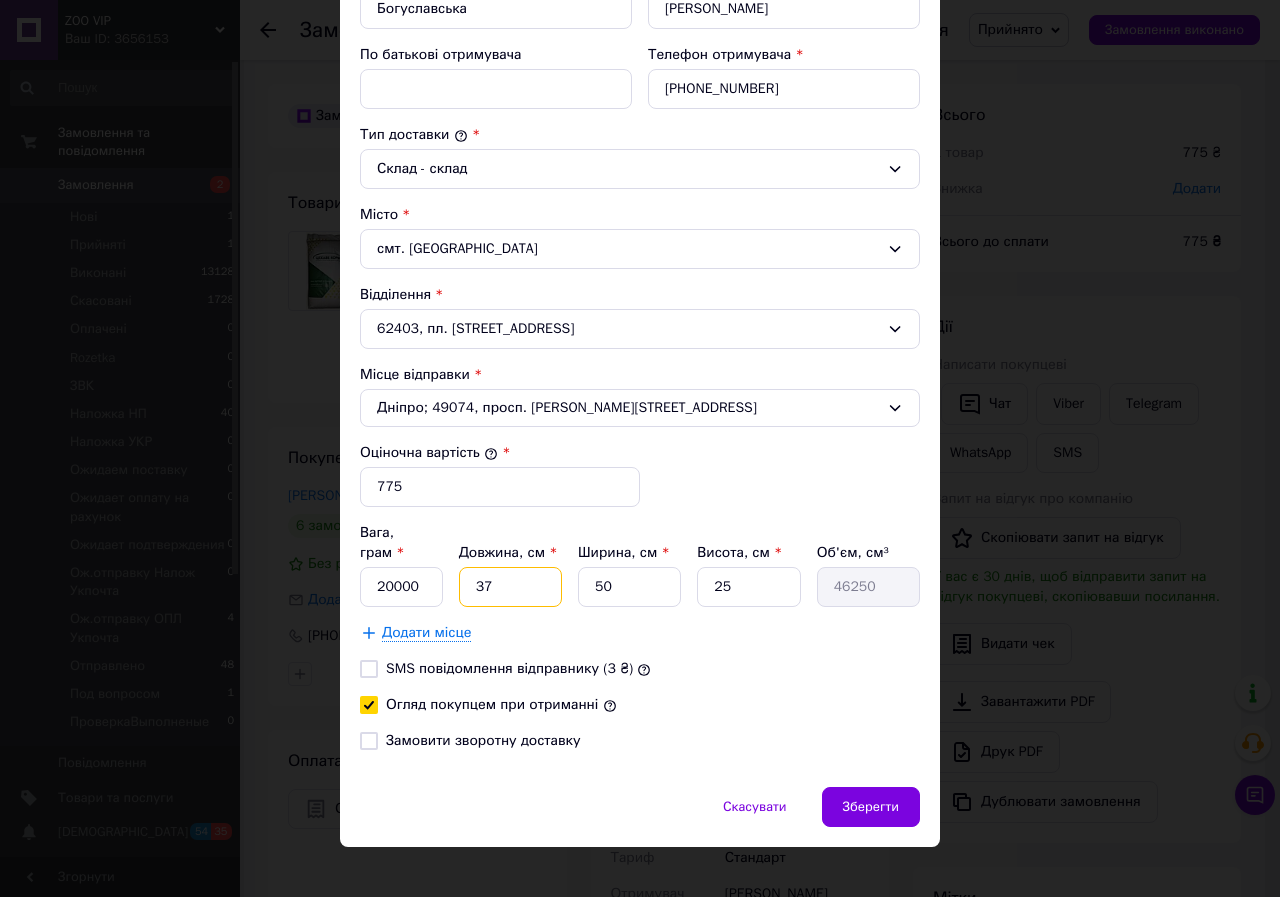 type on "37" 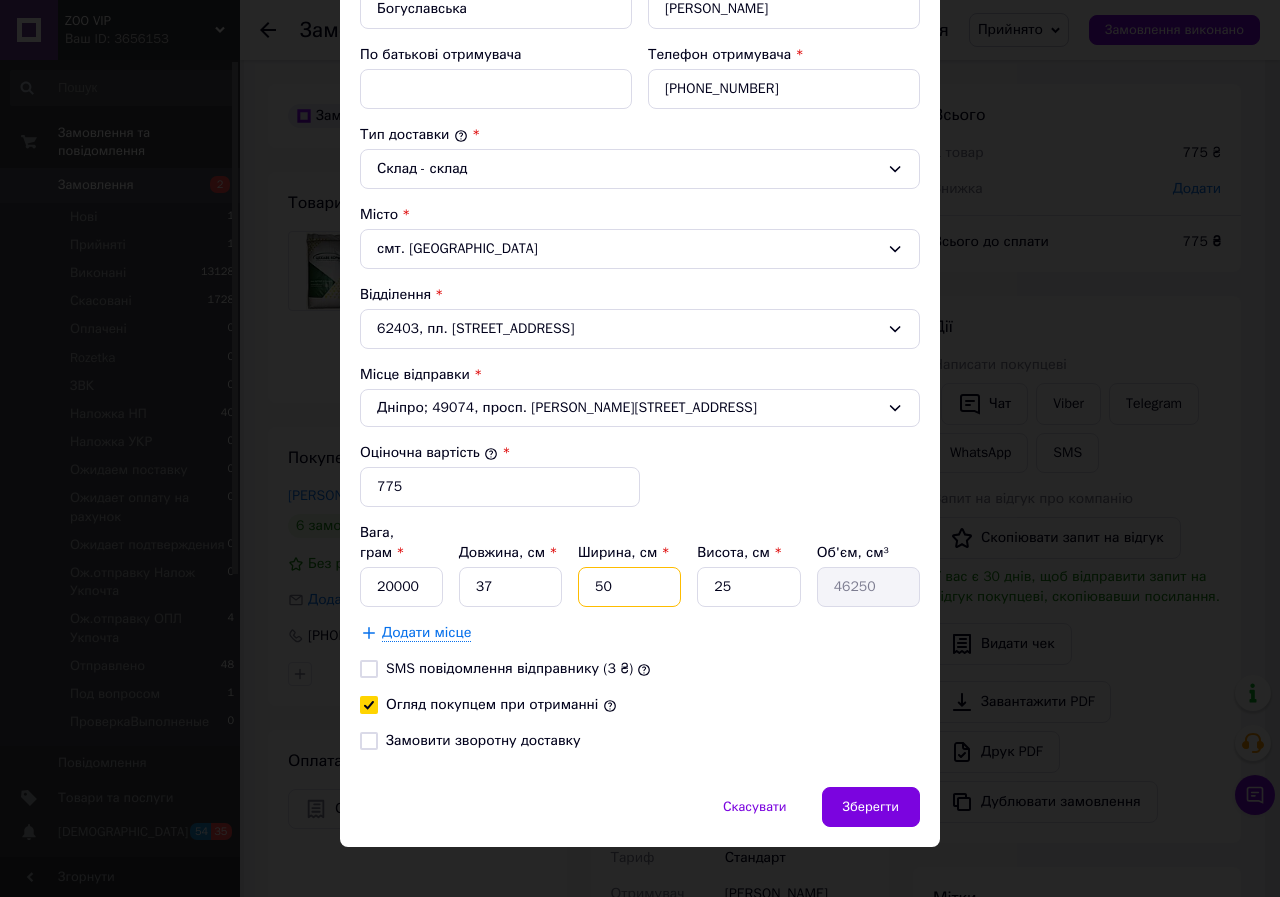 type on "3" 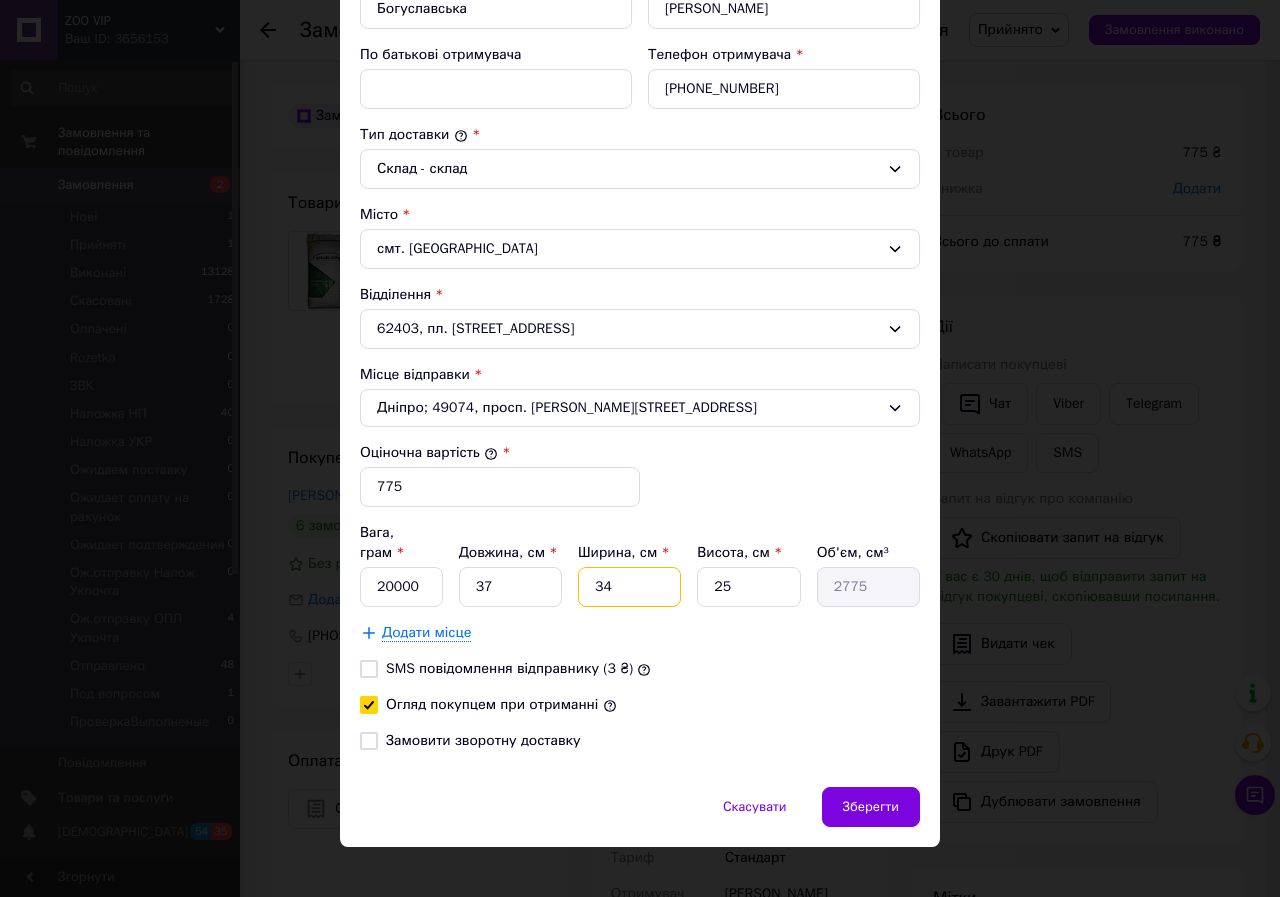 type on "341" 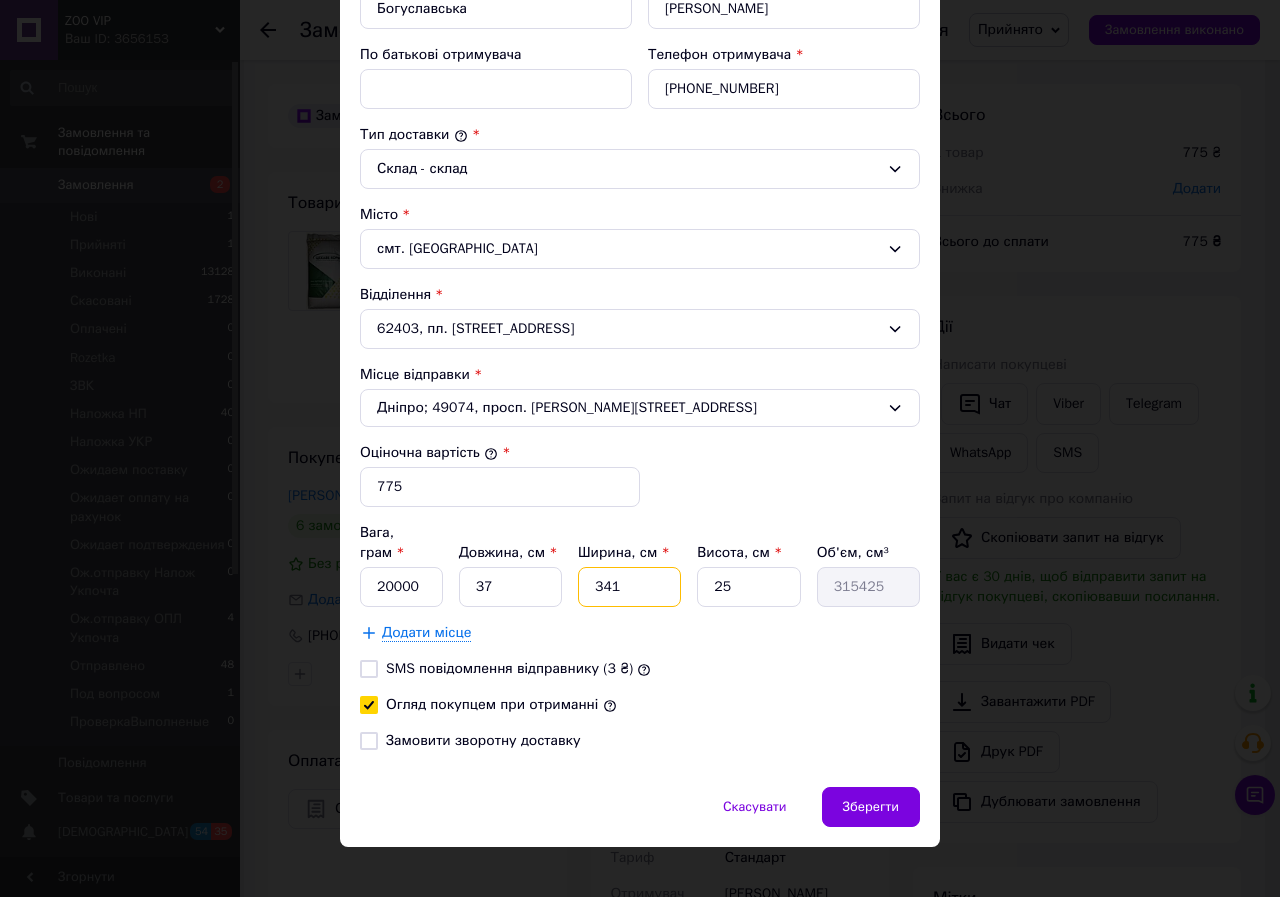 type on "341" 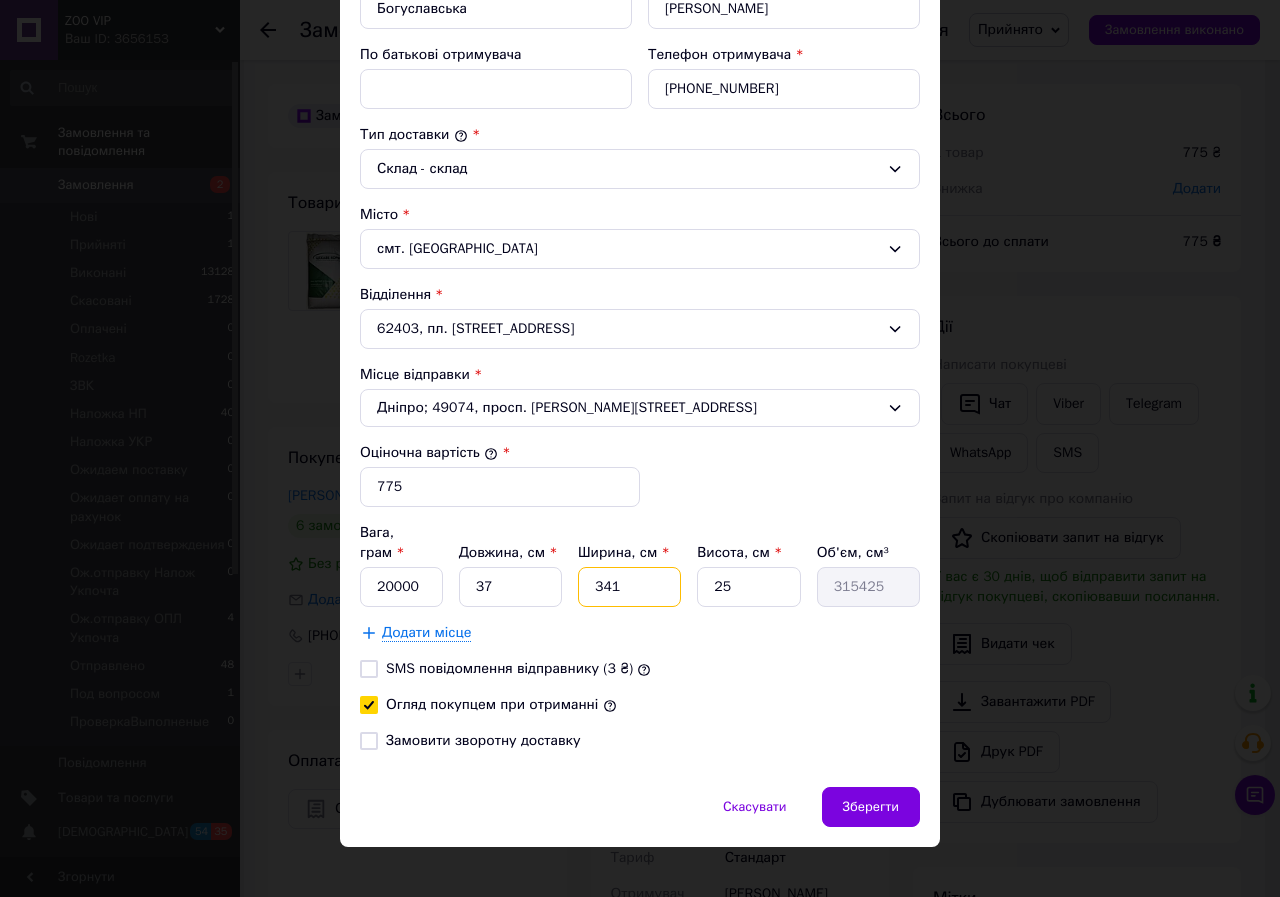 type 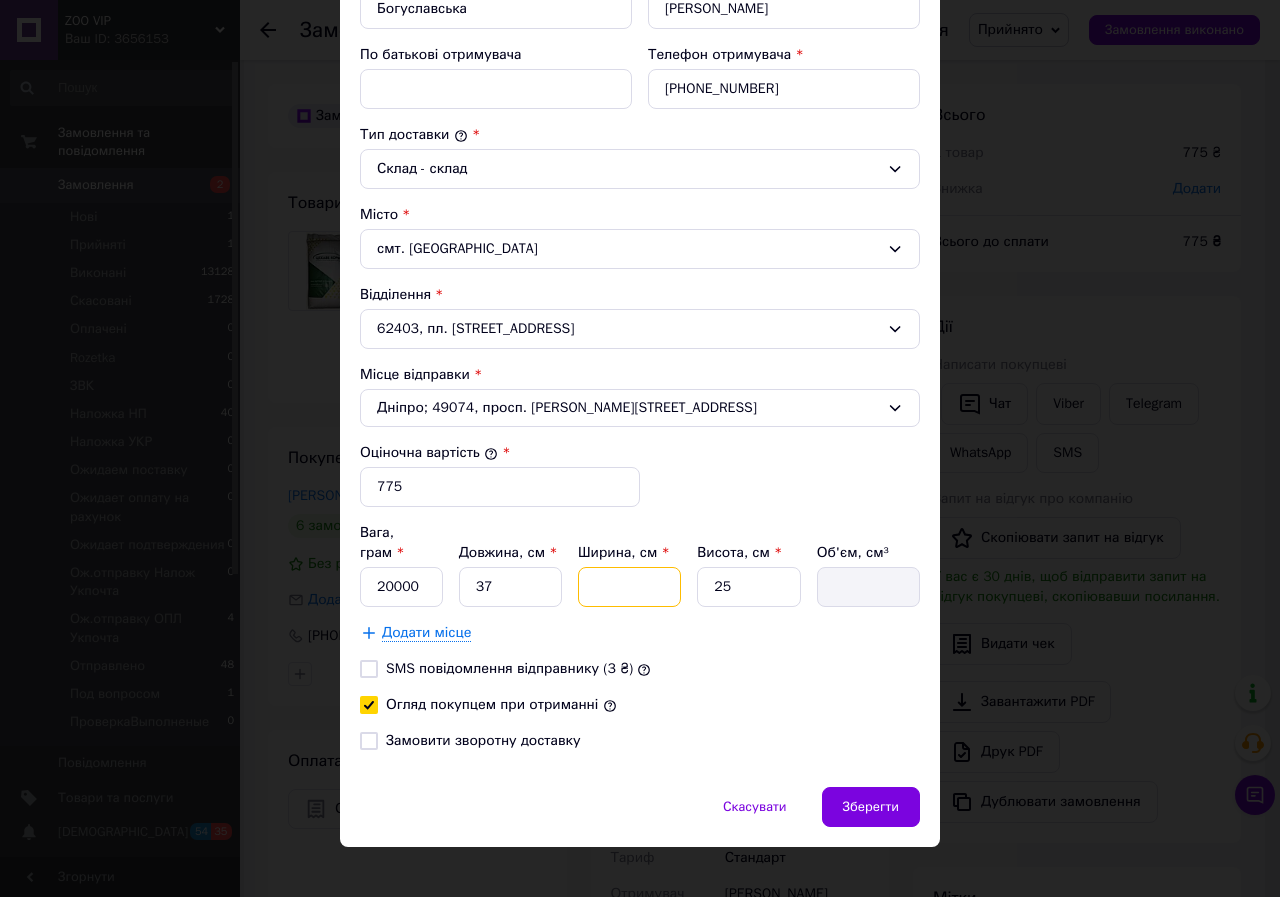 type on "3" 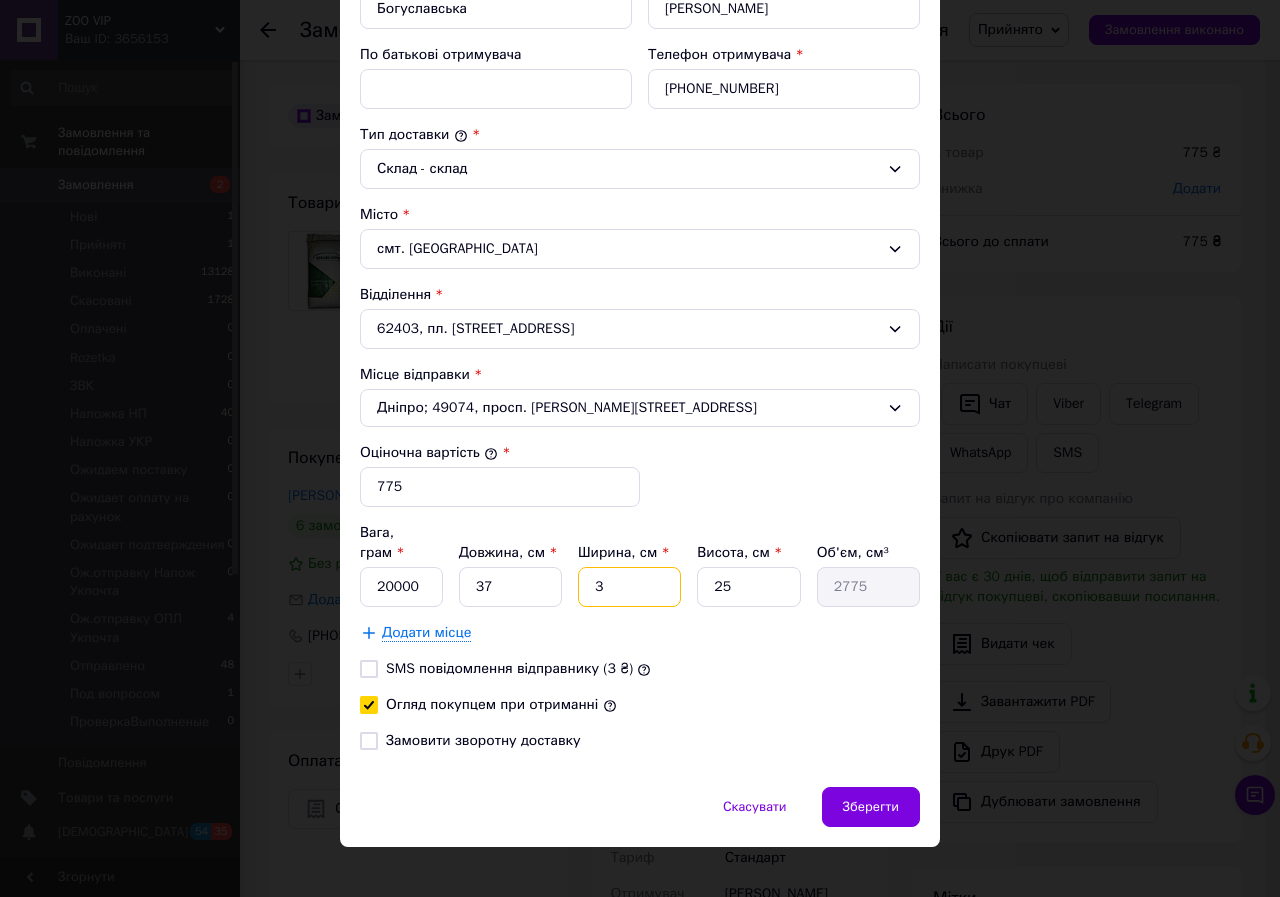 type on "31" 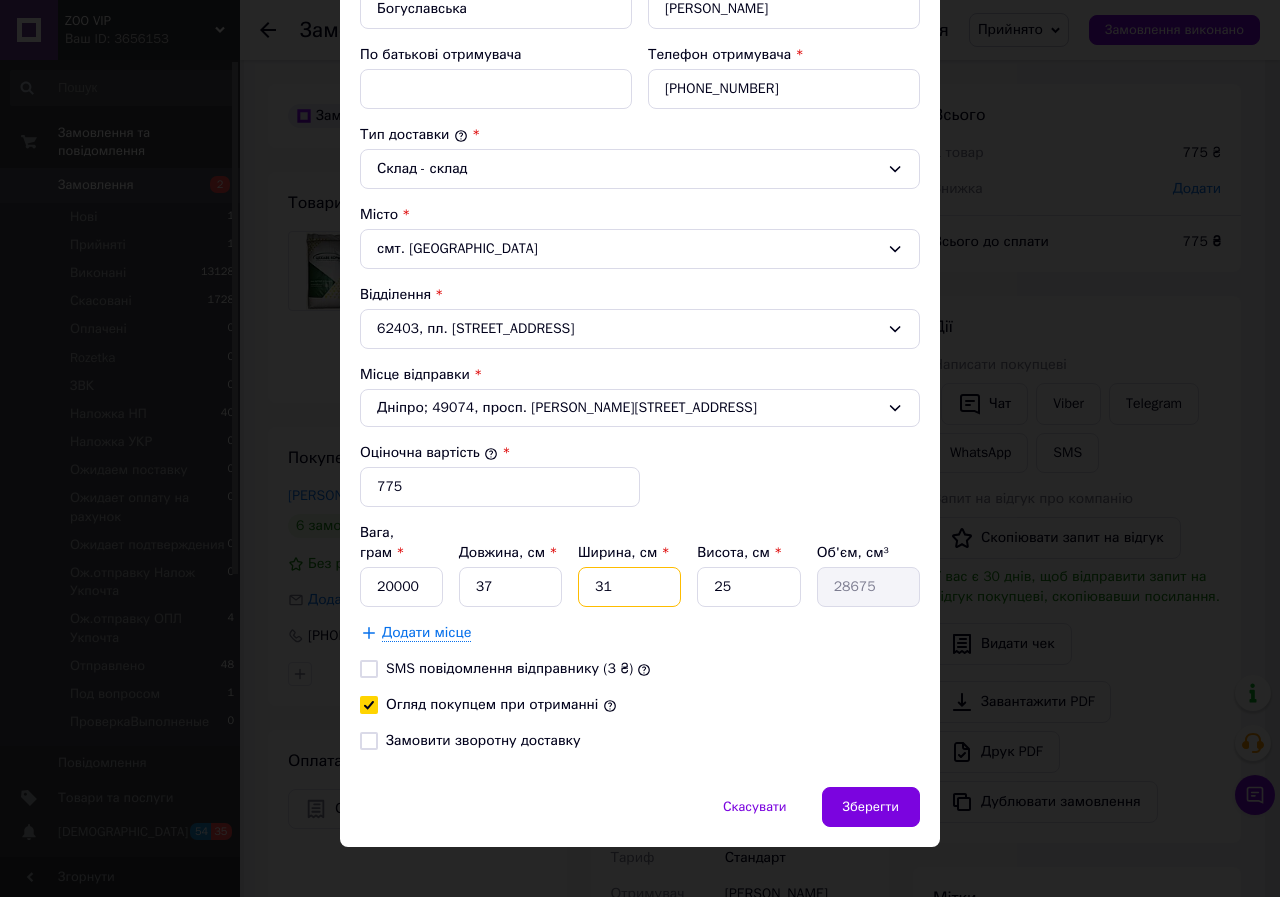 type on "31" 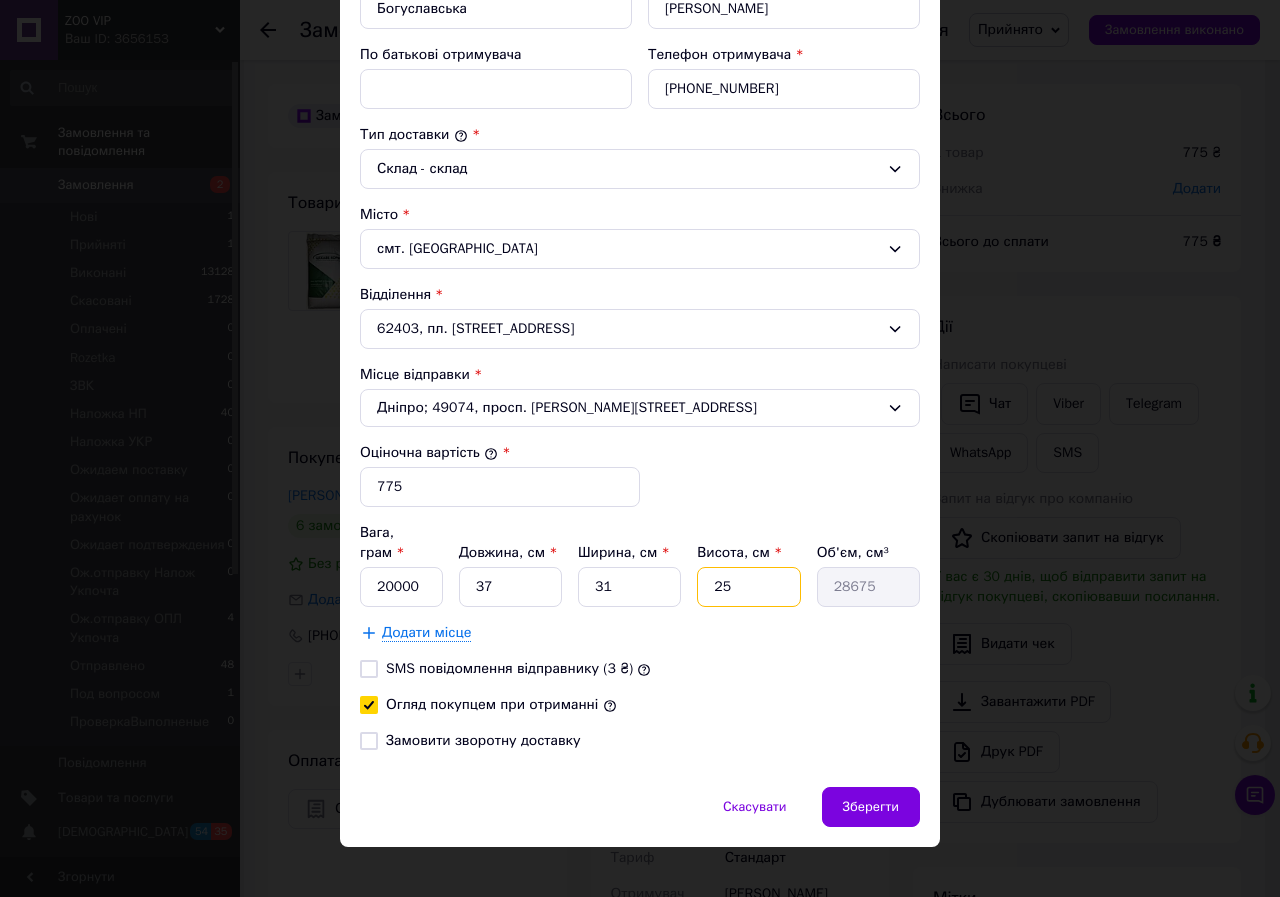type on "2" 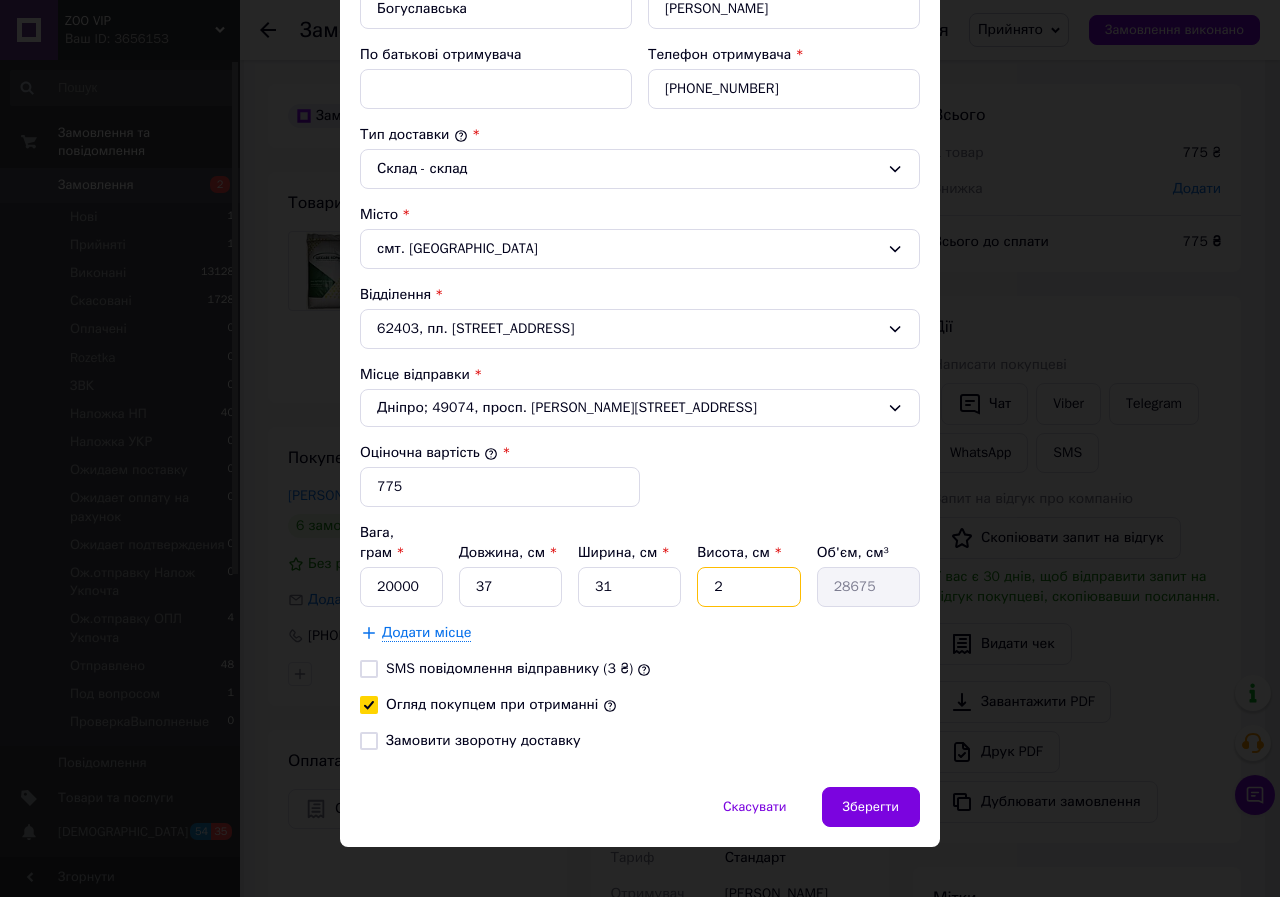 type on "2294" 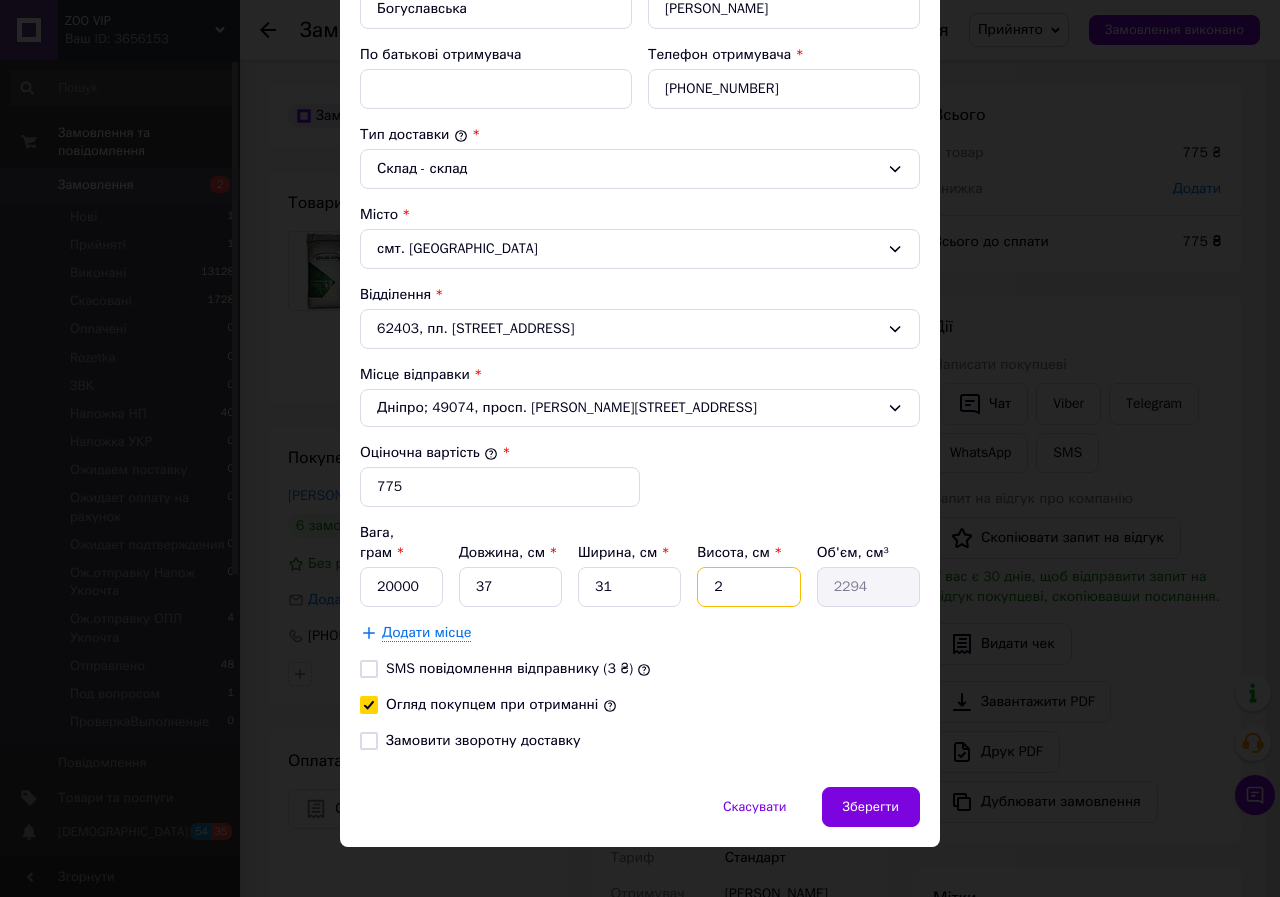 type on "20" 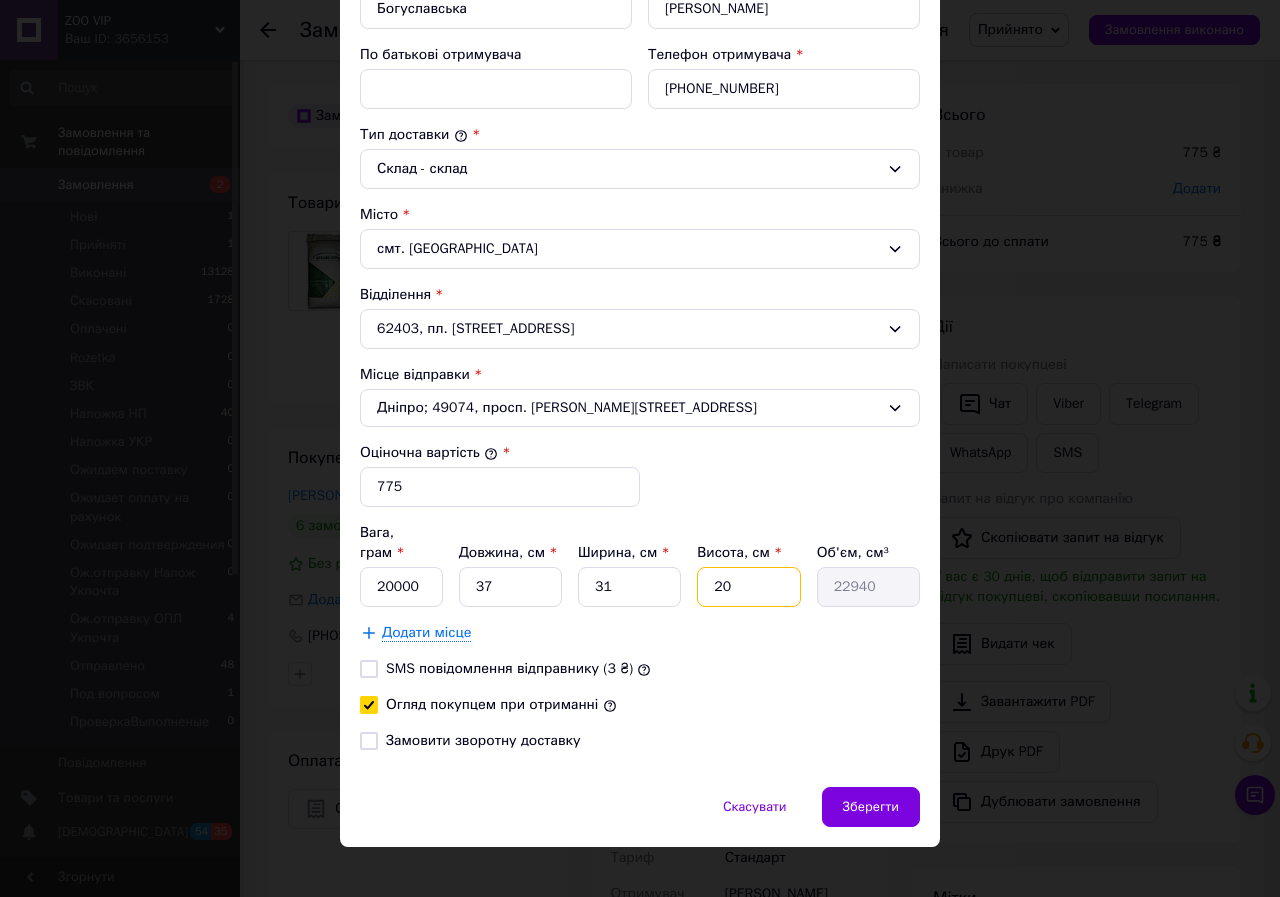 type on "20" 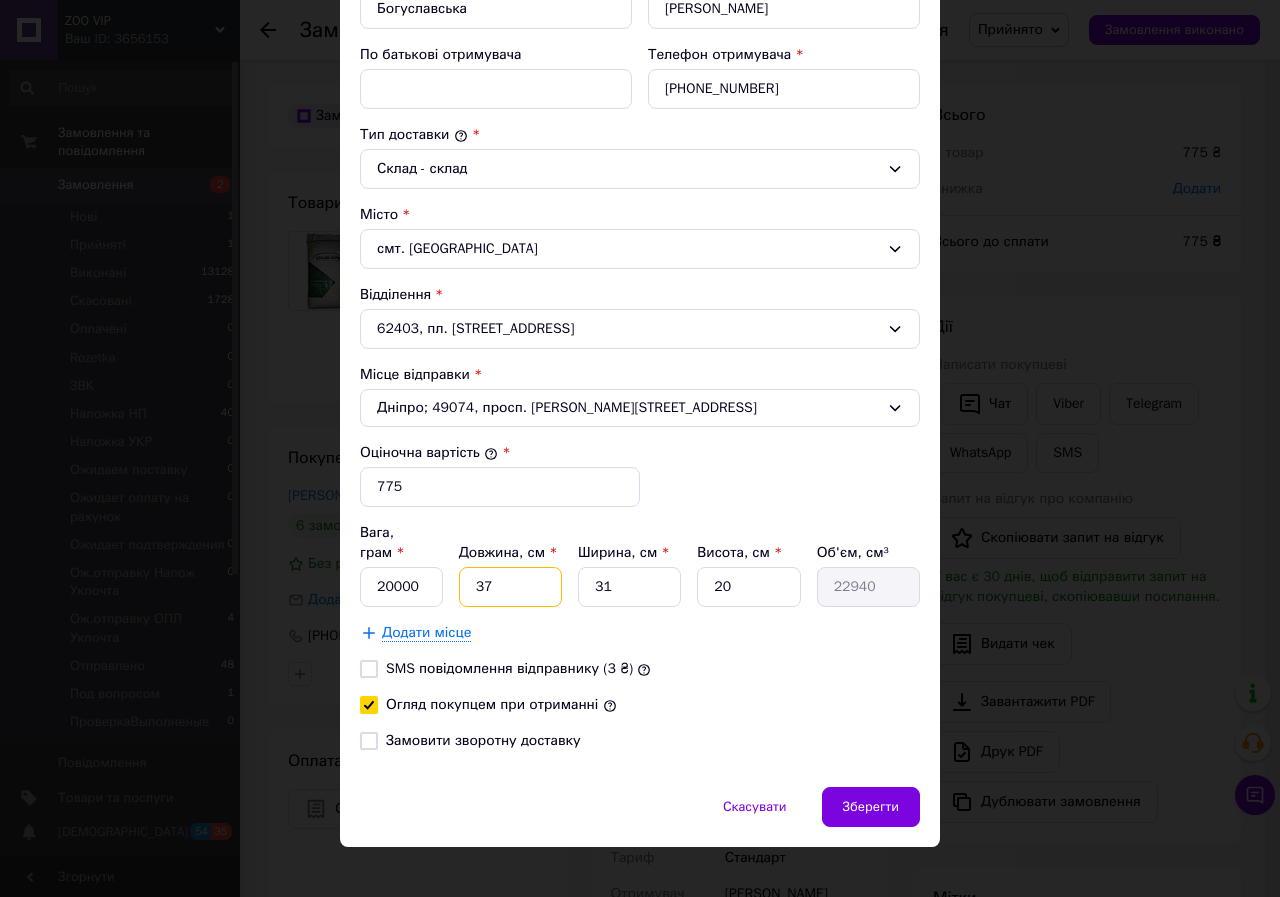 click on "37" at bounding box center (510, 587) 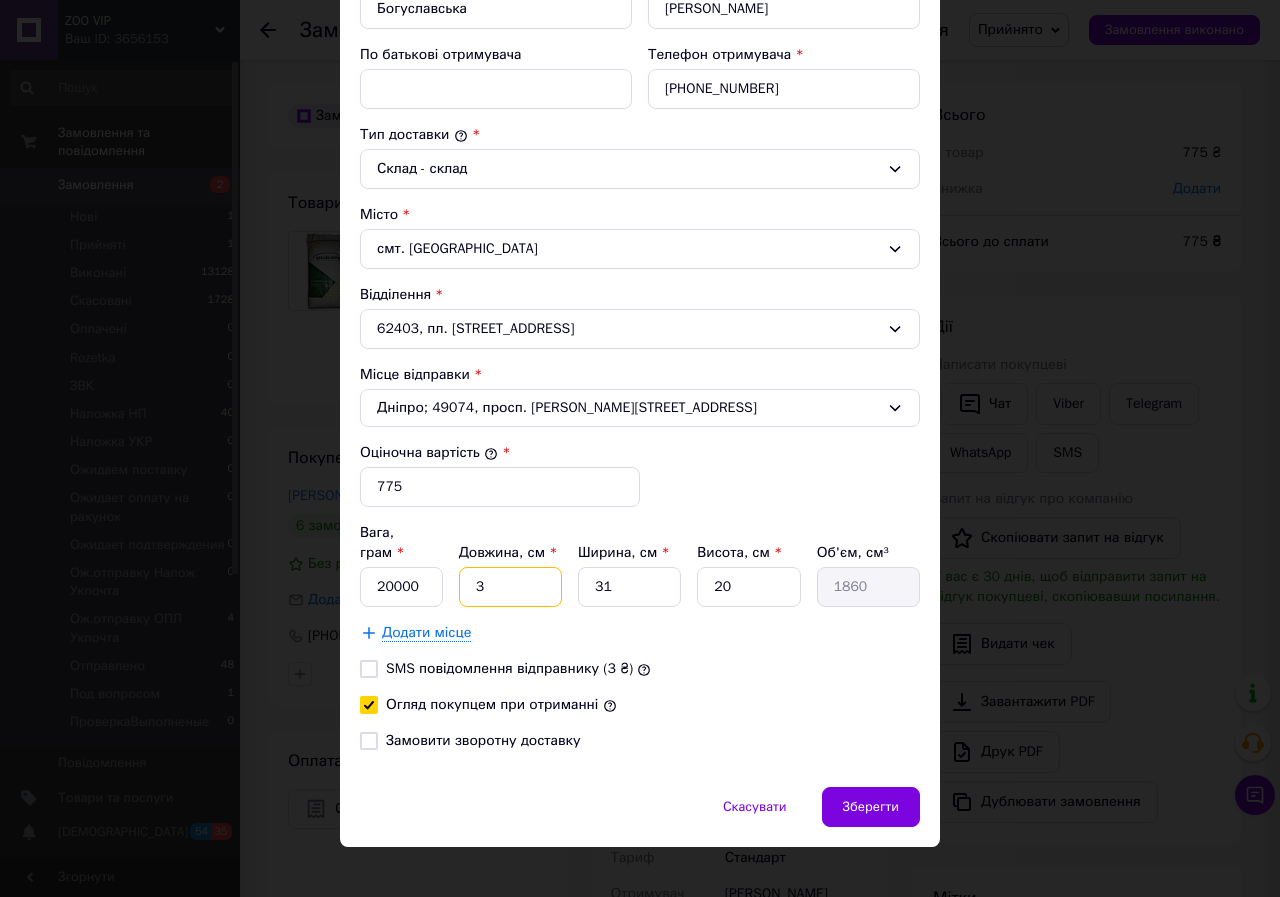 type on "35" 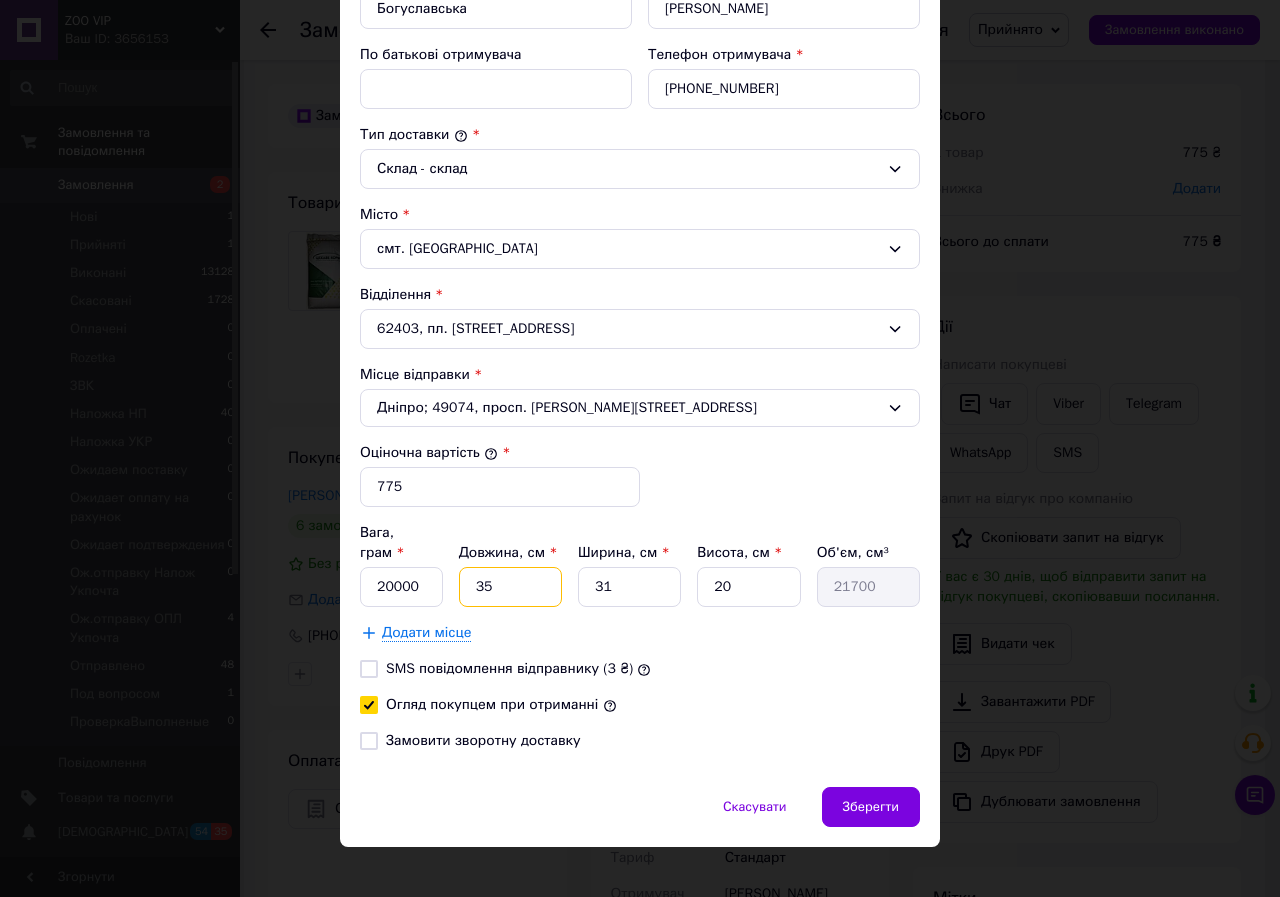 type on "35" 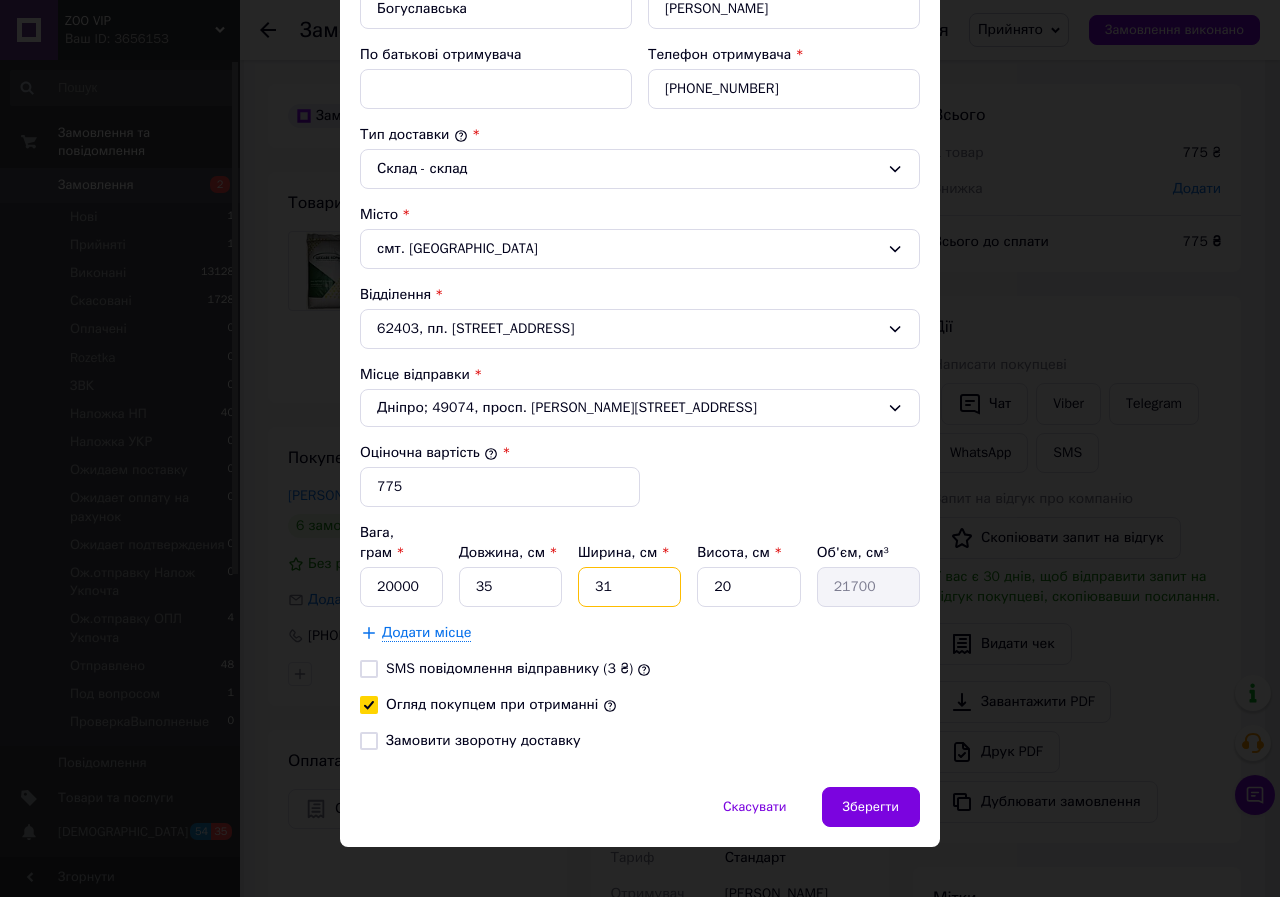 click on "31" at bounding box center (629, 587) 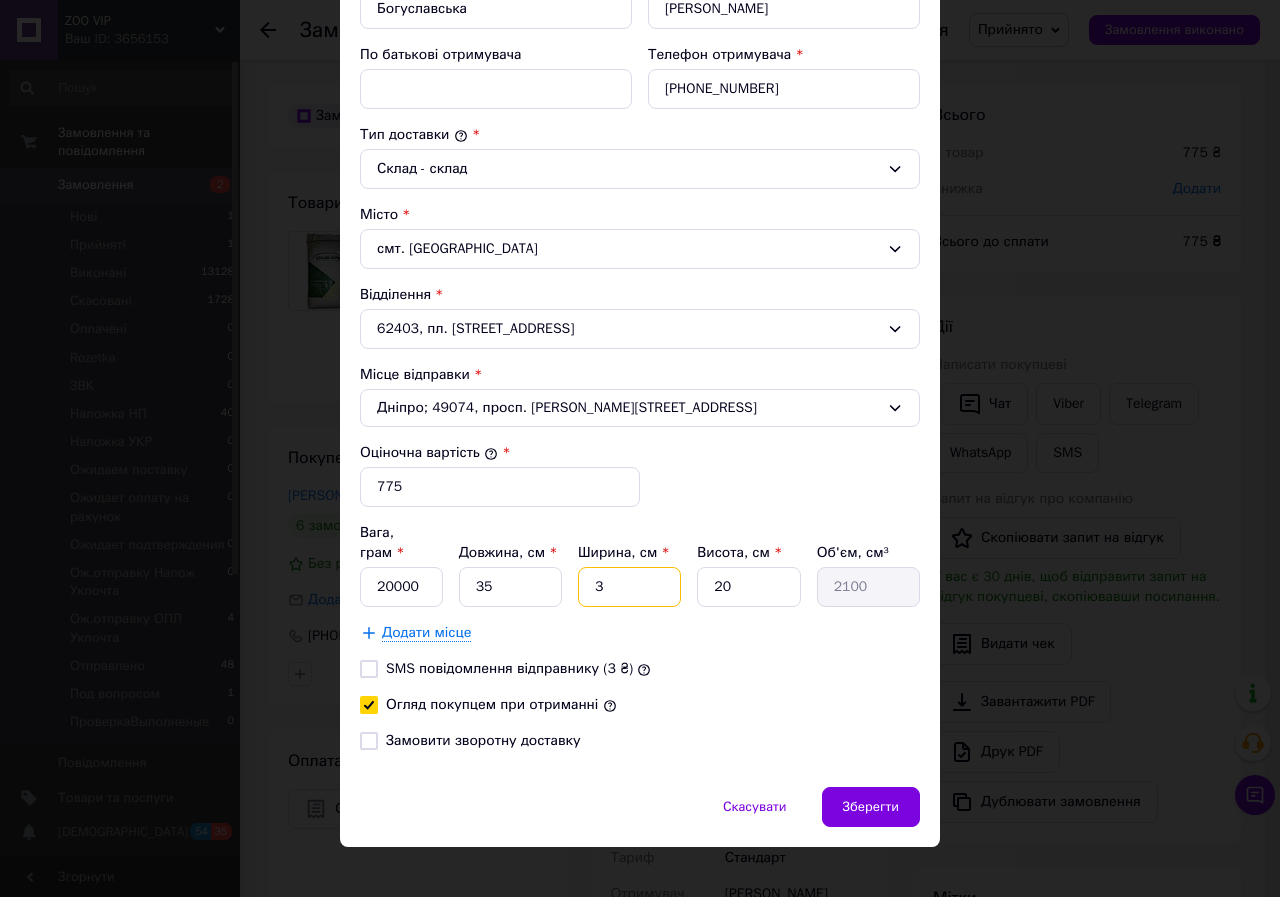 type on "30" 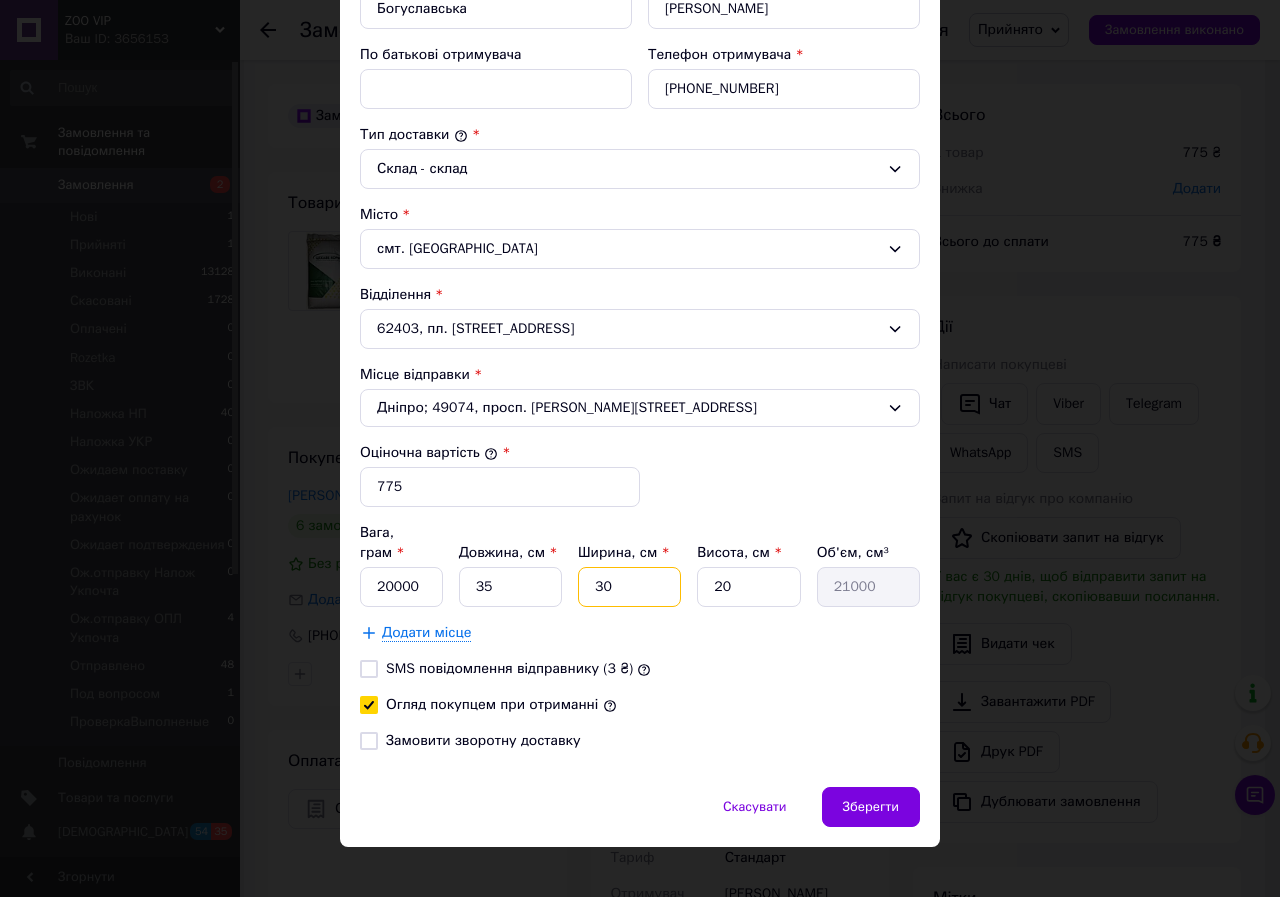 type on "30" 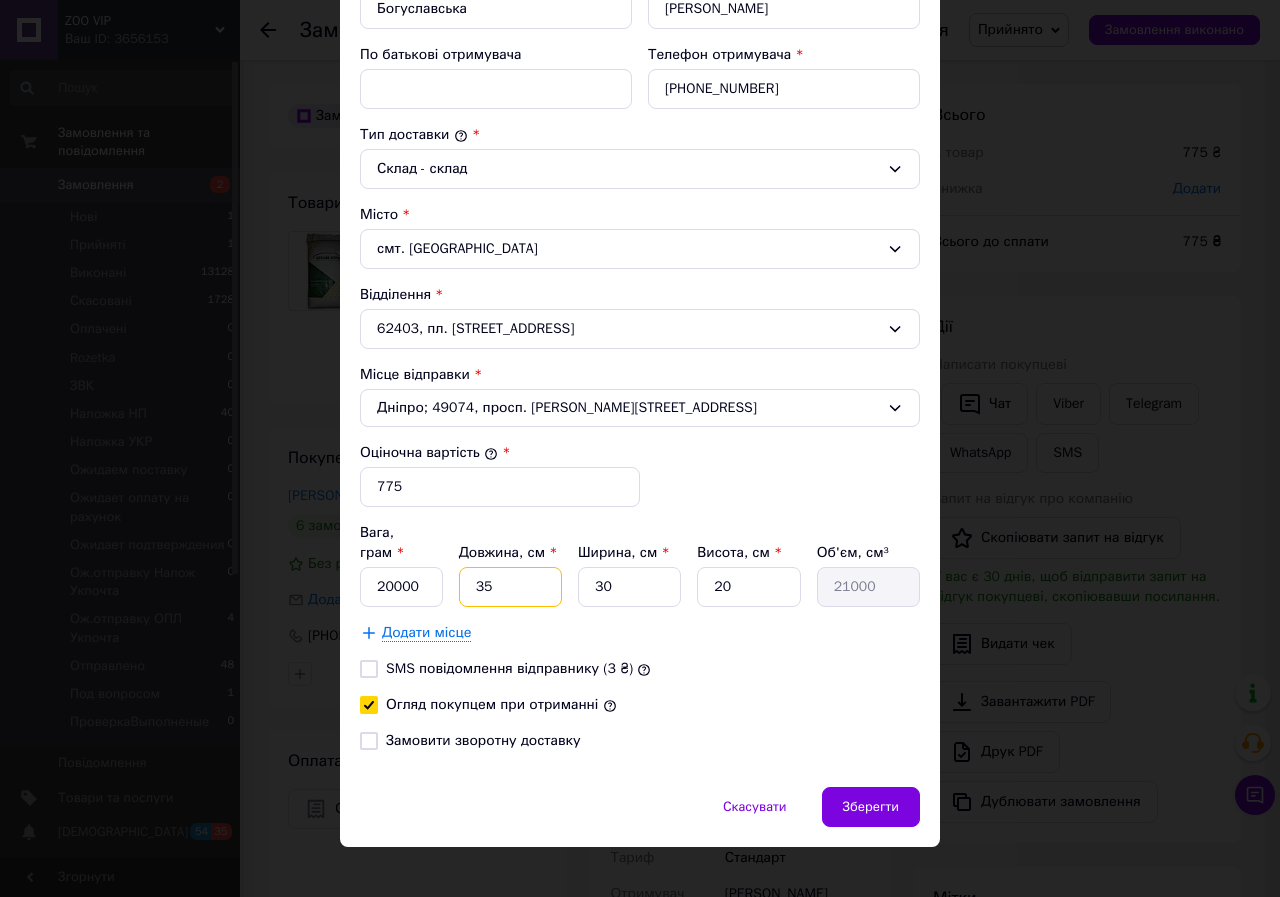 click on "35" at bounding box center (510, 587) 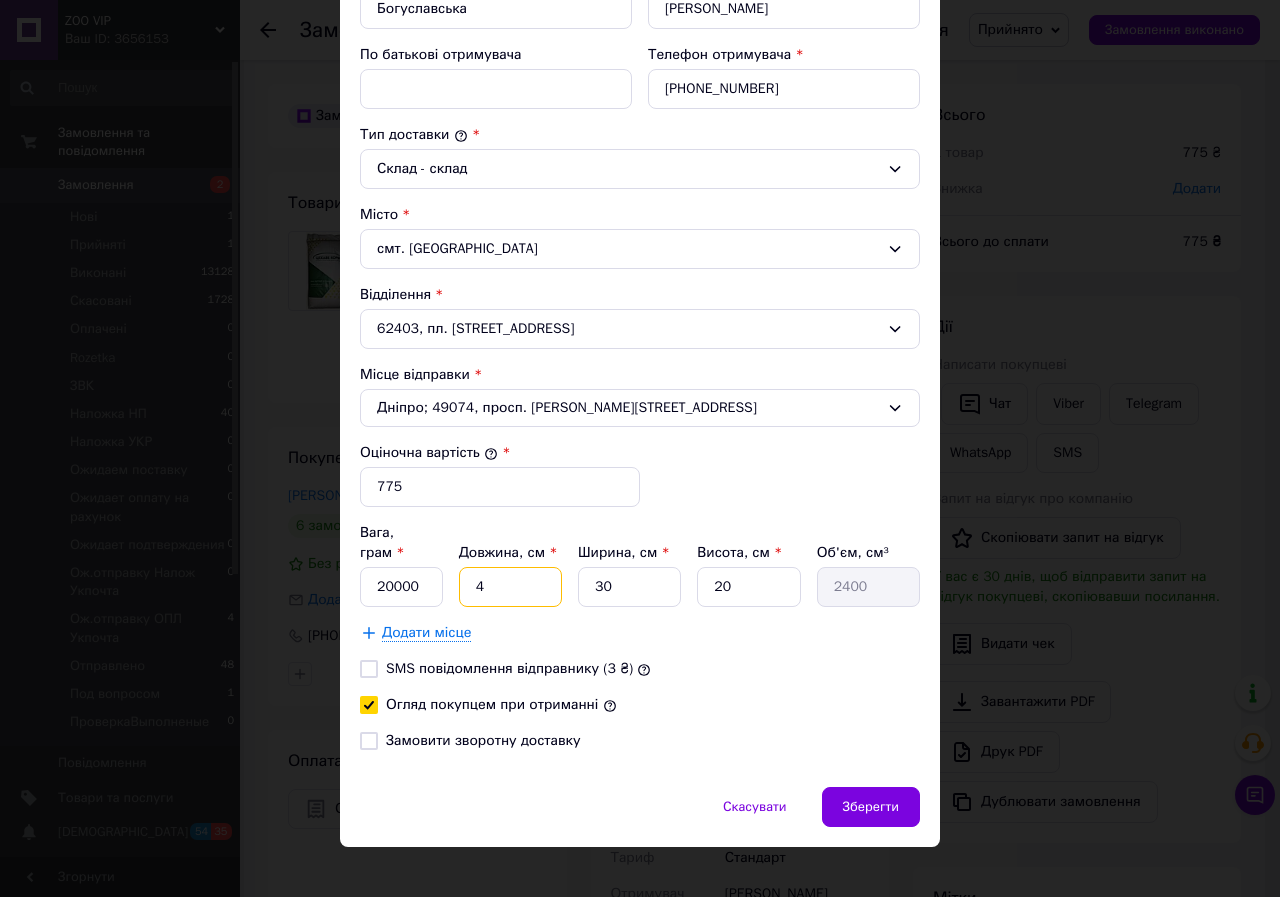 type on "40" 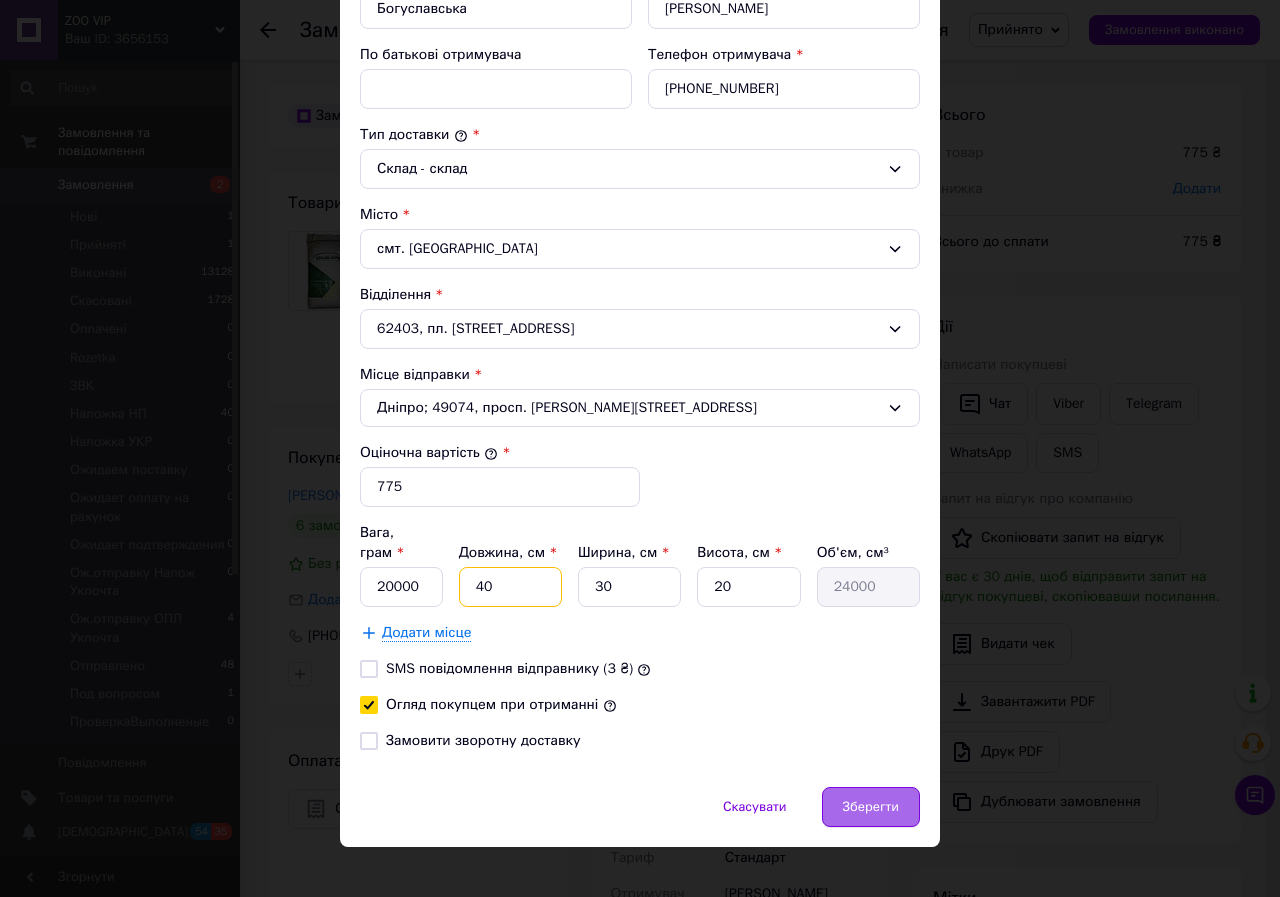 type on "40" 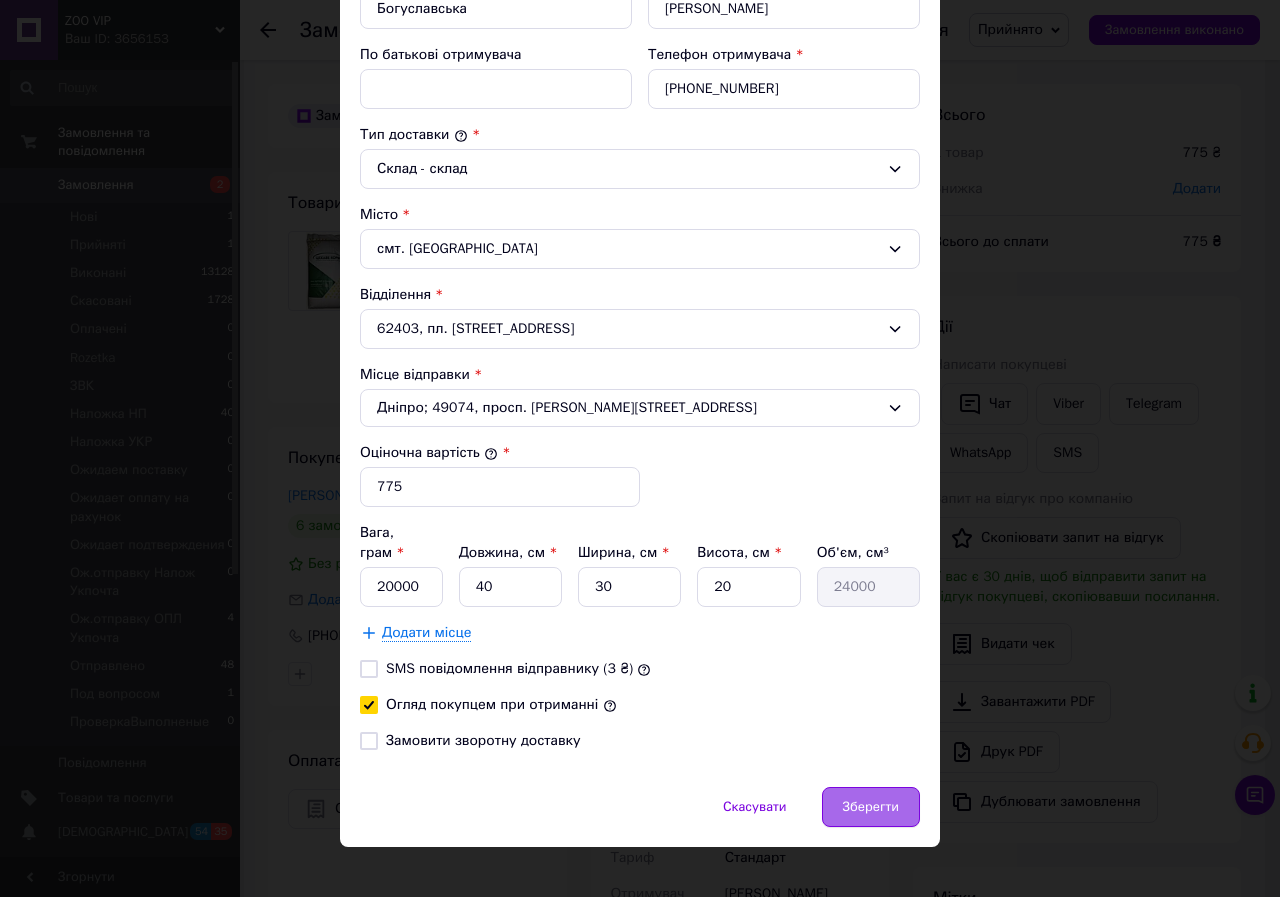 click on "Зберегти" at bounding box center (871, 807) 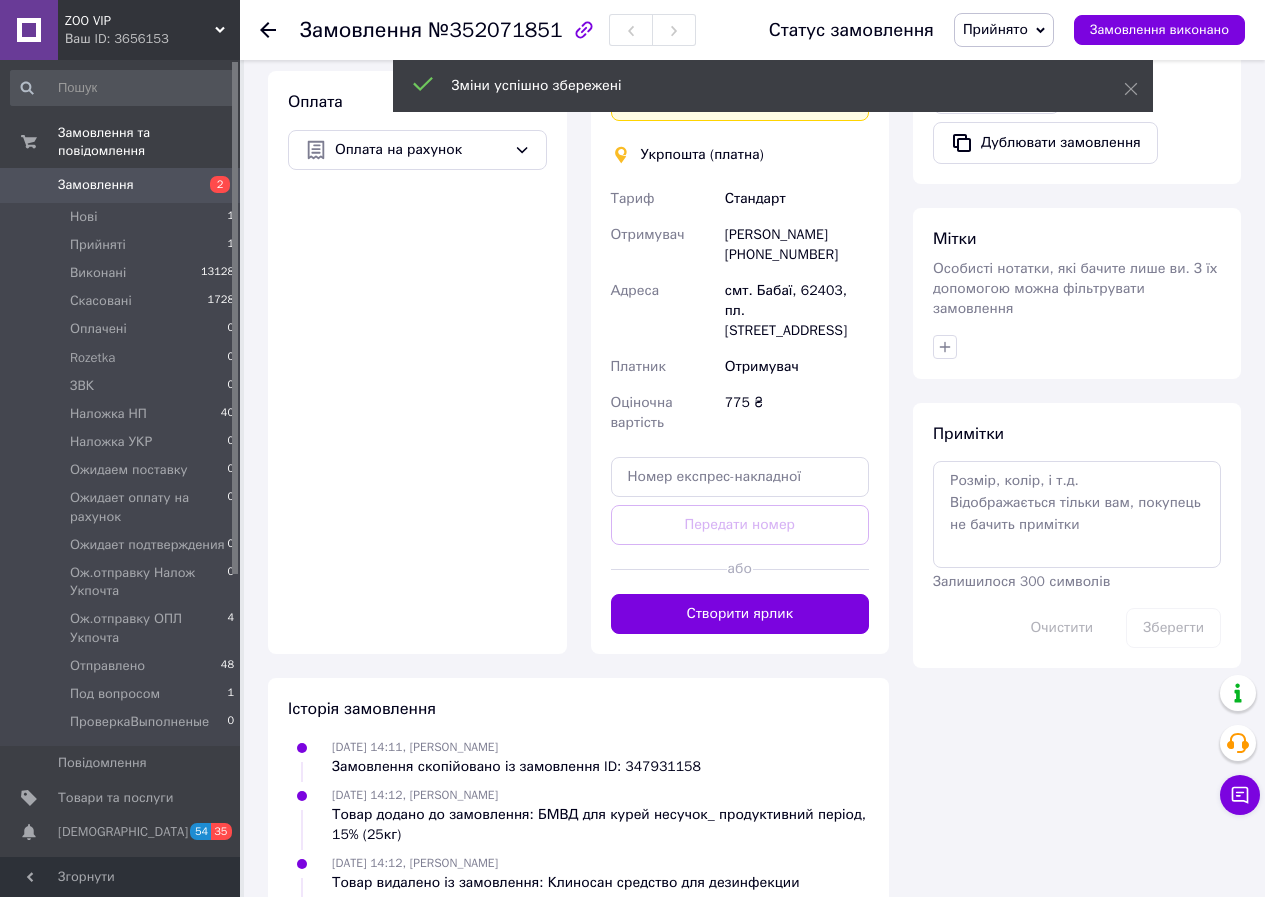 scroll, scrollTop: 733, scrollLeft: 0, axis: vertical 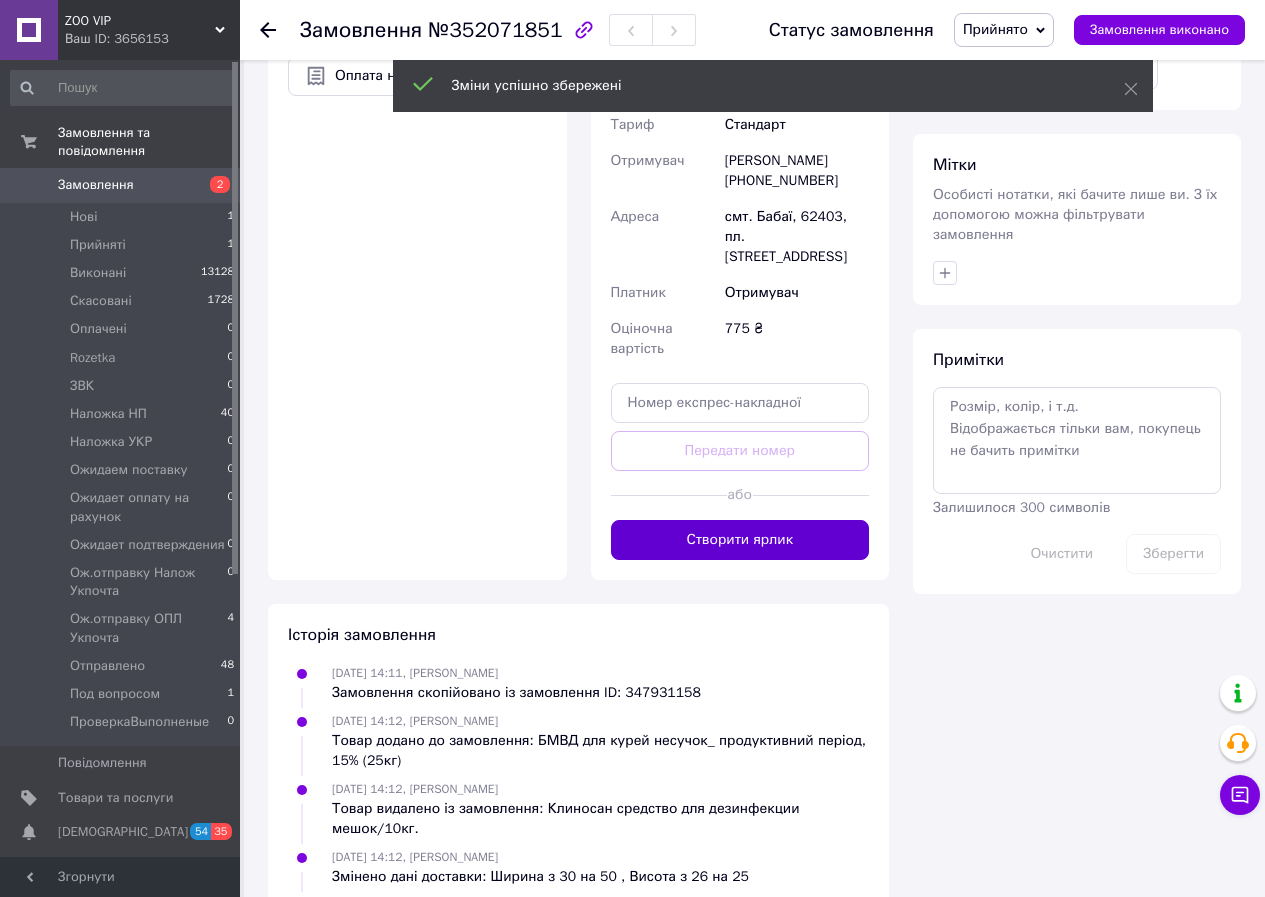 click on "Створити ярлик" at bounding box center (740, 540) 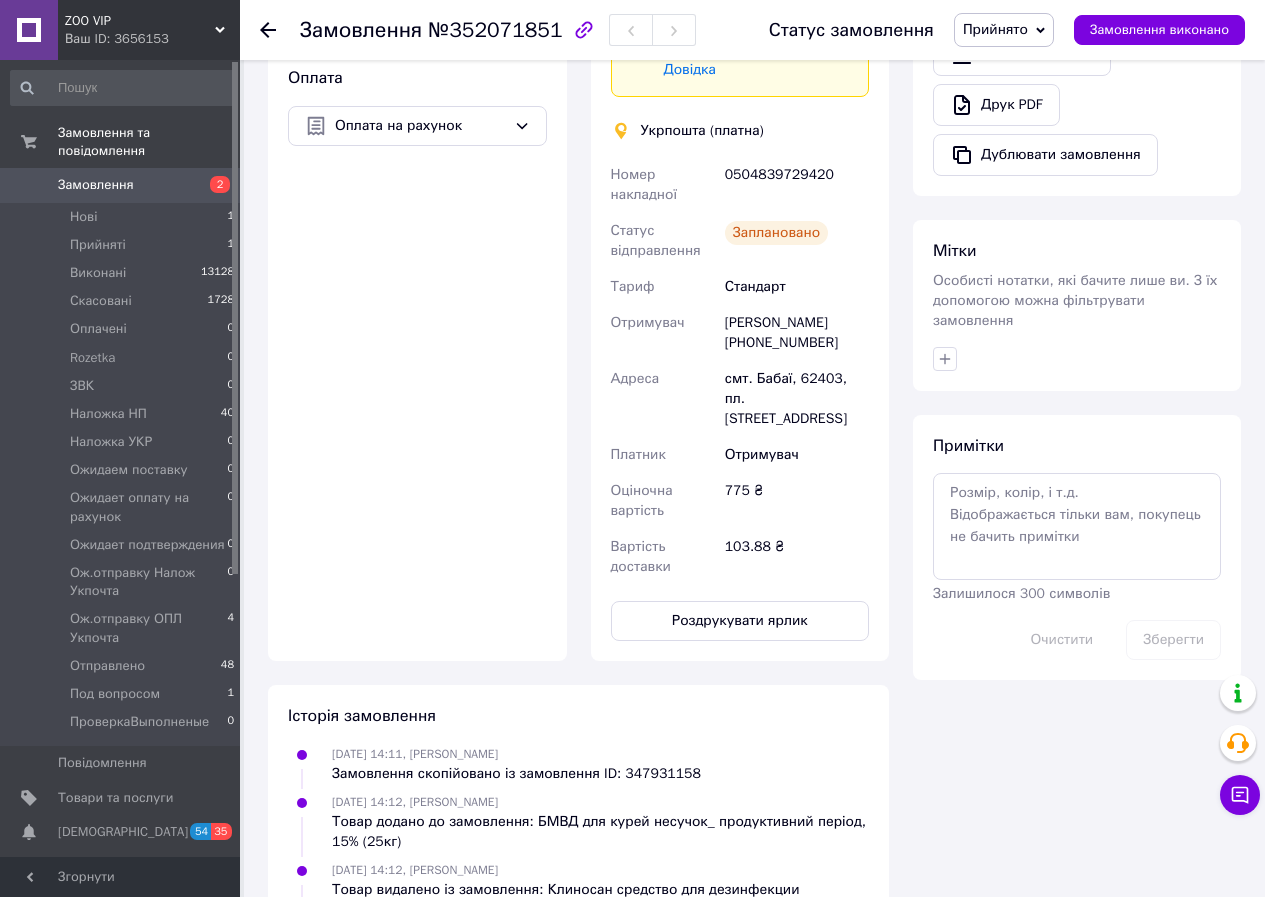 scroll, scrollTop: 600, scrollLeft: 0, axis: vertical 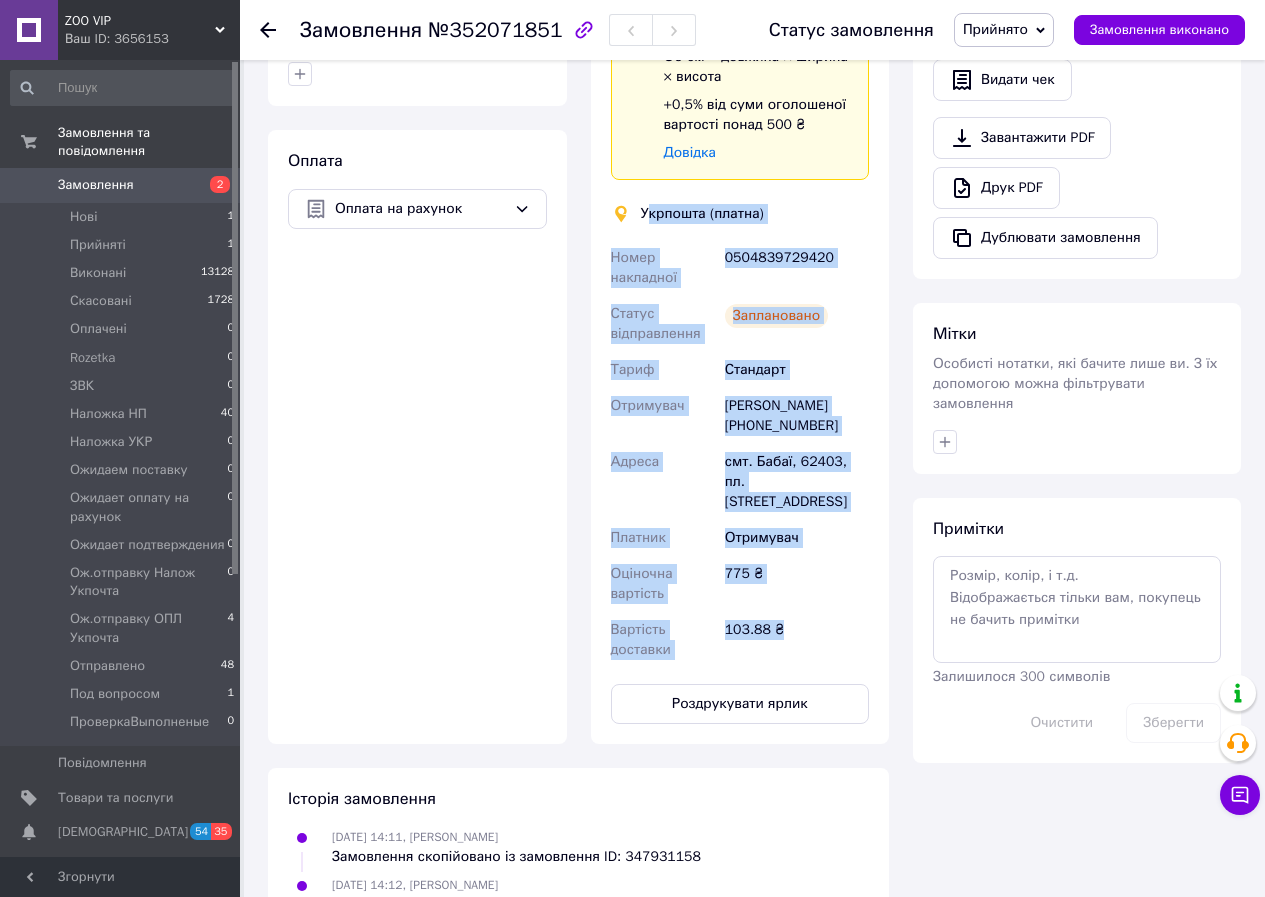 drag, startPoint x: 645, startPoint y: 209, endPoint x: 788, endPoint y: 617, distance: 432.33435 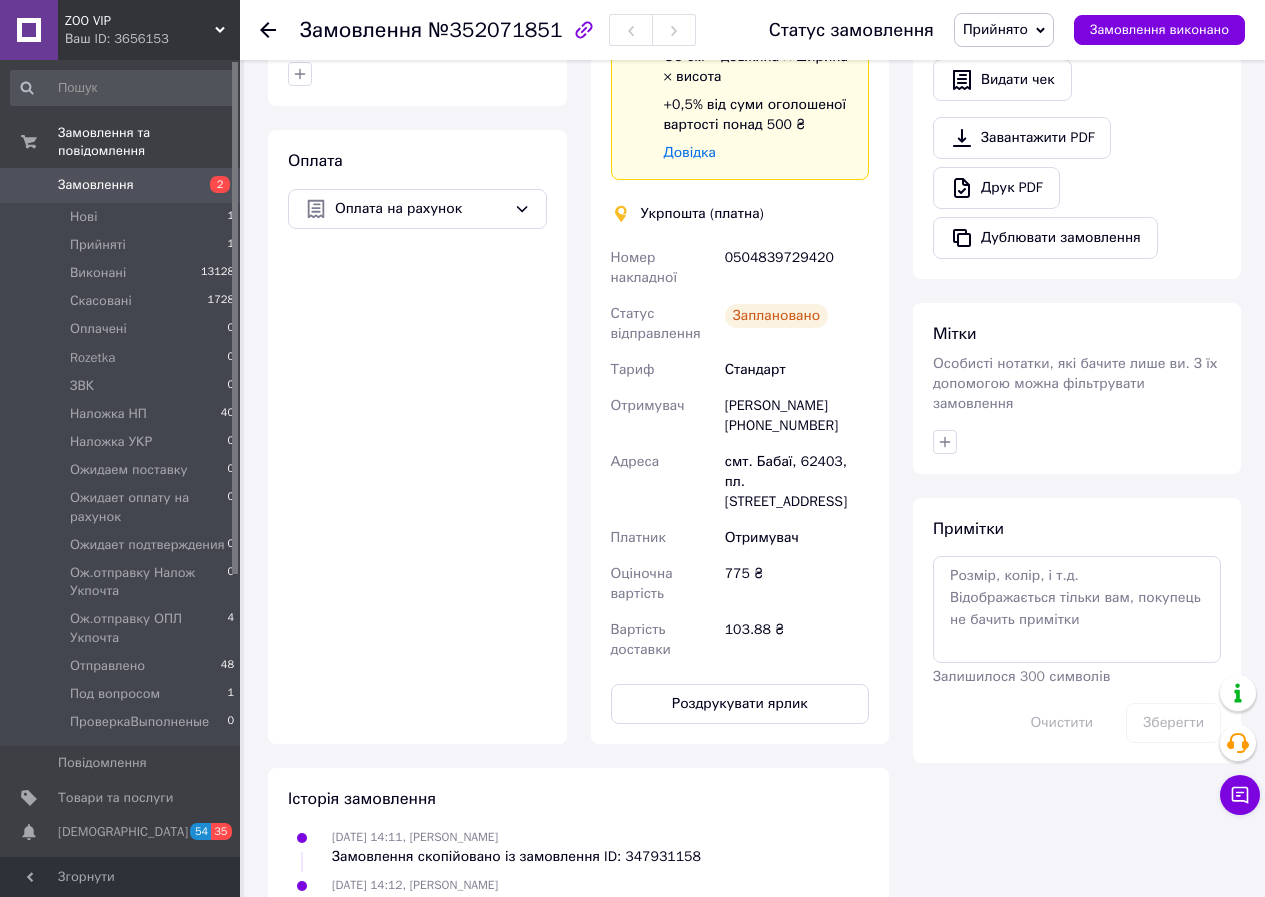 click on "Укрпошта (платна)" at bounding box center (702, 214) 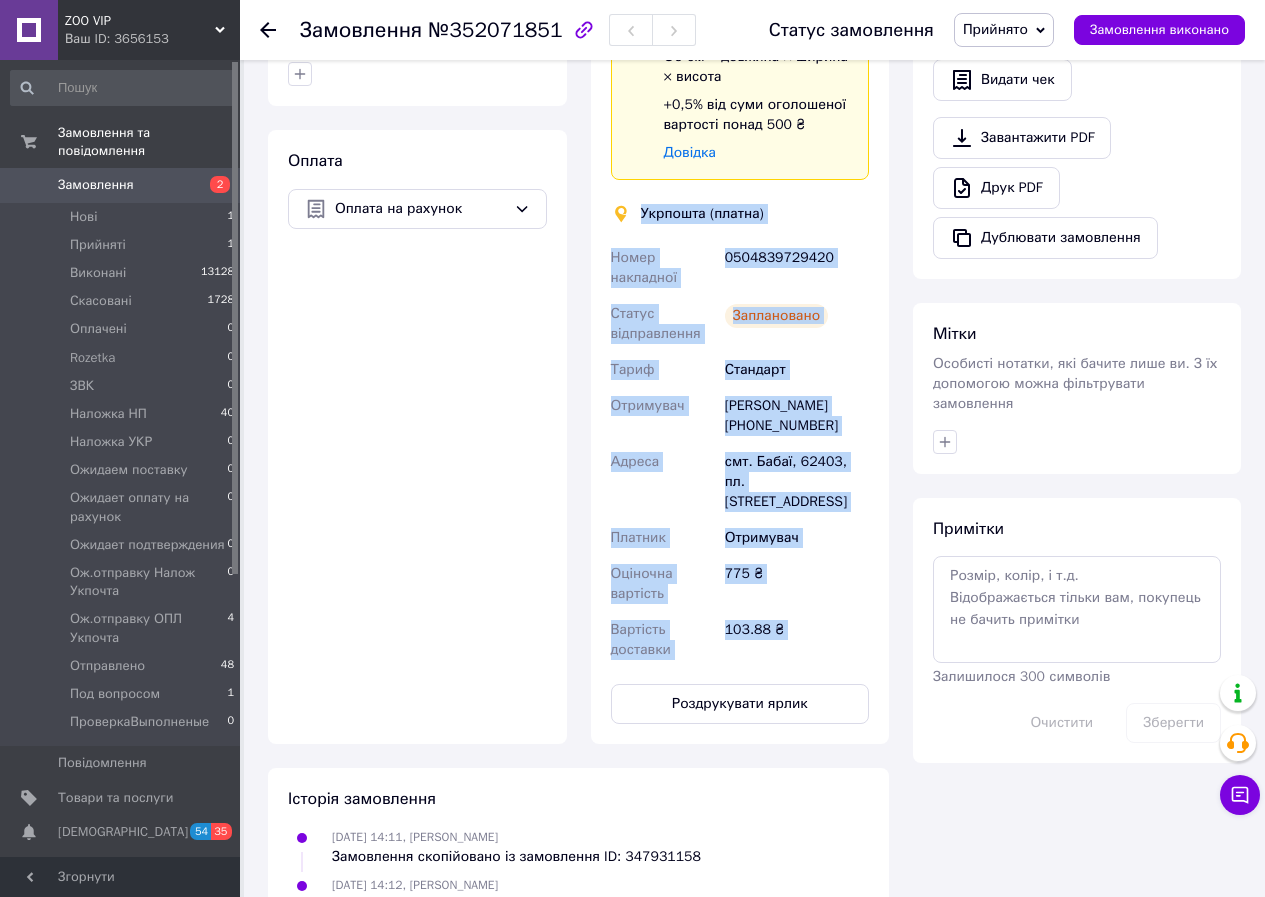 drag, startPoint x: 641, startPoint y: 210, endPoint x: 835, endPoint y: 604, distance: 439.17194 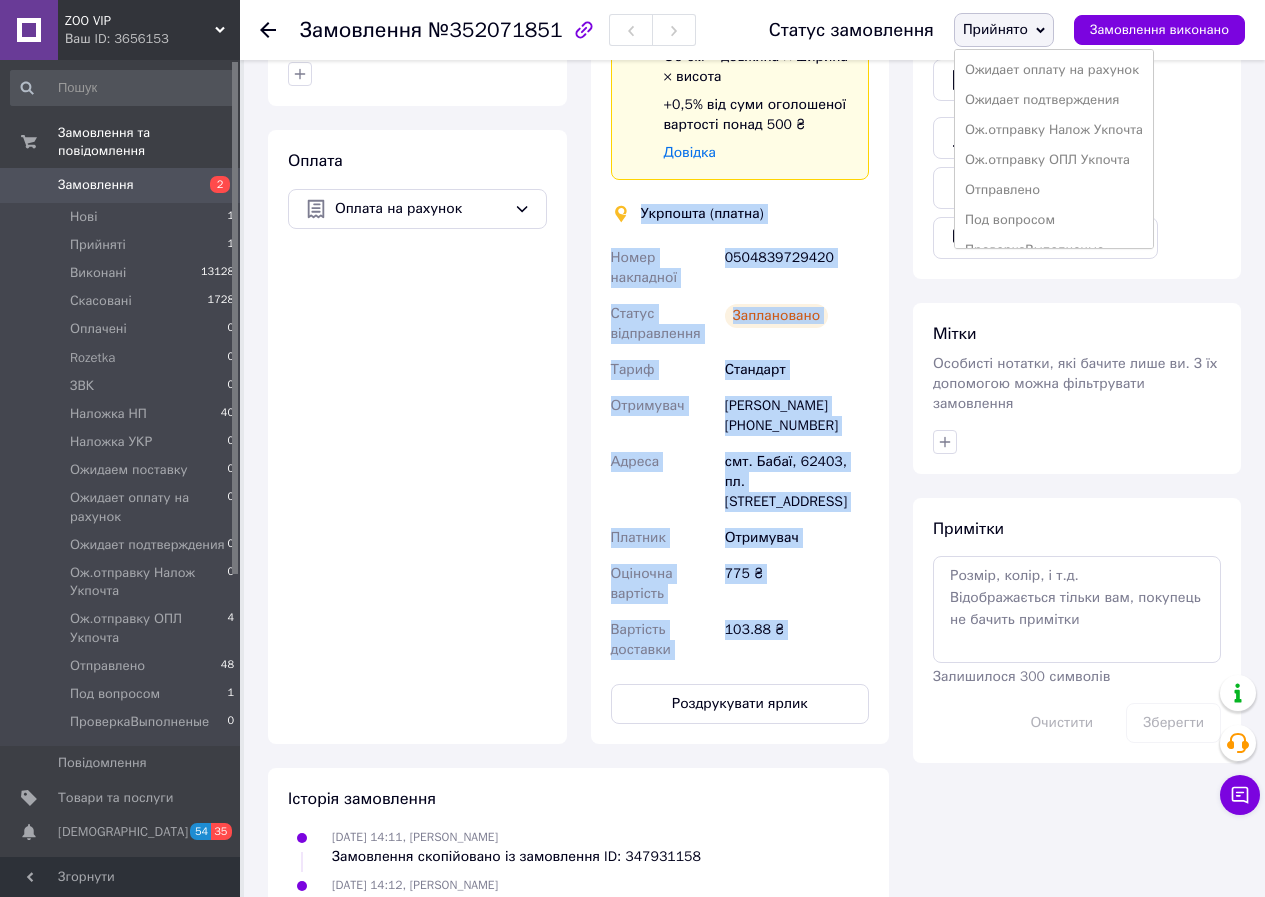 scroll, scrollTop: 262, scrollLeft: 0, axis: vertical 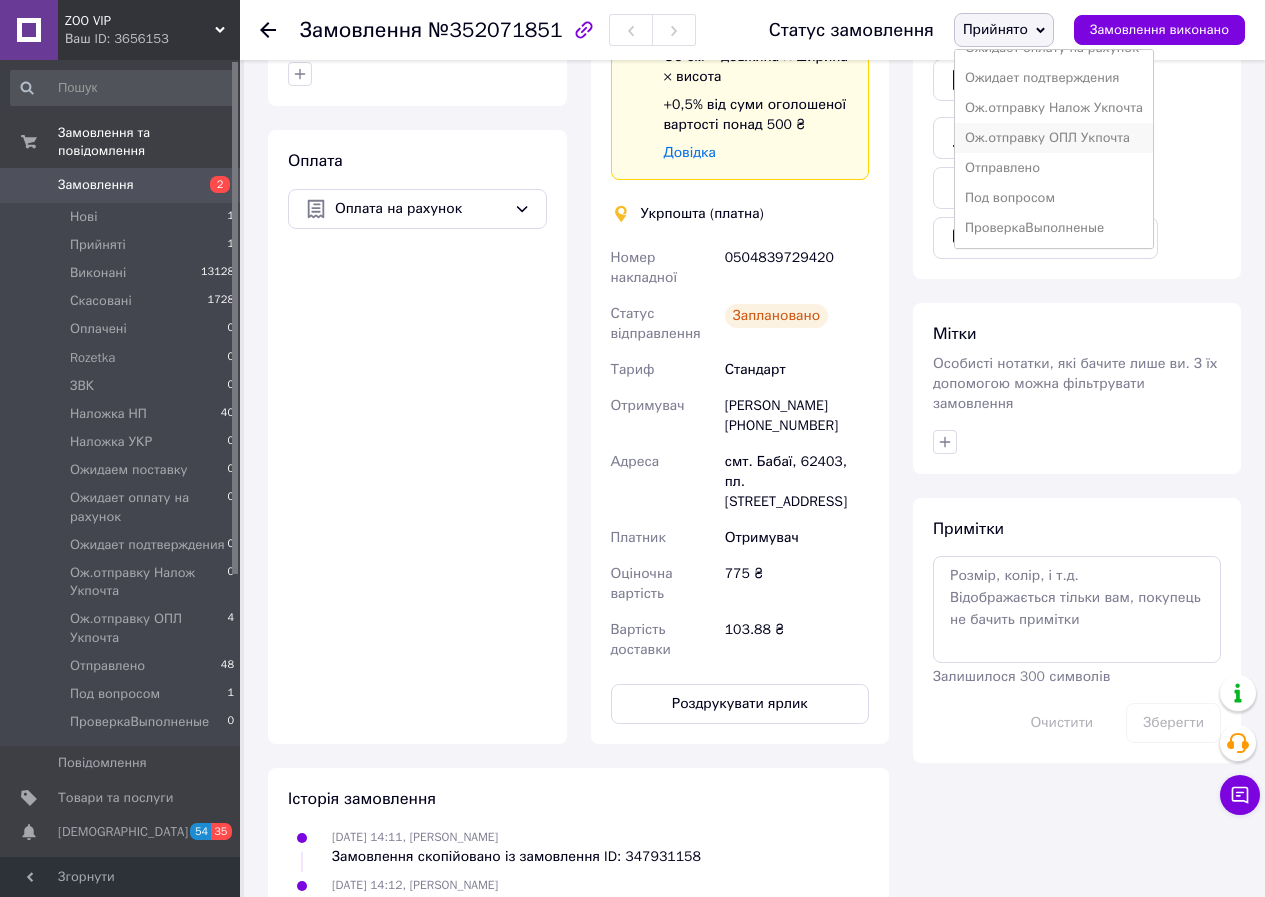 click on "Ож.отправку ОПЛ Укпочта" at bounding box center [1054, 138] 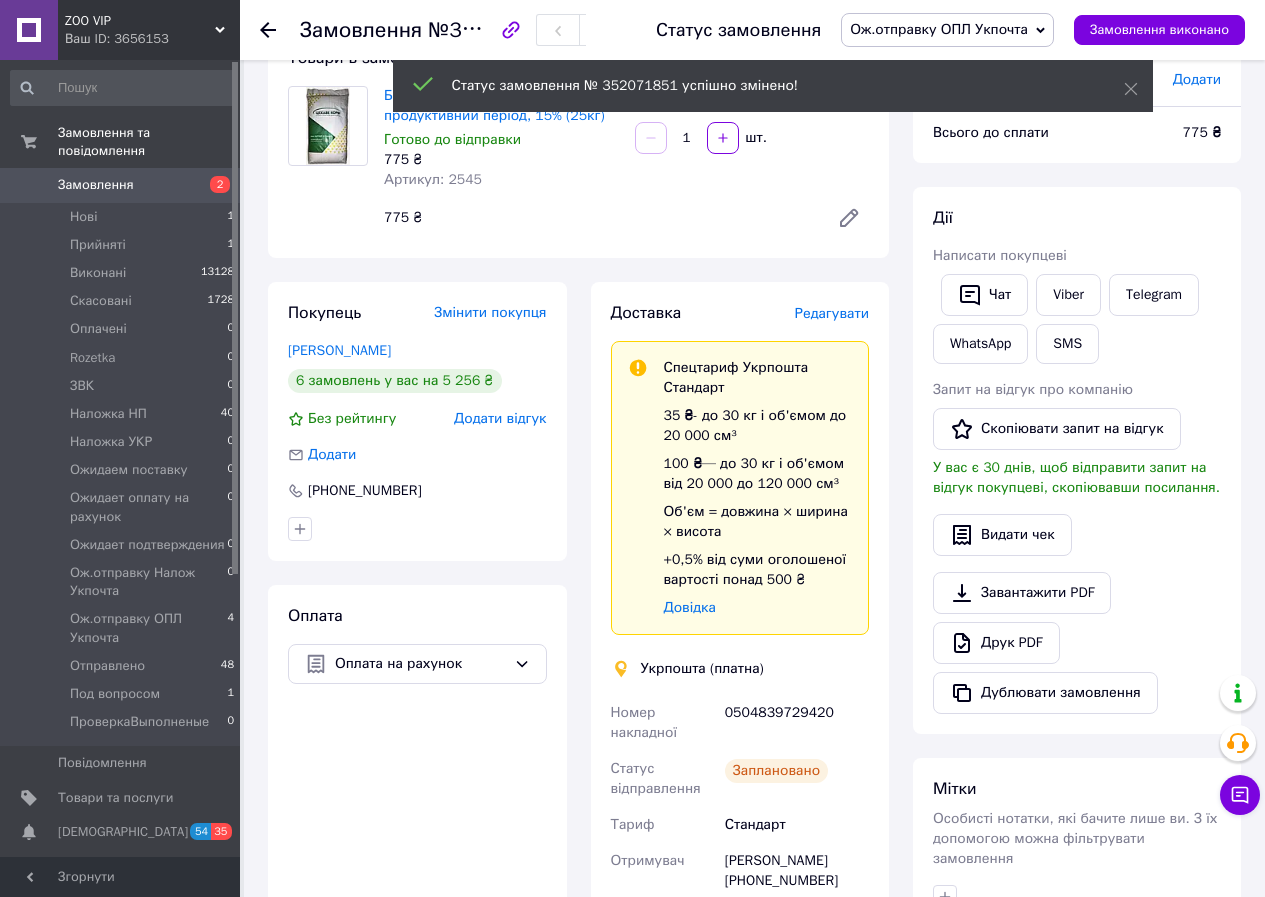 scroll, scrollTop: 133, scrollLeft: 0, axis: vertical 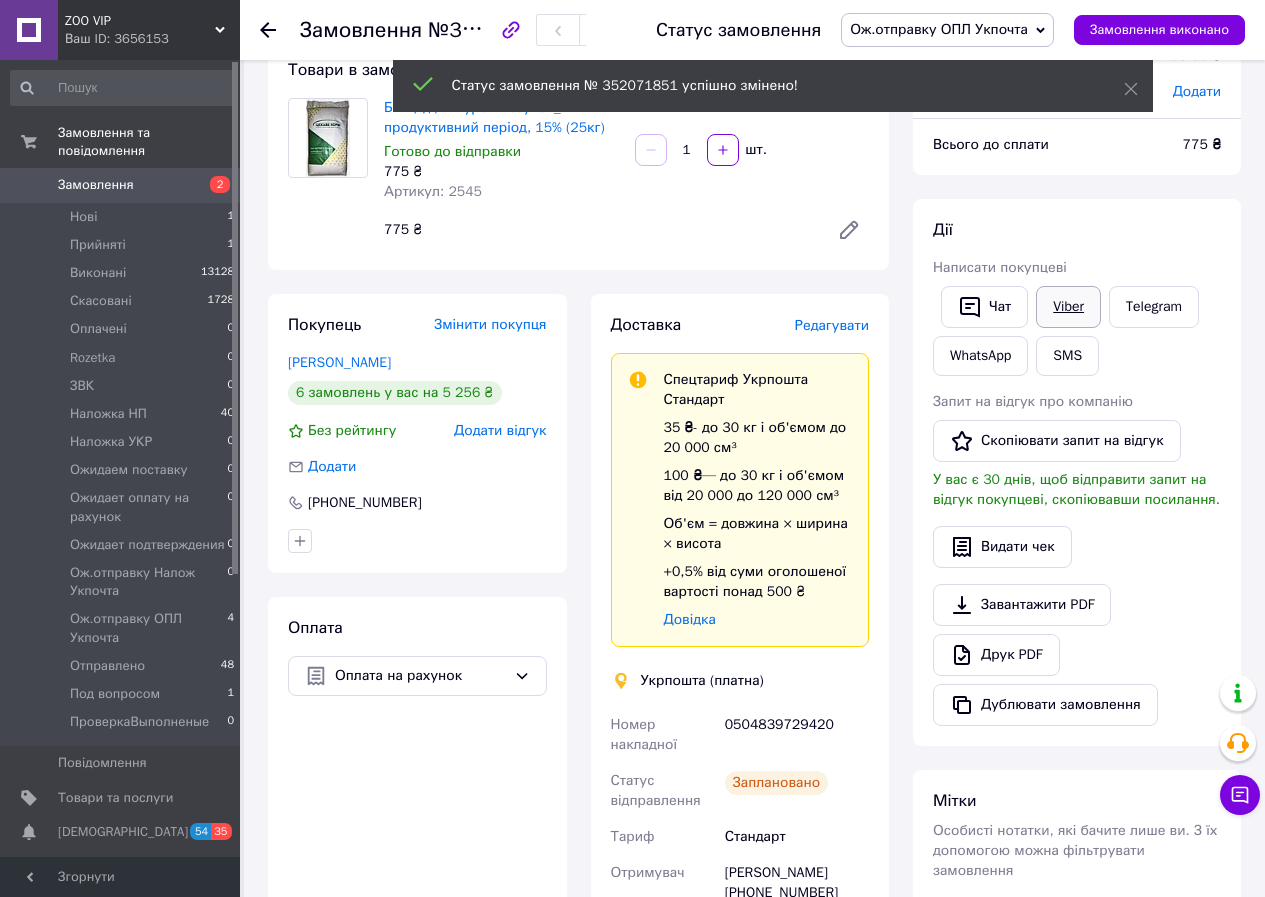 click on "Viber" at bounding box center (1068, 307) 